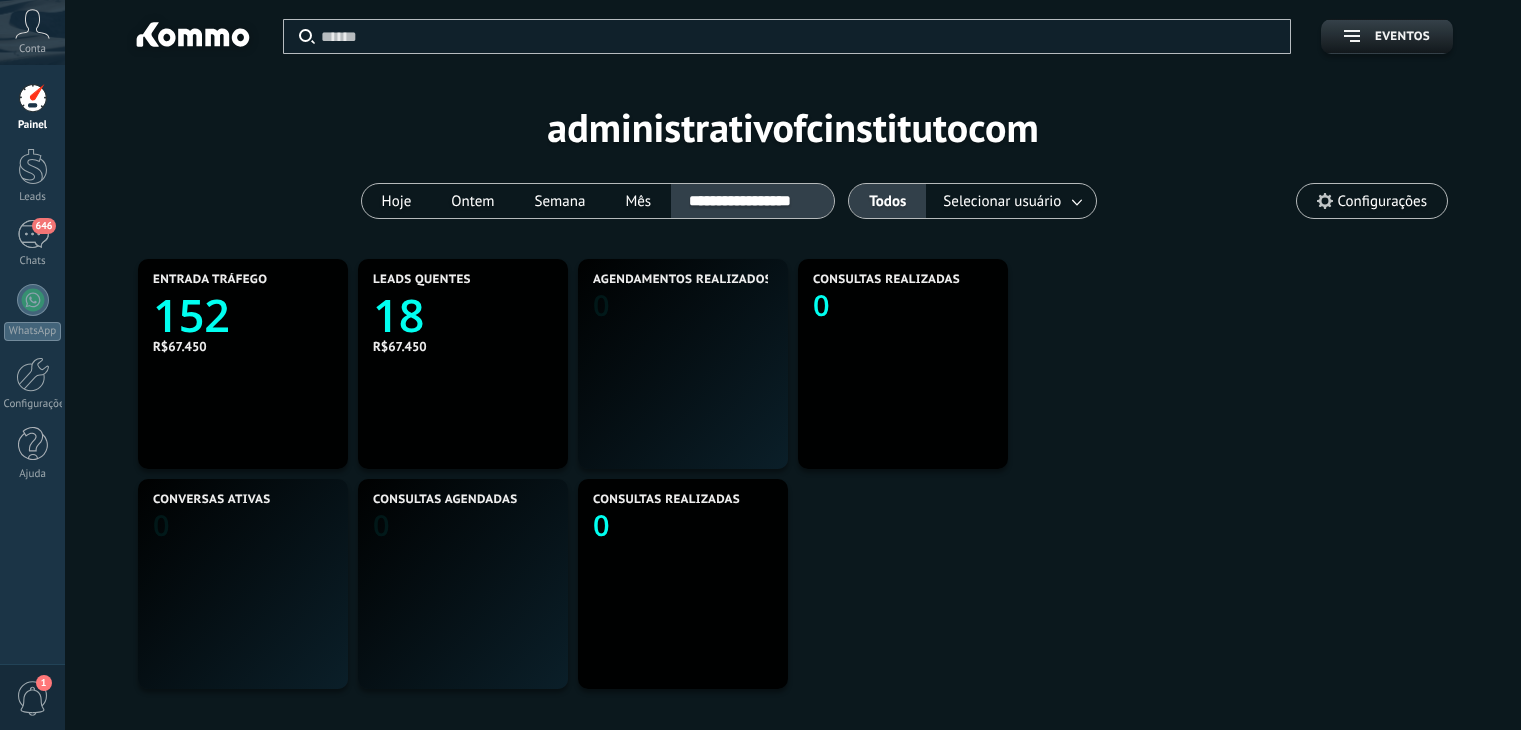 scroll, scrollTop: 0, scrollLeft: 0, axis: both 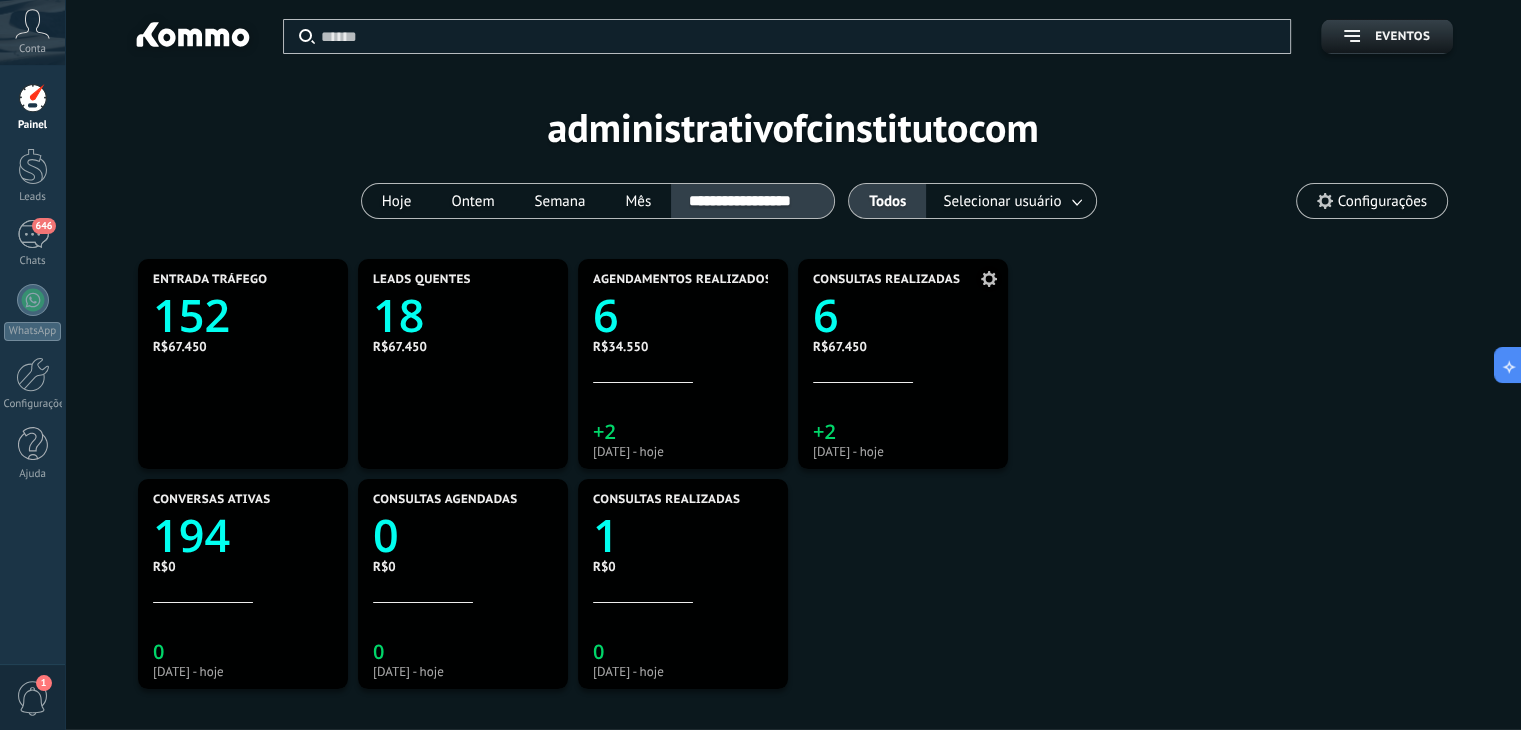 click on "6" at bounding box center [903, 315] 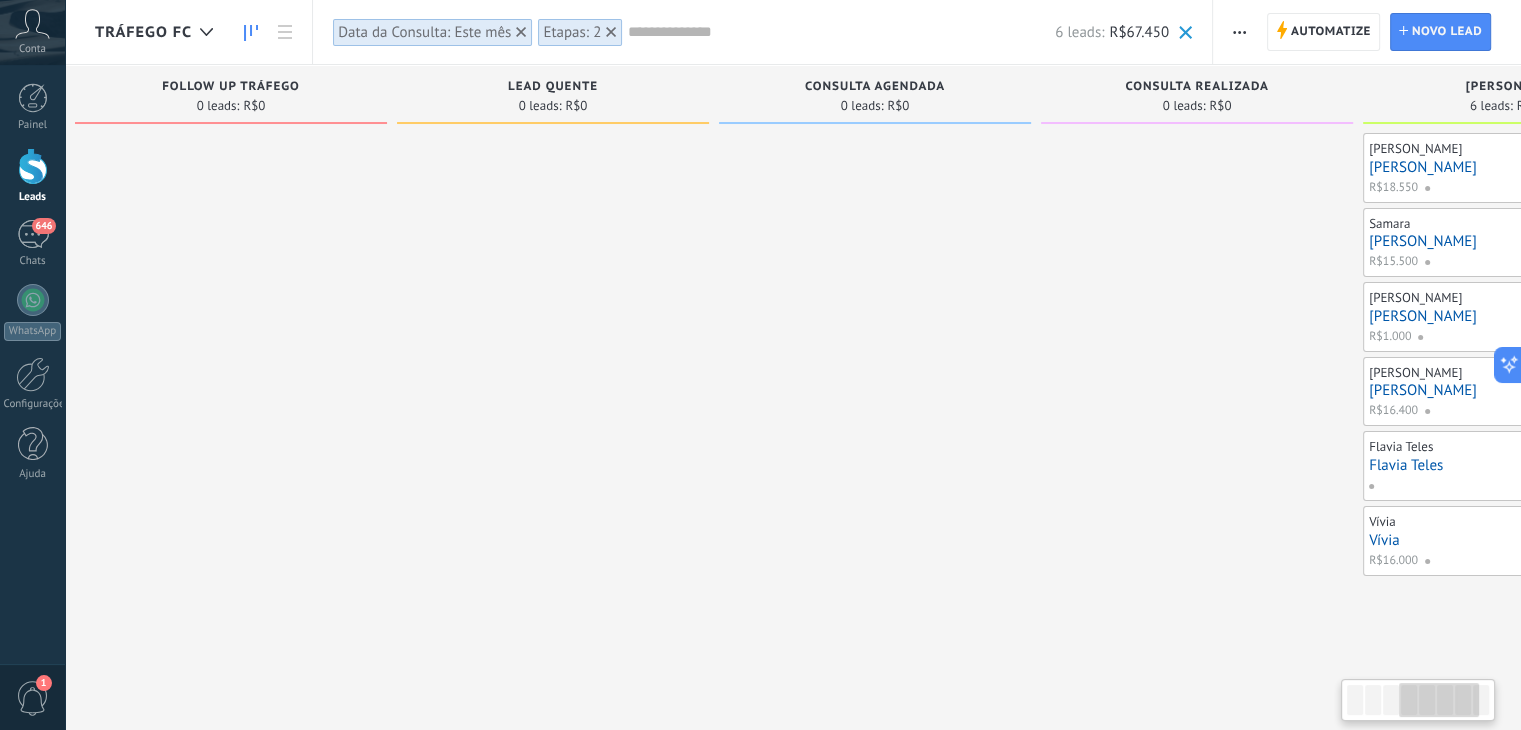 scroll, scrollTop: 0, scrollLeft: 1180, axis: horizontal 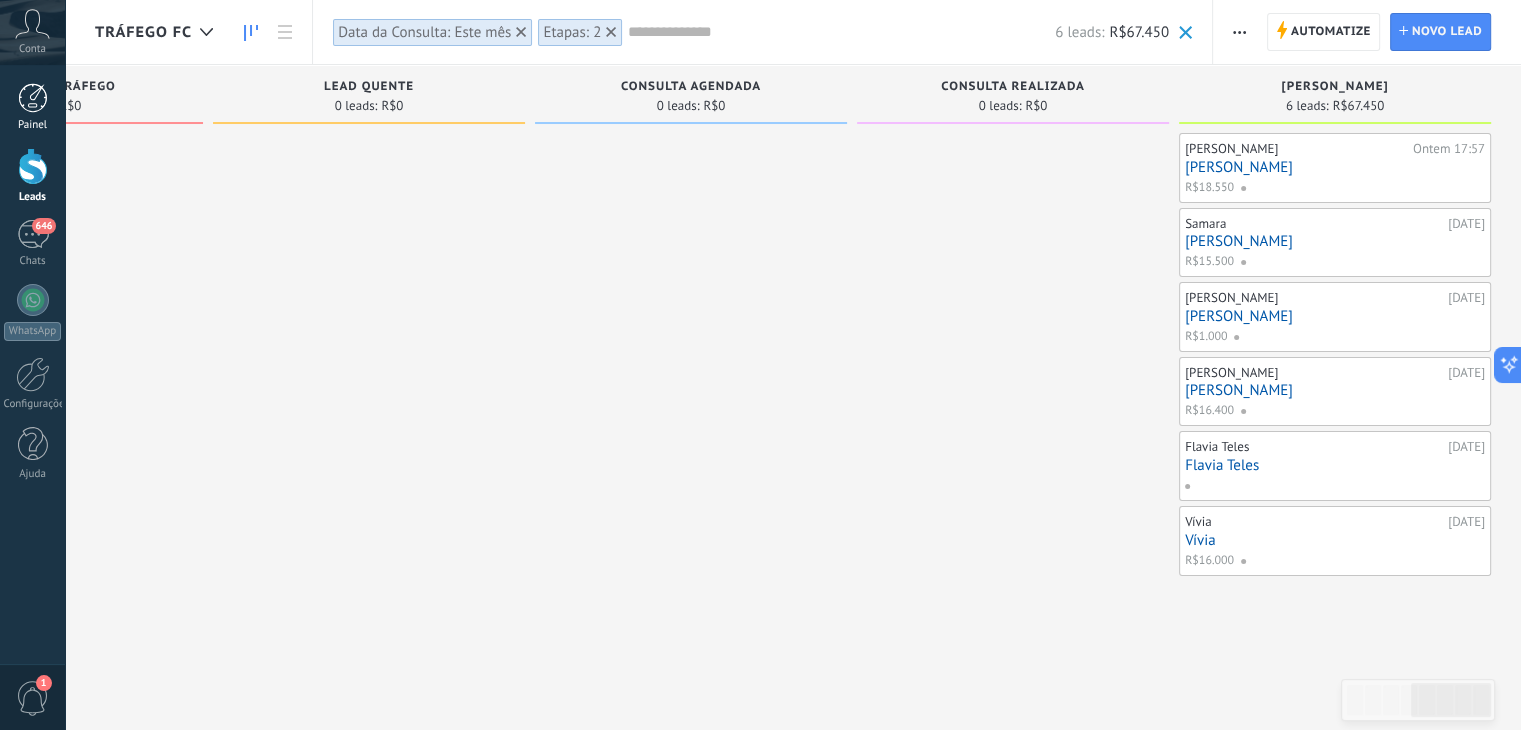 click at bounding box center (33, 98) 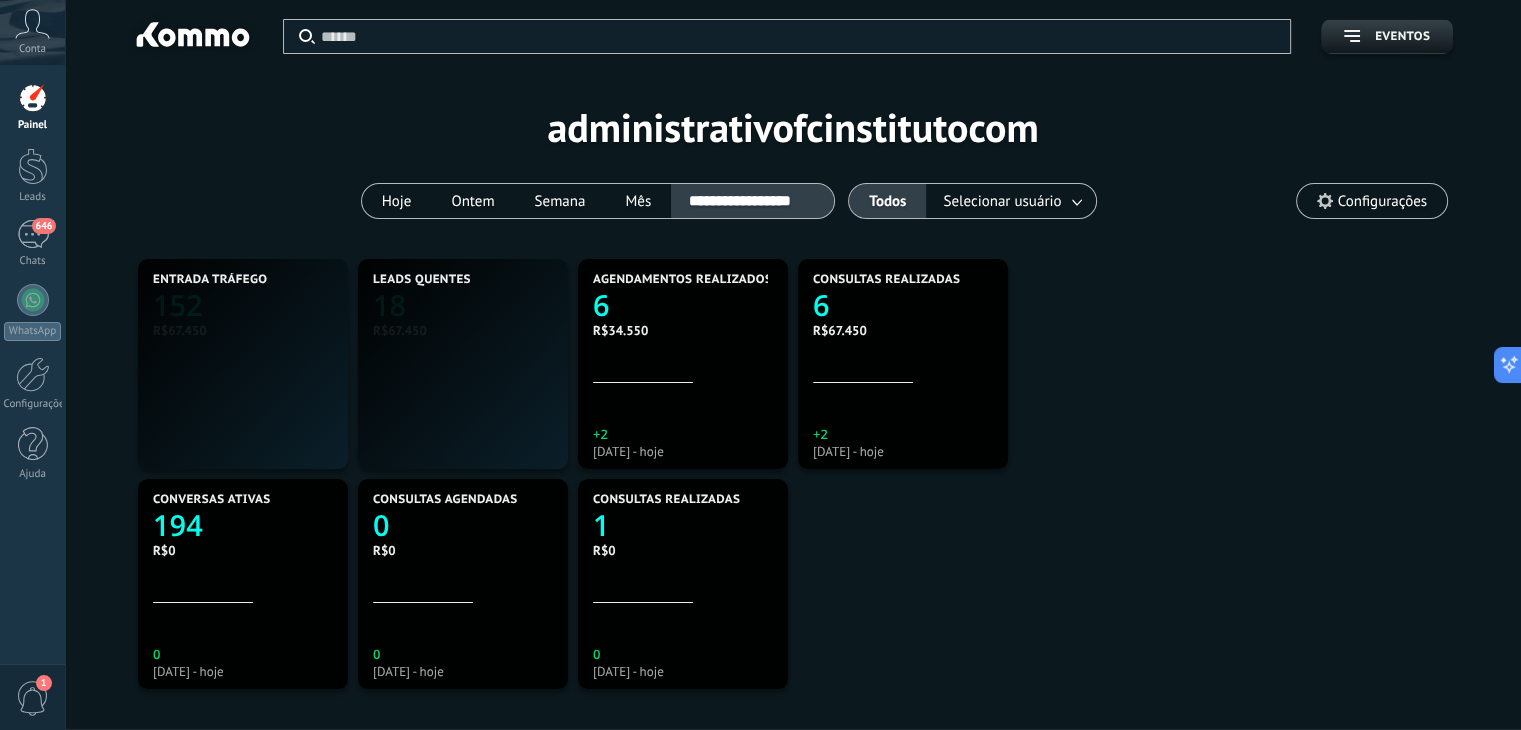 scroll, scrollTop: 999627, scrollLeft: 999134, axis: both 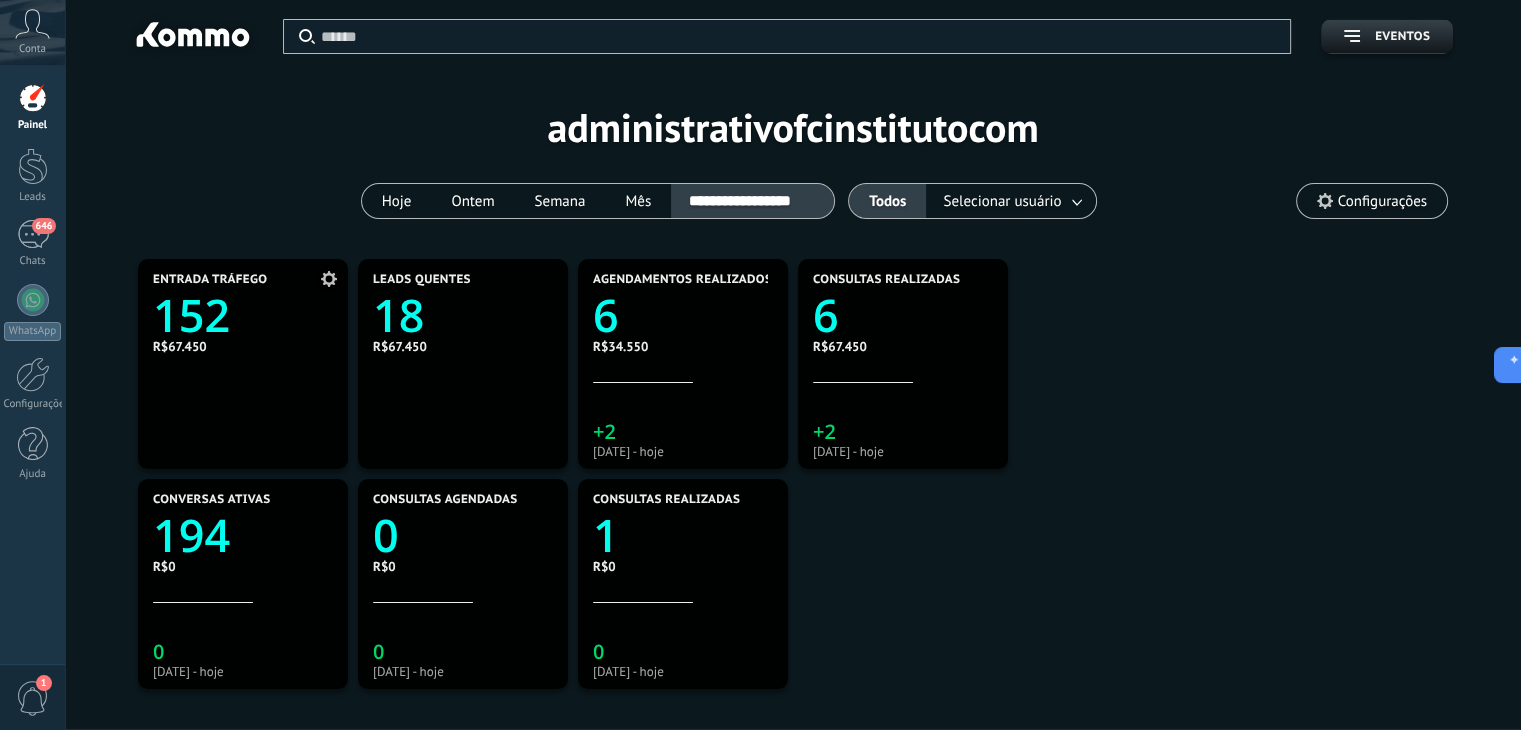 click on "152" 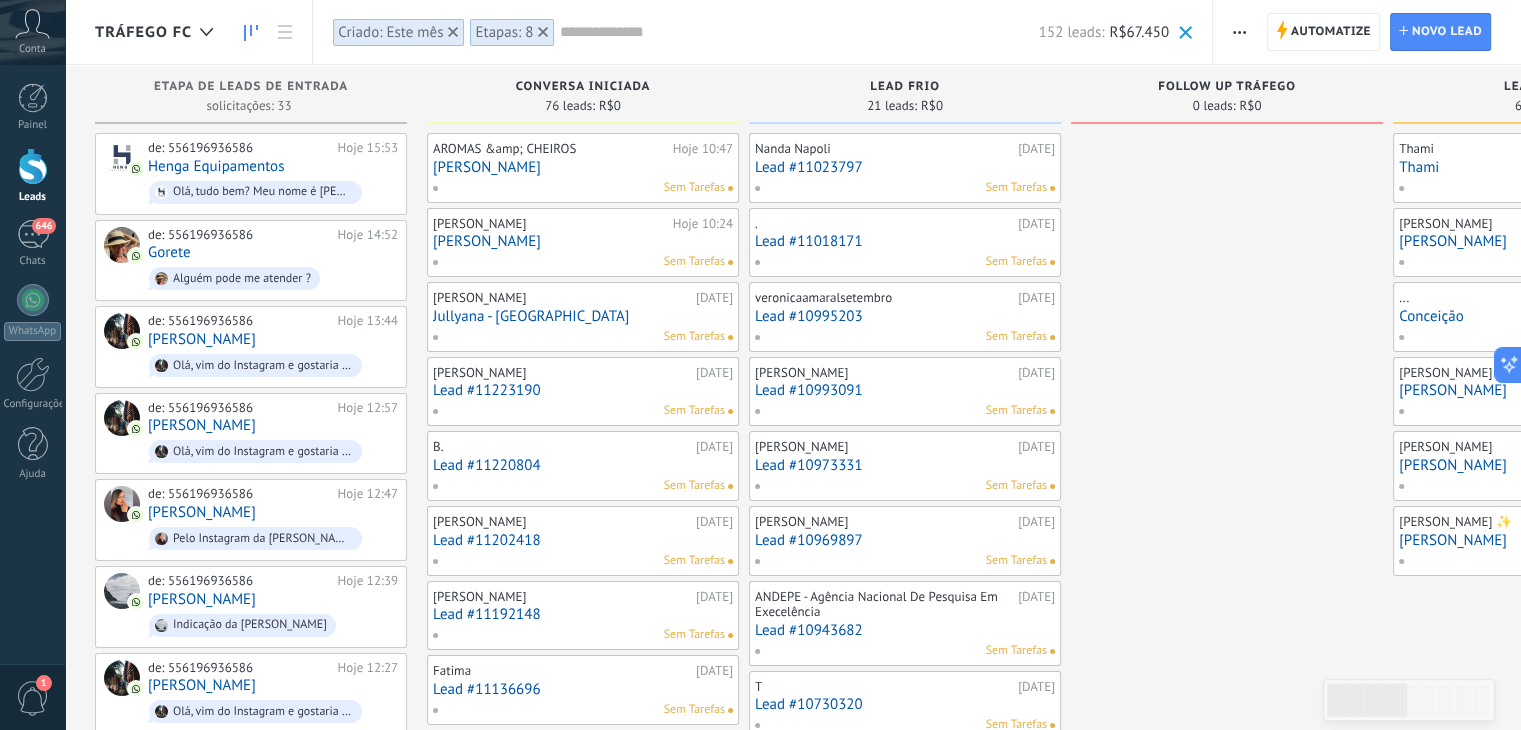 click on "Criado: Este mês" at bounding box center (390, 32) 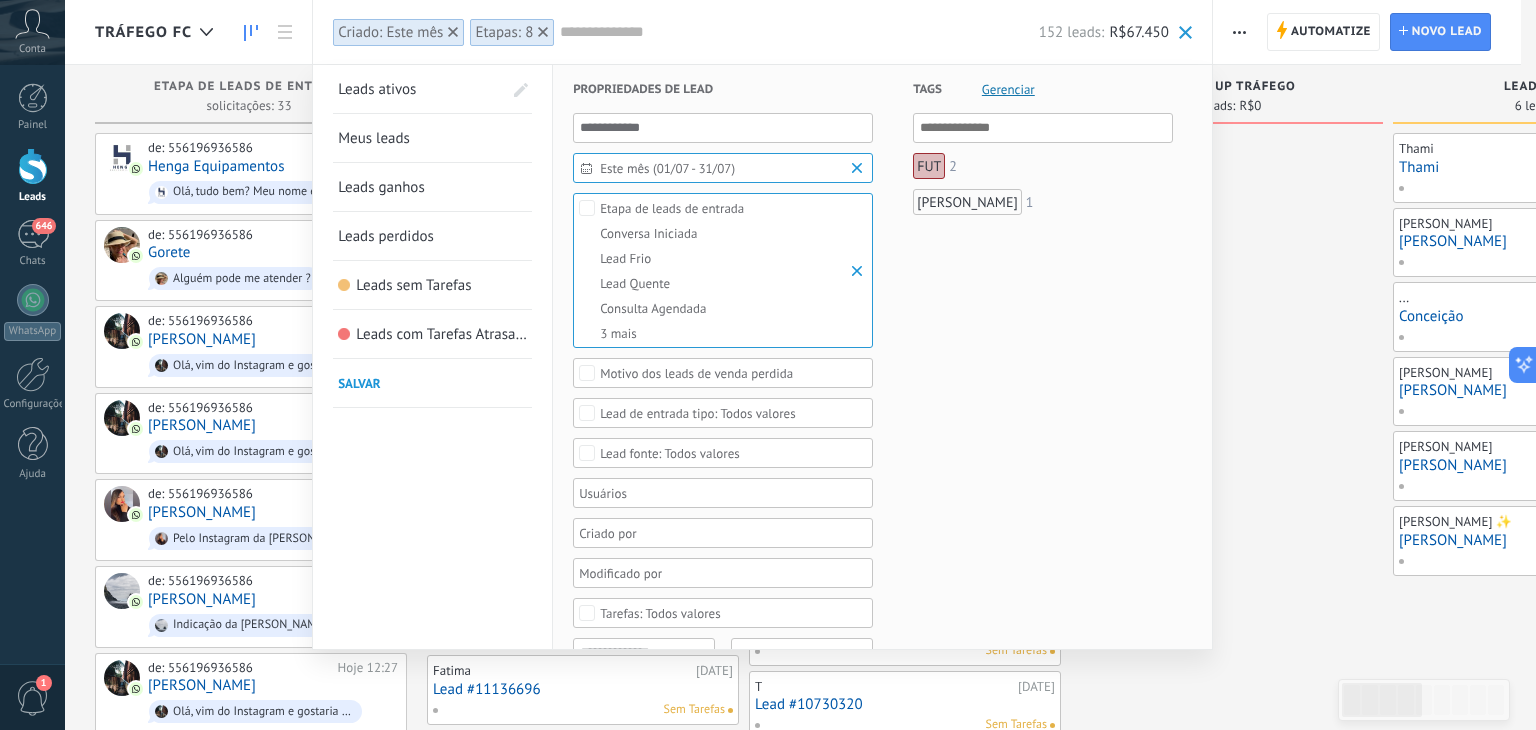 click on "Este mês (01/07 - 31/07)" at bounding box center (731, 168) 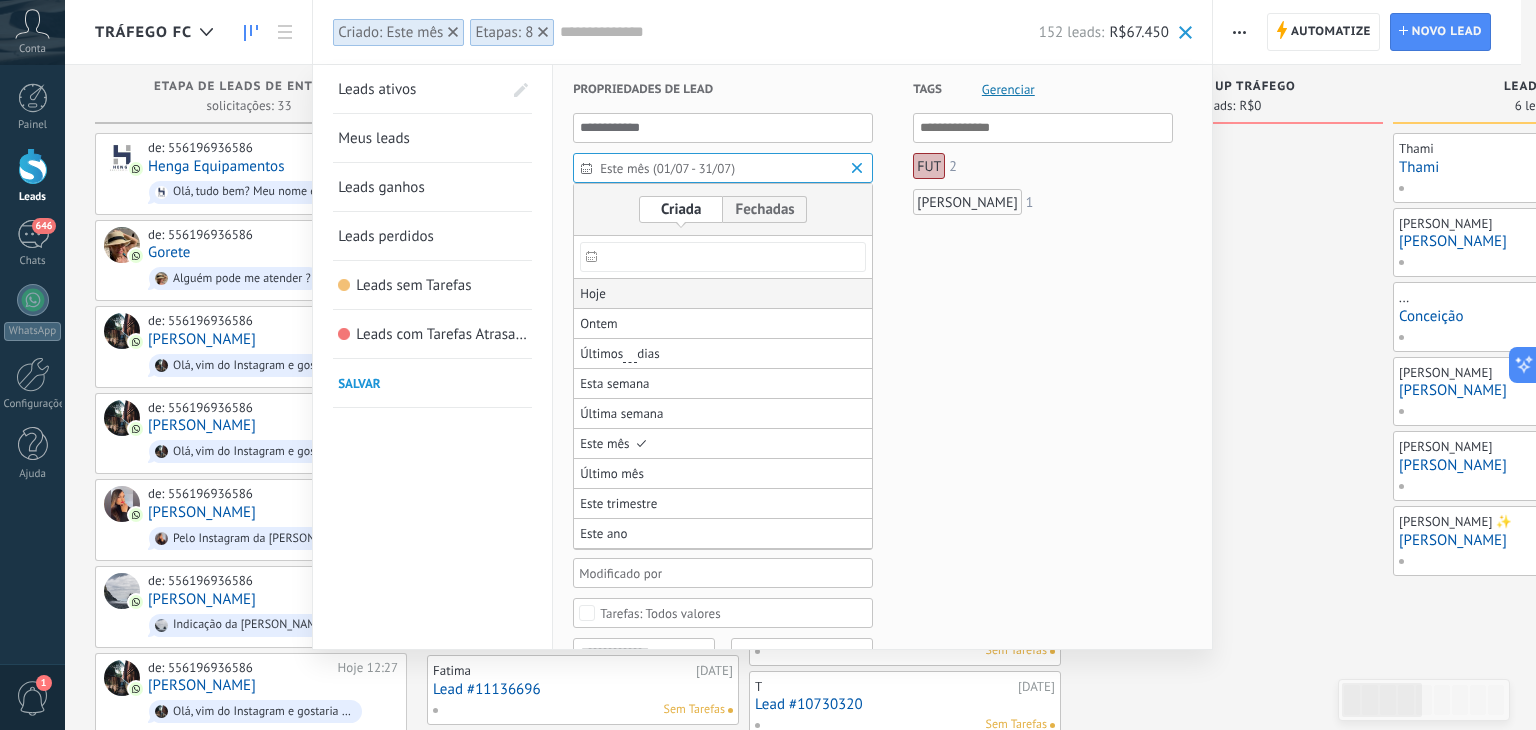 click on "Hoje" at bounding box center [723, 294] 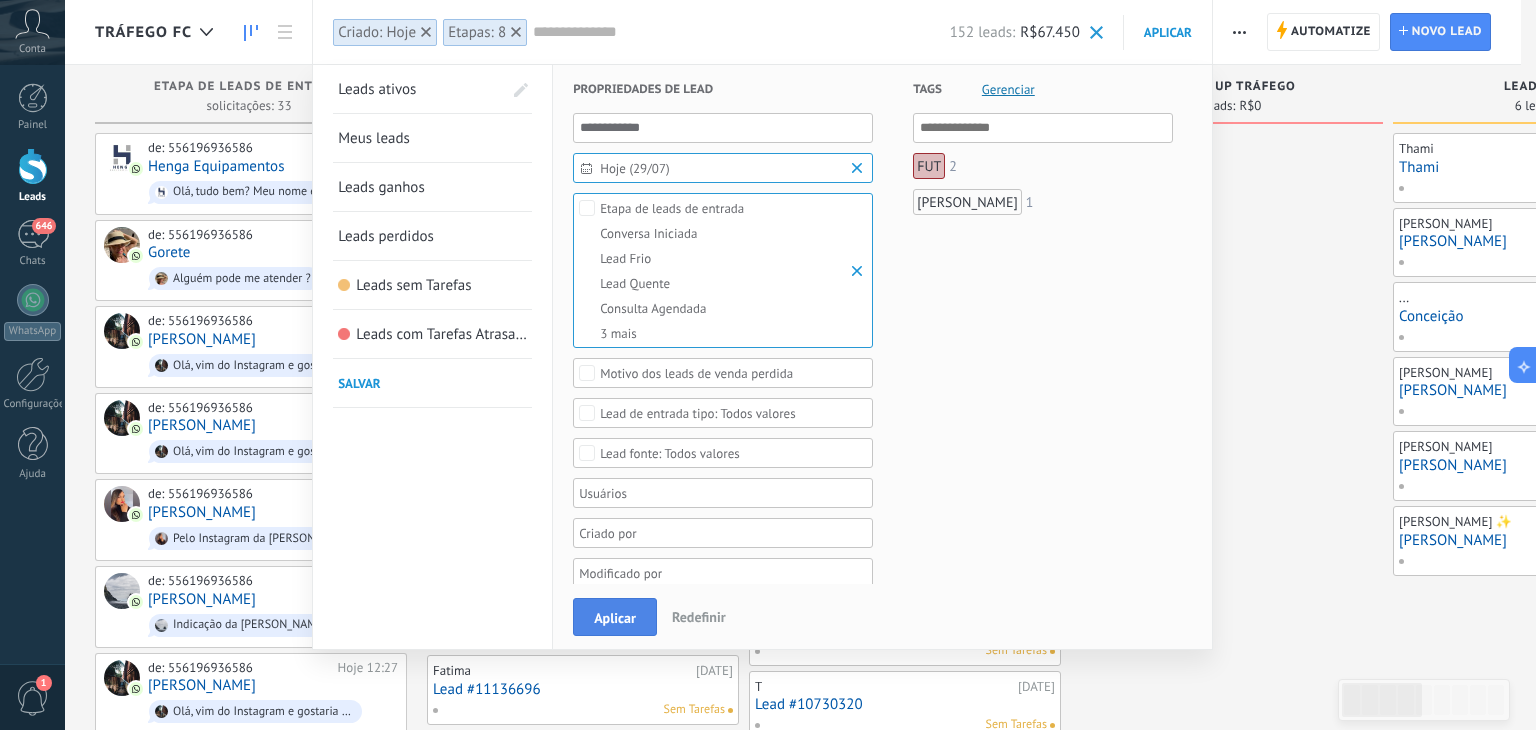 click on "Aplicar" at bounding box center [615, 617] 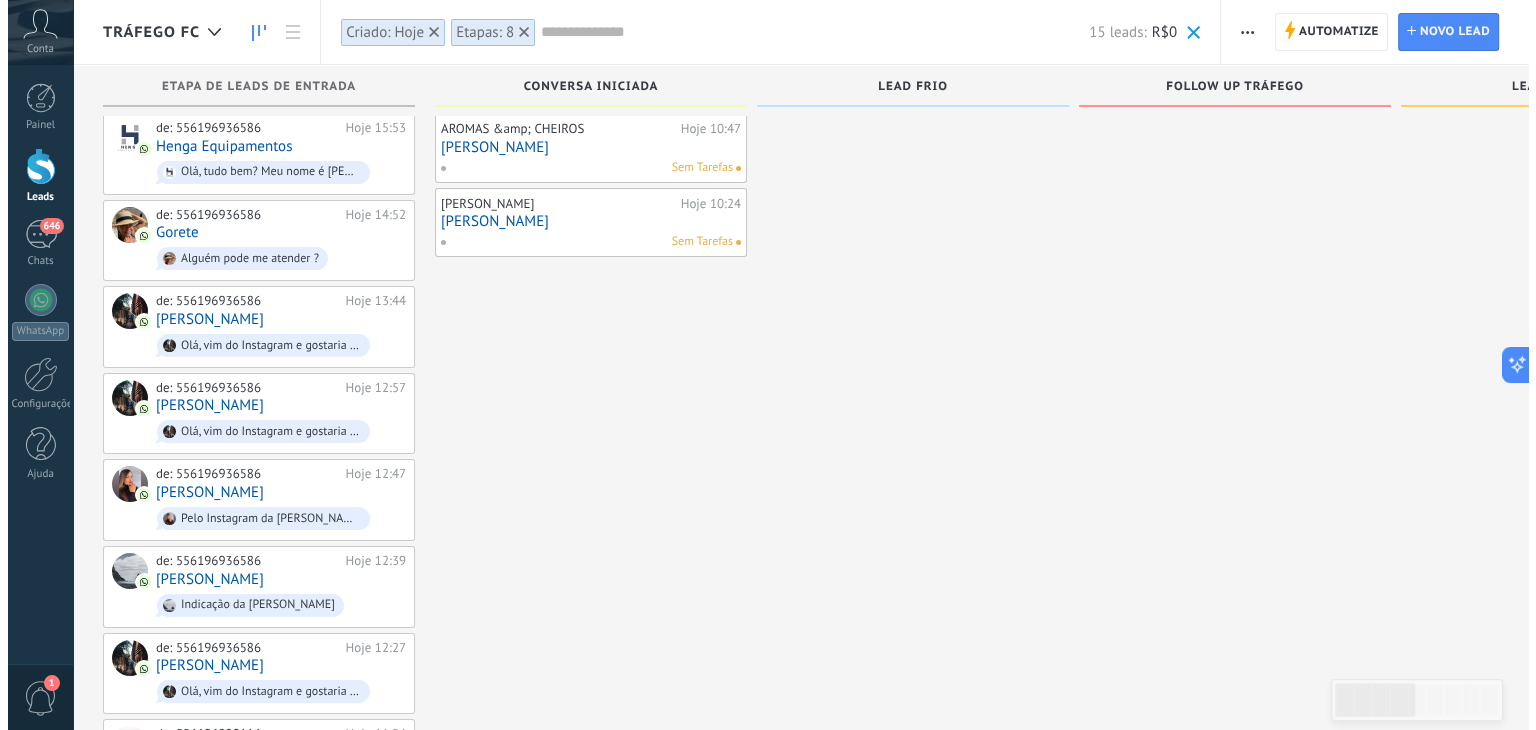 scroll, scrollTop: 23, scrollLeft: 0, axis: vertical 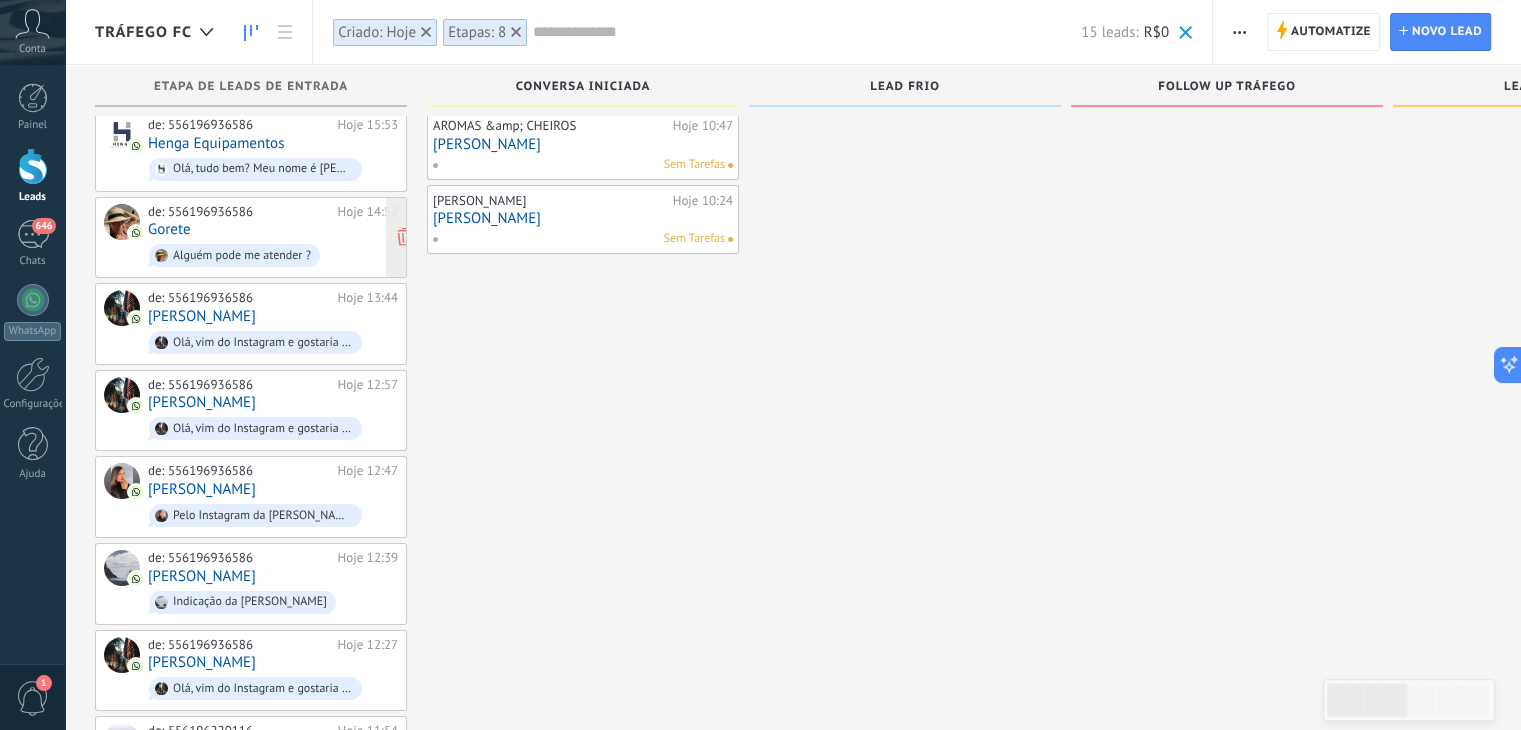 click on "Gorete" at bounding box center [169, 229] 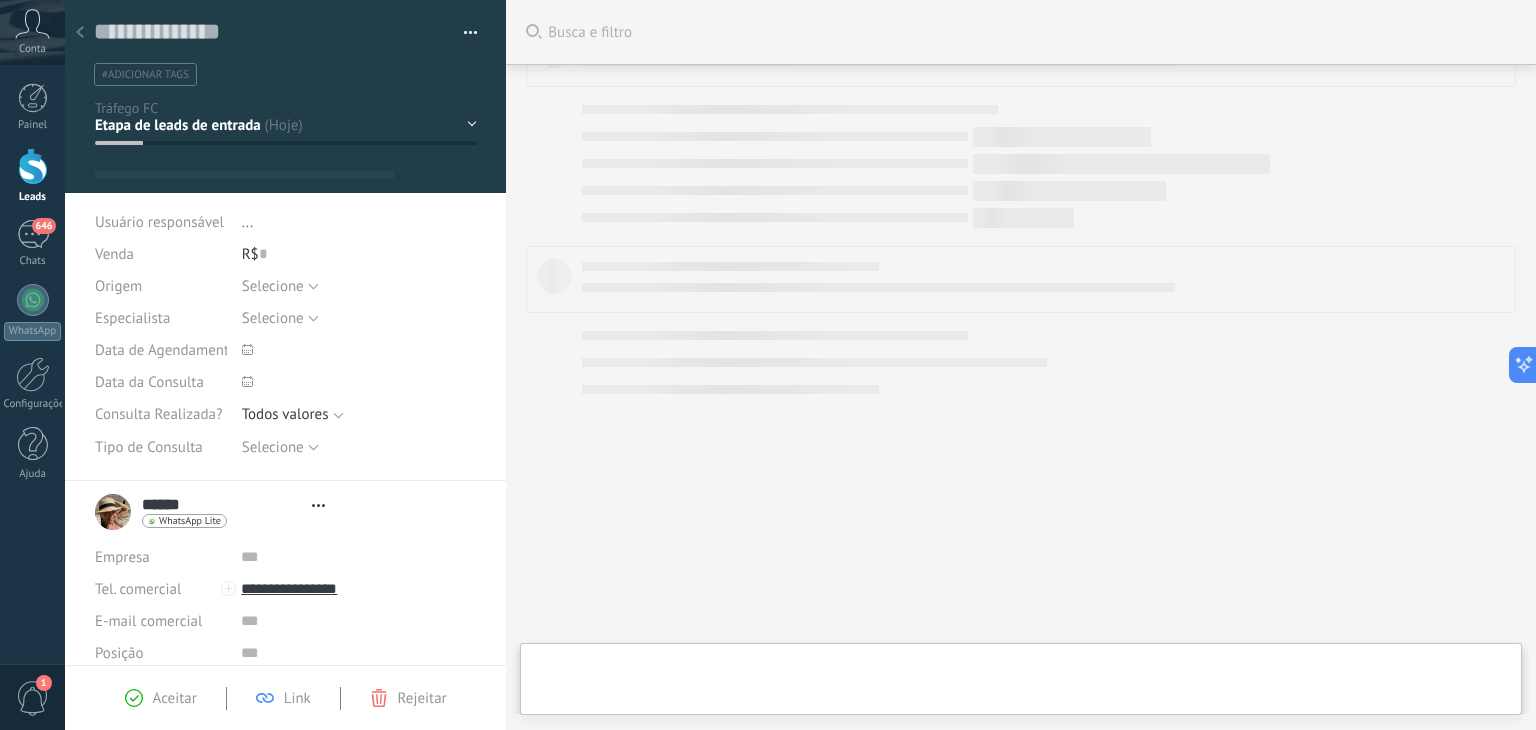 scroll, scrollTop: 0, scrollLeft: 0, axis: both 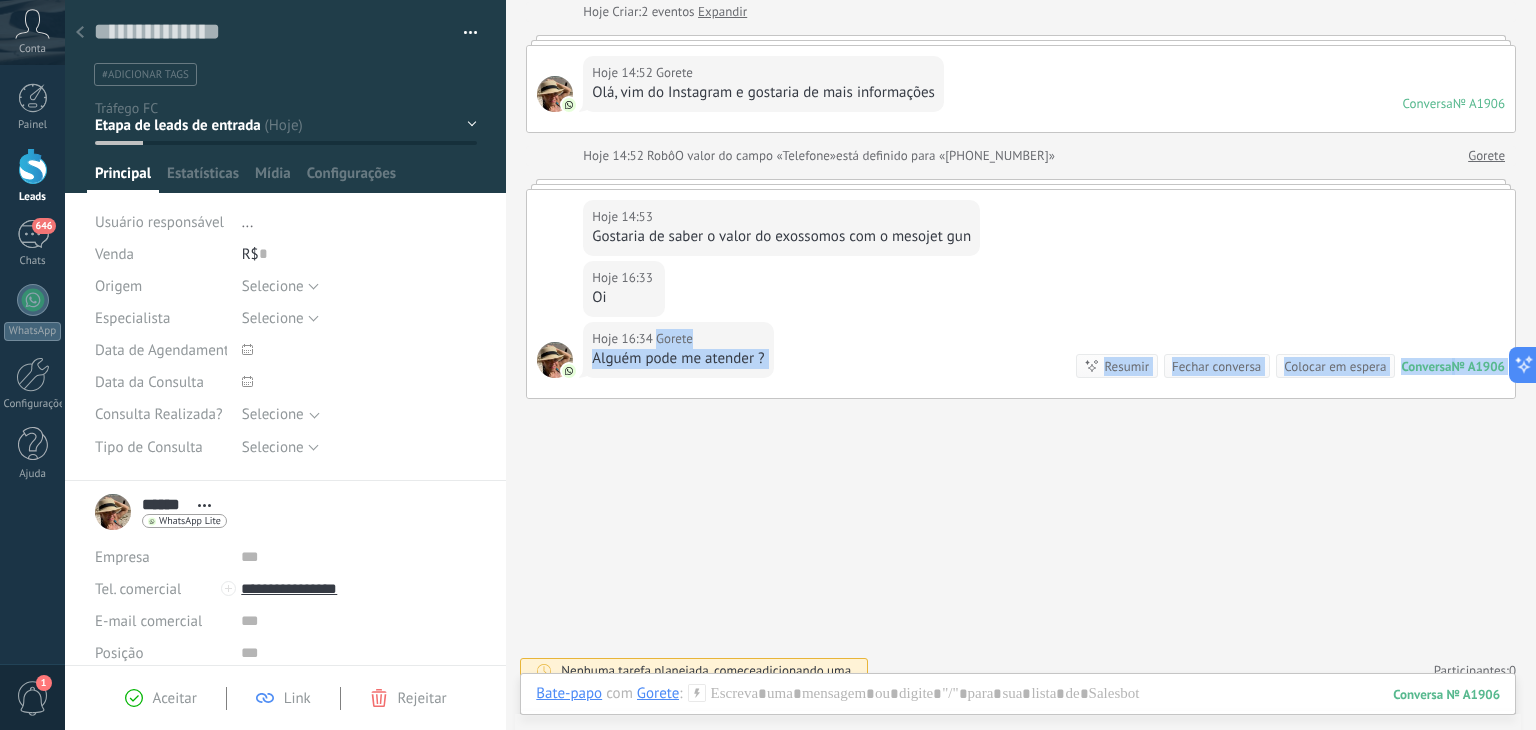 drag, startPoint x: 659, startPoint y: 344, endPoint x: 675, endPoint y: 462, distance: 119.0798 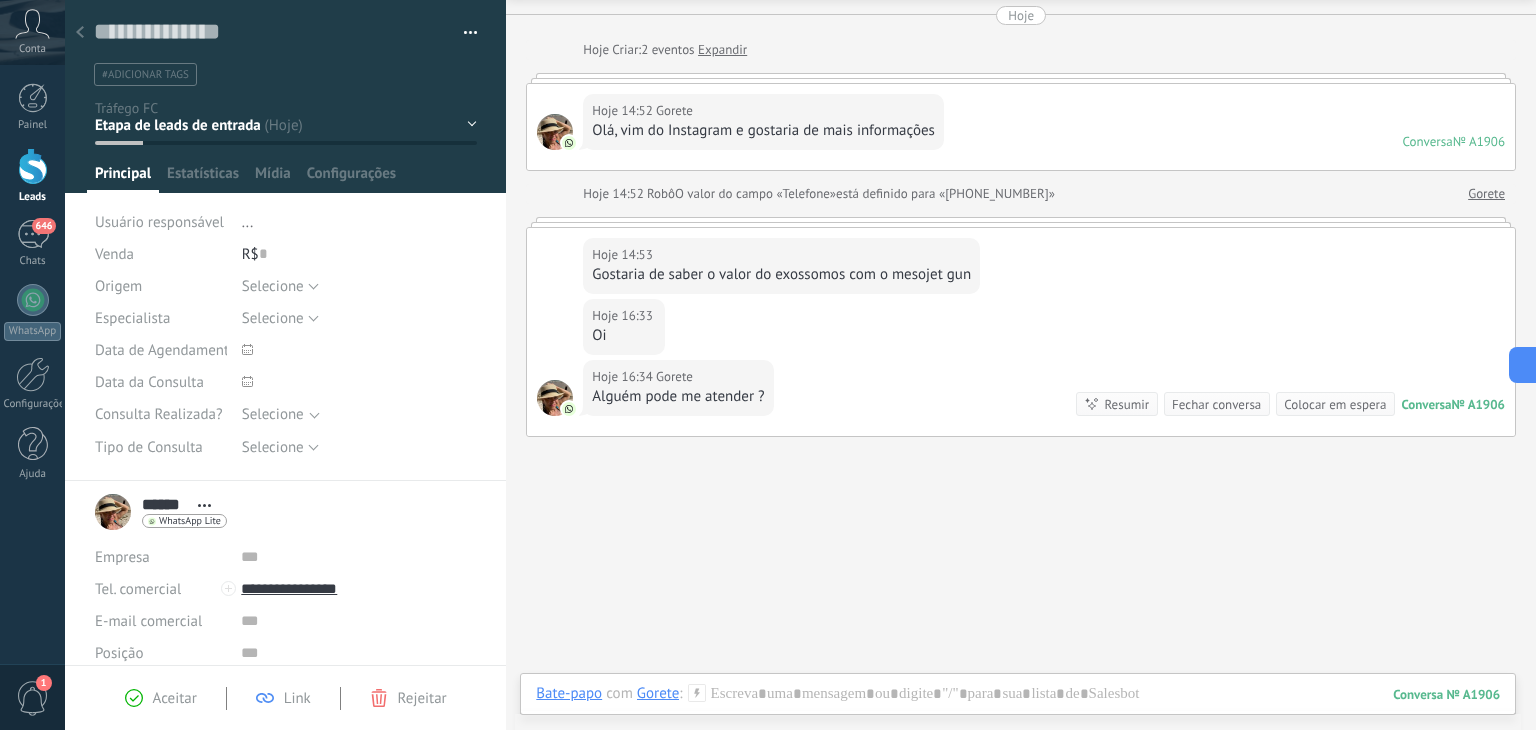 scroll, scrollTop: 69, scrollLeft: 0, axis: vertical 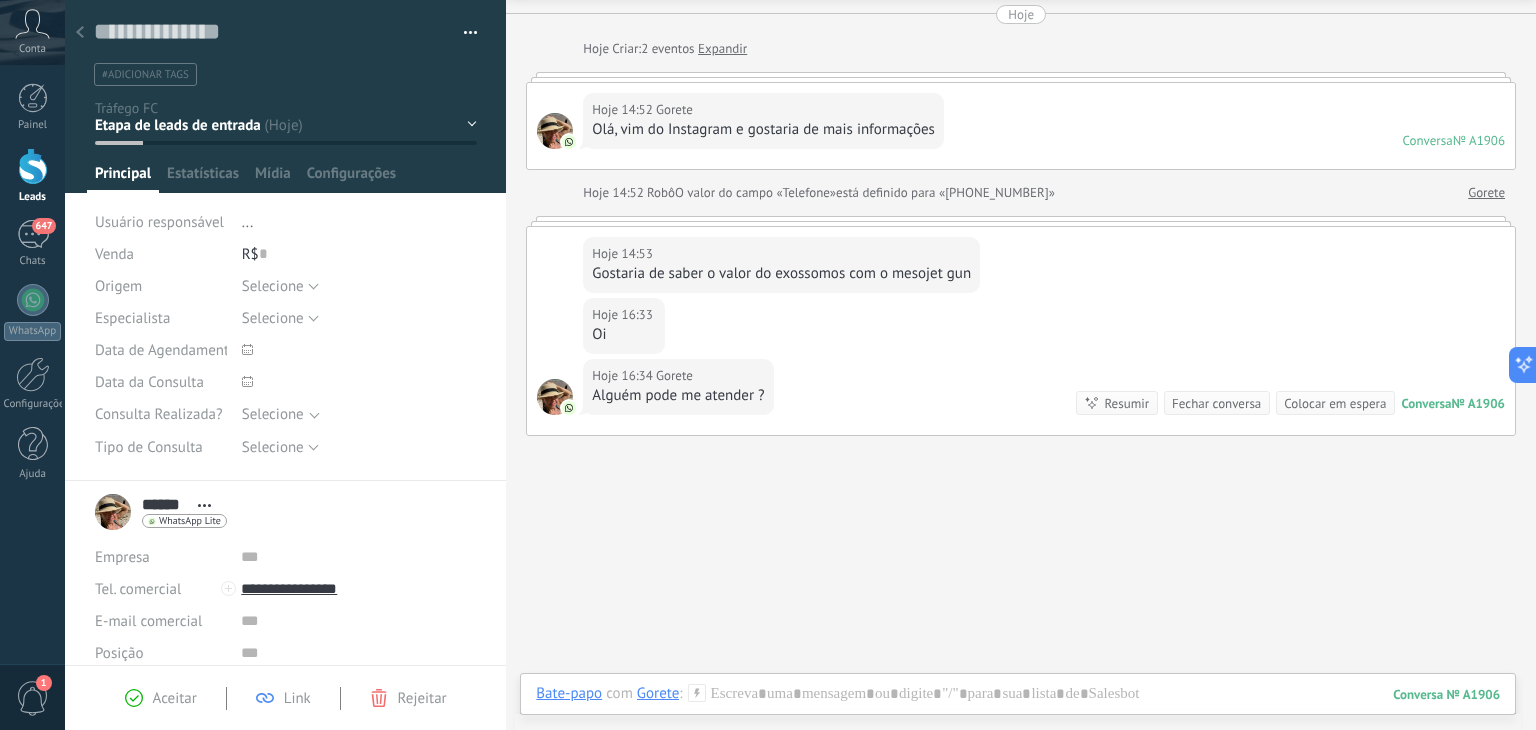 click 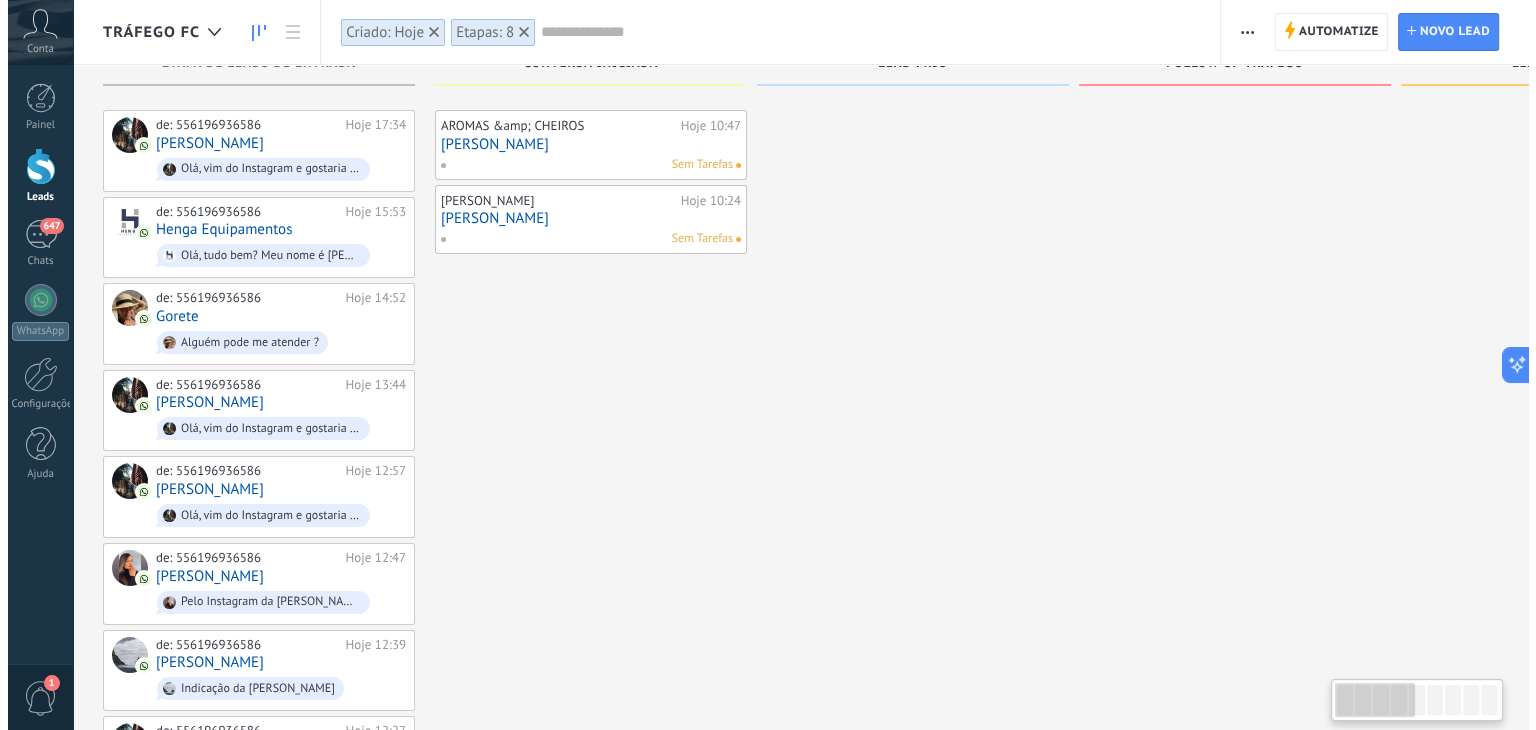 scroll, scrollTop: 0, scrollLeft: 0, axis: both 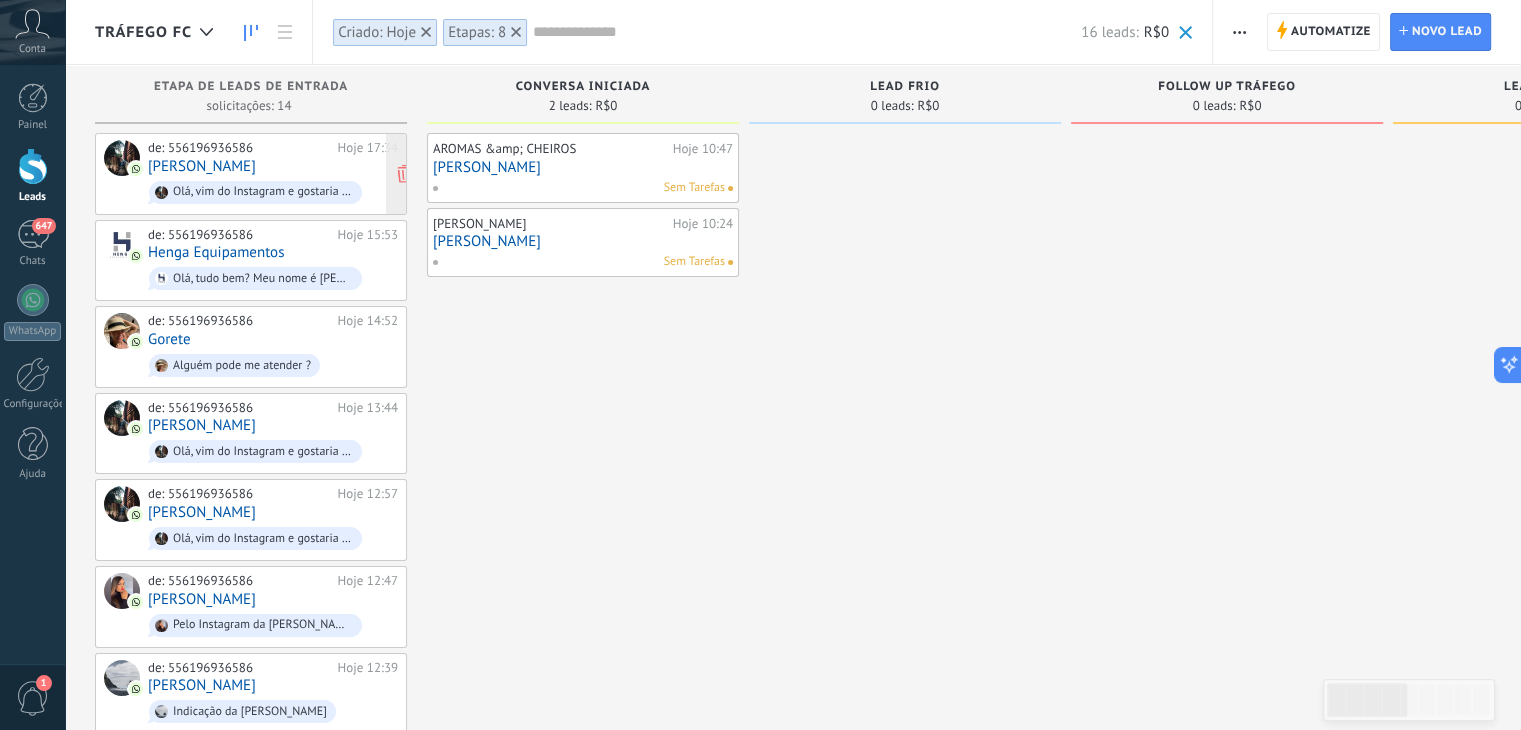 click on "[PERSON_NAME]" at bounding box center (202, 166) 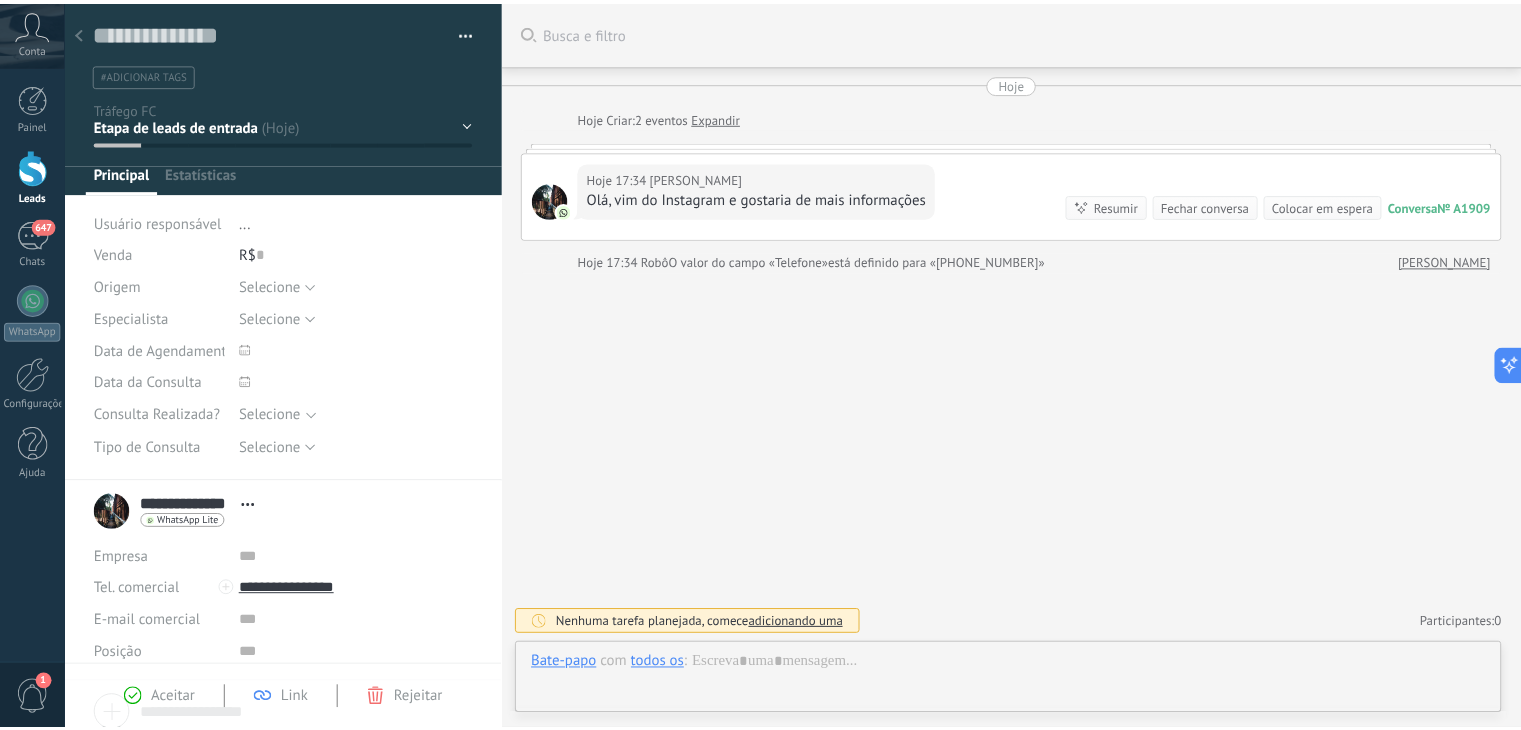 scroll, scrollTop: 29, scrollLeft: 0, axis: vertical 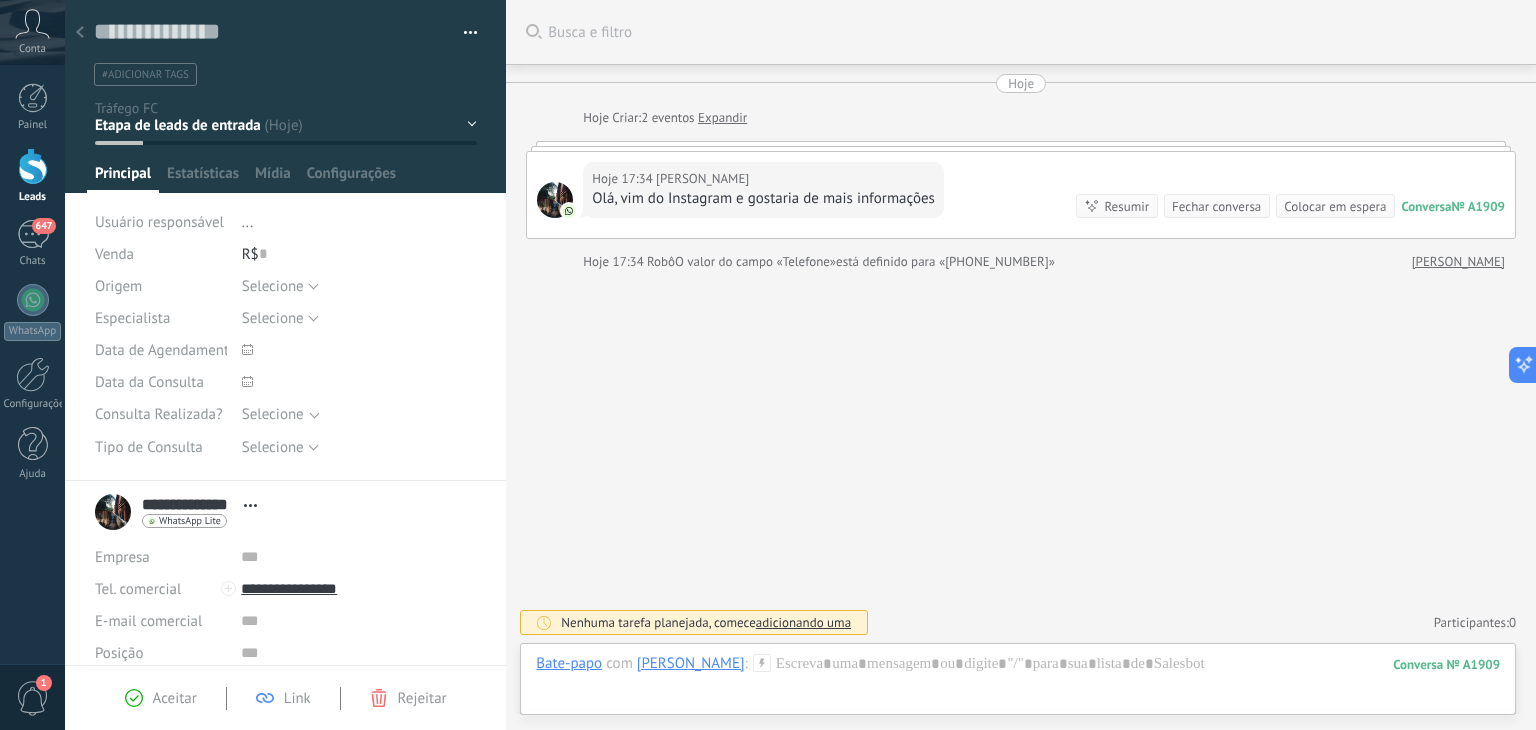 click 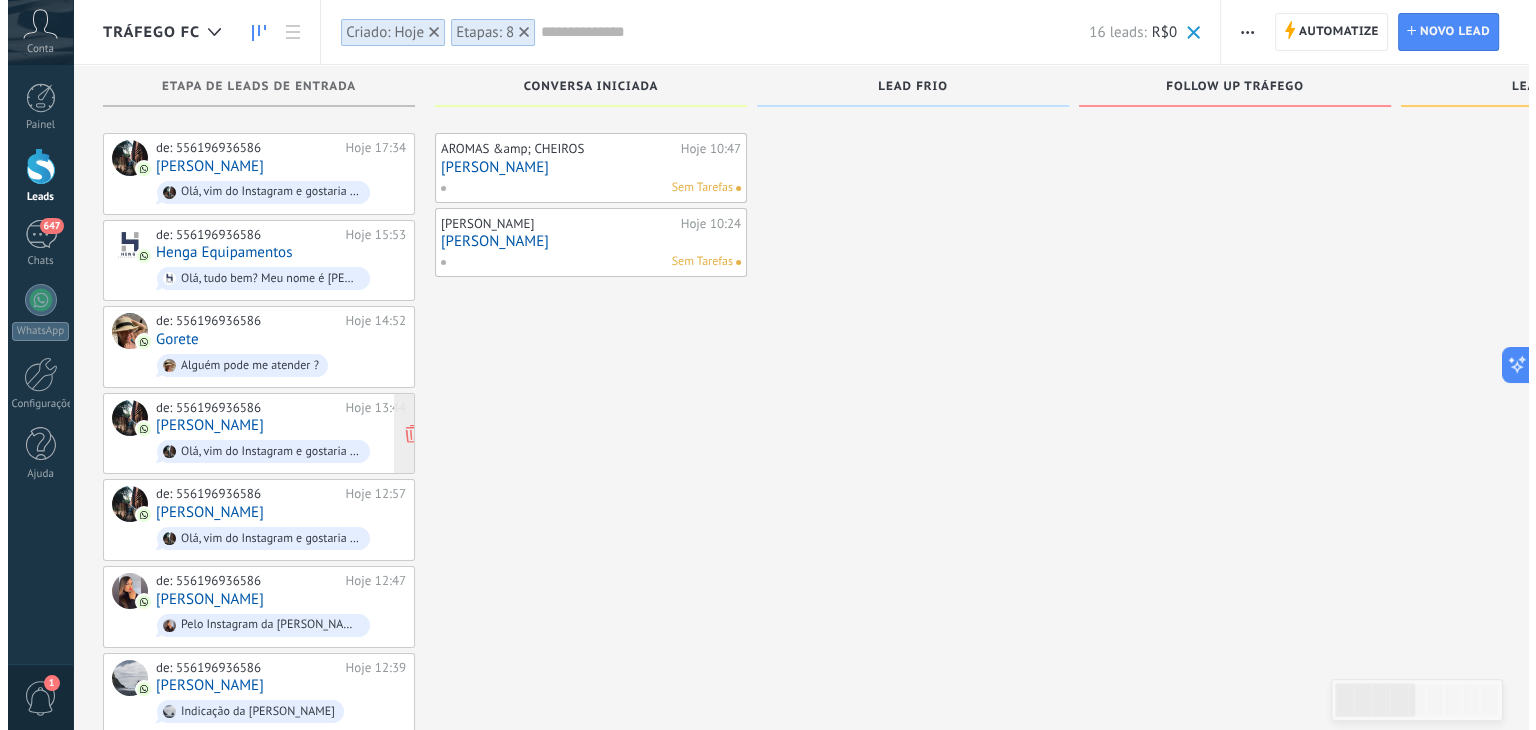 scroll, scrollTop: 640, scrollLeft: 0, axis: vertical 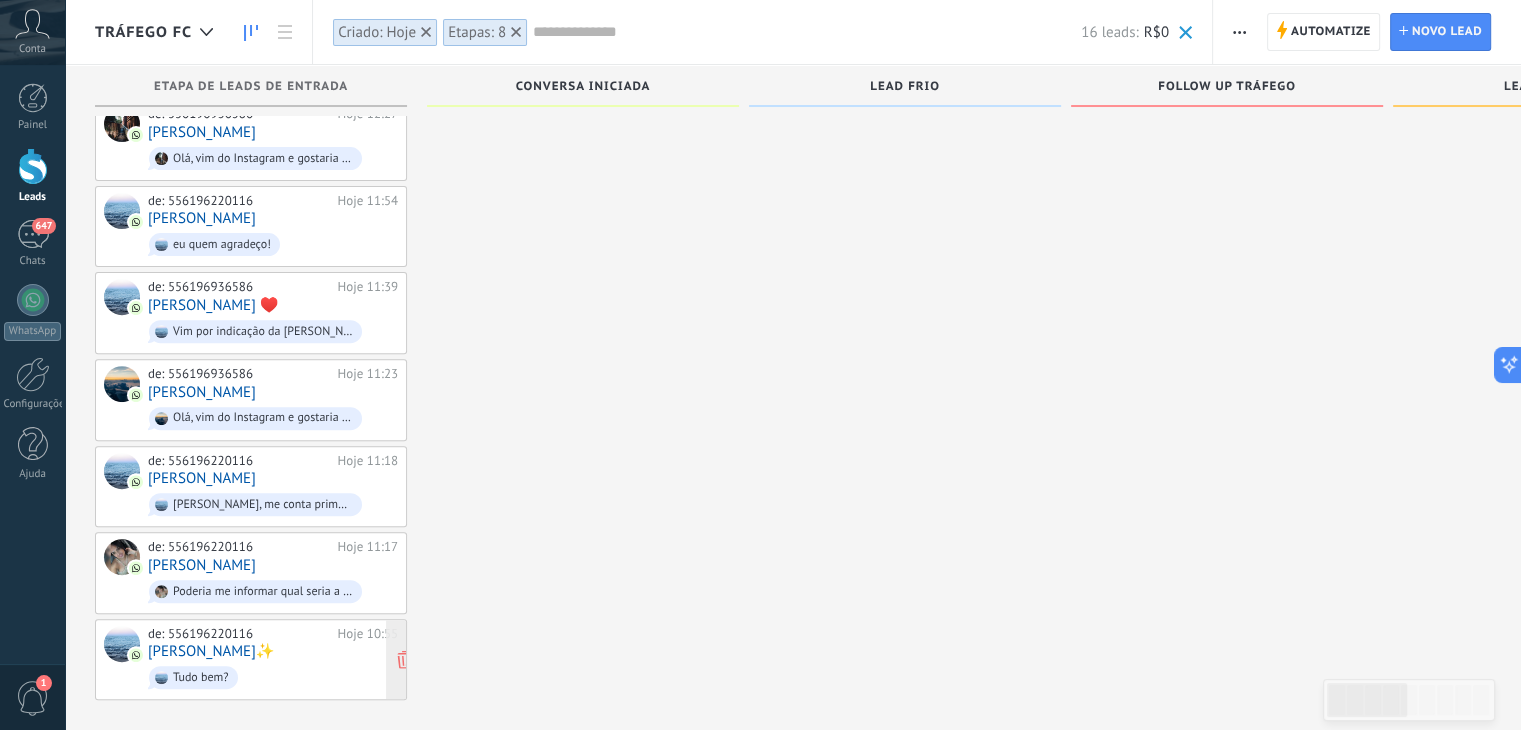 click on "[PERSON_NAME]✨" at bounding box center [211, 651] 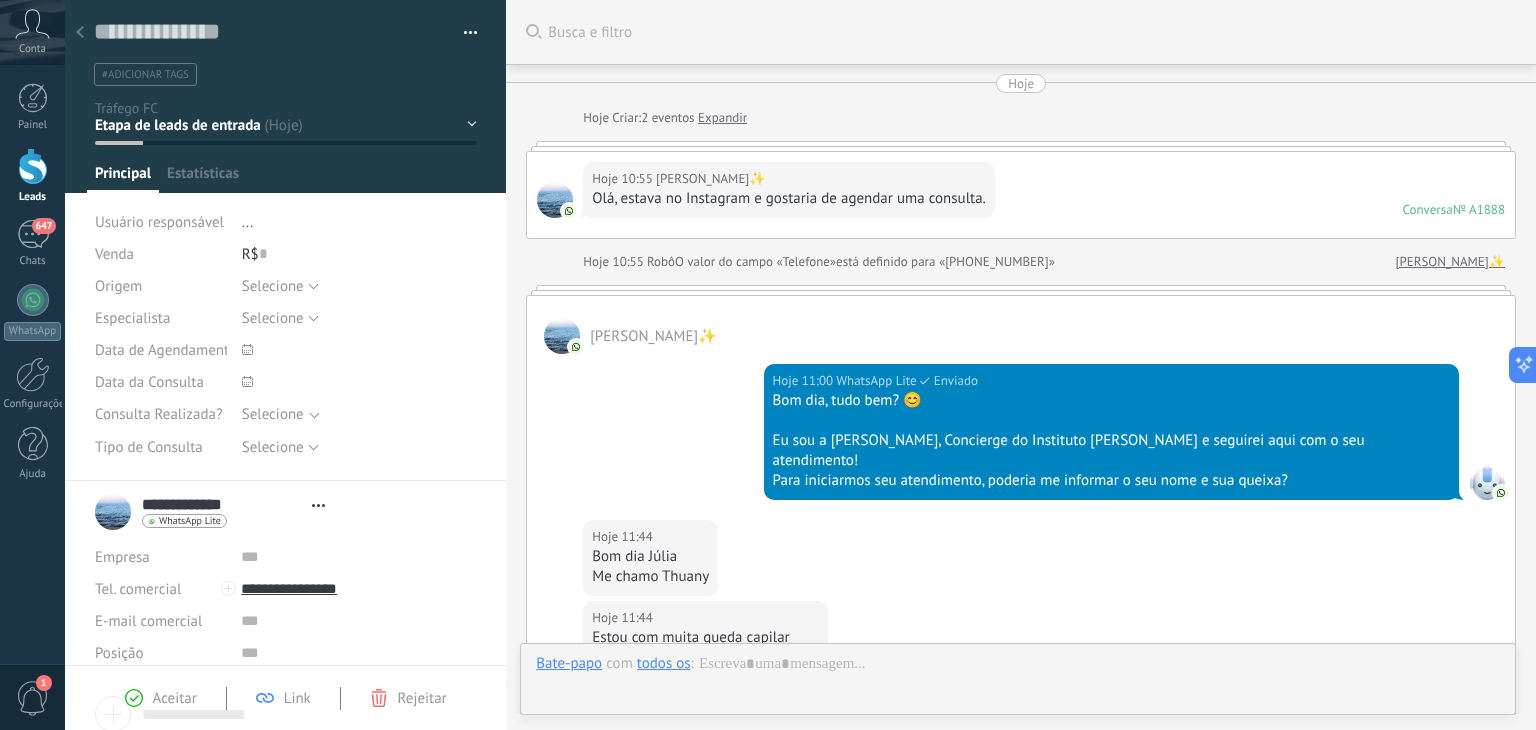 scroll, scrollTop: 0, scrollLeft: 0, axis: both 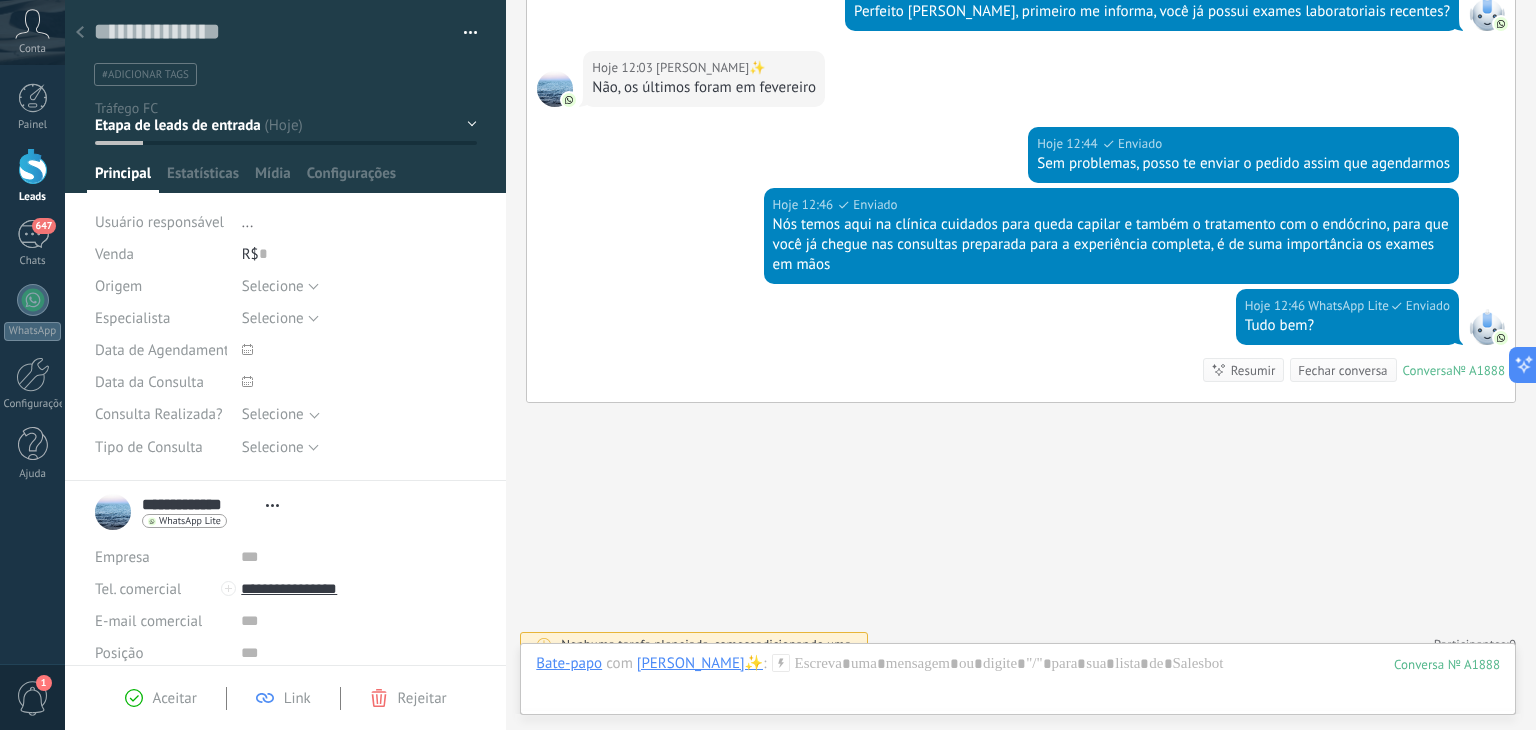click at bounding box center (80, 33) 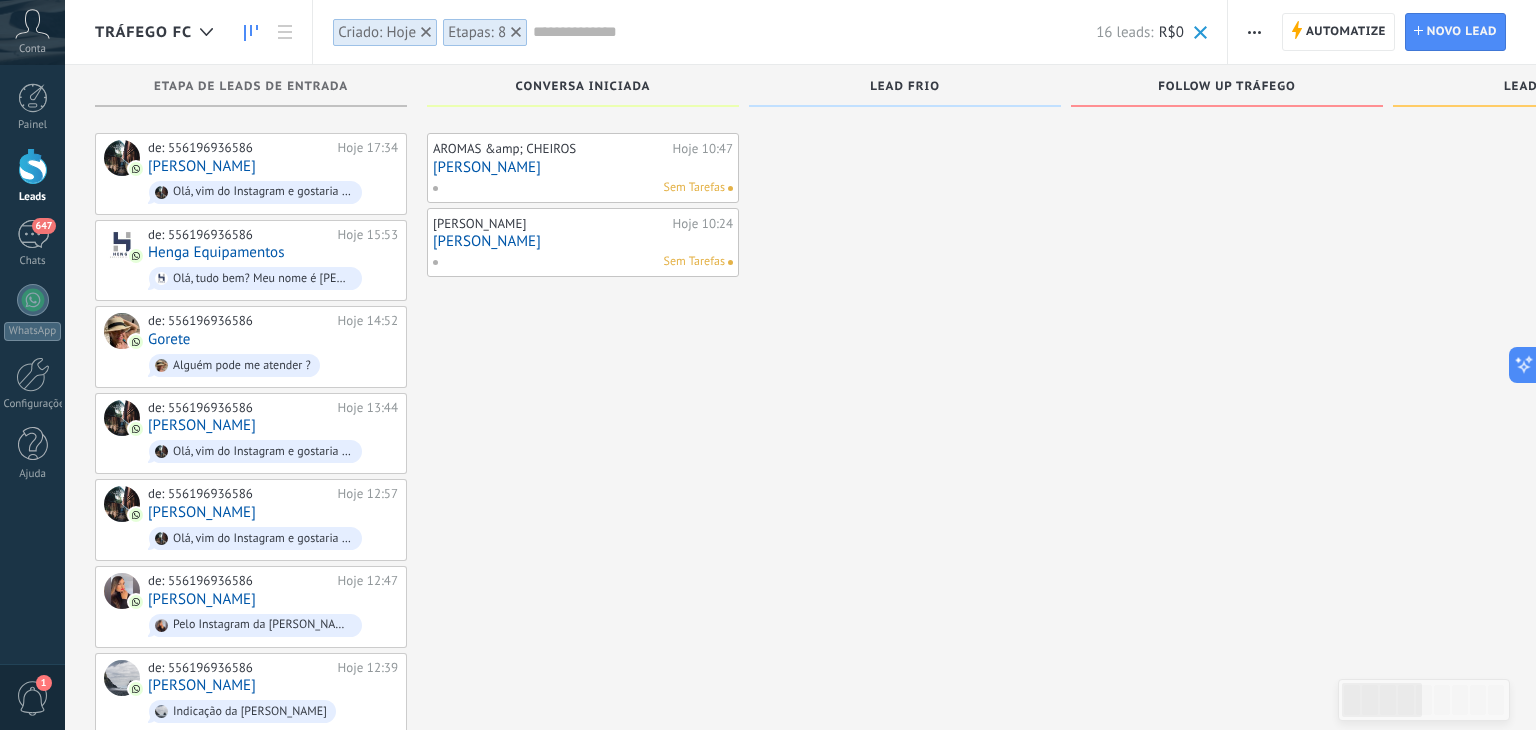 scroll, scrollTop: 640, scrollLeft: 0, axis: vertical 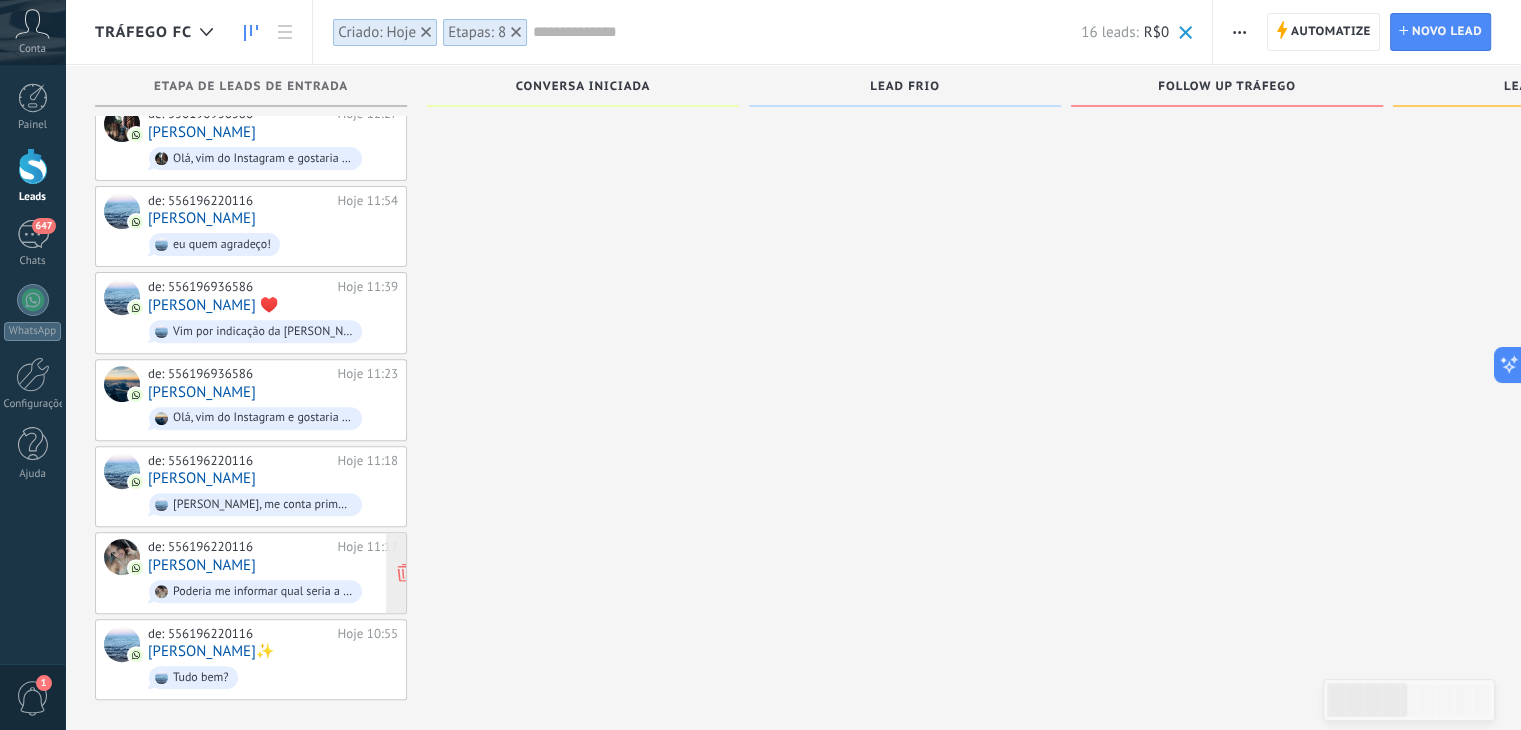 click on "[PERSON_NAME]" at bounding box center (202, 565) 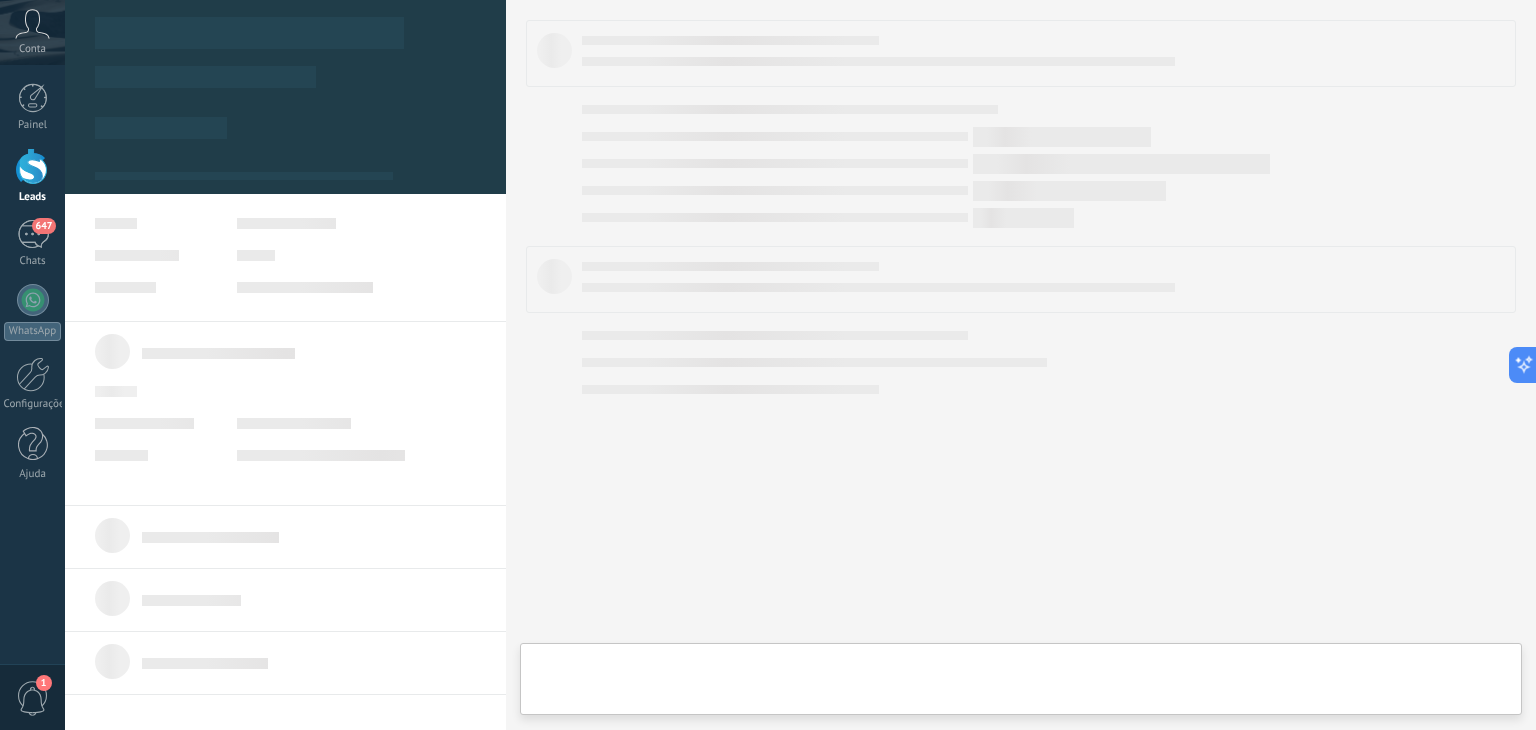 scroll, scrollTop: 0, scrollLeft: 0, axis: both 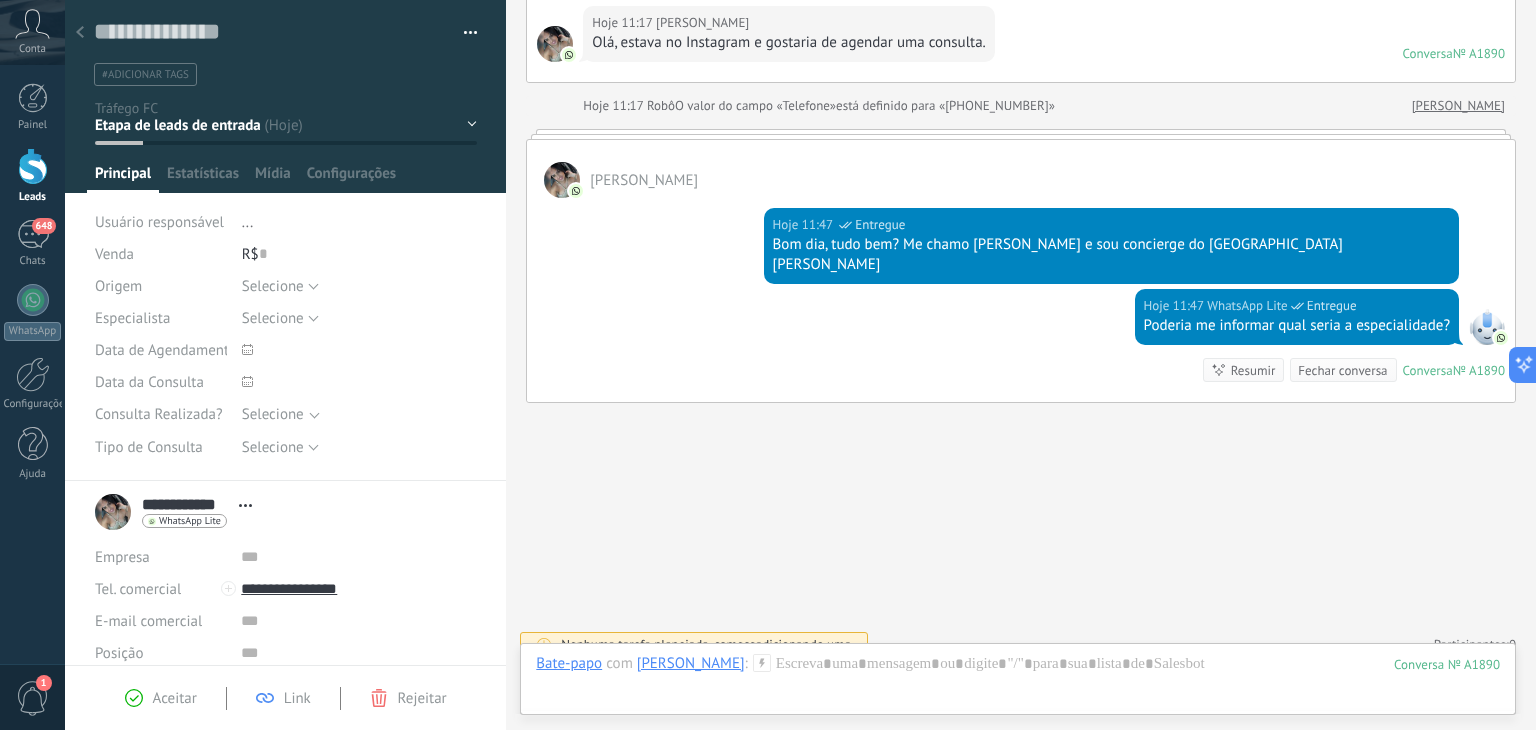click at bounding box center [80, 33] 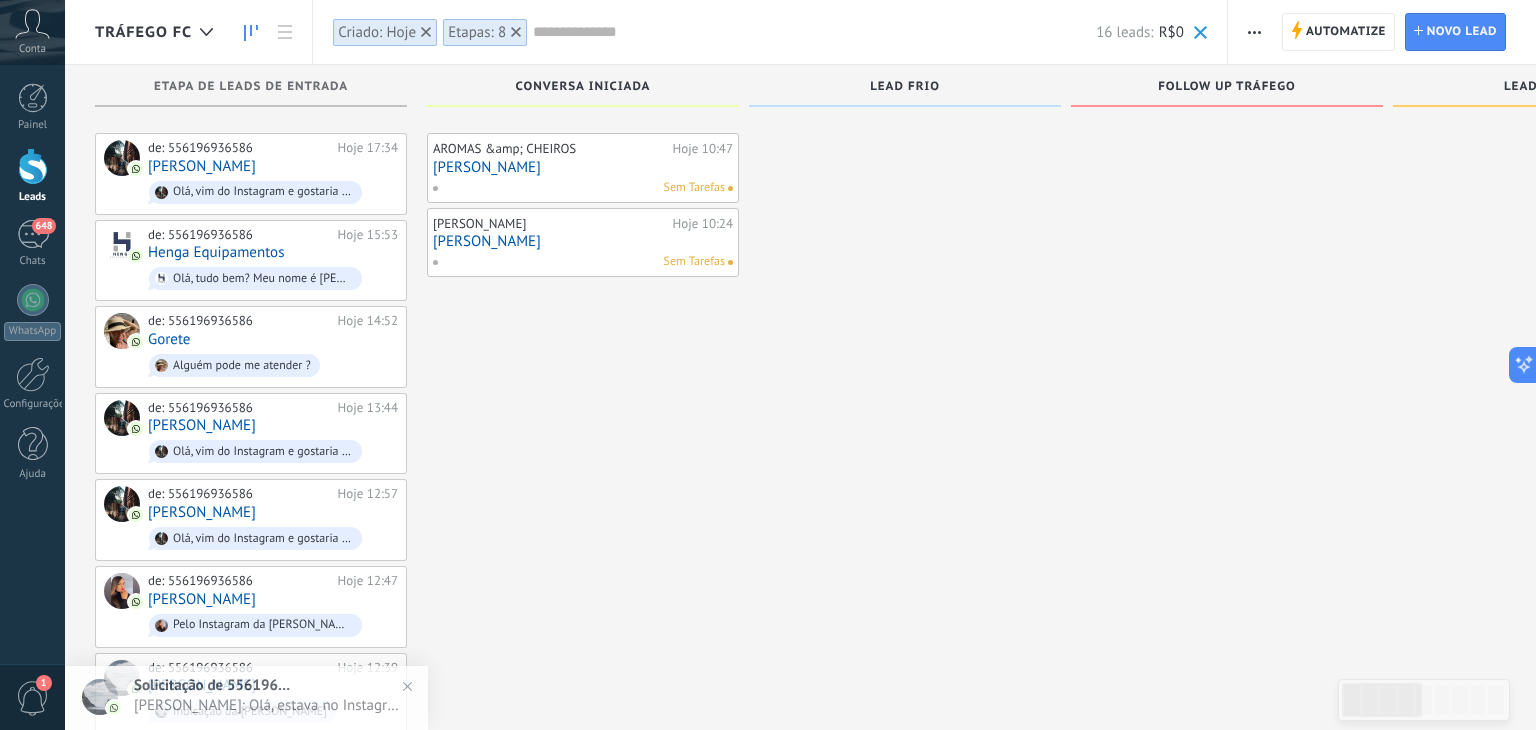 scroll, scrollTop: 640, scrollLeft: 0, axis: vertical 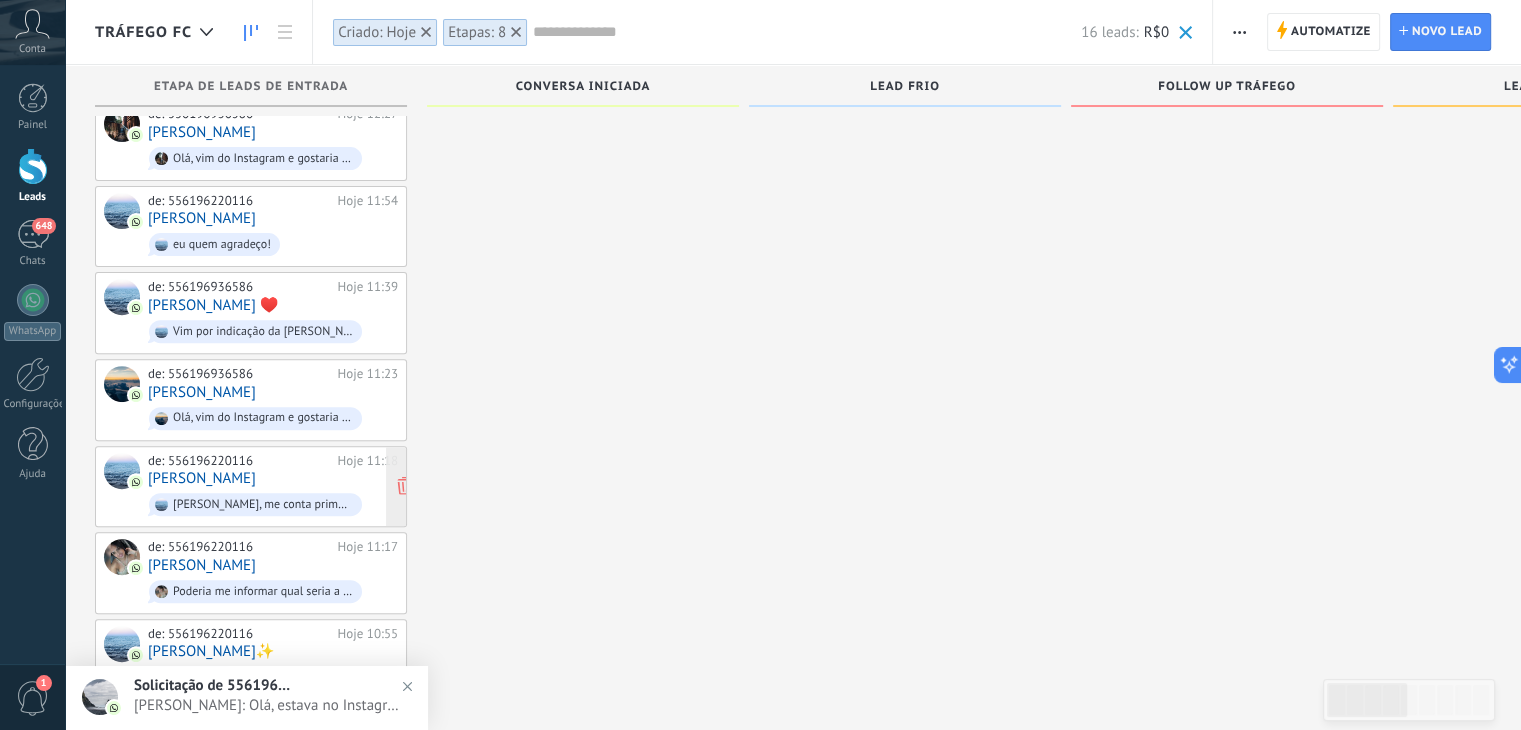 click on "[PERSON_NAME]" at bounding box center (202, 478) 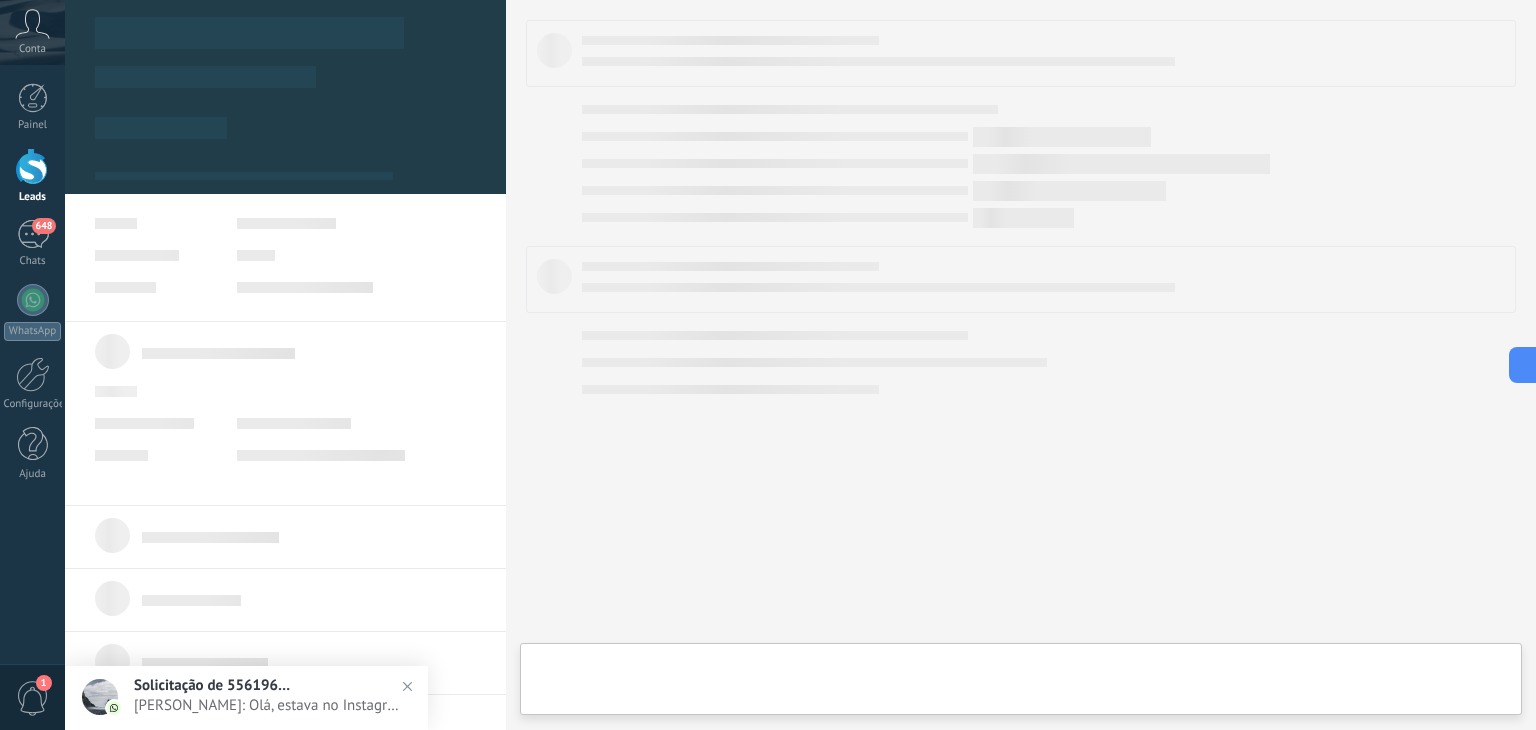 scroll, scrollTop: 0, scrollLeft: 0, axis: both 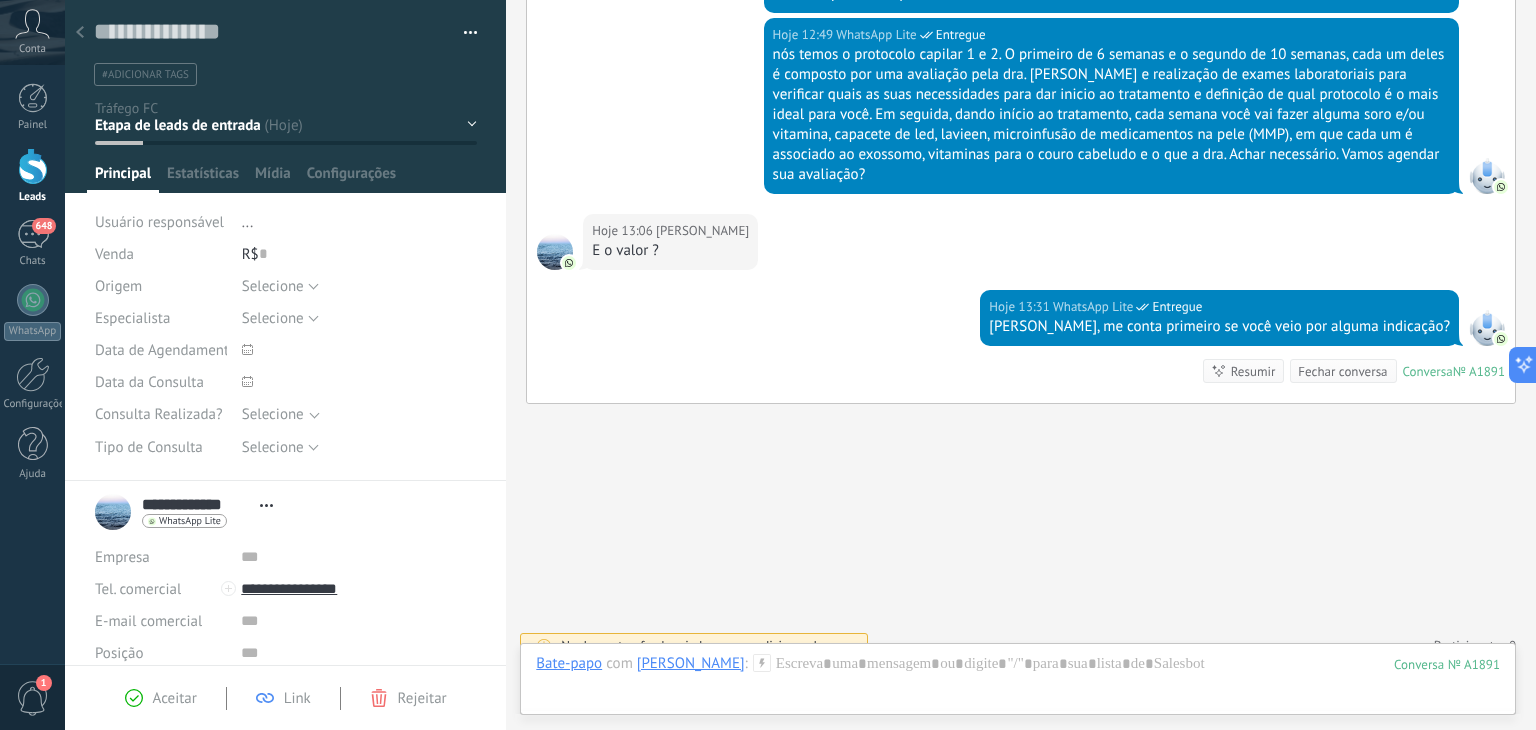 click on "Hoje 12:49 WhatsApp Lite  Entregue nós temos o protocolo capilar 1 e 2. O primeiro de 6 semanas e o segundo de 10 semanas, cada um deles é composto por uma avaliação pela dra. [PERSON_NAME] e realização de exames laboratoriais para verificar quais as suas necessidades para dar inicio ao tratamento e definição de qual protocolo é o mais ideal para você. Em seguida, dando início ao tratamento, cada semana você vai fazer alguma soro e/ou vitamina, capacete de led, lavieen, microinfusão de medicamentos na pele (MMP), em que cada um é associado ao exossomo, vitaminas para o couro cabeludo e o que a dra. Achar necessário. Vamos agendar sua avaliação?" at bounding box center [1021, 116] 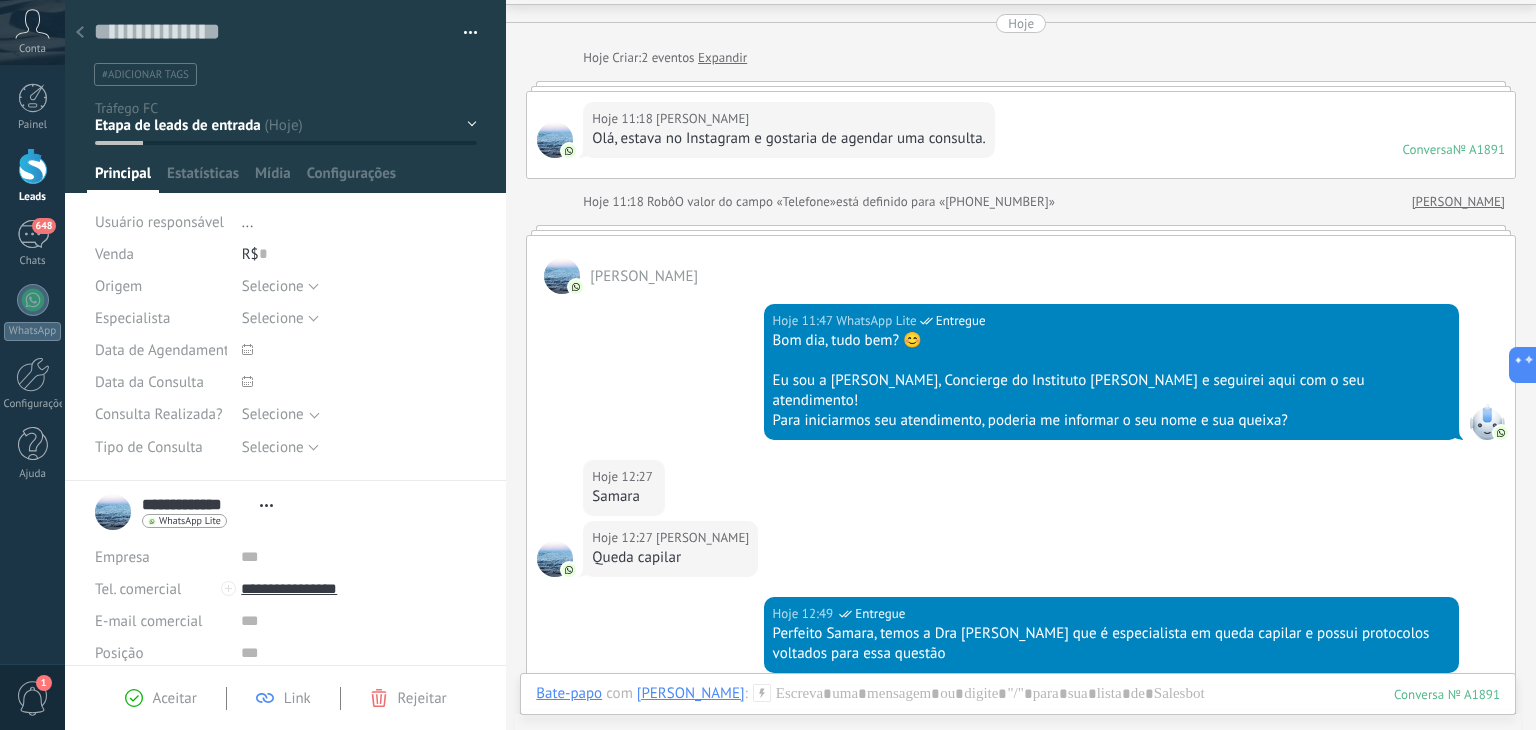 scroll, scrollTop: 28, scrollLeft: 0, axis: vertical 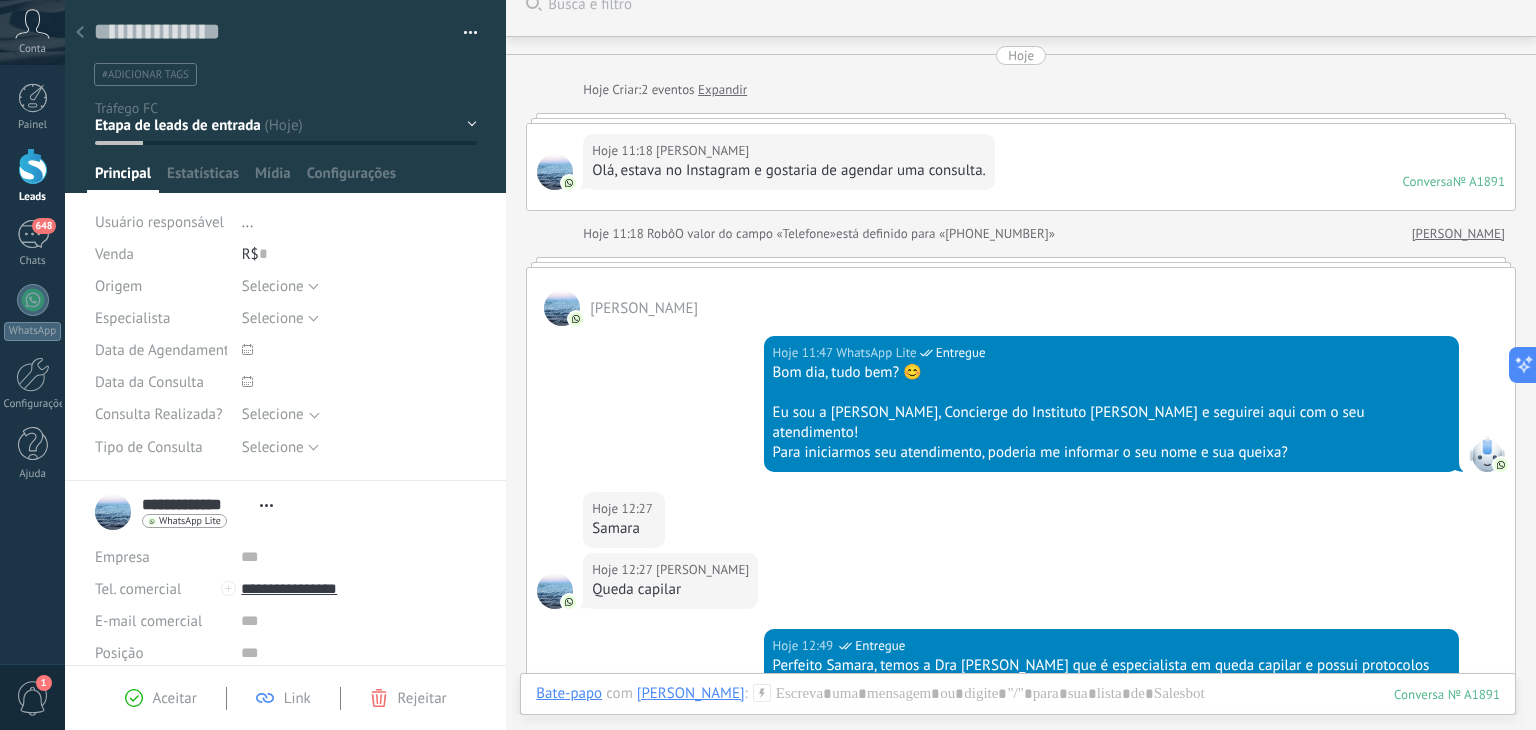 click 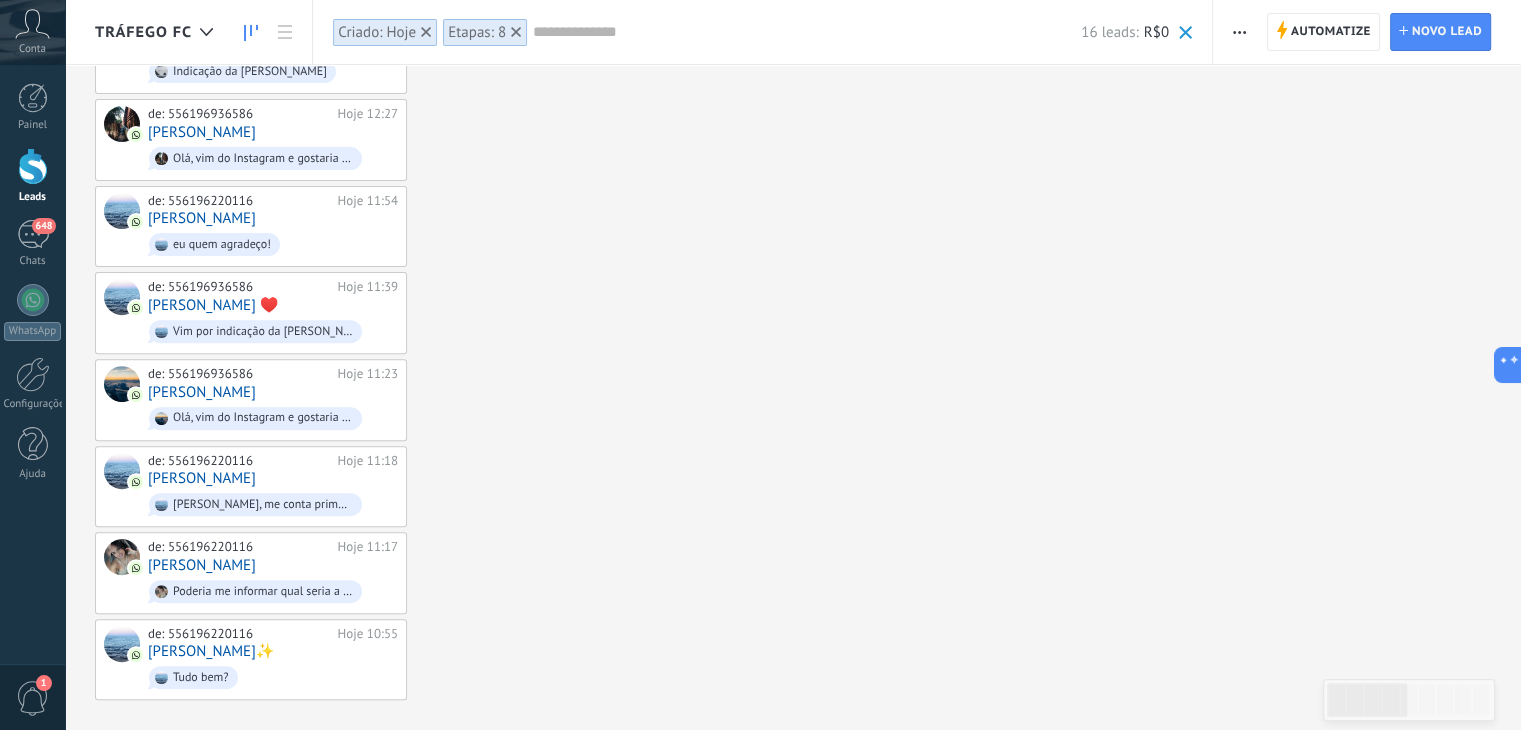 scroll, scrollTop: 0, scrollLeft: 0, axis: both 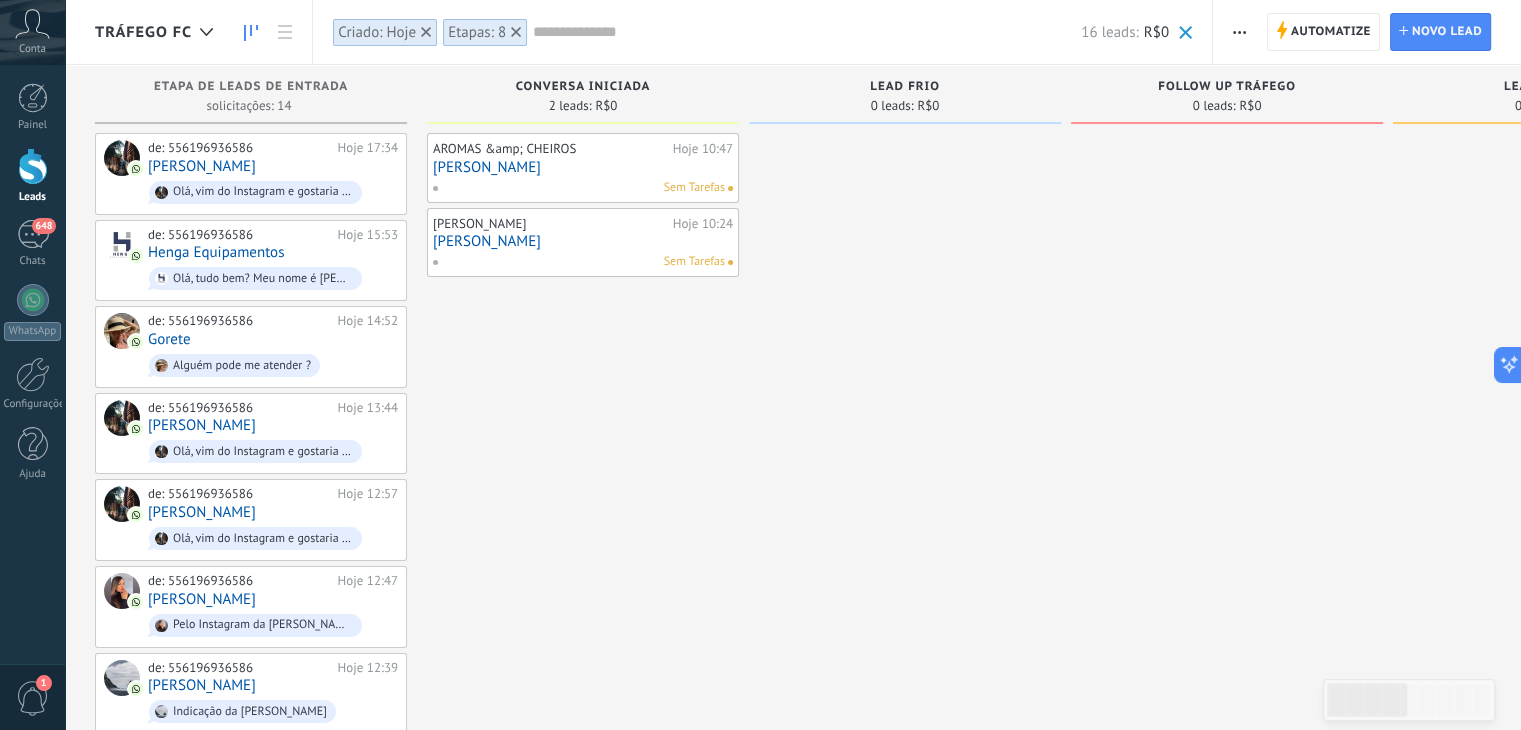 click on "[PERSON_NAME]" at bounding box center (583, 167) 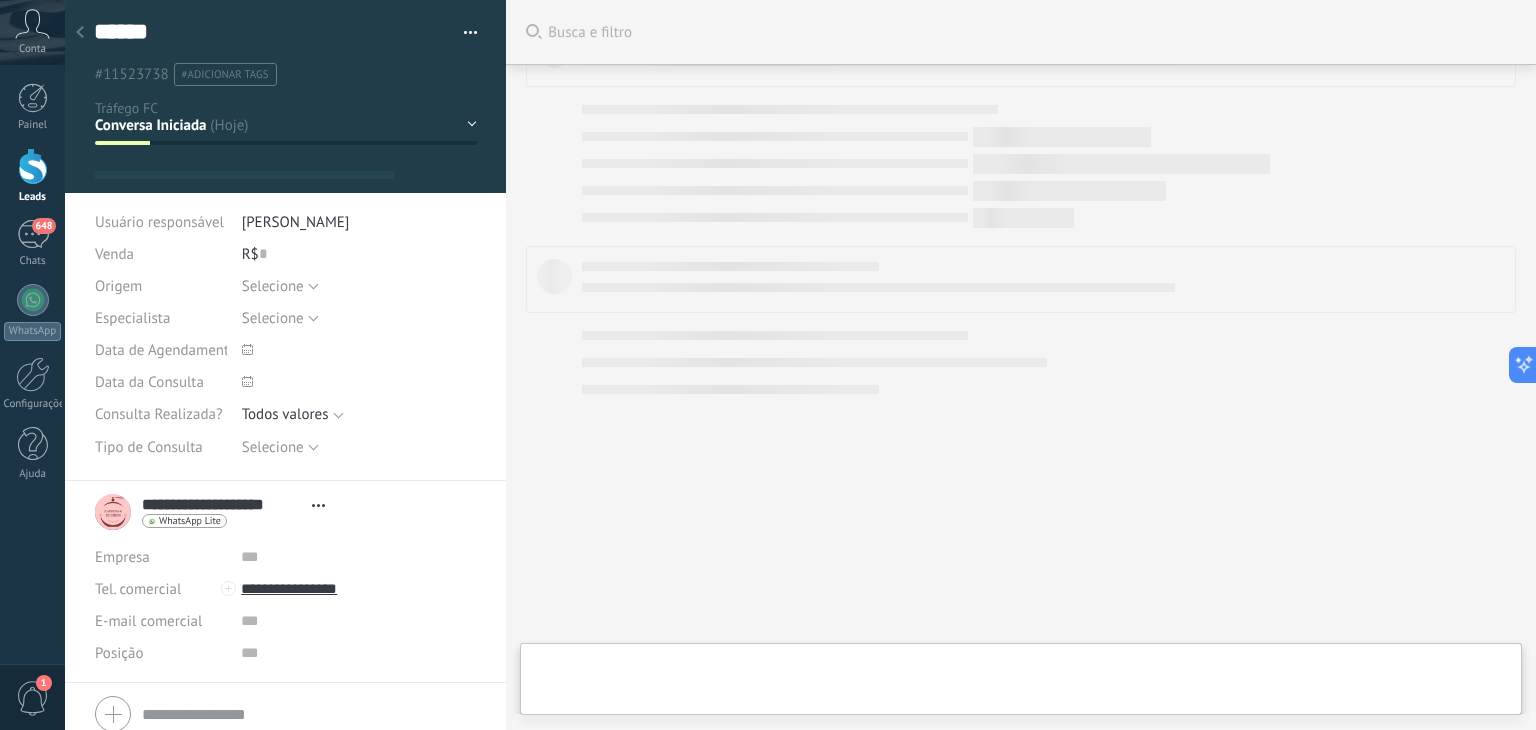 scroll, scrollTop: 2318, scrollLeft: 0, axis: vertical 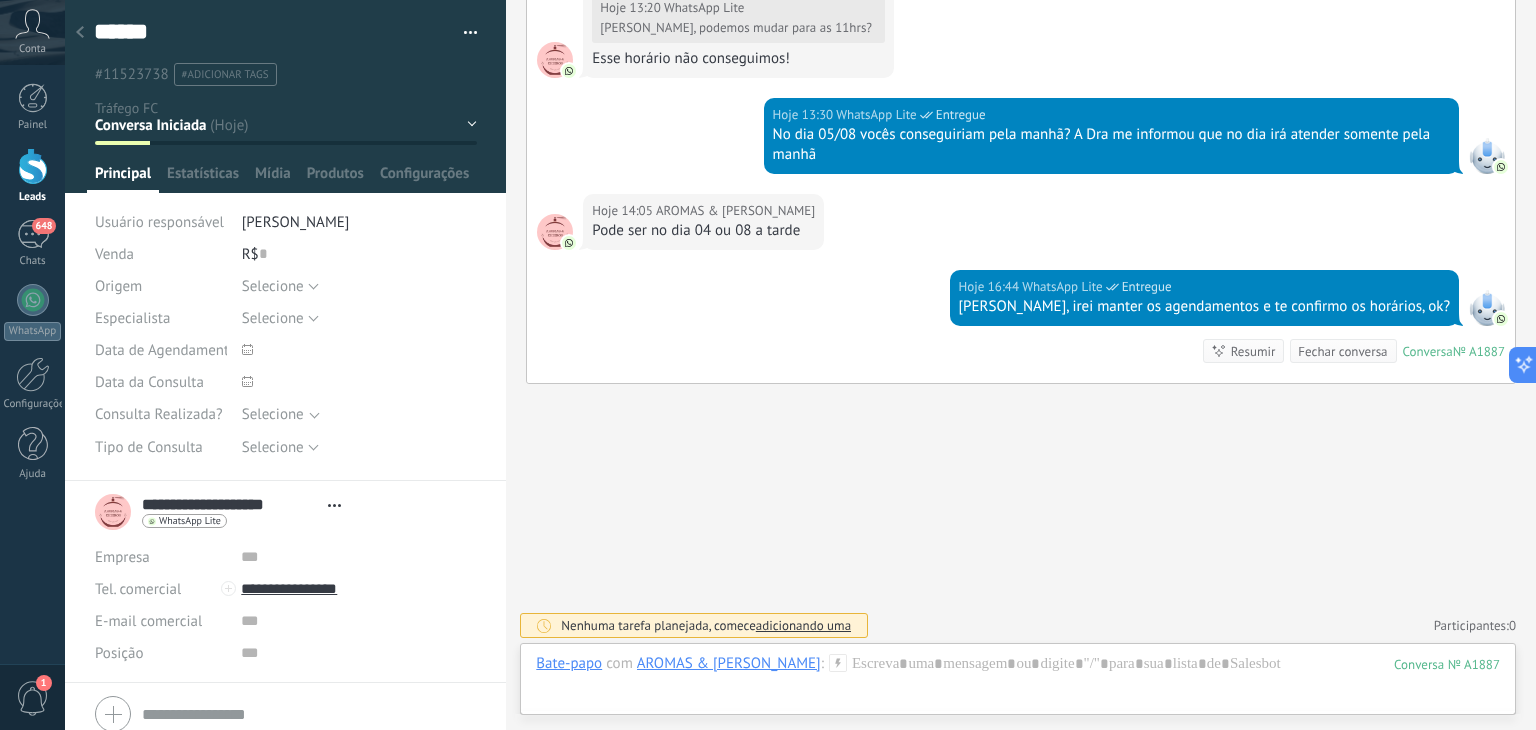 click at bounding box center (80, 33) 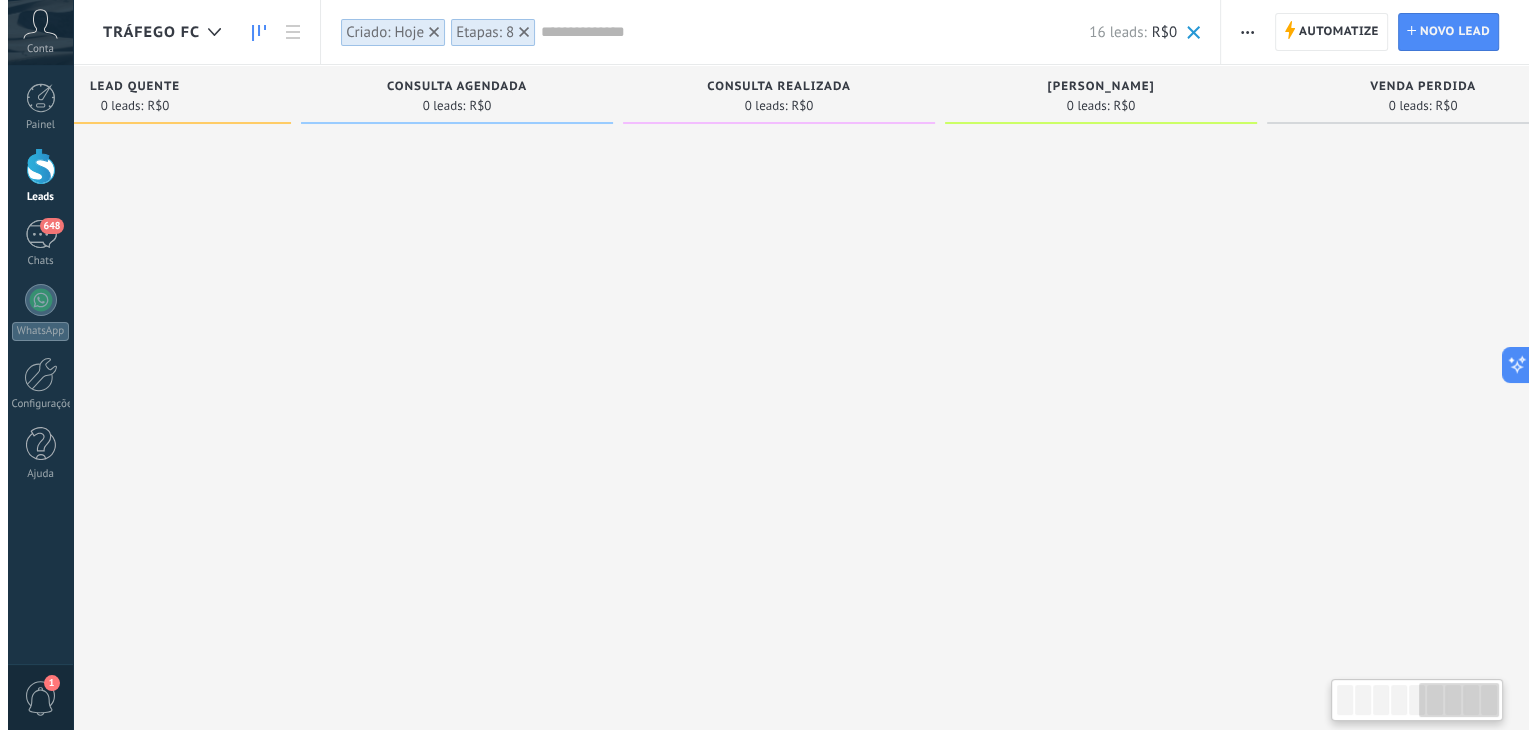 scroll, scrollTop: 0, scrollLeft: 1502, axis: horizontal 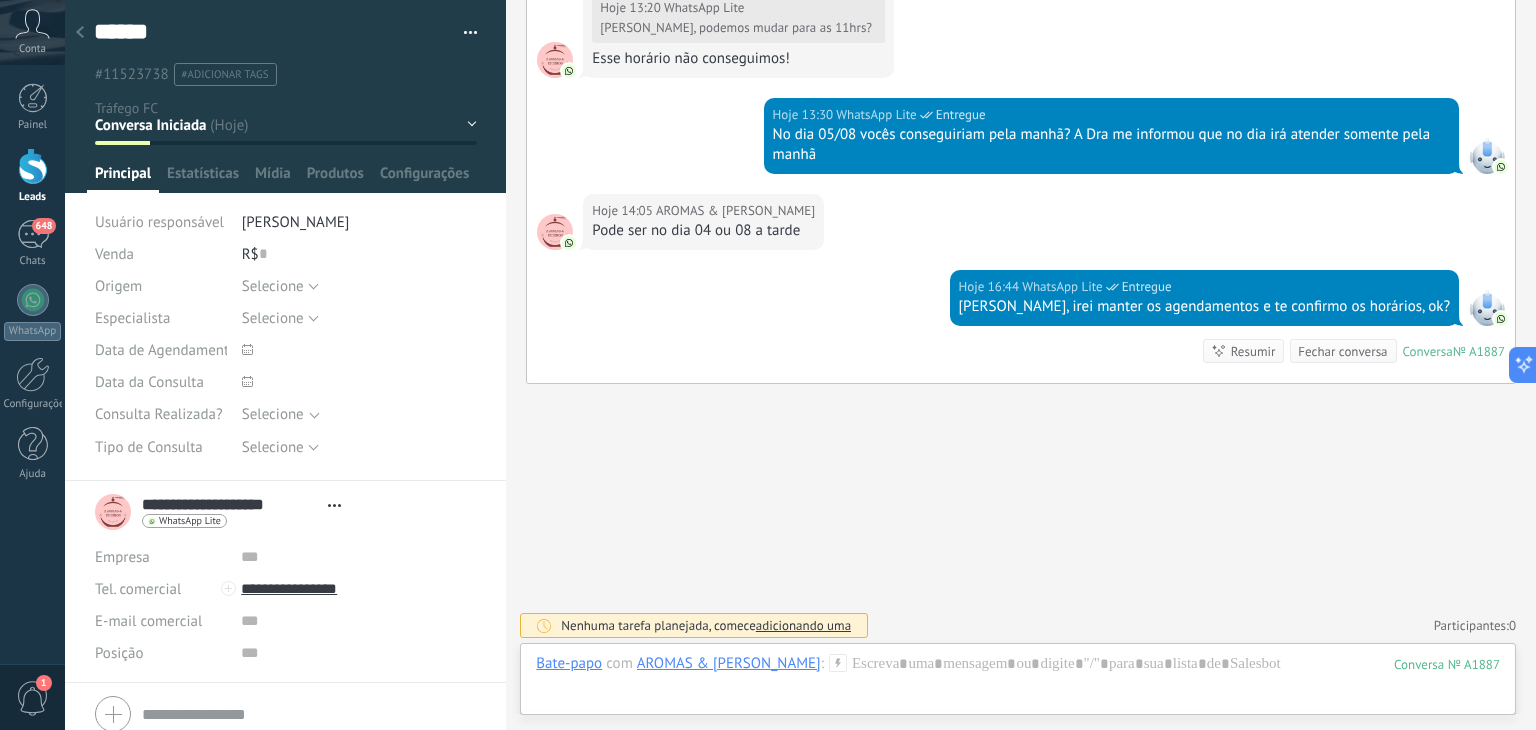 click at bounding box center [80, 33] 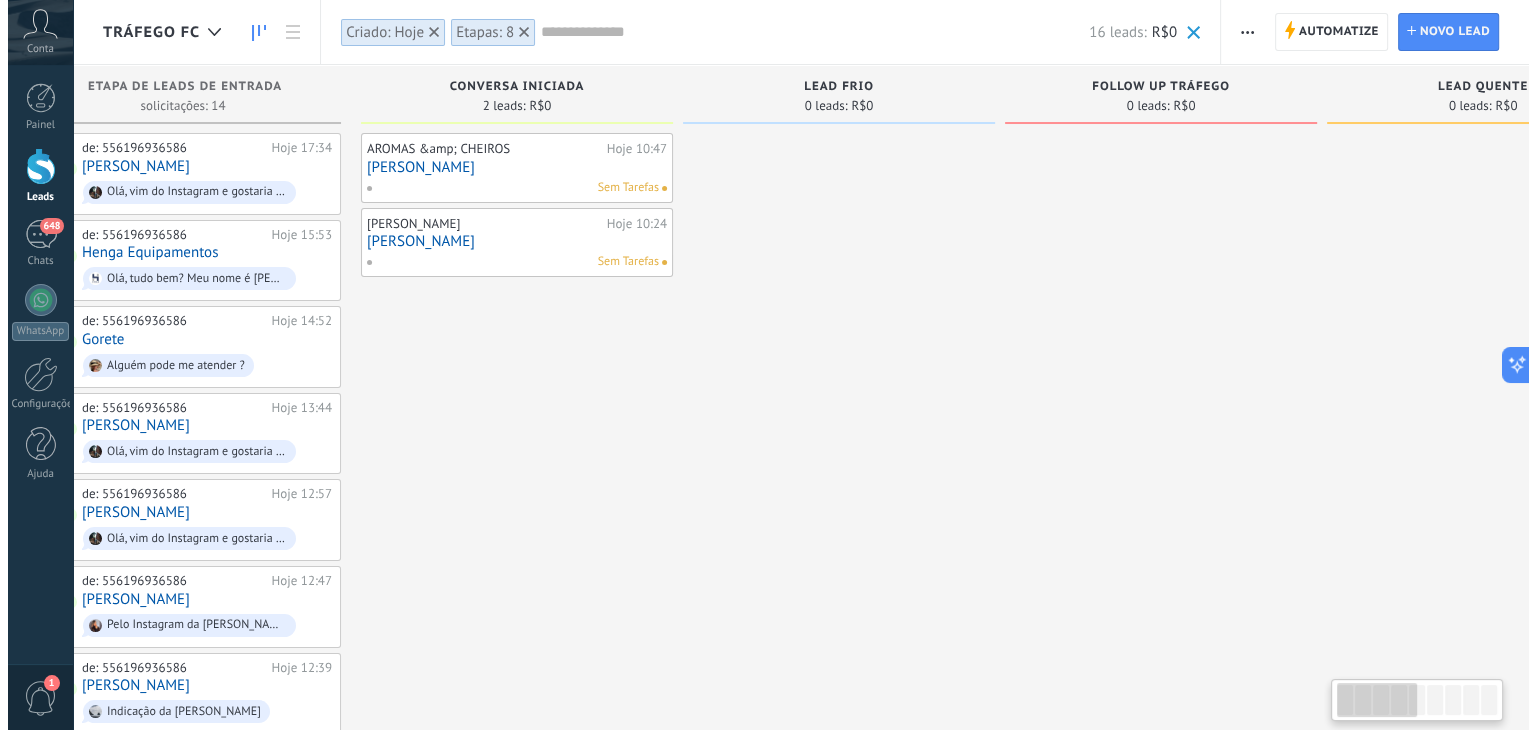 scroll, scrollTop: 0, scrollLeft: 0, axis: both 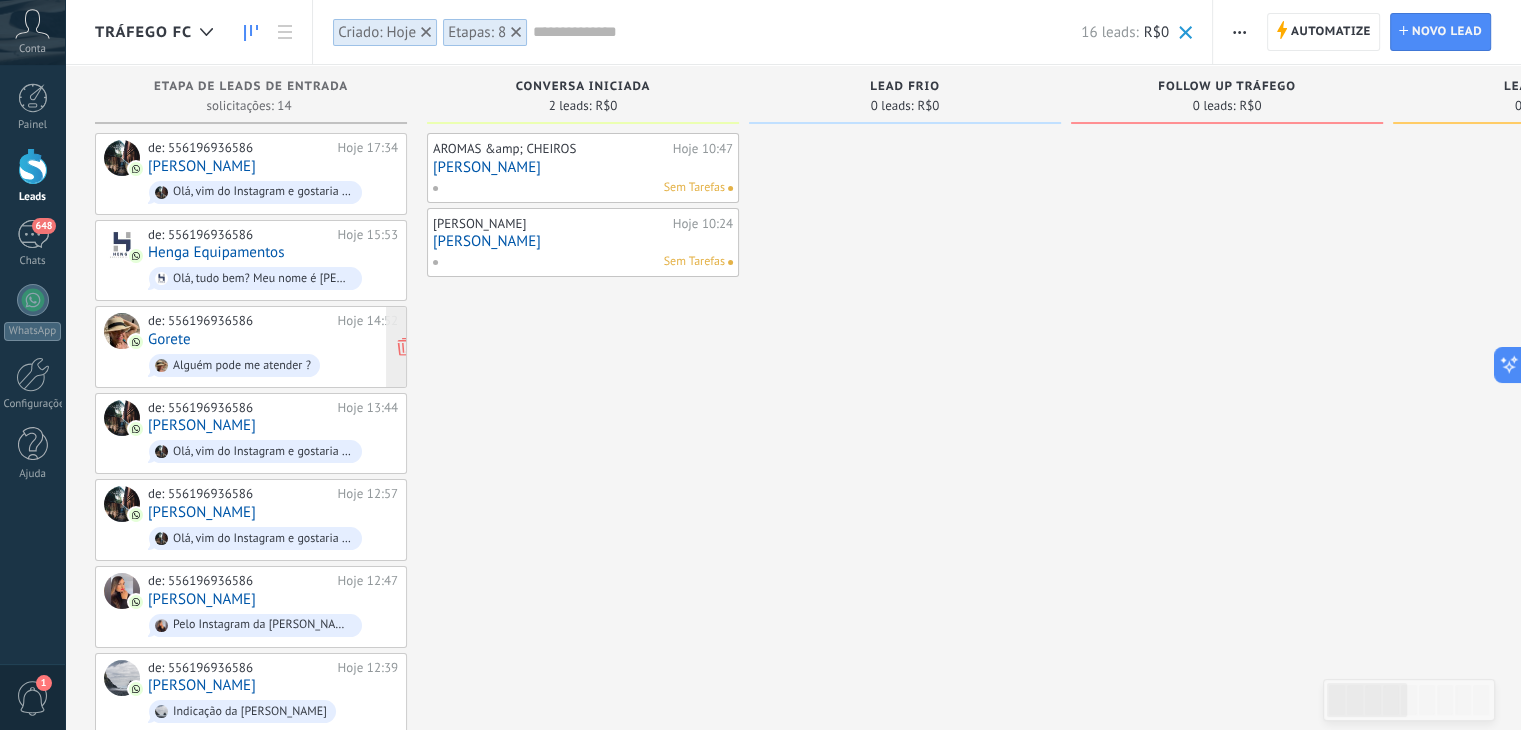 click on "Gorete" at bounding box center (169, 339) 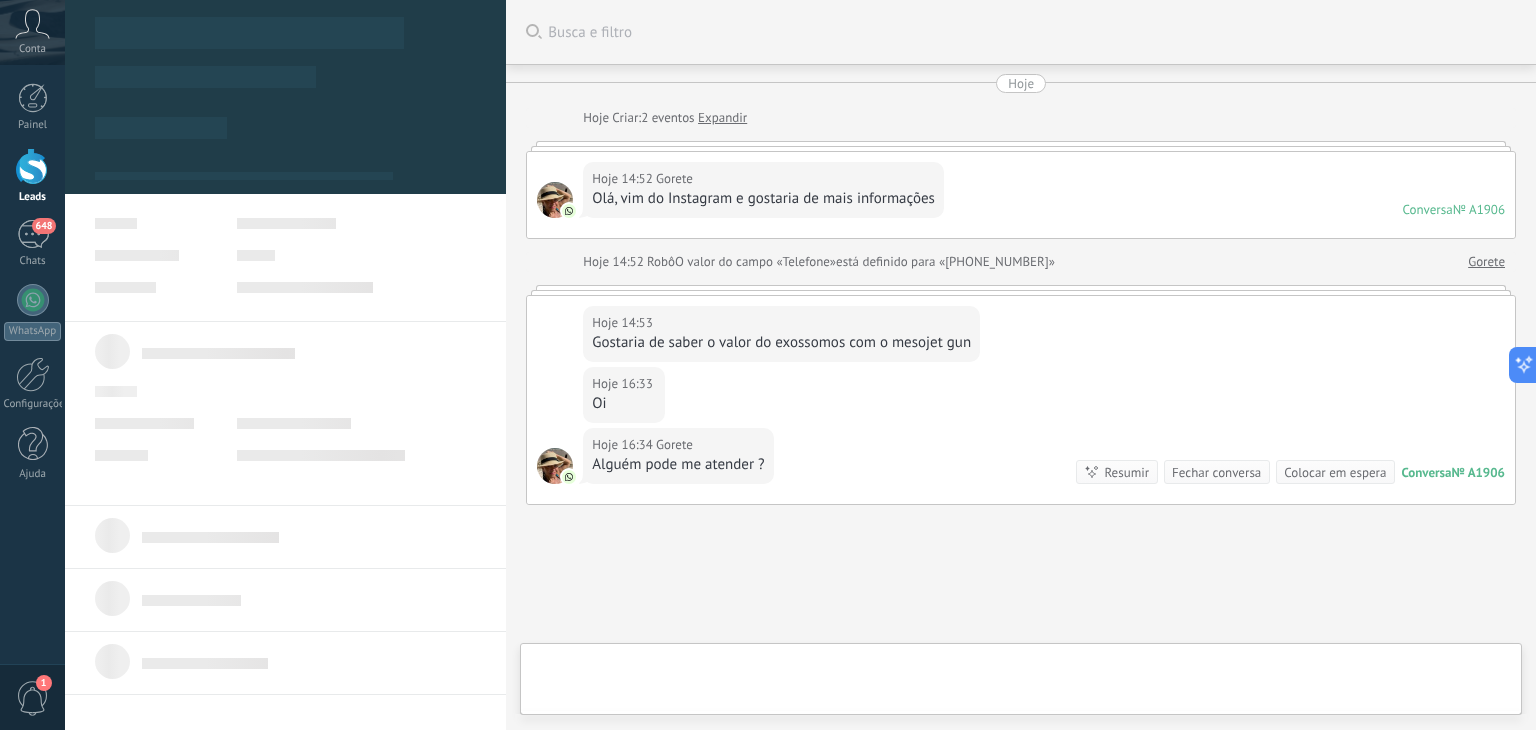 scroll, scrollTop: 122, scrollLeft: 0, axis: vertical 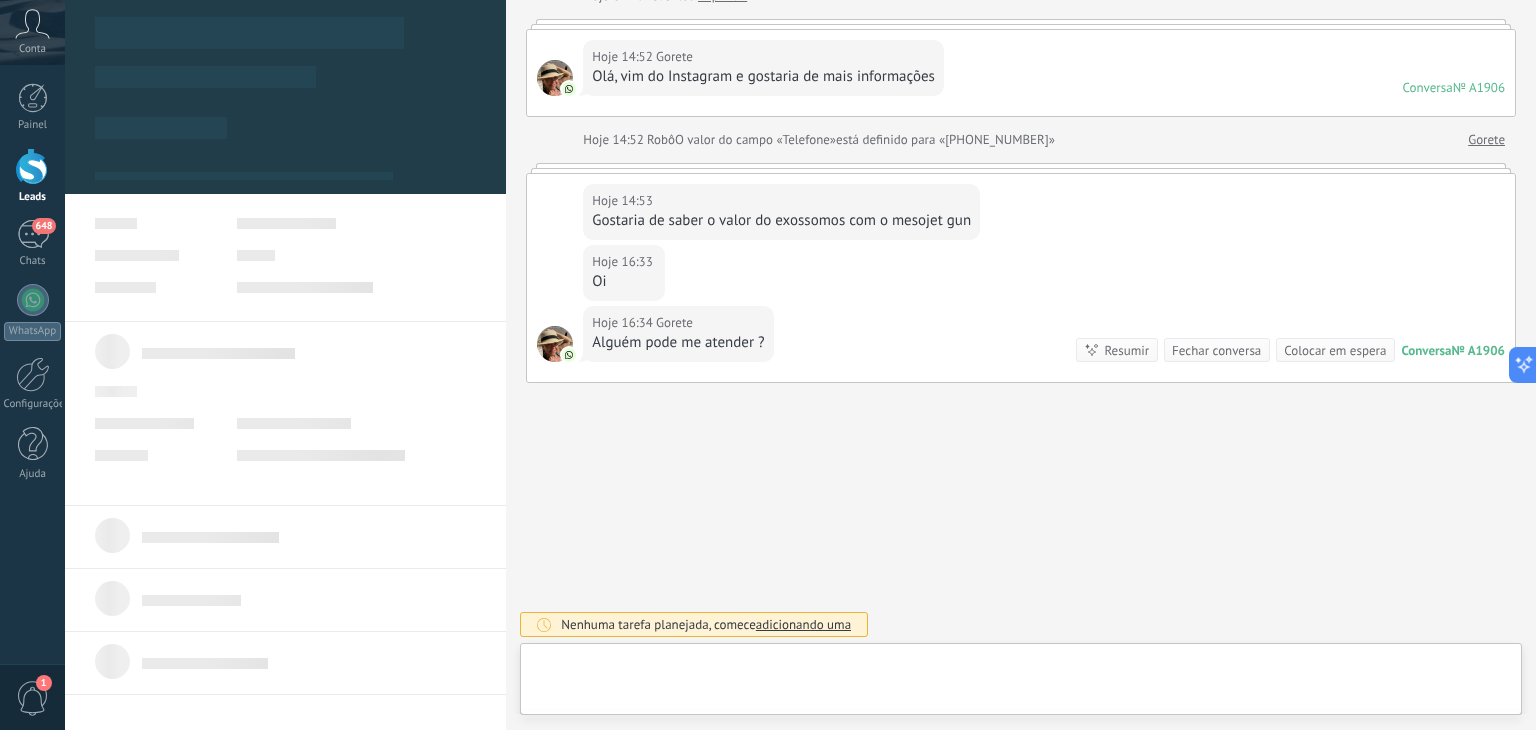 type on "**********" 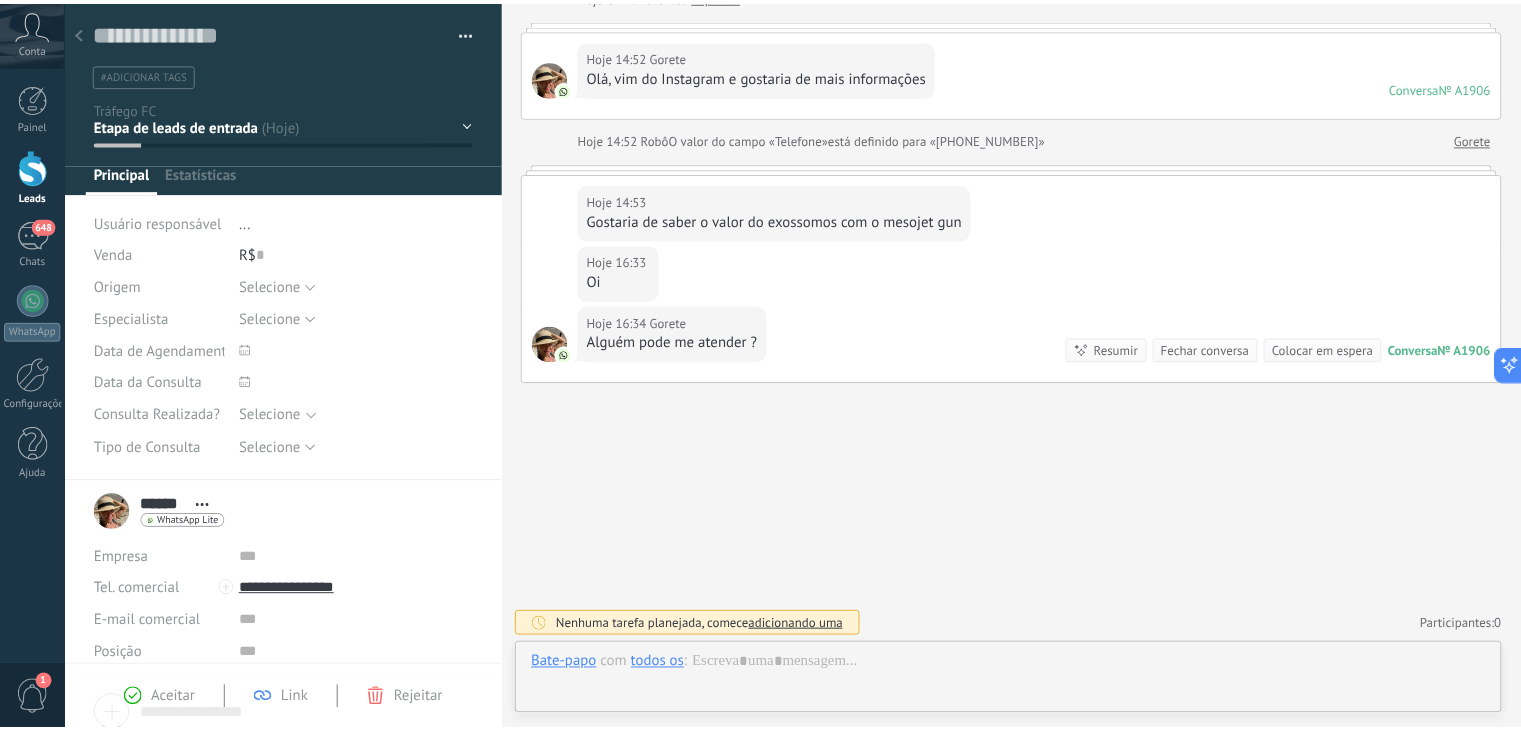 scroll, scrollTop: 29, scrollLeft: 0, axis: vertical 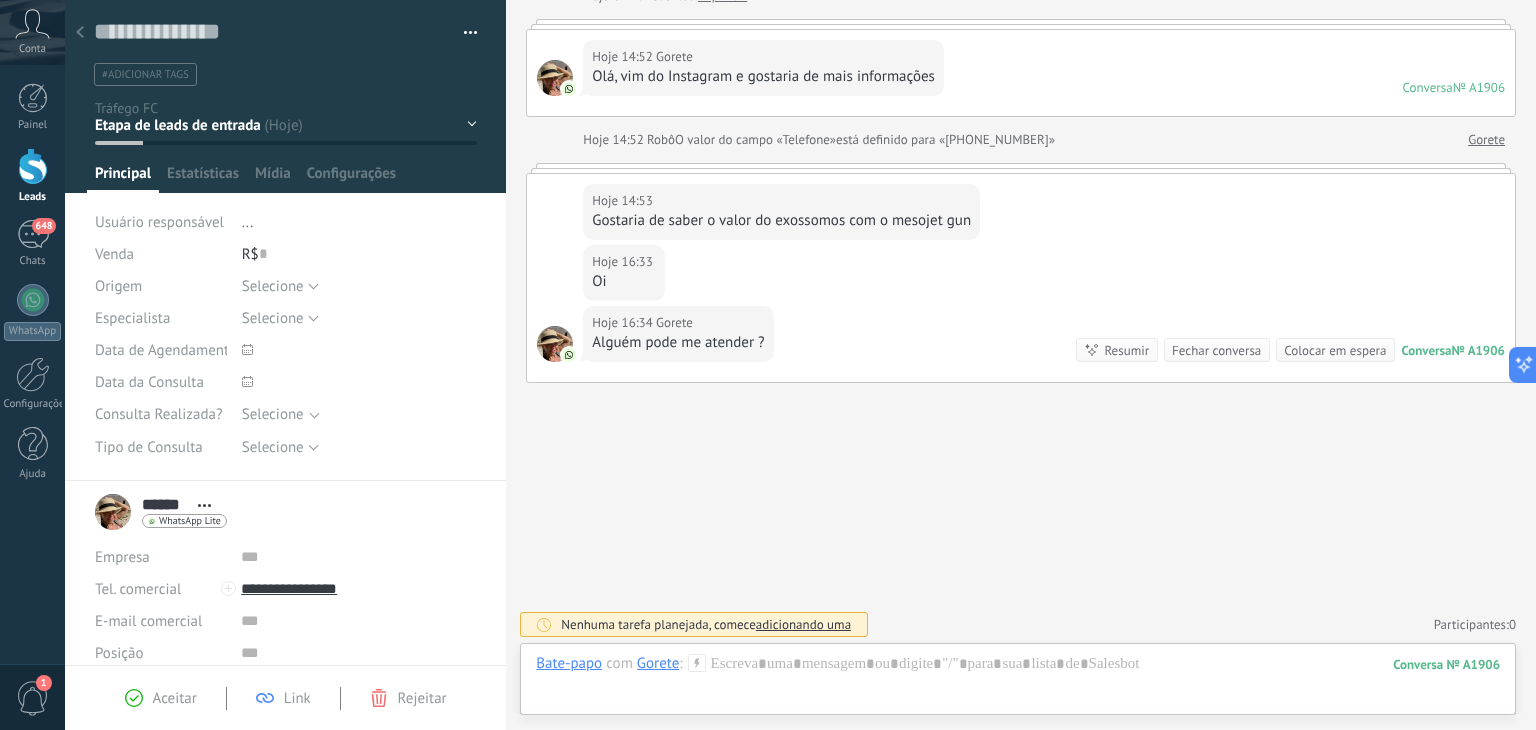 click at bounding box center (80, 33) 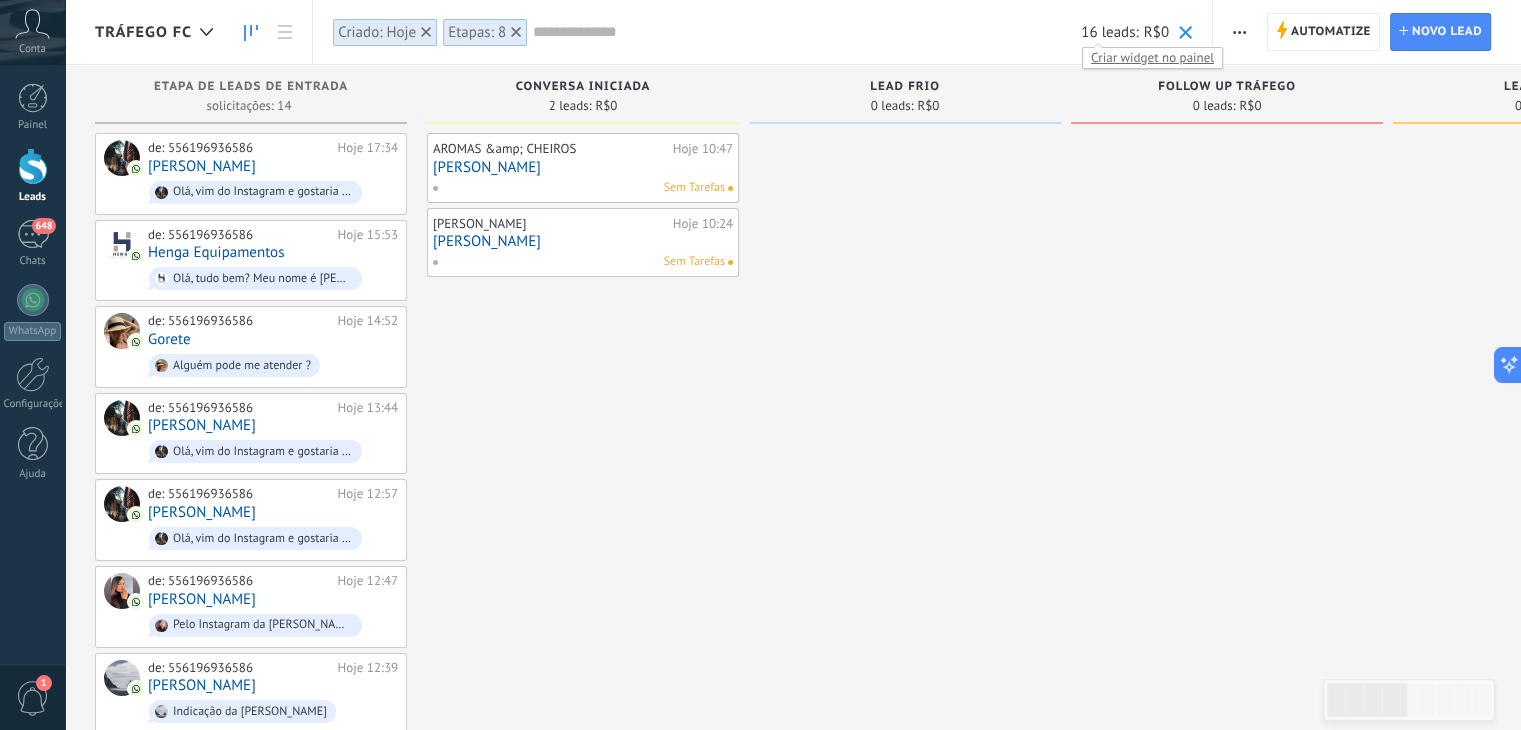 click on "Criar widget no painel" at bounding box center [1152, 57] 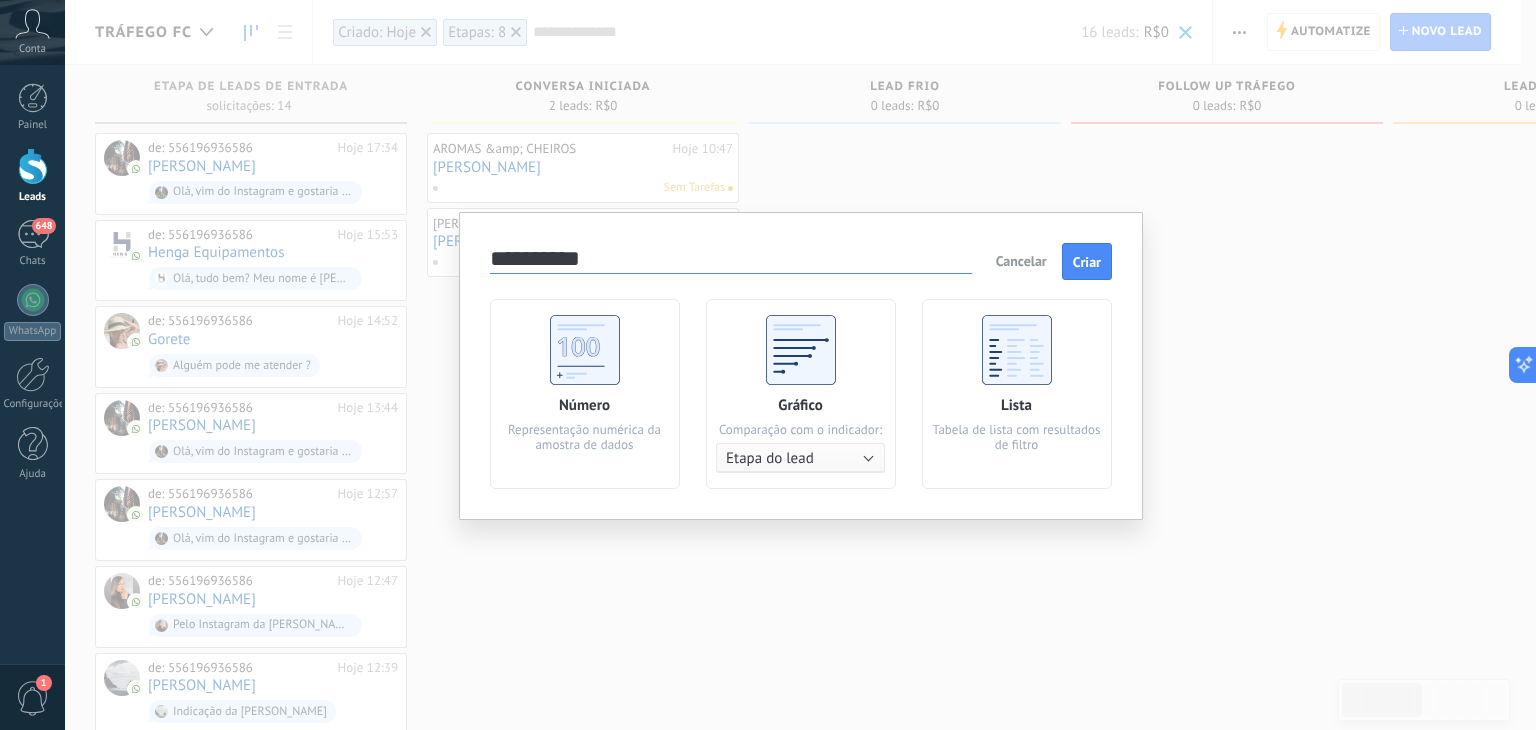 type on "**********" 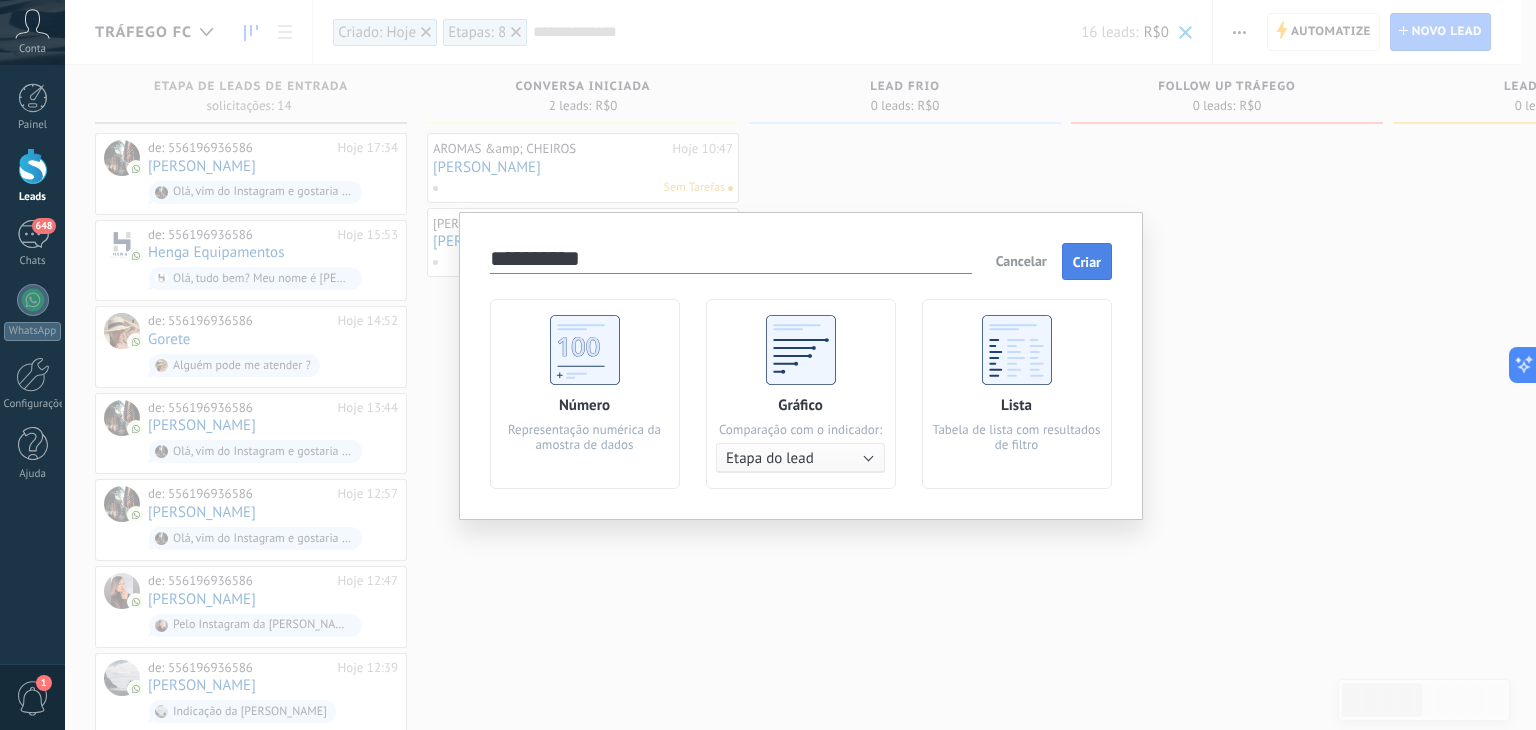 click on "Criar" at bounding box center [1087, 262] 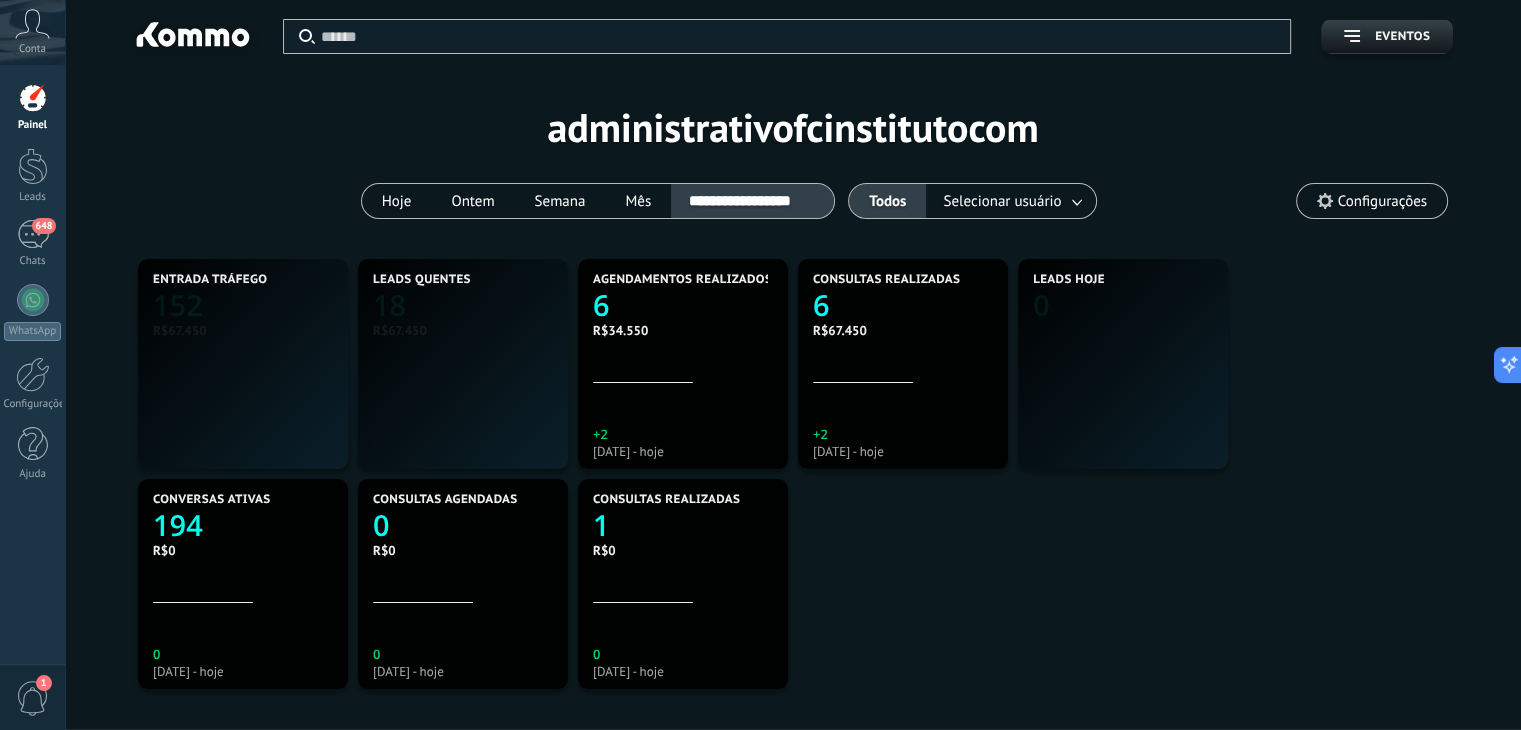 scroll, scrollTop: 999627, scrollLeft: 999134, axis: both 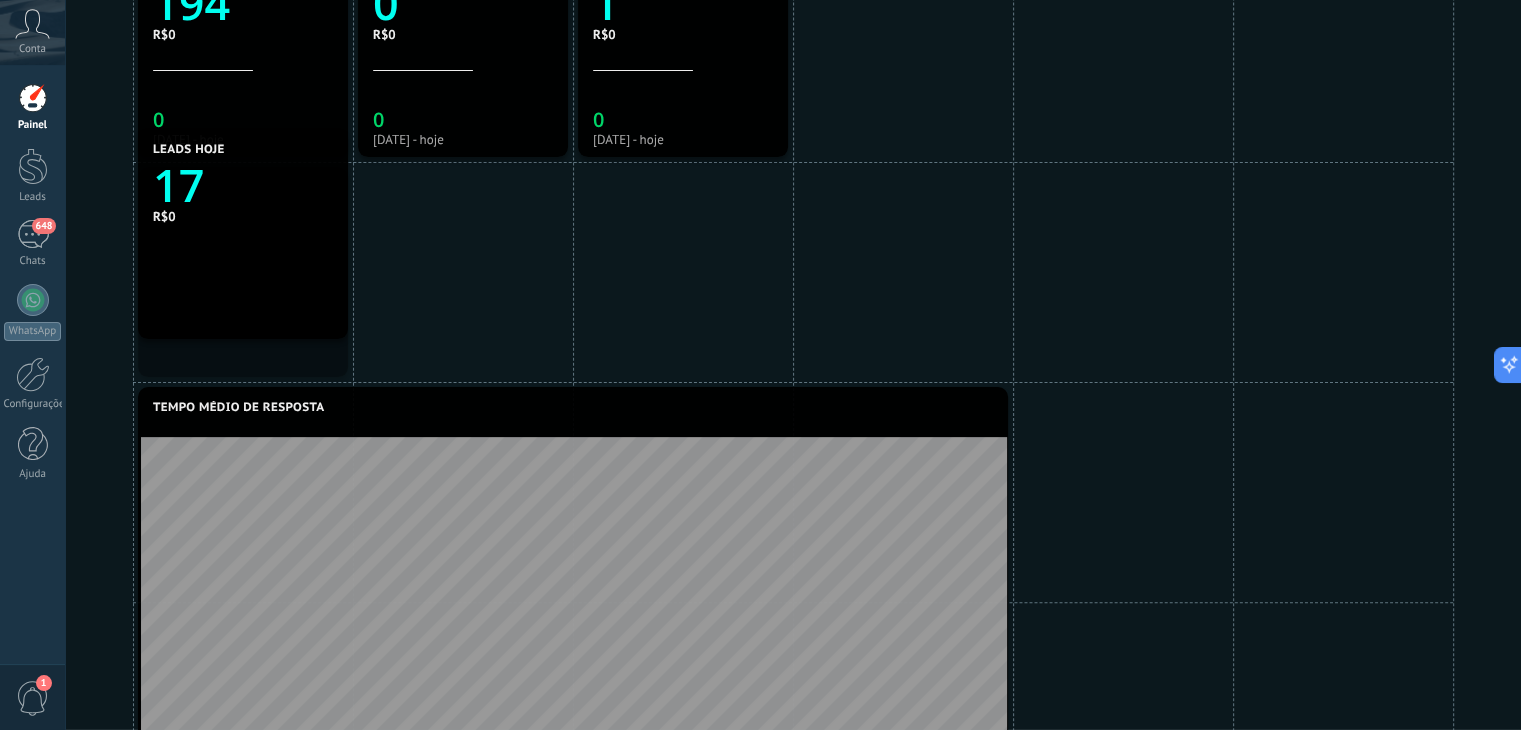 drag, startPoint x: 1143, startPoint y: 385, endPoint x: 197, endPoint y: 259, distance: 954.35425 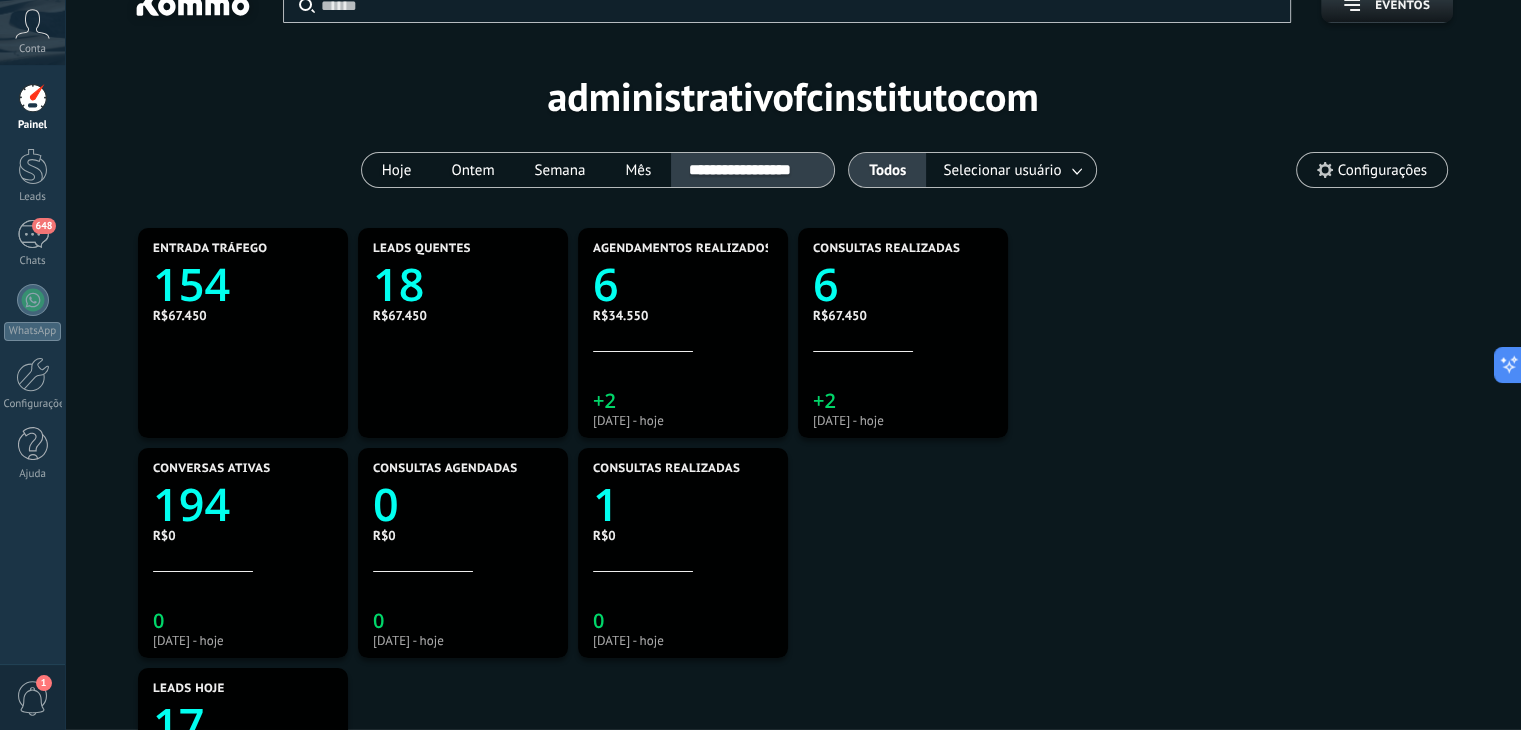 scroll, scrollTop: 0, scrollLeft: 0, axis: both 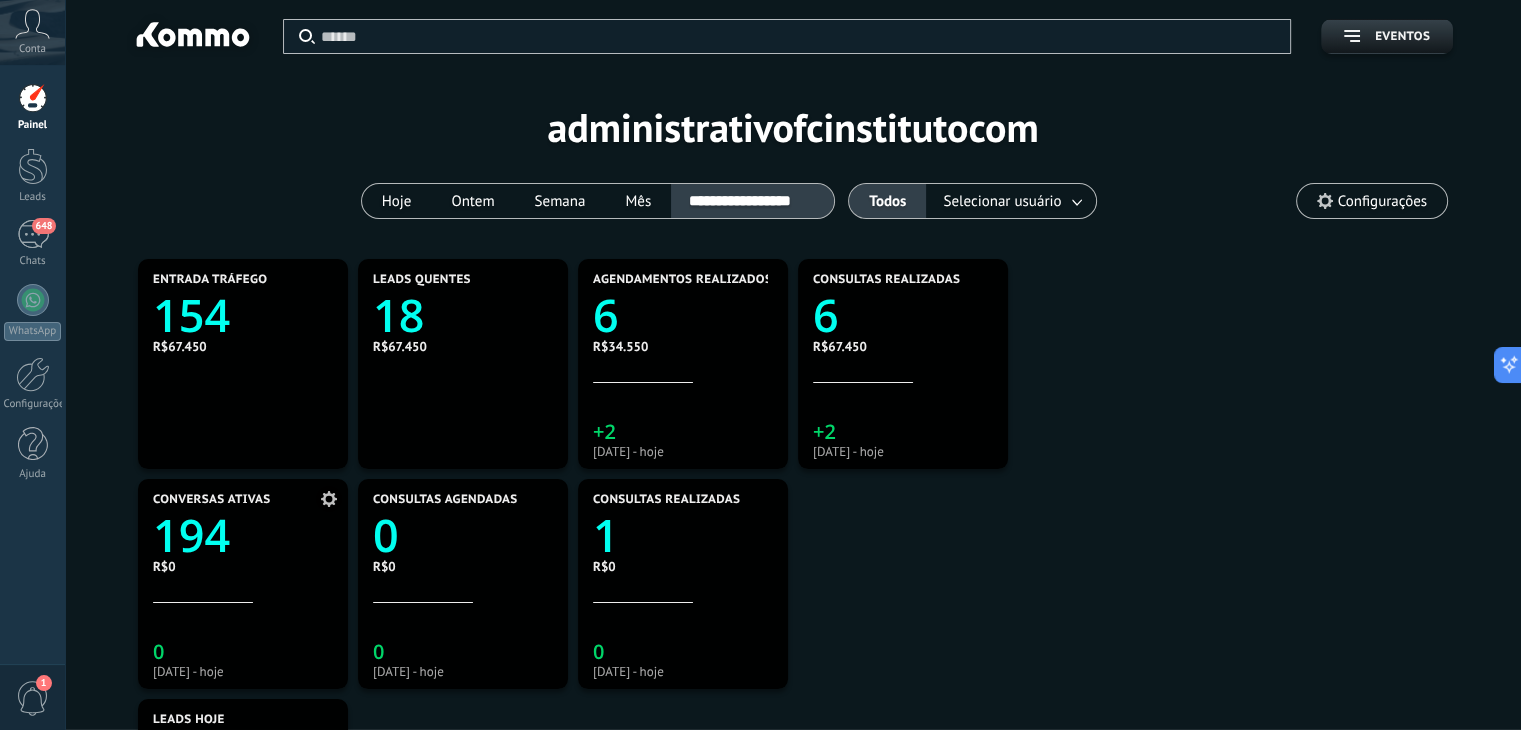 click on "194" 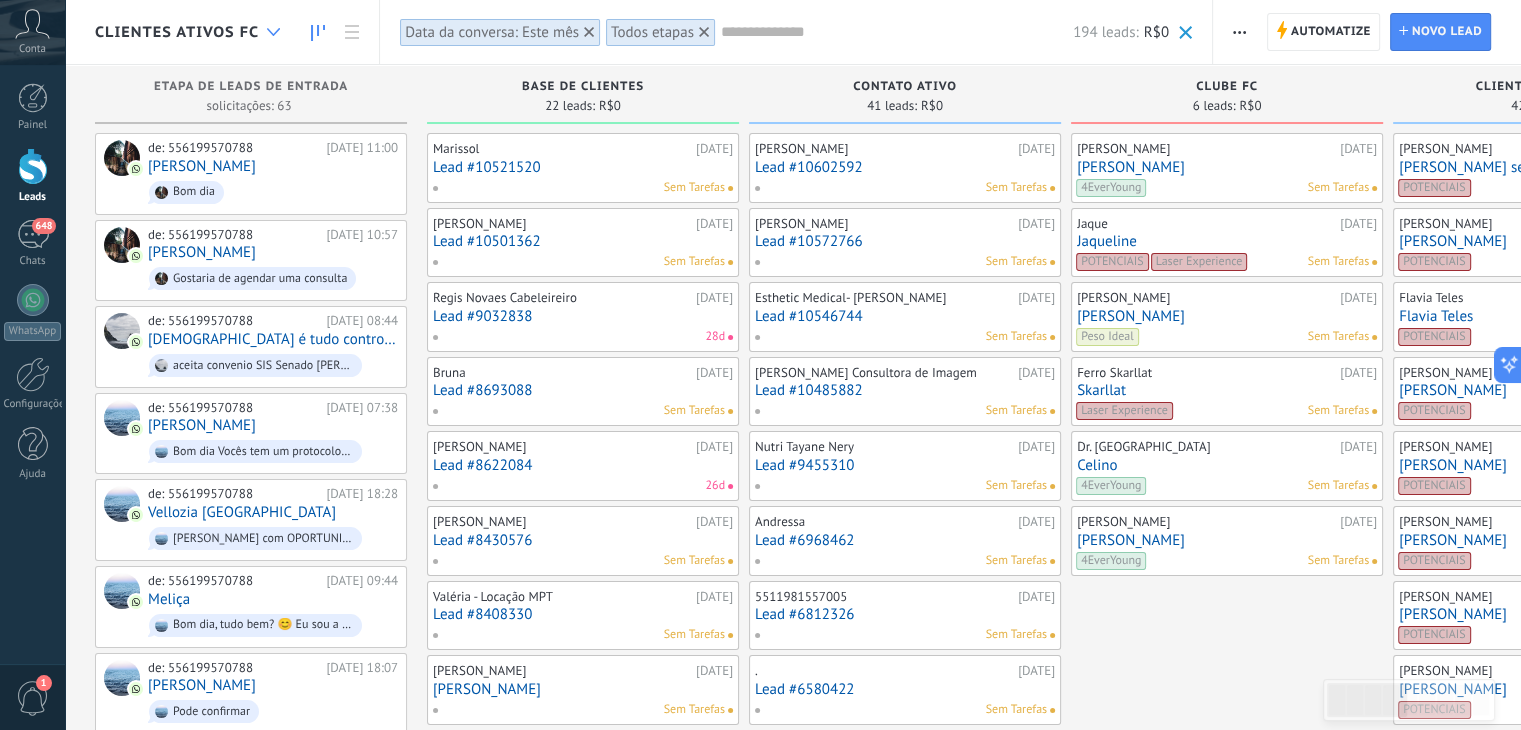 click 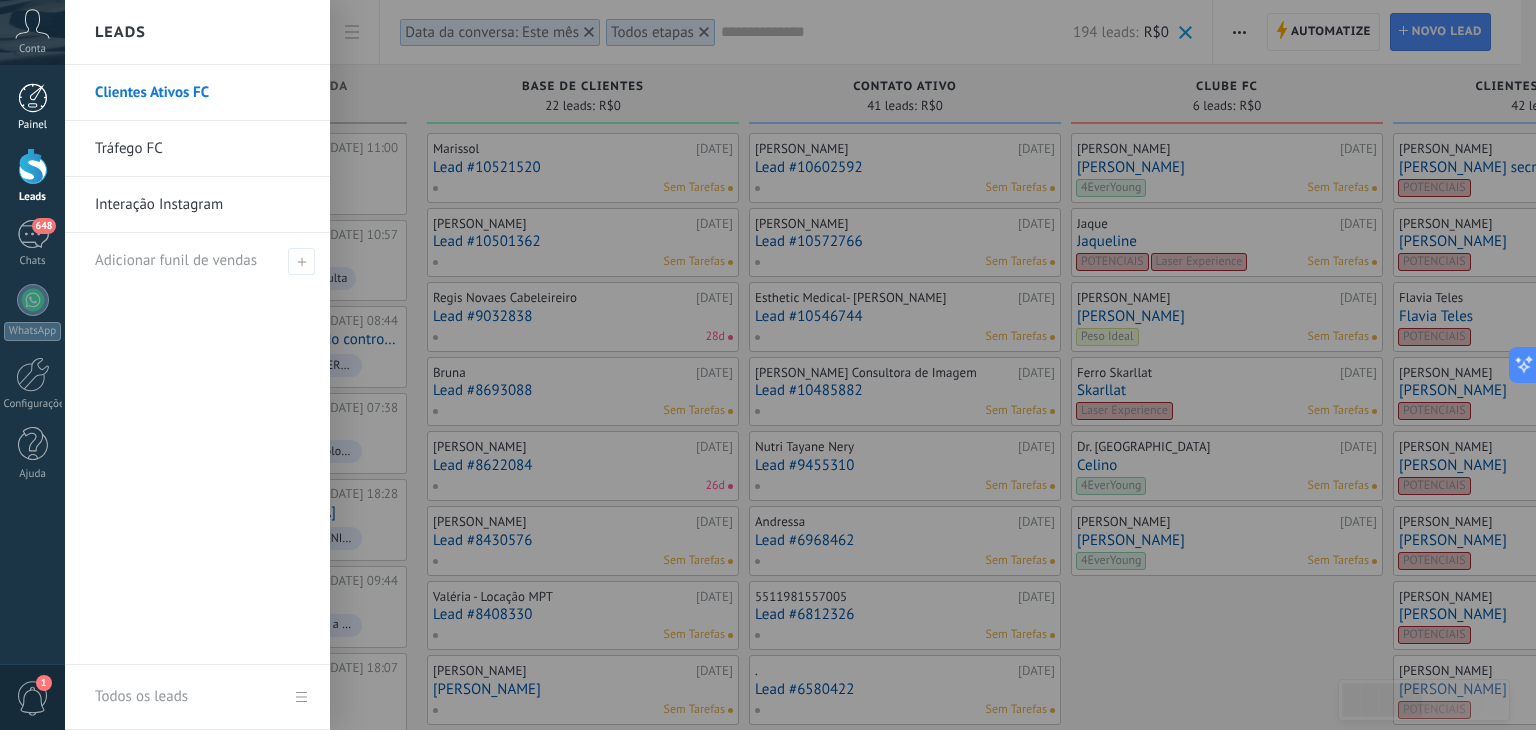 click at bounding box center [33, 98] 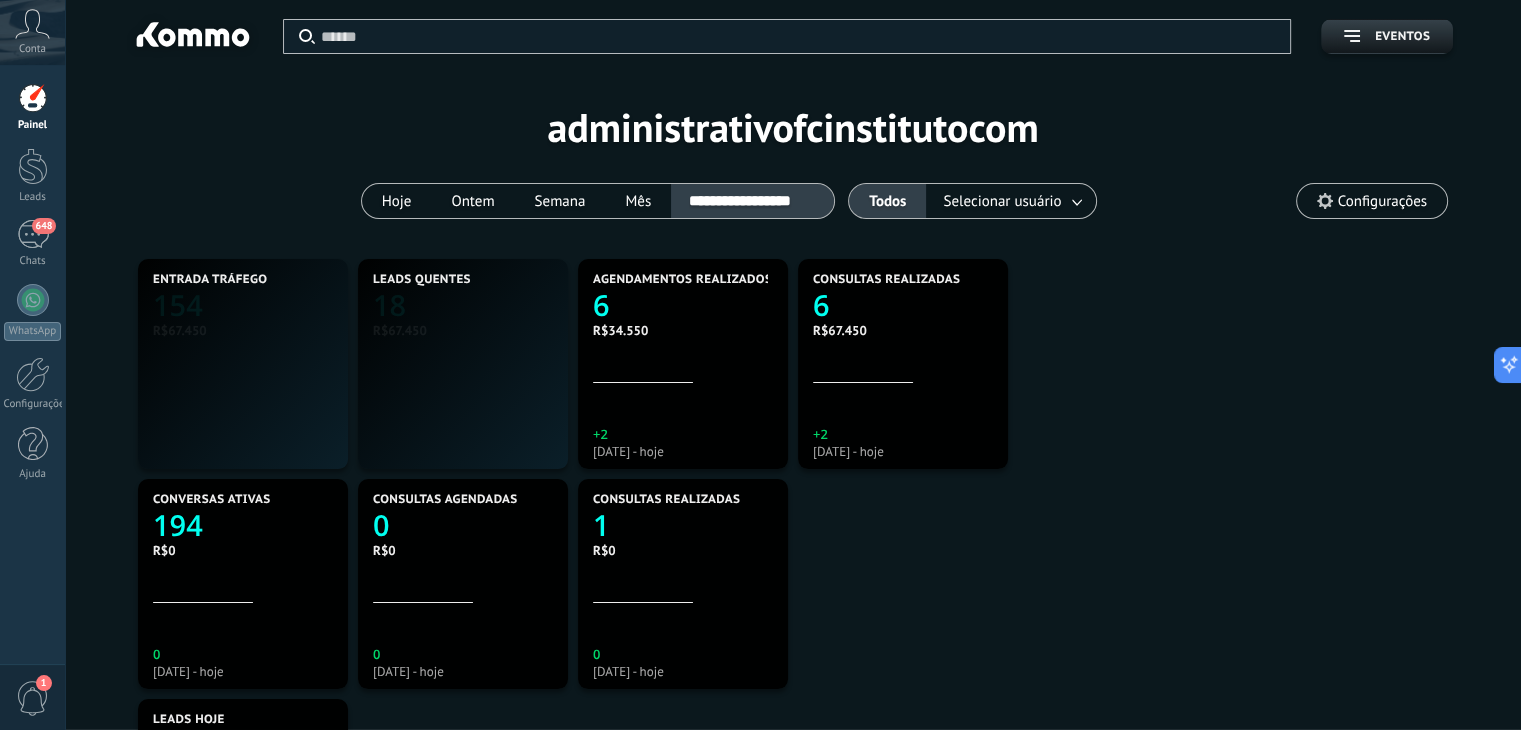 scroll, scrollTop: 0, scrollLeft: 0, axis: both 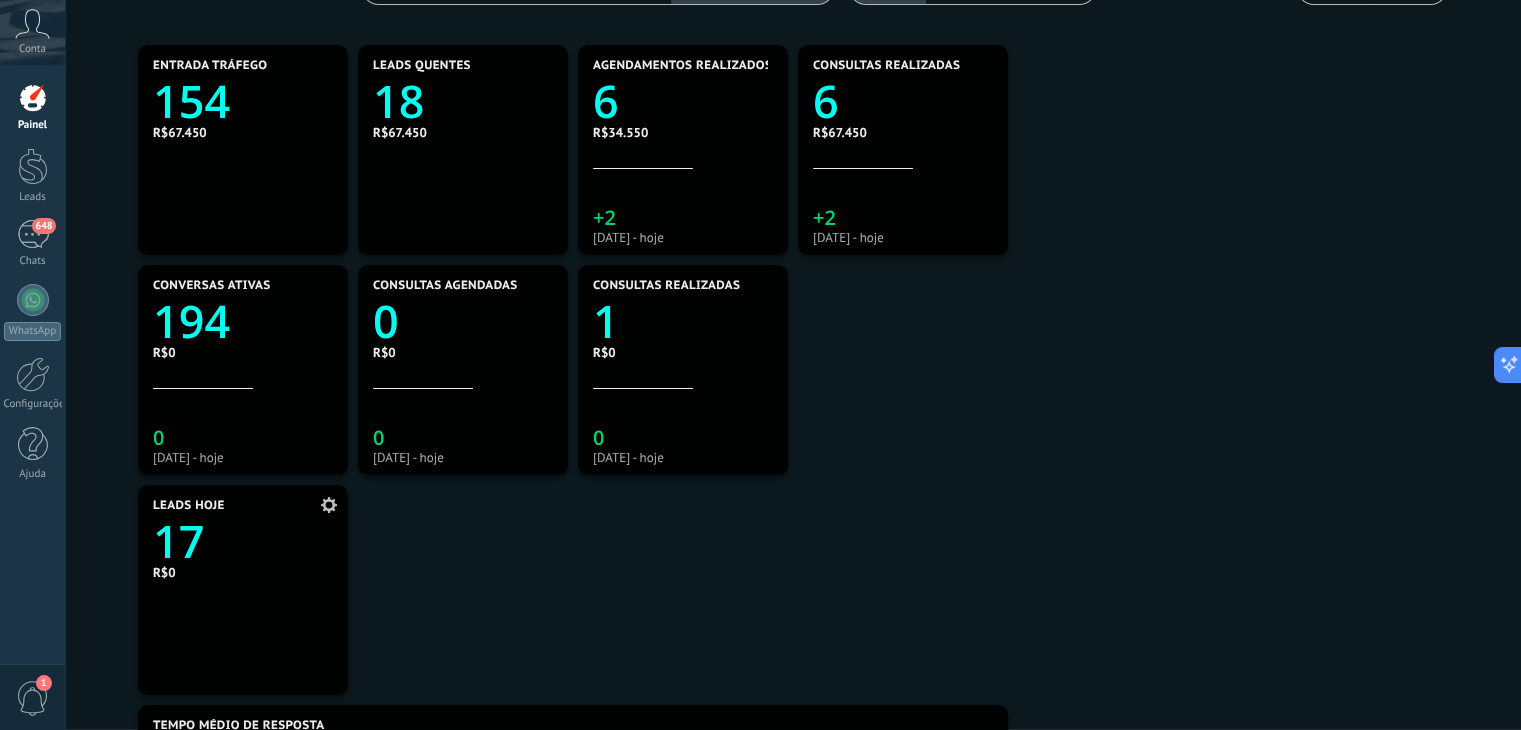 click on "17" 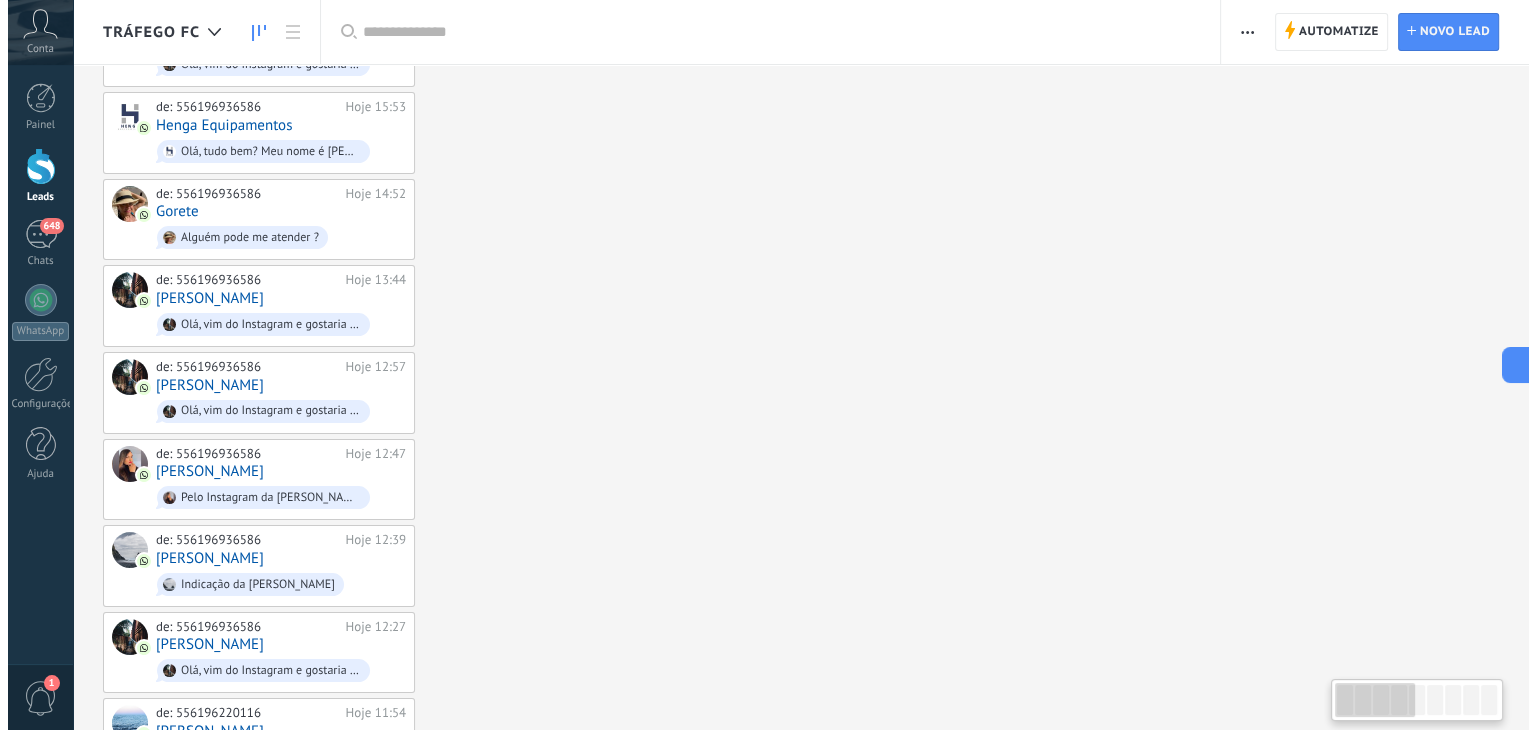 scroll, scrollTop: 0, scrollLeft: 0, axis: both 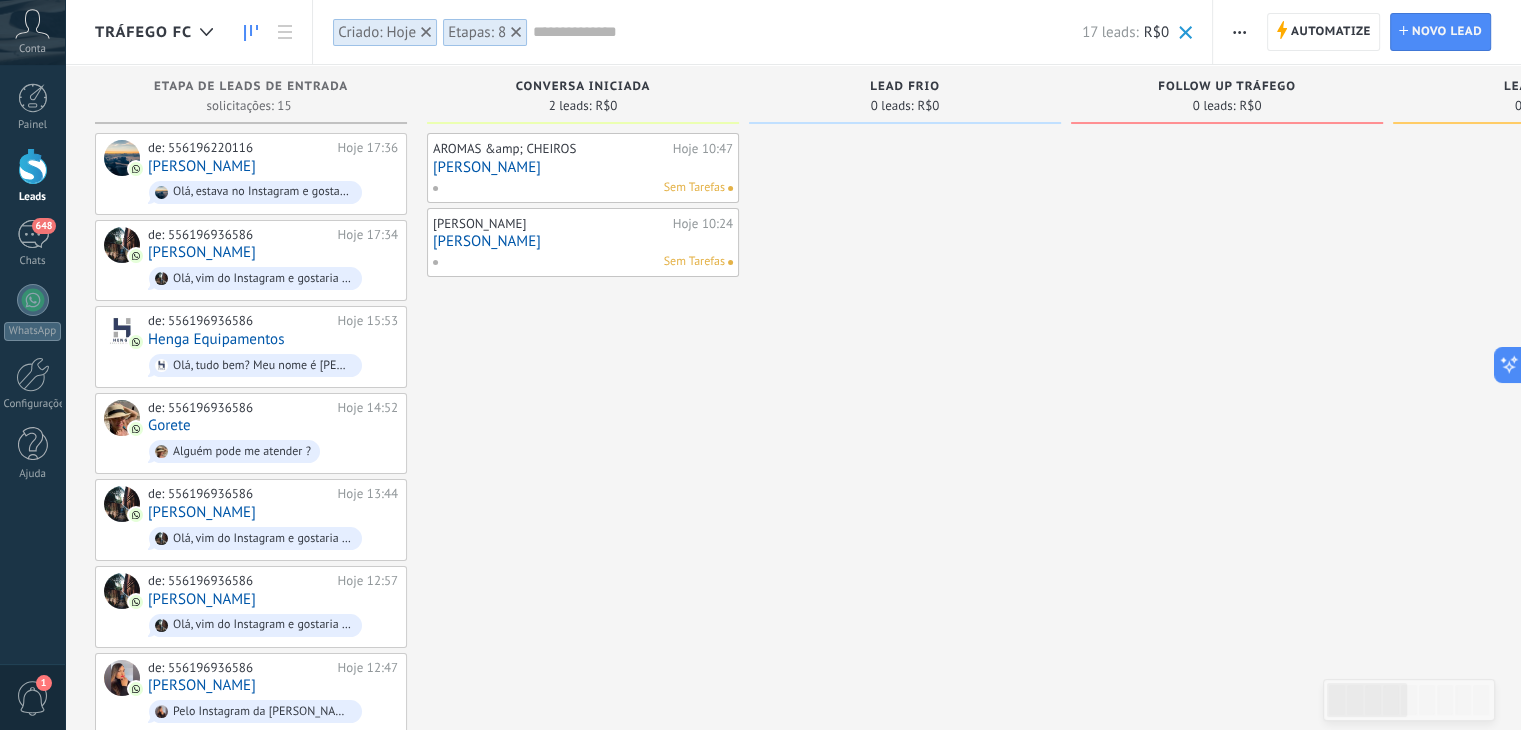 click at bounding box center [807, 32] 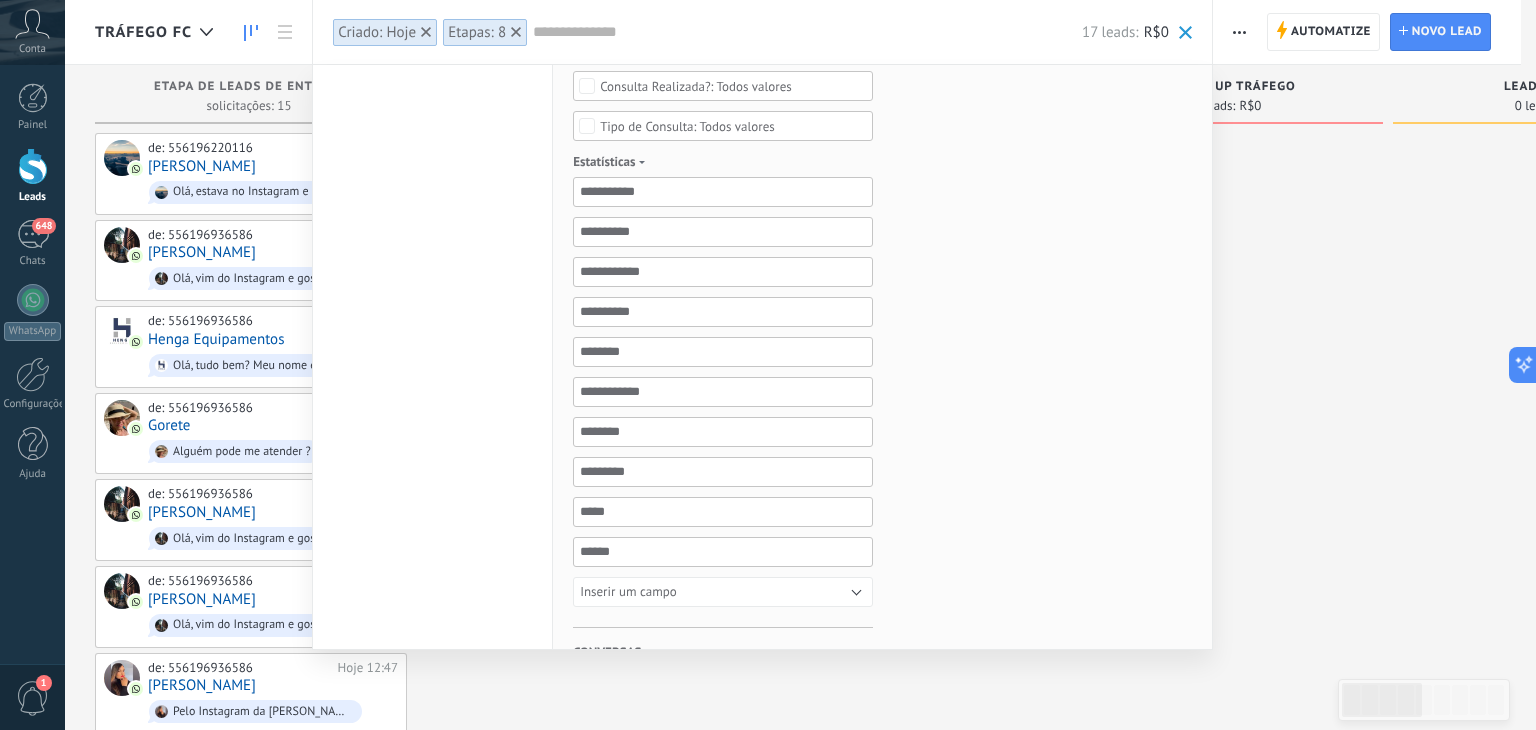 scroll, scrollTop: 945, scrollLeft: 0, axis: vertical 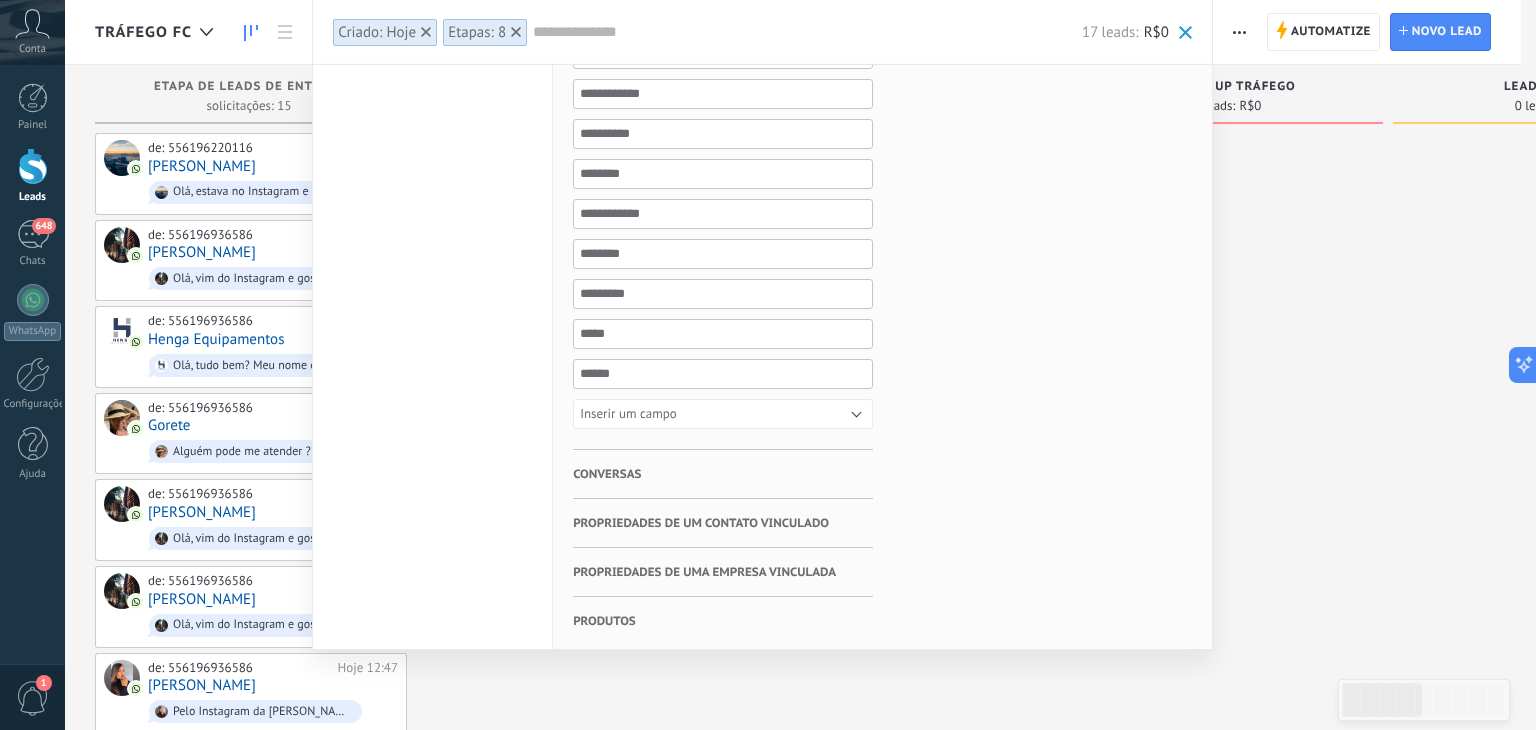 click on "Conversas" at bounding box center (607, 474) 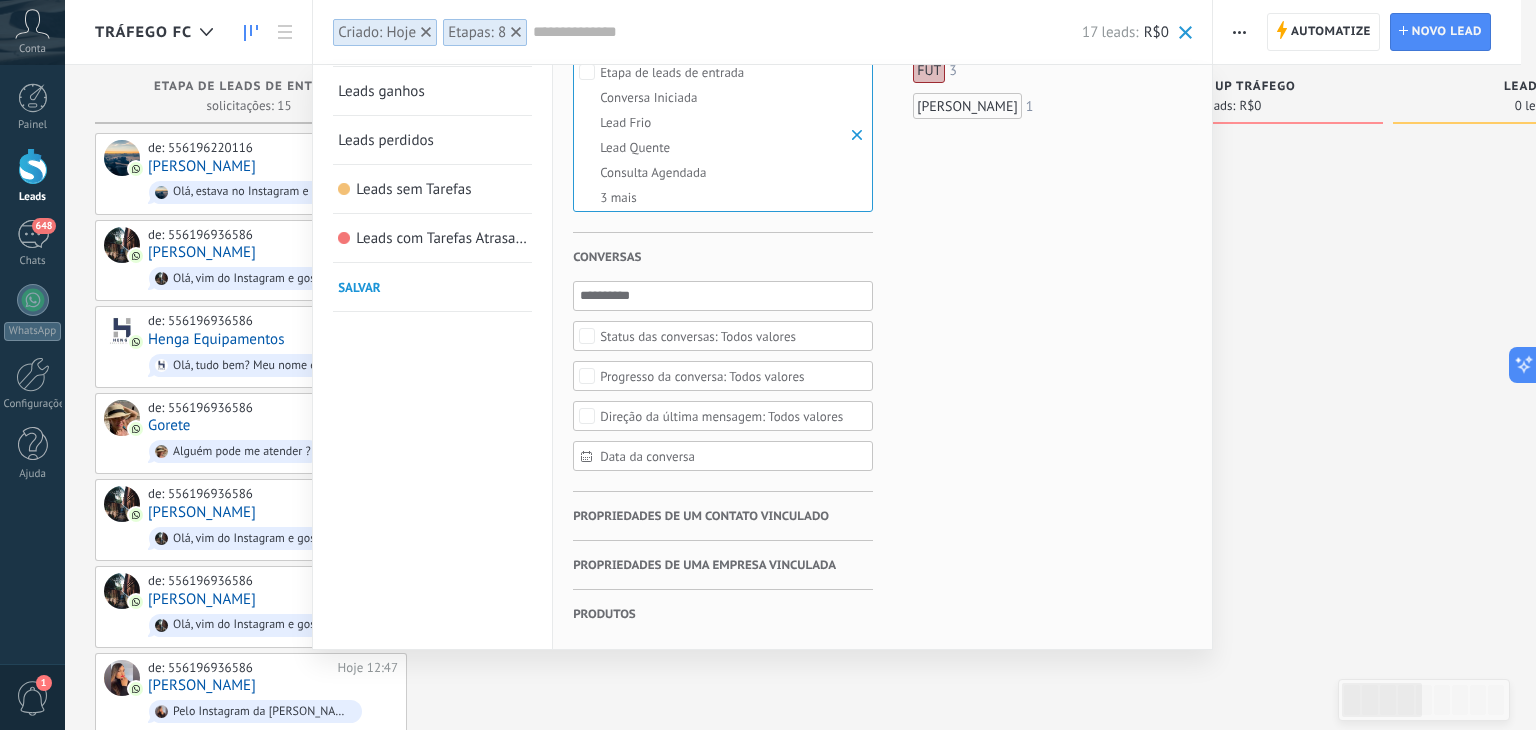 click on "Data da conversa" at bounding box center (731, 456) 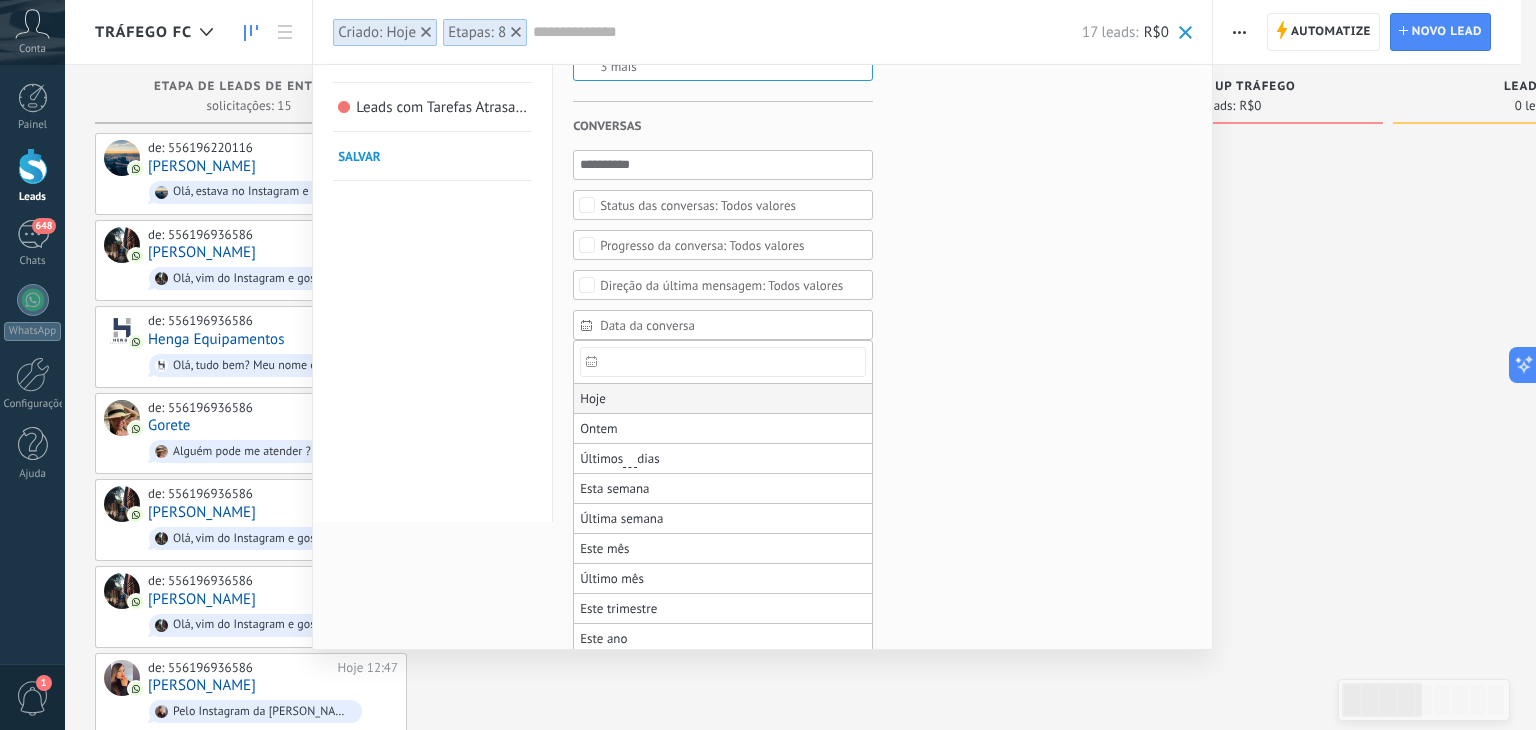 click on "Hoje" at bounding box center [723, 399] 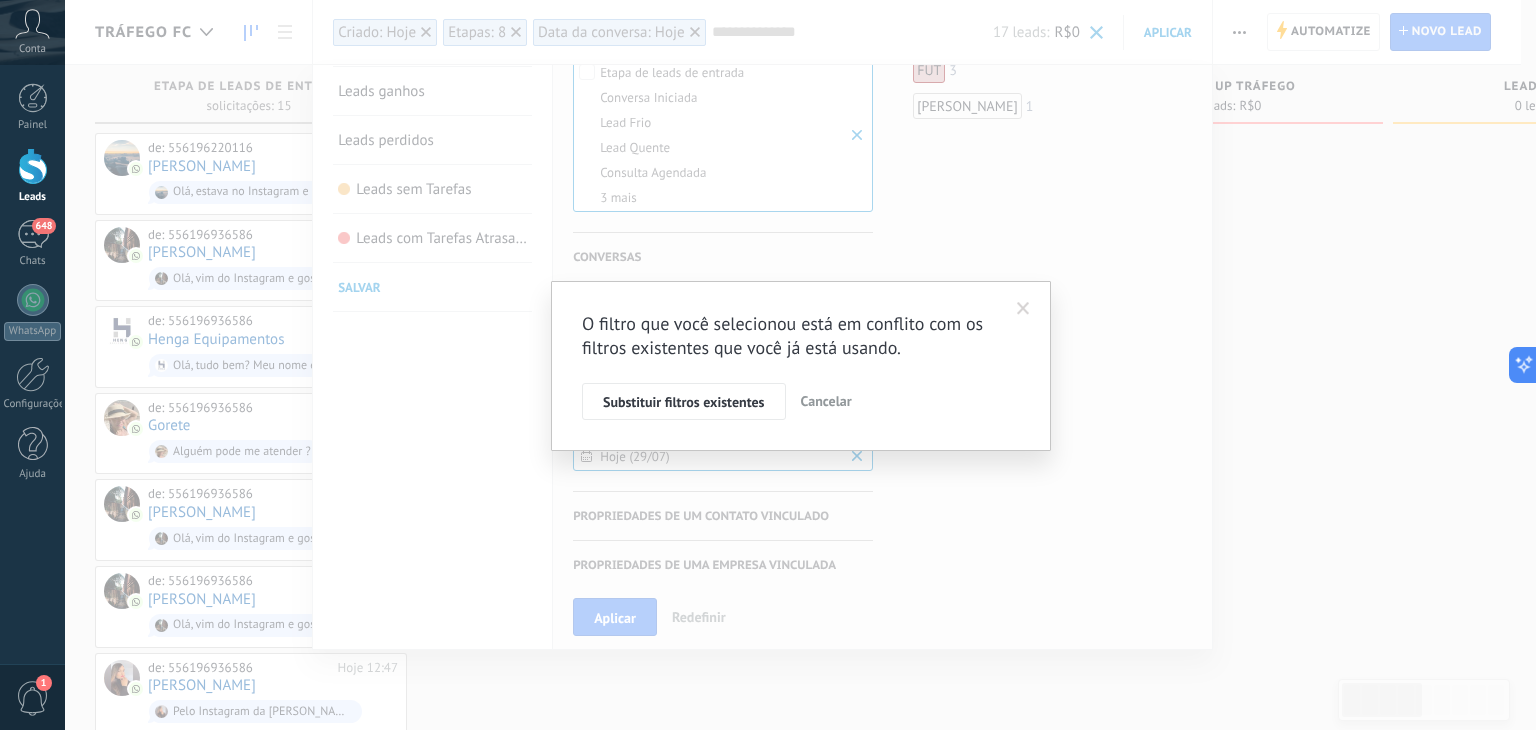 scroll, scrollTop: 146, scrollLeft: 0, axis: vertical 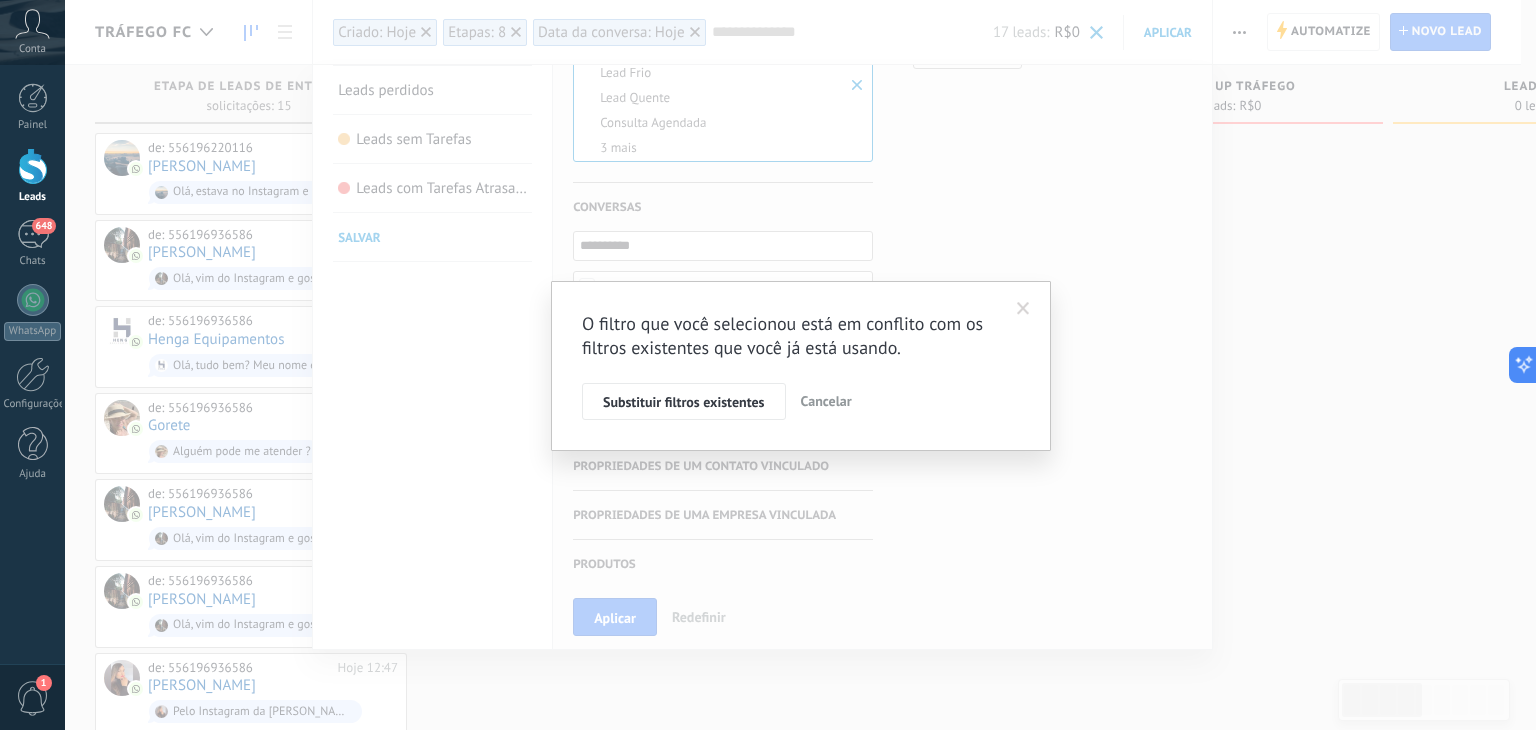 click on "Substituir filtros existentes" at bounding box center (684, 402) 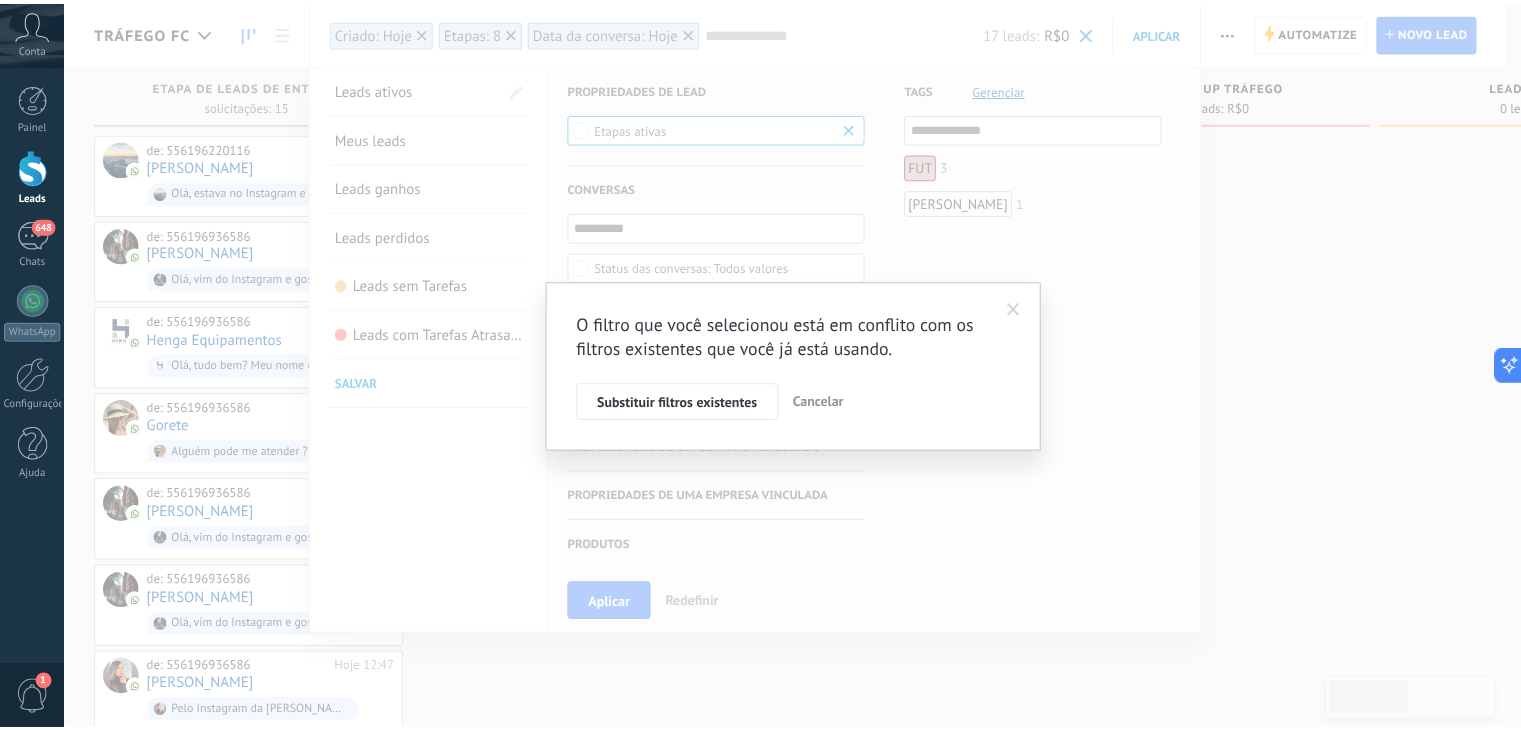 scroll, scrollTop: 0, scrollLeft: 0, axis: both 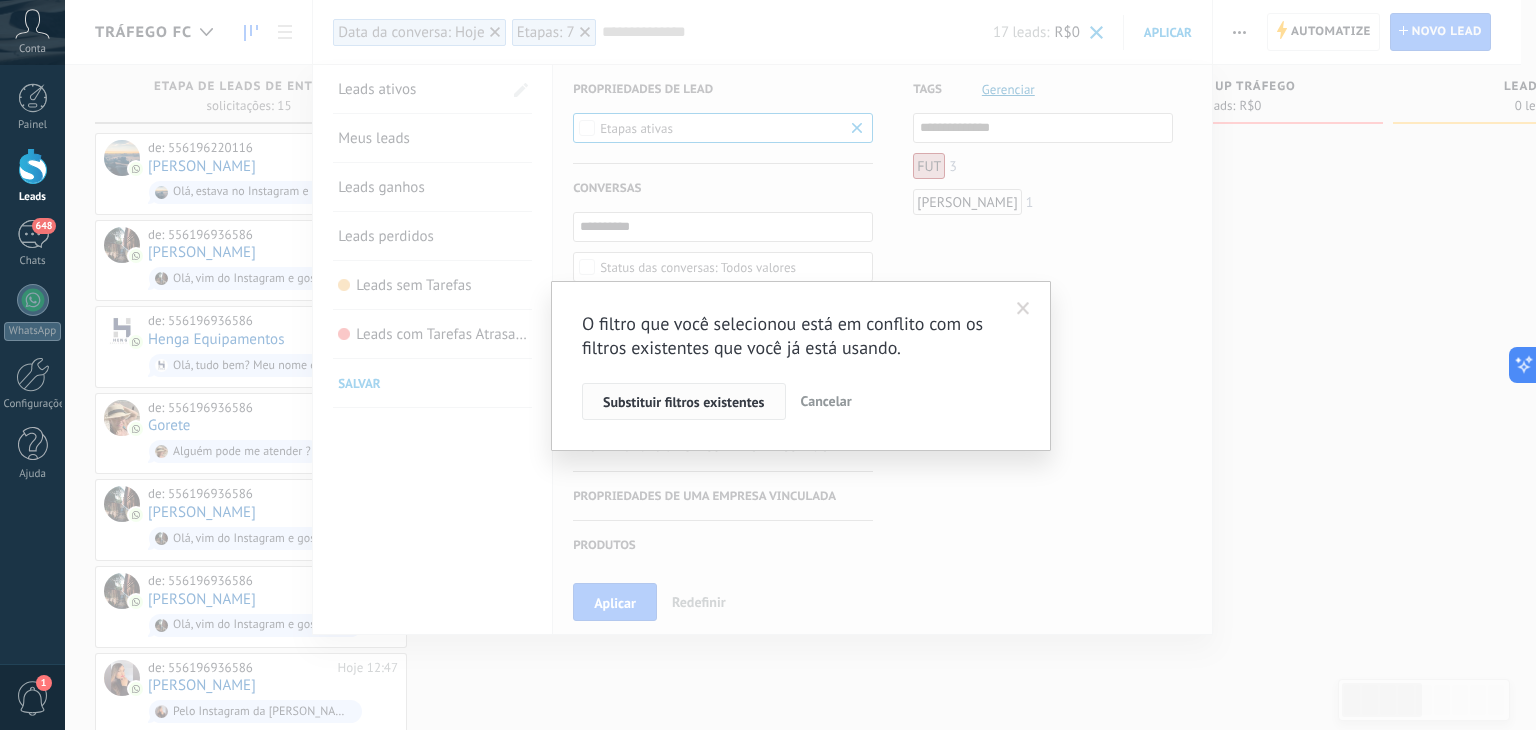 click on "Substituir filtros existentes" at bounding box center [684, 402] 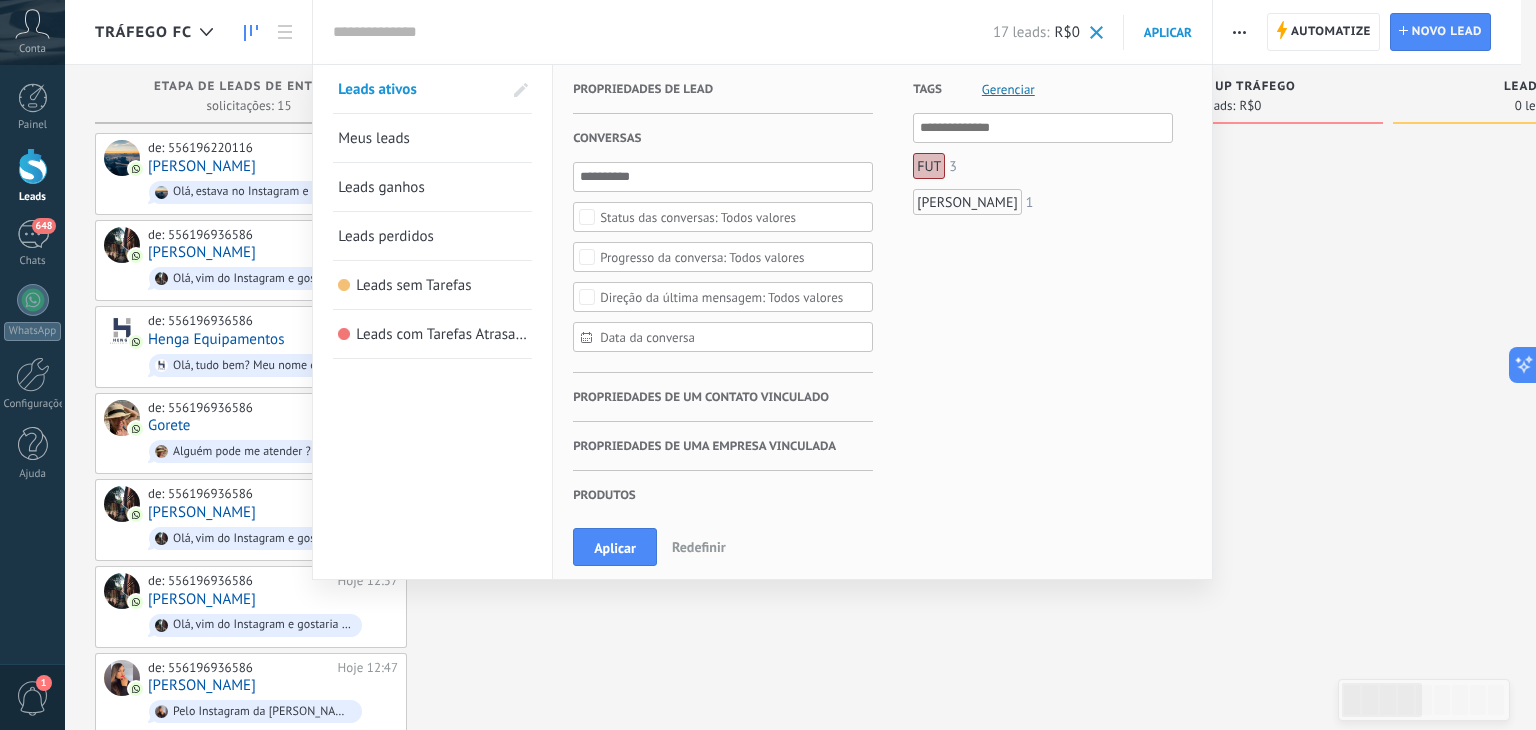 click on "Data da conversa" at bounding box center (731, 337) 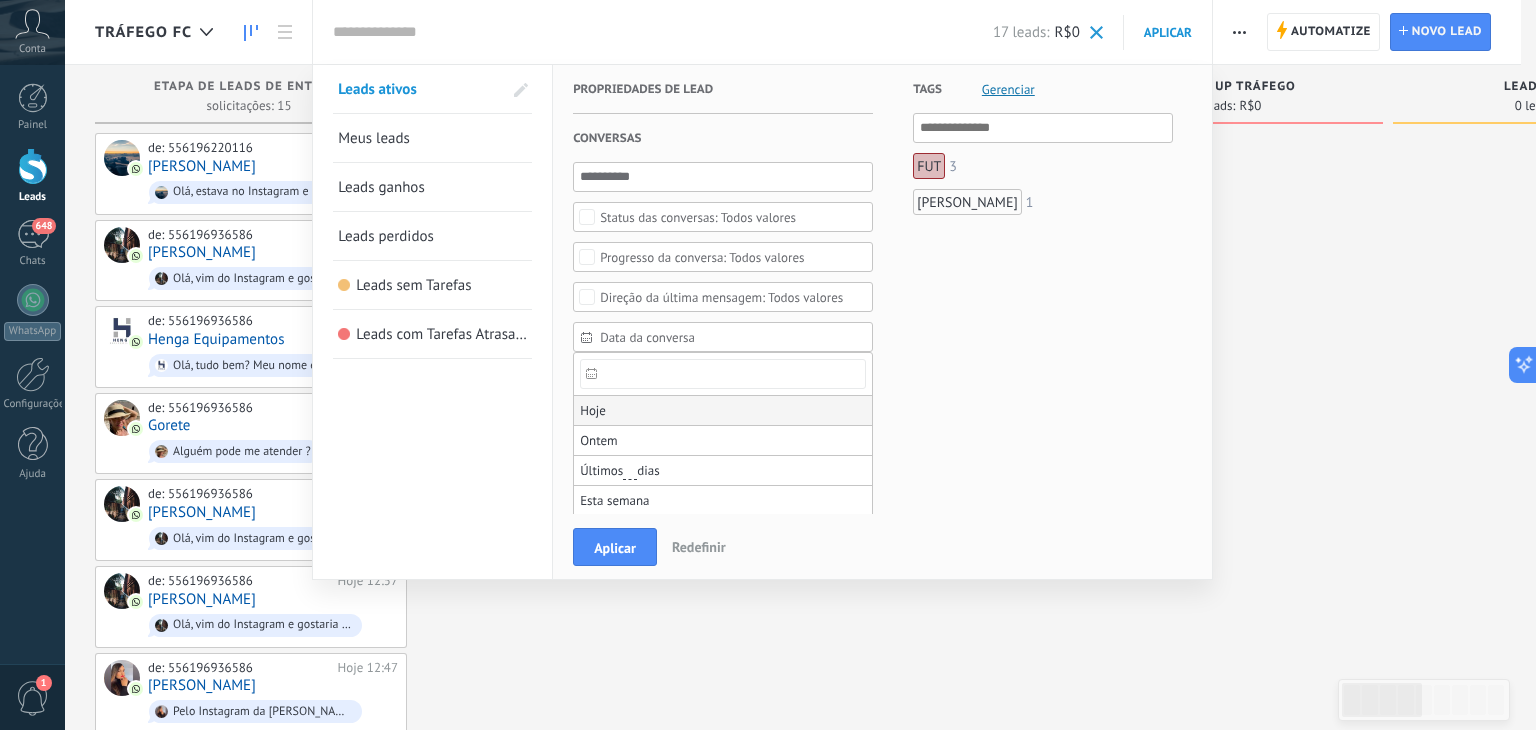 click on "Hoje" at bounding box center (593, 411) 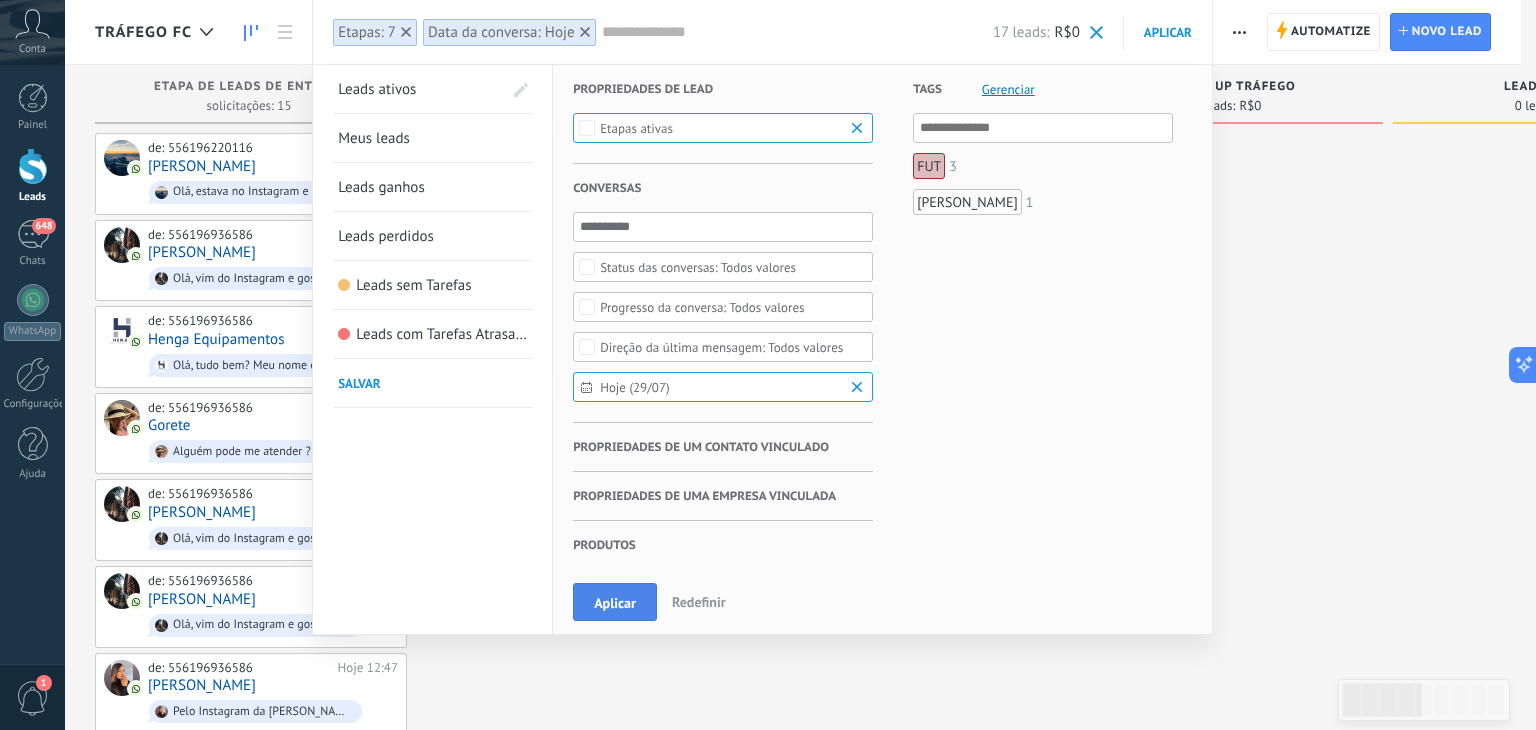 click on "Aplicar" at bounding box center [615, 603] 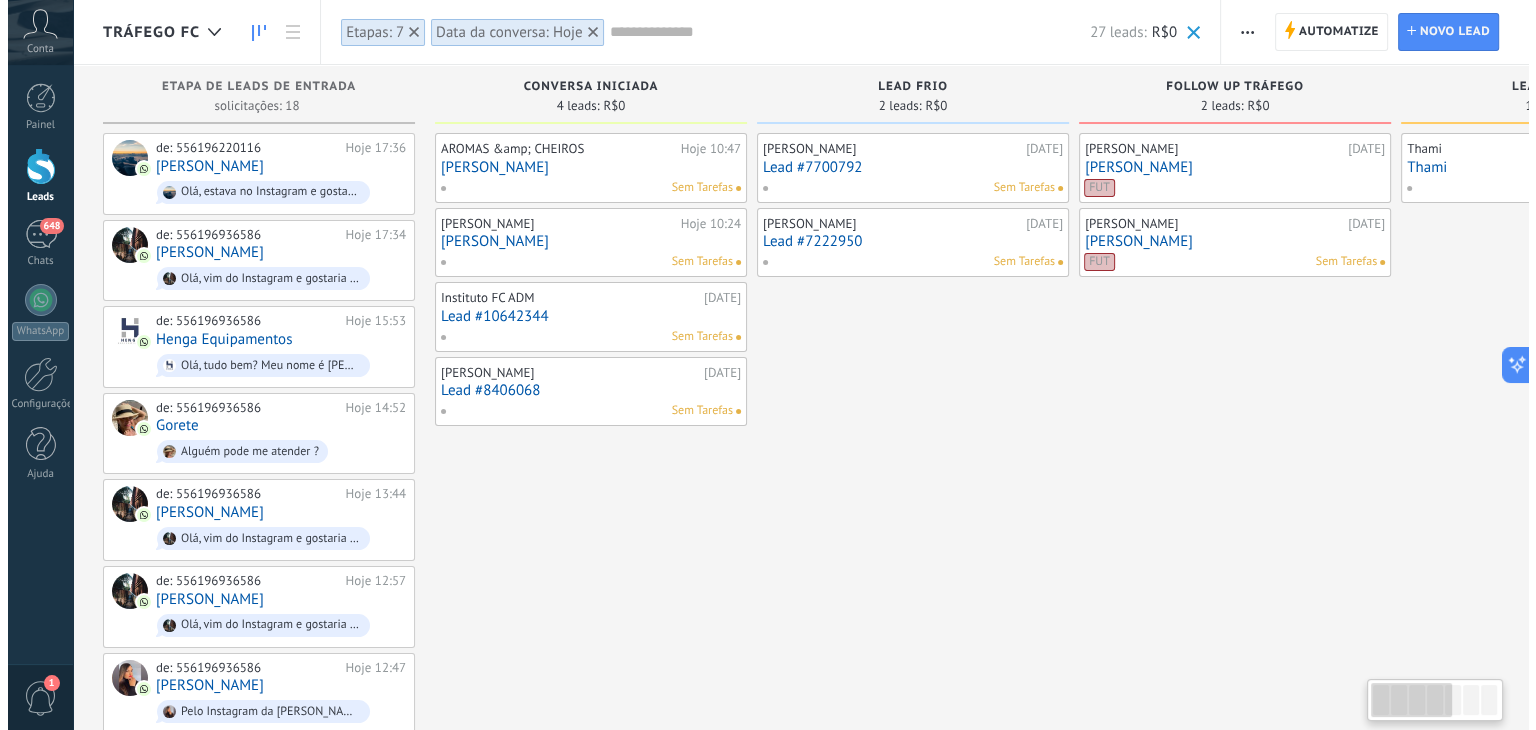 scroll, scrollTop: 0, scrollLeft: 0, axis: both 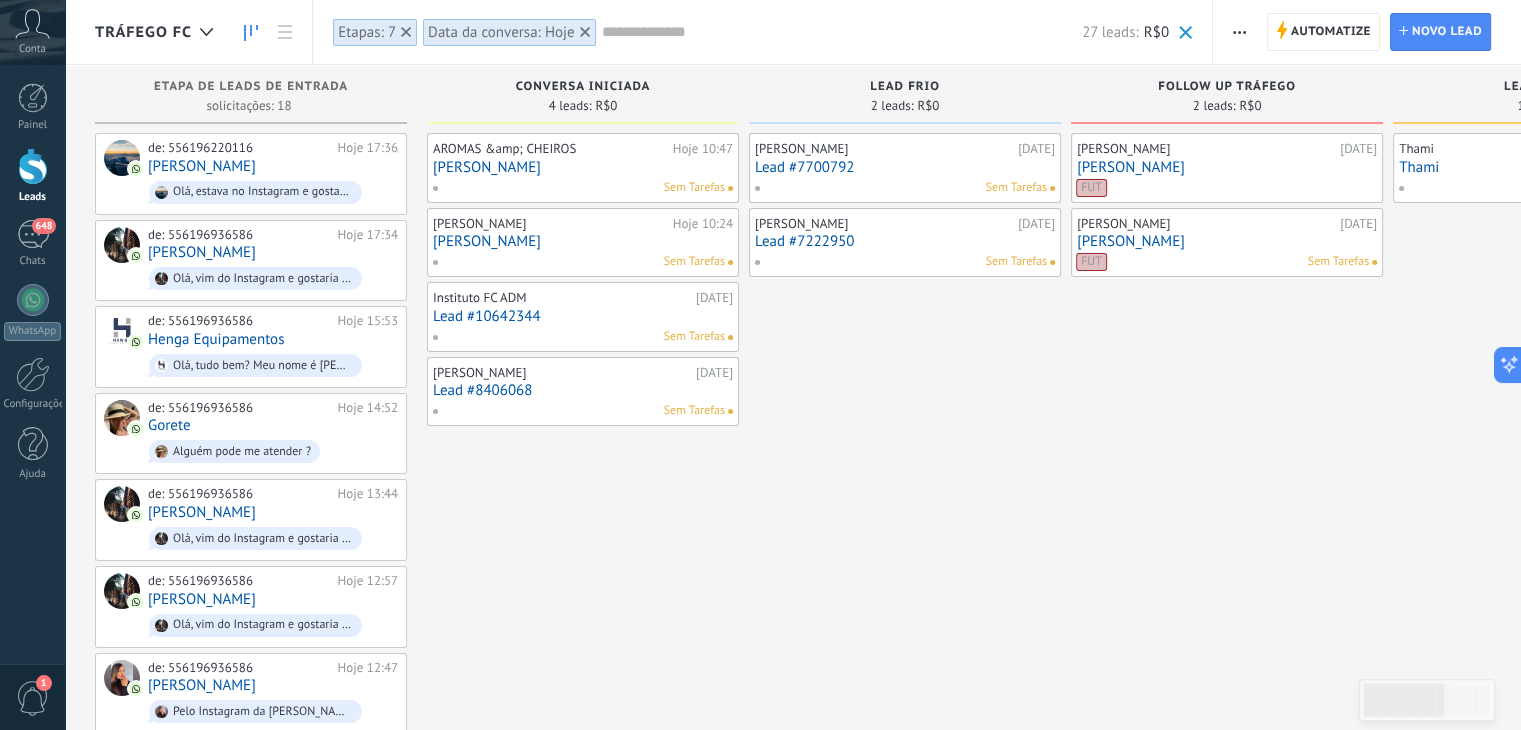 click at bounding box center [842, 32] 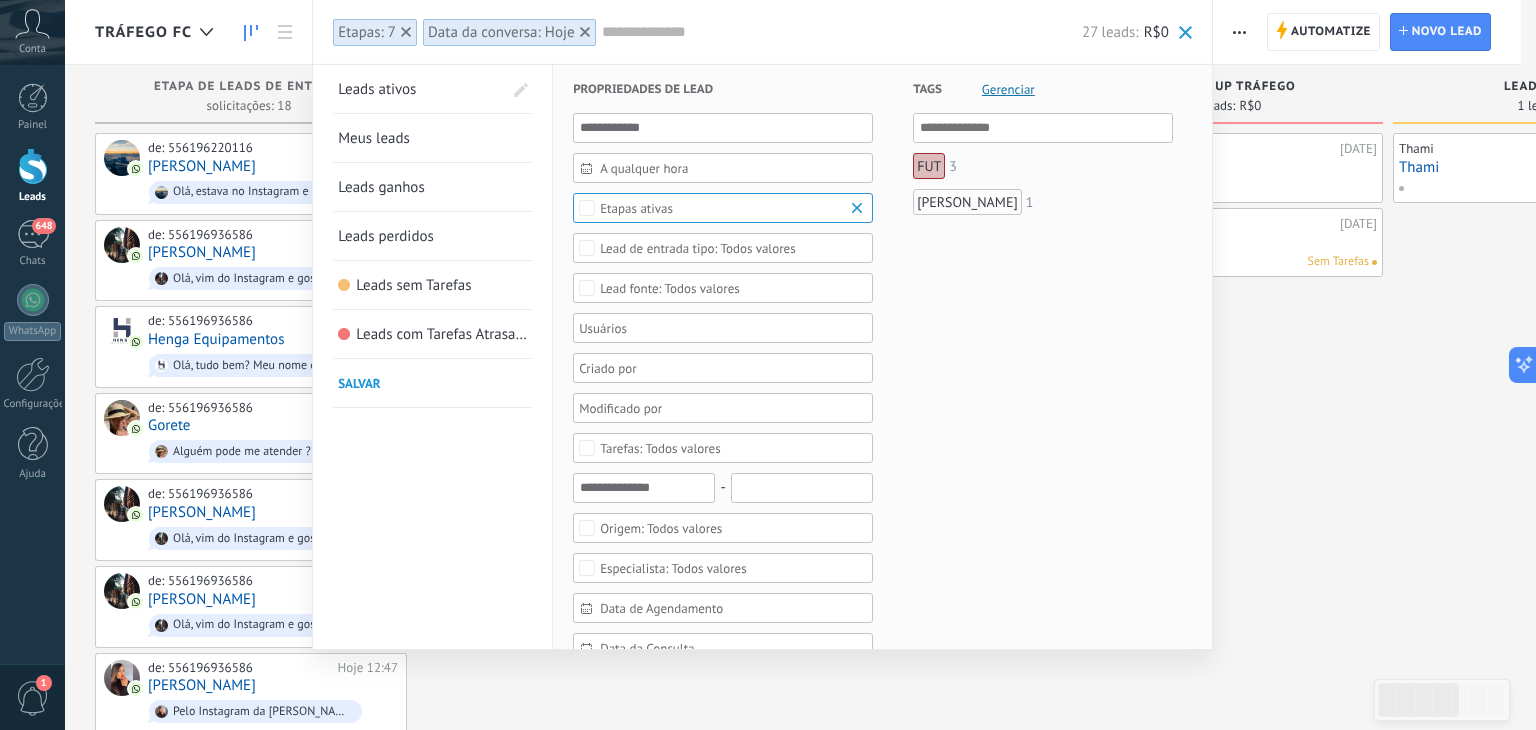 click on "A qualquer hora" at bounding box center [731, 168] 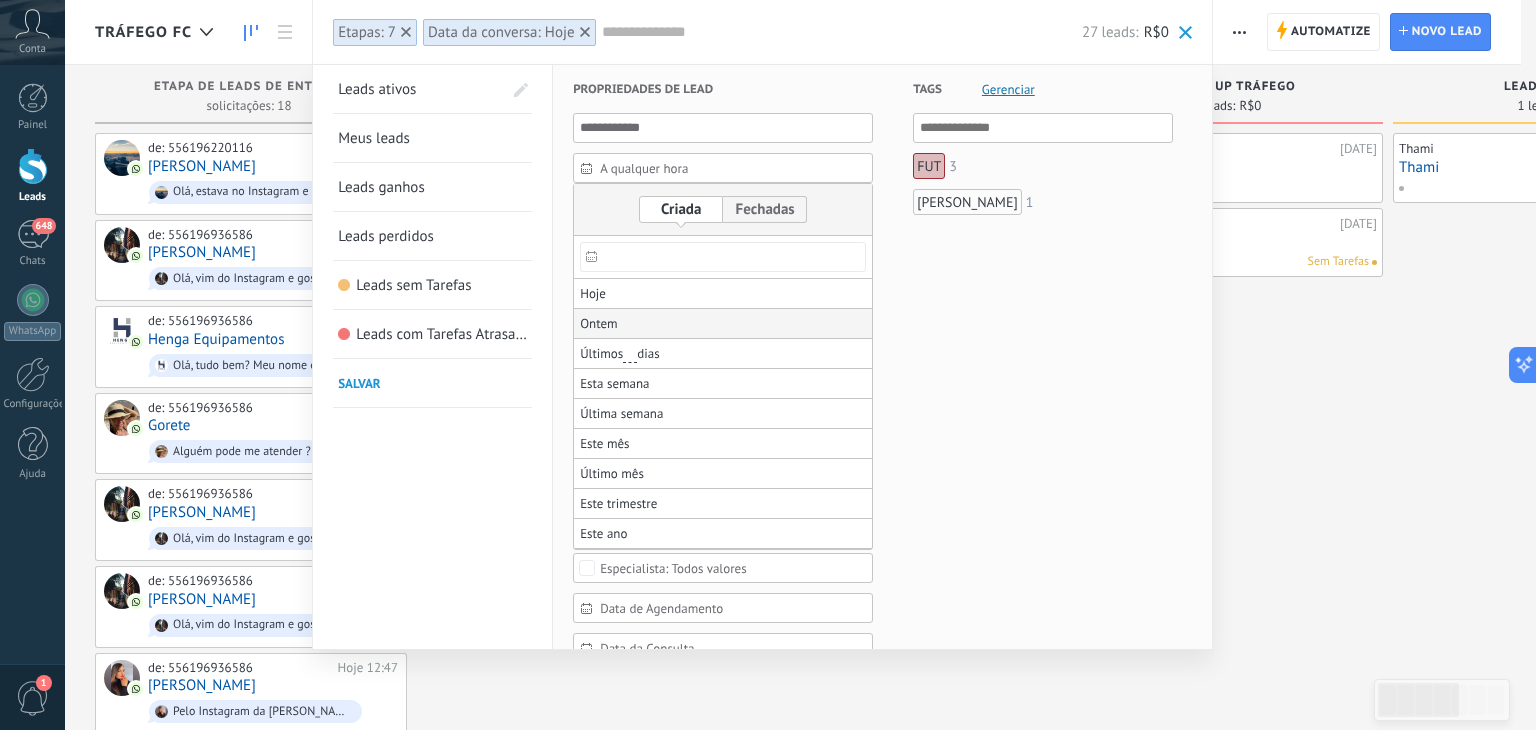 click on "Ontem" at bounding box center [598, 324] 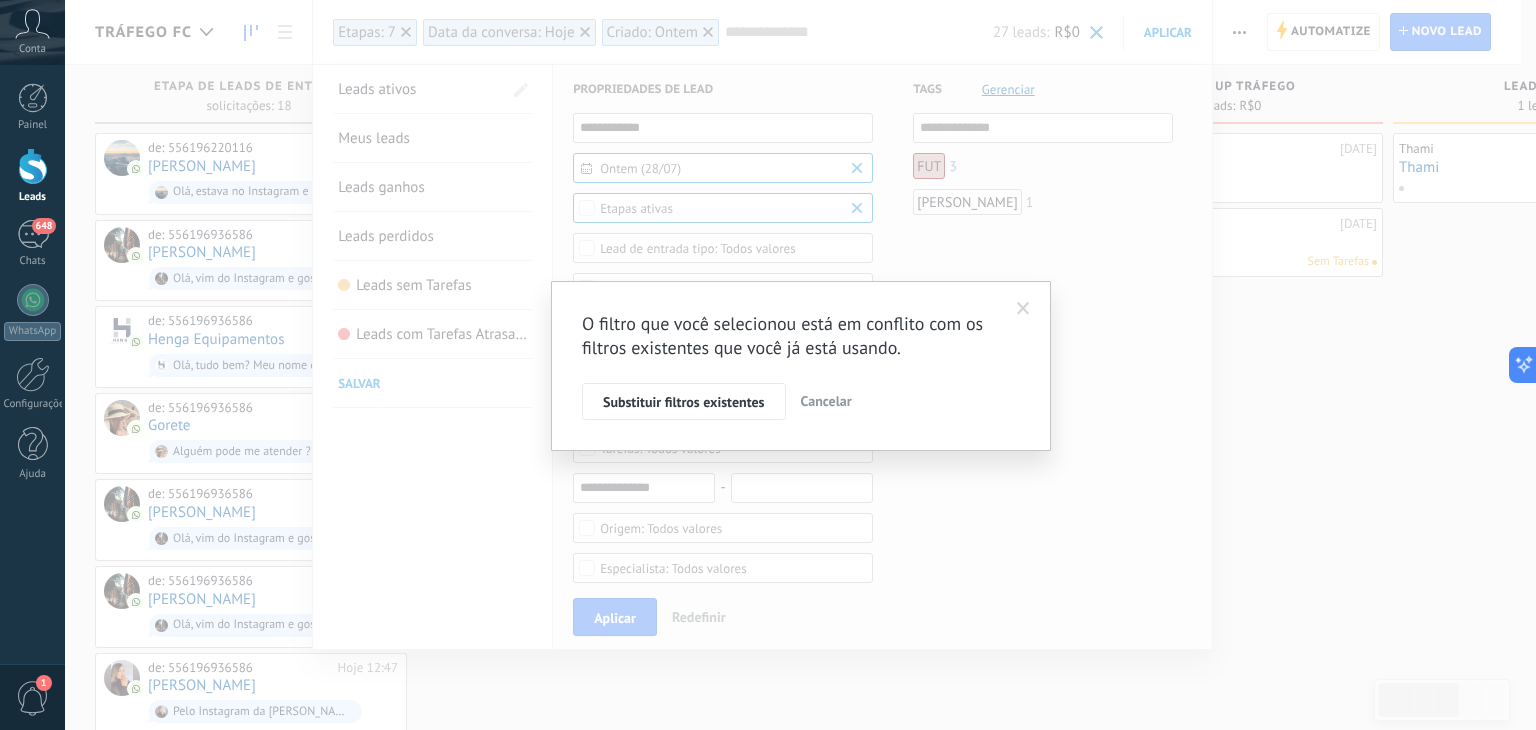 click at bounding box center (1023, 309) 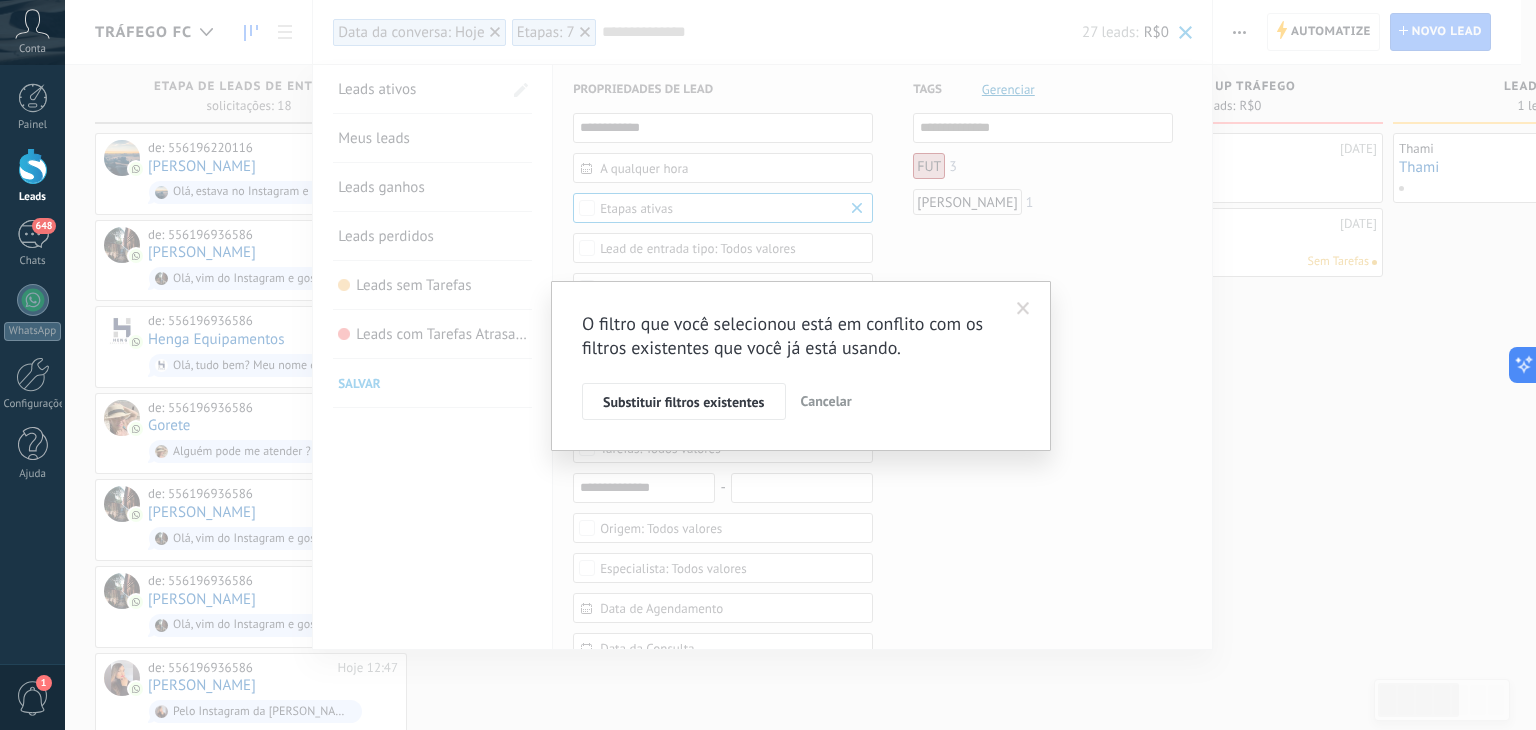 click at bounding box center (1023, 309) 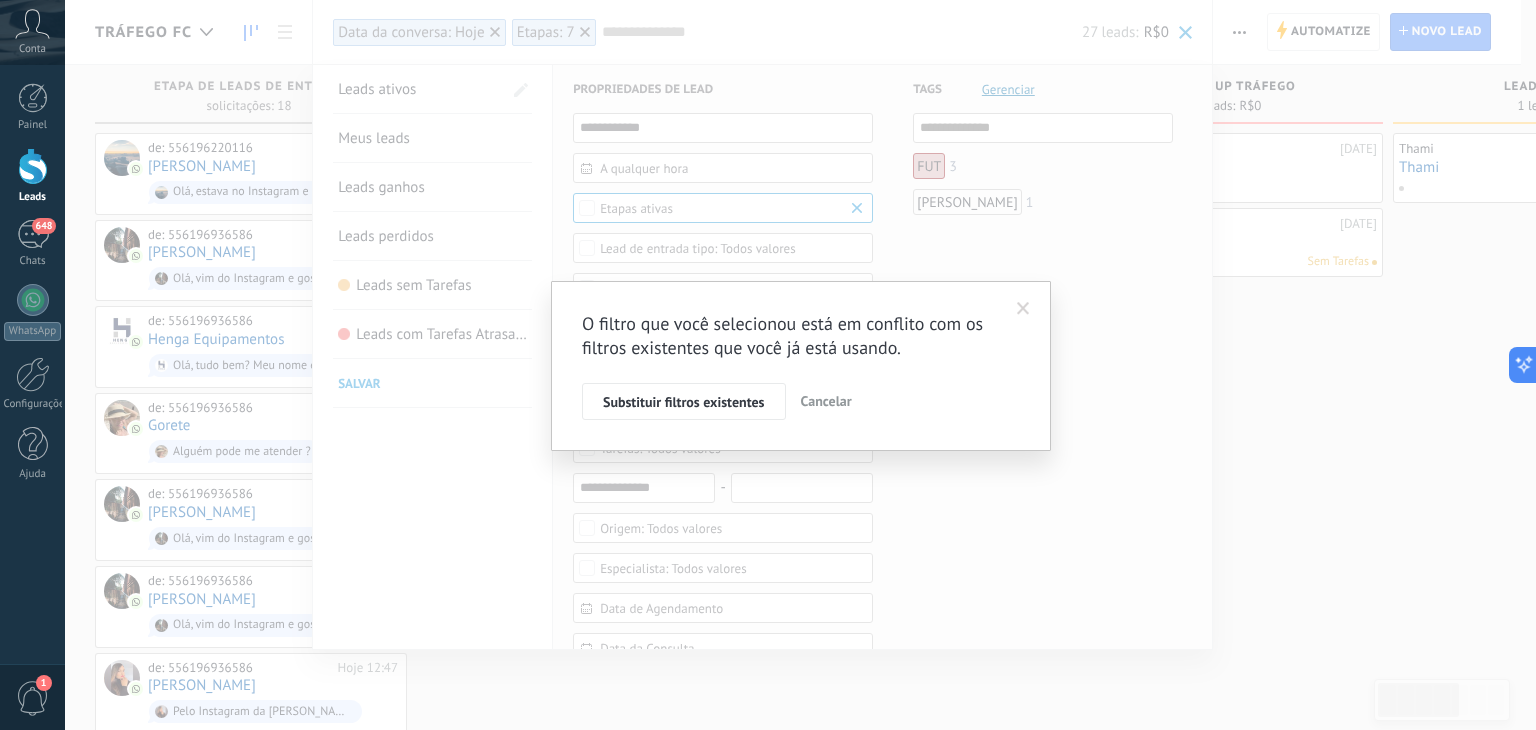 click at bounding box center (1023, 309) 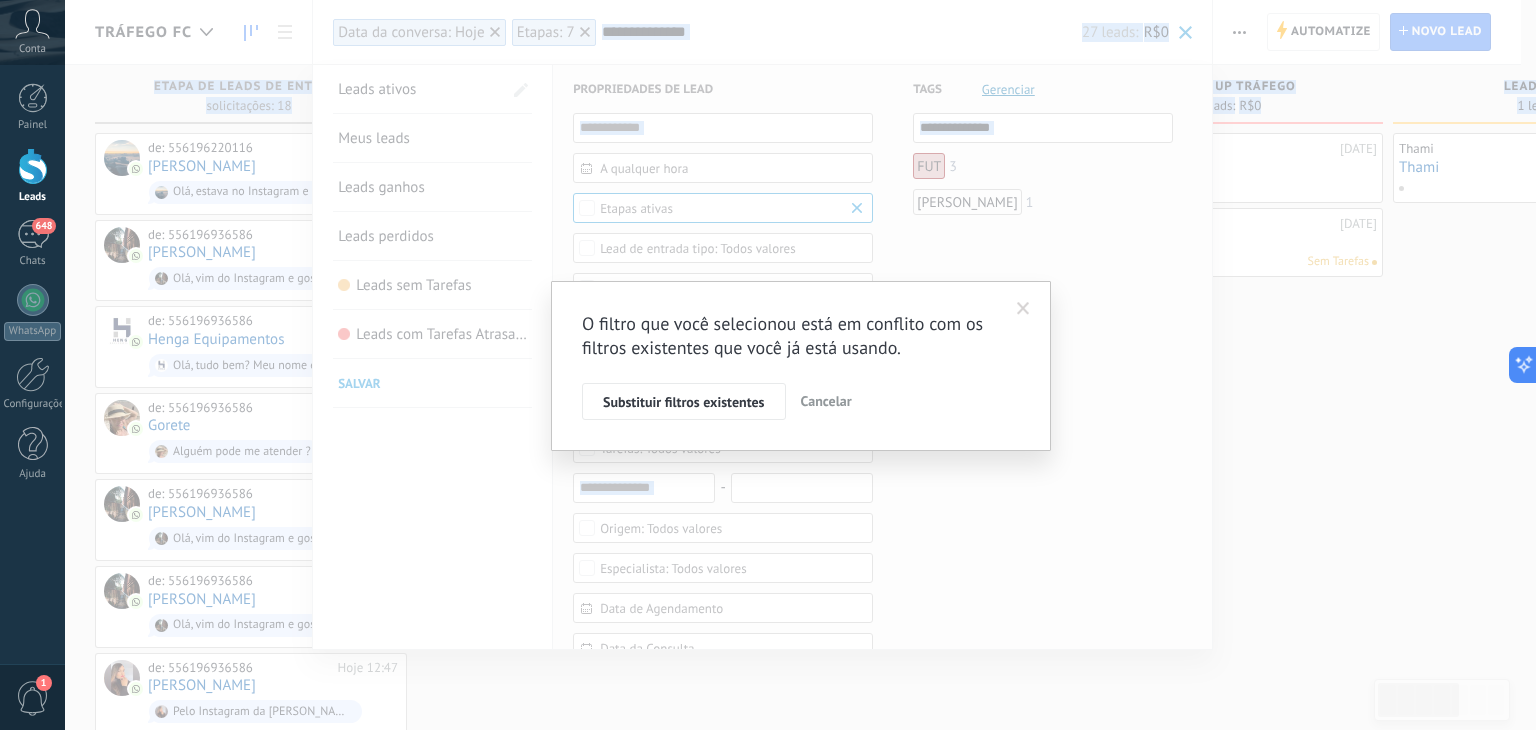 click at bounding box center [1023, 309] 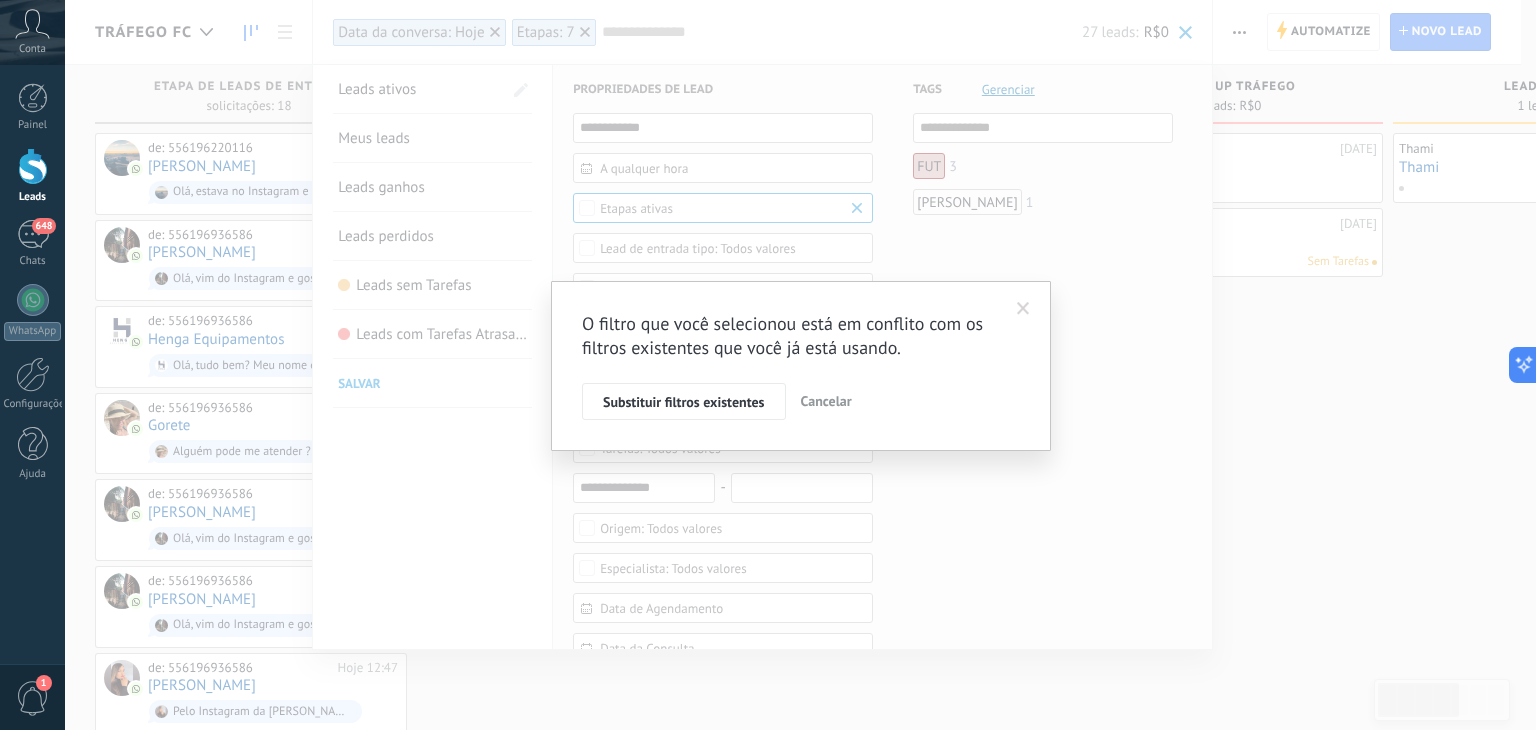 click at bounding box center [1023, 309] 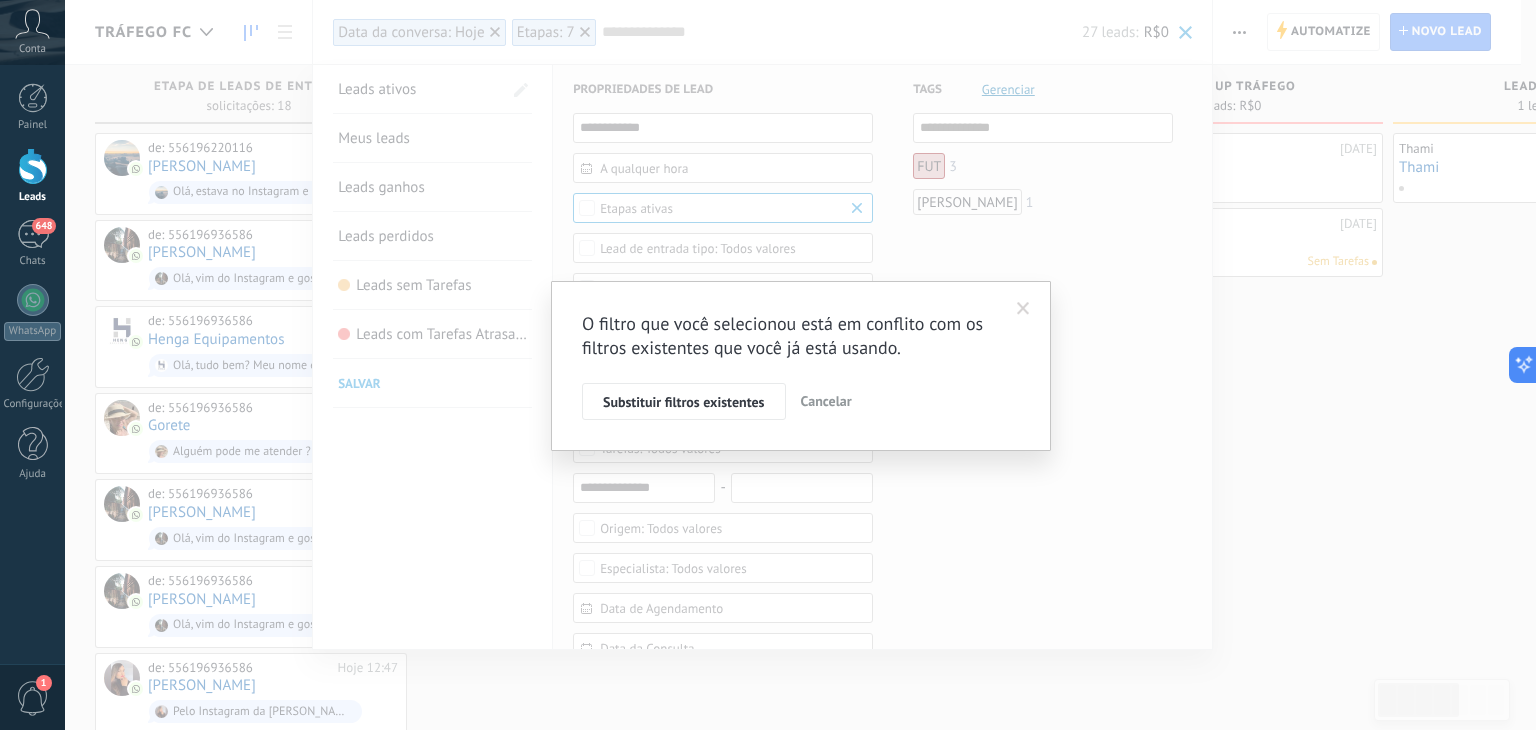 click on "Cancelar" at bounding box center [826, 401] 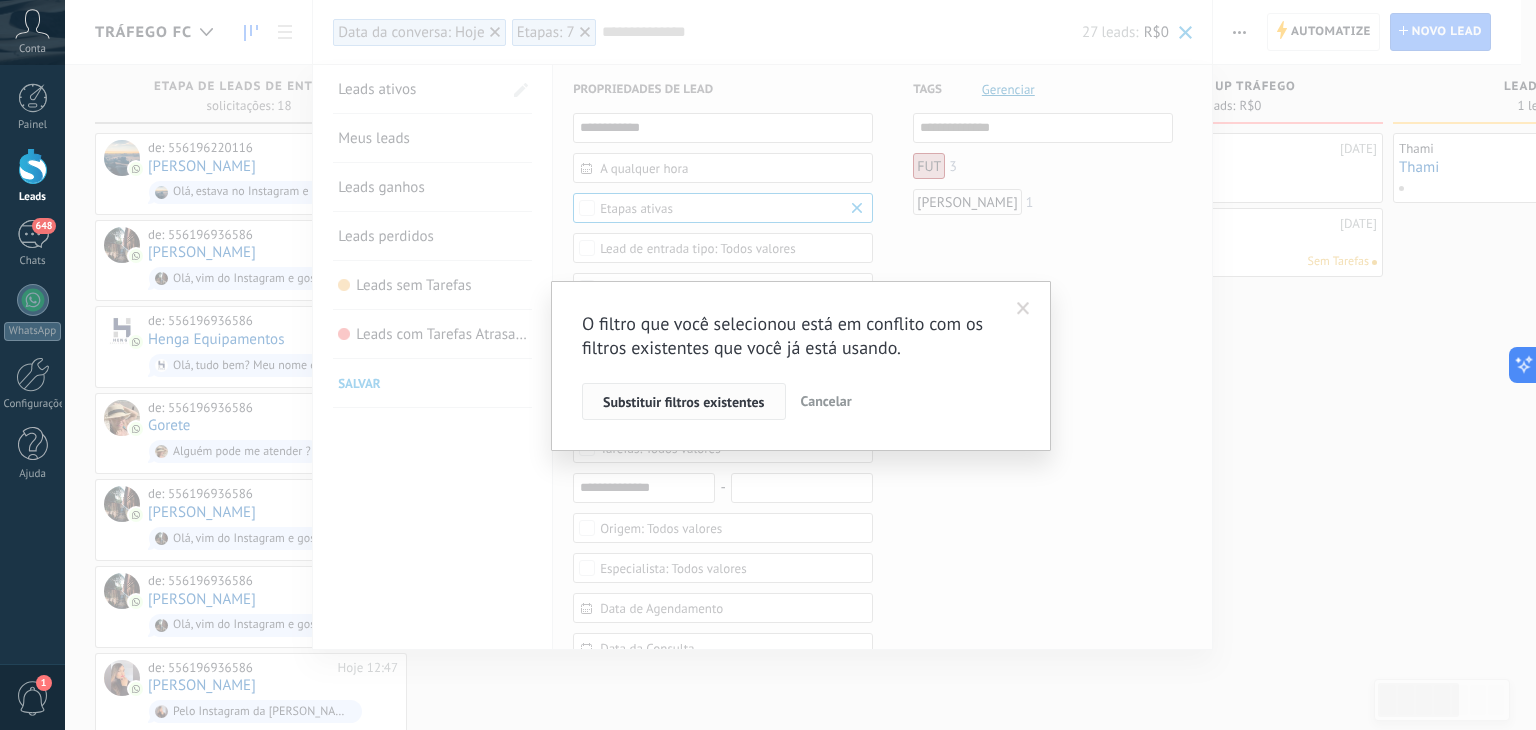 click on "Substituir filtros existentes" at bounding box center [684, 402] 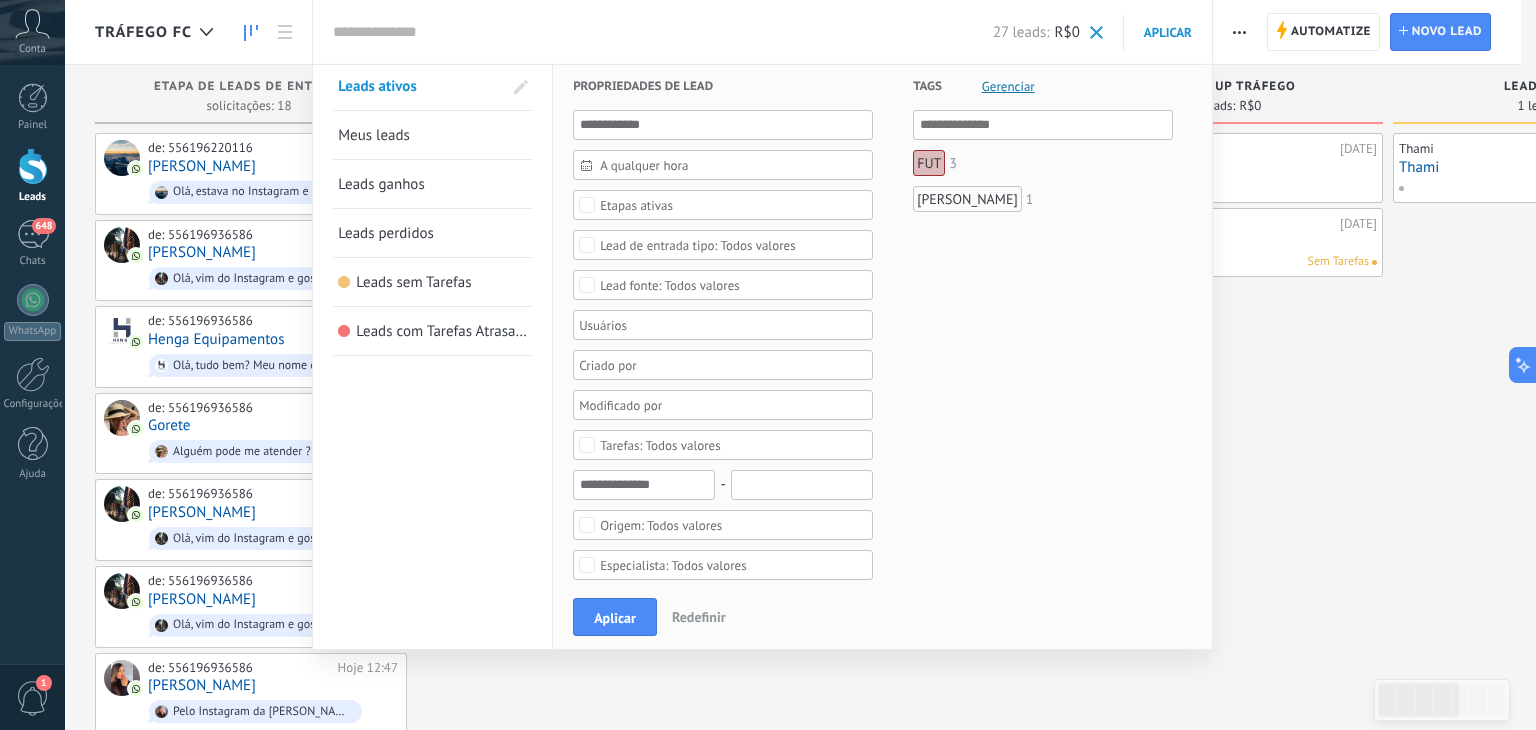 scroll, scrollTop: 0, scrollLeft: 0, axis: both 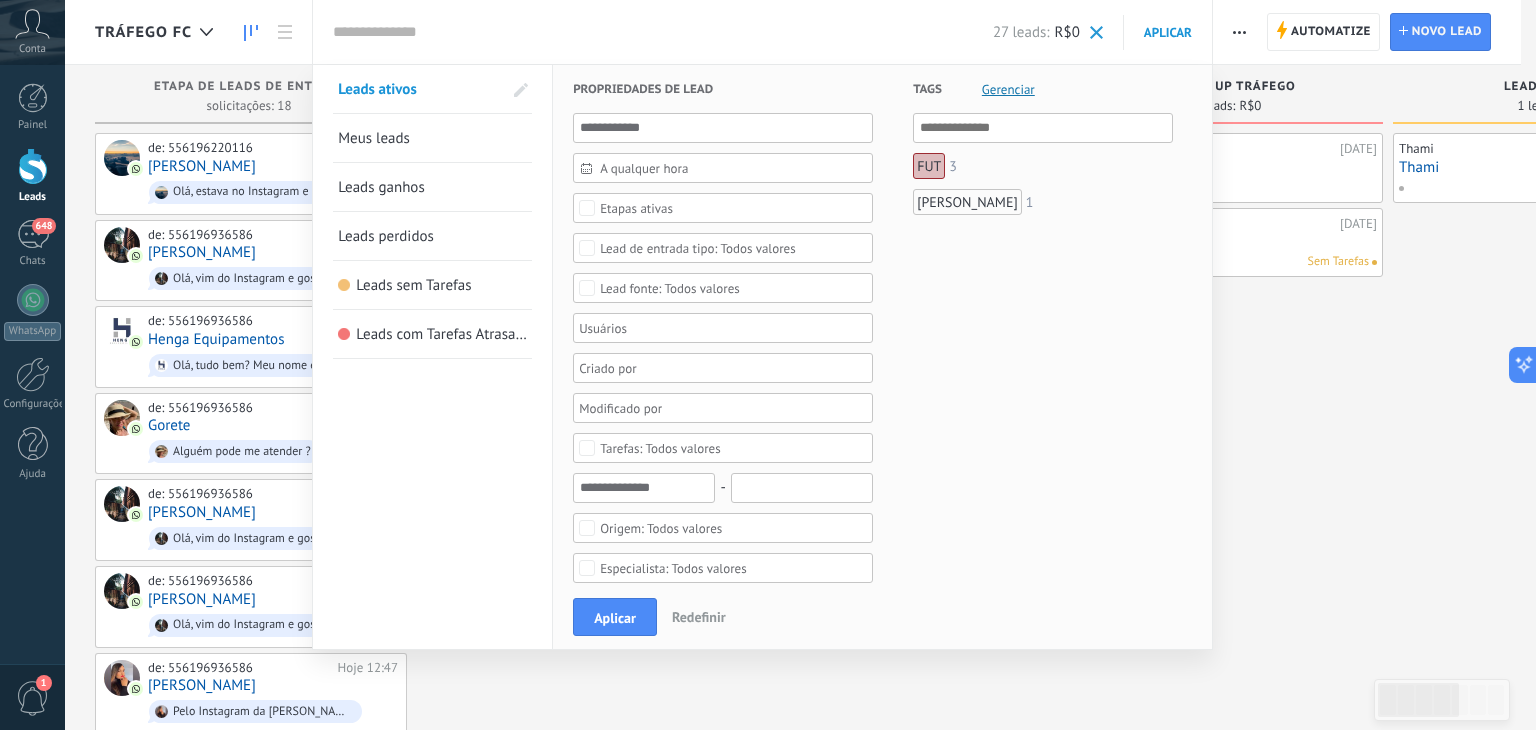 click at bounding box center [716, 328] 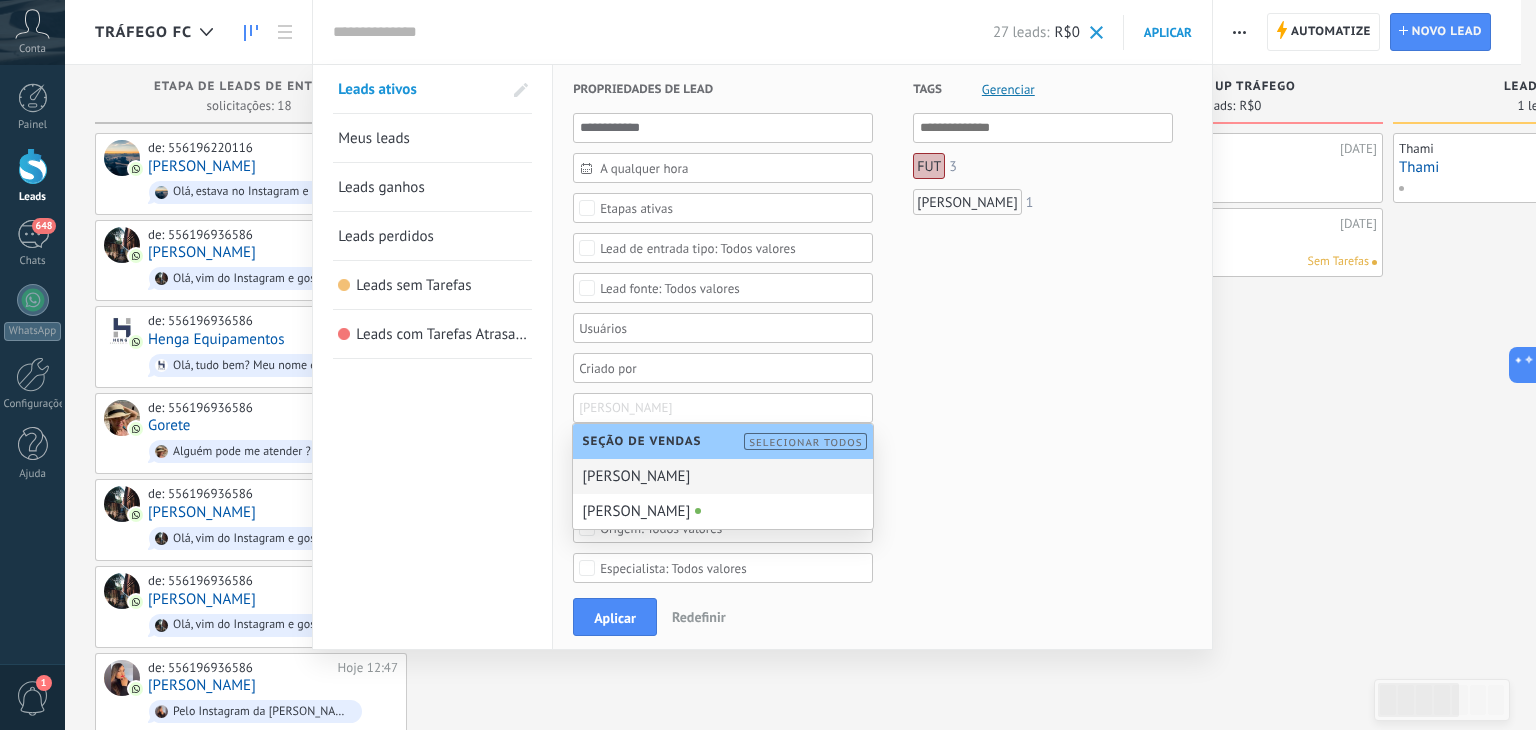 click on "Leads ativos Meus leads Leads ganhos Leads perdidos Leads sem Tarefas Leads com Tarefas Atrasadas Salvar" at bounding box center (433, 775) 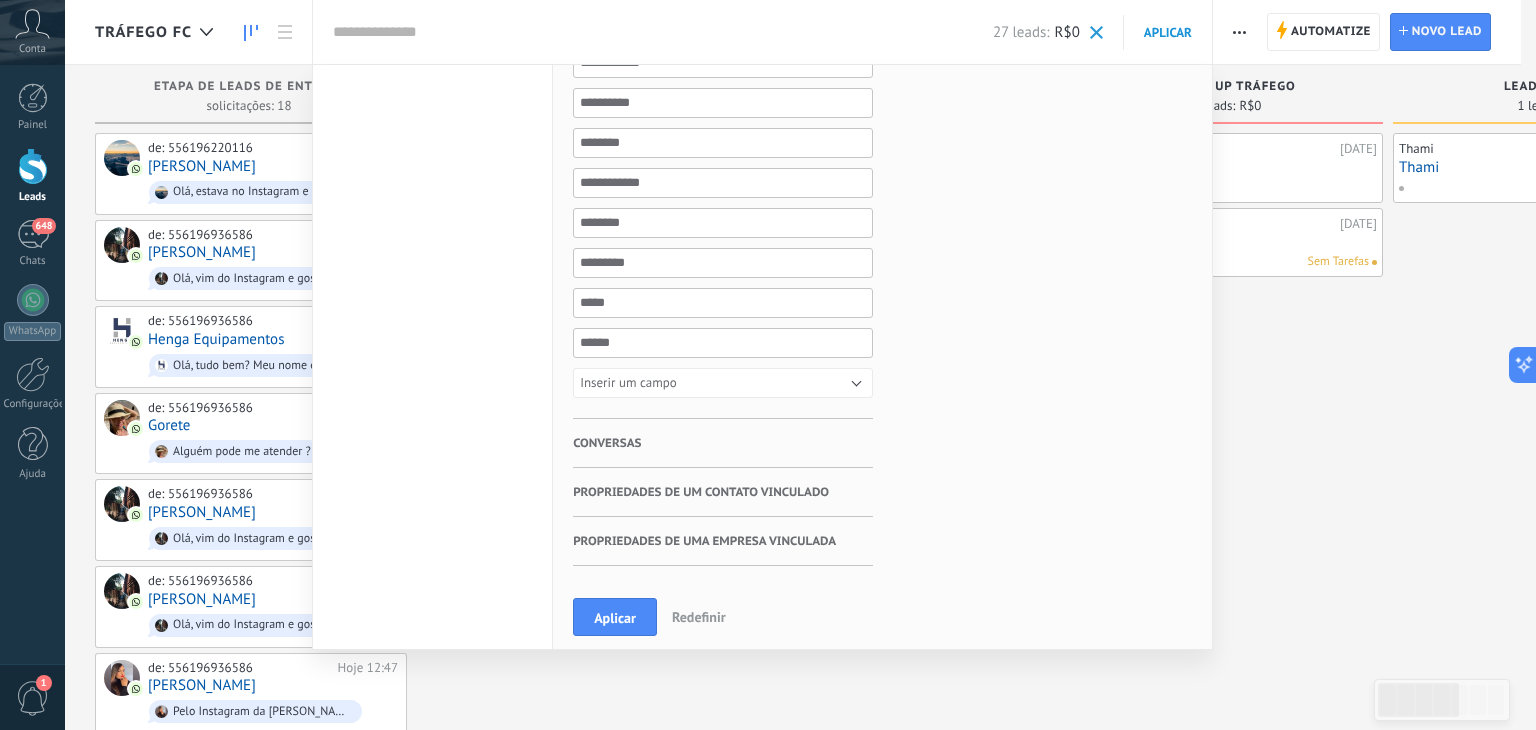 scroll, scrollTop: 826, scrollLeft: 0, axis: vertical 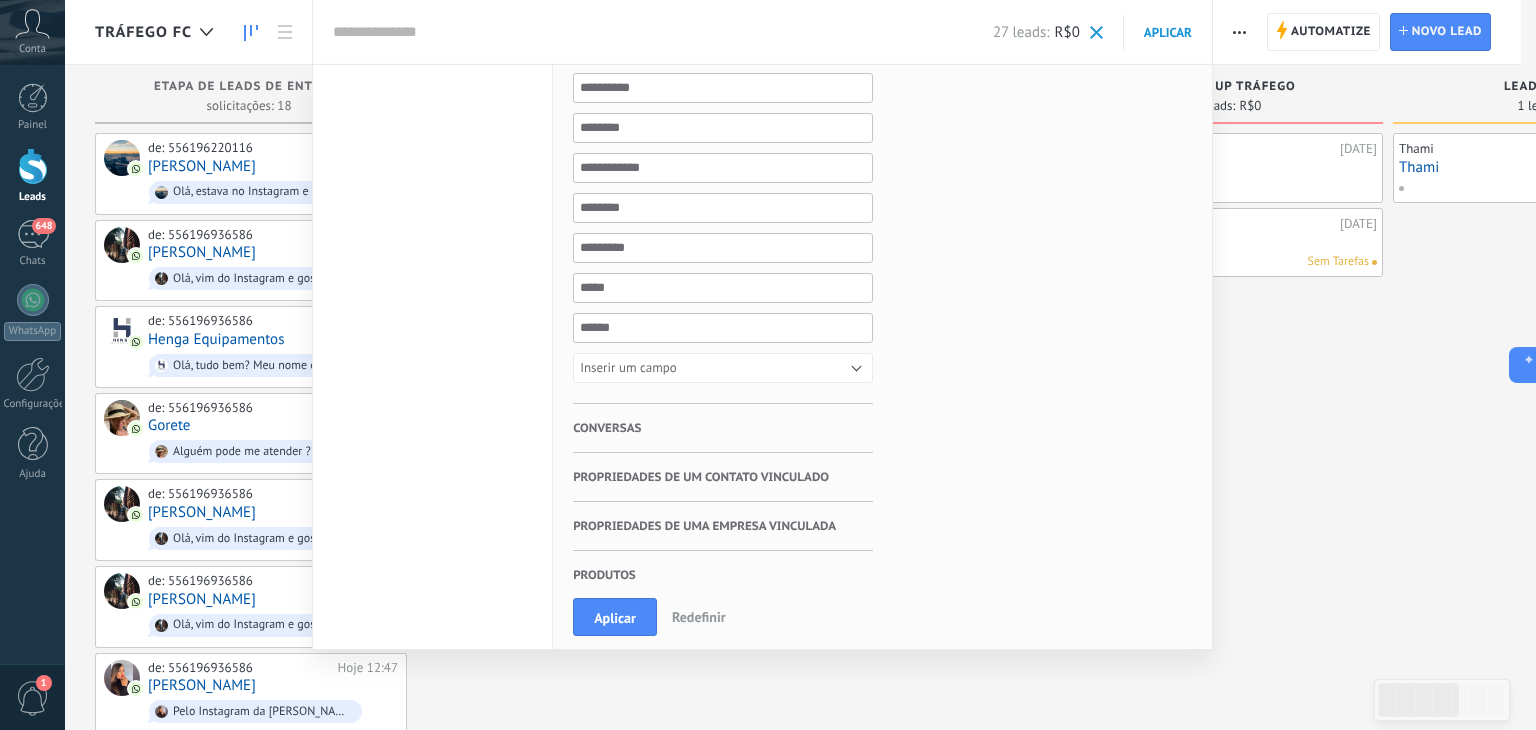click on "Conversas" at bounding box center [607, 428] 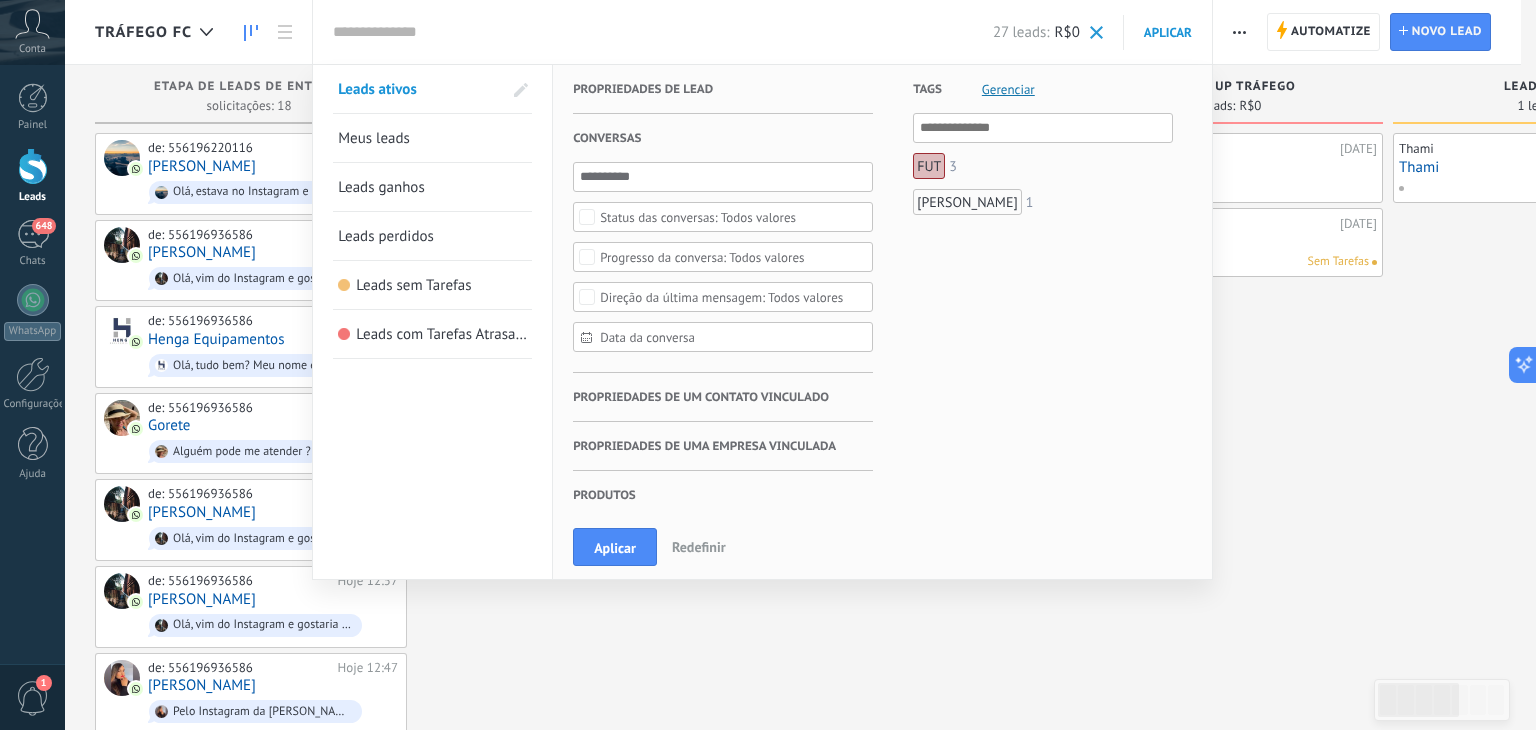 click on "Todos valores" at bounding box center (702, 257) 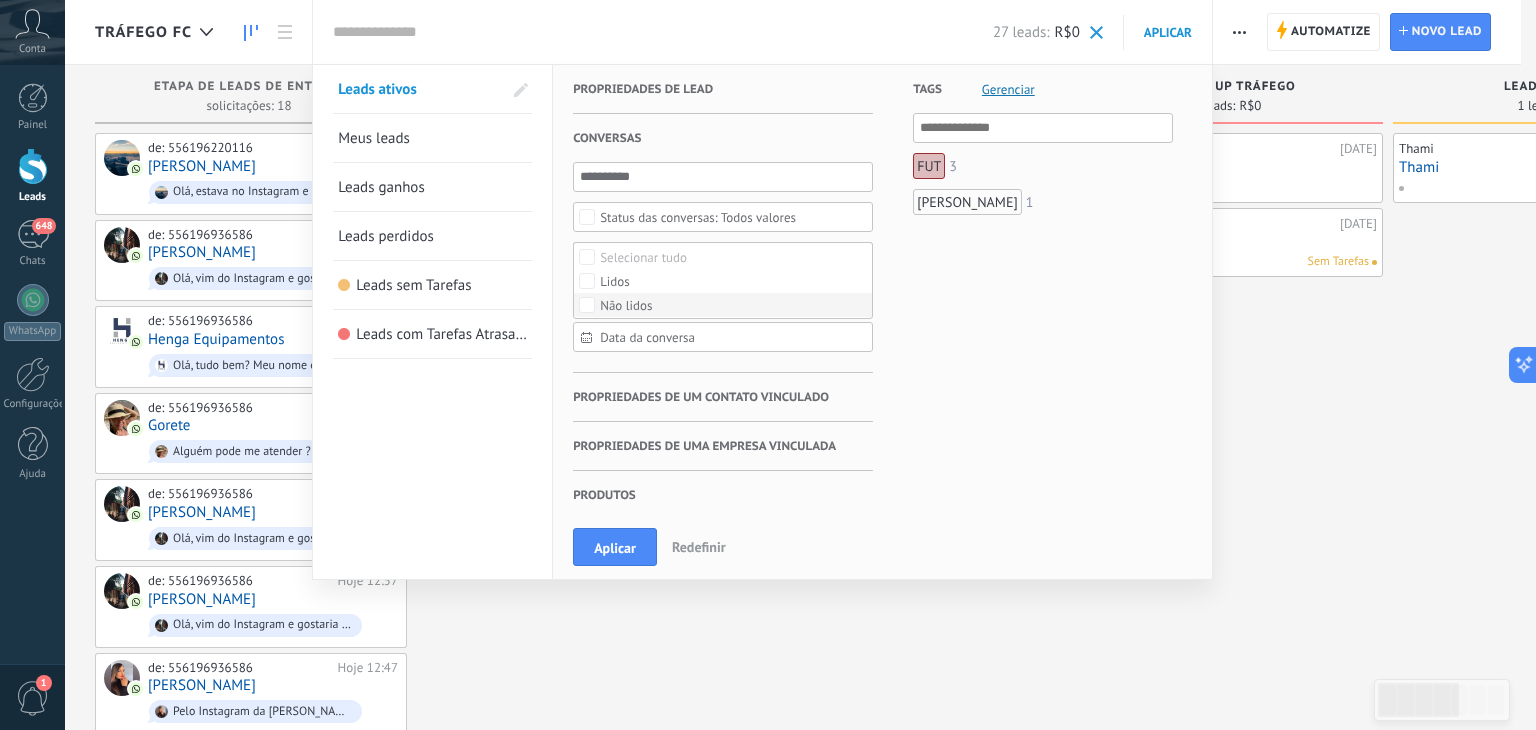 click on "Não lidos" at bounding box center [626, 306] 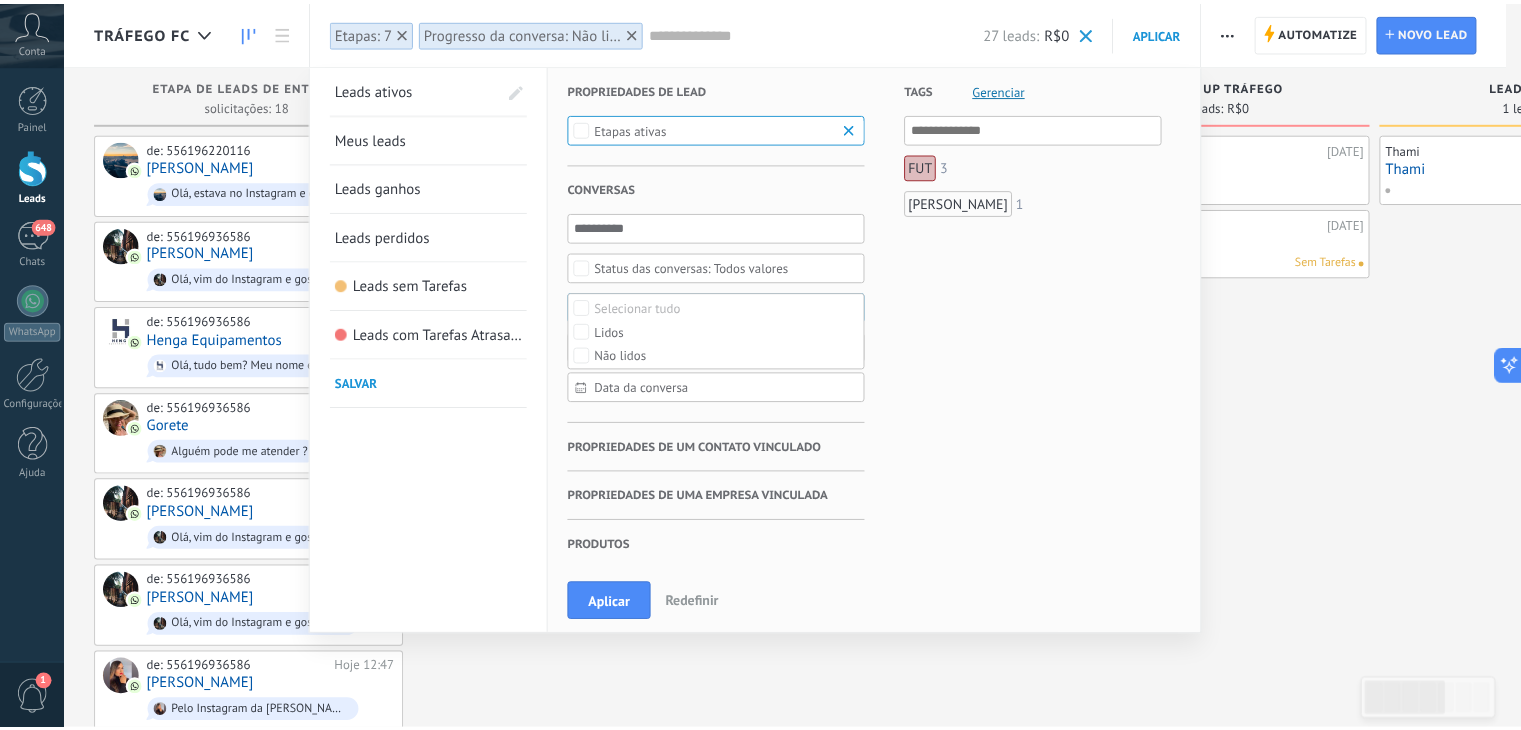 scroll, scrollTop: 0, scrollLeft: 0, axis: both 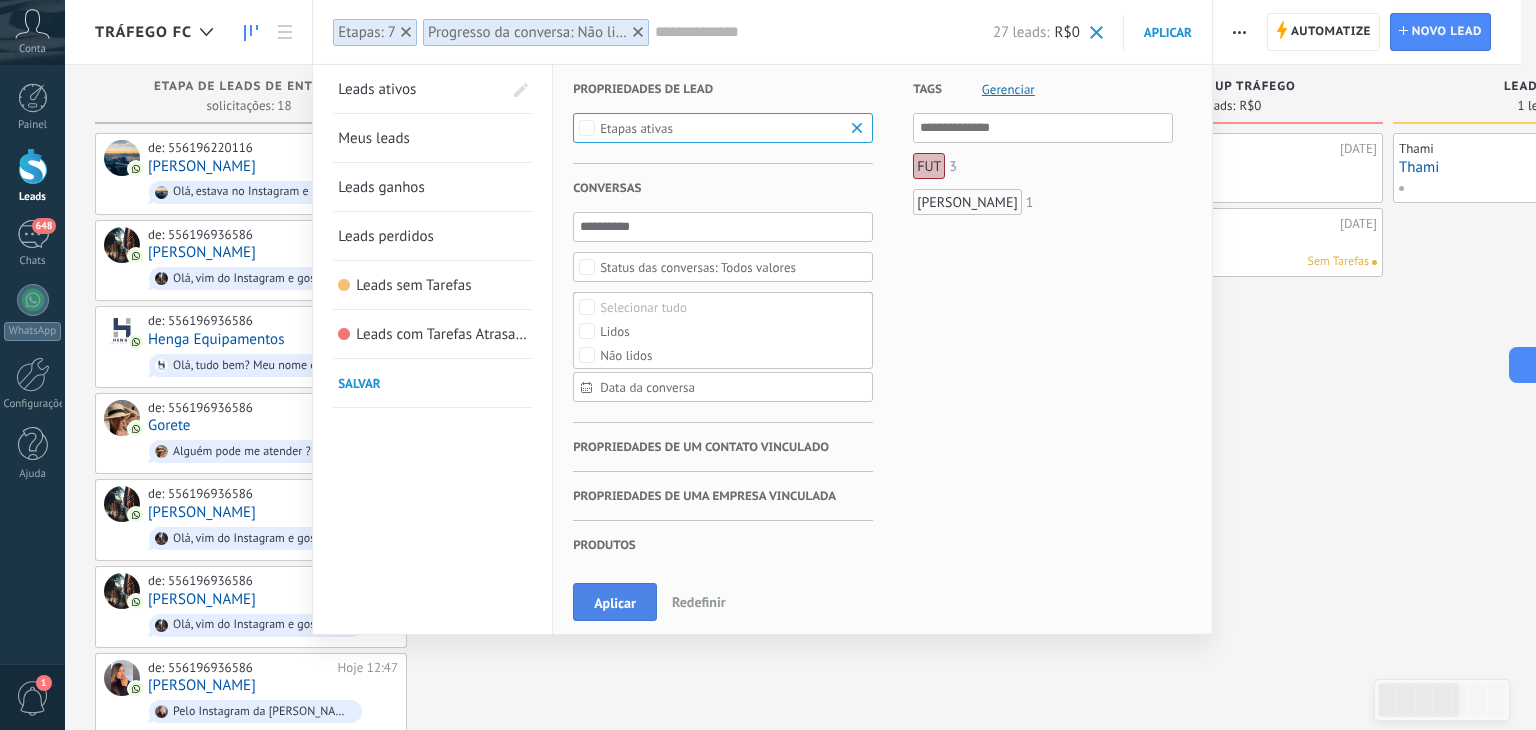 click on "Aplicar" at bounding box center [615, 602] 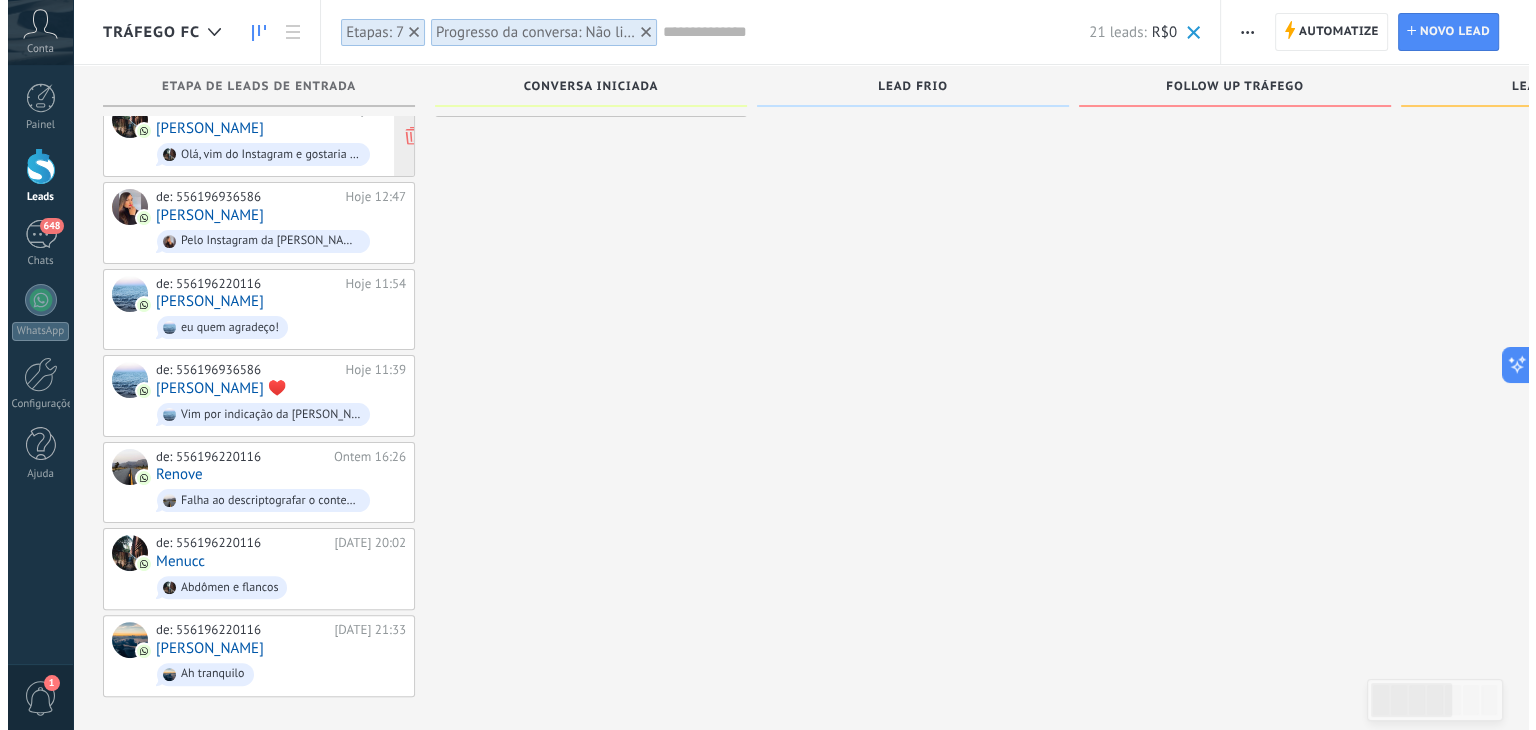 scroll, scrollTop: 0, scrollLeft: 0, axis: both 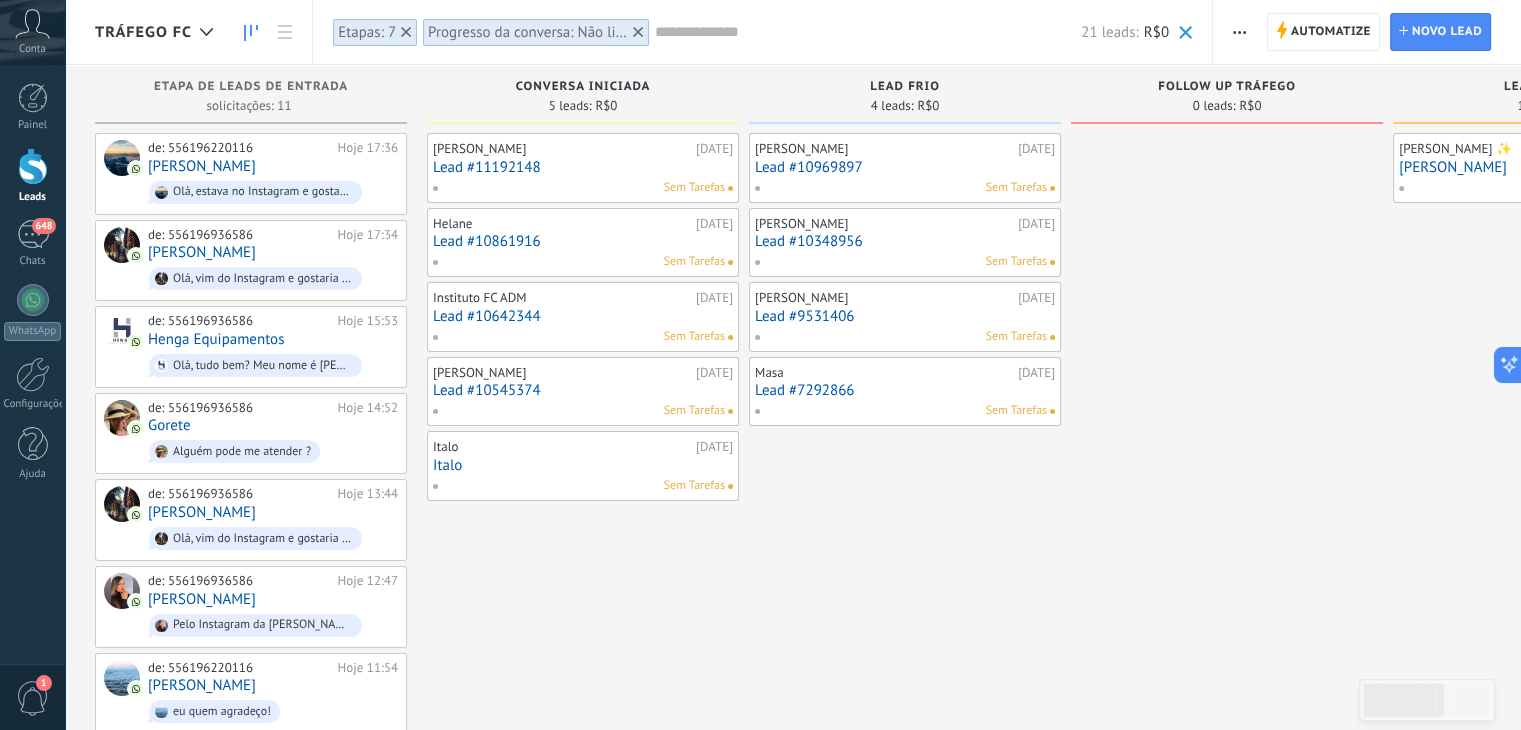 click at bounding box center [868, 32] 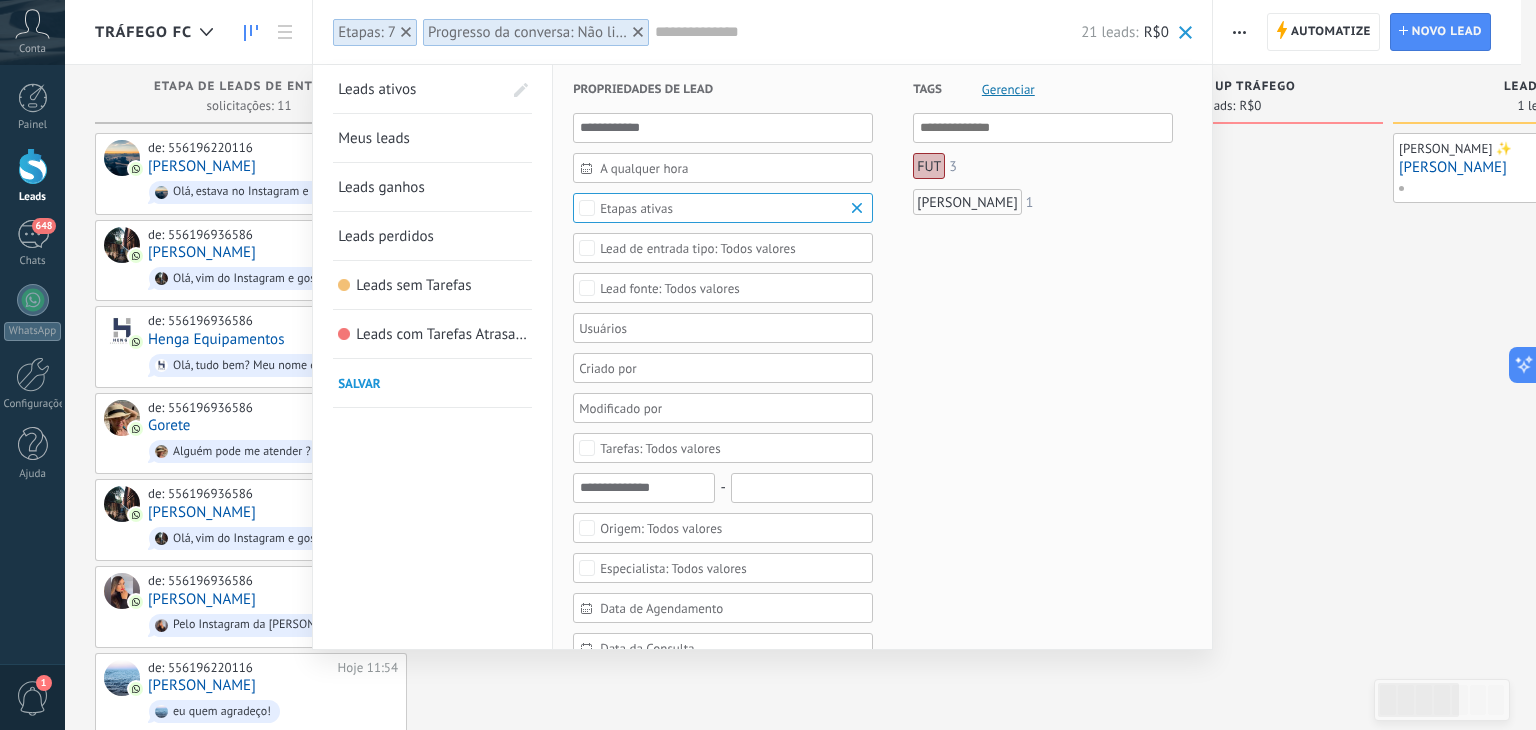 click on "Etapas ativas" at bounding box center (723, 208) 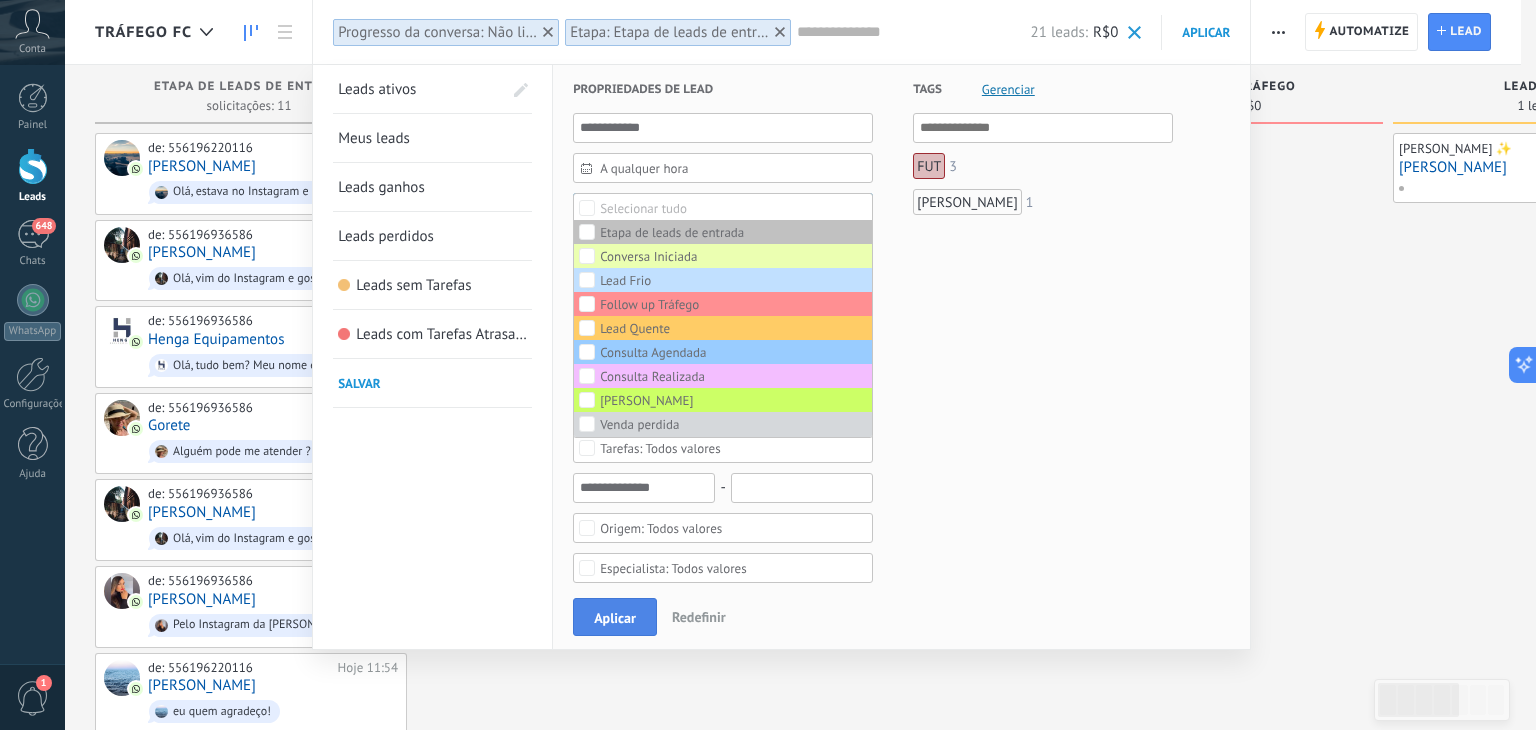 click on "Aplicar" at bounding box center (615, 618) 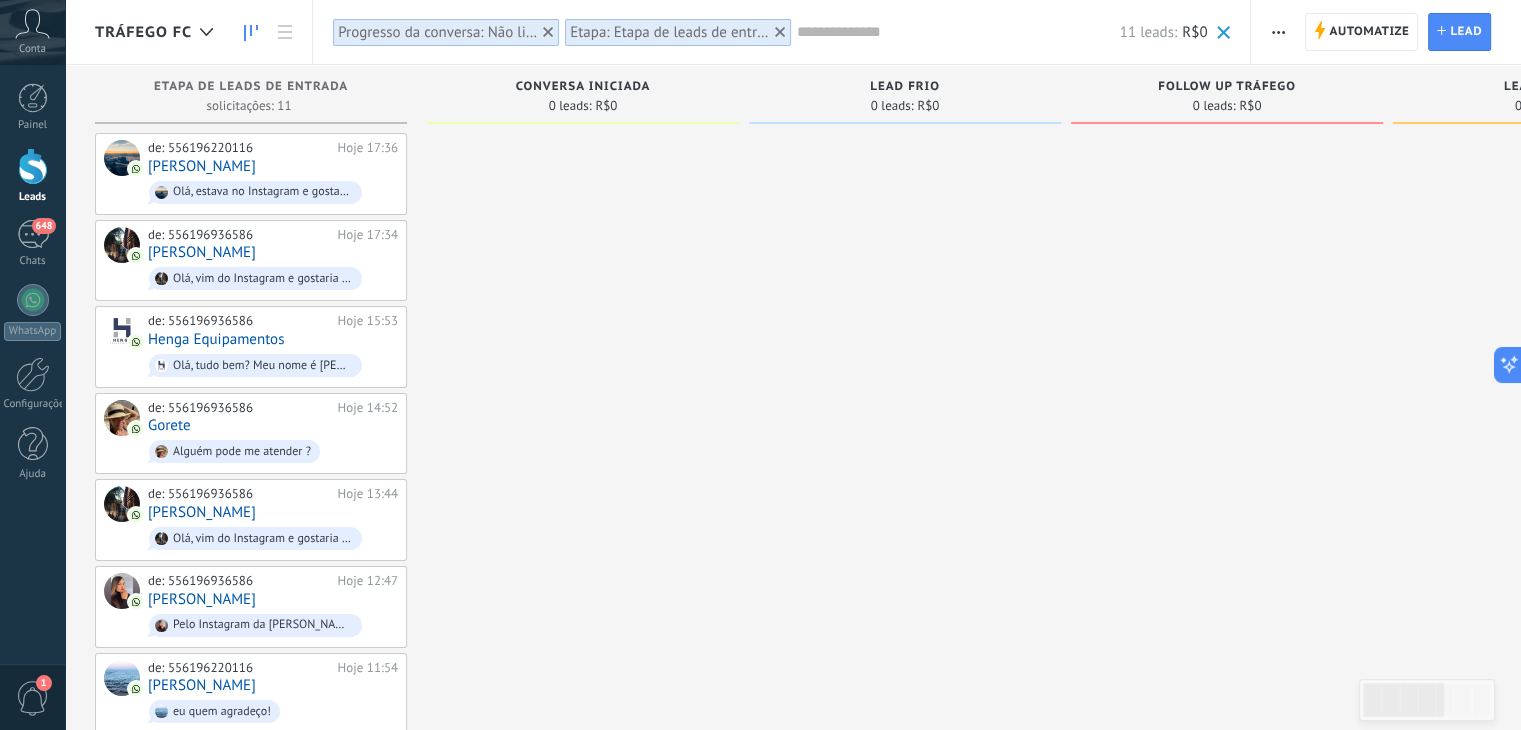 click at bounding box center (548, 32) 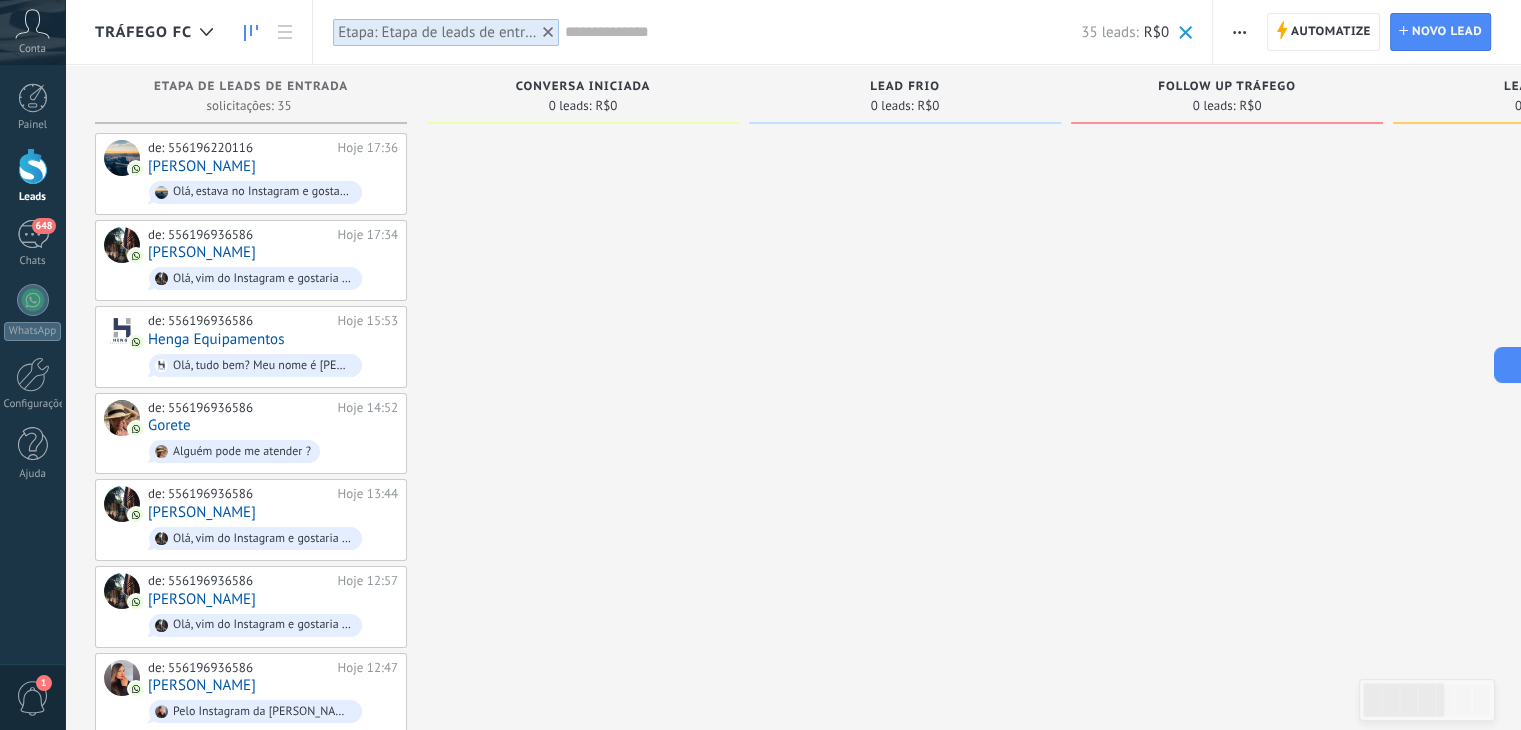 click at bounding box center (823, 32) 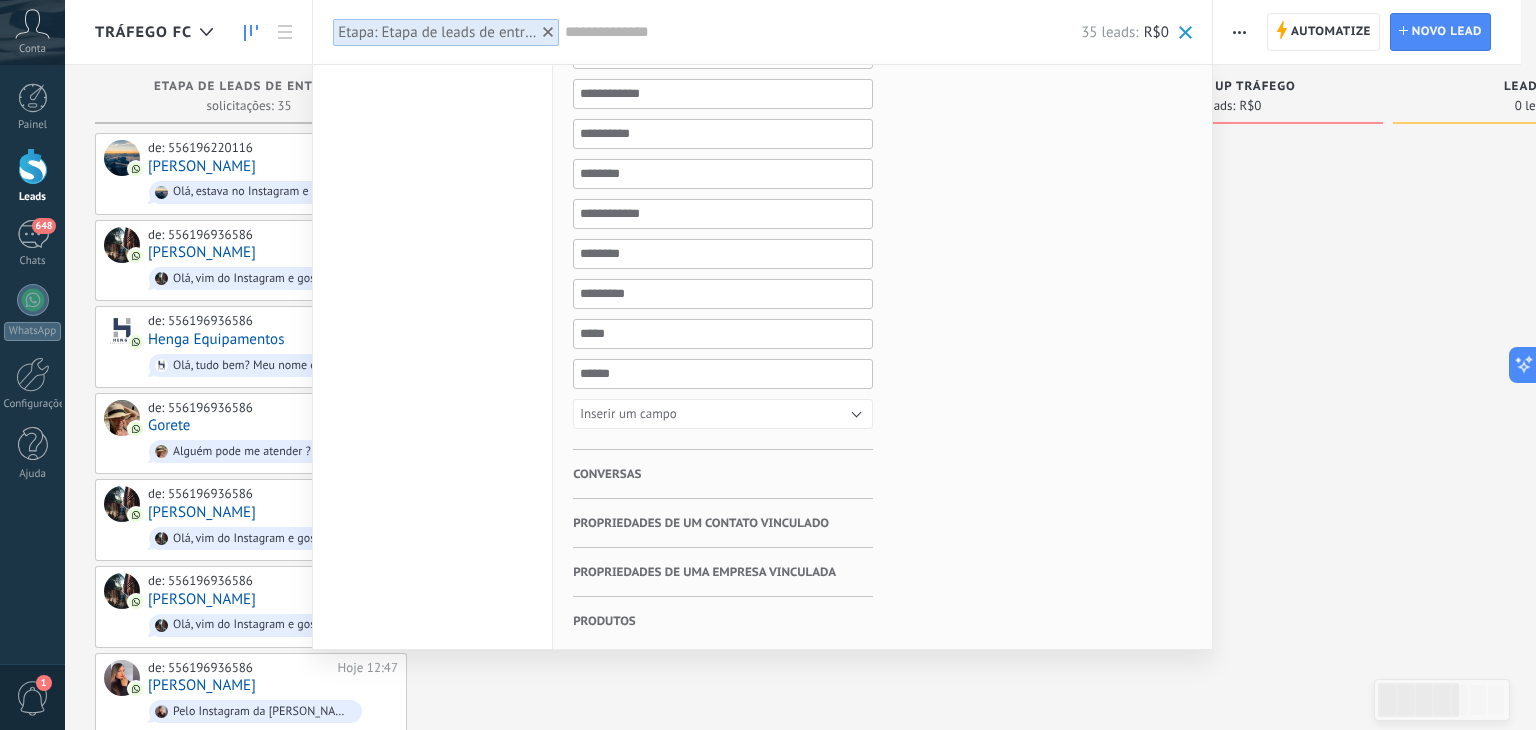 scroll, scrollTop: 780, scrollLeft: 0, axis: vertical 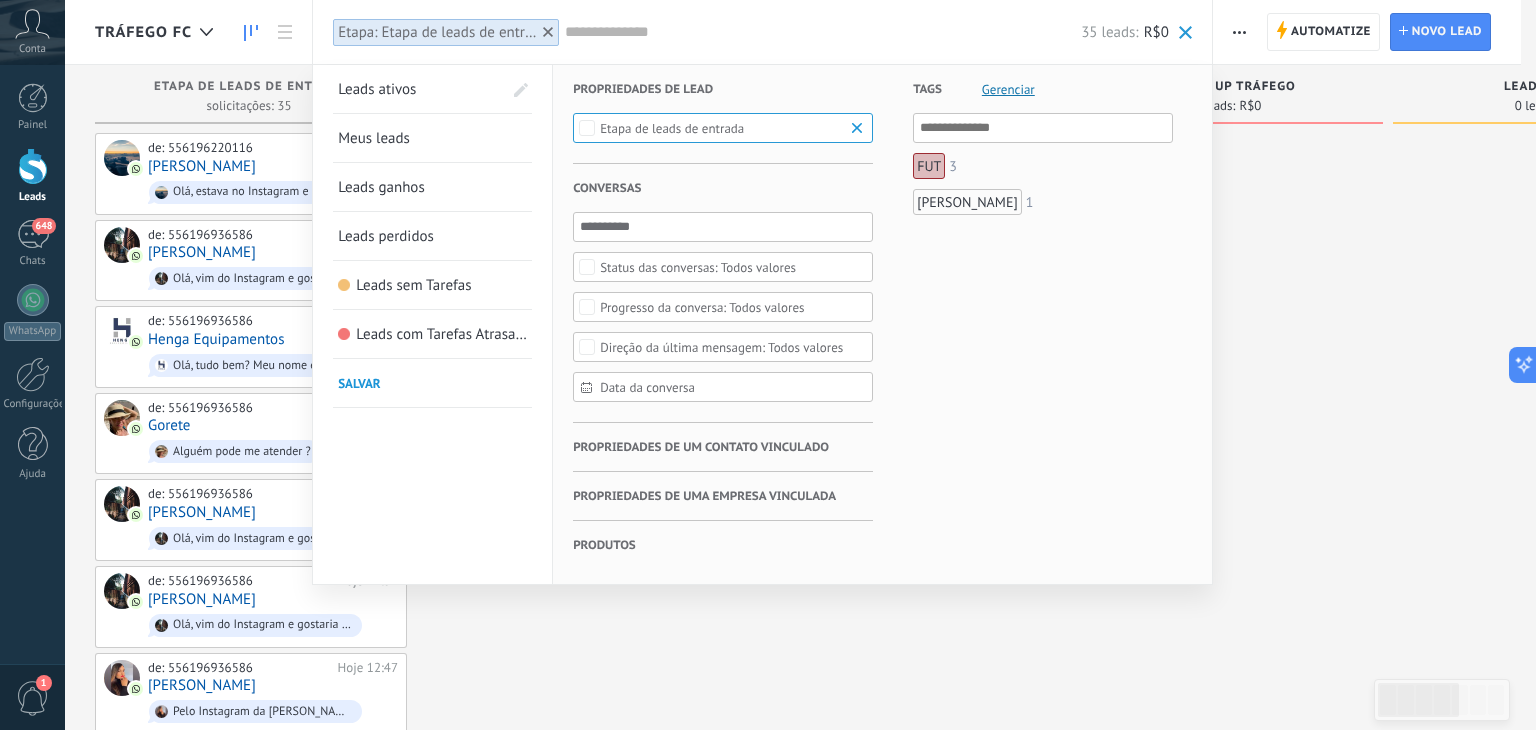 click on "Todos valores" at bounding box center [698, 267] 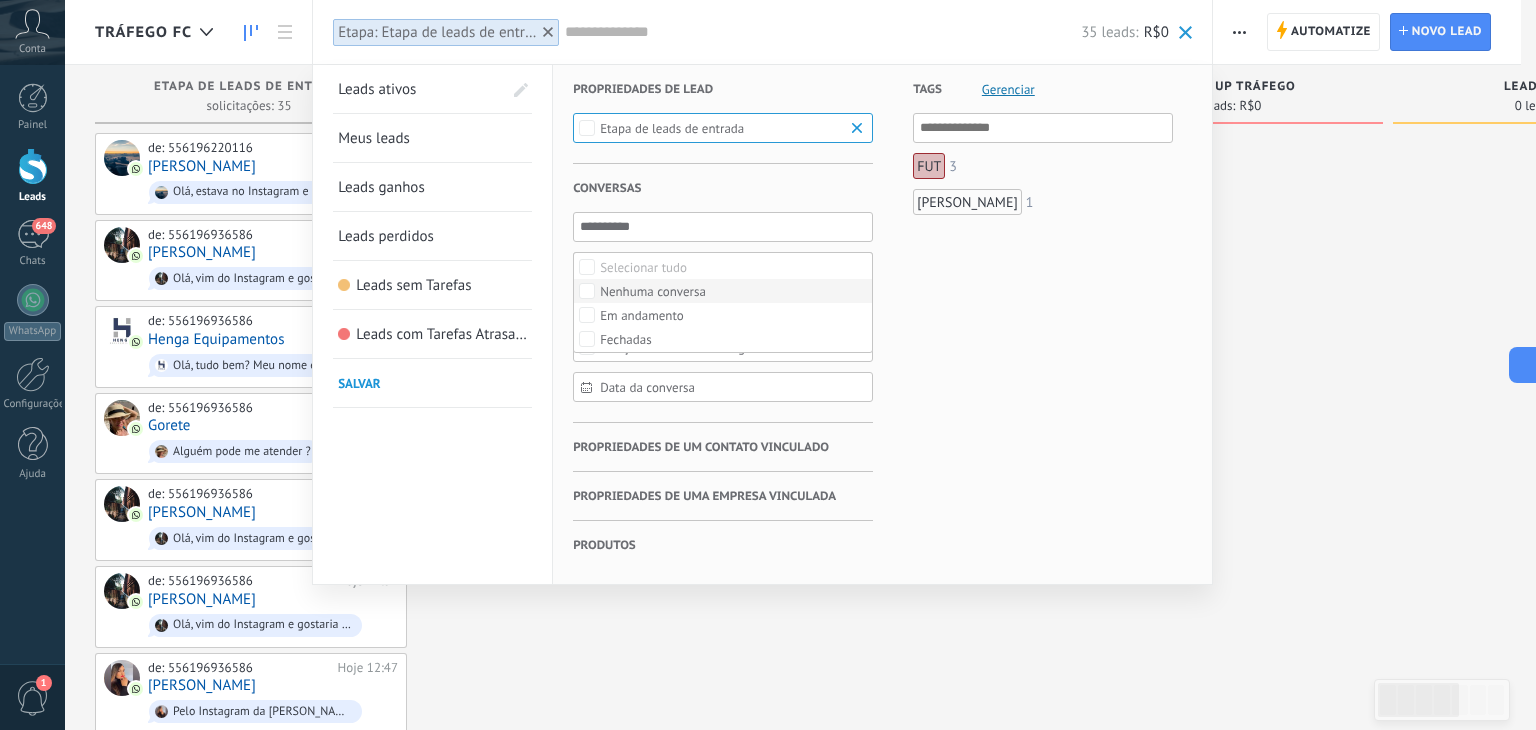 click on "Nenhuma conversa" at bounding box center (653, 292) 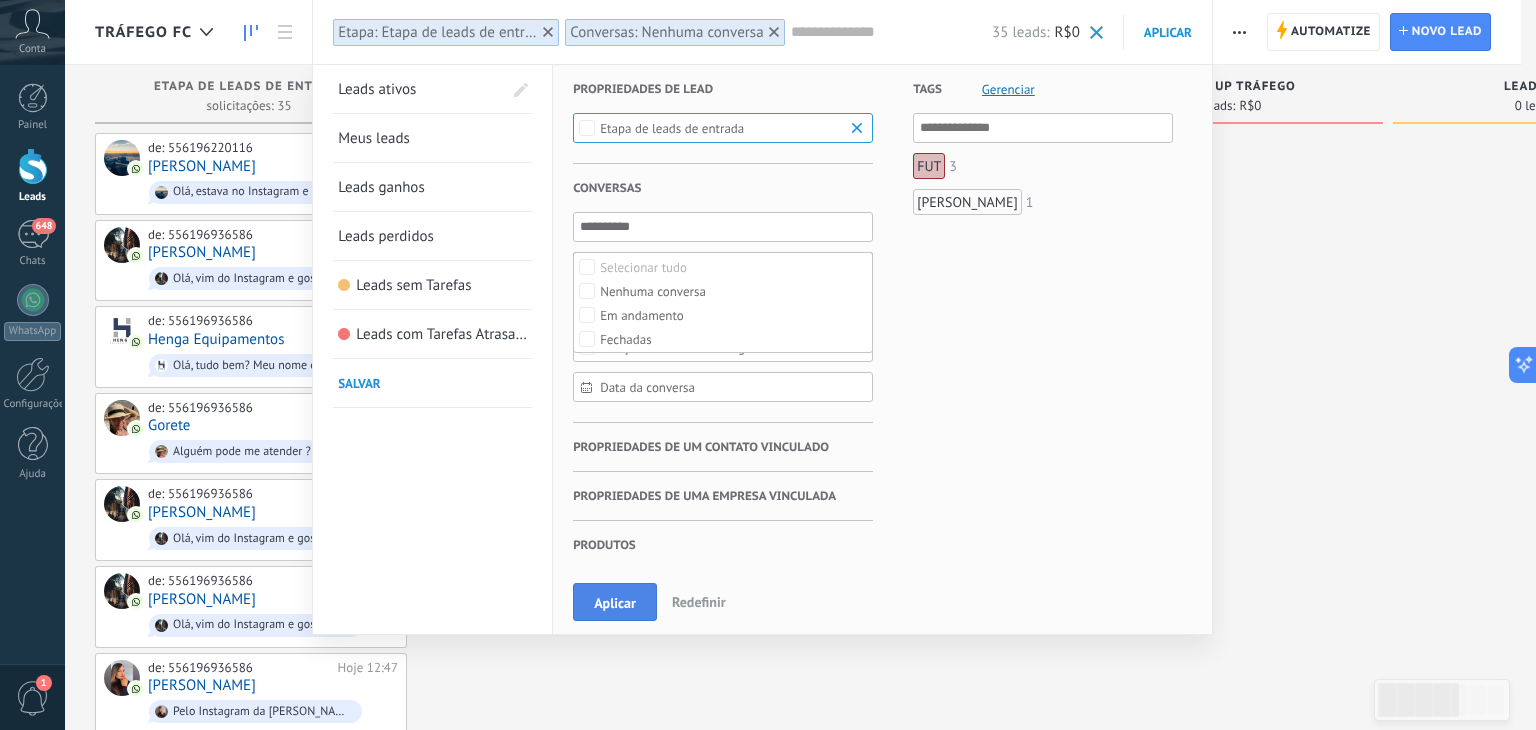 click on "Aplicar" at bounding box center (615, 603) 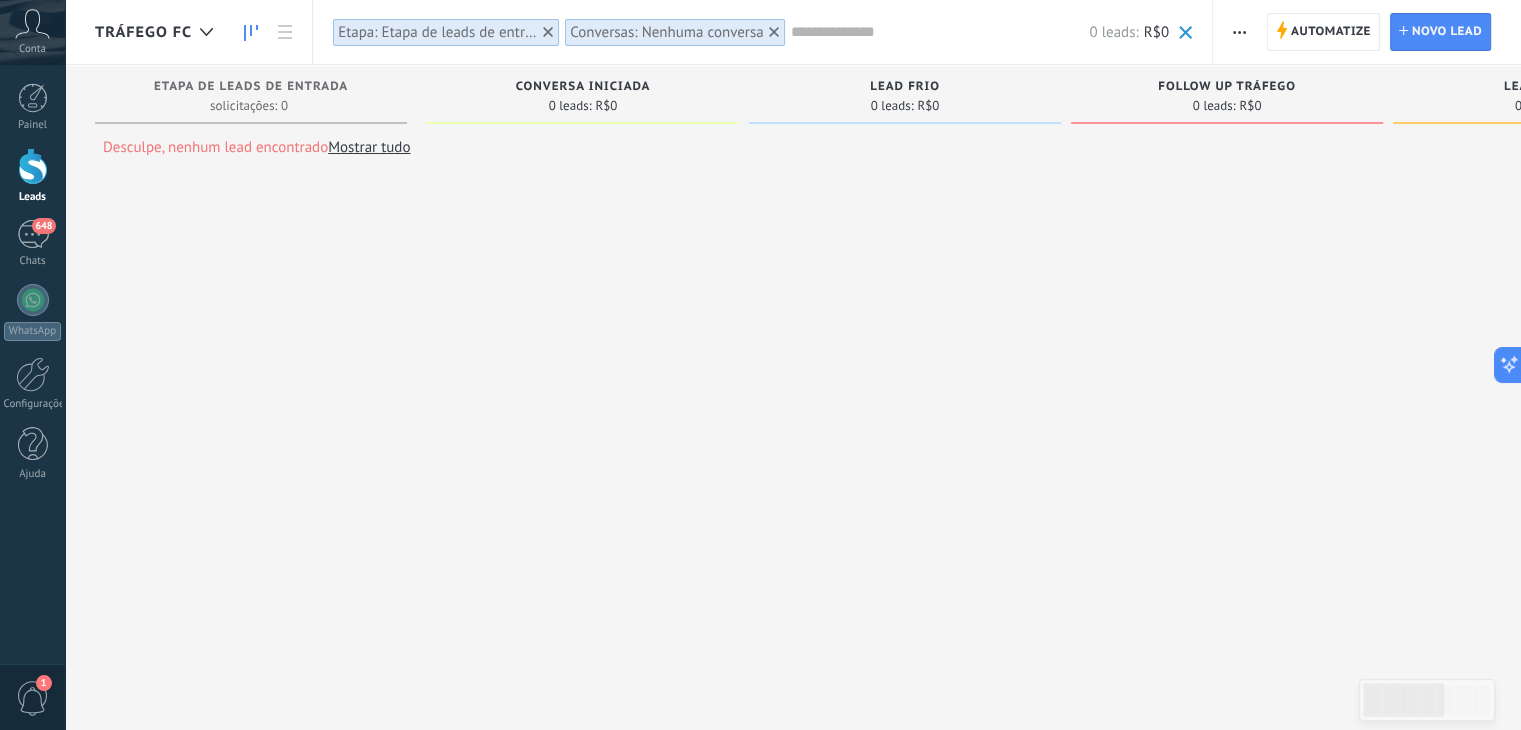click on "Conversas: Nenhuma conversa" at bounding box center [666, 32] 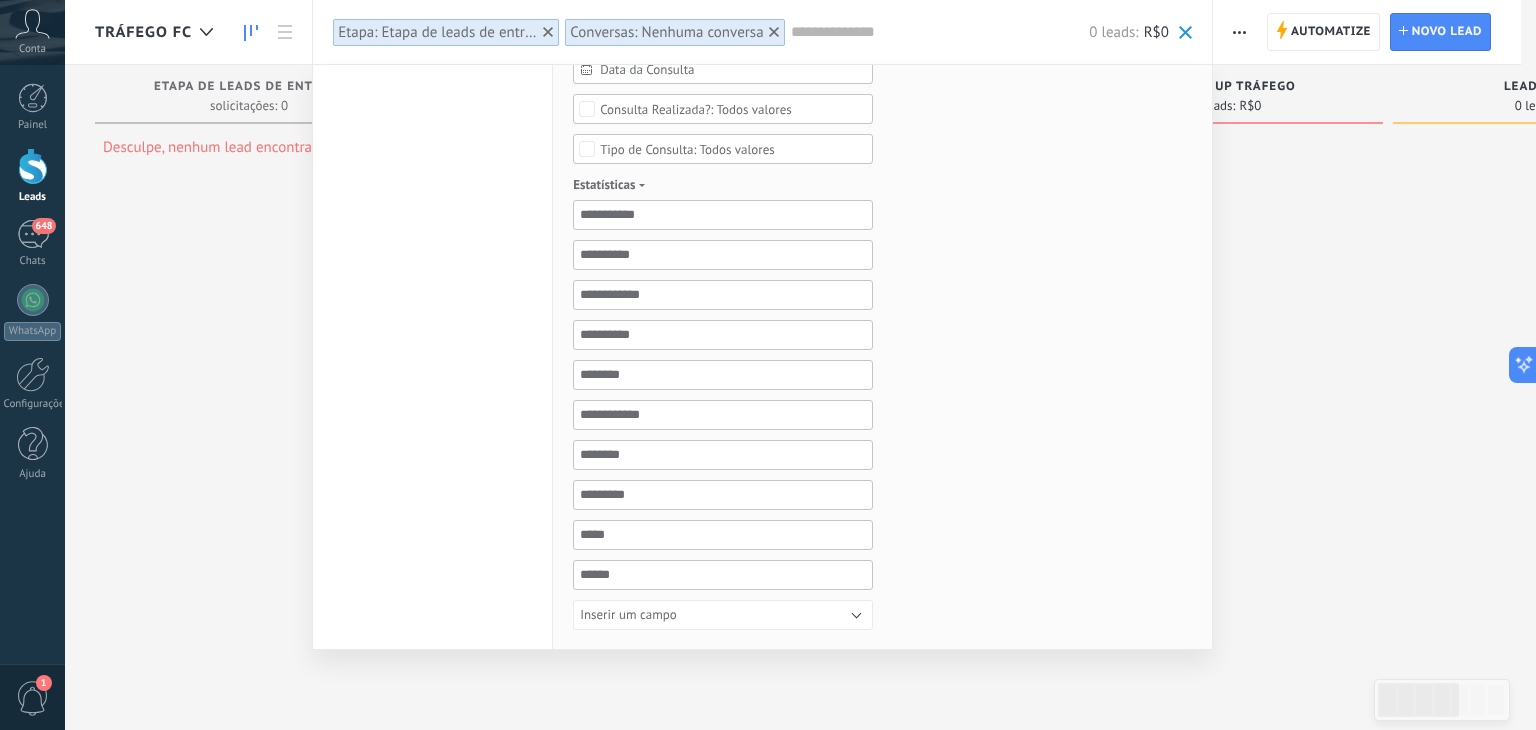 scroll, scrollTop: 830, scrollLeft: 0, axis: vertical 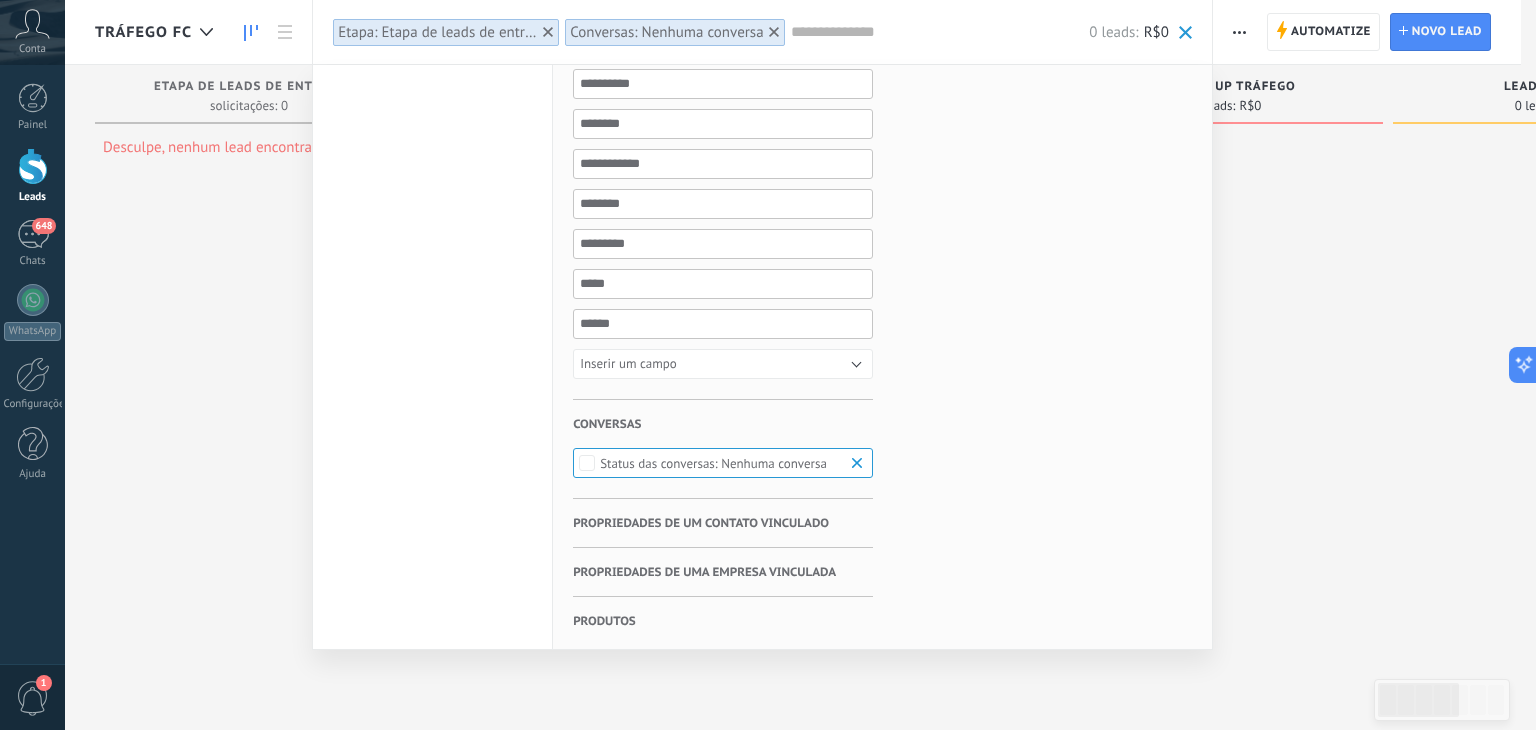 click on "Nenhuma conversa" at bounding box center [713, 463] 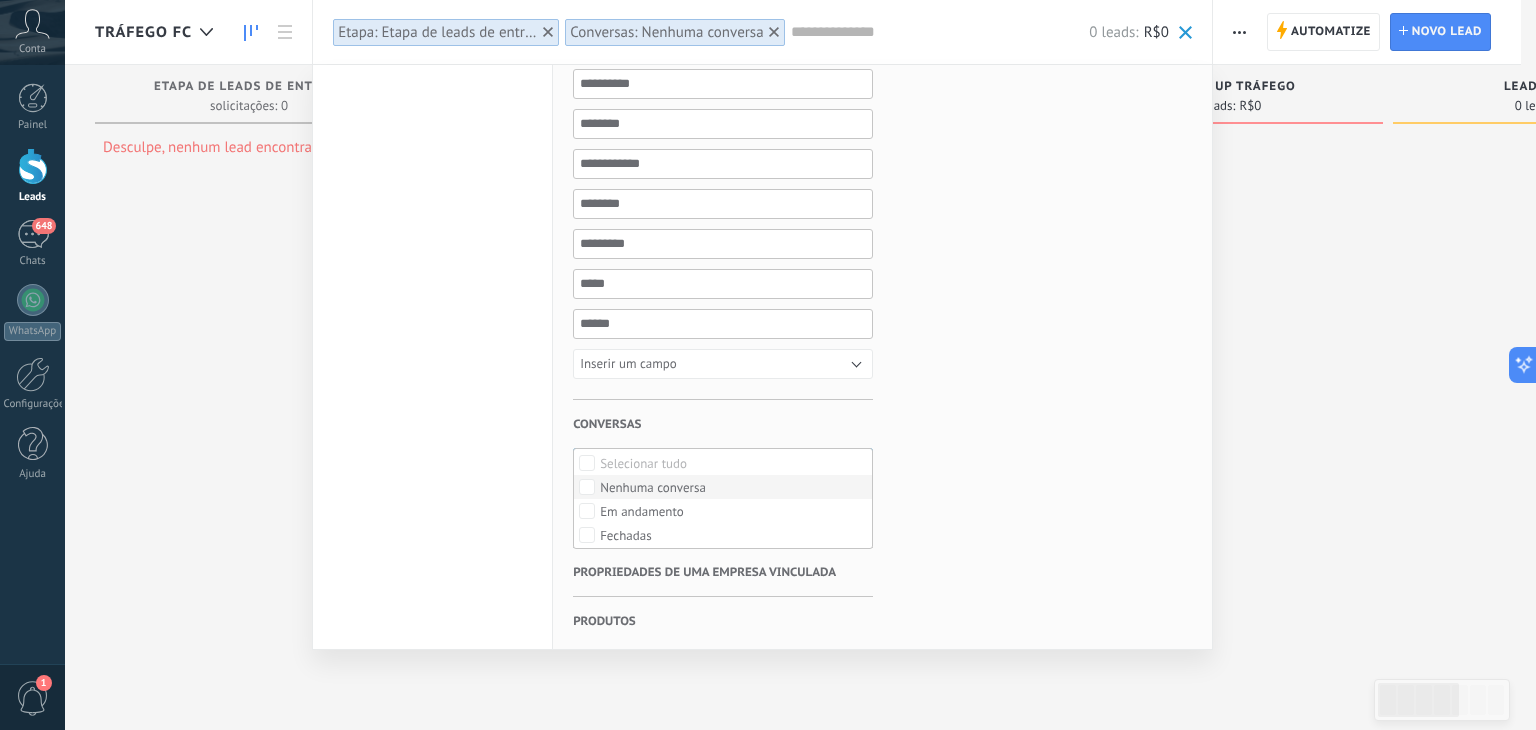 click on "Nenhuma conversa" at bounding box center (653, 488) 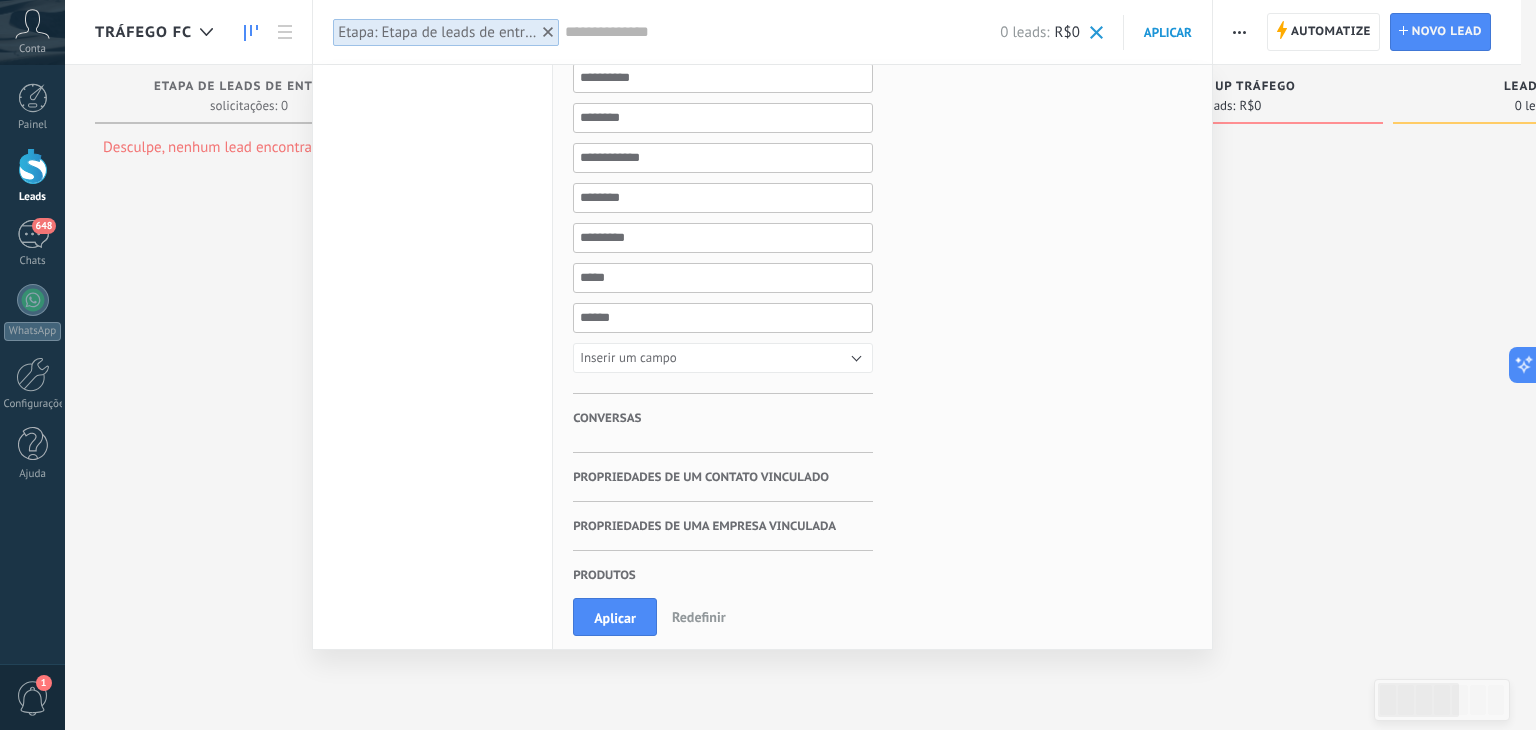 scroll, scrollTop: 840, scrollLeft: 0, axis: vertical 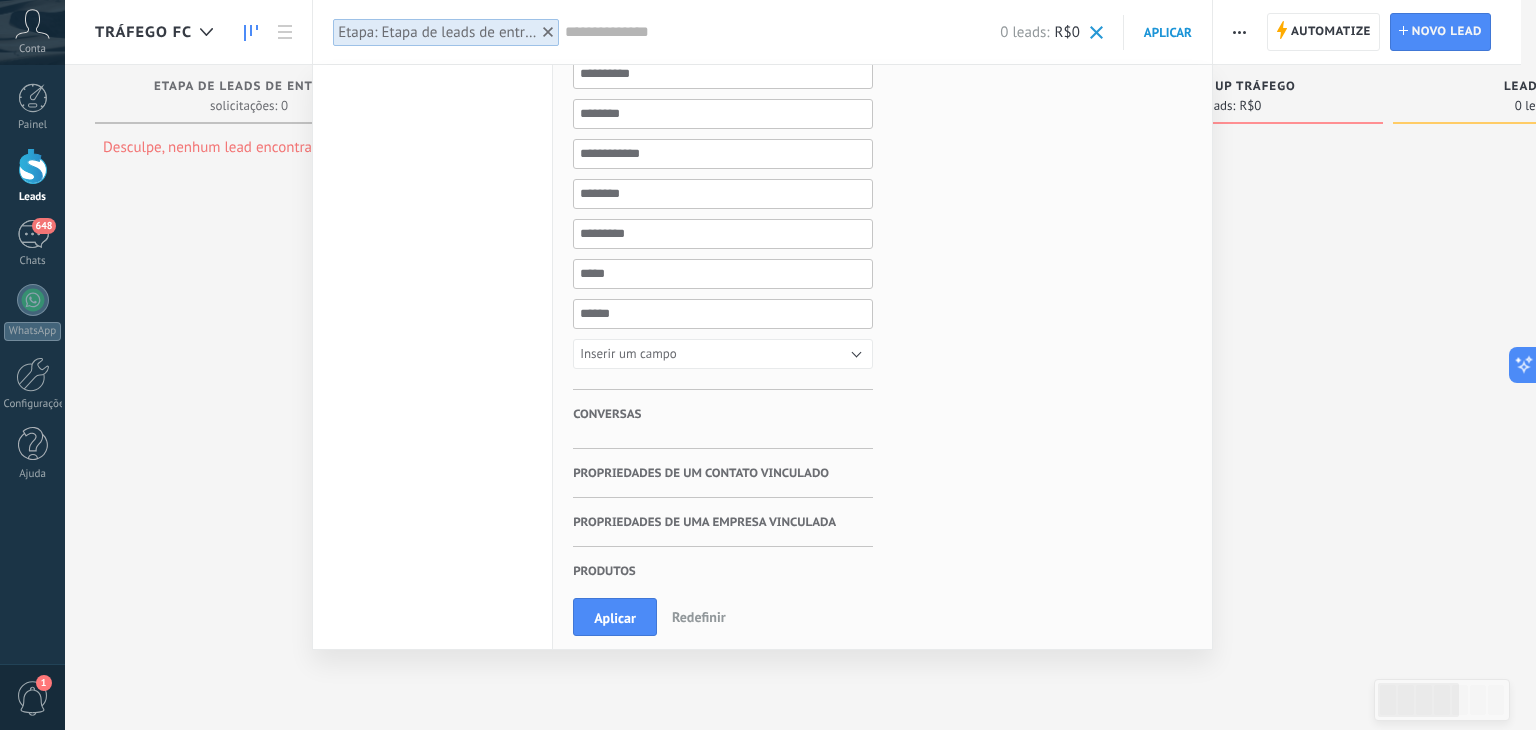 click on "Conversas" at bounding box center [607, 414] 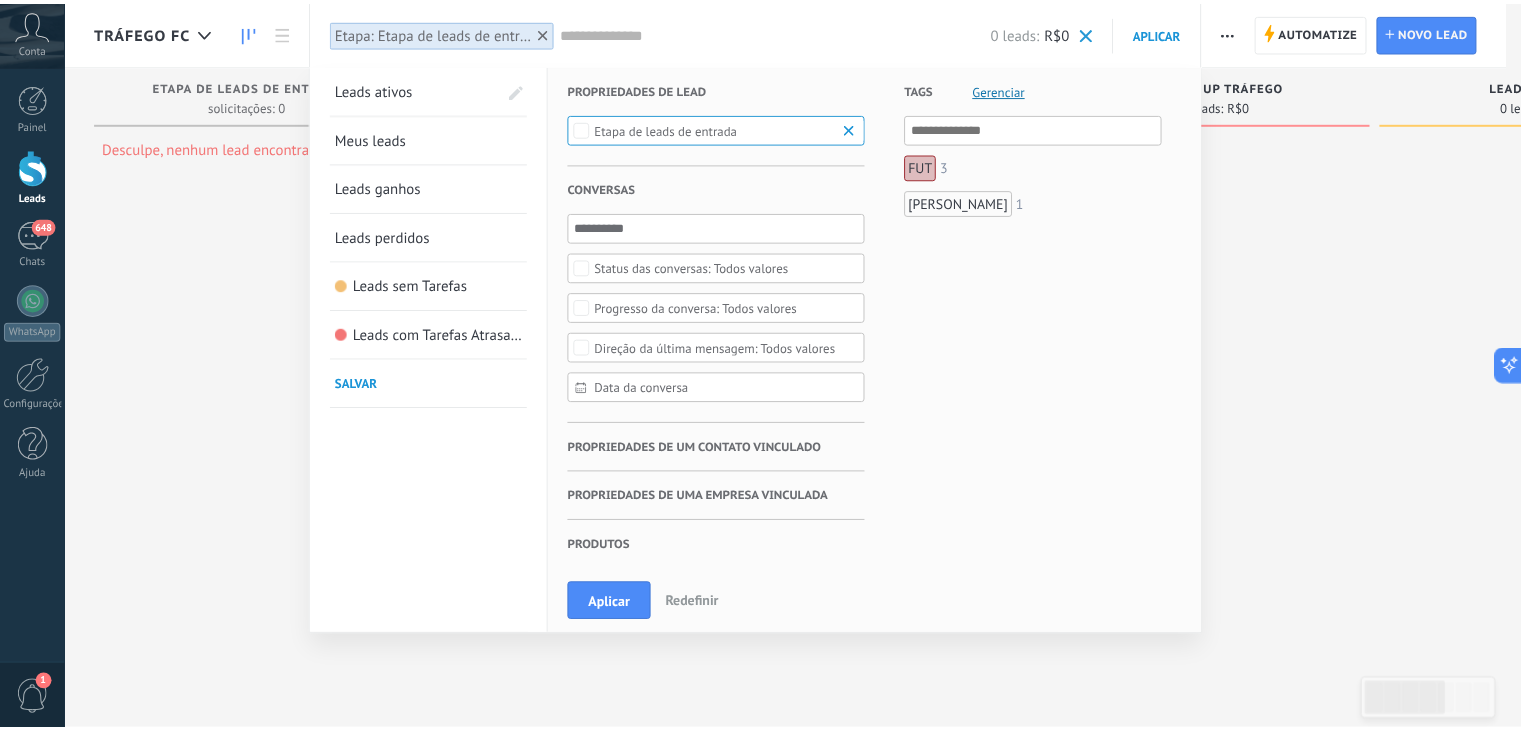 scroll, scrollTop: 0, scrollLeft: 0, axis: both 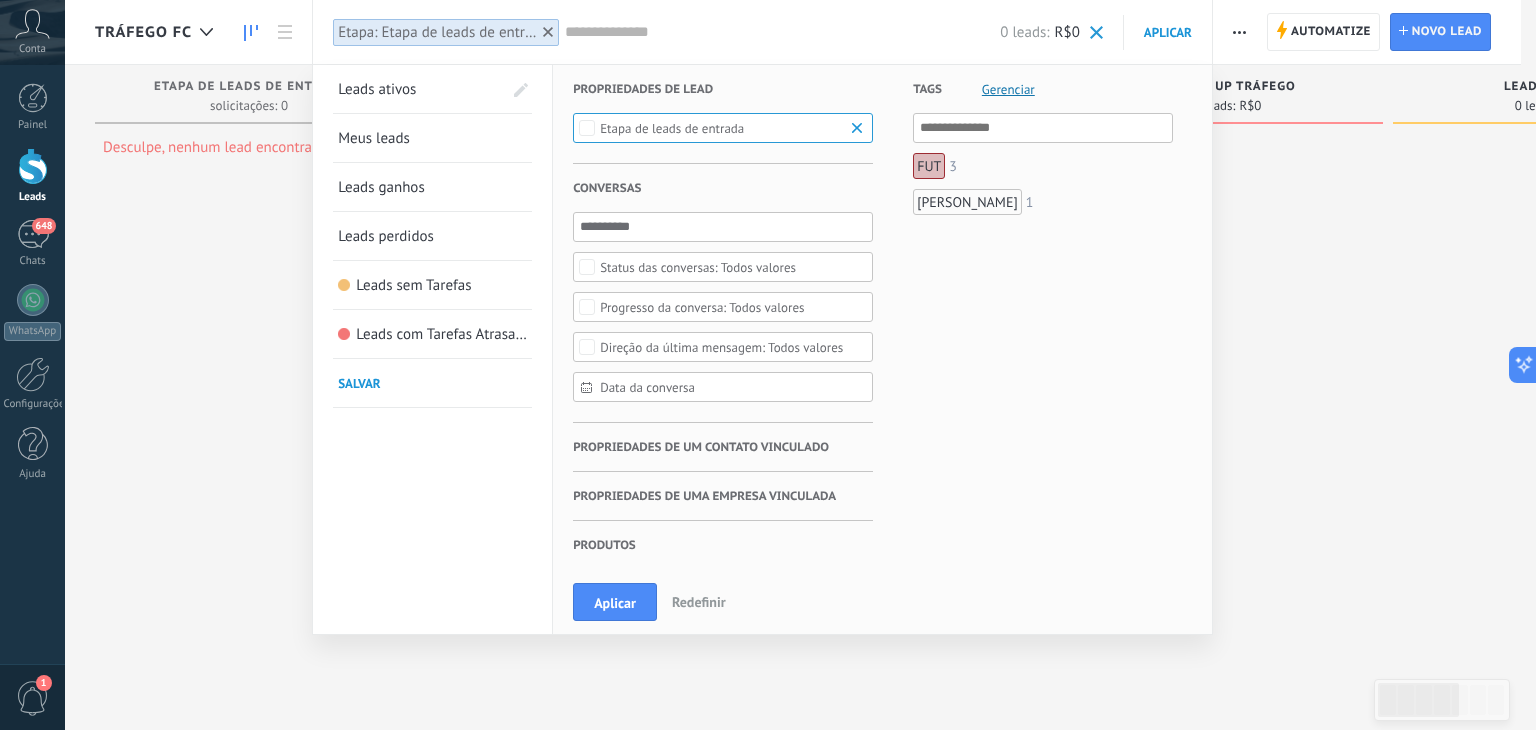 click on "Todos valores" at bounding box center (721, 347) 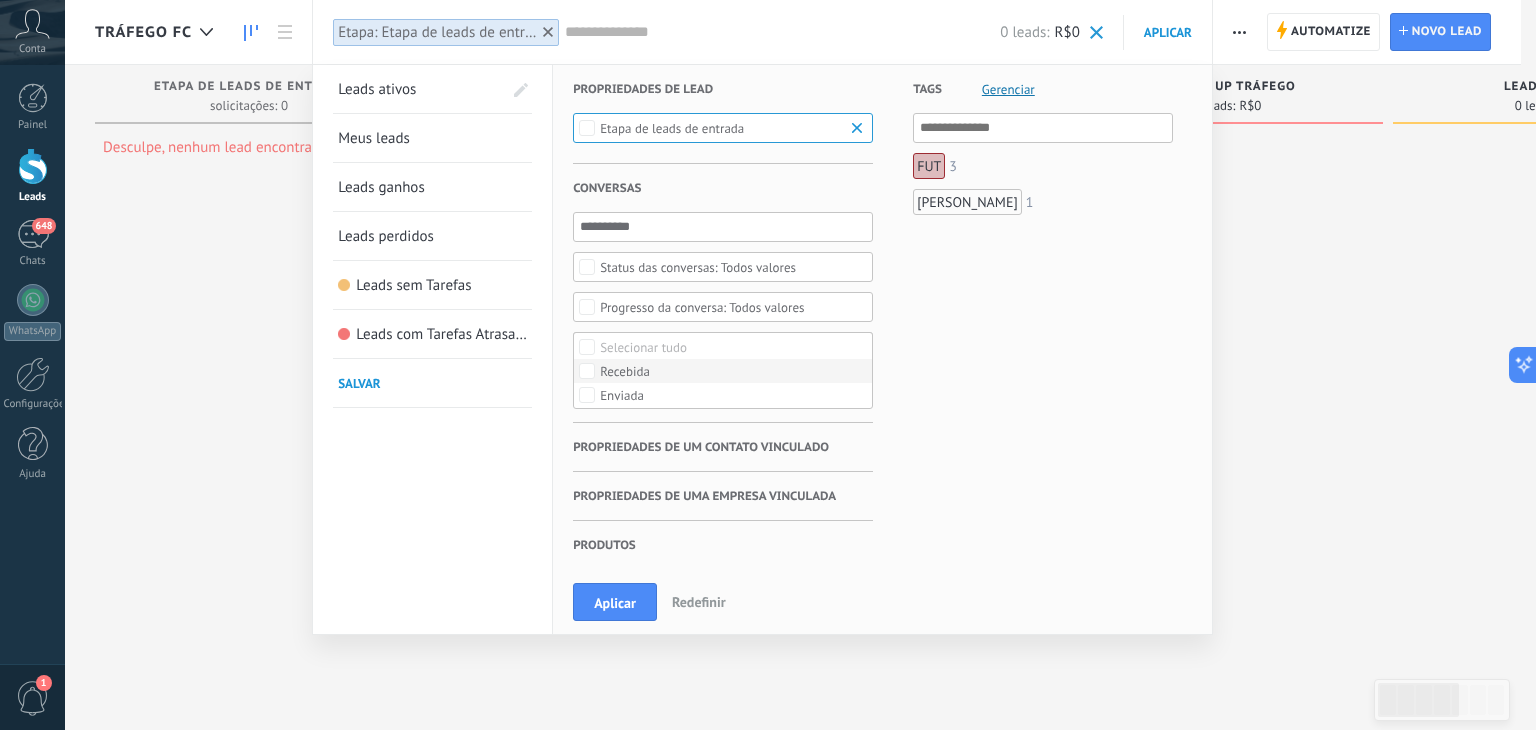 click on "Recebida" at bounding box center (625, 372) 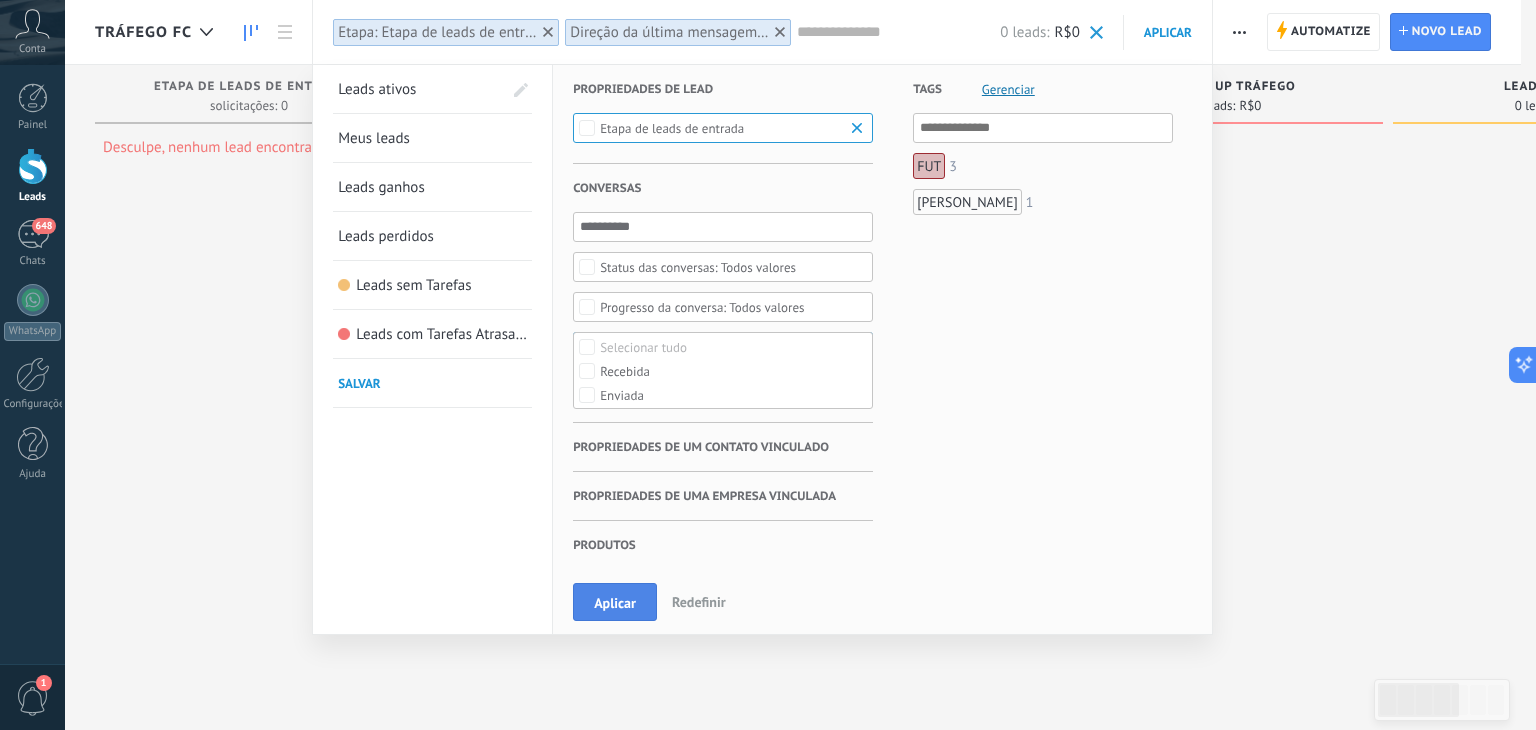 click on "Aplicar" at bounding box center [615, 602] 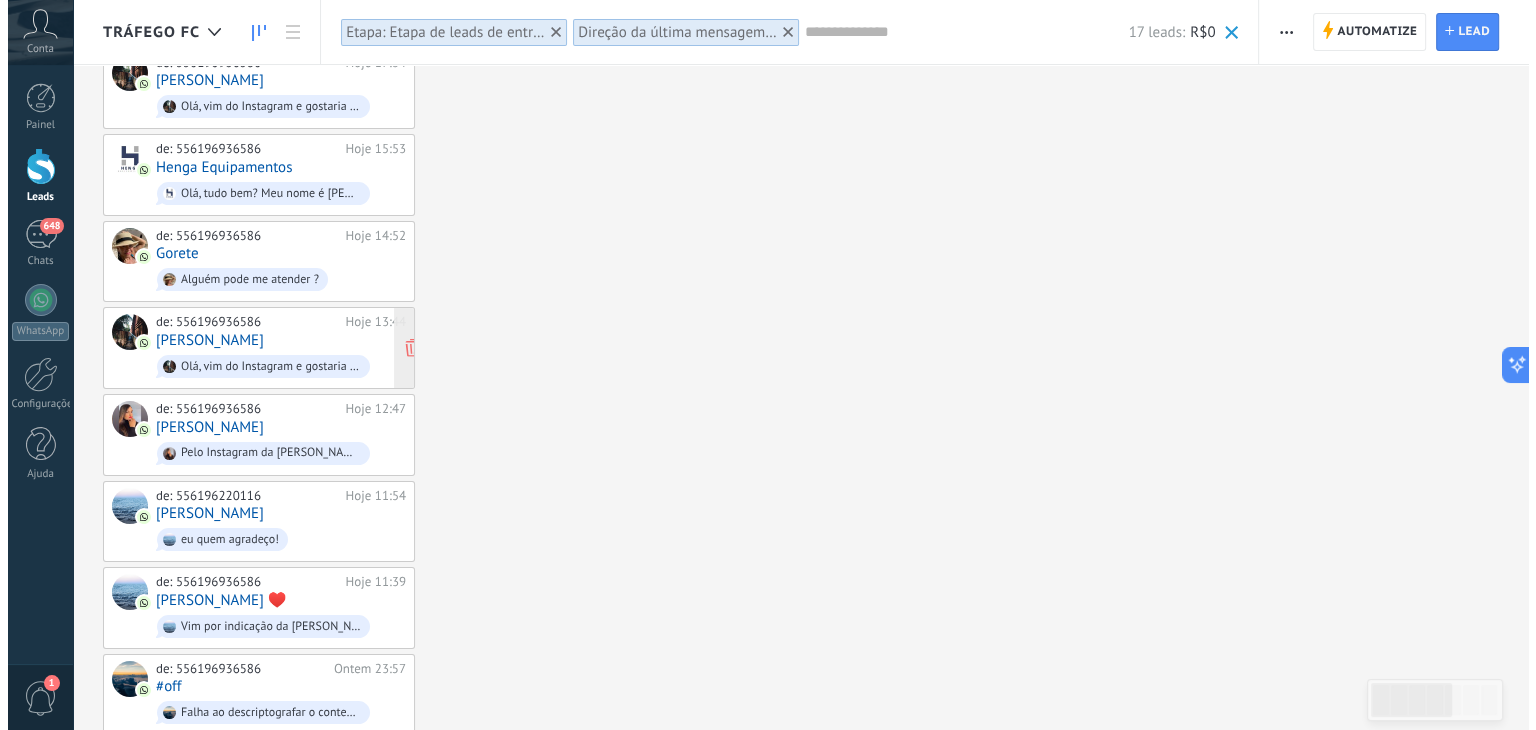 scroll, scrollTop: 0, scrollLeft: 0, axis: both 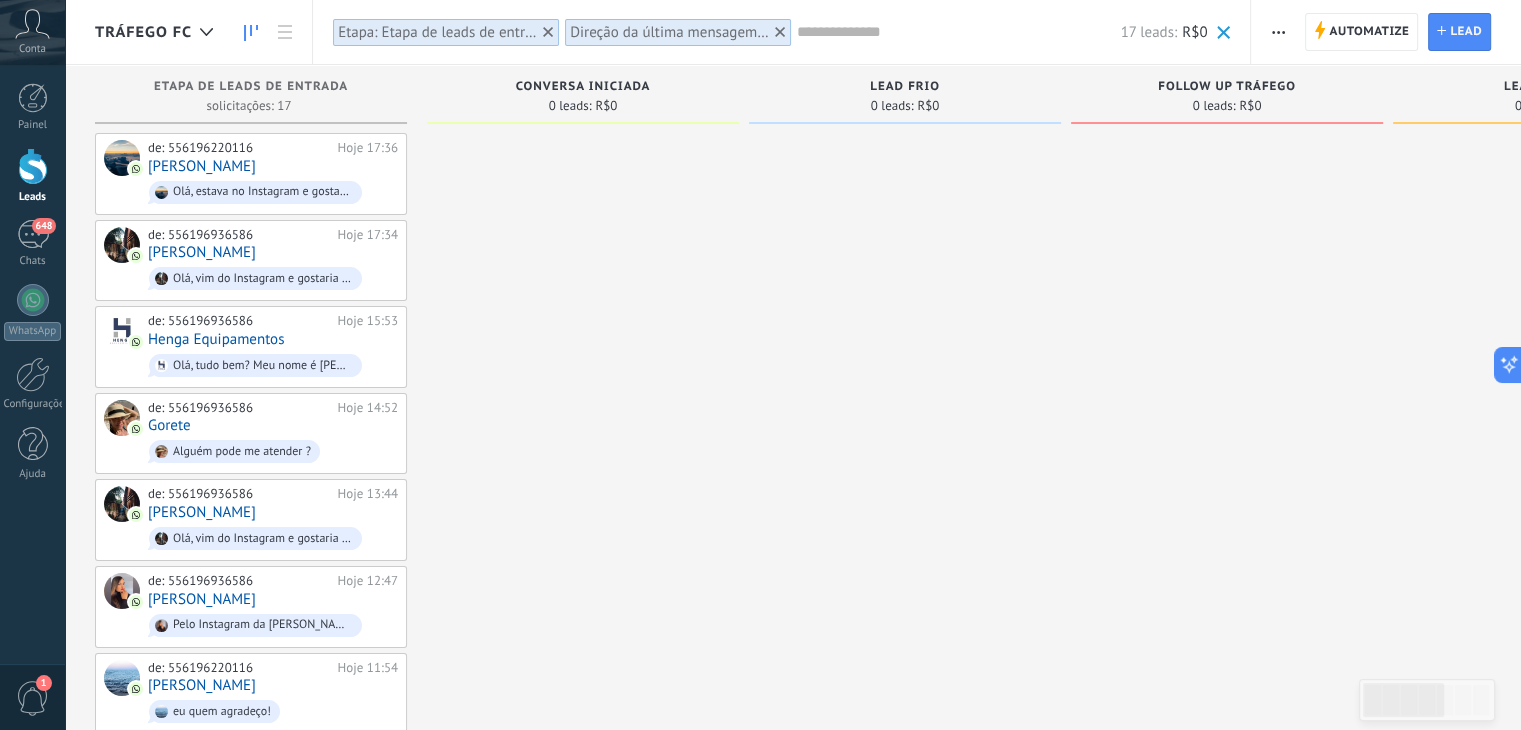 click at bounding box center [958, 32] 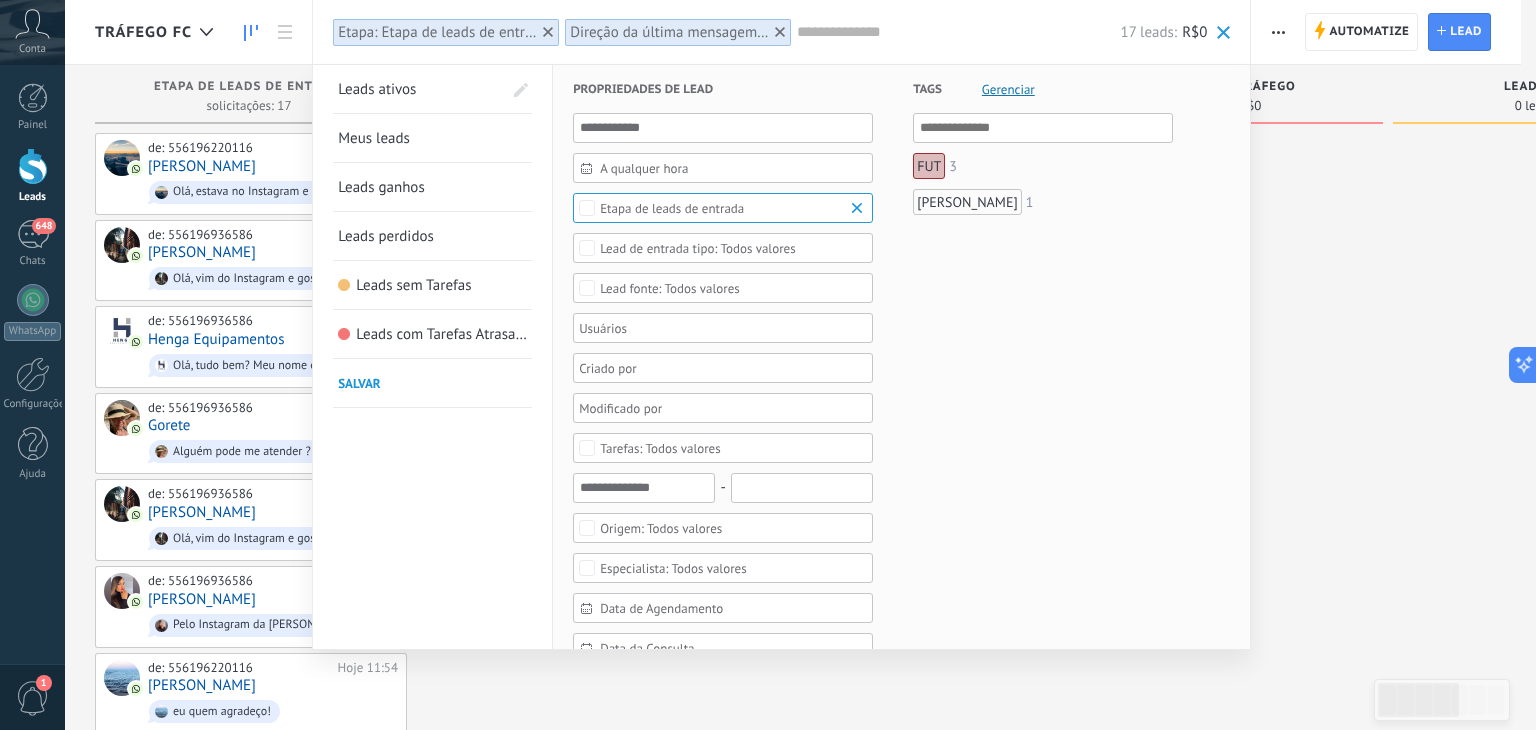 scroll, scrollTop: 830, scrollLeft: 0, axis: vertical 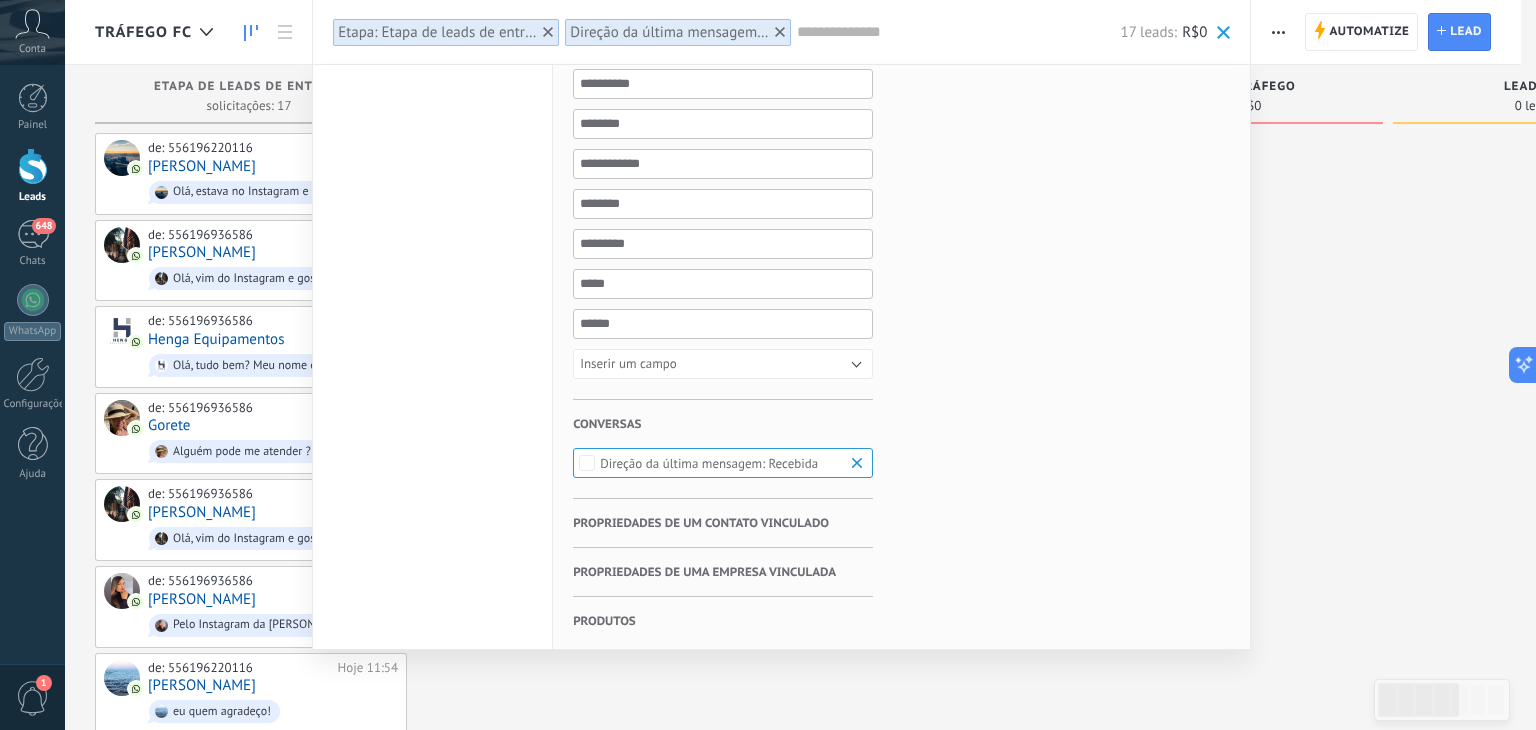 click on "Recebida" at bounding box center [709, 463] 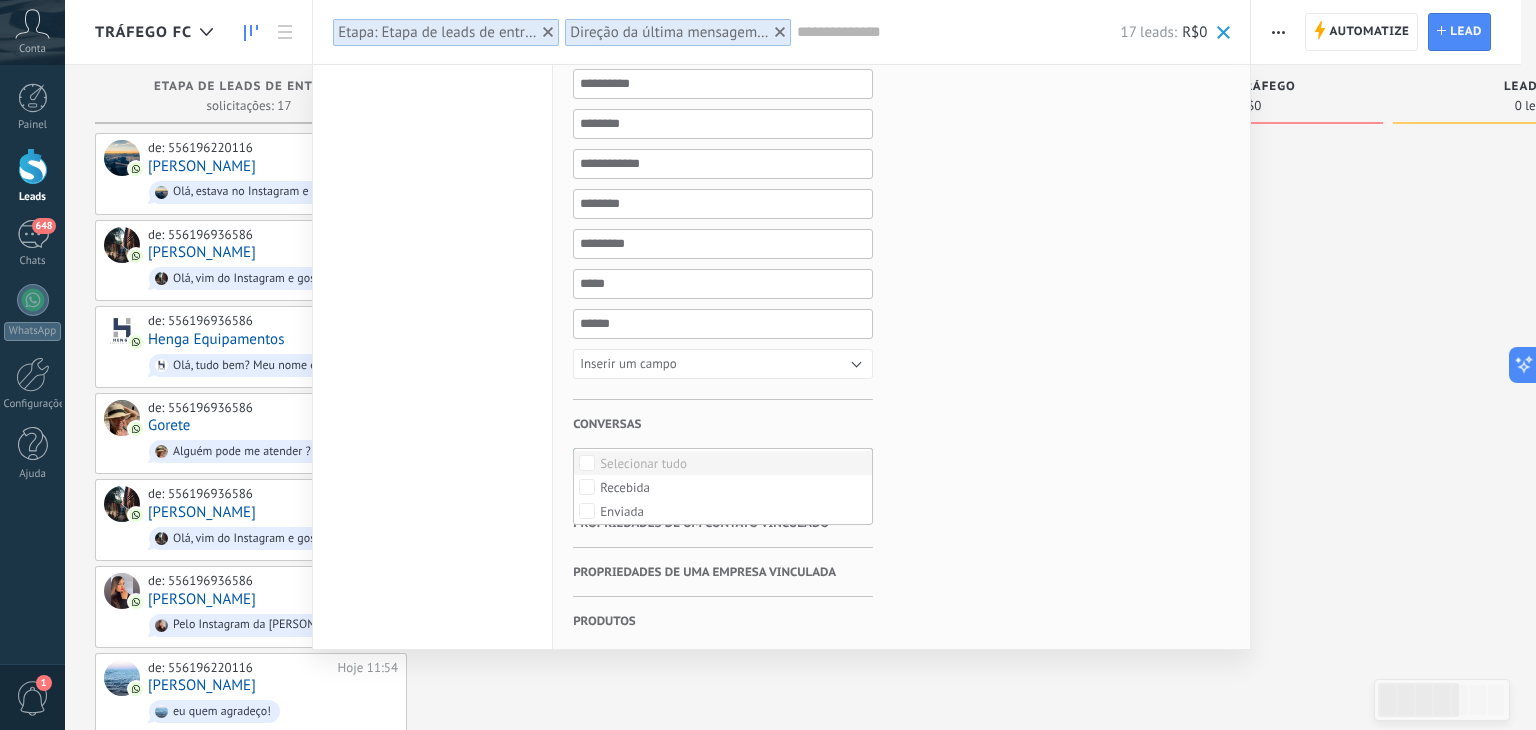 scroll, scrollTop: 791, scrollLeft: 0, axis: vertical 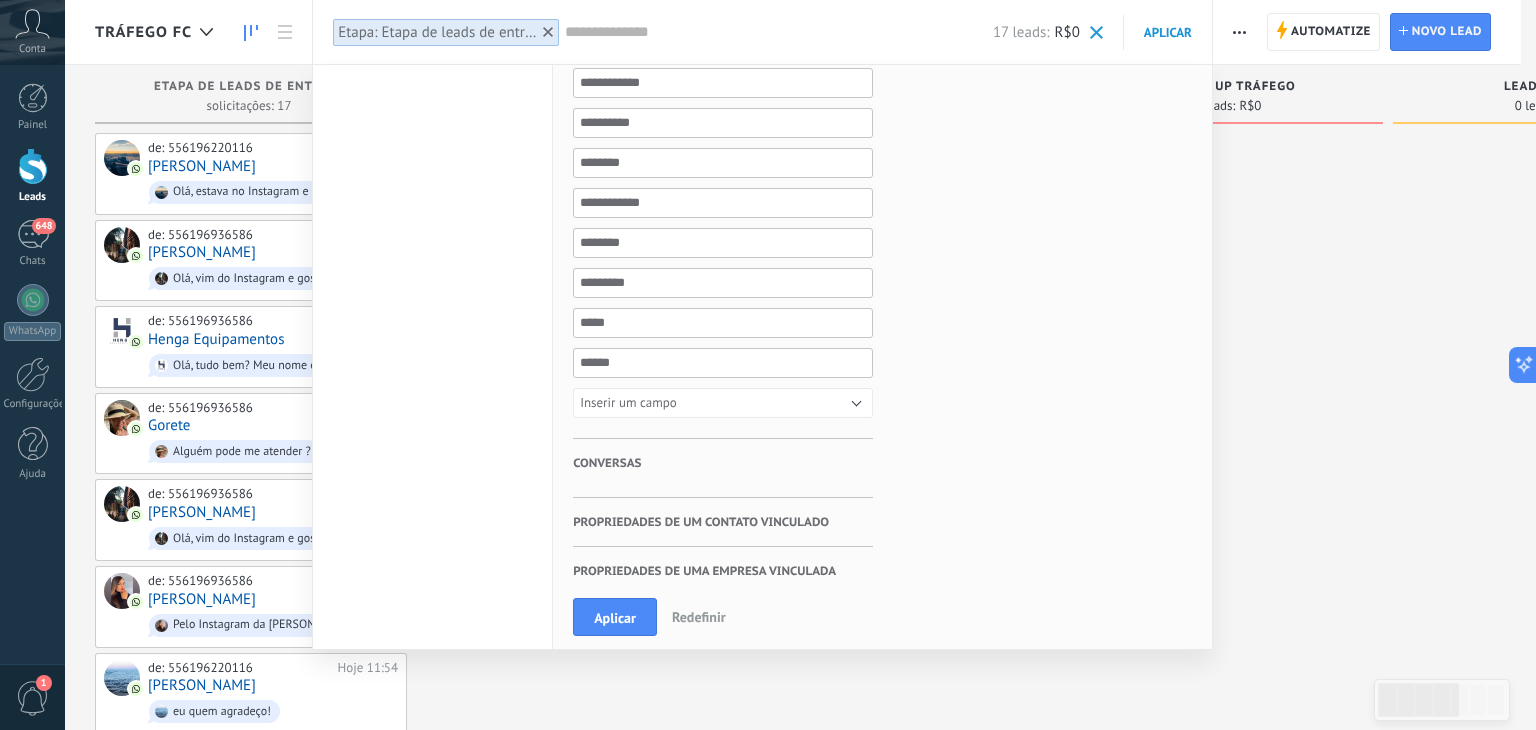 click on "Conversas" at bounding box center (607, 463) 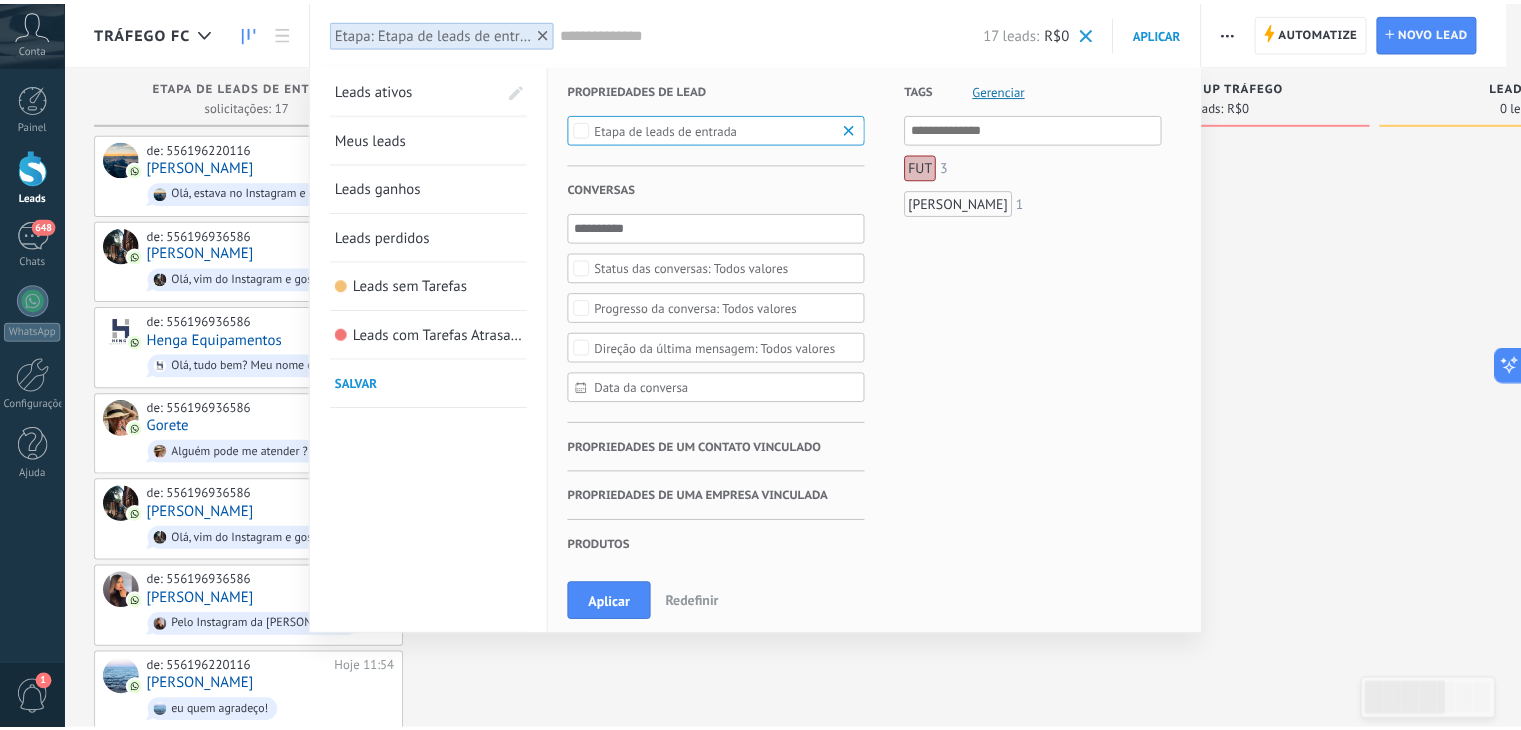 scroll, scrollTop: 0, scrollLeft: 0, axis: both 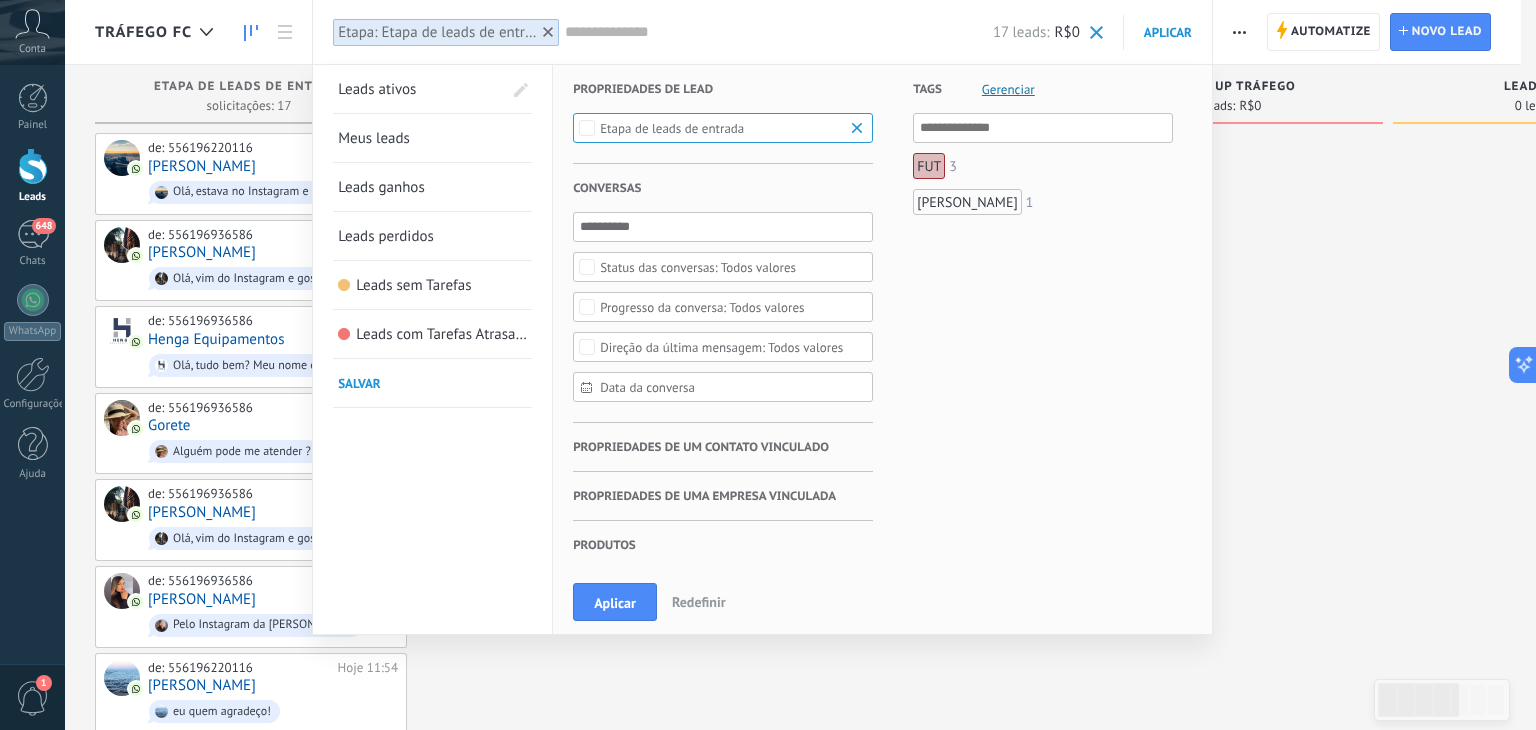 click on "Todos valores" at bounding box center [702, 307] 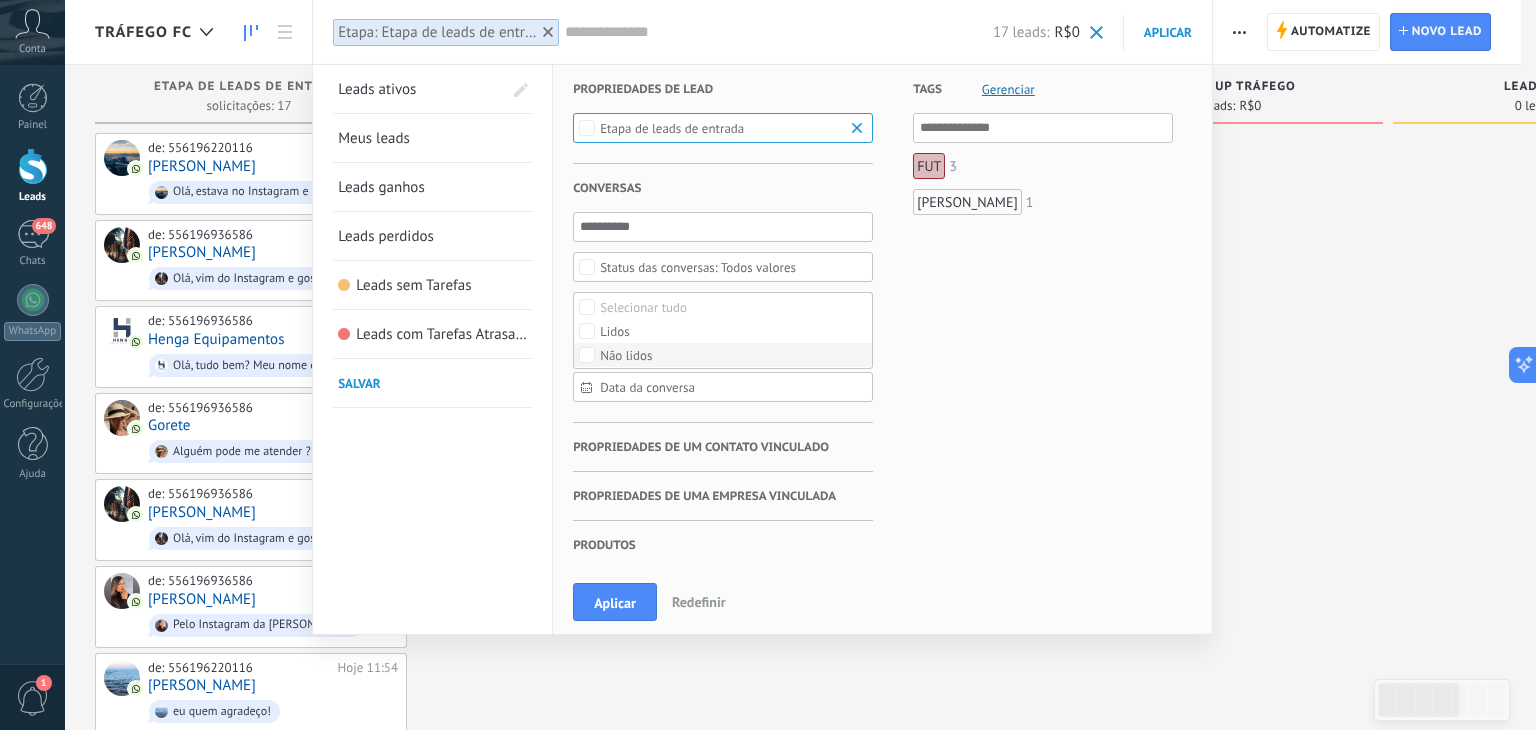 click on "Não lidos" at bounding box center (723, 355) 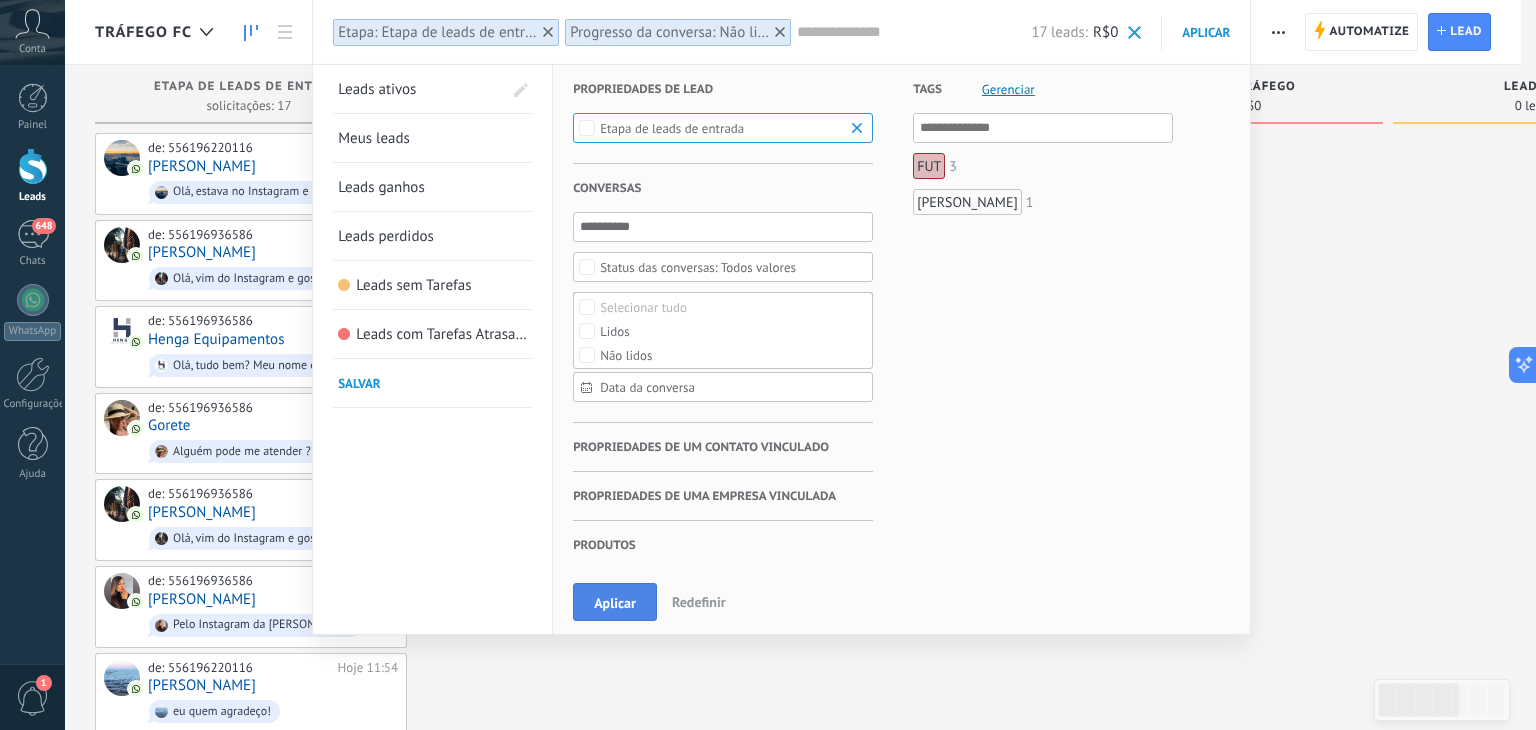 click on "Aplicar" at bounding box center [615, 603] 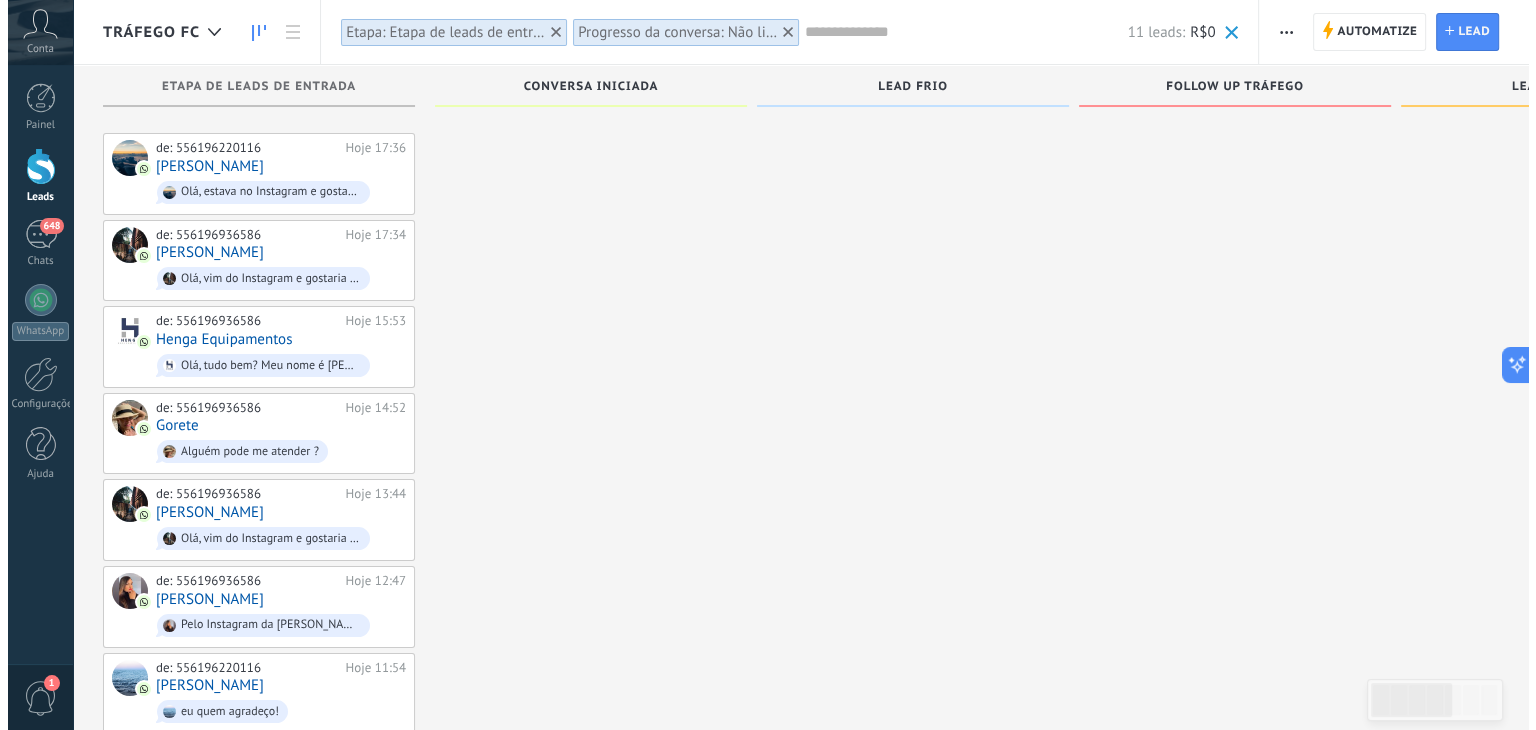 scroll, scrollTop: 384, scrollLeft: 0, axis: vertical 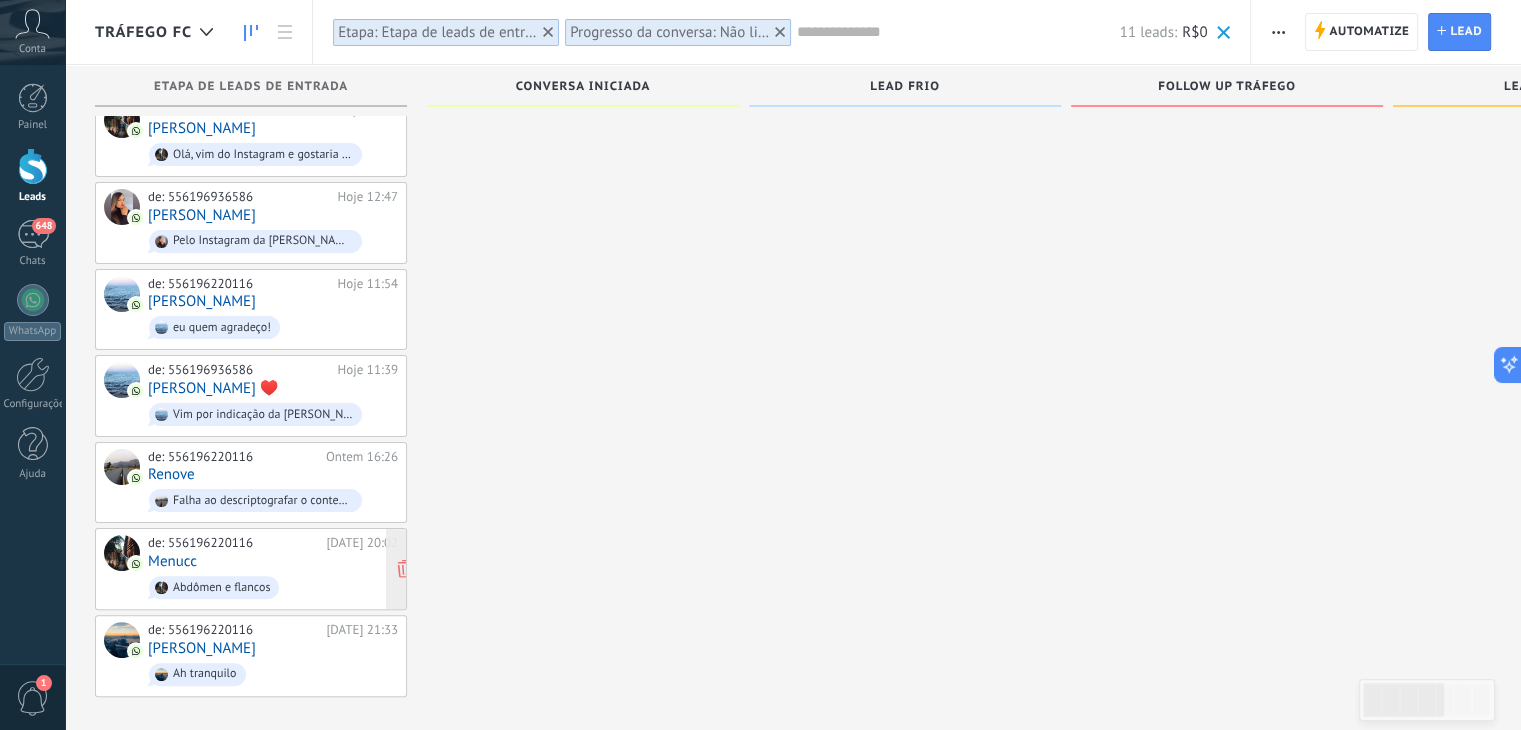 click on "Menucc" at bounding box center (172, 561) 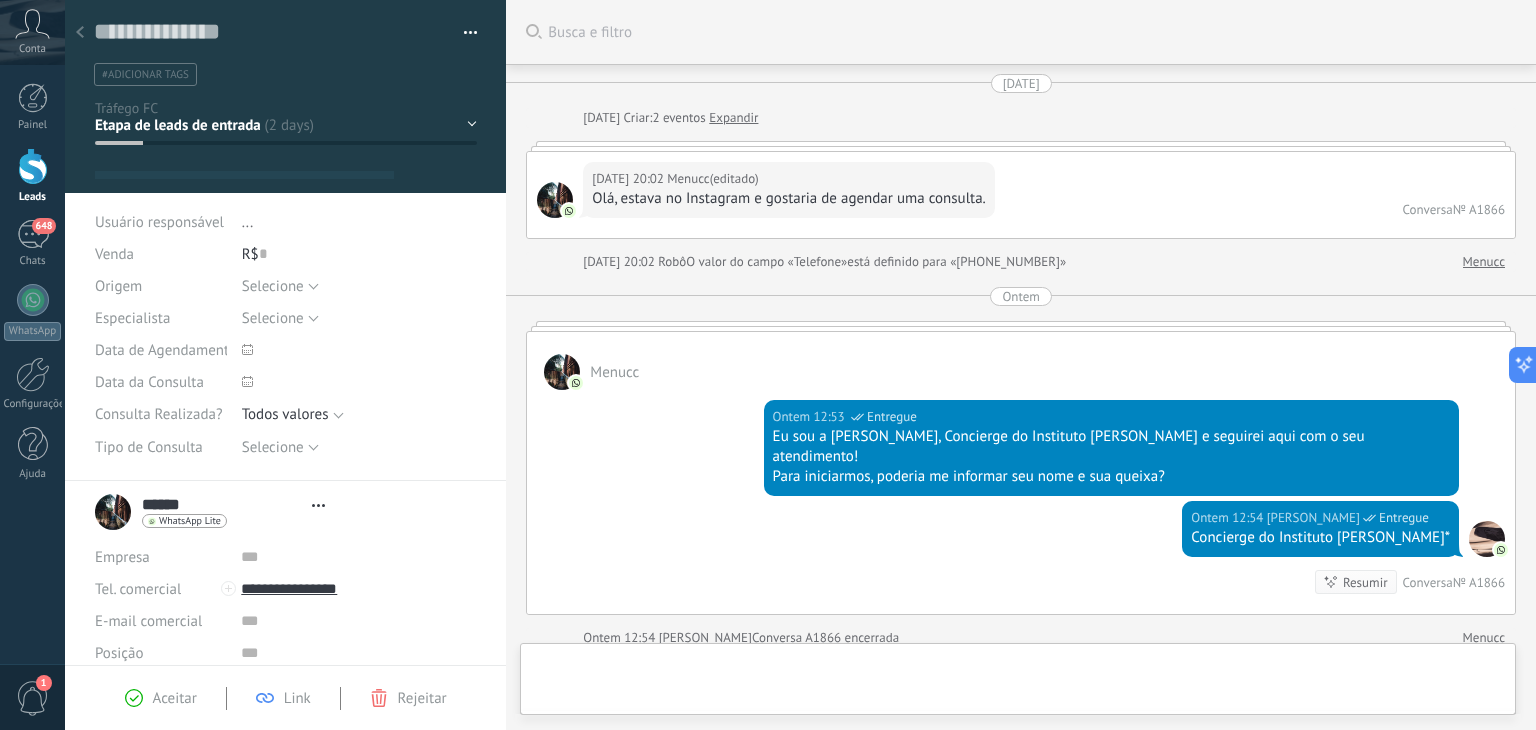 scroll, scrollTop: 0, scrollLeft: 0, axis: both 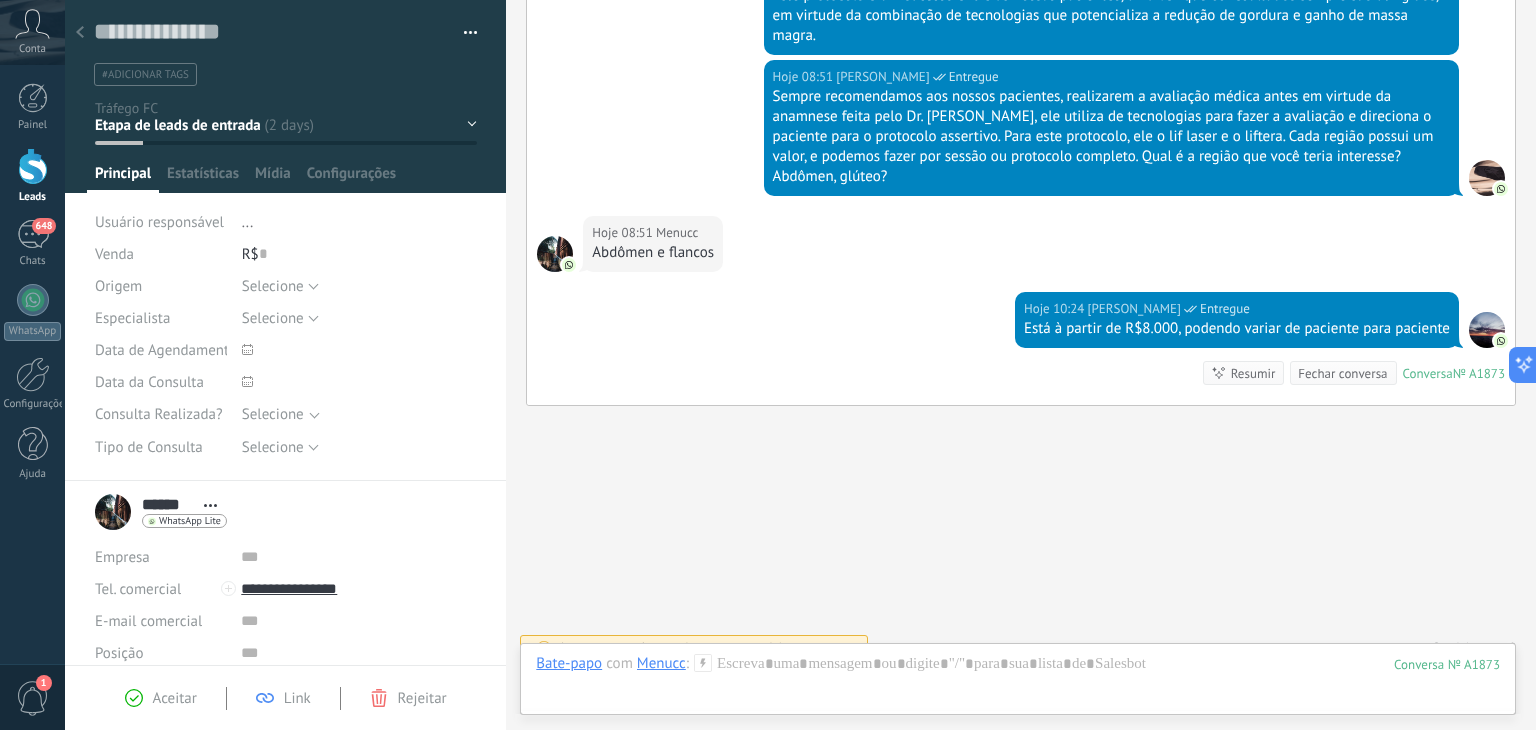 click at bounding box center [80, 33] 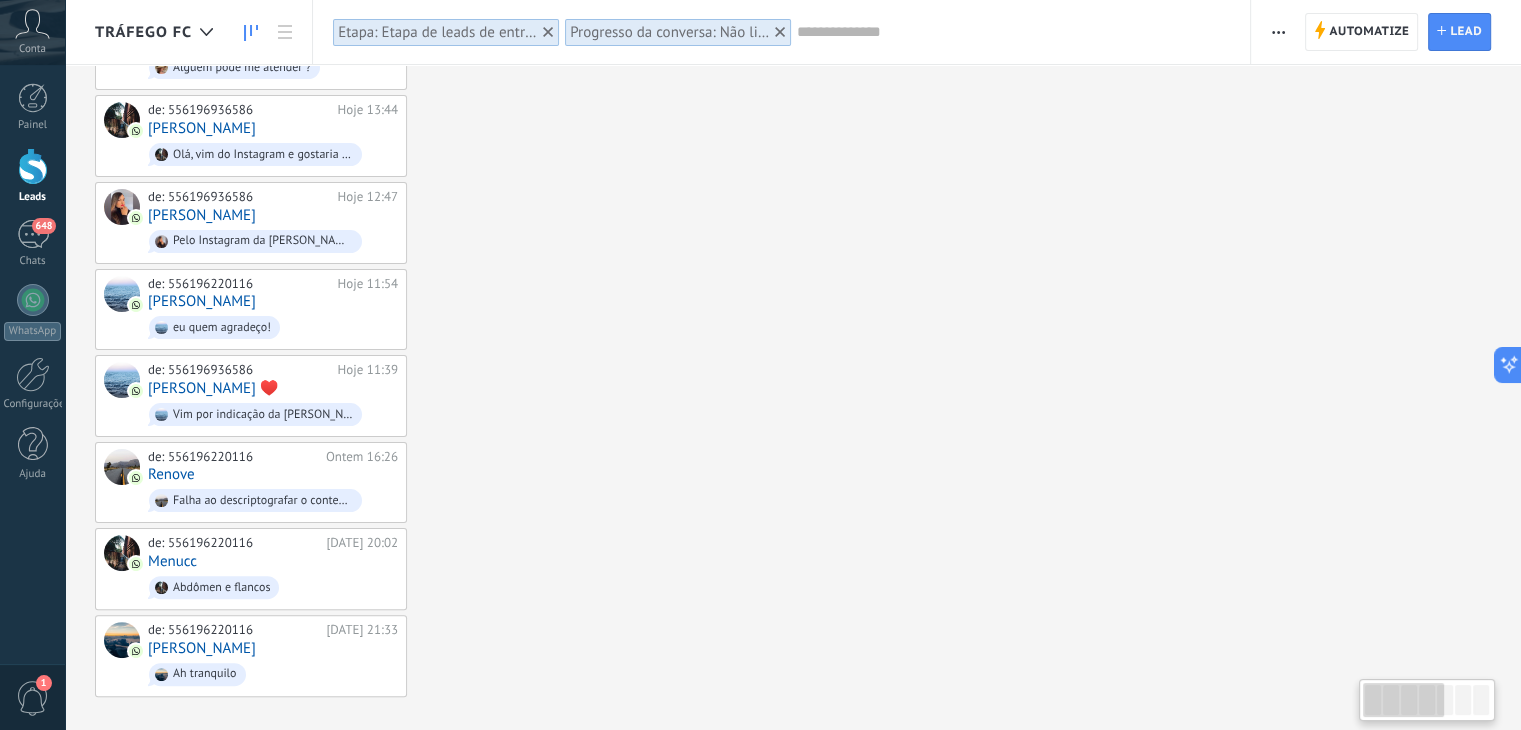 scroll, scrollTop: 0, scrollLeft: 0, axis: both 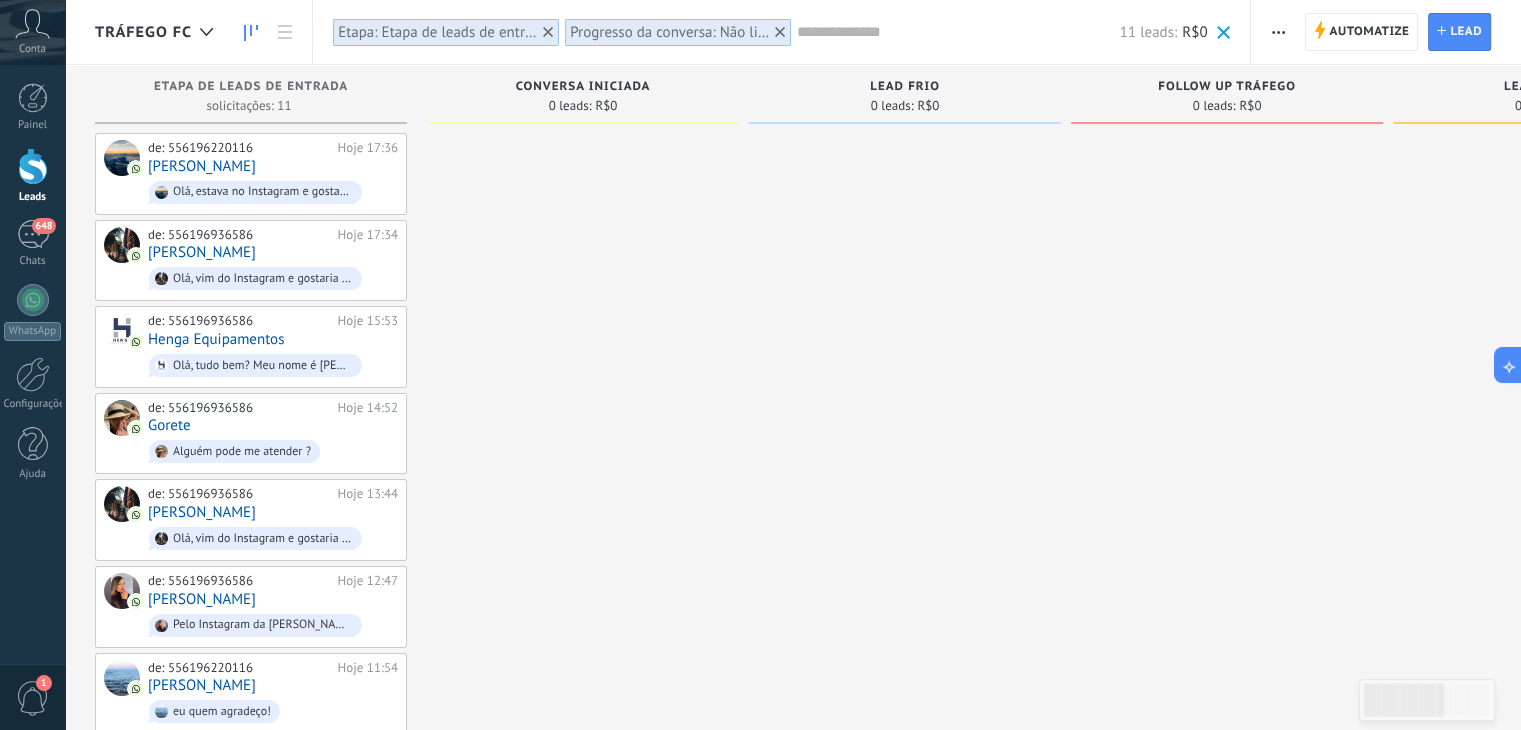 click at bounding box center (958, 32) 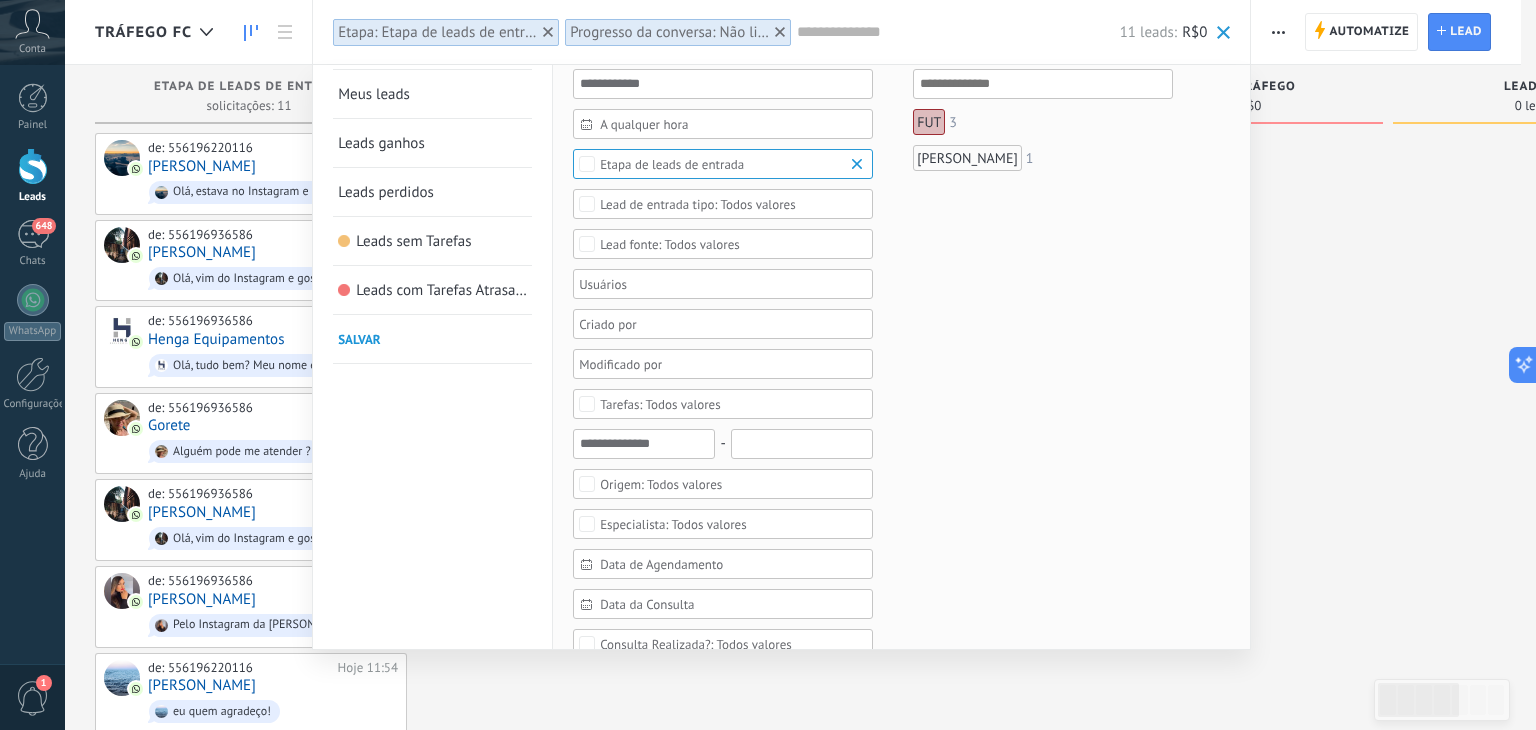 scroll, scrollTop: 46, scrollLeft: 0, axis: vertical 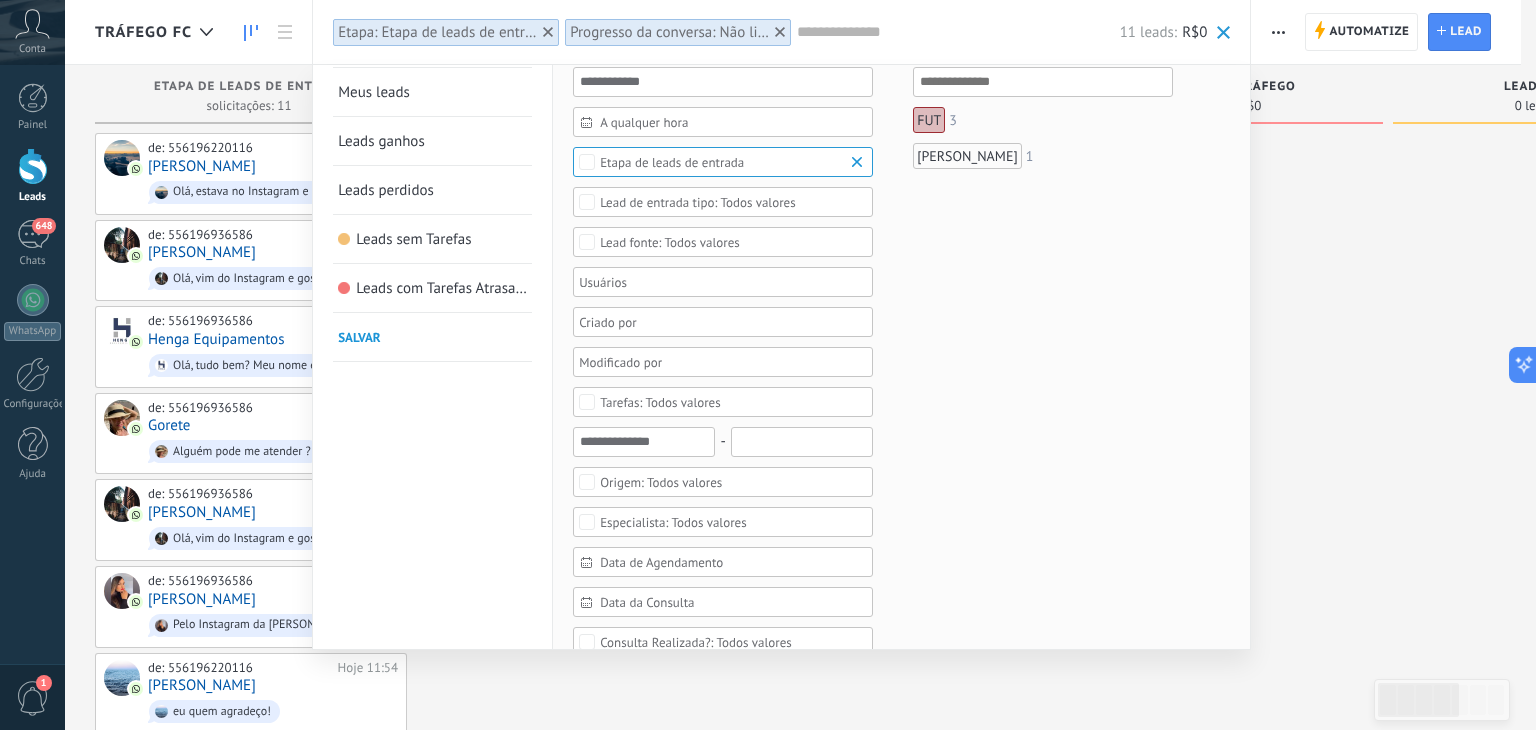 click on "Todos valores" at bounding box center [660, 402] 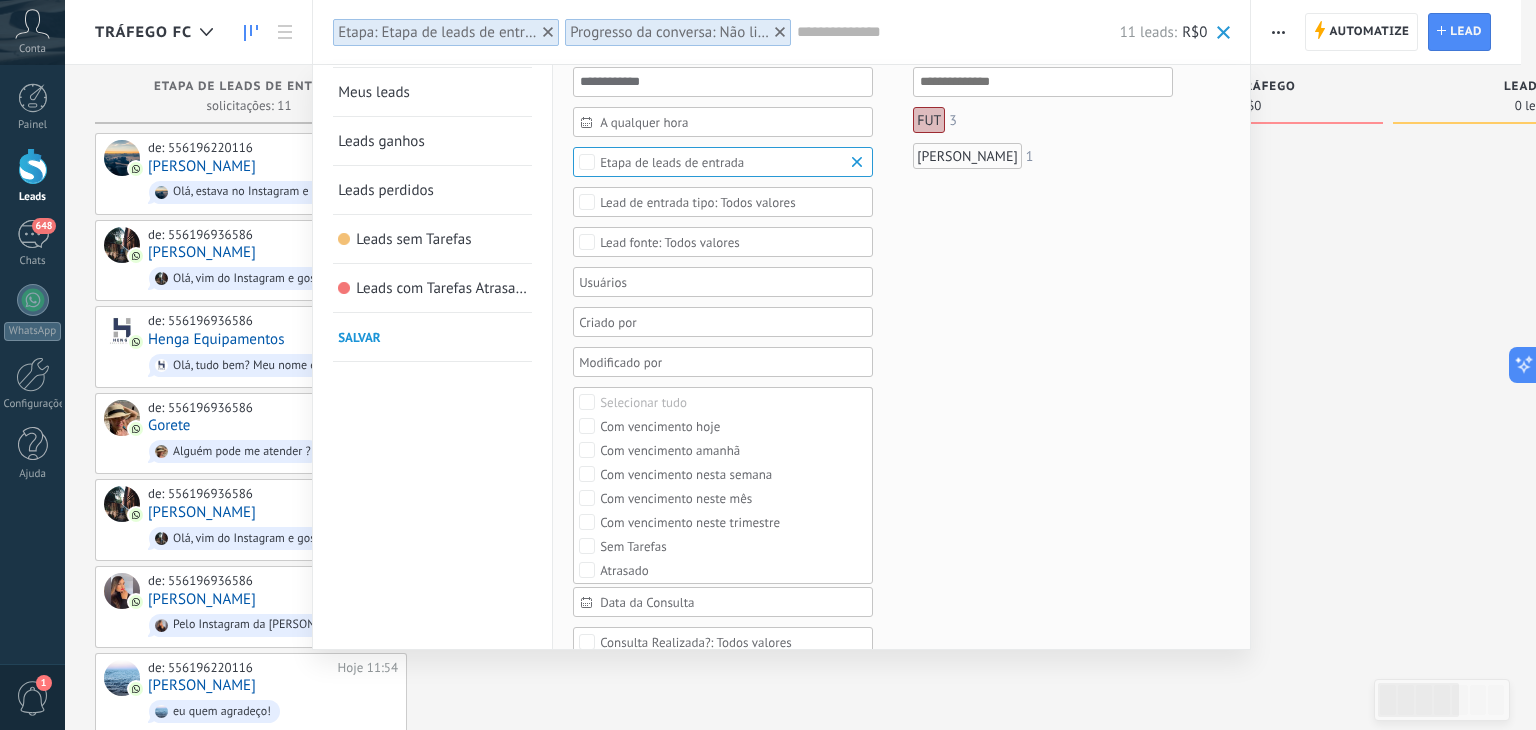 click on "Leads ativos Meus leads Leads ganhos Leads perdidos Leads sem Tarefas Leads com Tarefas Atrasadas Salvar" at bounding box center (433, 731) 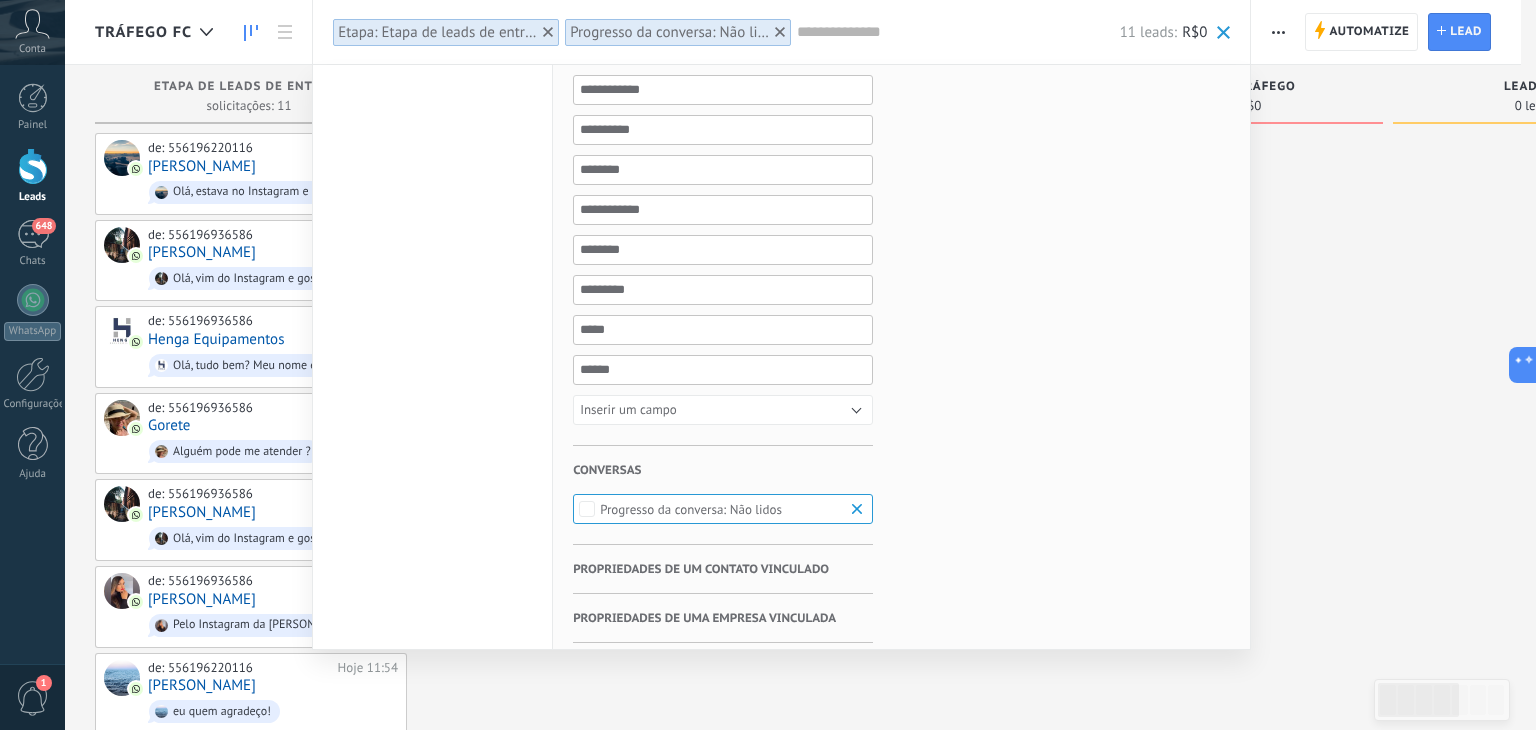scroll, scrollTop: 830, scrollLeft: 0, axis: vertical 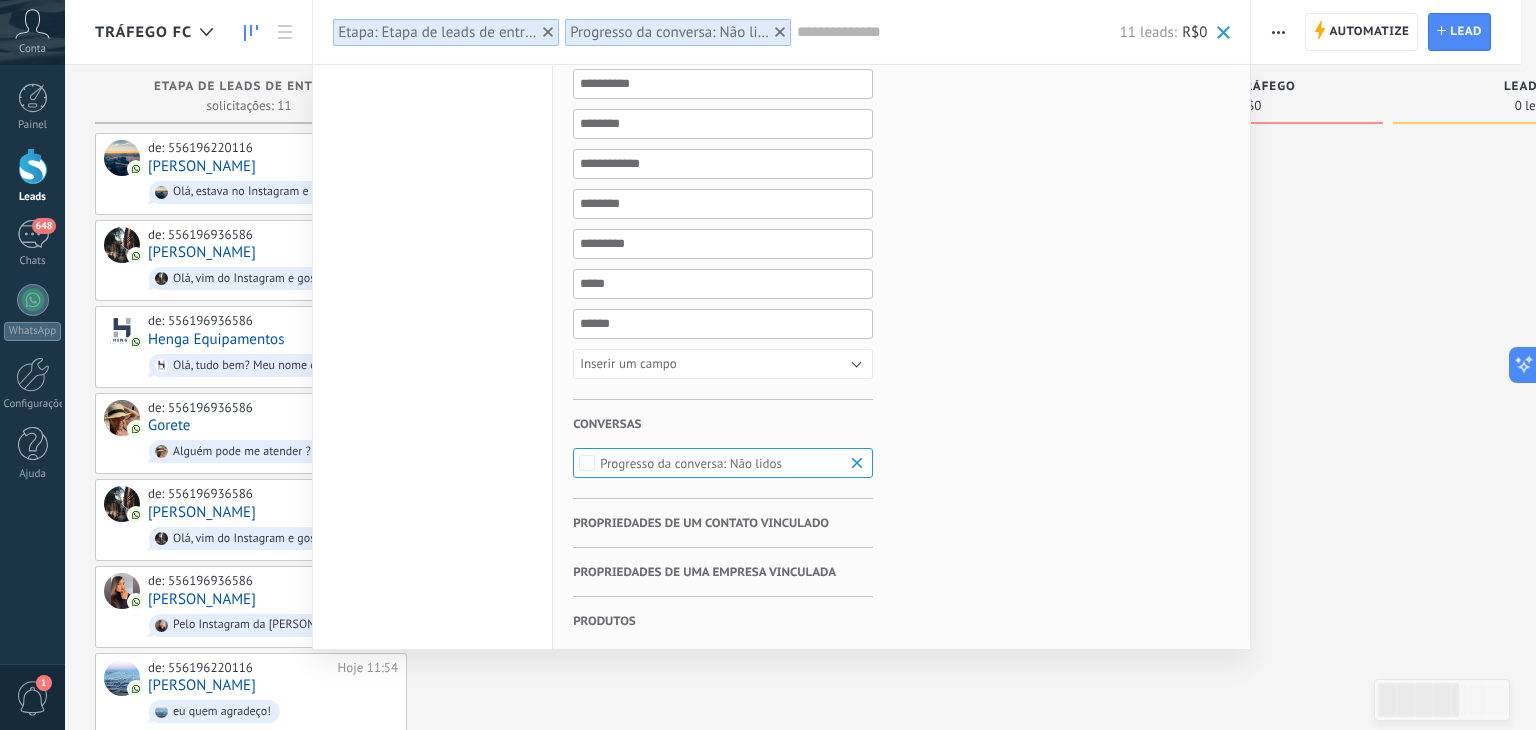 click on "Não lidos" at bounding box center (723, 463) 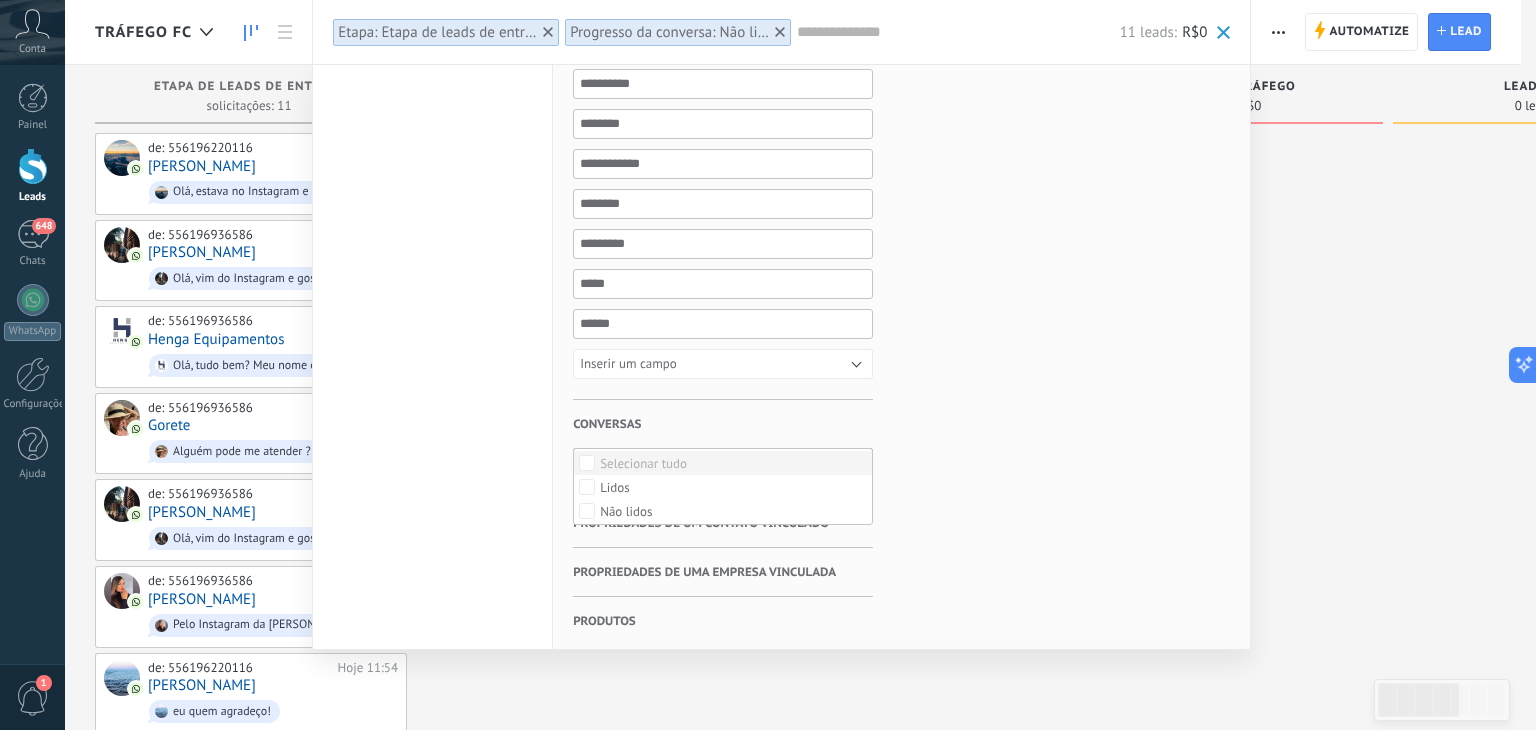click on "Selecionar tudo" at bounding box center (723, 463) 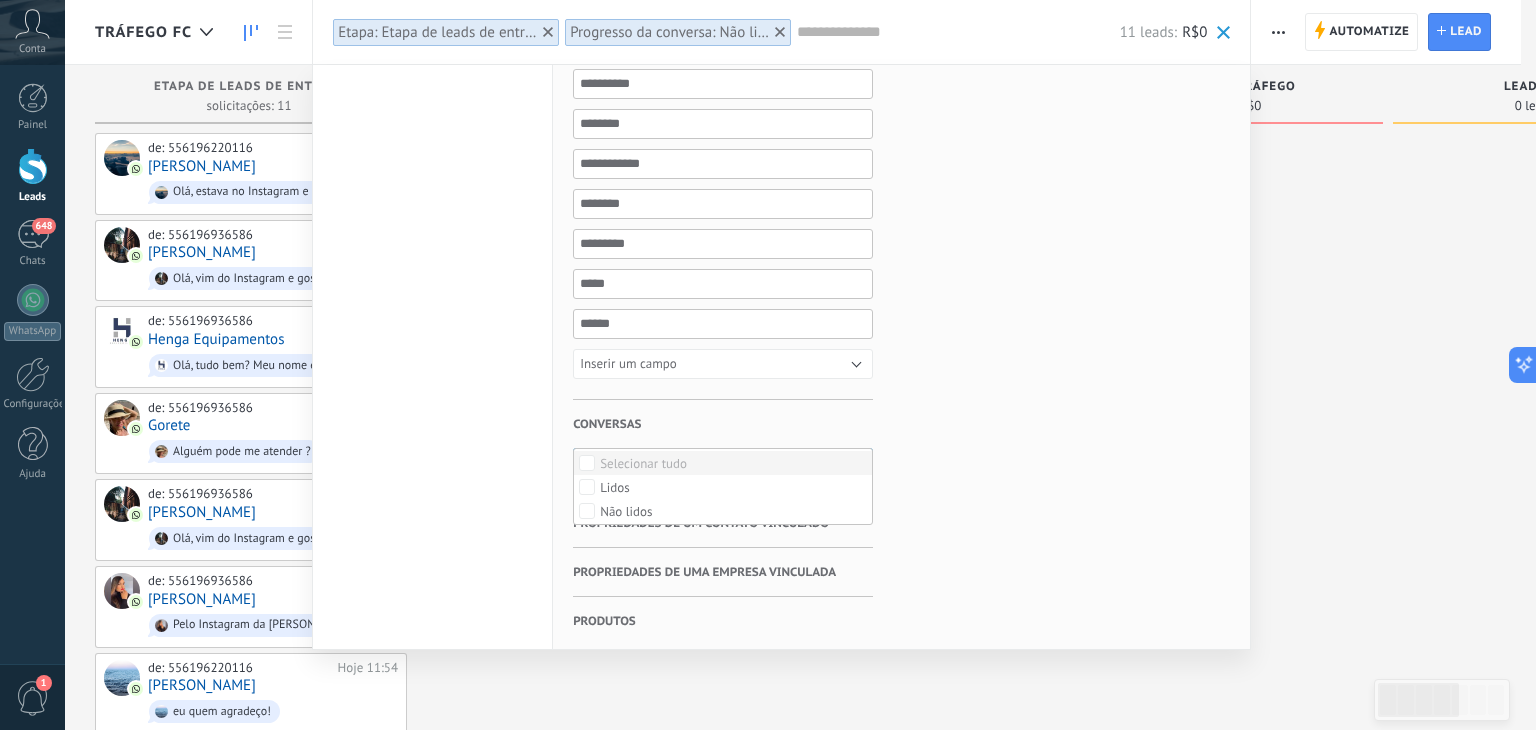 scroll, scrollTop: 791, scrollLeft: 0, axis: vertical 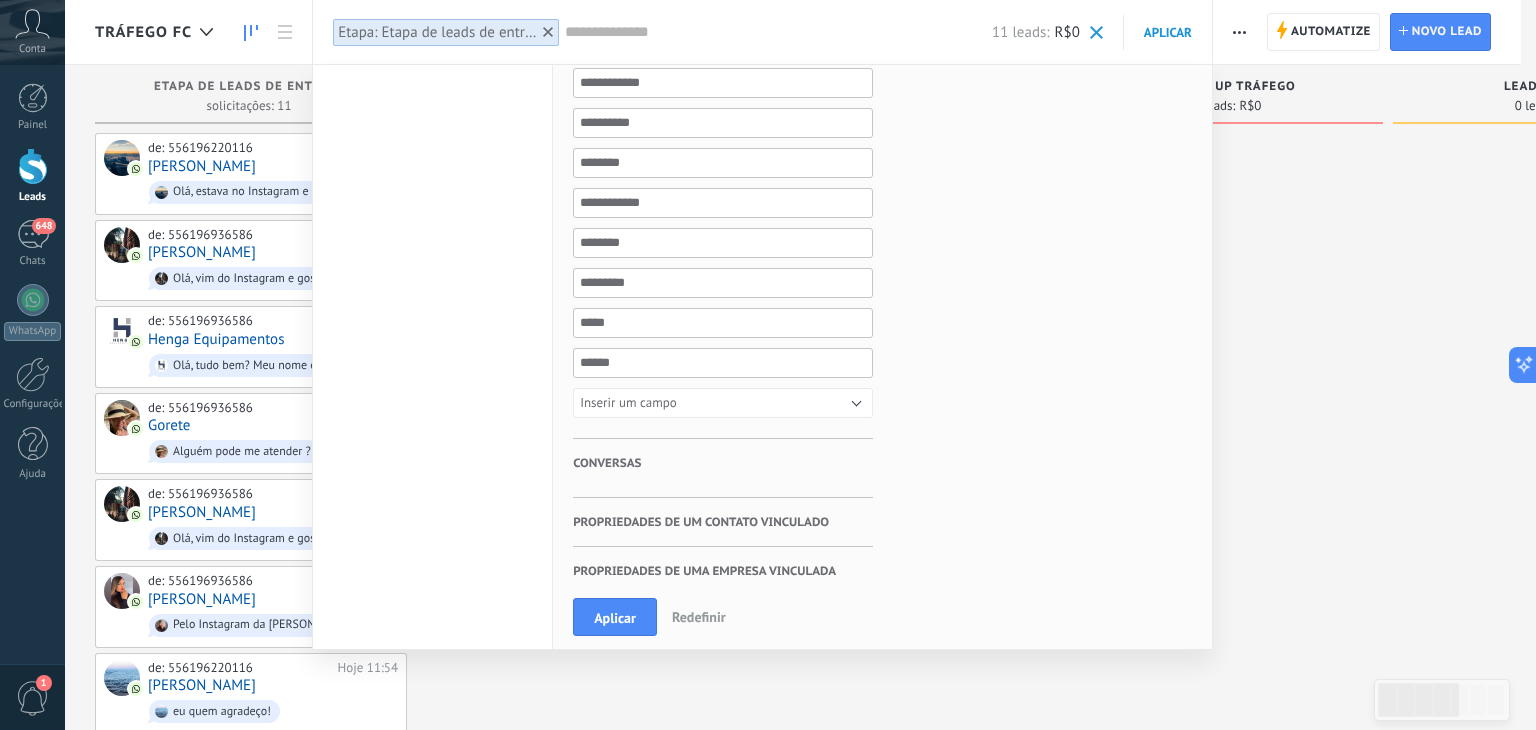 click on "Conversas" at bounding box center (607, 463) 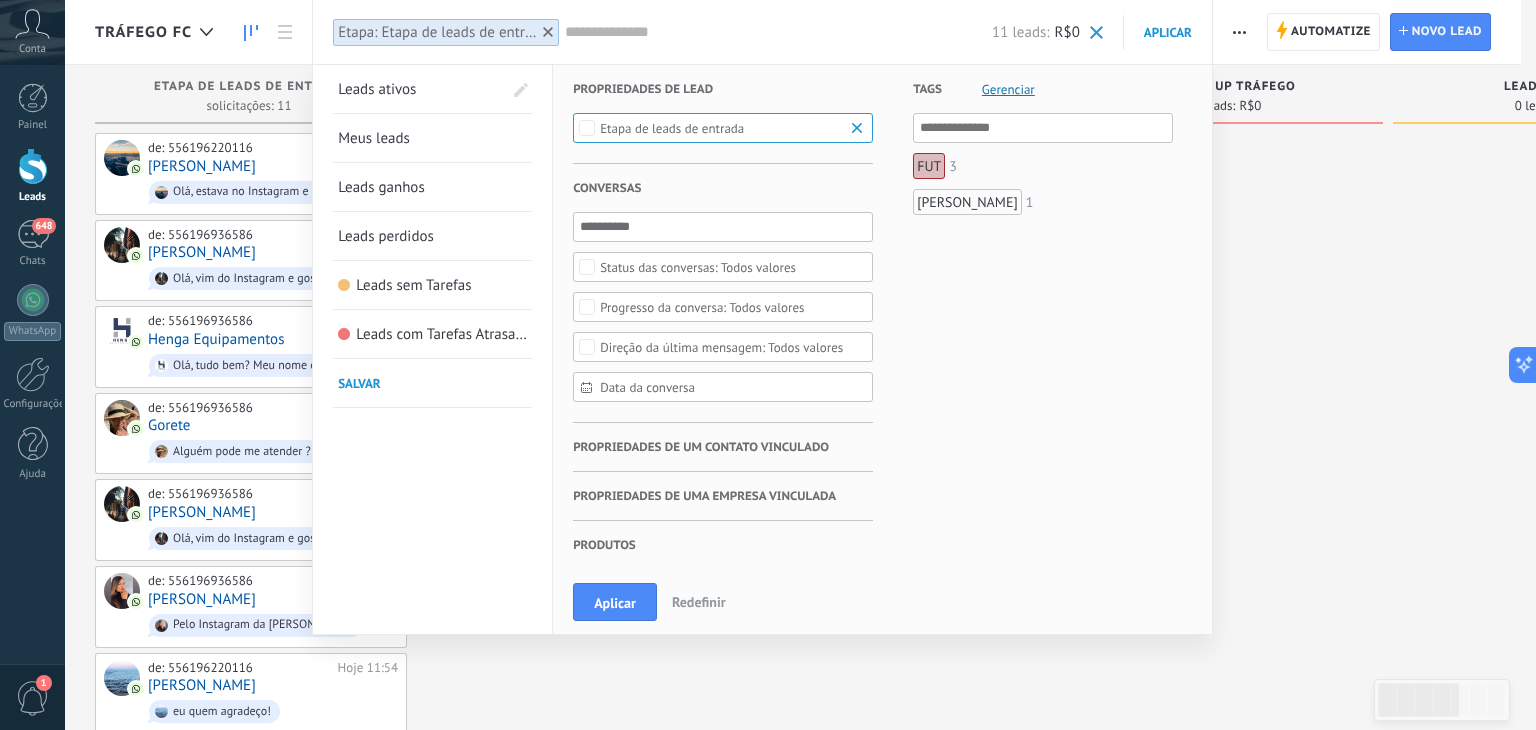 scroll, scrollTop: 0, scrollLeft: 0, axis: both 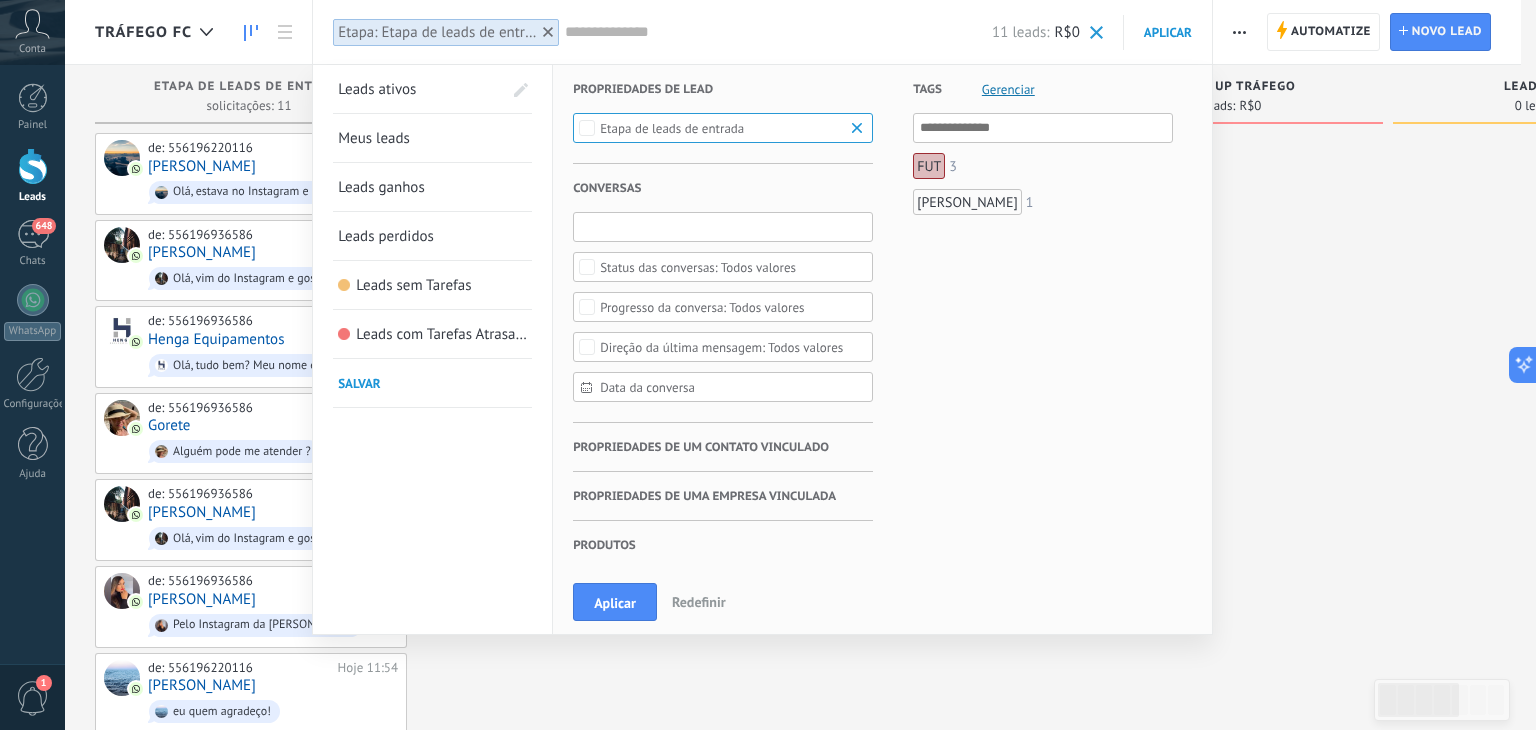 click at bounding box center (723, 227) 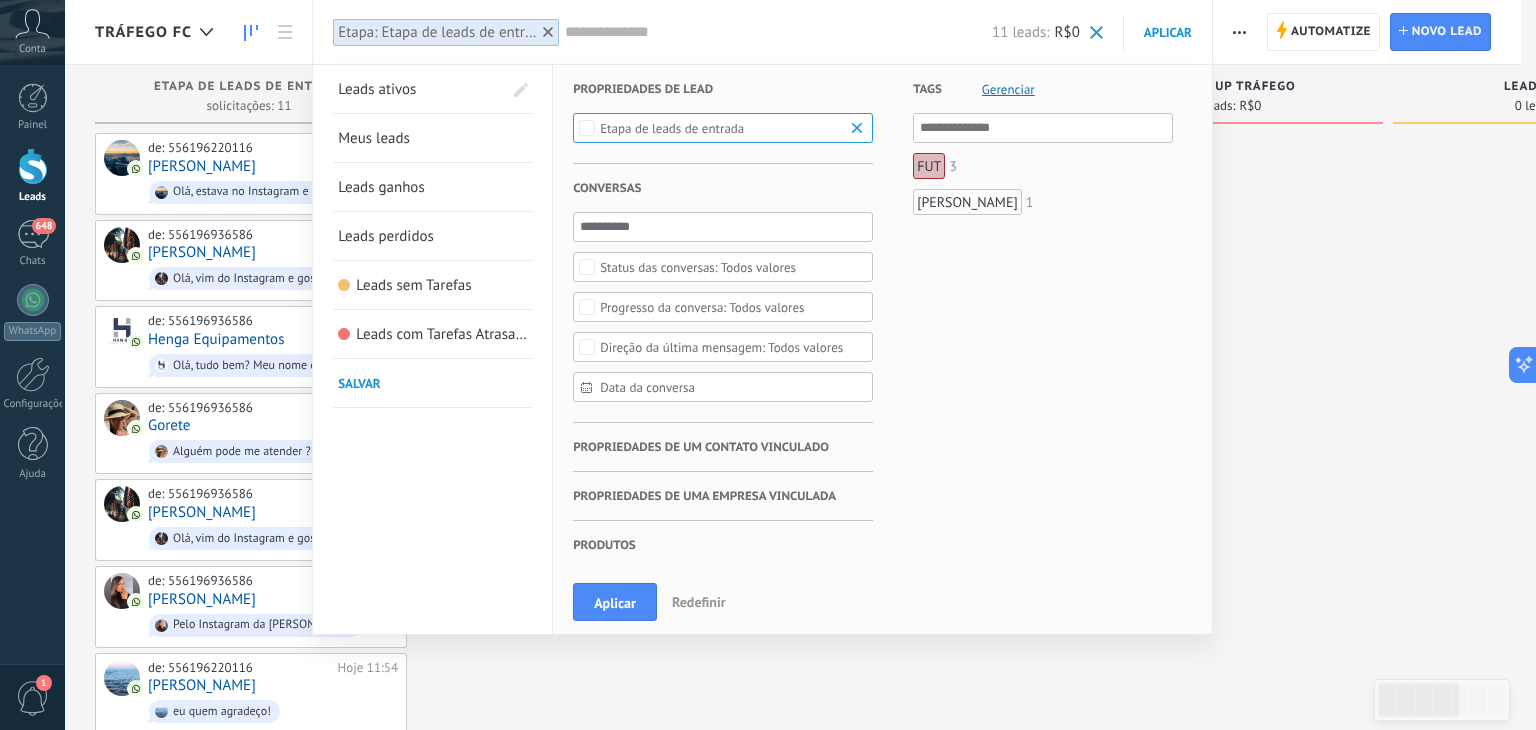 click on "Todos valores" at bounding box center (698, 267) 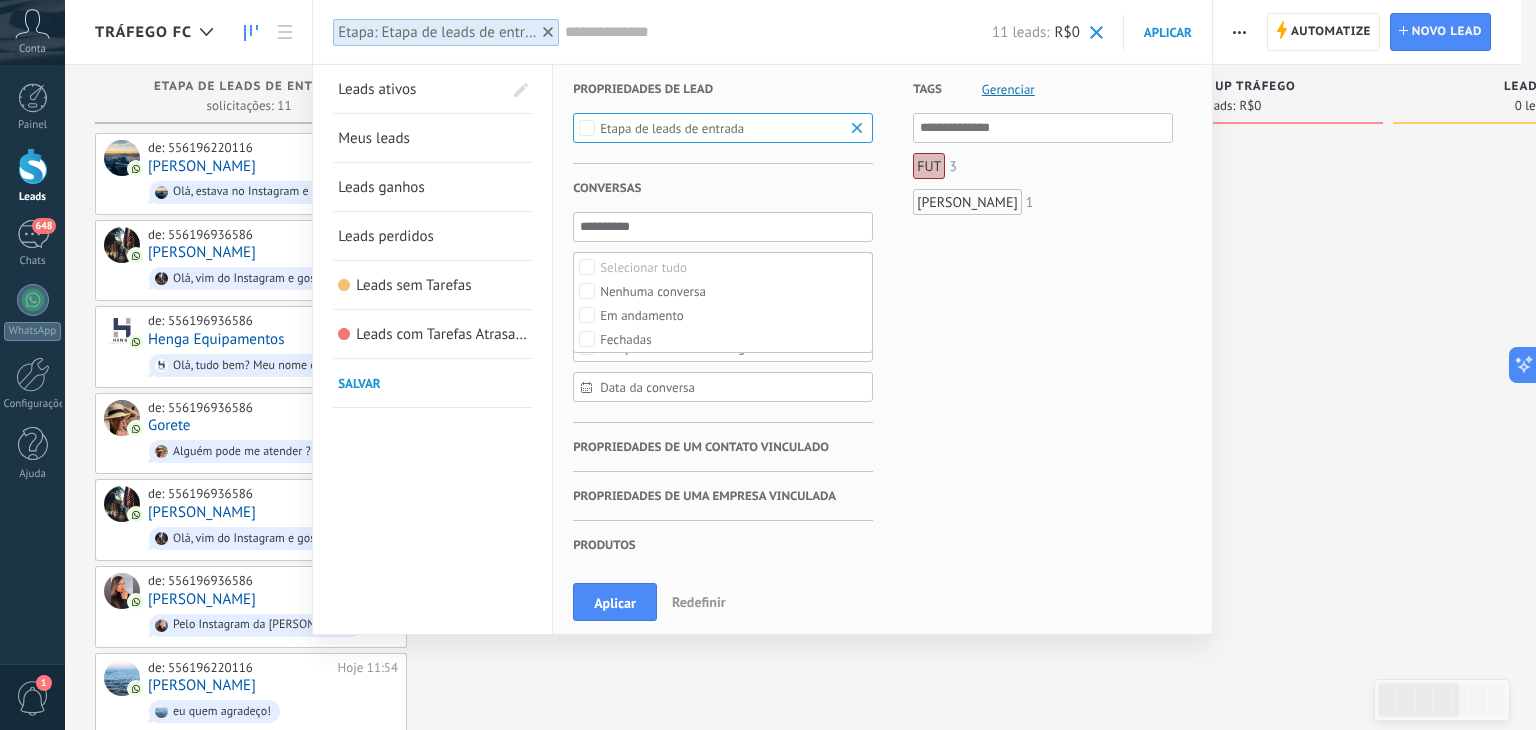 click on "Propriedades de lead A qualquer hora A qualquer hora Hoje Ontem Últimos  ** 30  dias Esta semana Última semana Este mês Último mês Este trimestre Este ano   Selecionar tudo Etapa de leads de entrada Conversa Iniciada Lead Frio Follow up Tráfego Lead Quente Consulta Agendada Consulta Realizada [PERSON_NAME] Venda perdida [GEOGRAPHIC_DATA] de leads de entrada Selecionar tudo Vai se preparar financeiramente Desistência Tentativas Esgotadas Sem interesse Sem dinheiro Sem perfil Comprou com outra empresa Não é um lead Motivo indefinido Motivo dos leads de venda perdida Selecionar tudo Telefone E-mail Formulário Bate-papo Todos valores Selecionar tudo Importar API 556196220116 556196936586 Todos valores Selecionar tudo Com vencimento hoje Com vencimento amanhã Com vencimento nesta semana Com vencimento neste mês Com vencimento neste trimestre Sem Tarefas Atrasado Todos valores - Selecionar tudo Não preenchido Já é cliente Tráfego Indicação Parceiro Todos valores Selecionar tudo Não preenchido [PERSON_NAME]" at bounding box center [882, 349] 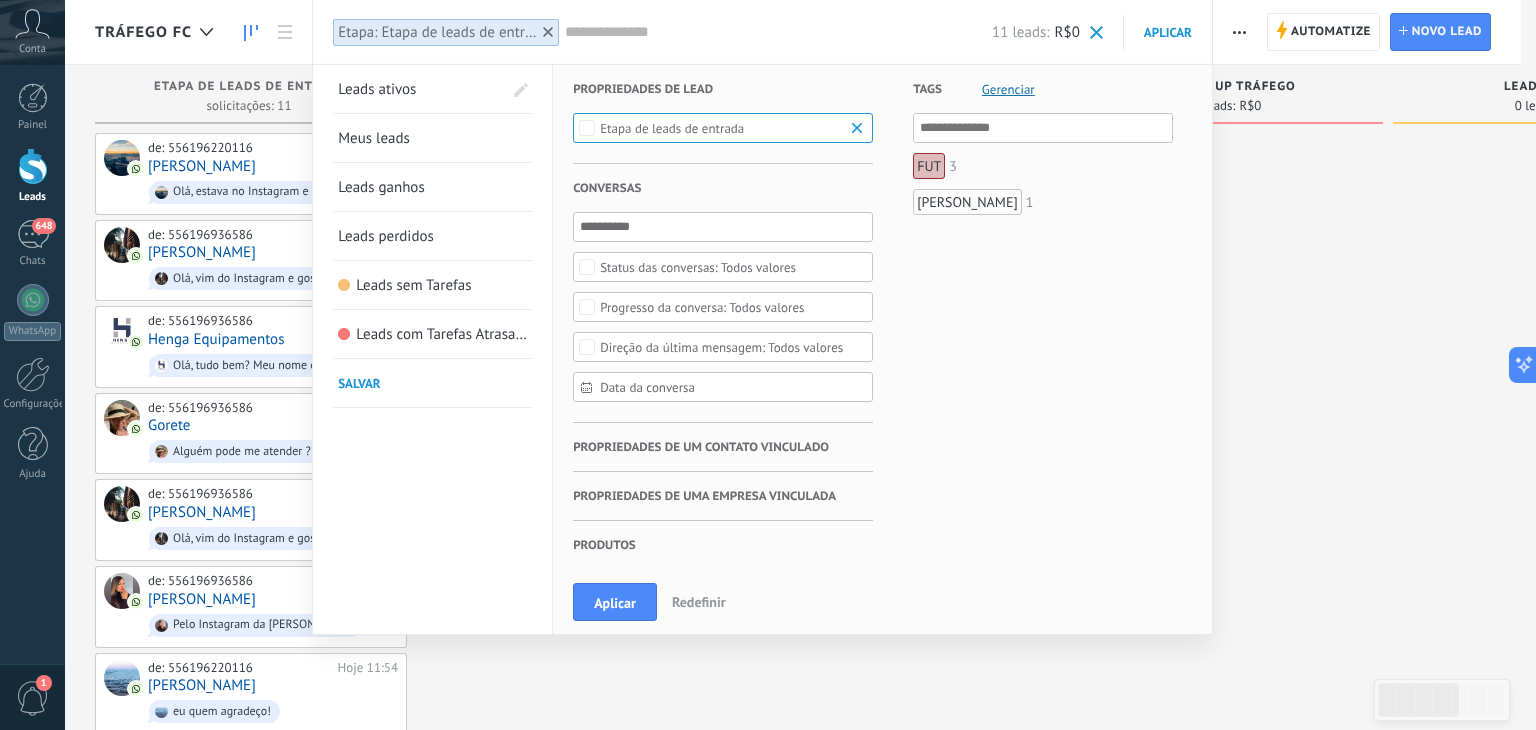 click on "Data da conversa" at bounding box center (731, 387) 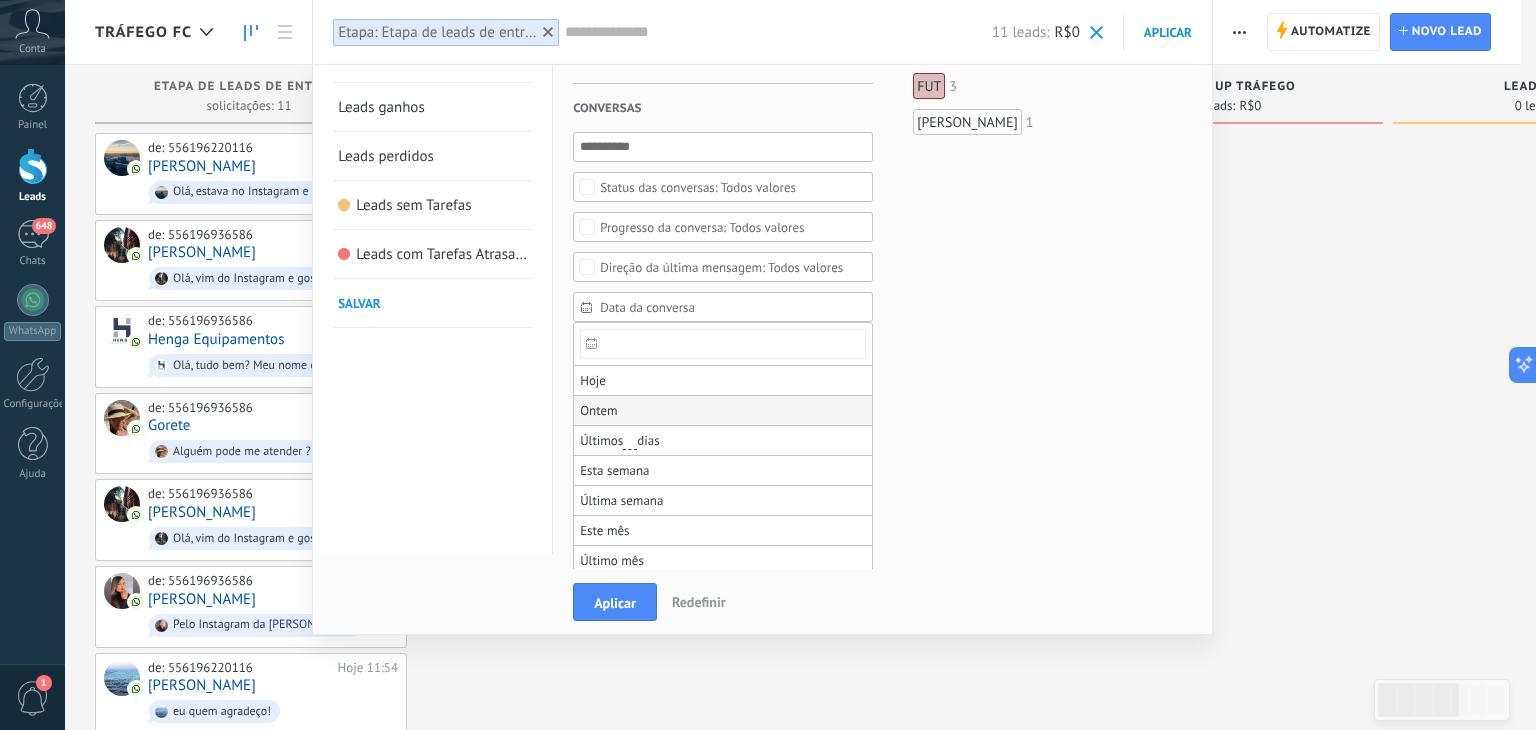 scroll, scrollTop: 80, scrollLeft: 0, axis: vertical 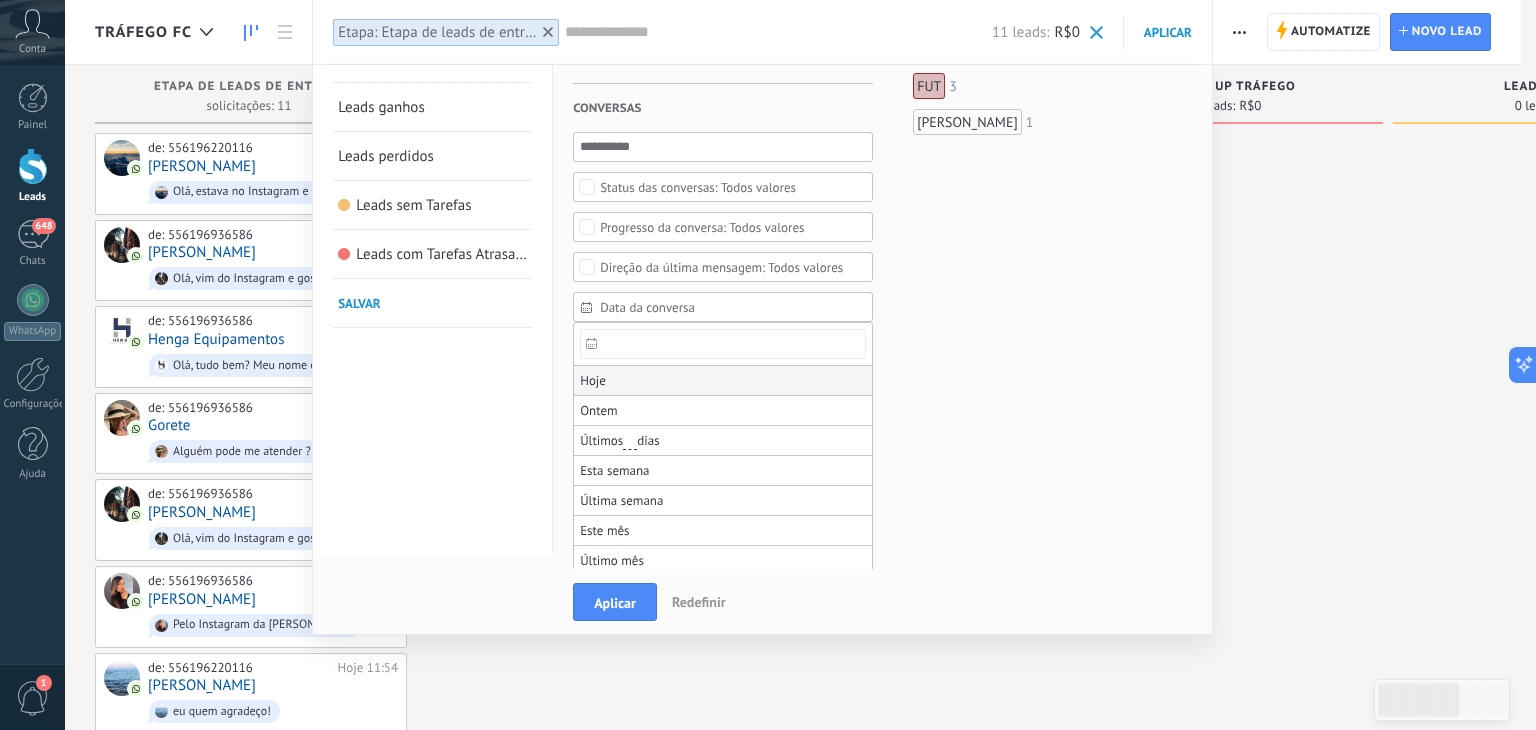 click on "Hoje" at bounding box center [723, 381] 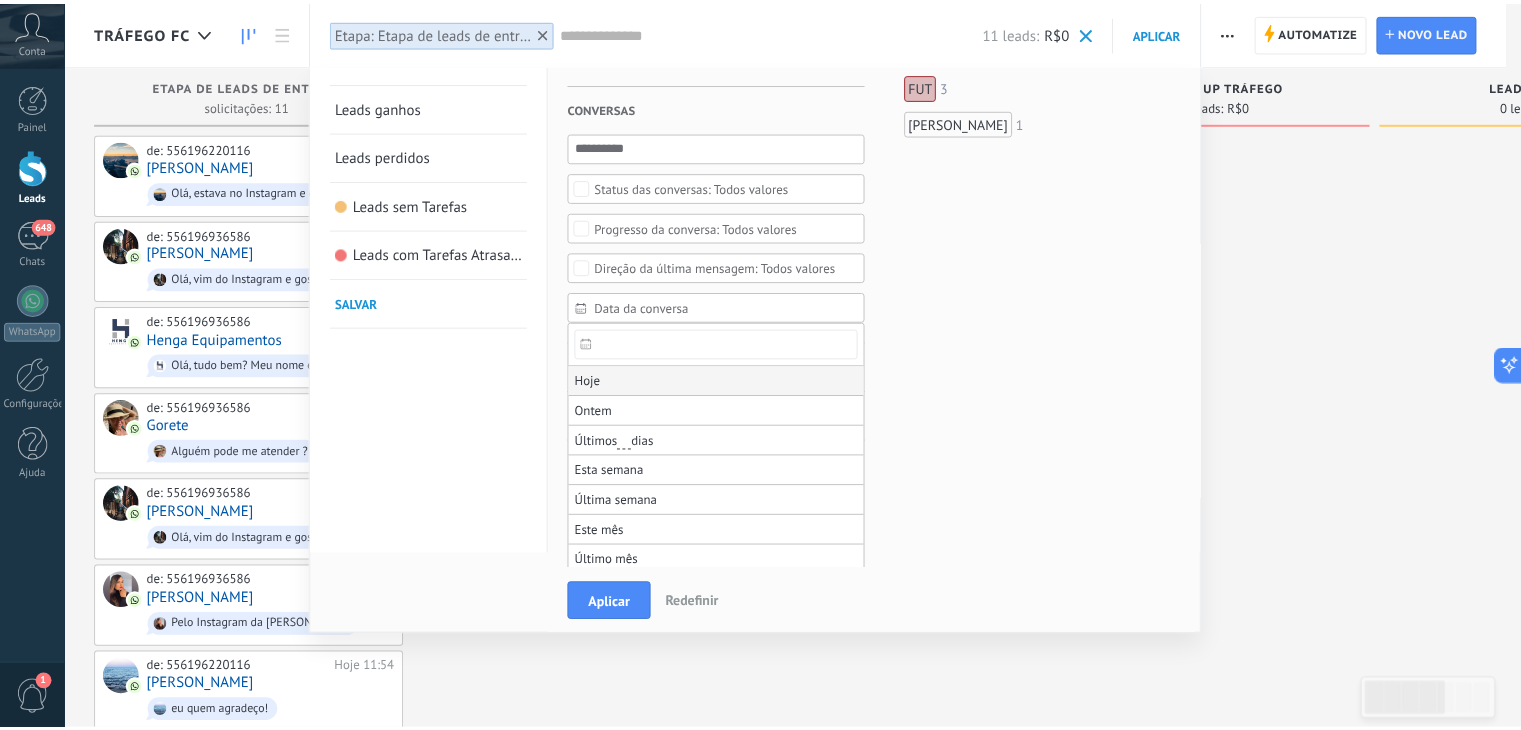 scroll, scrollTop: 0, scrollLeft: 0, axis: both 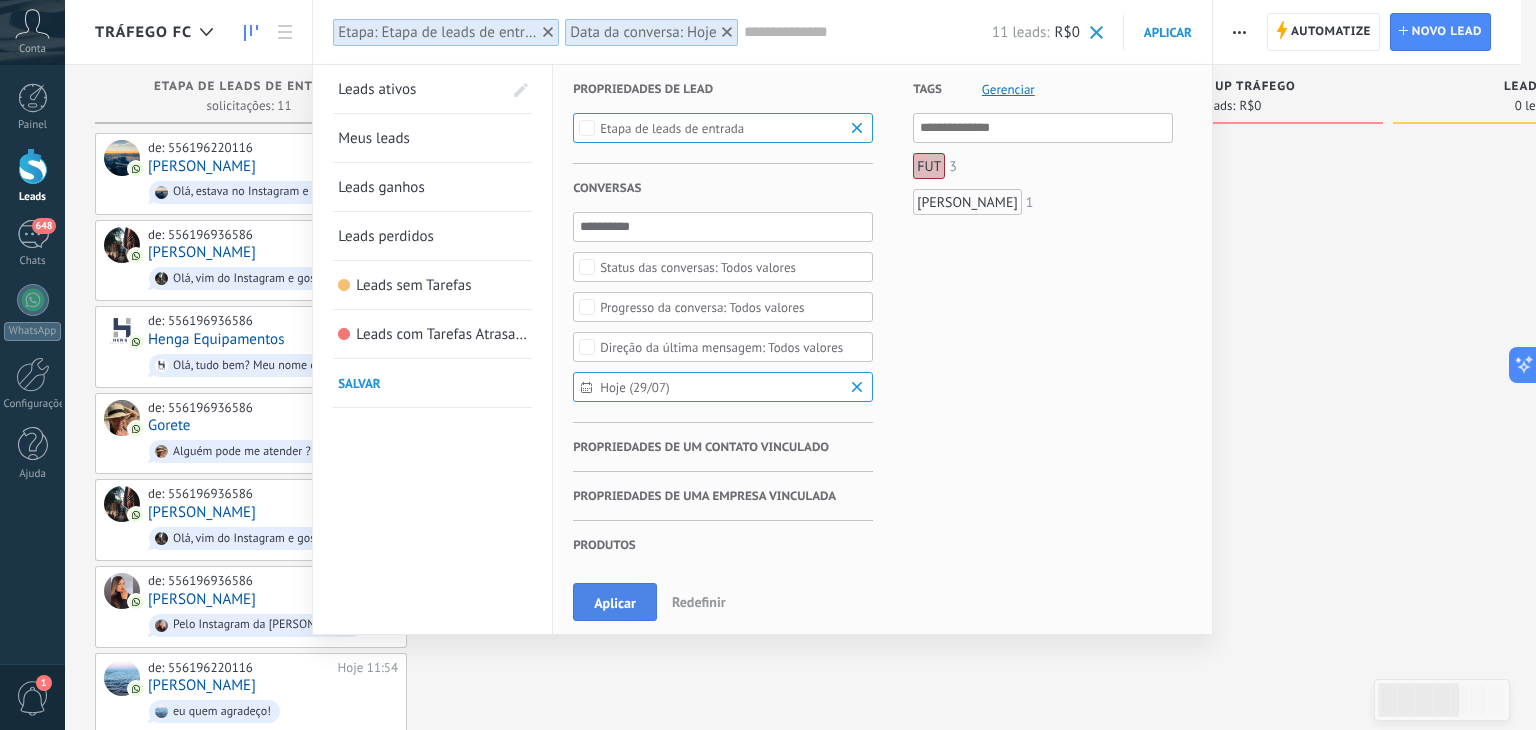 click on "Aplicar" at bounding box center (615, 603) 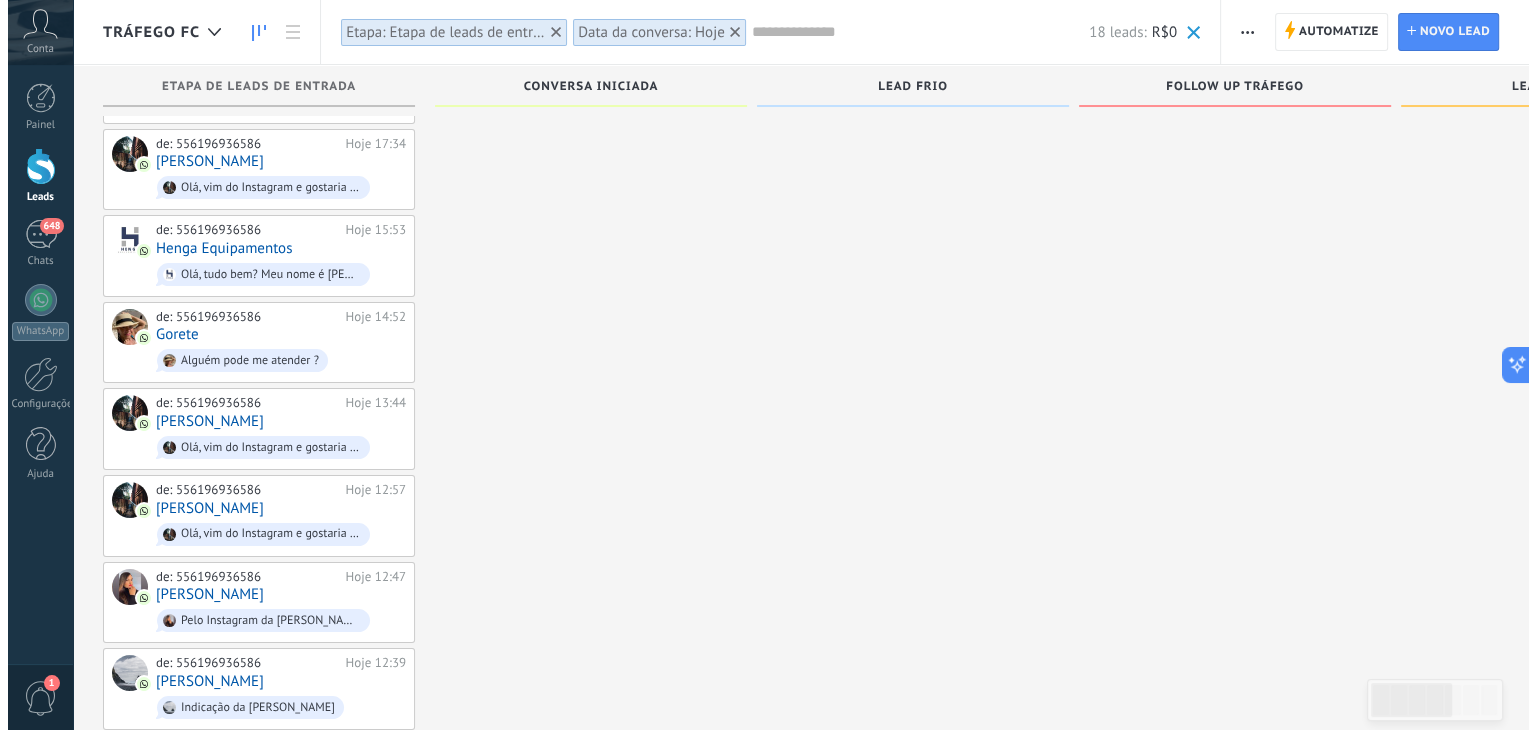 scroll, scrollTop: 0, scrollLeft: 0, axis: both 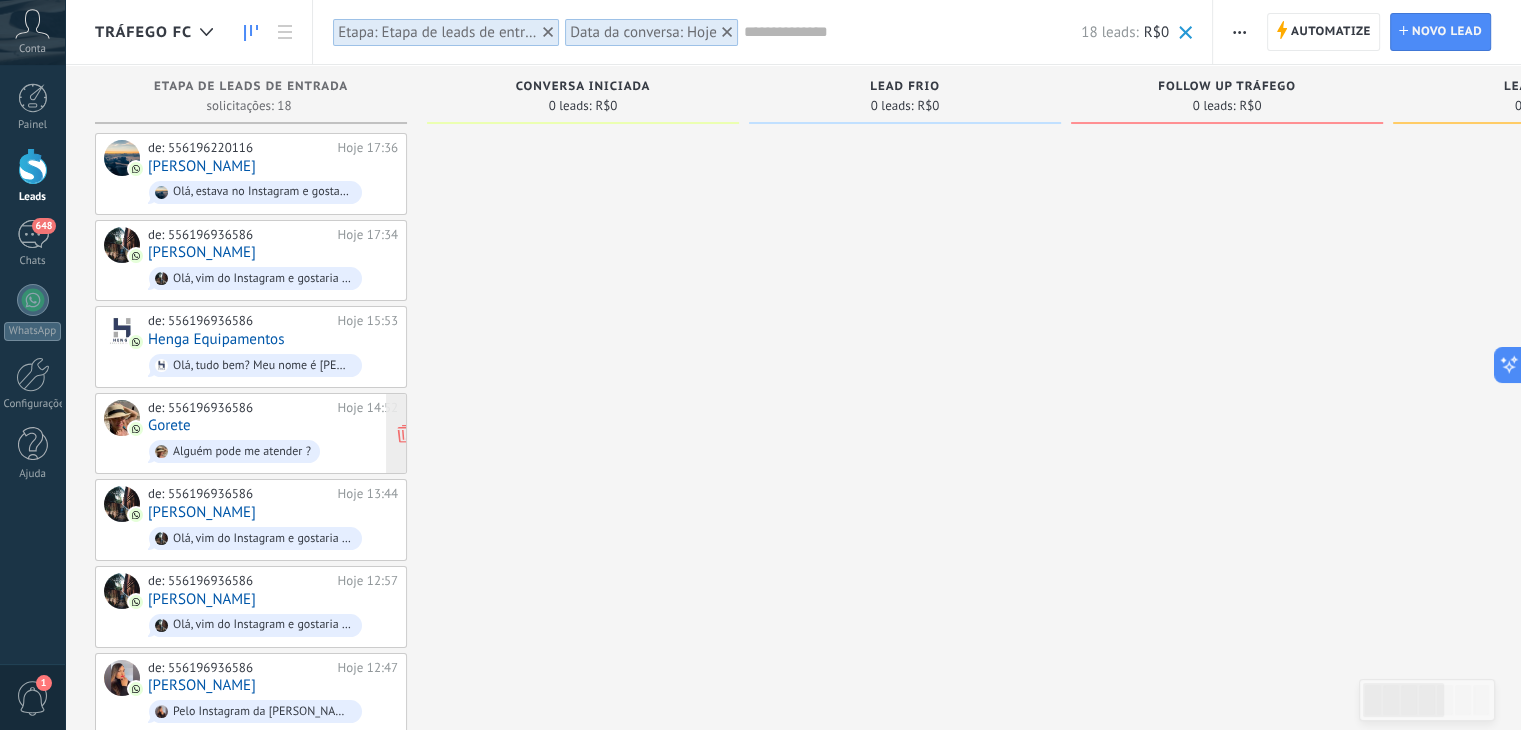 click on "Gorete" at bounding box center [169, 425] 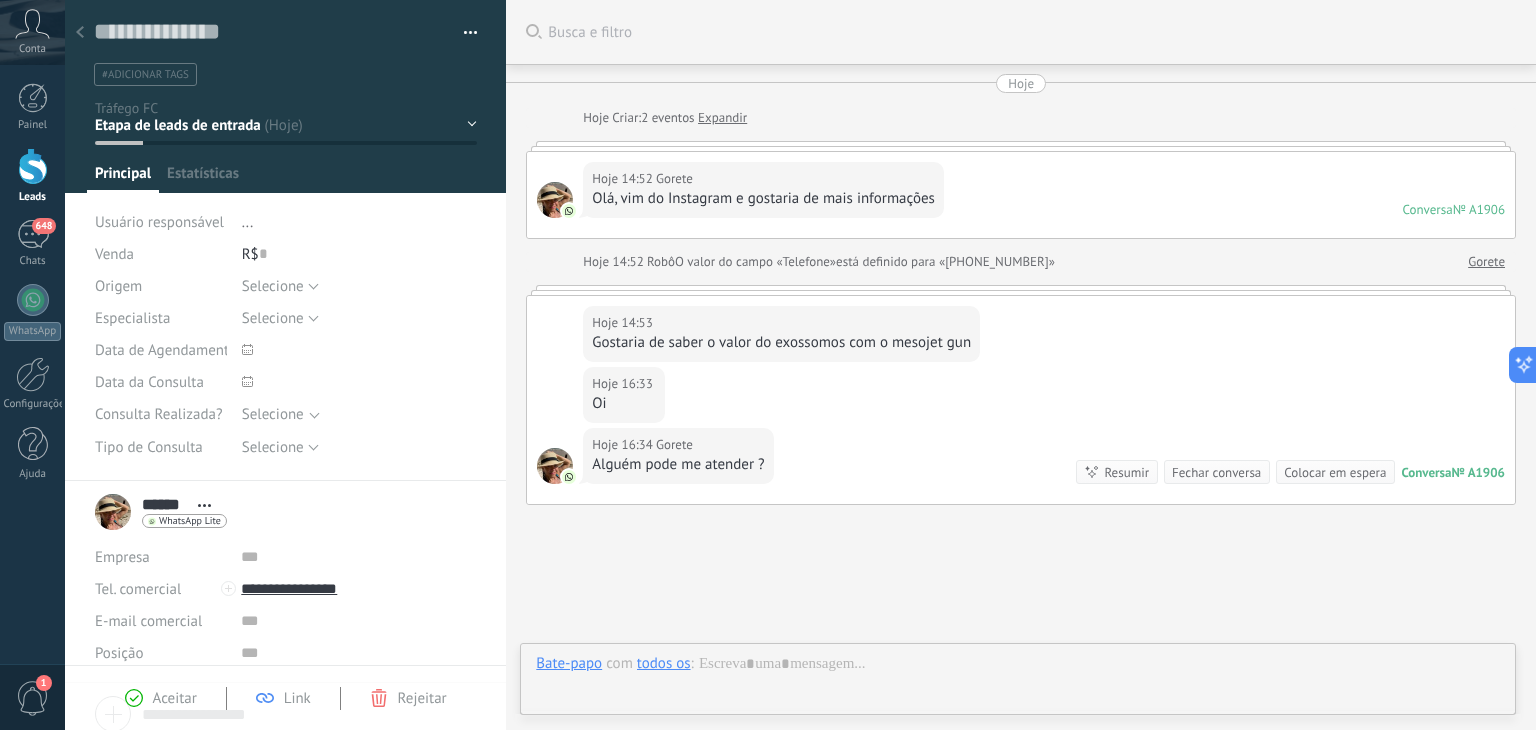 scroll, scrollTop: 122, scrollLeft: 0, axis: vertical 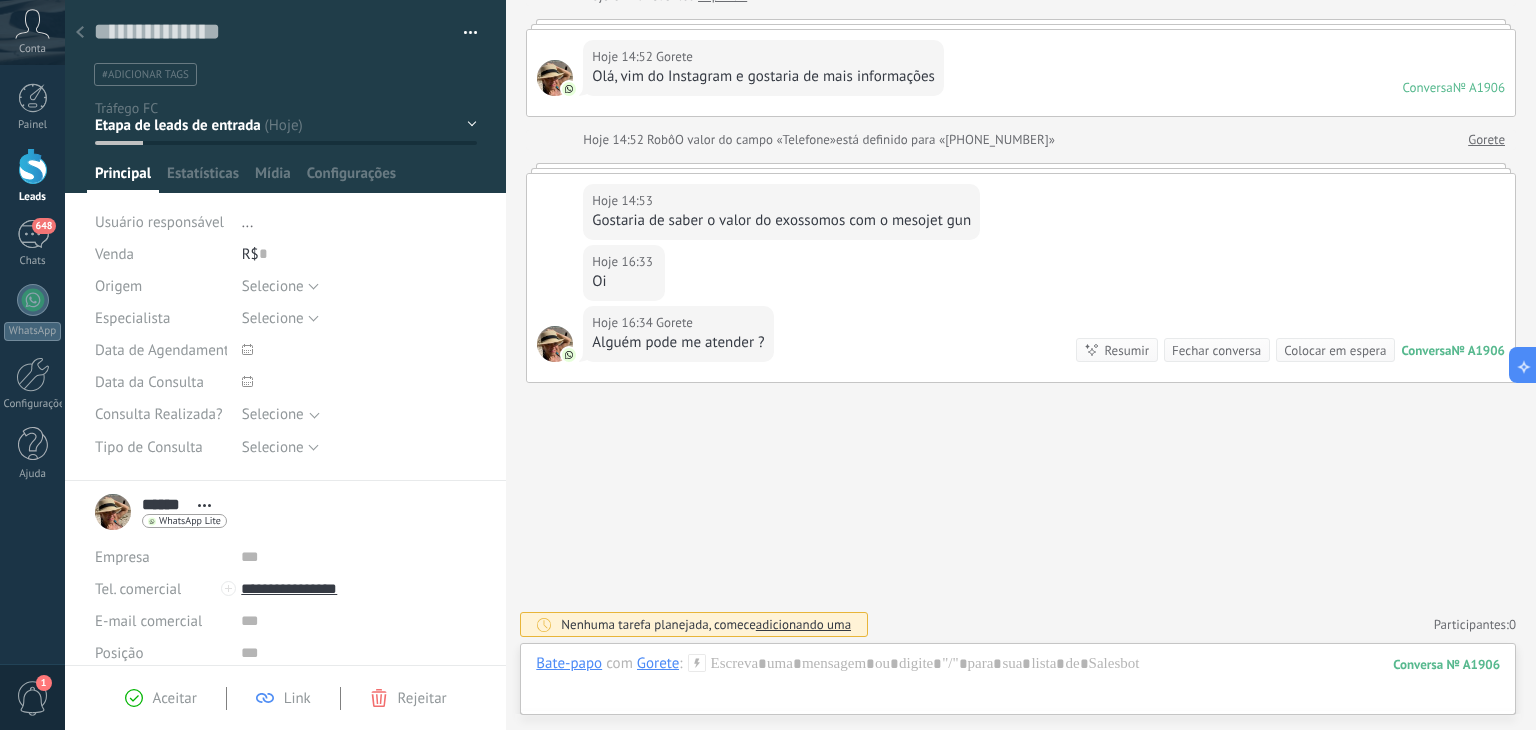 click at bounding box center [80, 33] 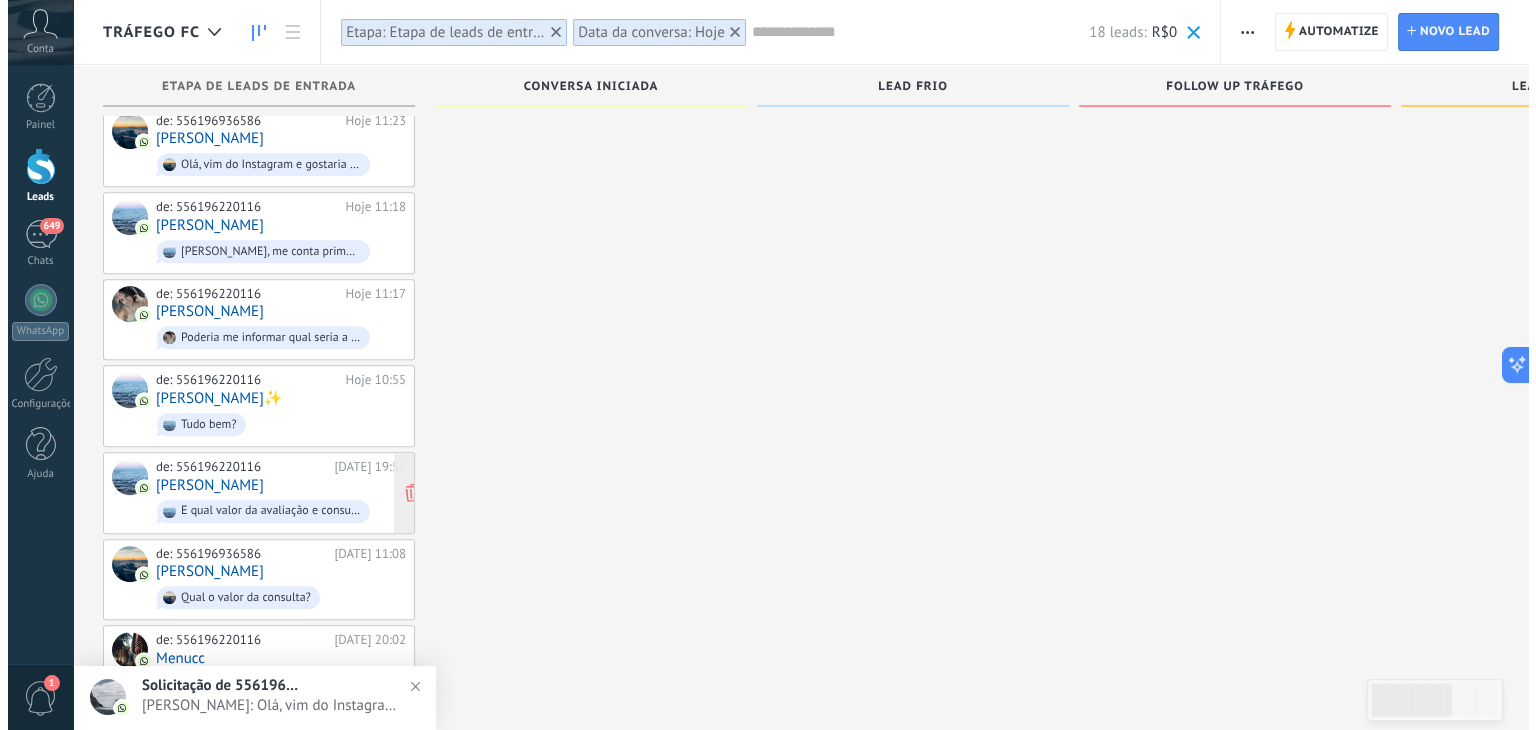 scroll, scrollTop: 0, scrollLeft: 0, axis: both 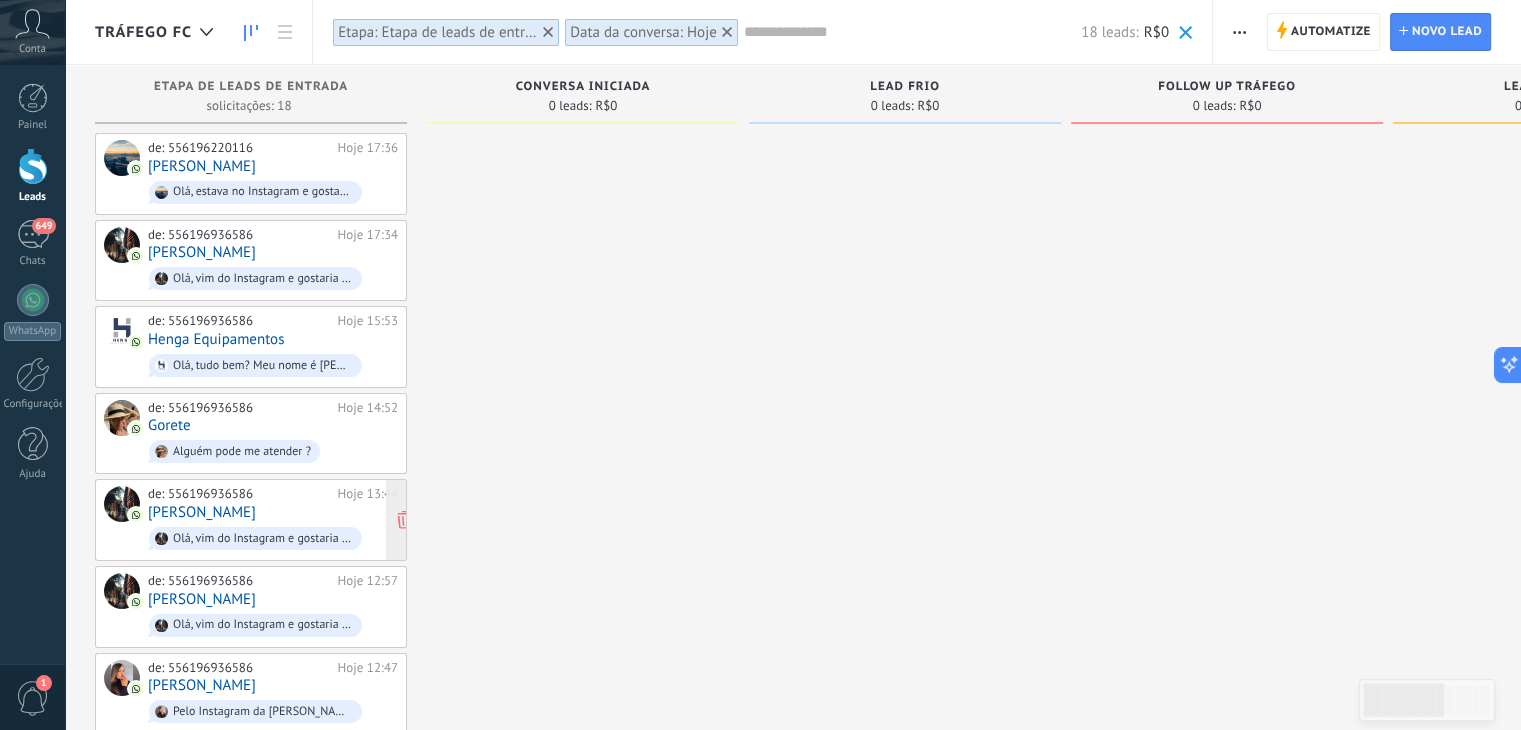 click on "[PERSON_NAME]" at bounding box center (202, 512) 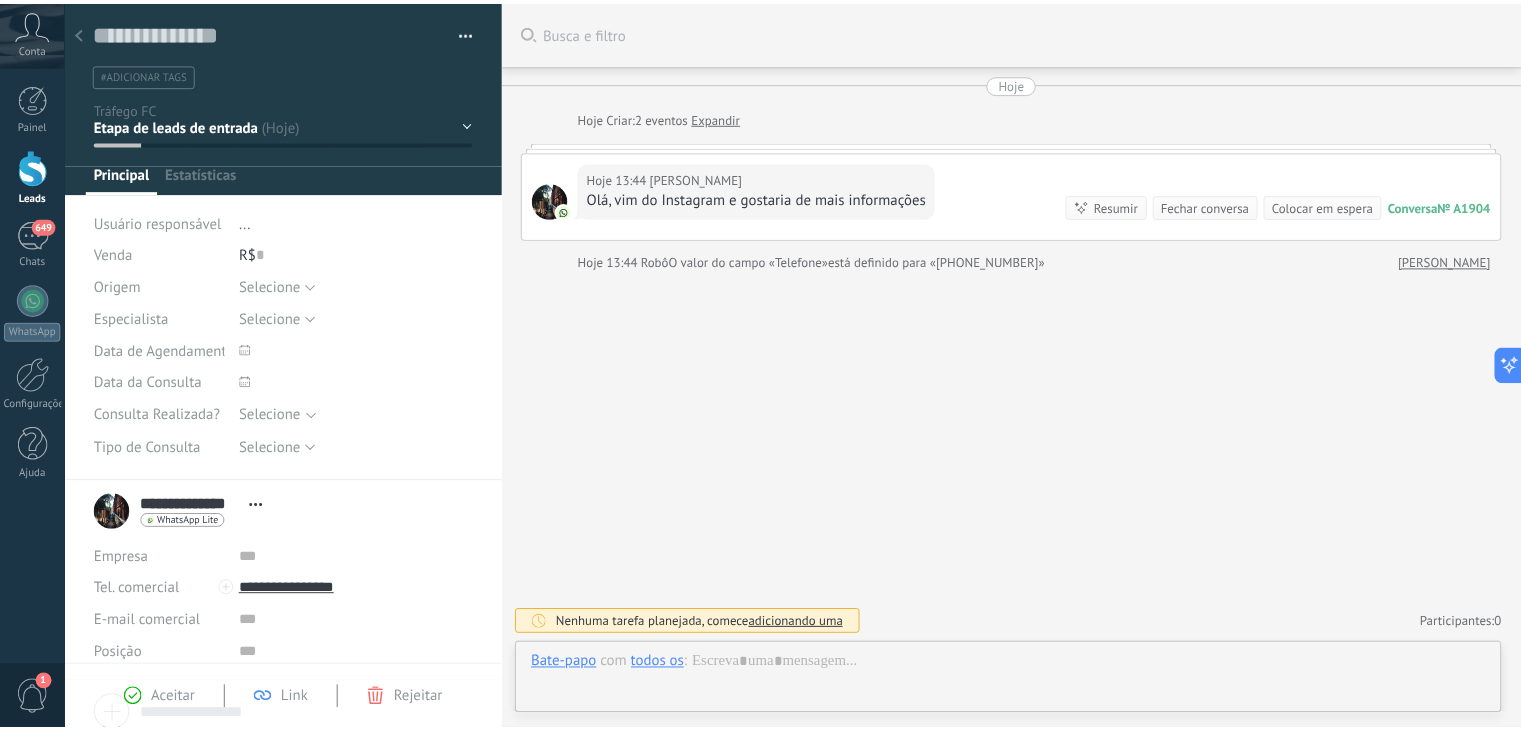 scroll, scrollTop: 29, scrollLeft: 0, axis: vertical 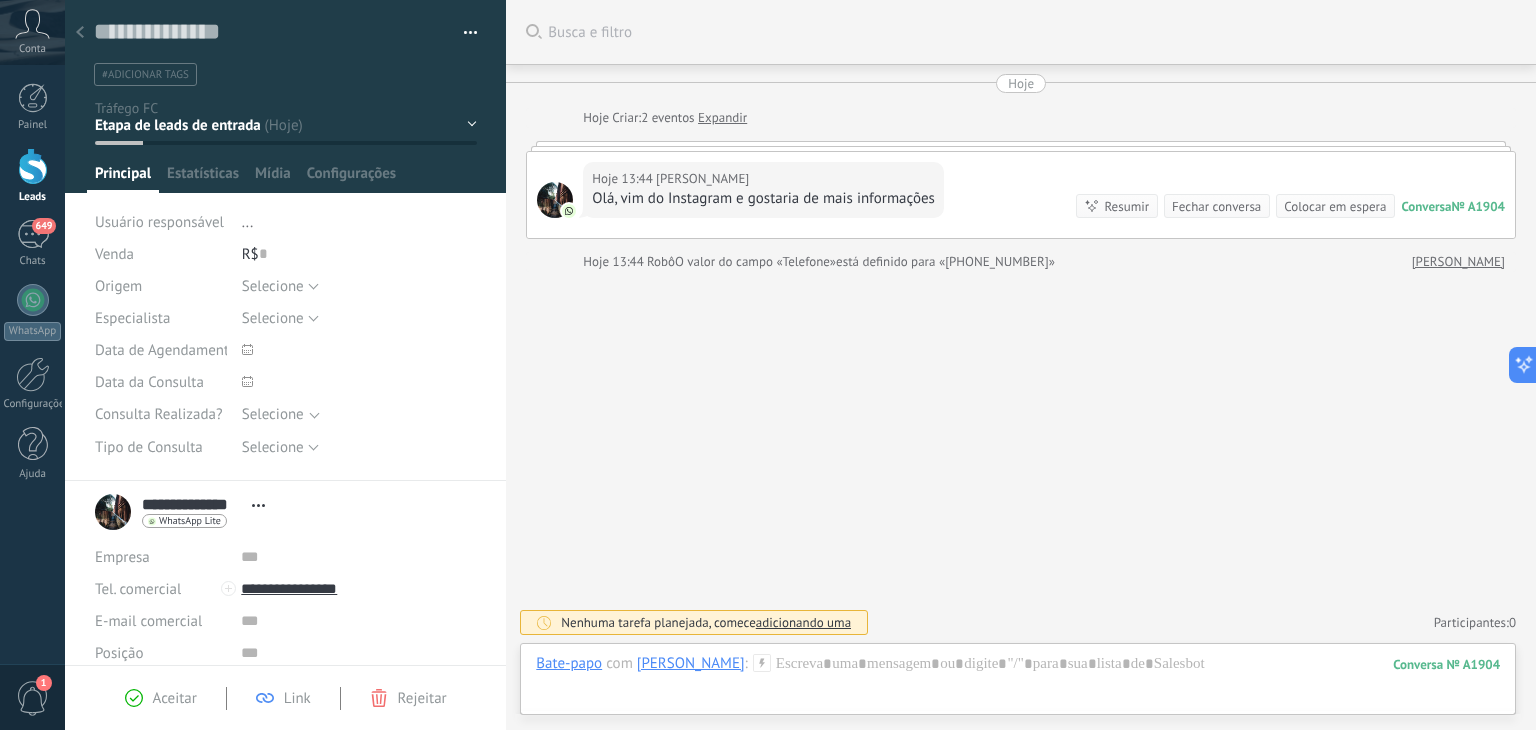 click at bounding box center (80, 33) 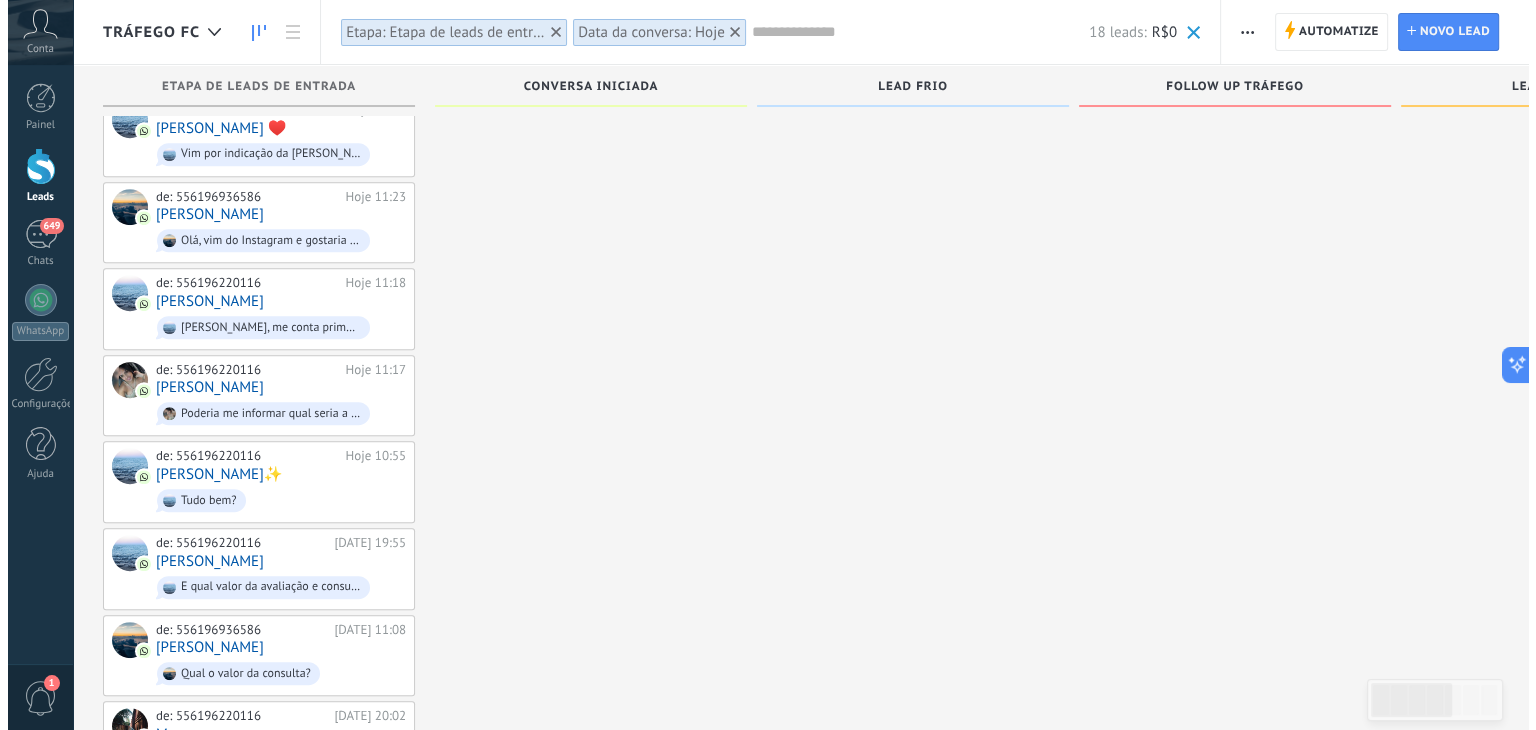 scroll, scrollTop: 980, scrollLeft: 0, axis: vertical 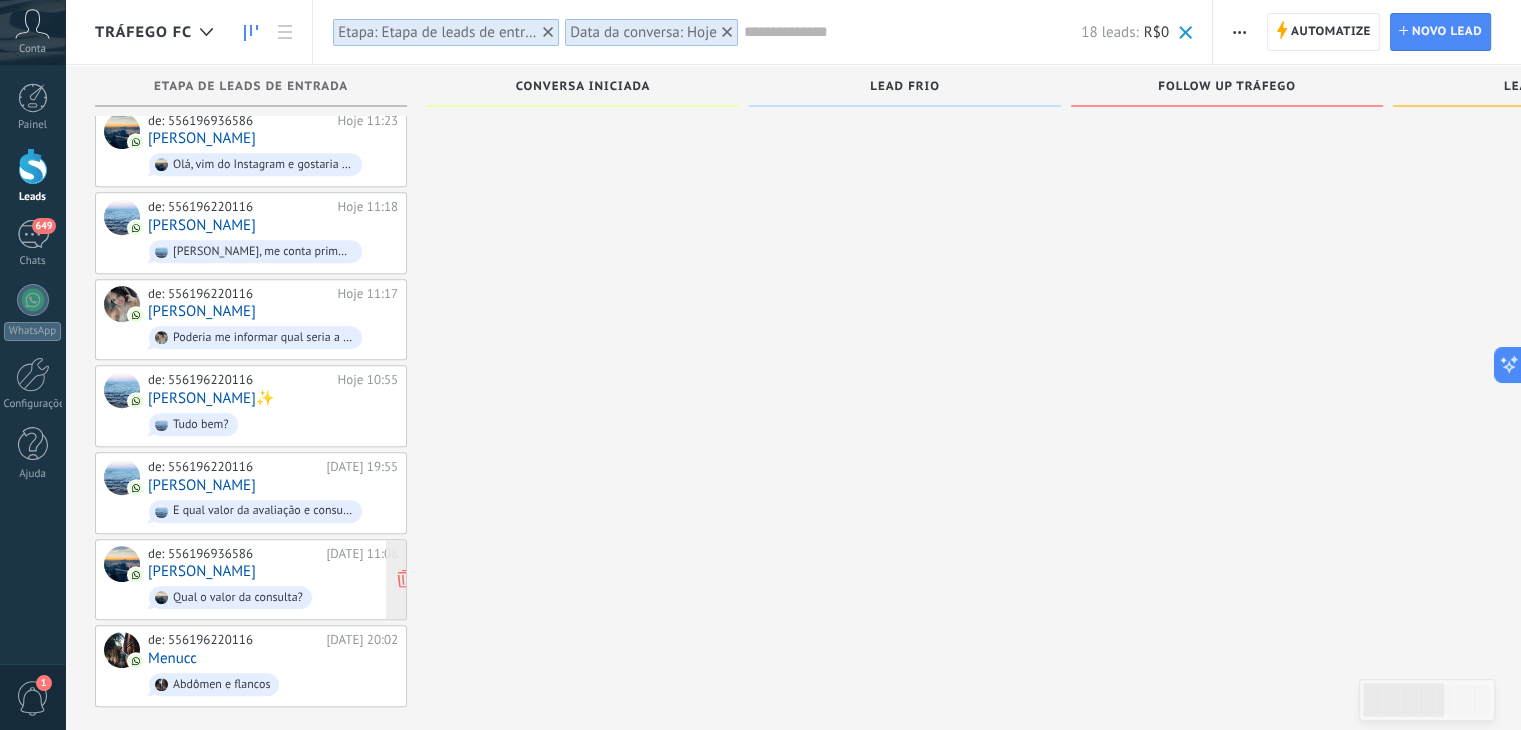 click on "[PERSON_NAME]" at bounding box center [202, 571] 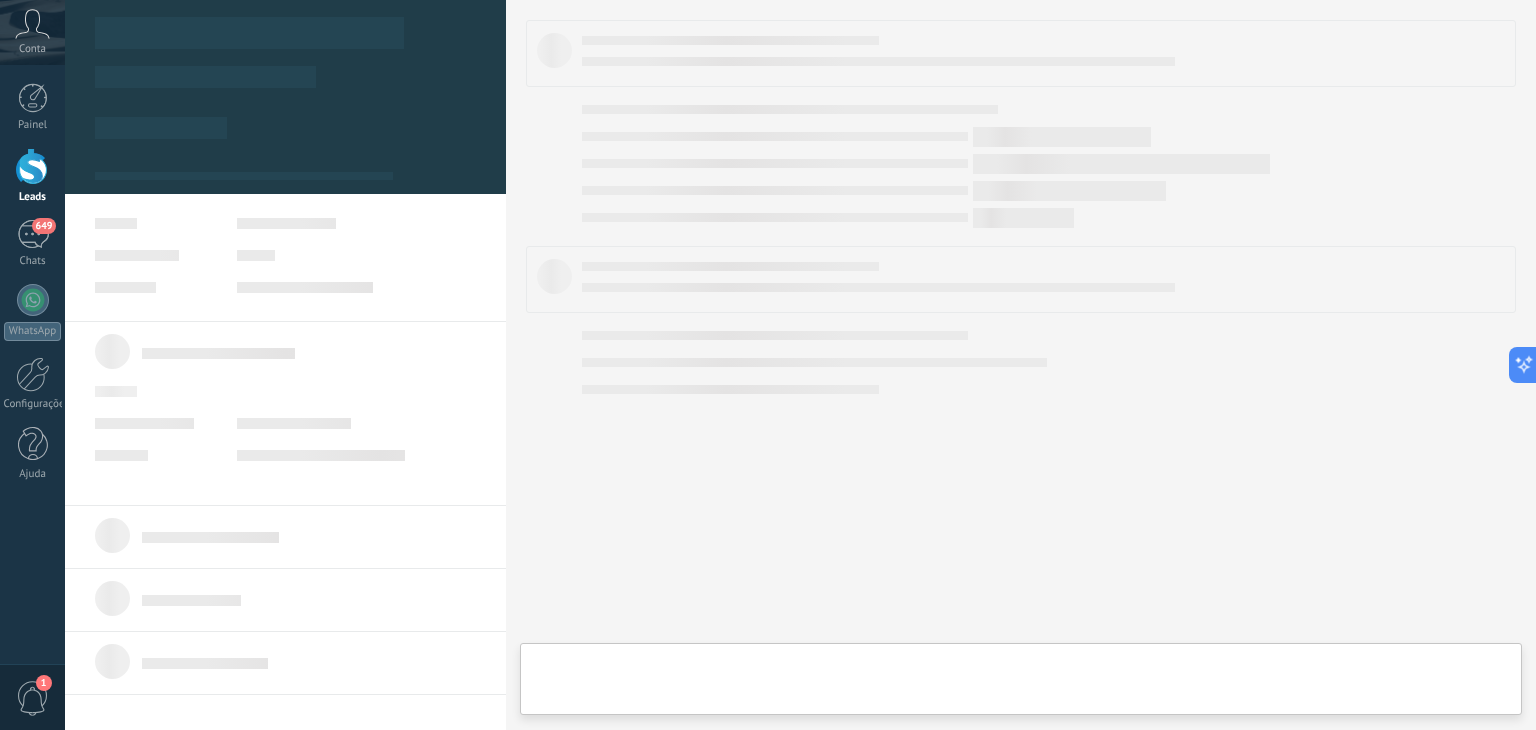 scroll, scrollTop: 0, scrollLeft: 0, axis: both 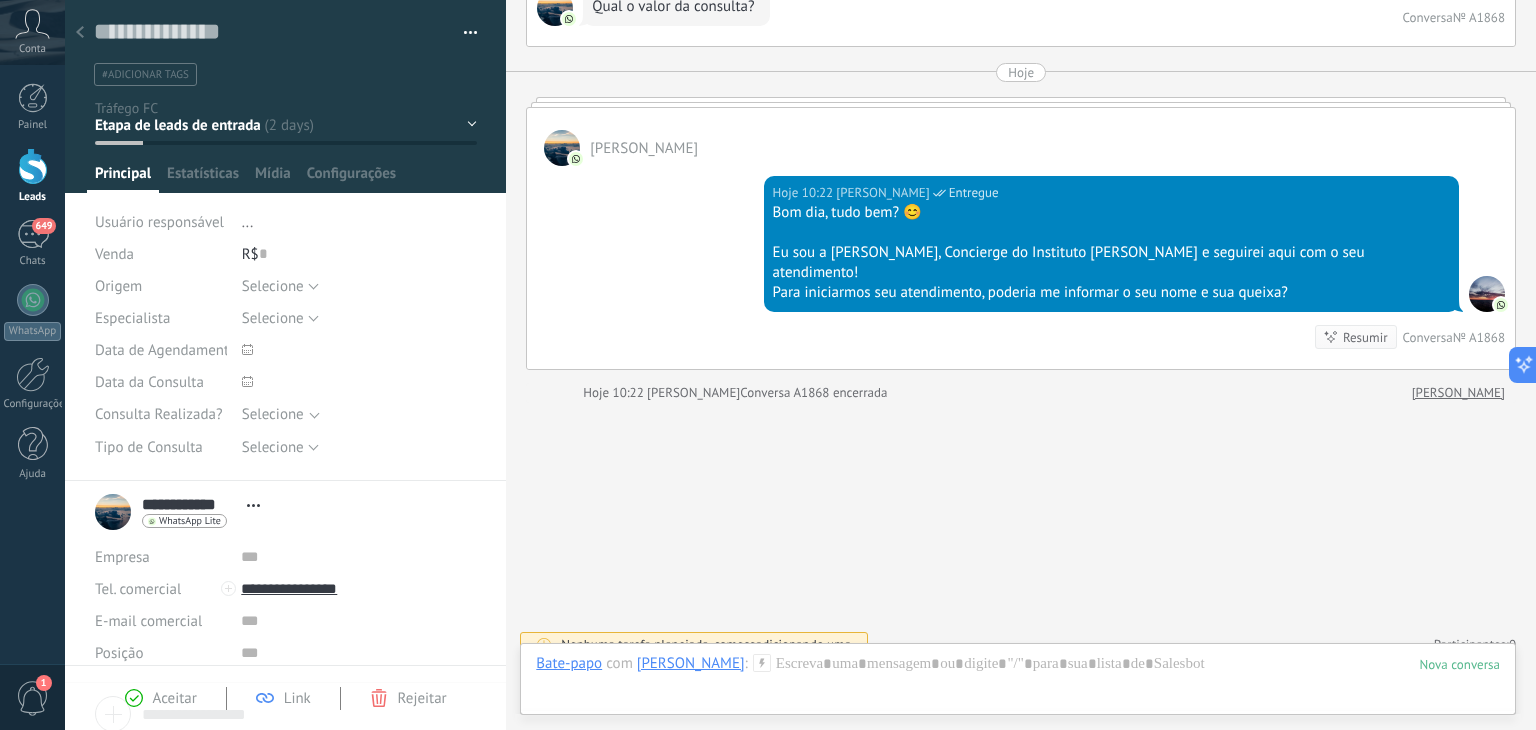 click at bounding box center [80, 33] 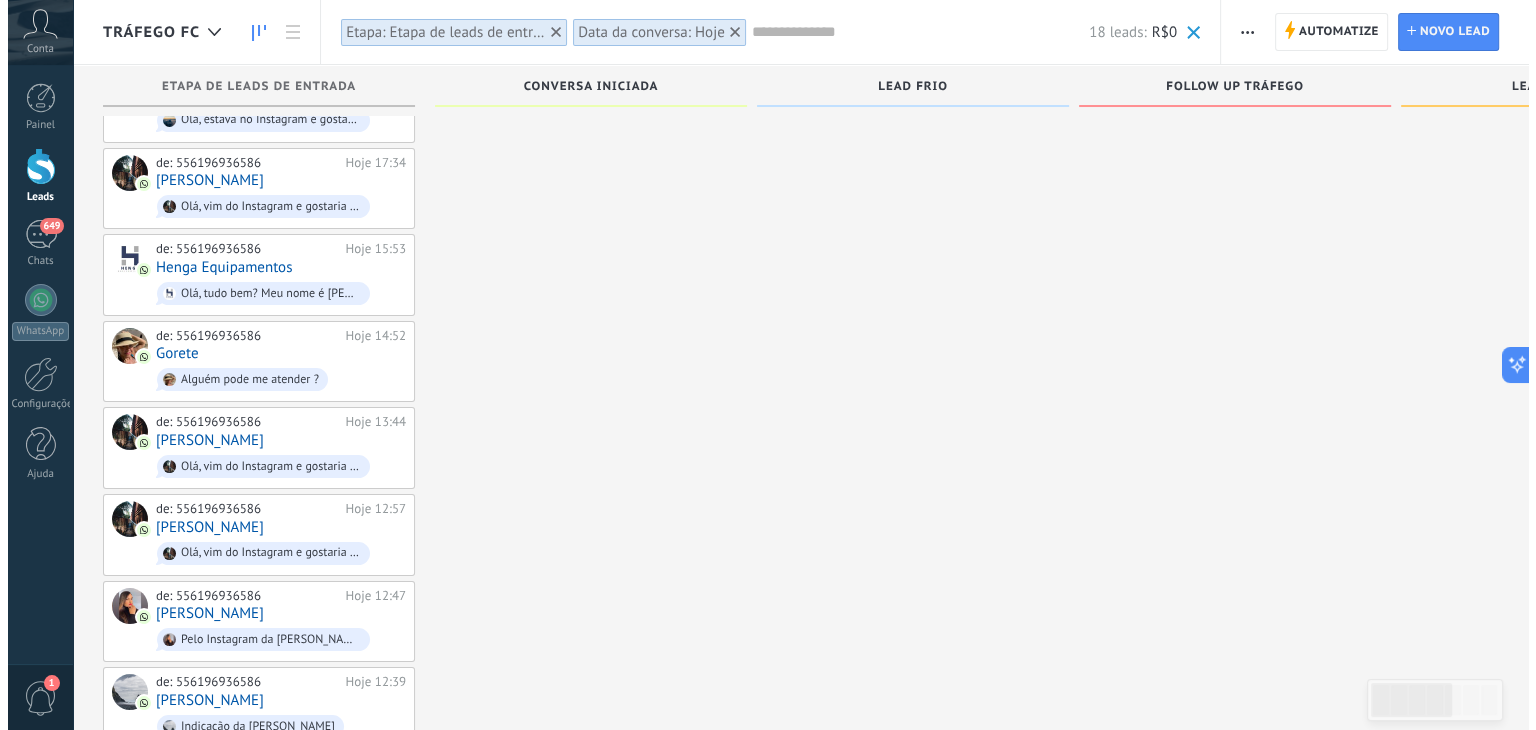 scroll, scrollTop: 0, scrollLeft: 0, axis: both 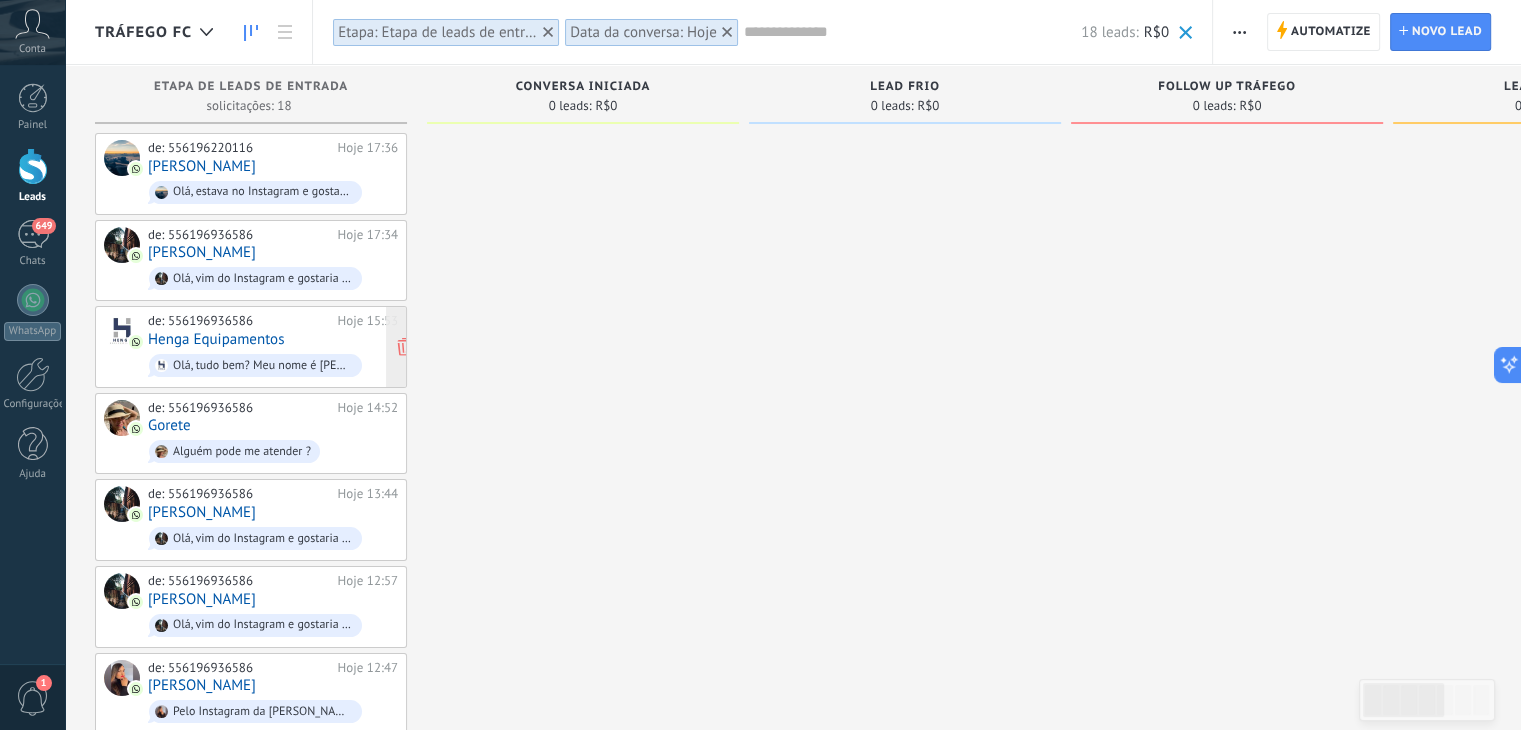 click on "Henga Equipamentos" at bounding box center (216, 339) 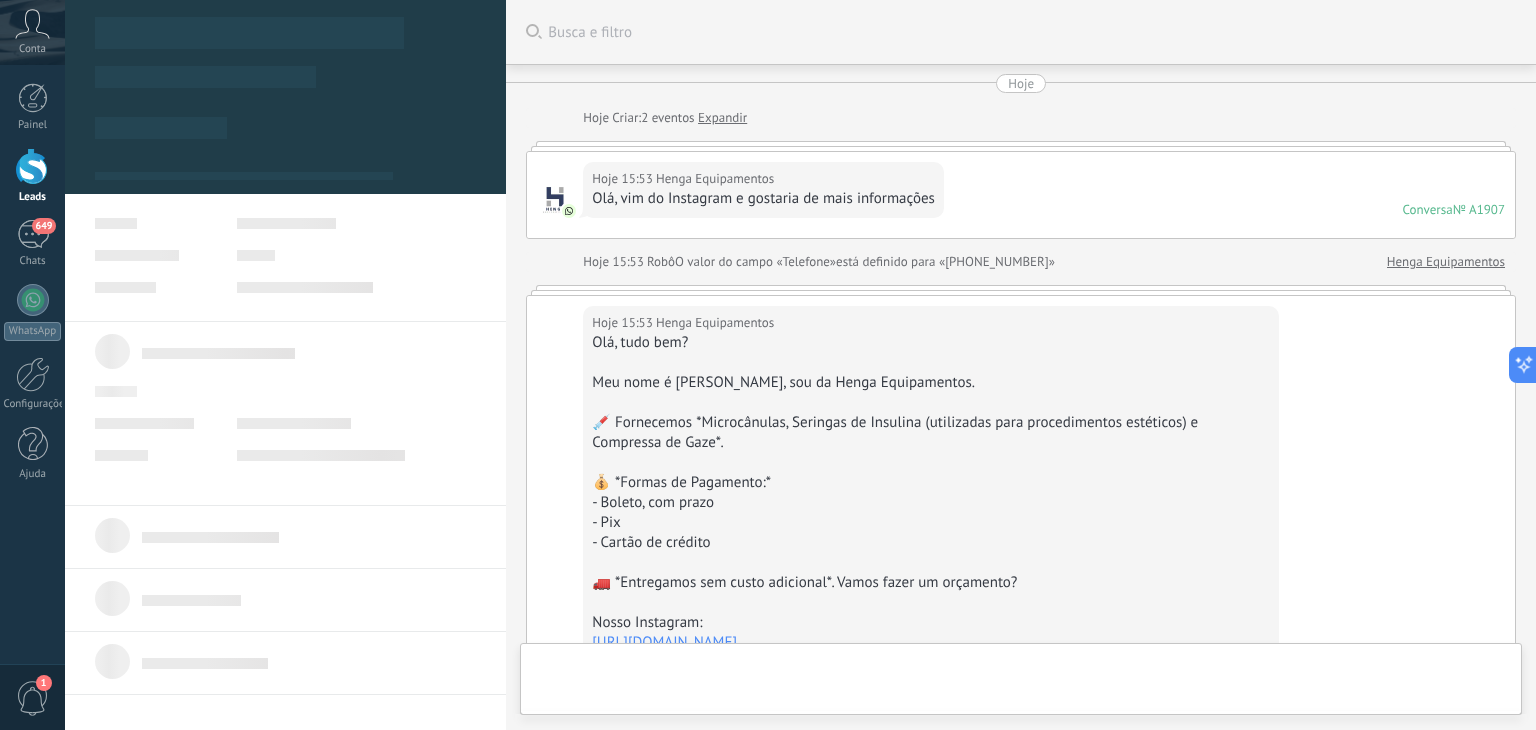scroll, scrollTop: 29, scrollLeft: 0, axis: vertical 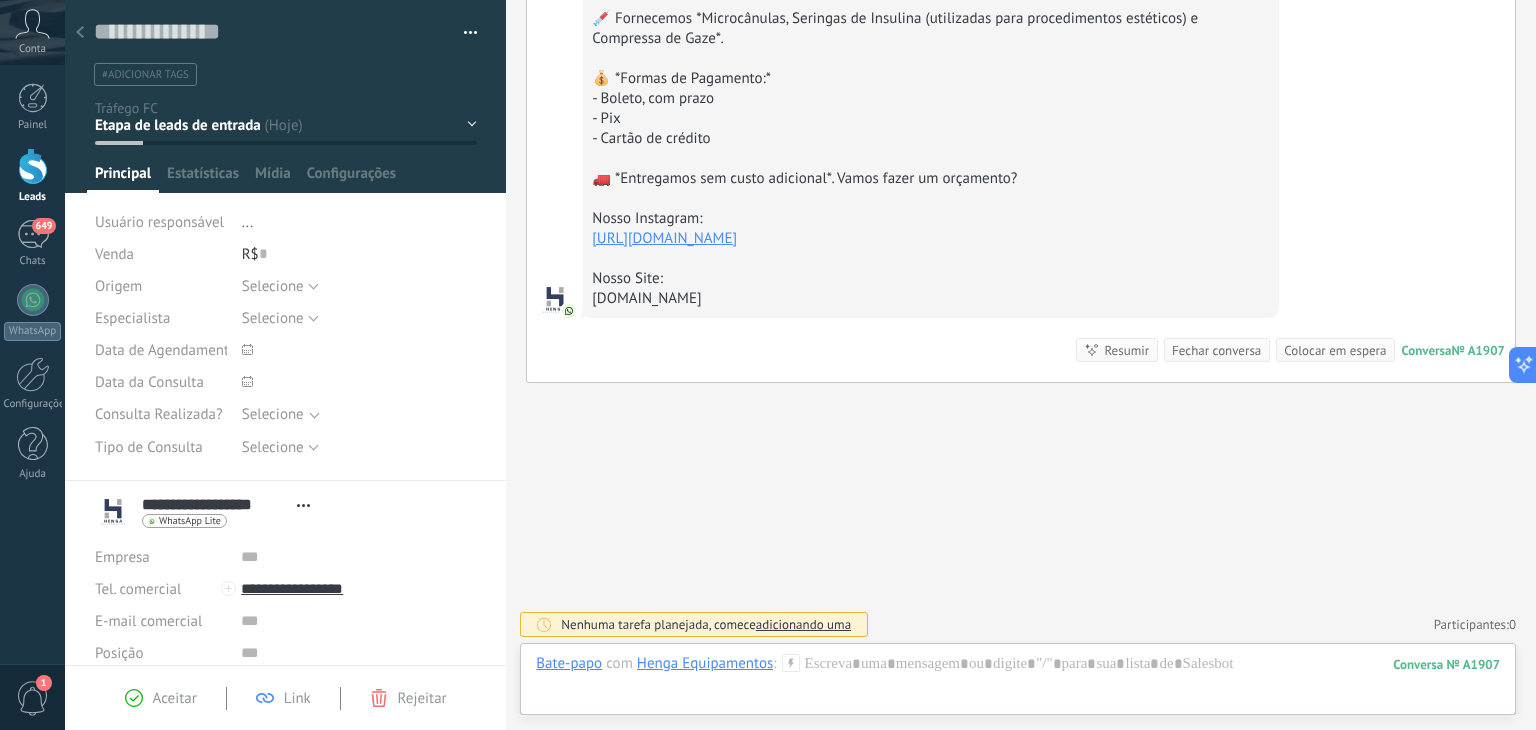 click at bounding box center [80, 33] 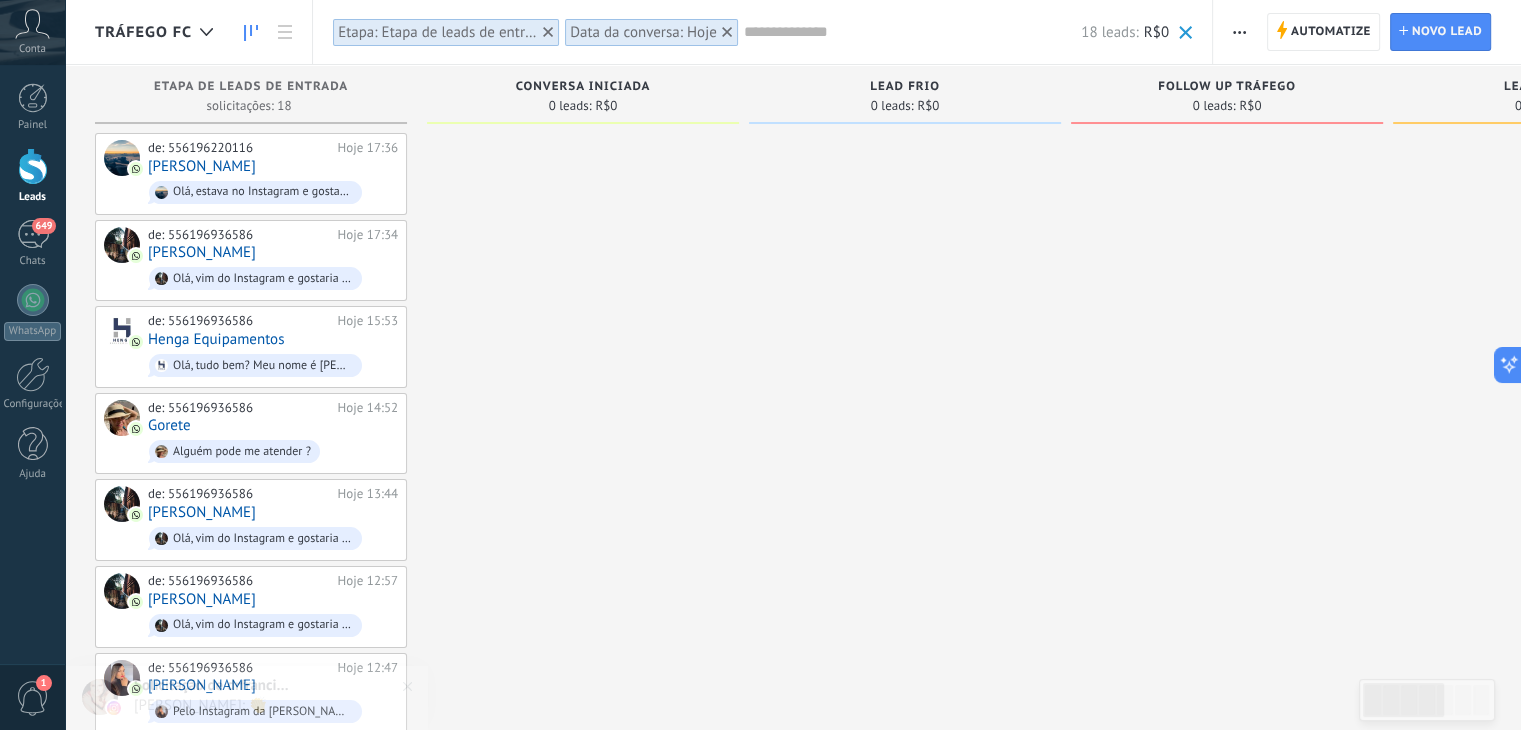 click at bounding box center (912, 32) 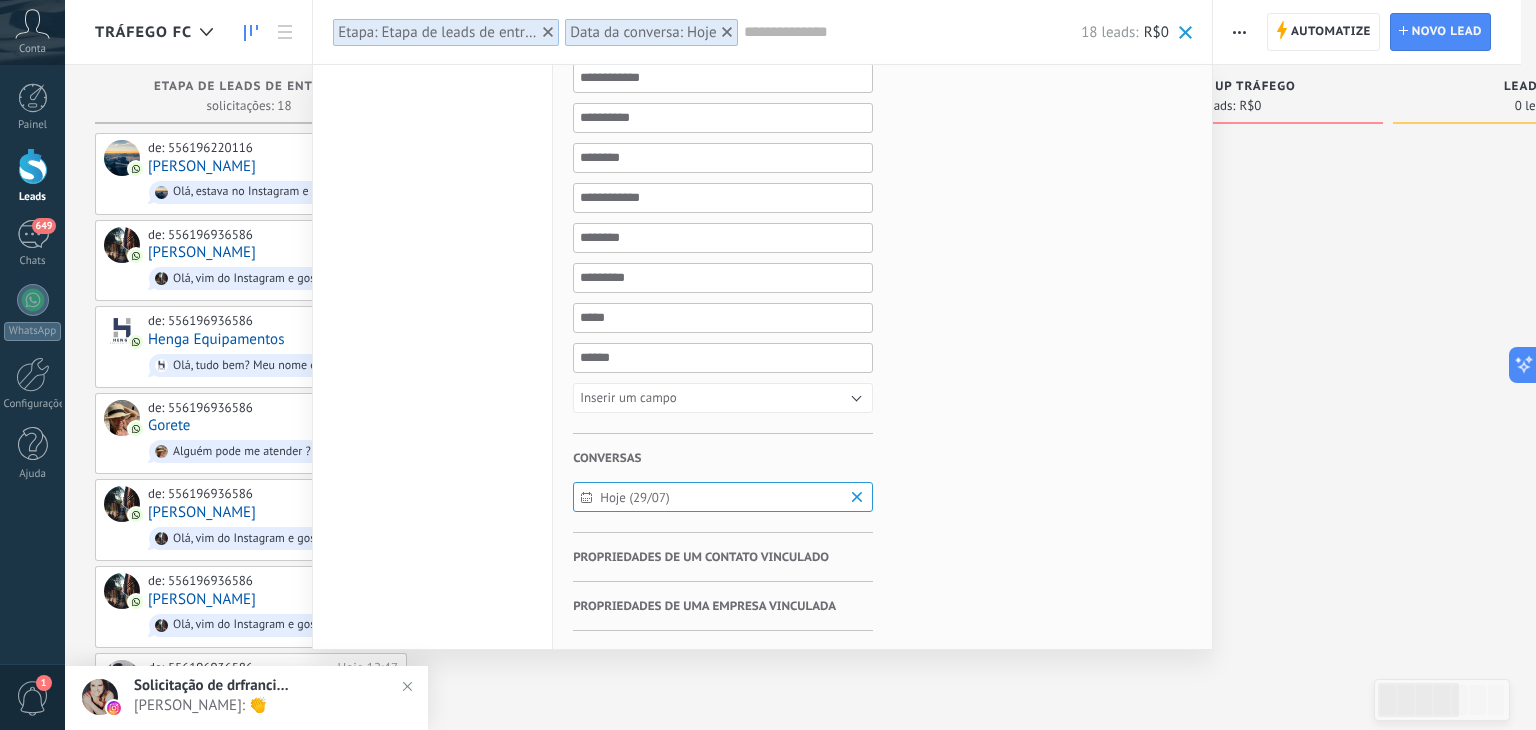scroll, scrollTop: 830, scrollLeft: 0, axis: vertical 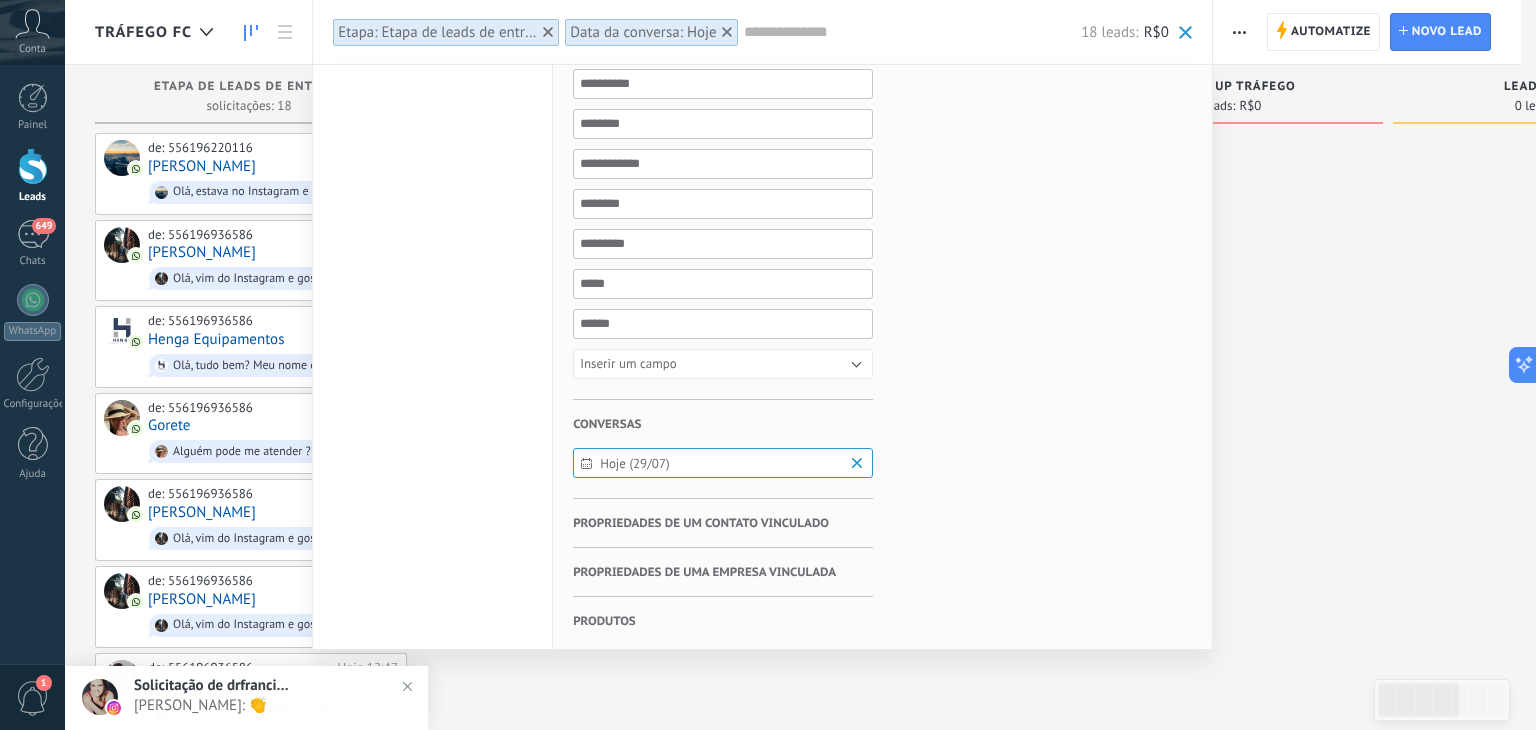 click on "Hoje (29/07)" at bounding box center [731, 463] 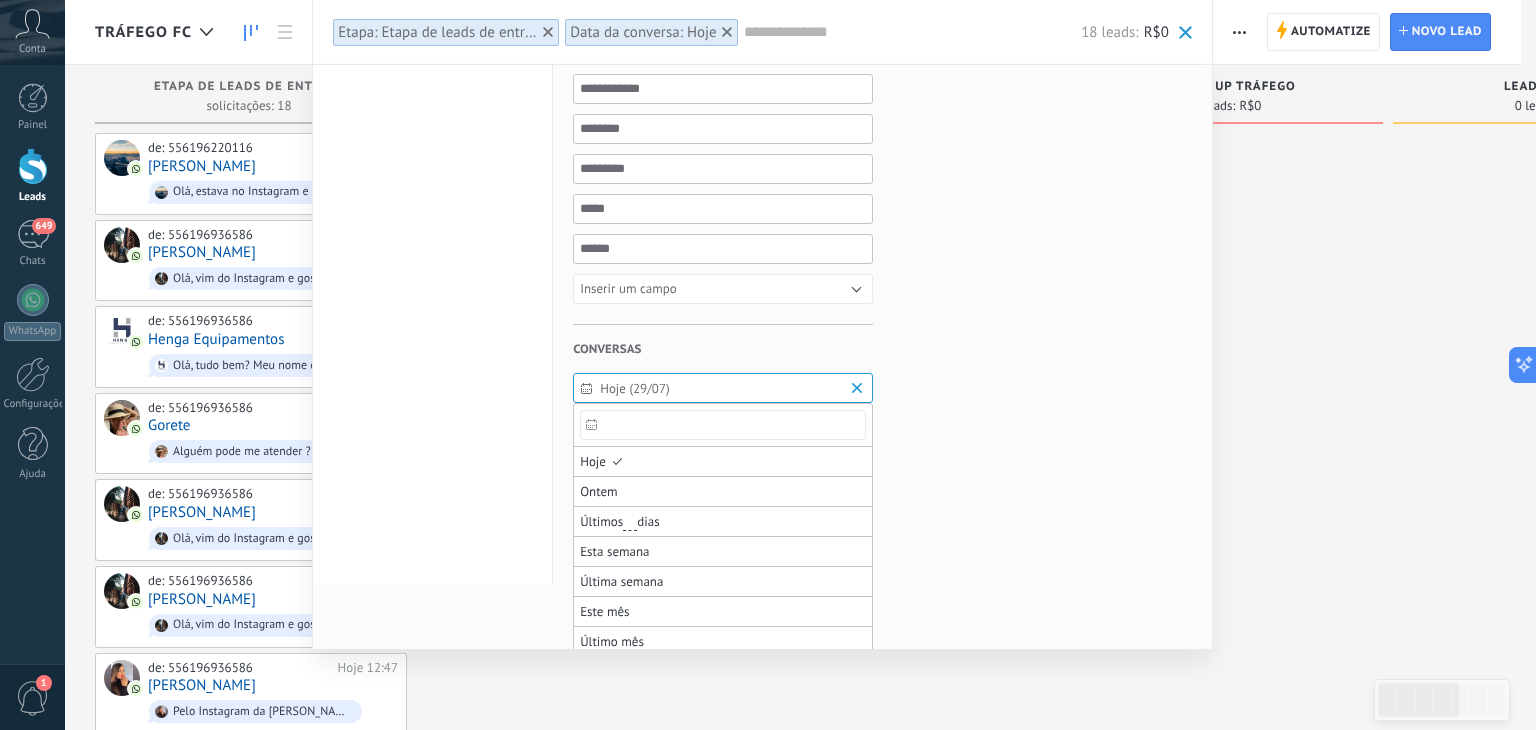 scroll, scrollTop: 961, scrollLeft: 0, axis: vertical 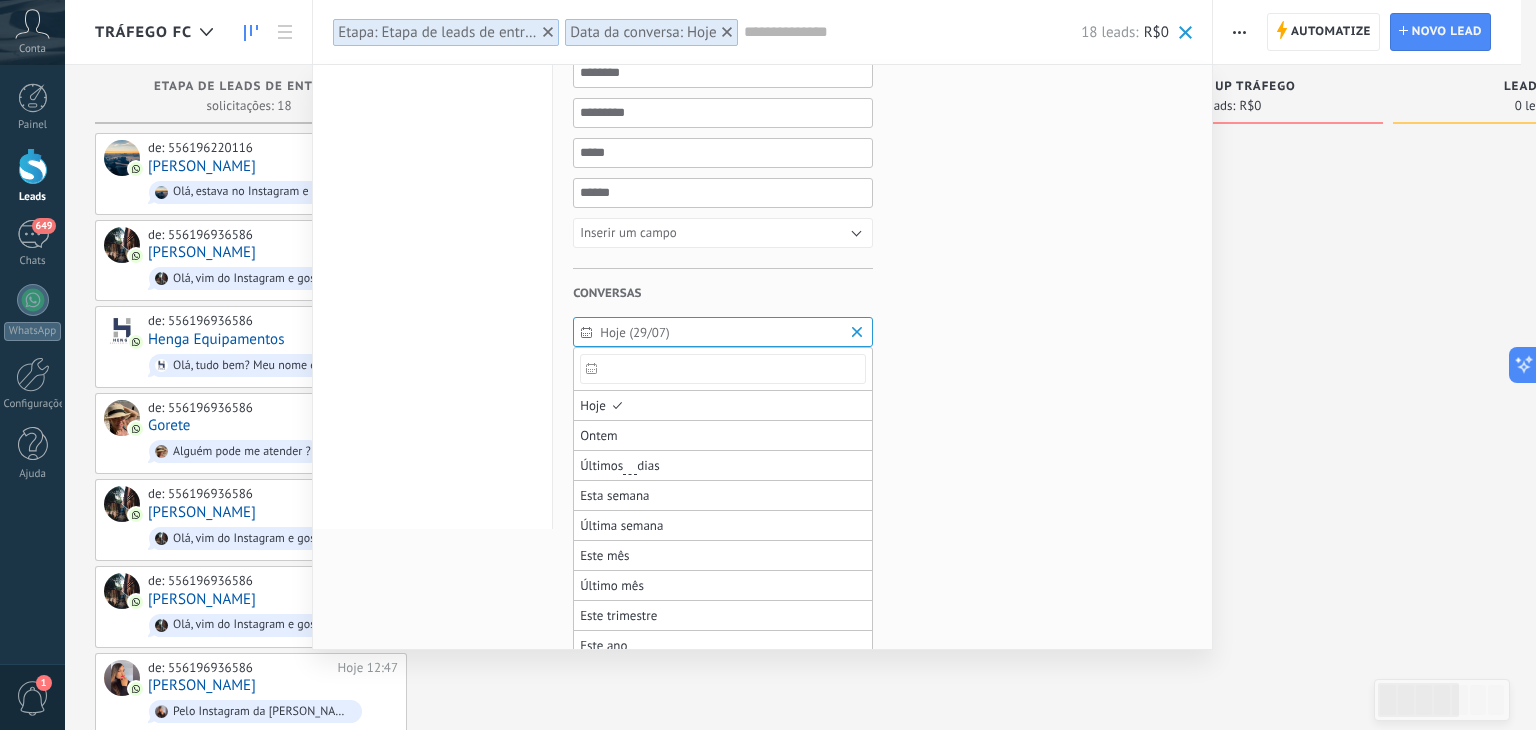 click on "Conversas" at bounding box center (607, 293) 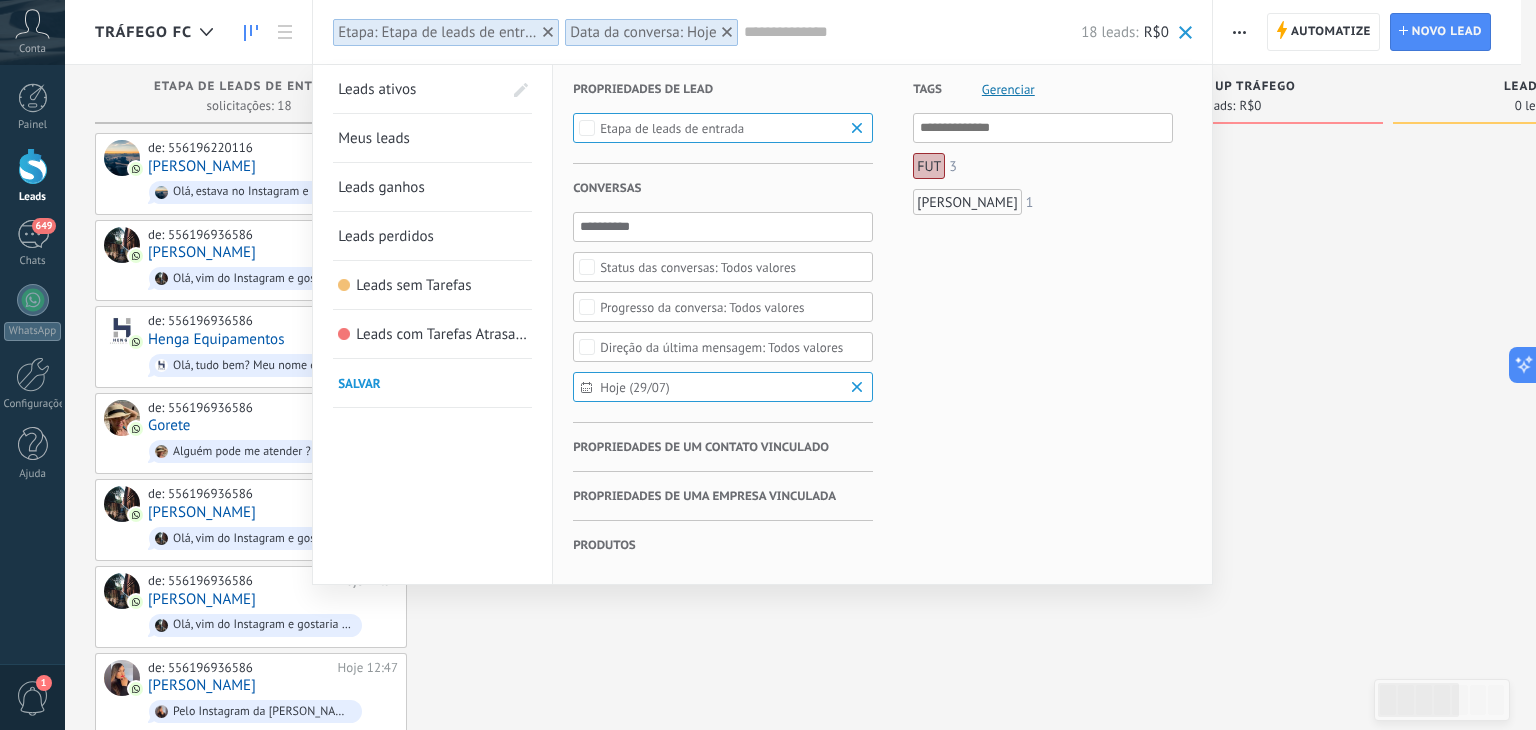 scroll, scrollTop: 0, scrollLeft: 0, axis: both 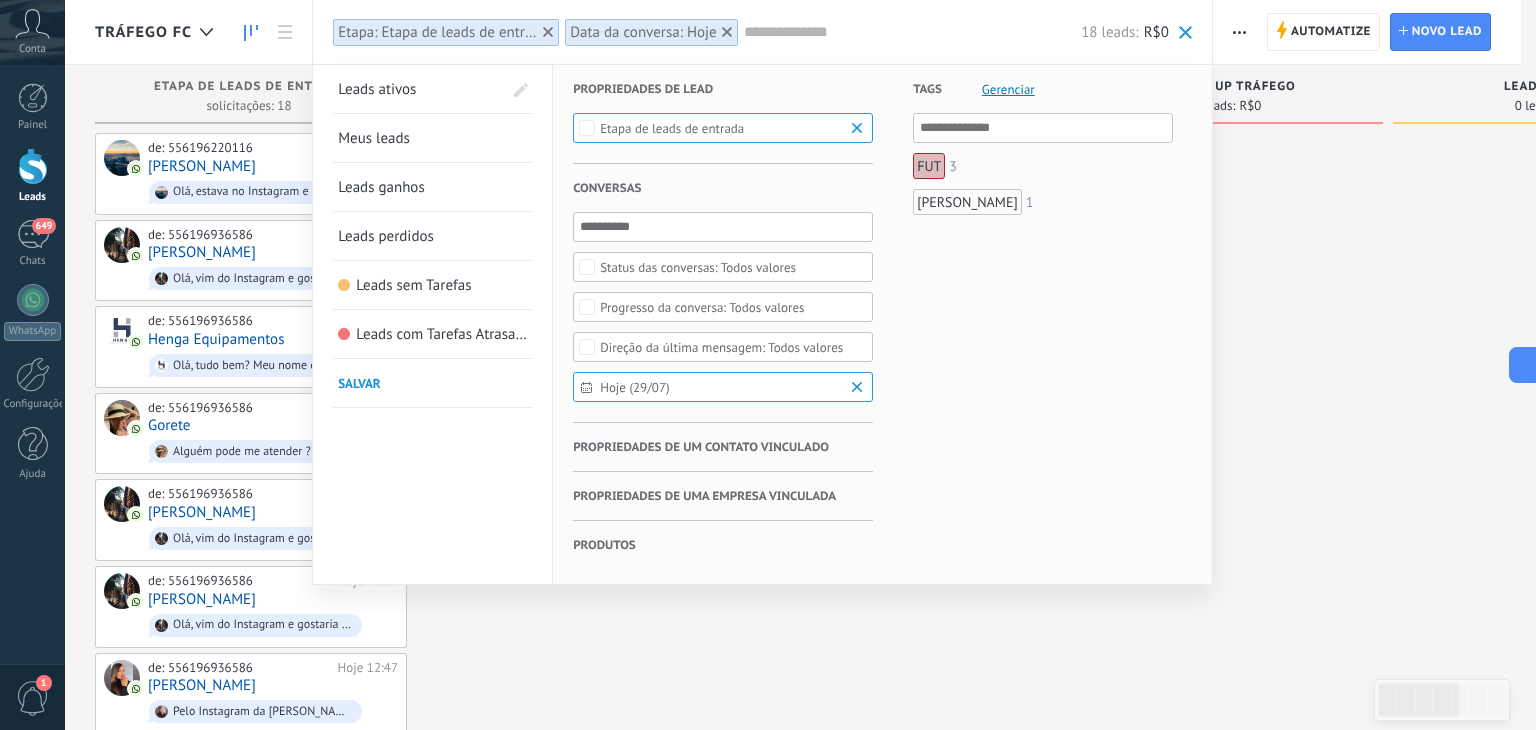 click on "Todos valores" at bounding box center [702, 307] 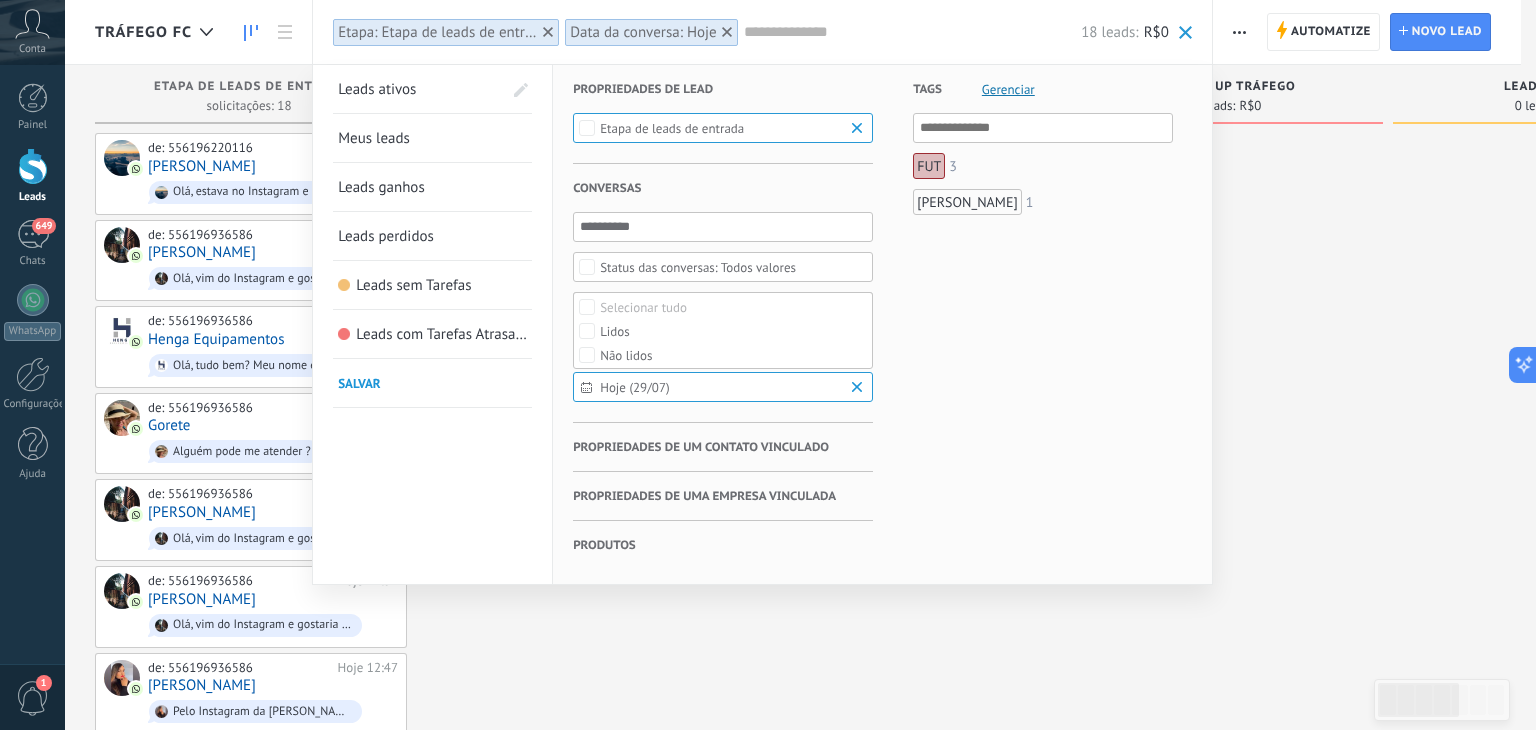 click on "Tags Gerenciar E Ou FUT 3 [PERSON_NAME] 1" at bounding box center [1023, 324] 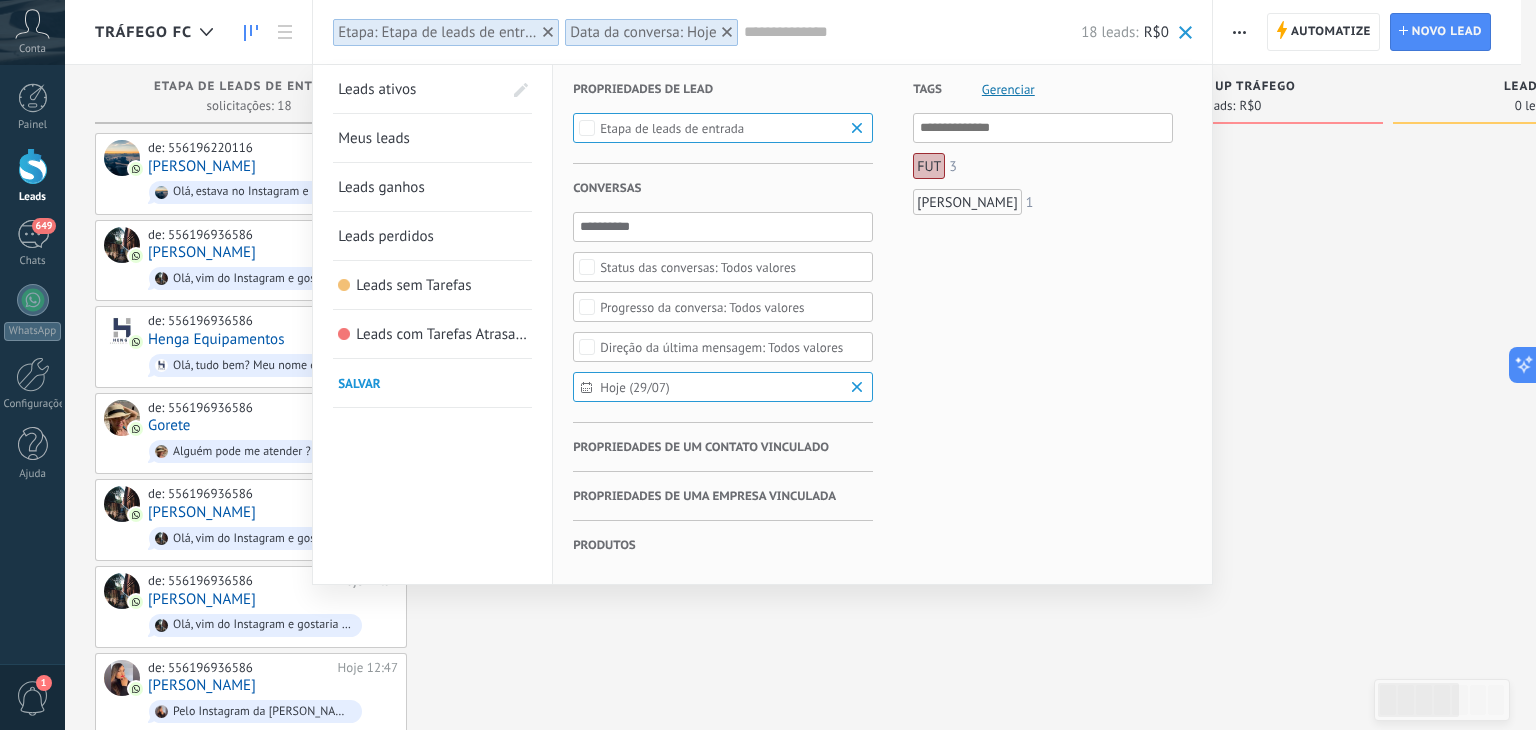 click on "Todos valores" at bounding box center (721, 347) 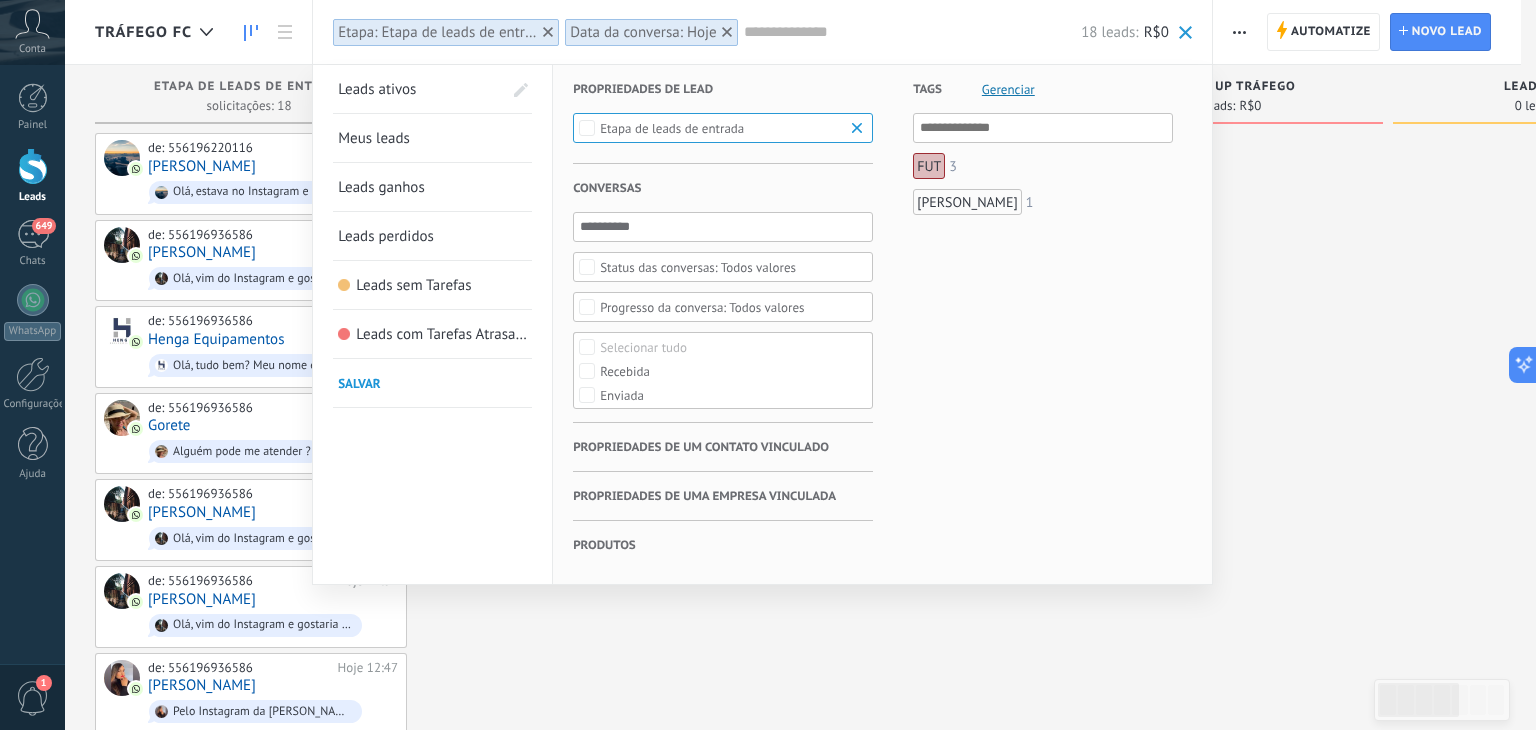 click on "Tags Gerenciar E Ou FUT 3 [PERSON_NAME] 1" at bounding box center (1023, 324) 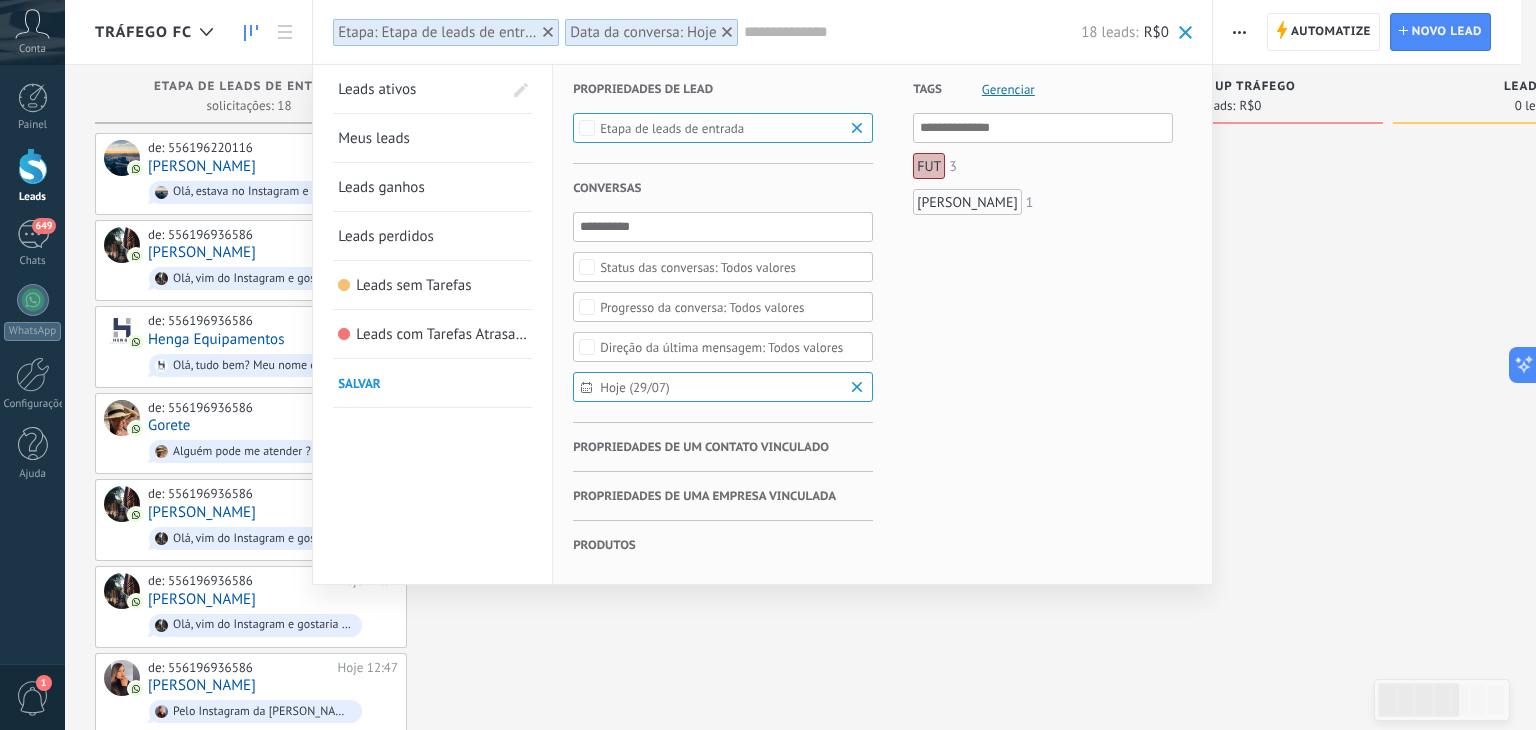 click on "Conversas" at bounding box center [723, 188] 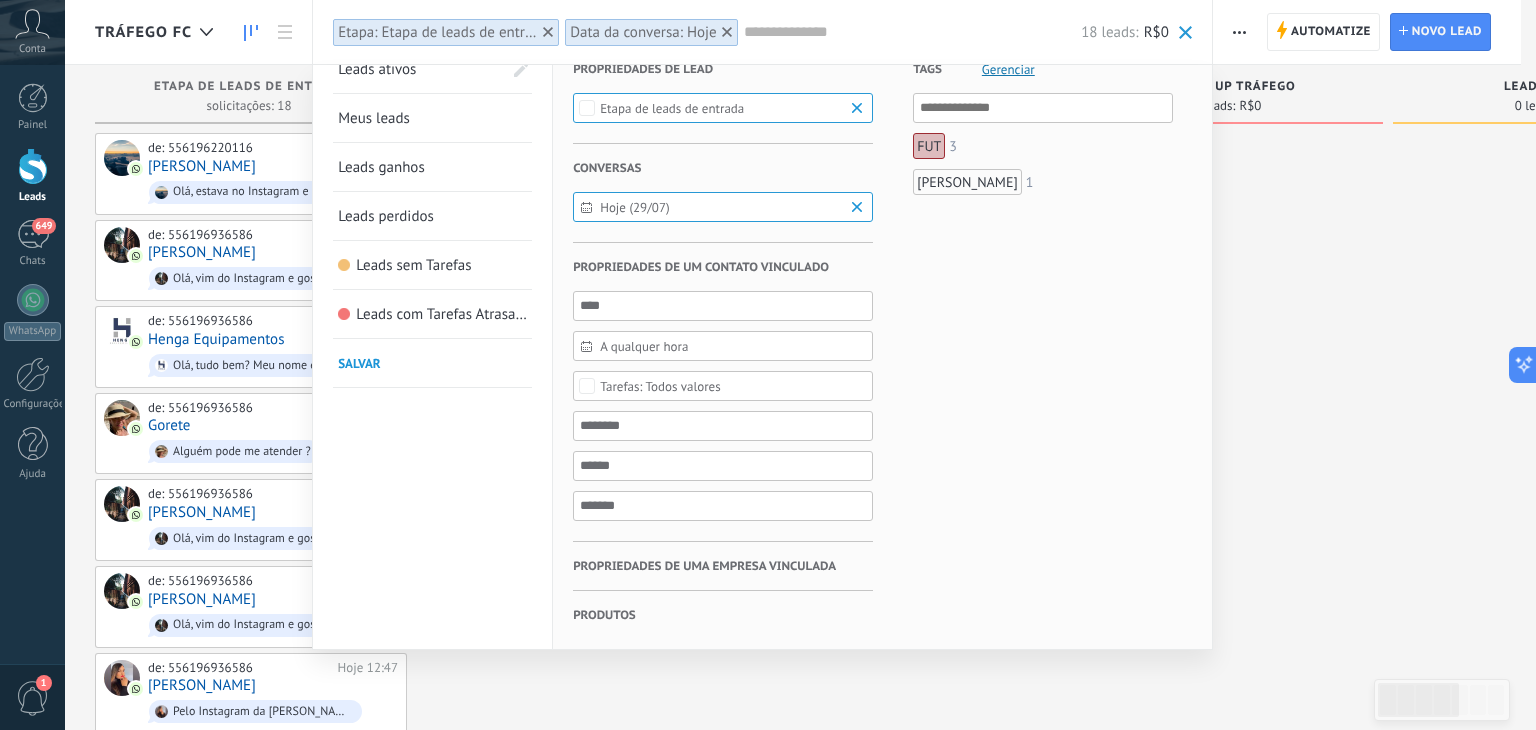 scroll, scrollTop: 0, scrollLeft: 0, axis: both 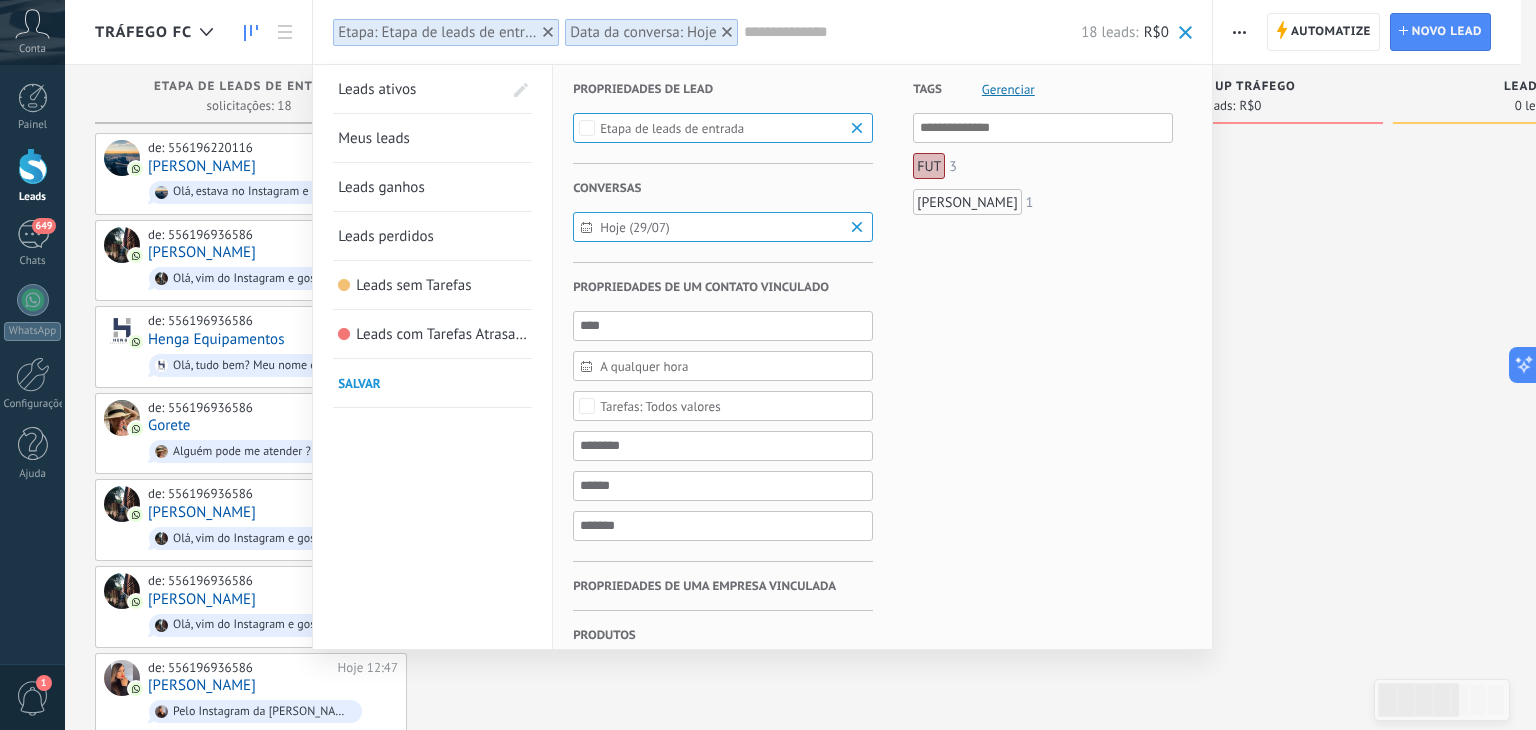click on "Propriedades de lead" at bounding box center (643, 89) 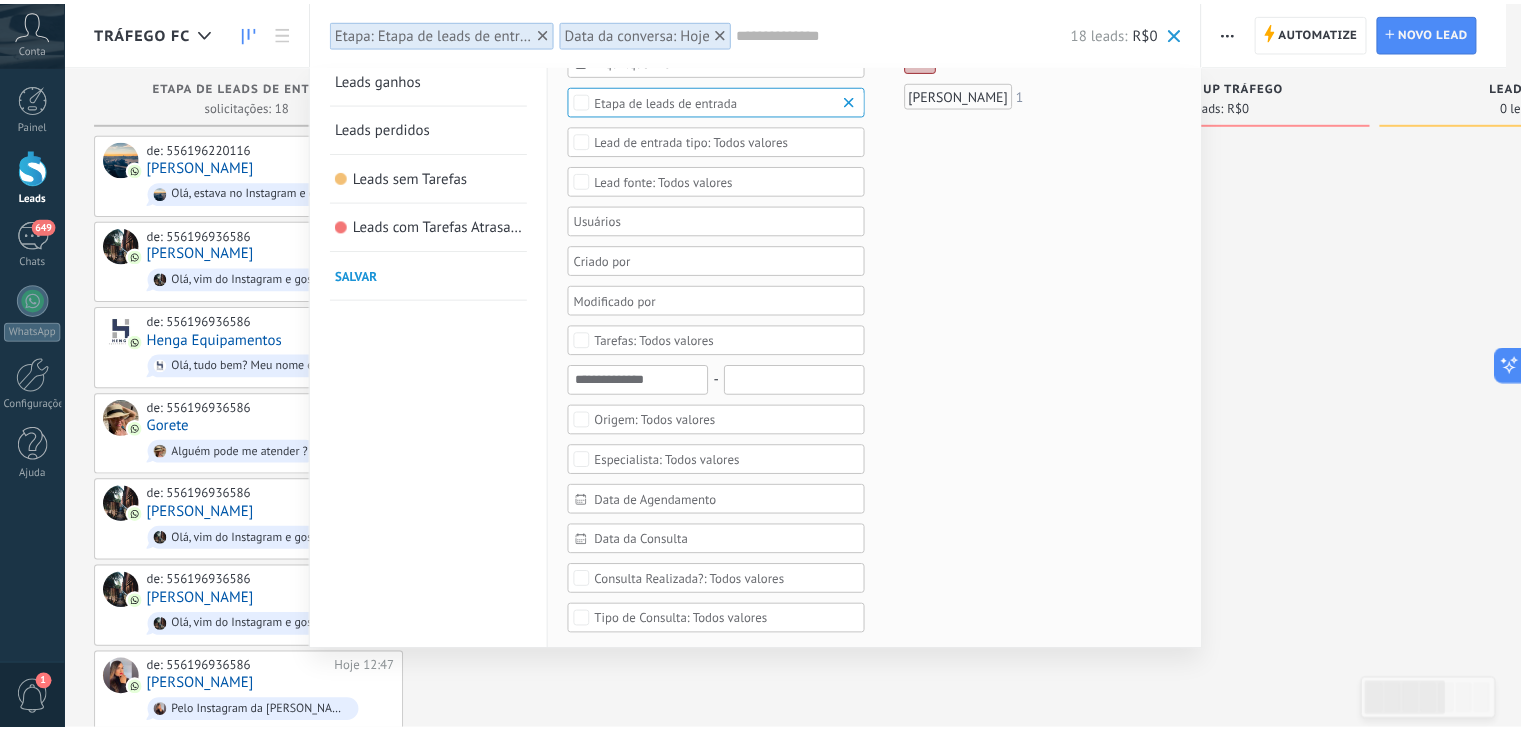 scroll, scrollTop: 0, scrollLeft: 0, axis: both 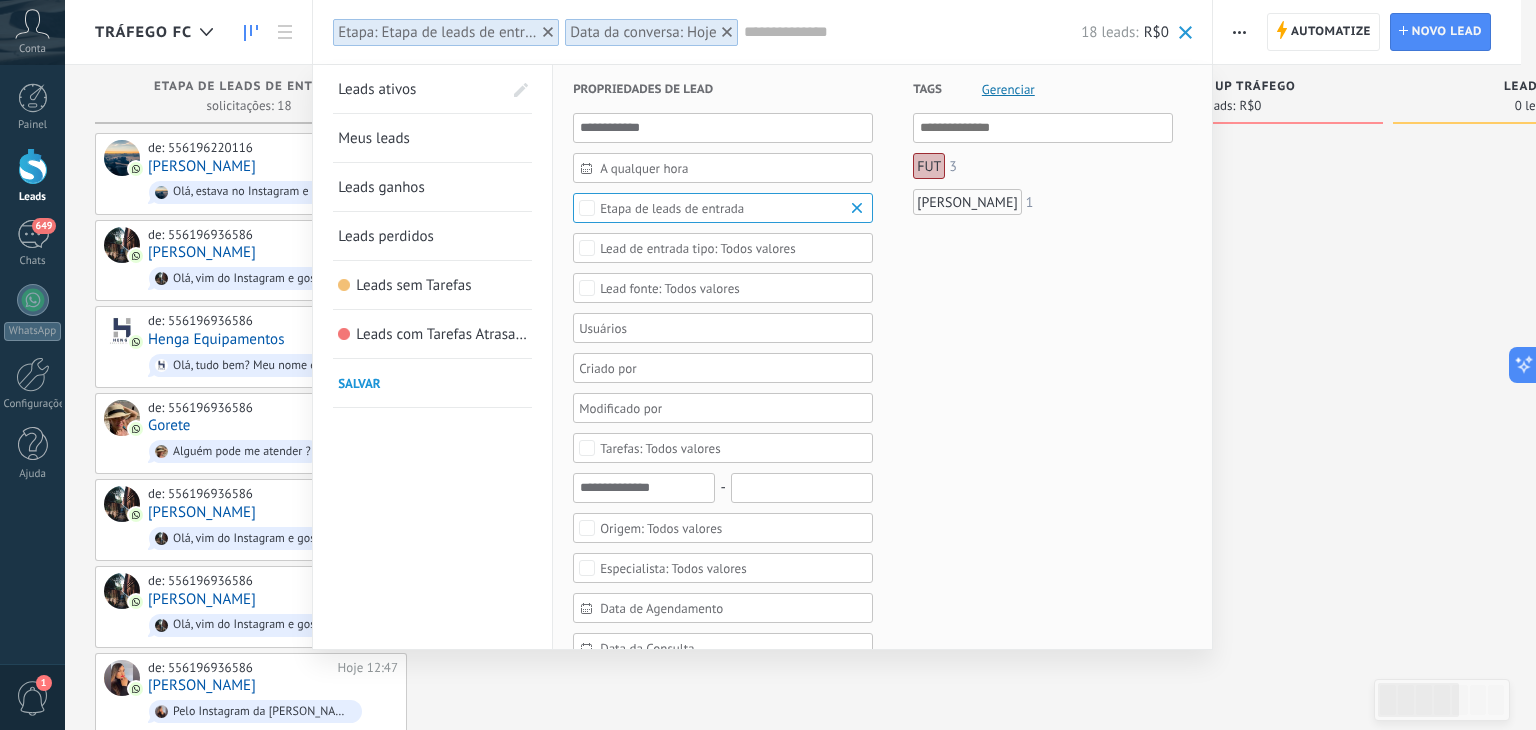 click at bounding box center (768, 365) 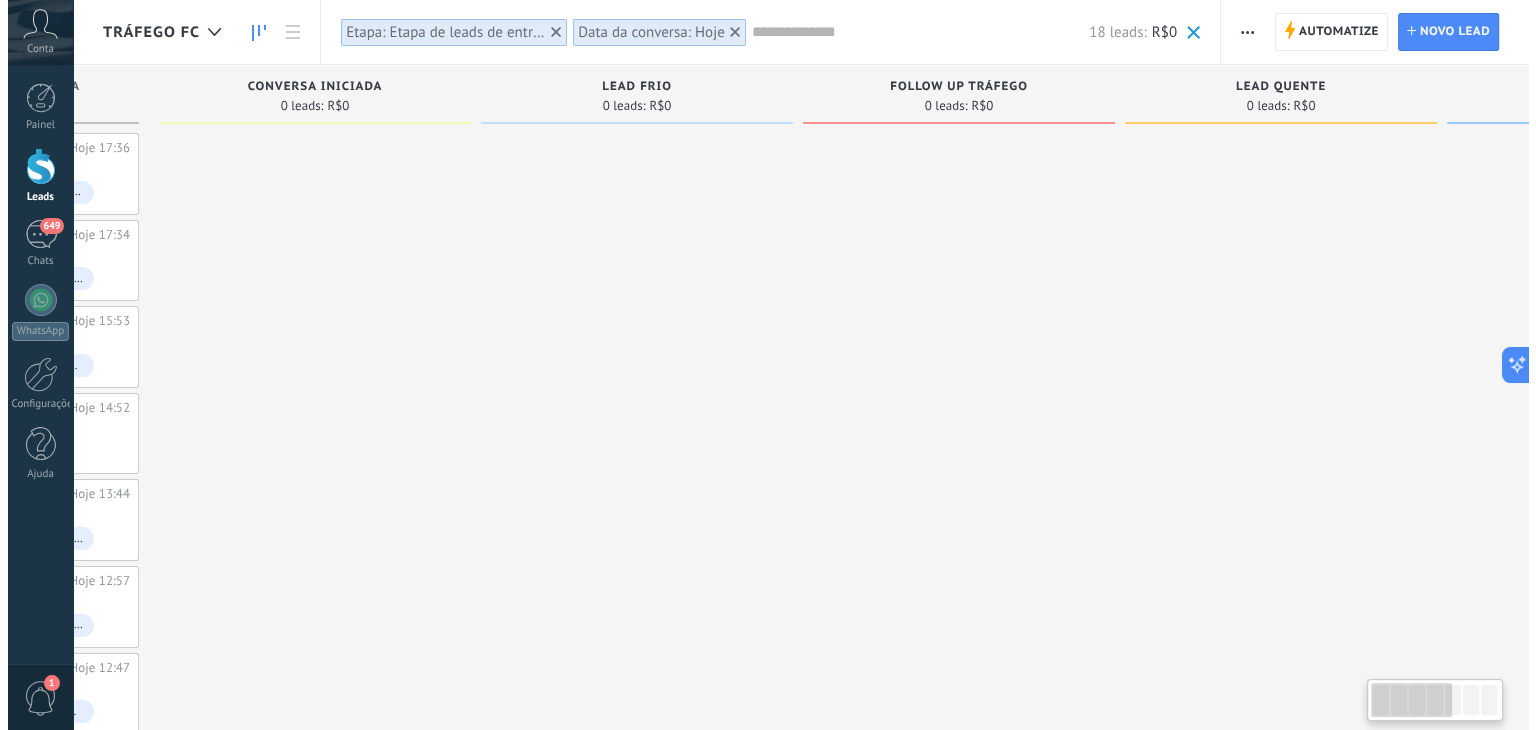 scroll, scrollTop: 0, scrollLeft: 0, axis: both 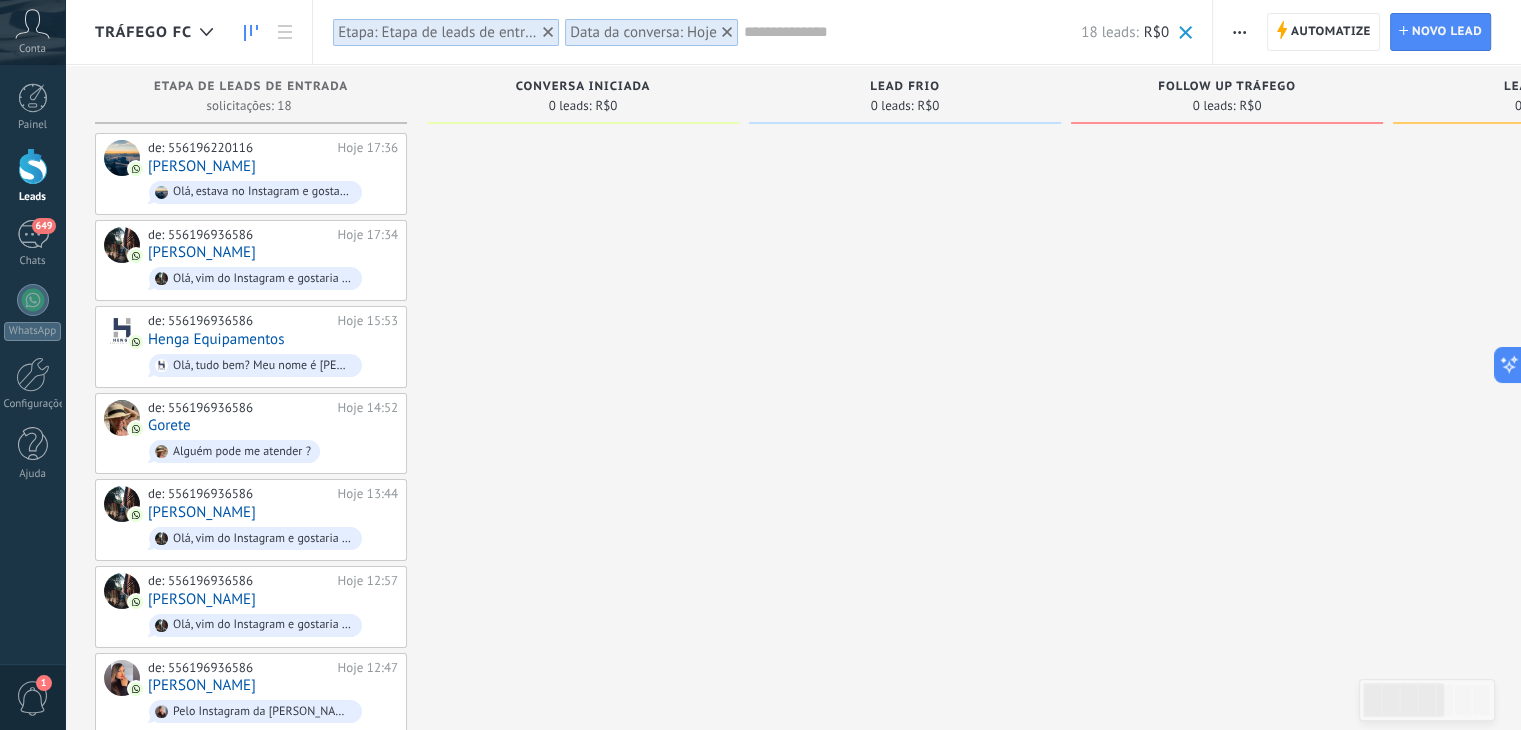 click 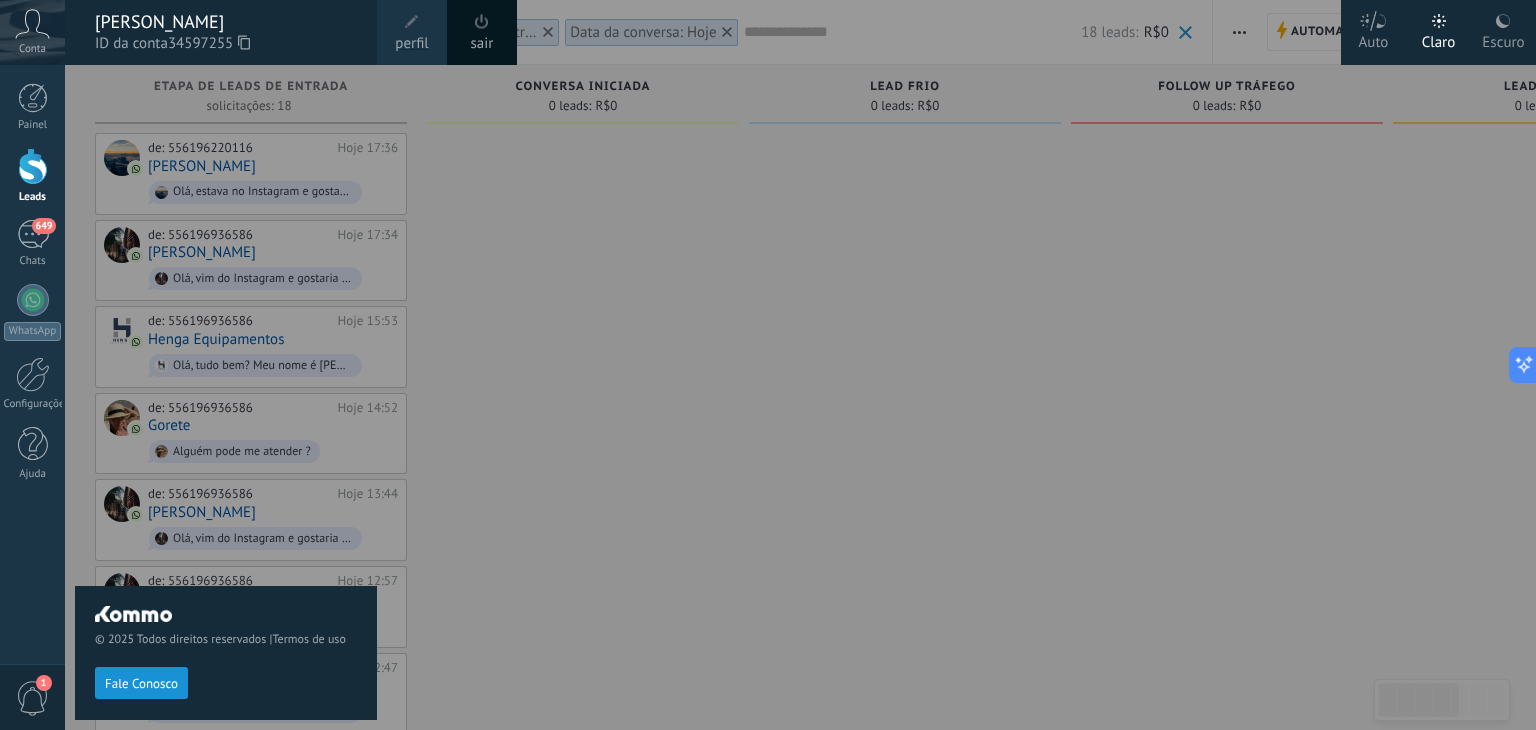 click on "Fale Conosco" at bounding box center (141, 684) 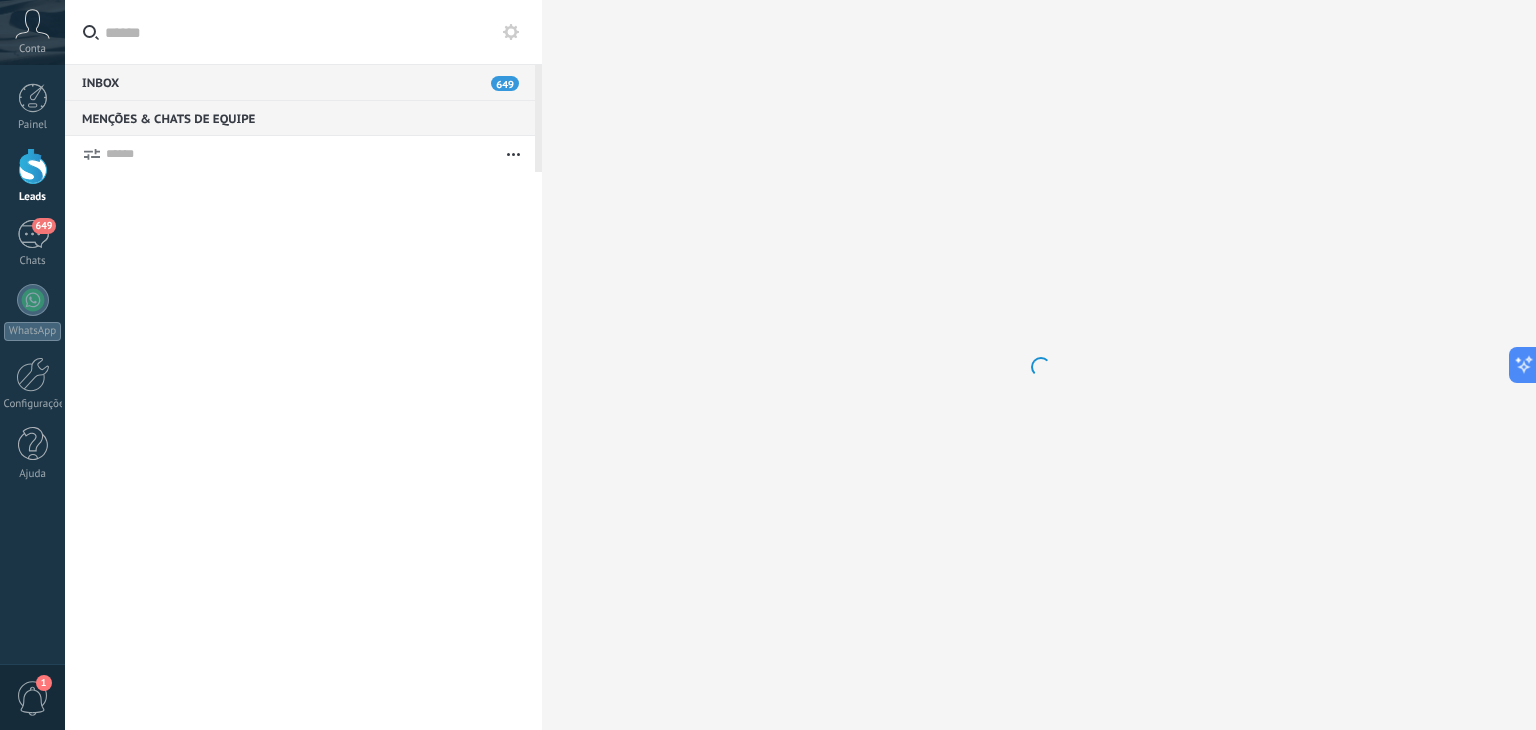 scroll, scrollTop: 19, scrollLeft: 0, axis: vertical 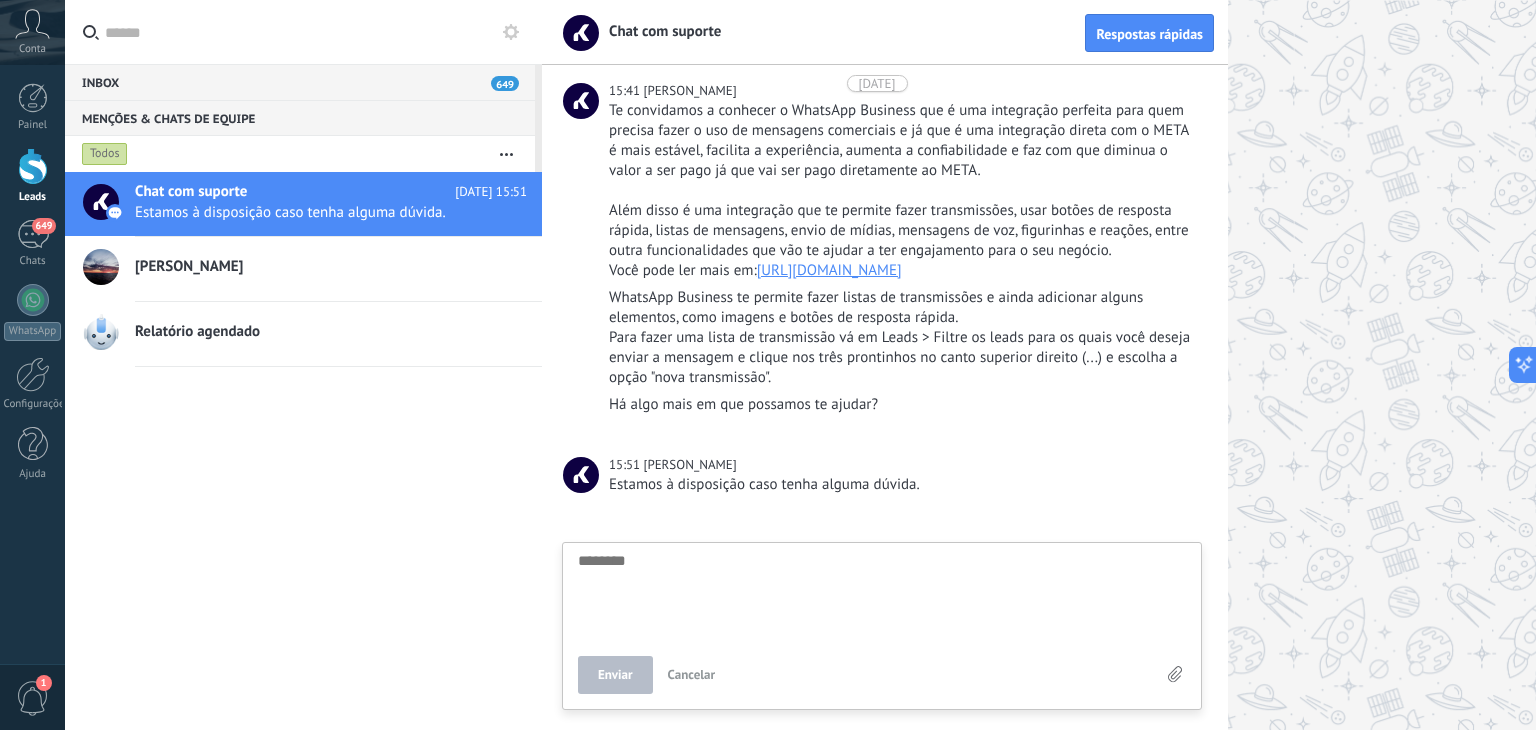 type on "*" 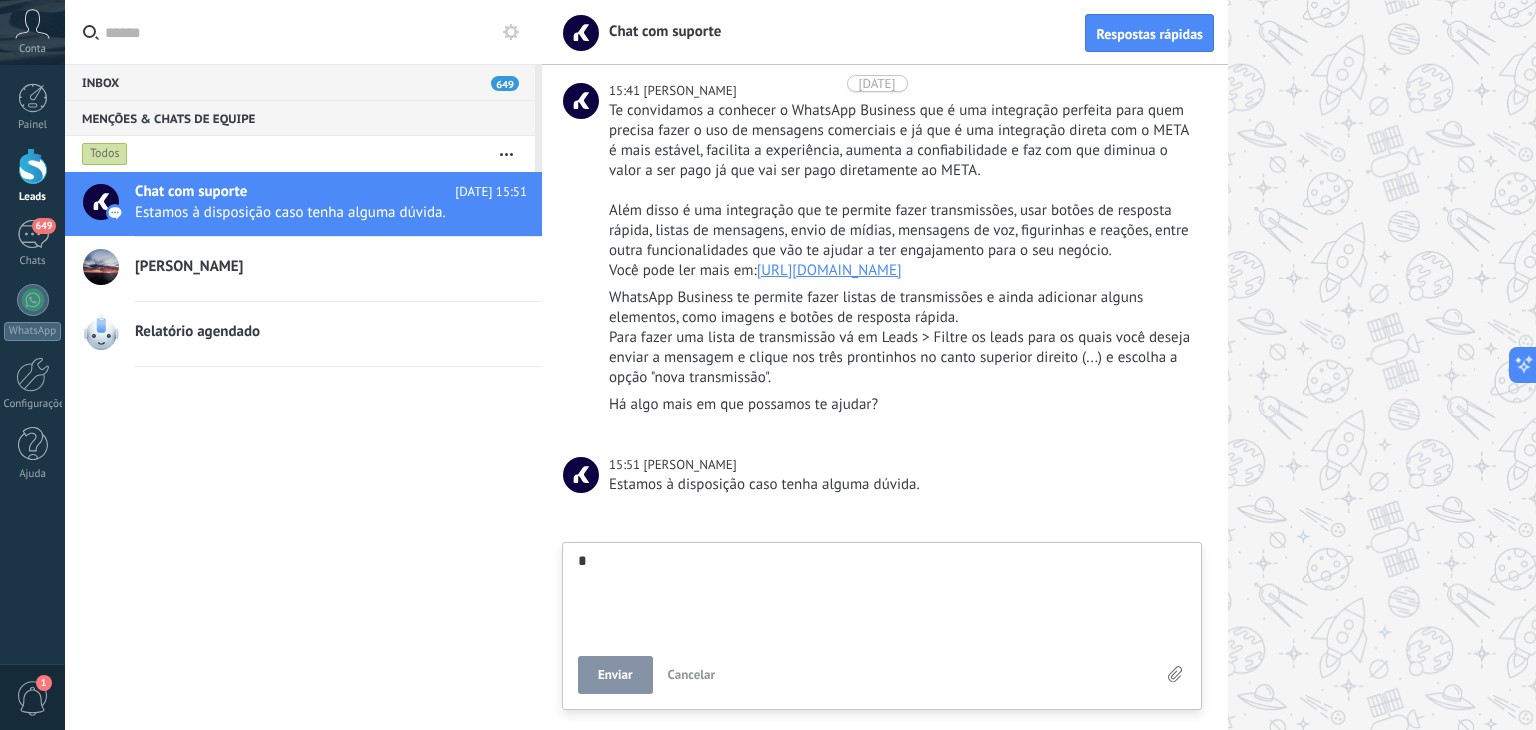 type on "**" 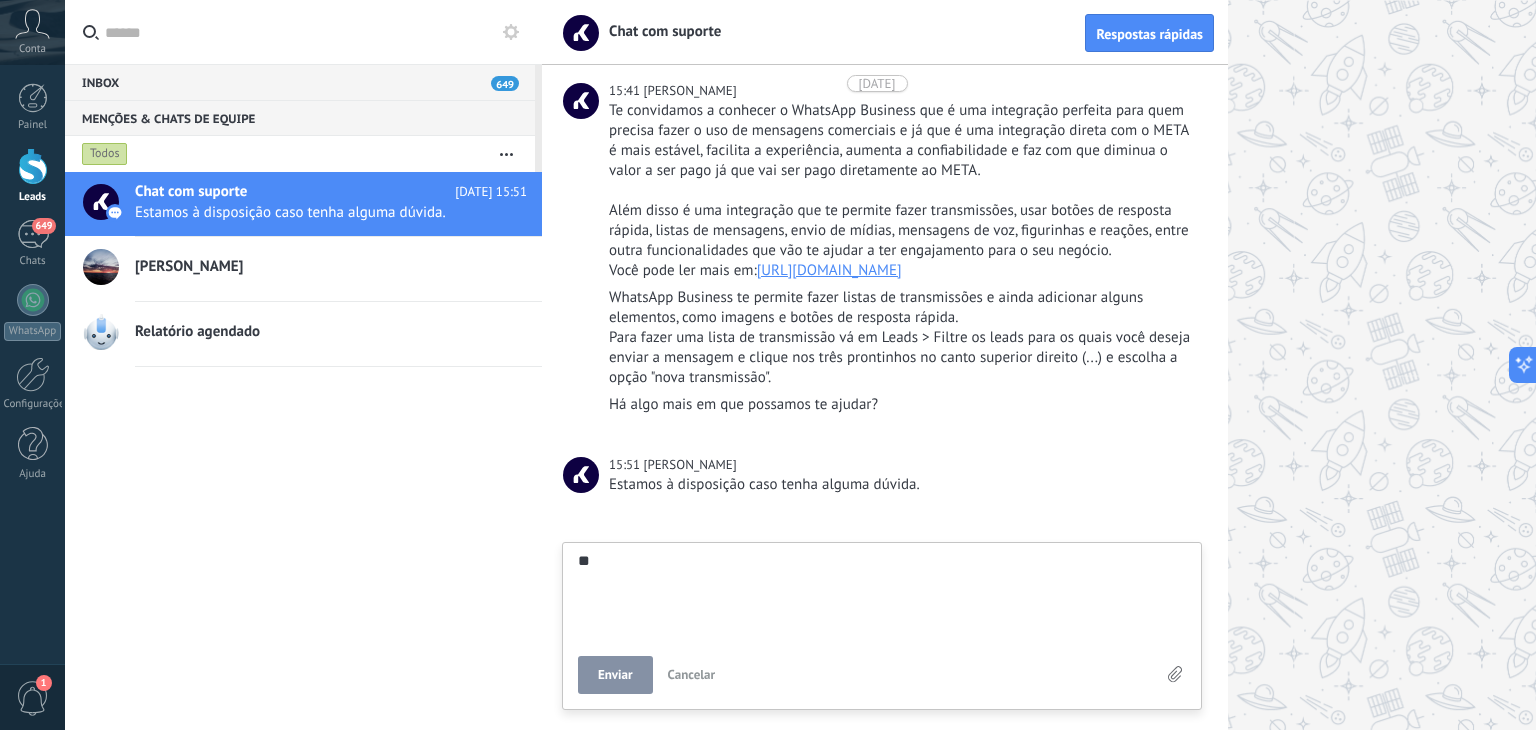 type on "***" 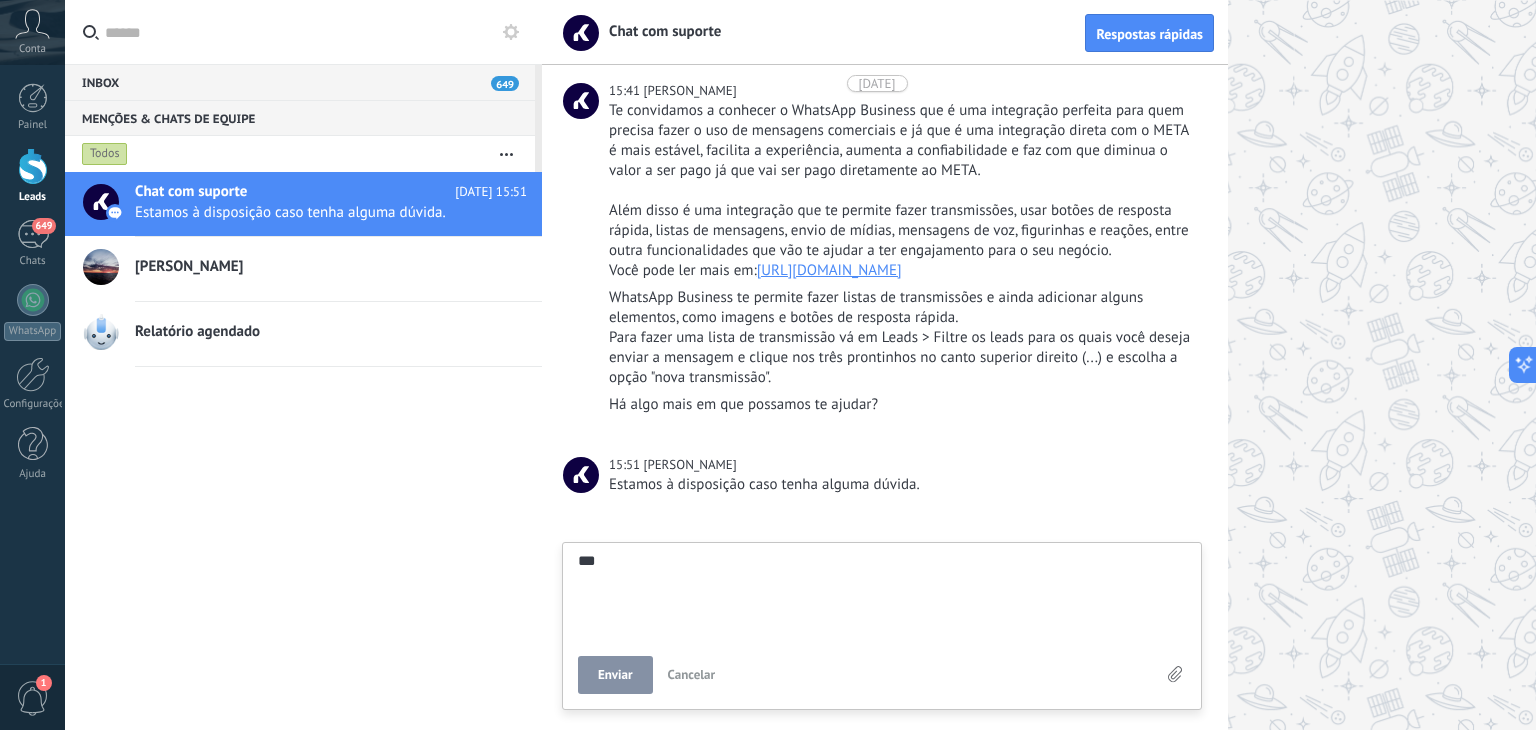type on "***" 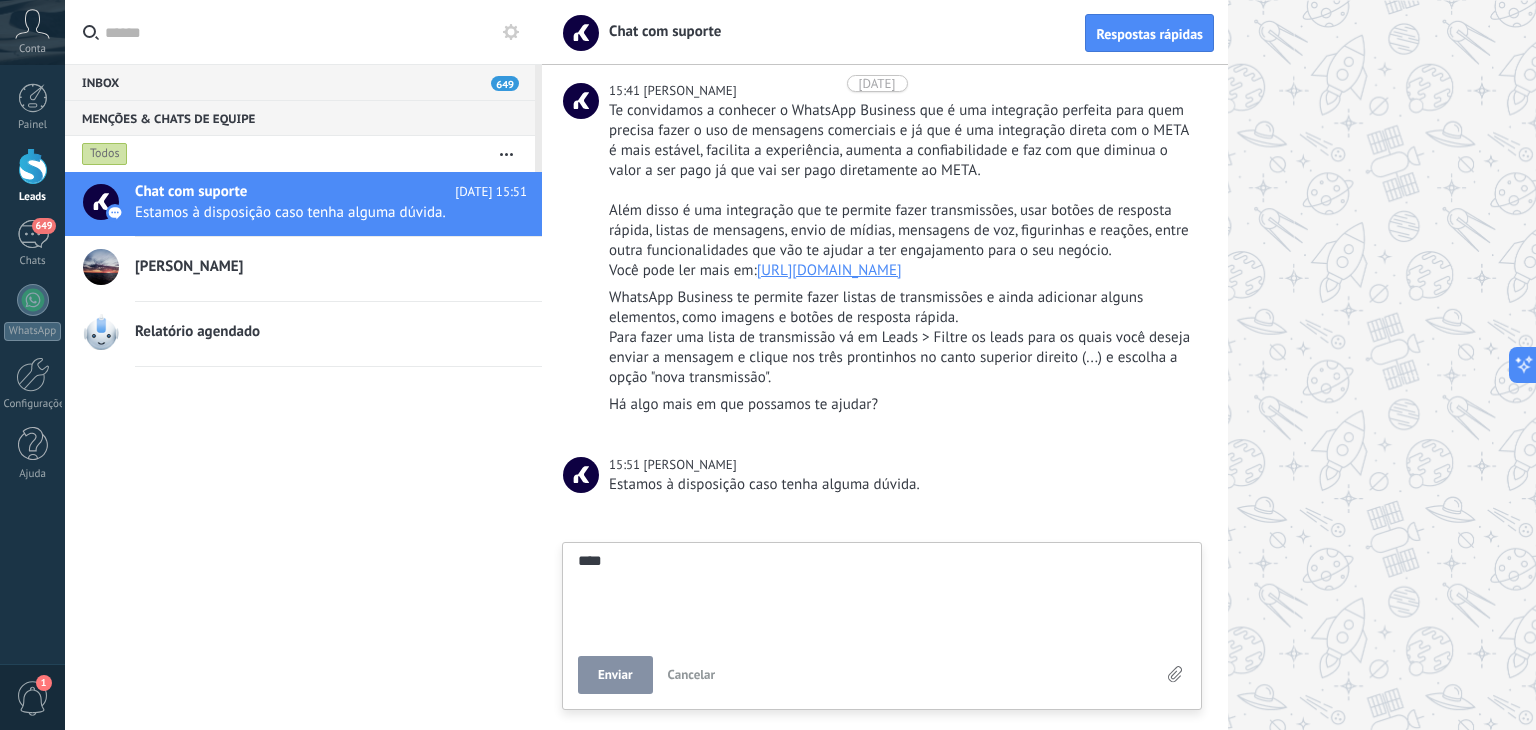 type on "***" 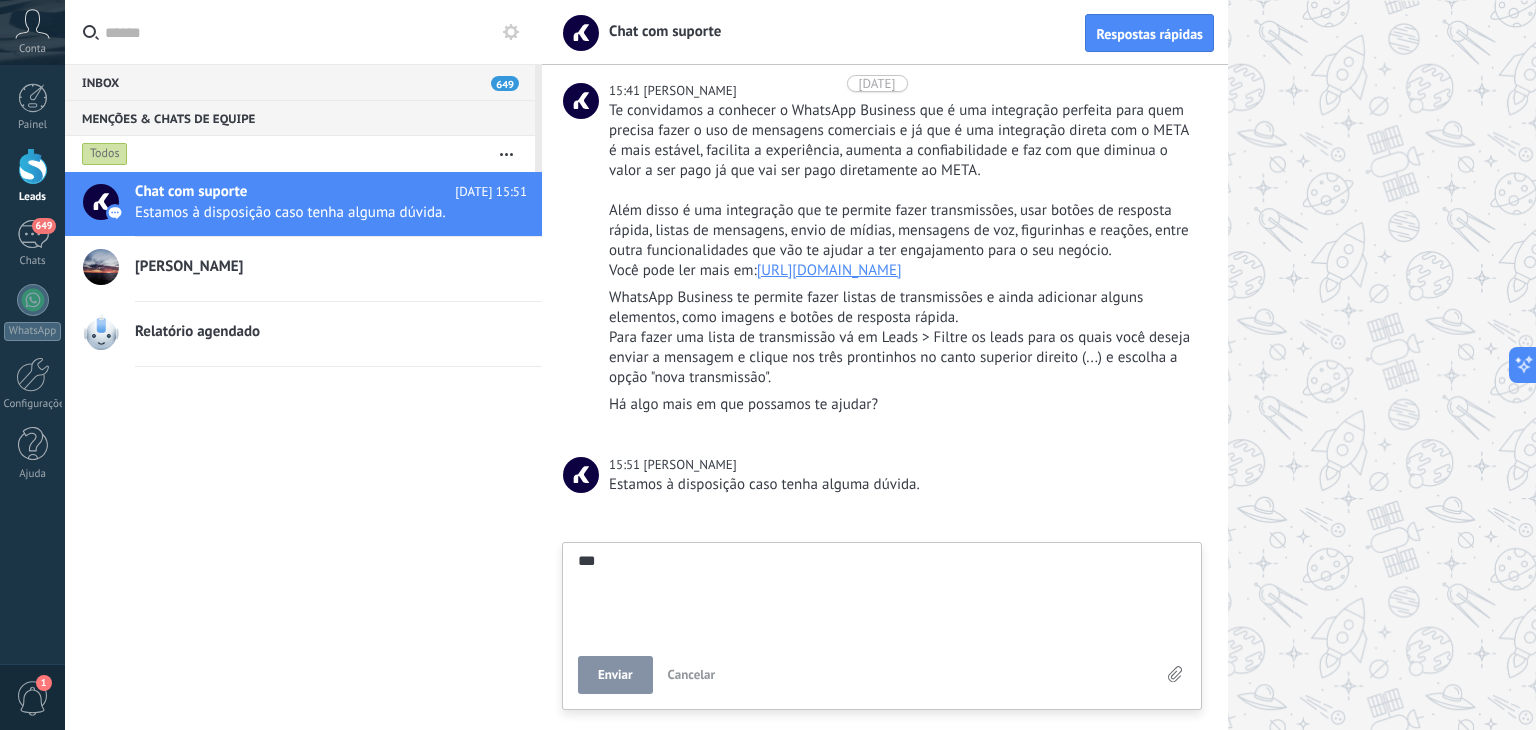 type on "****" 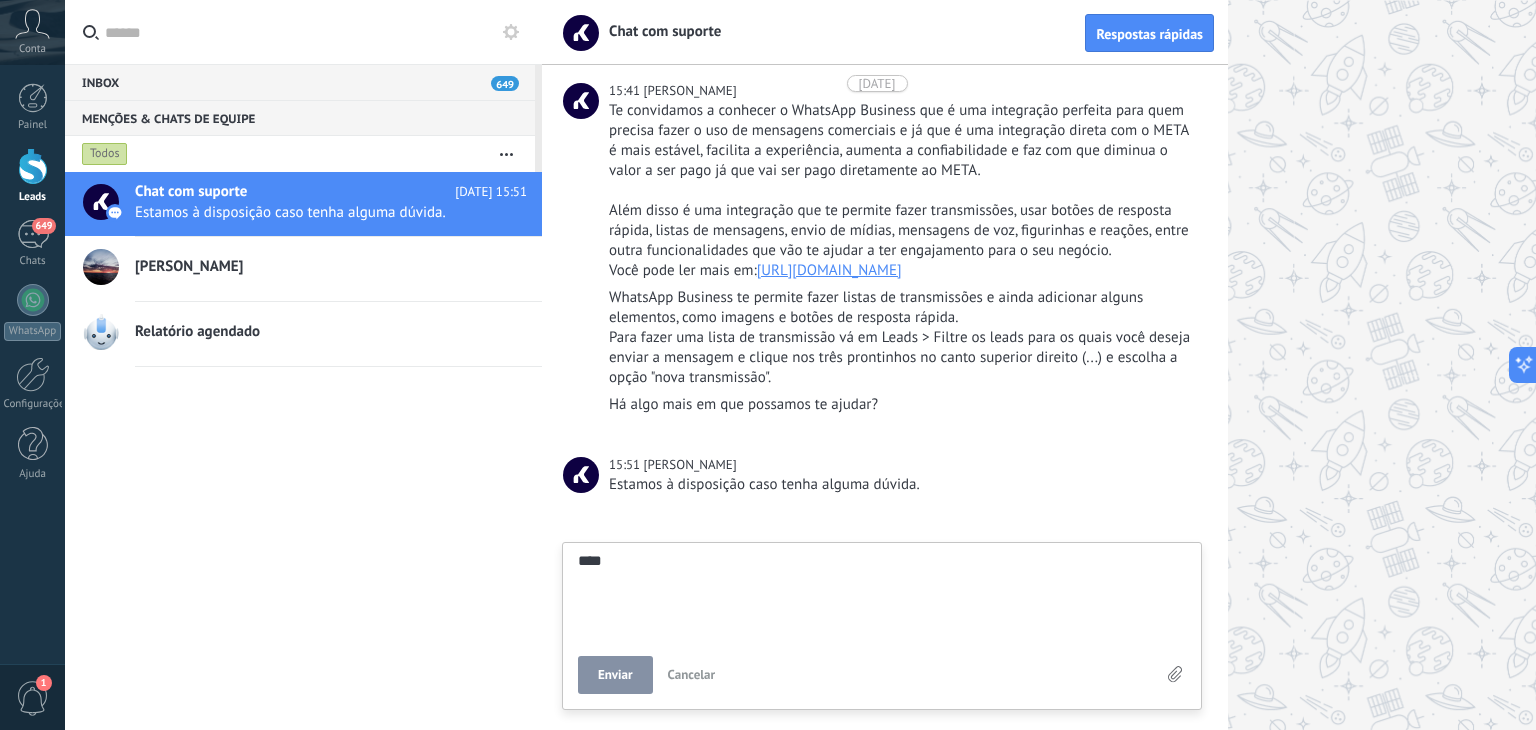 type on "****" 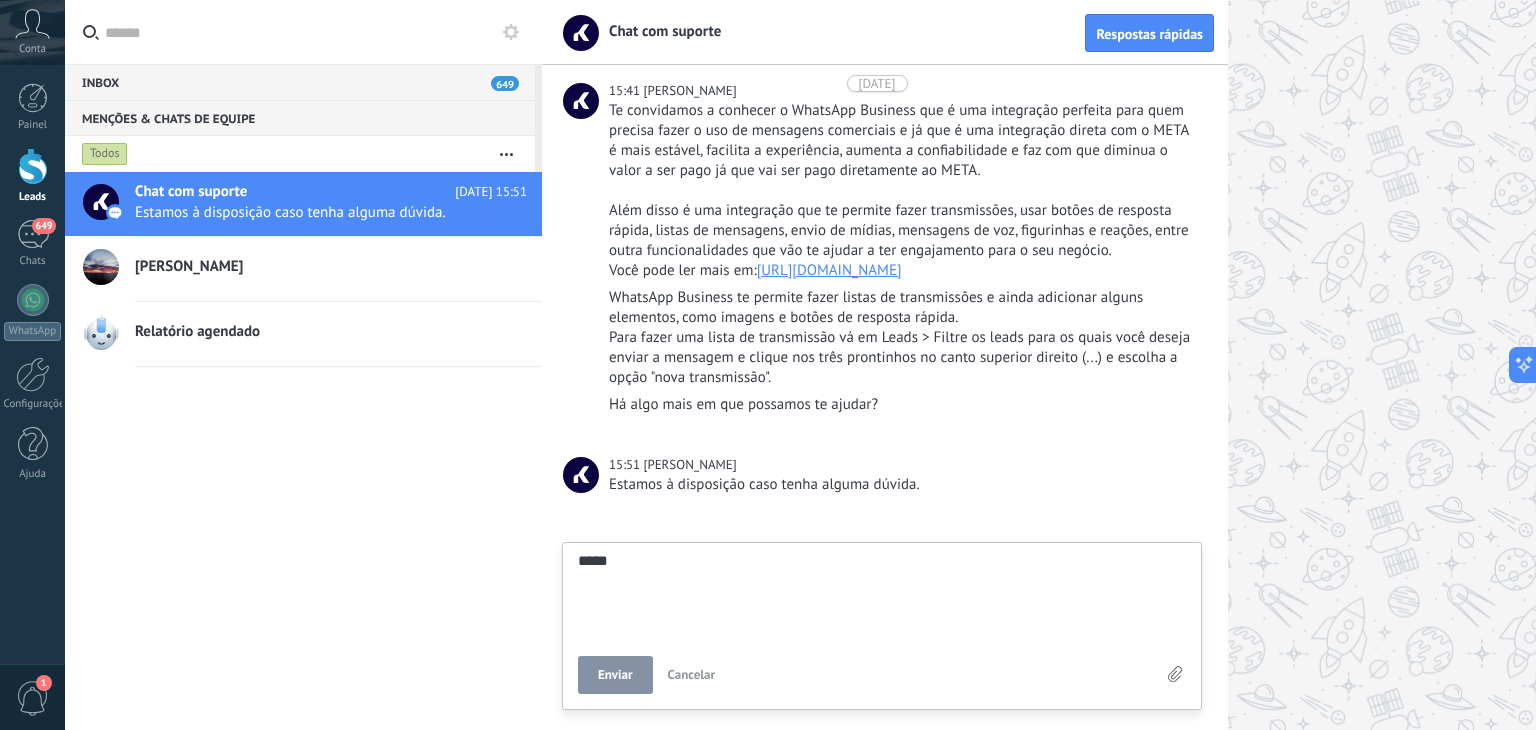 type on "******" 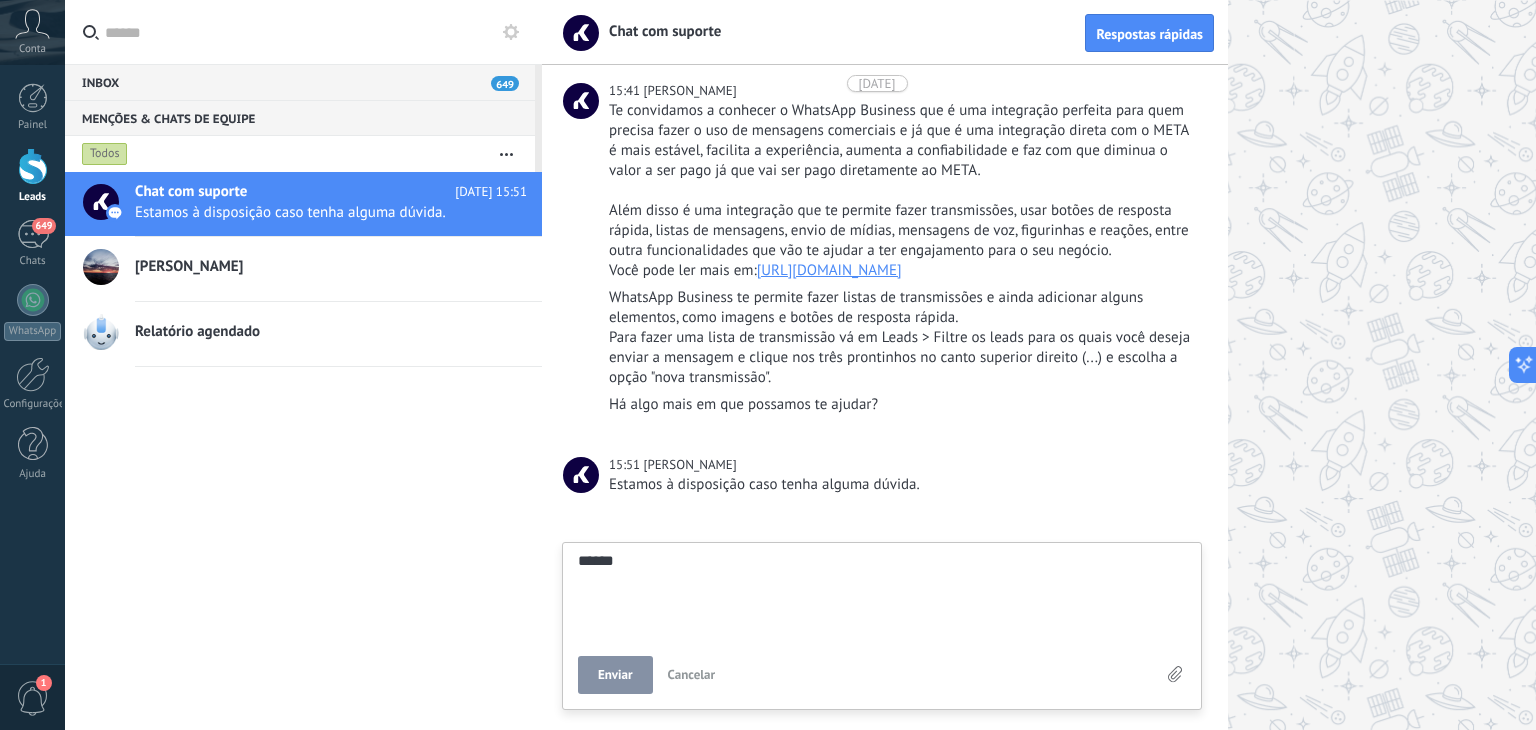 type on "*******" 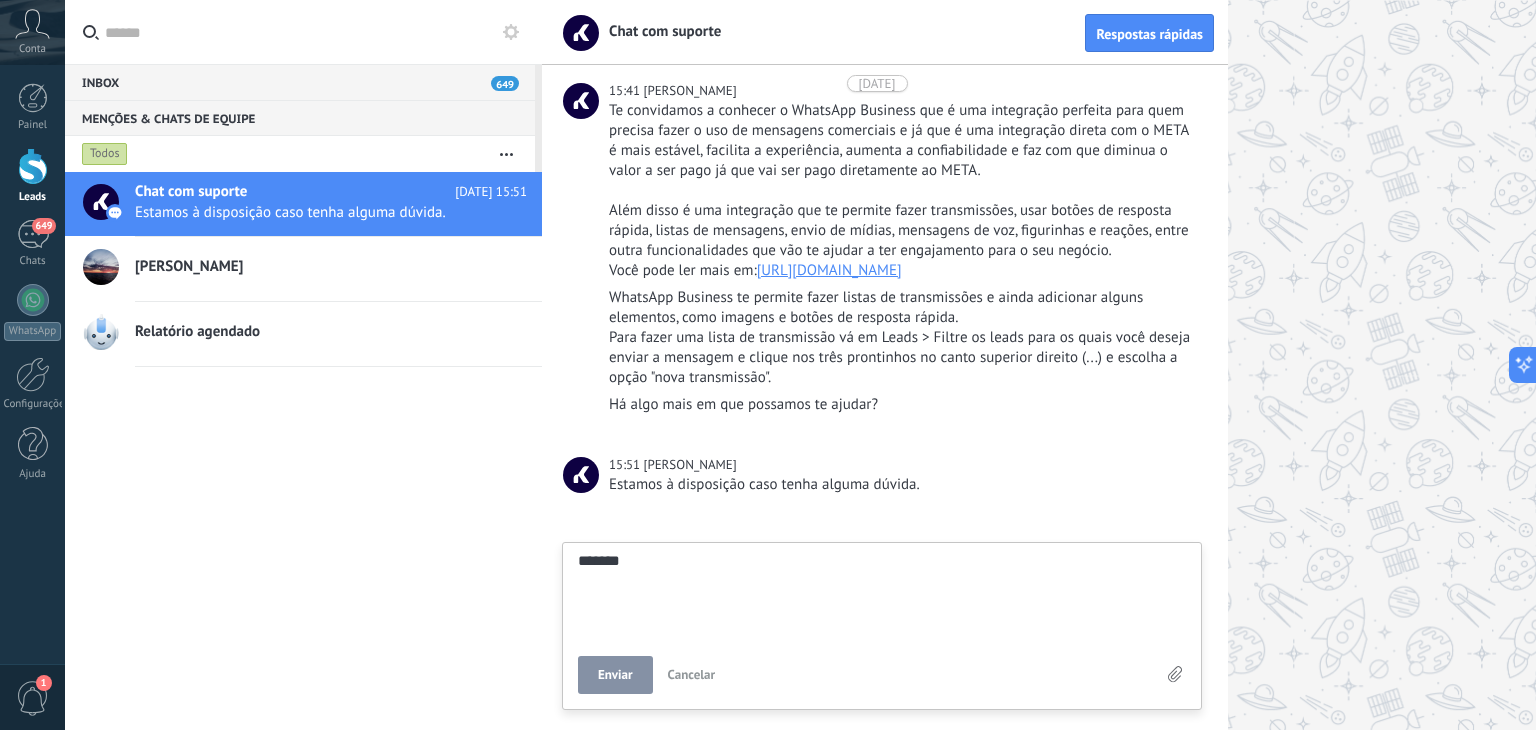 type on "********" 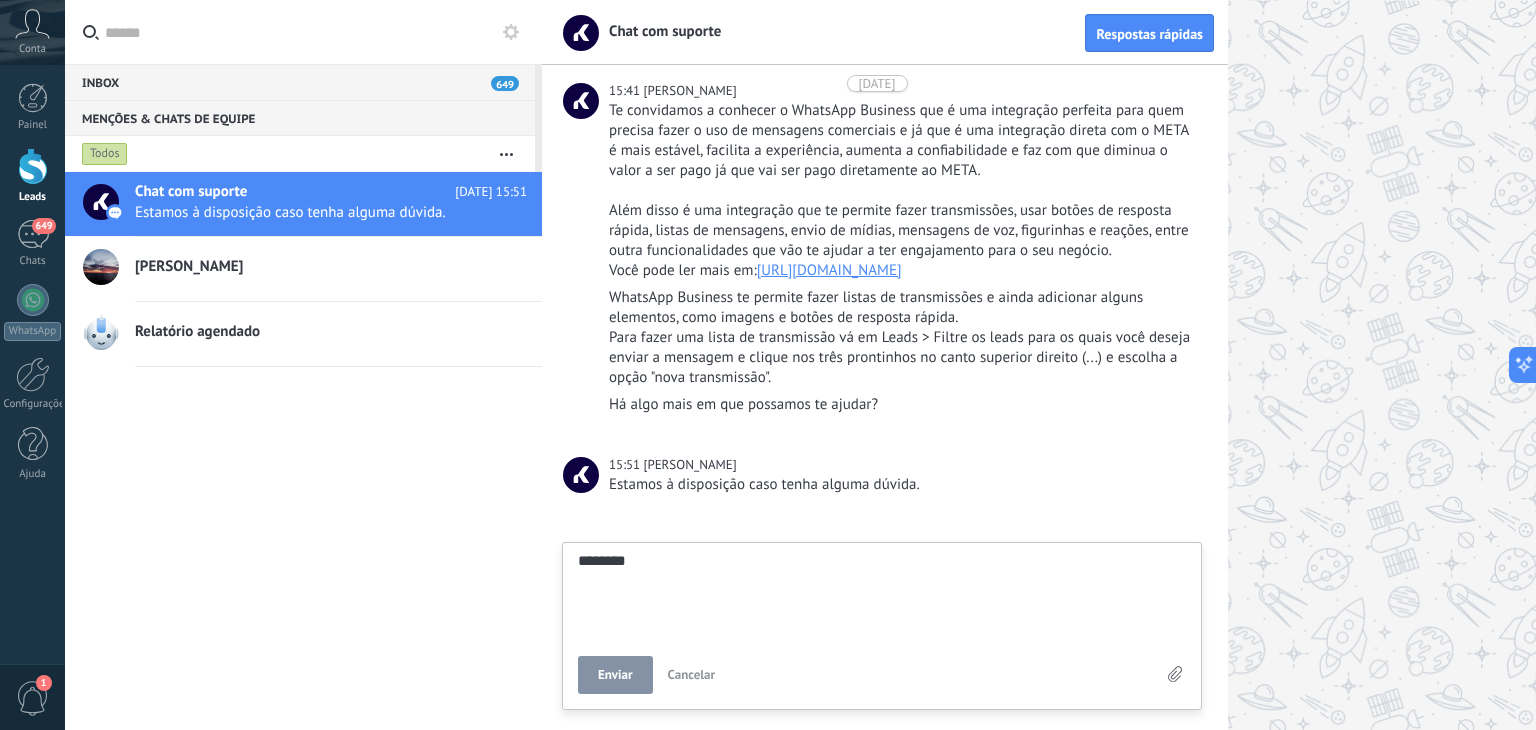 type on "*******" 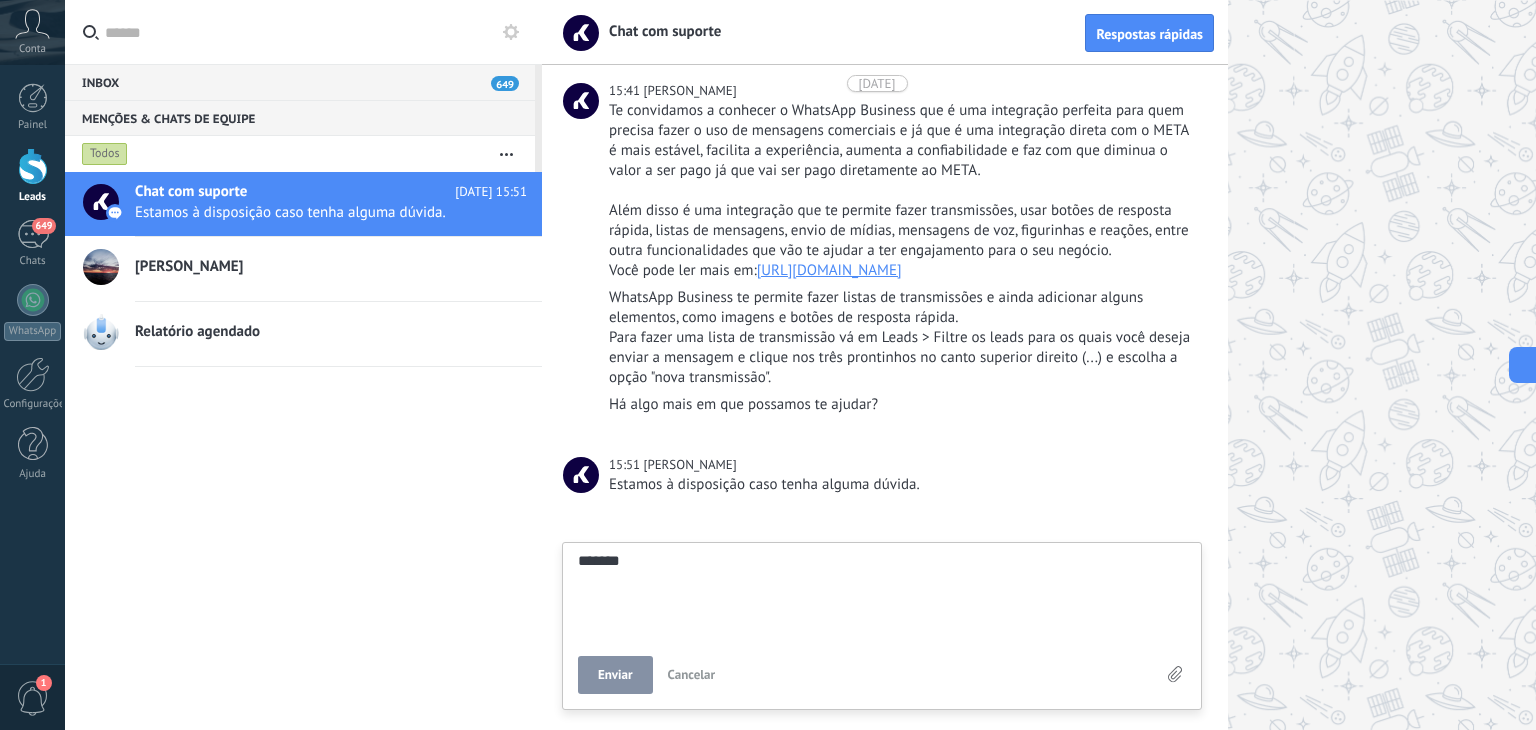 type on "********" 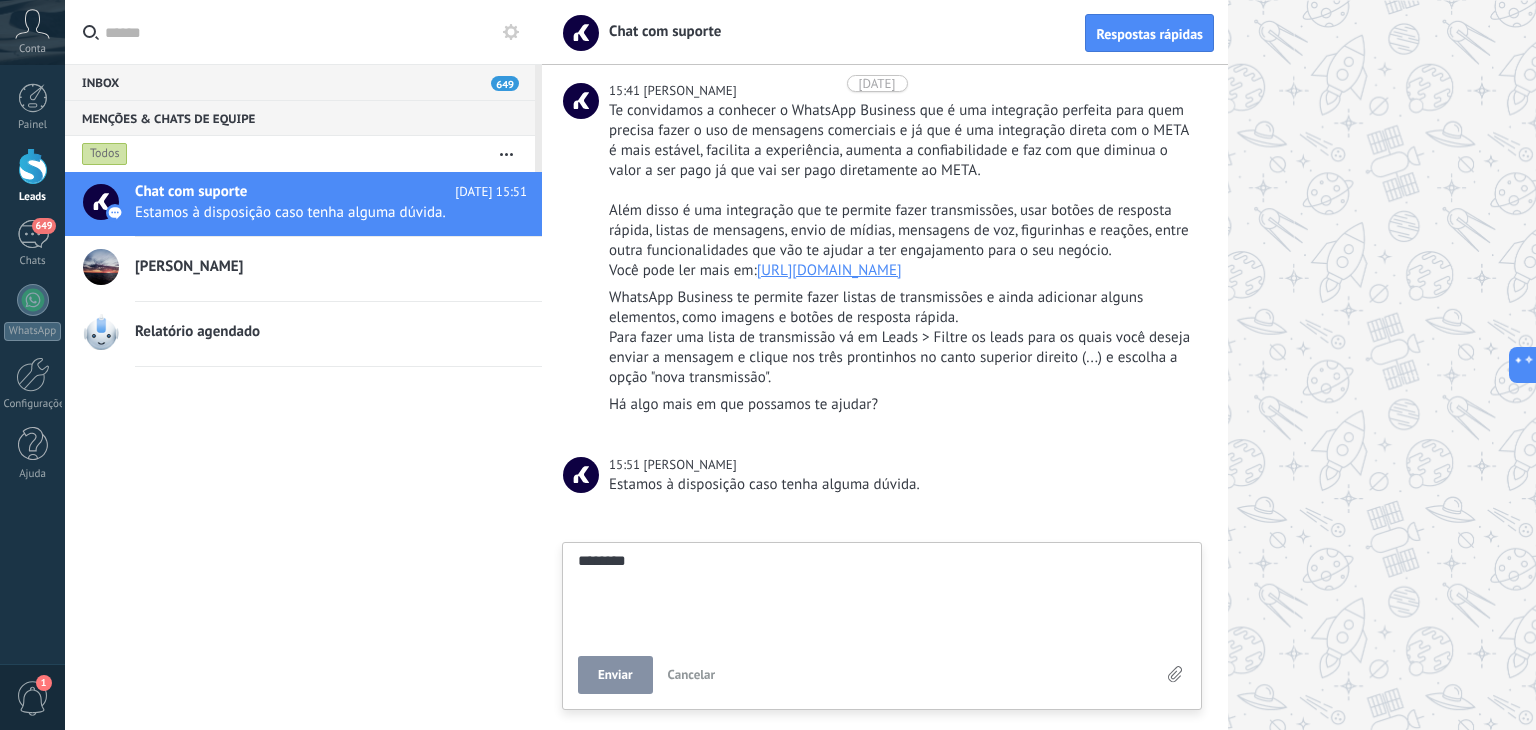 type on "*********" 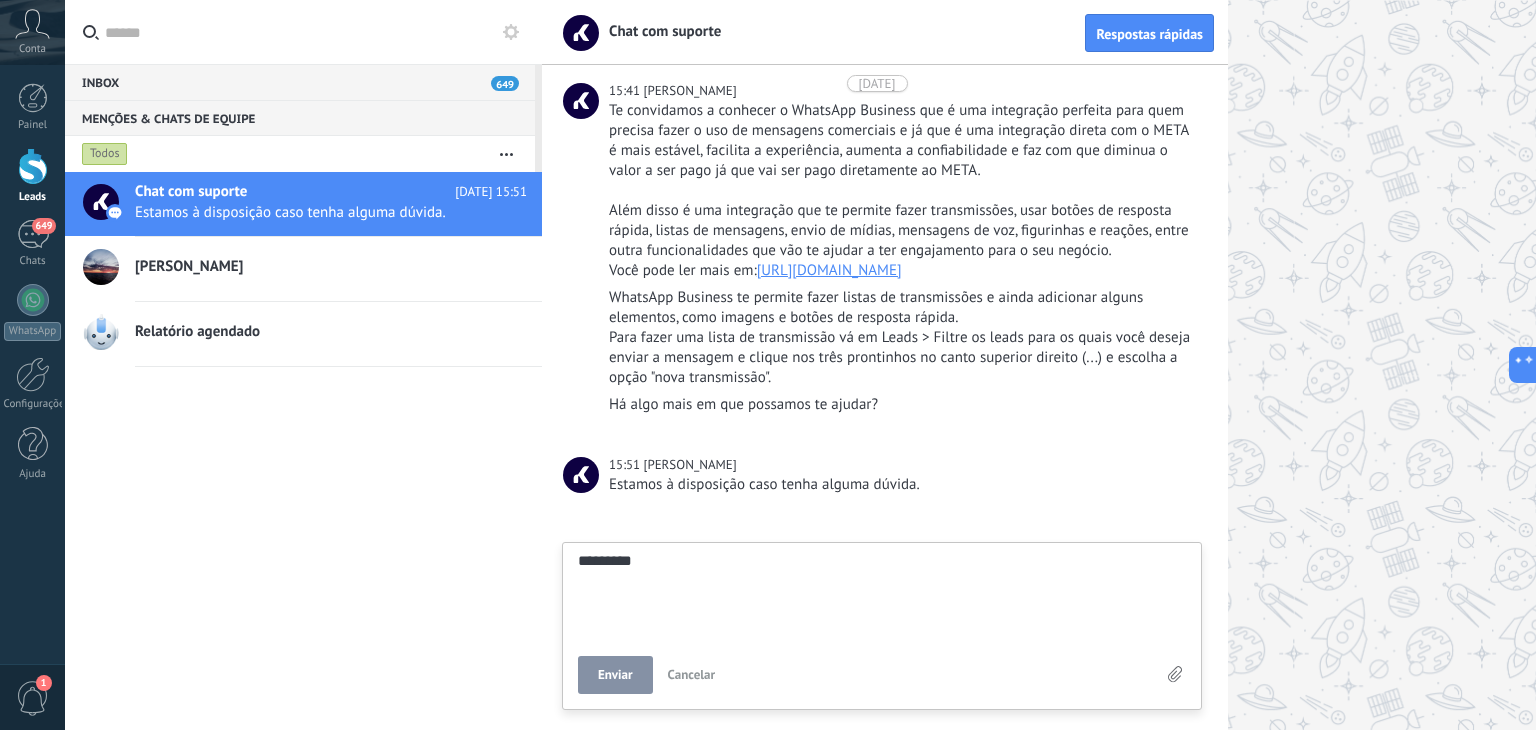 type on "*********" 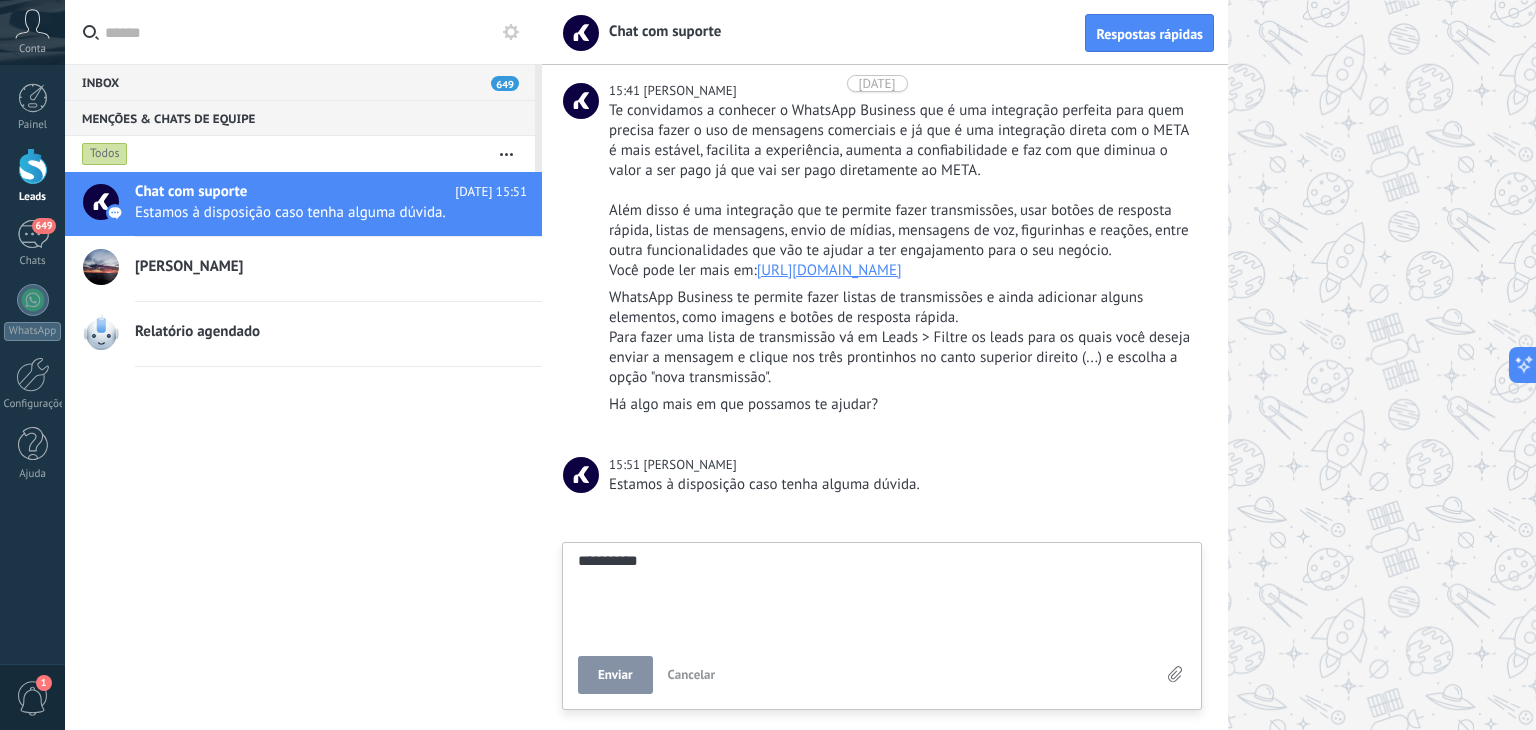 type on "**********" 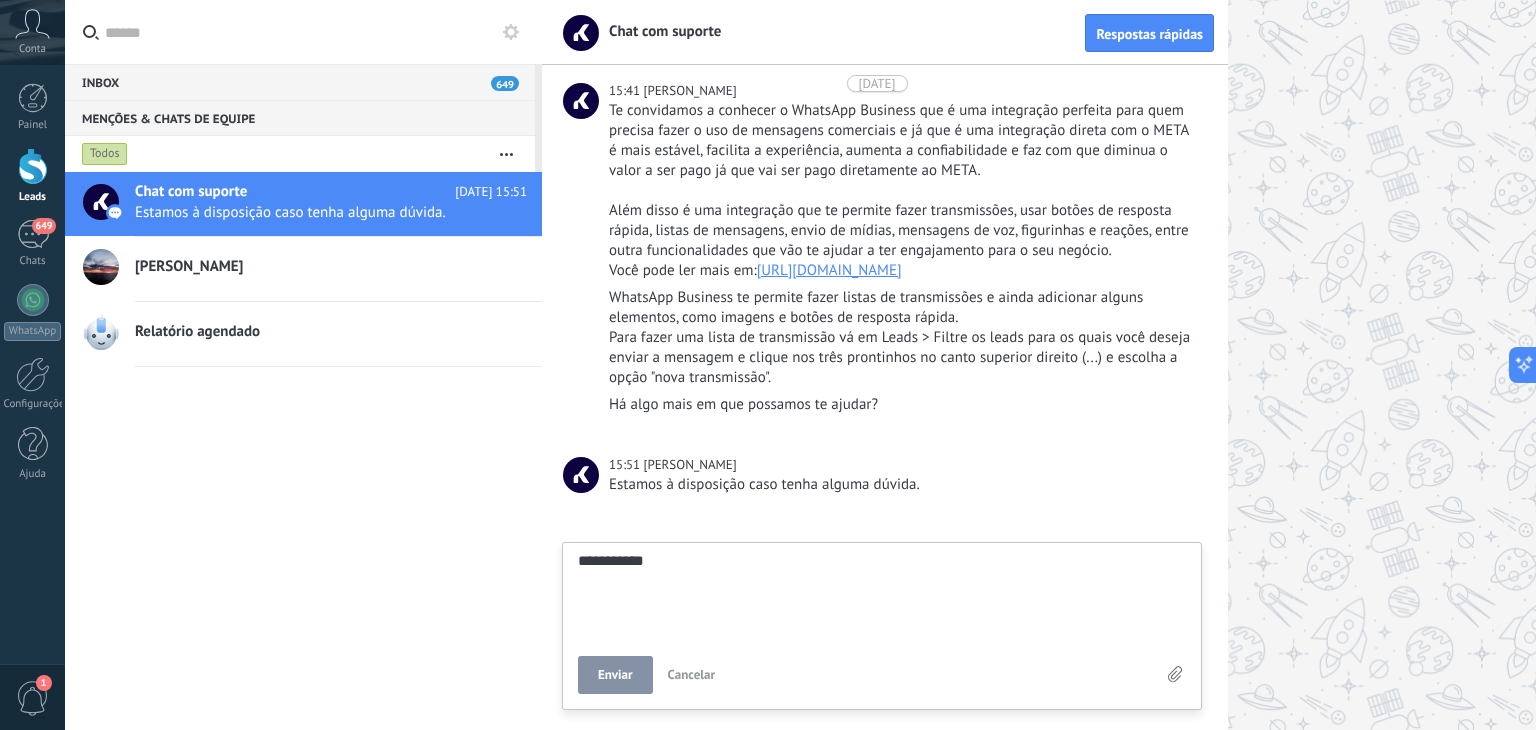 type on "**********" 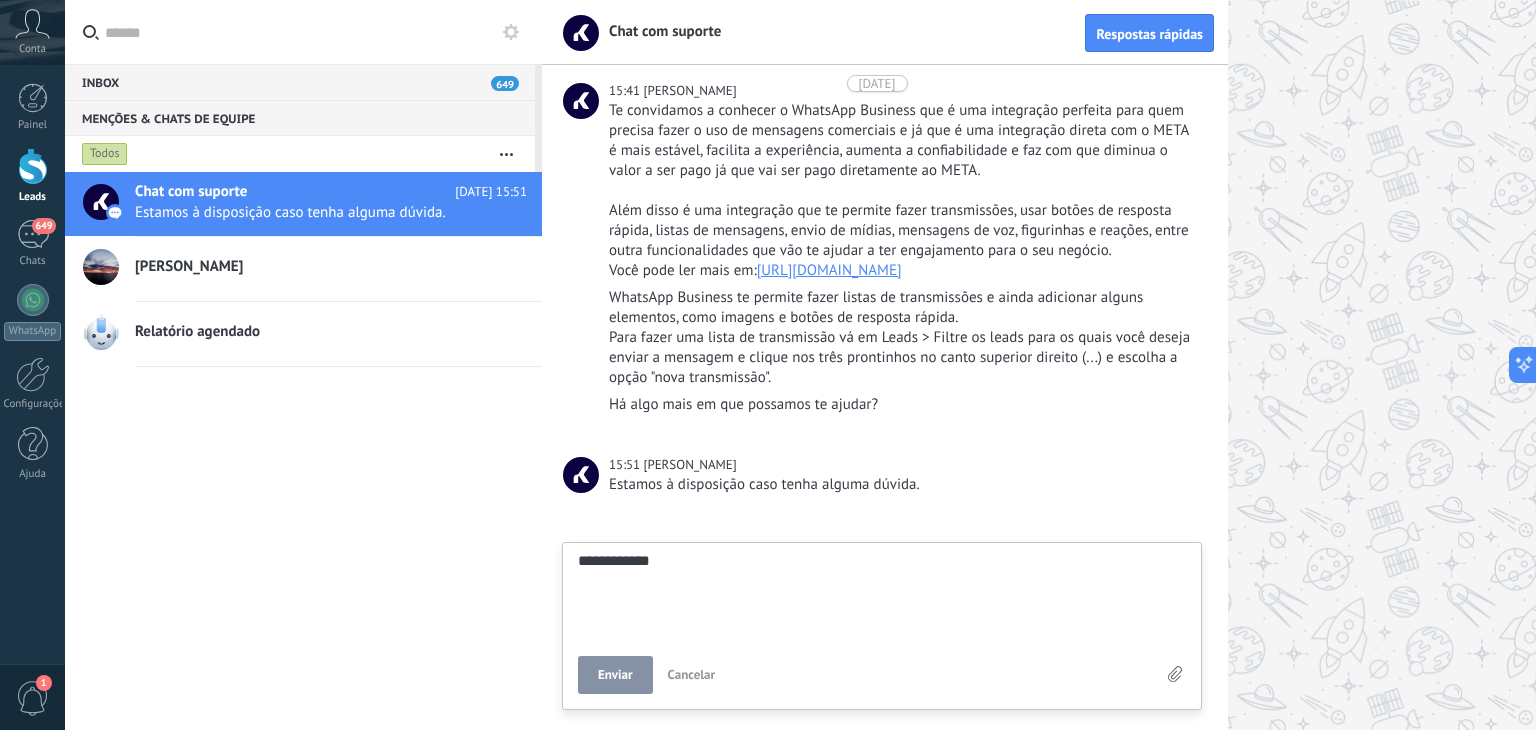 type on "**********" 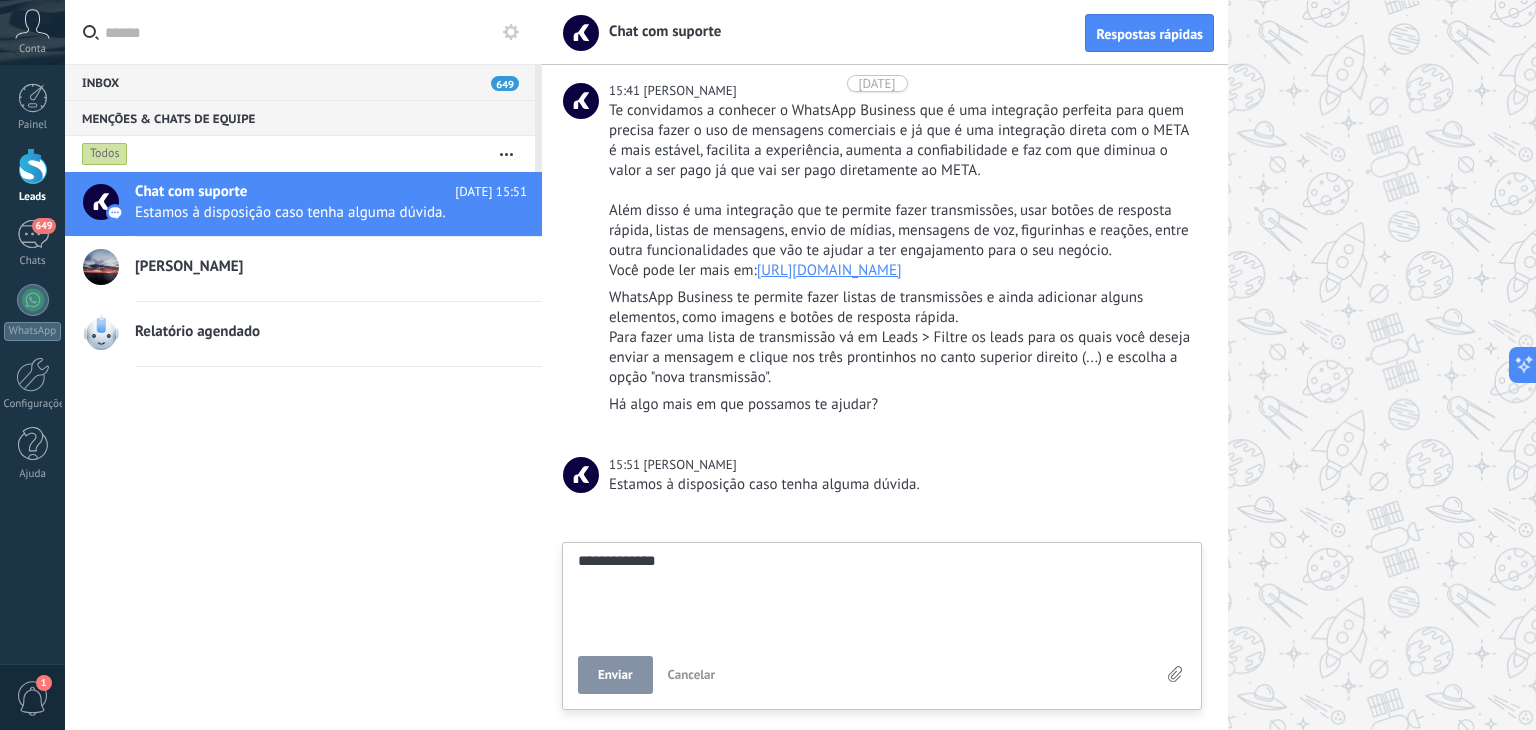 type on "**********" 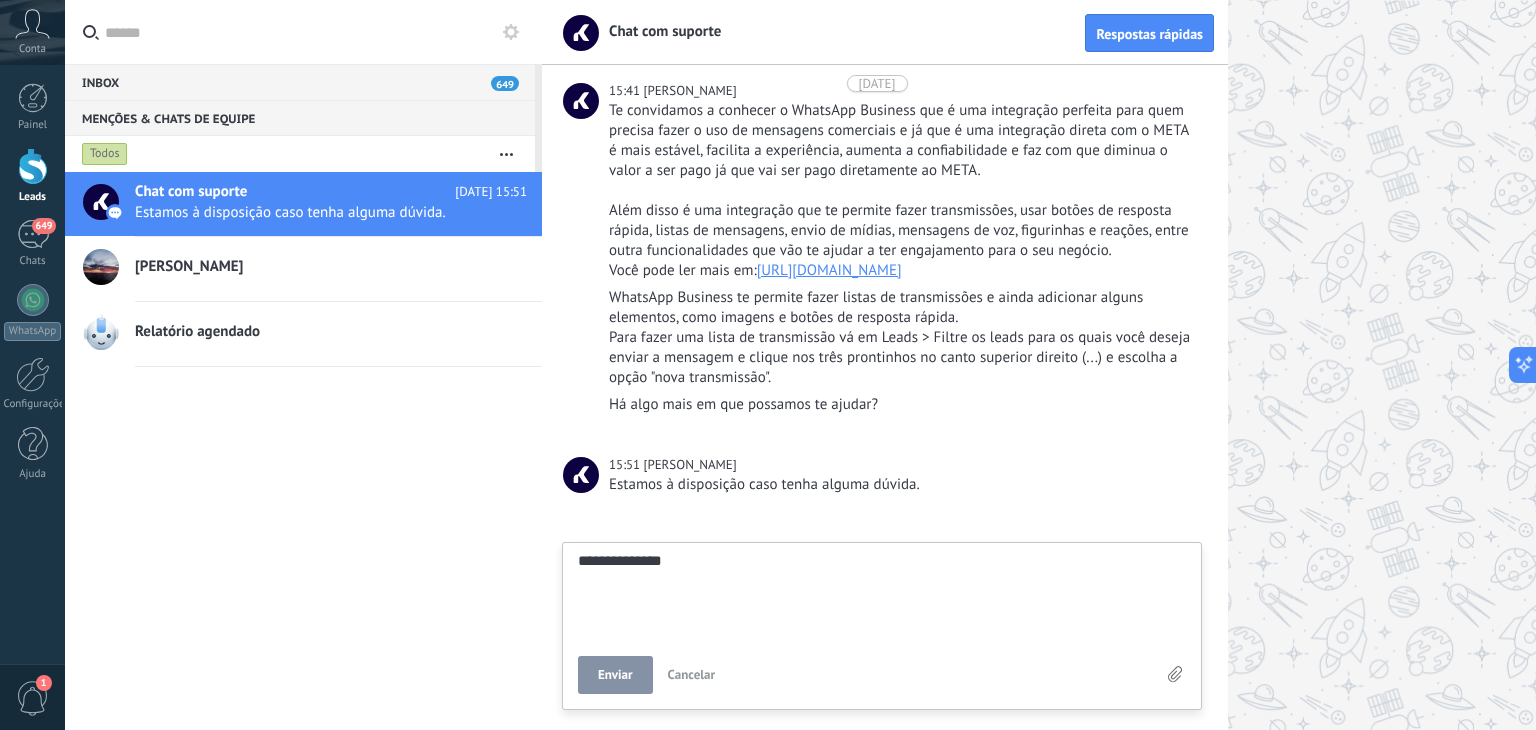 scroll, scrollTop: 19, scrollLeft: 0, axis: vertical 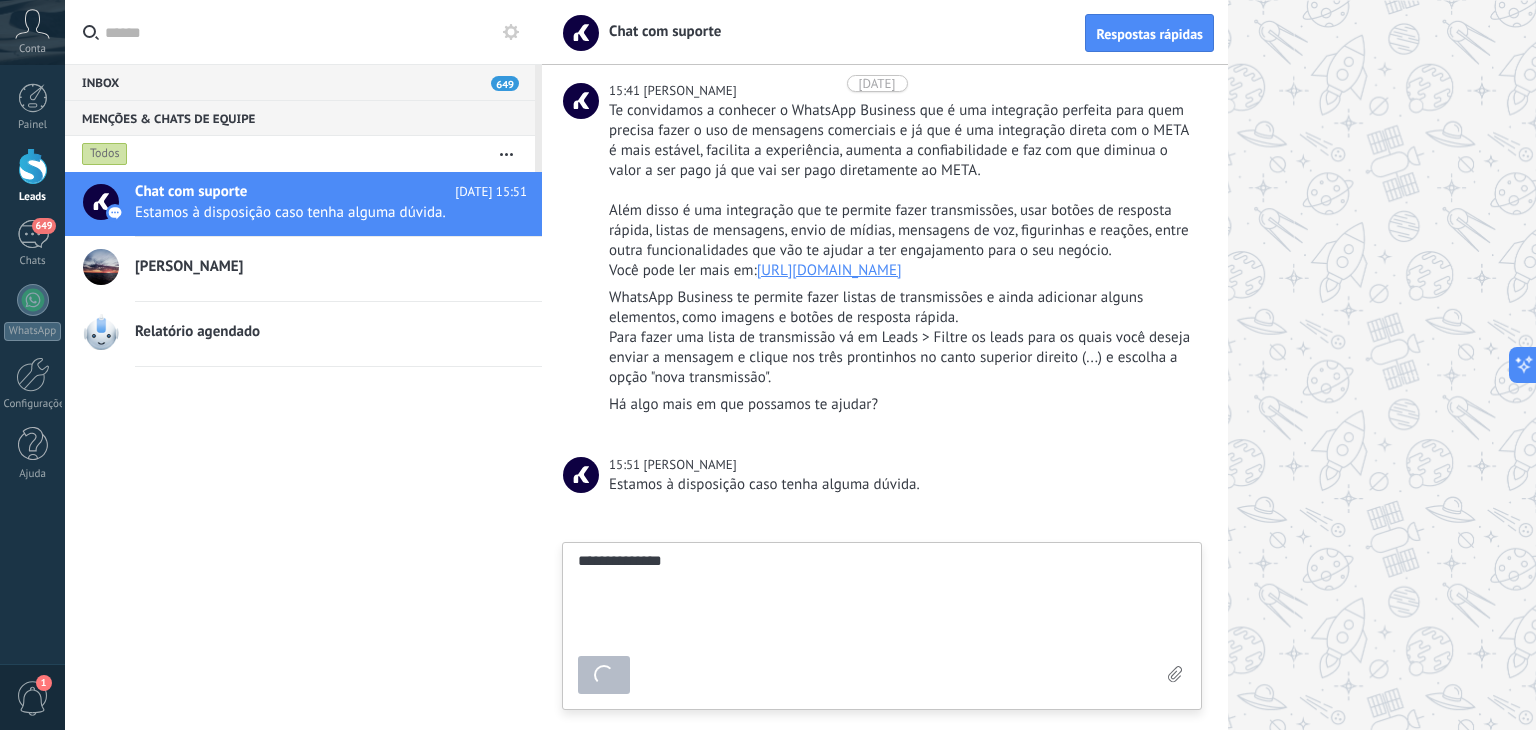type 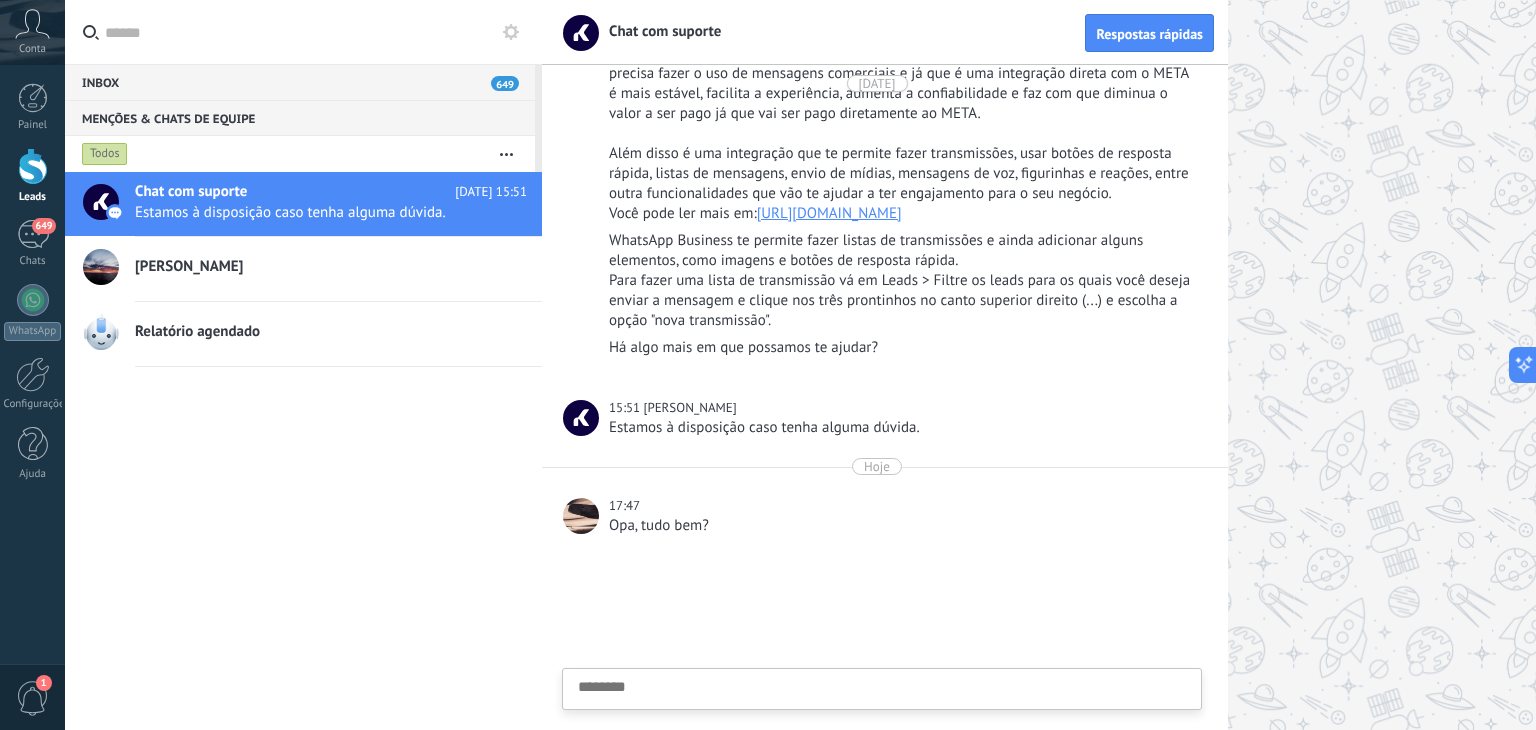 scroll, scrollTop: 4635, scrollLeft: 0, axis: vertical 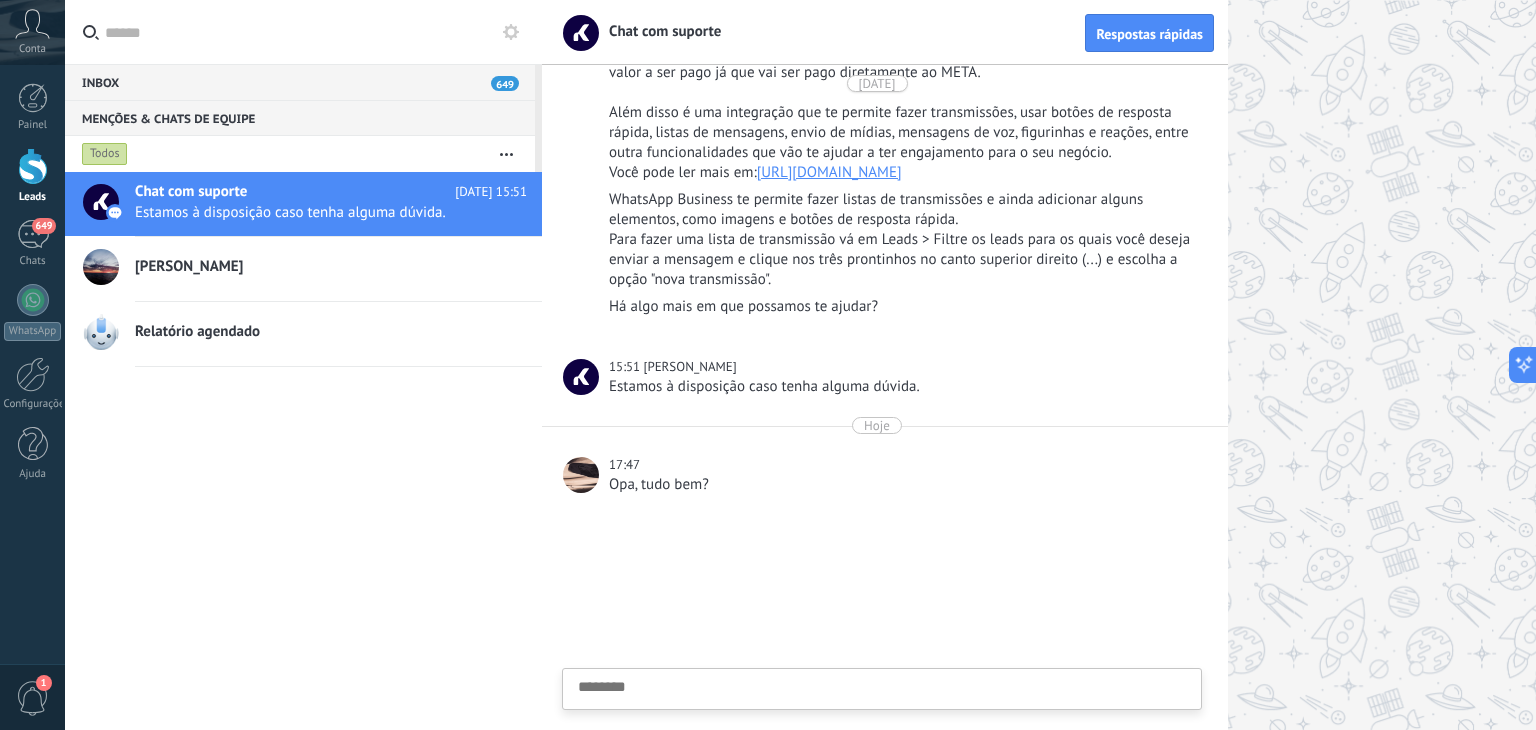 type on "*" 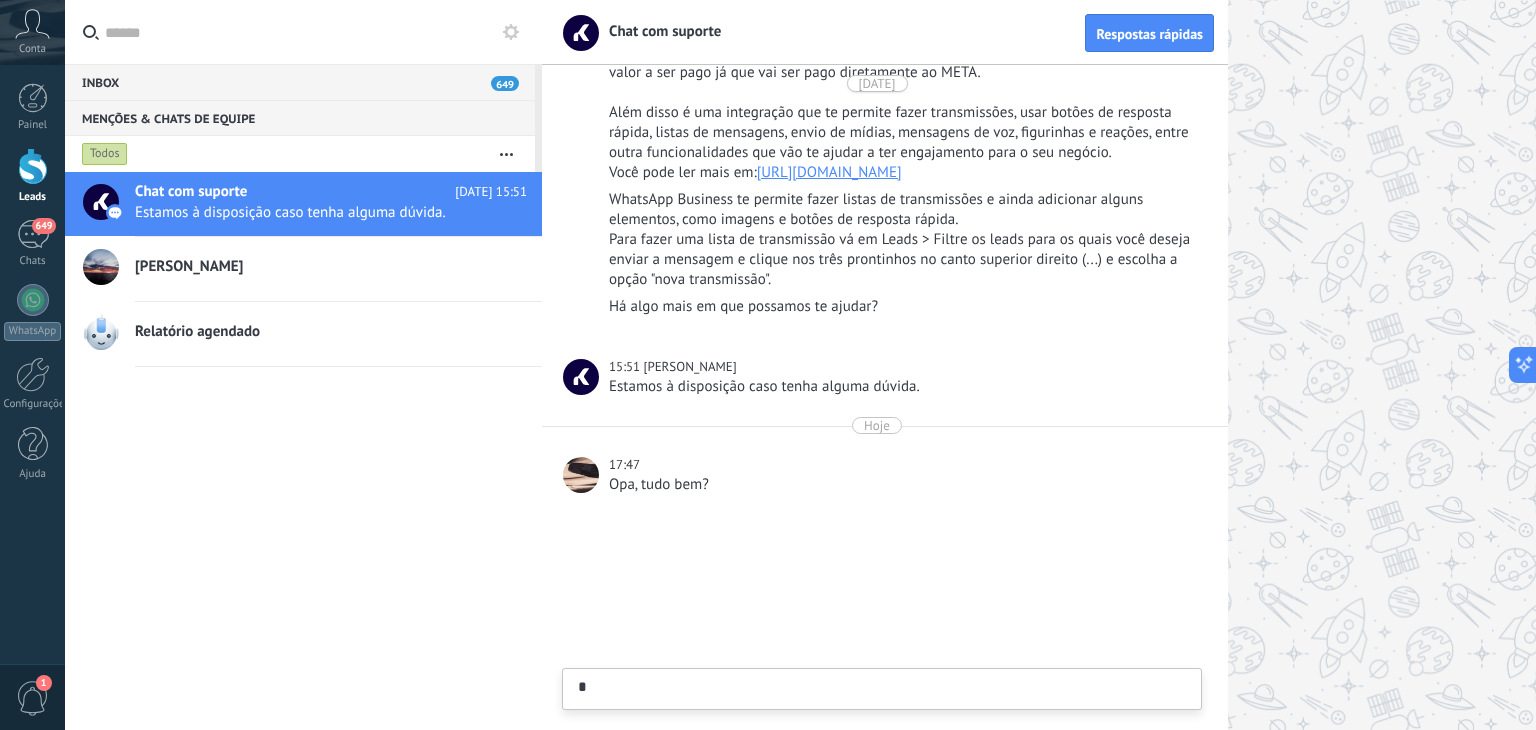 type on "**" 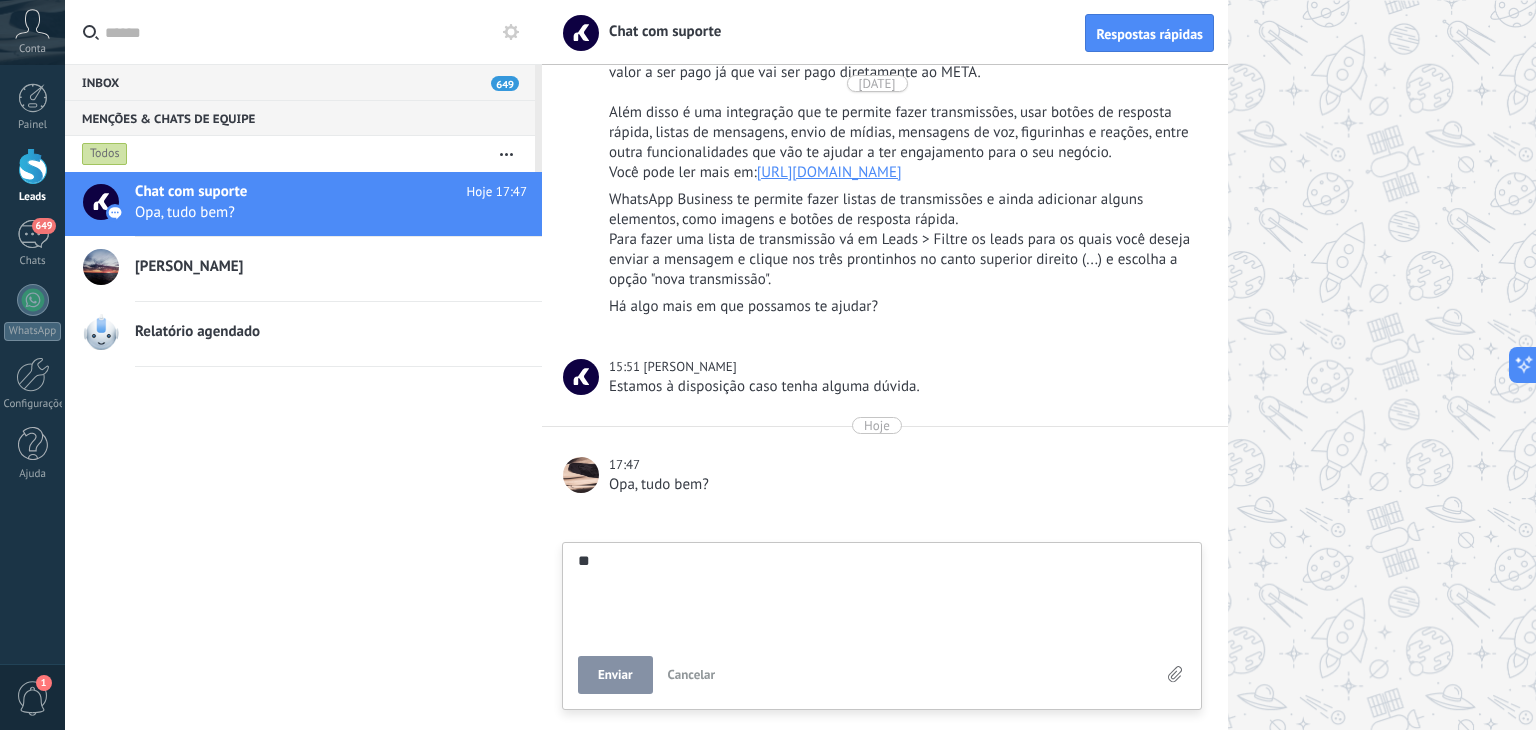 scroll, scrollTop: 19, scrollLeft: 0, axis: vertical 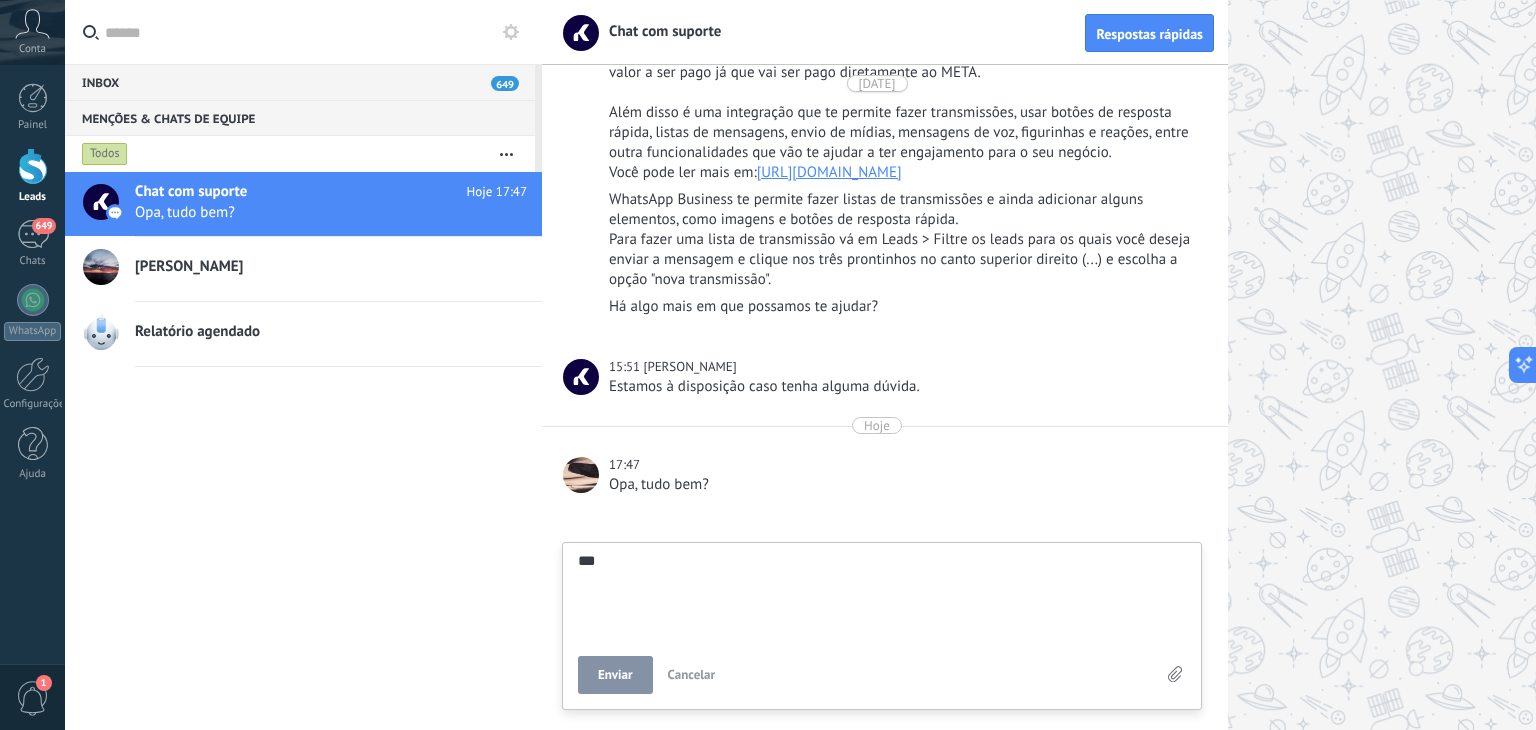 type on "****" 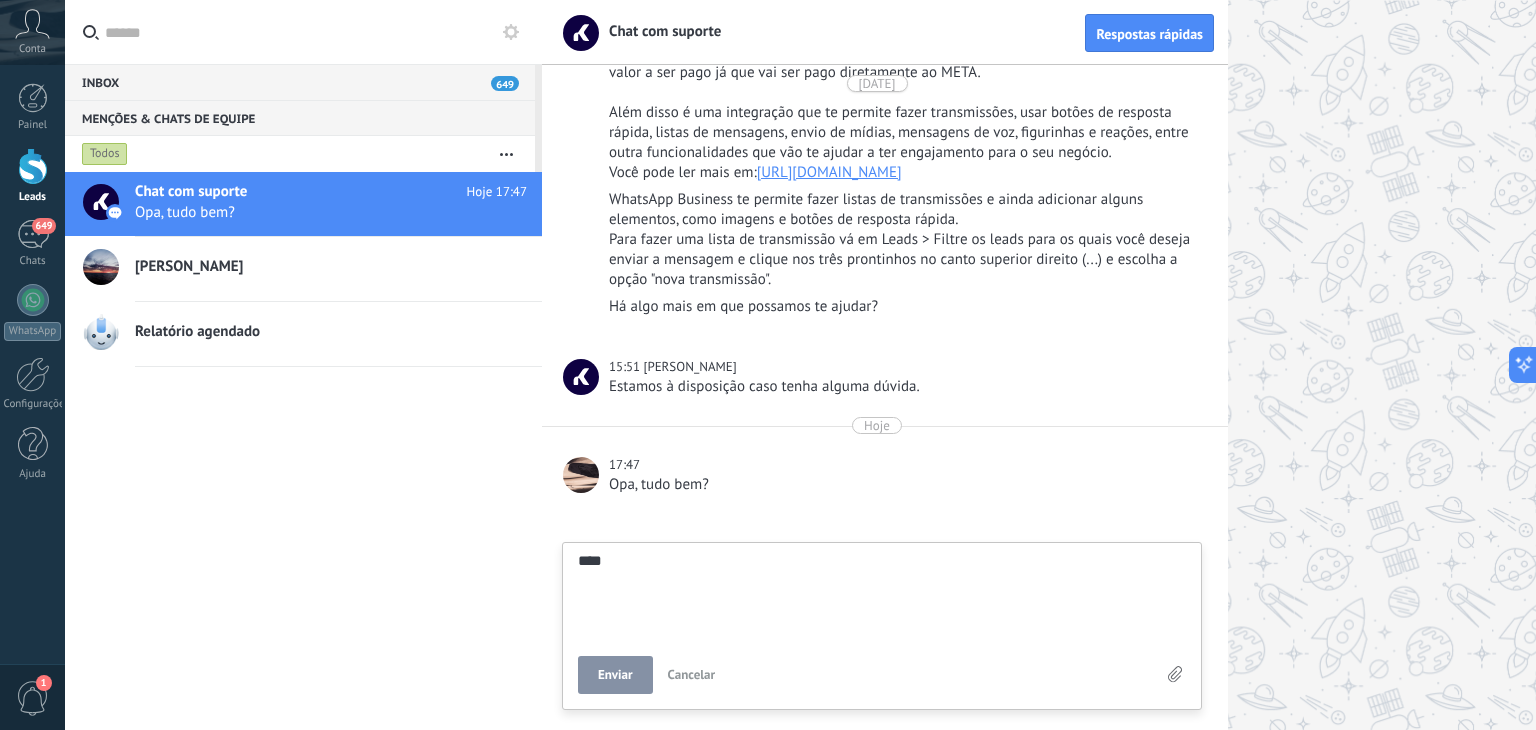 type on "*****" 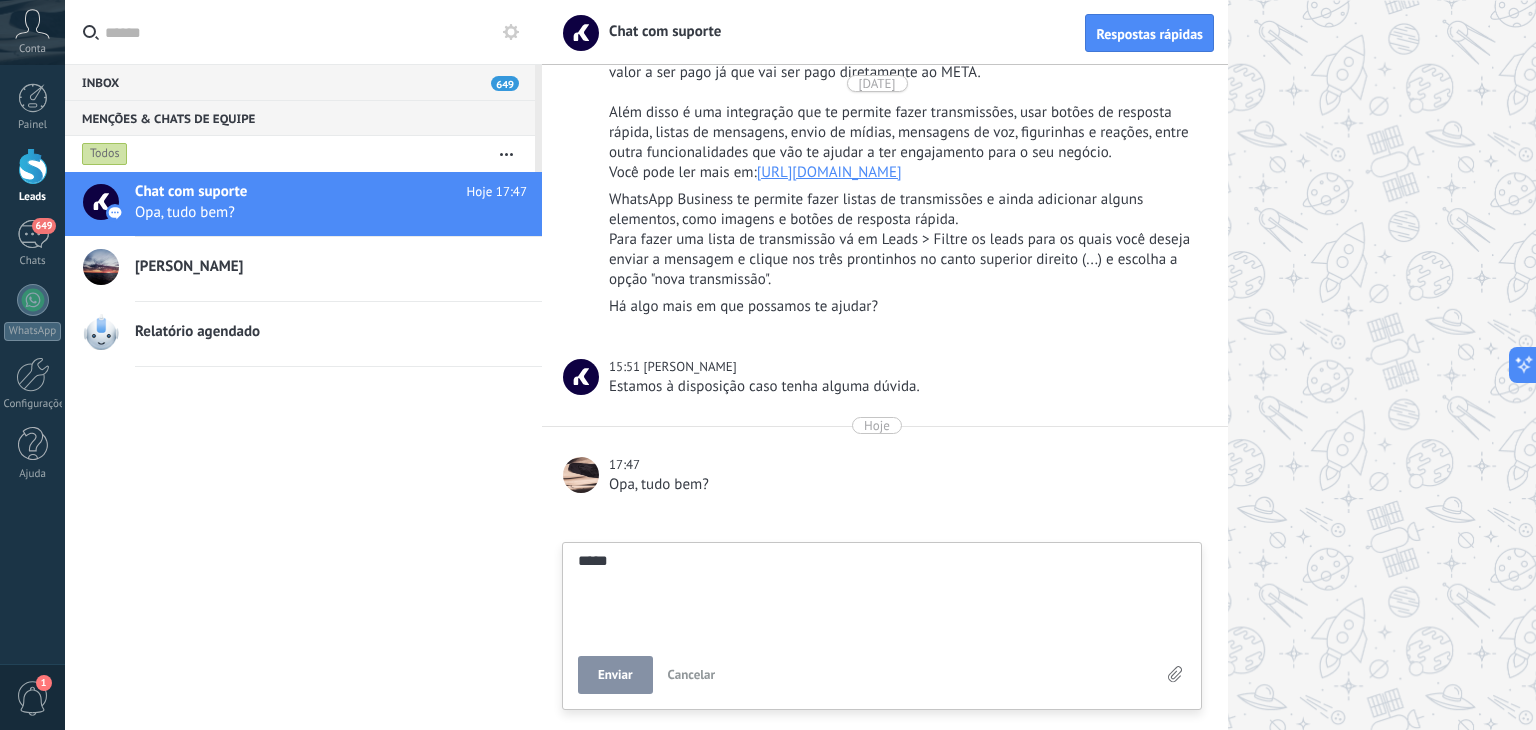 type on "******" 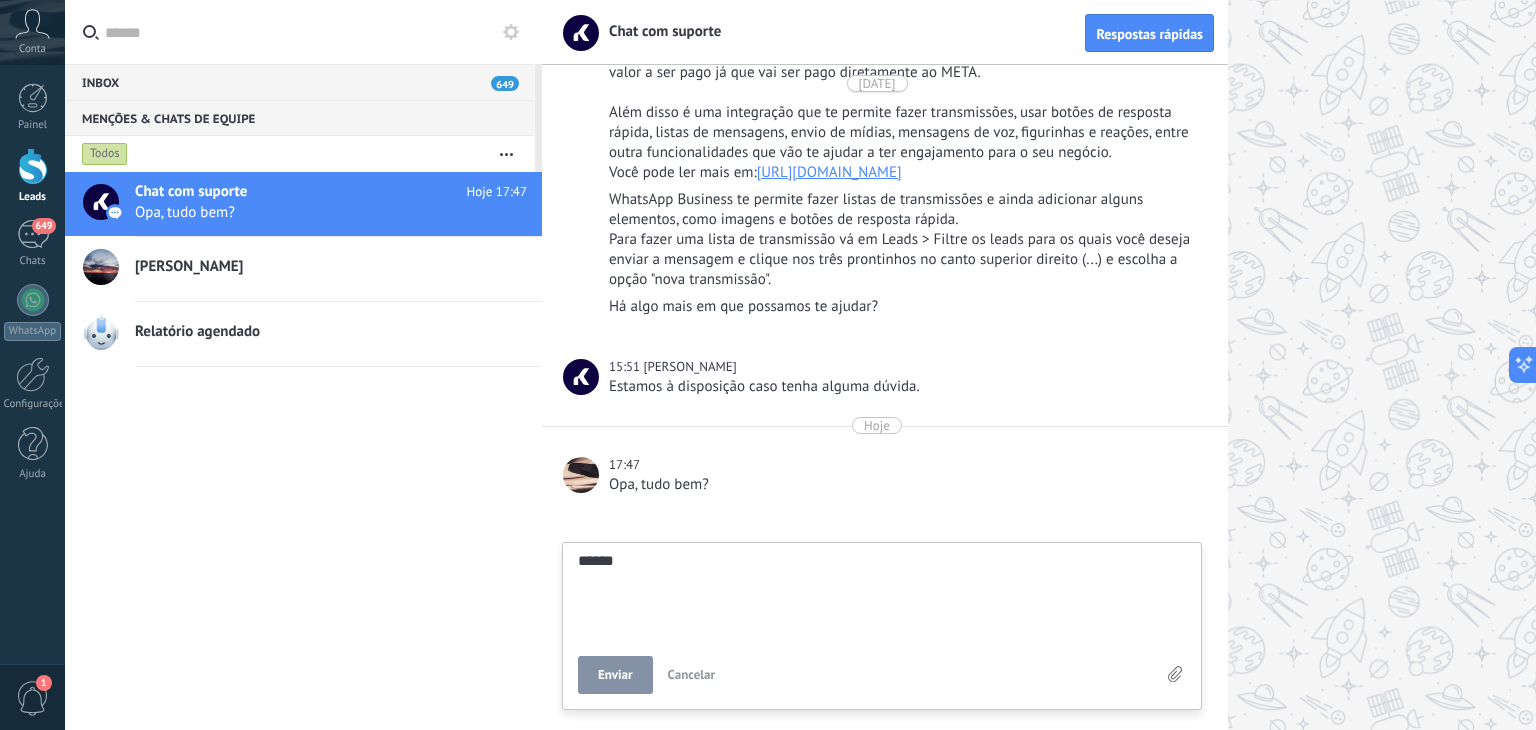type on "******" 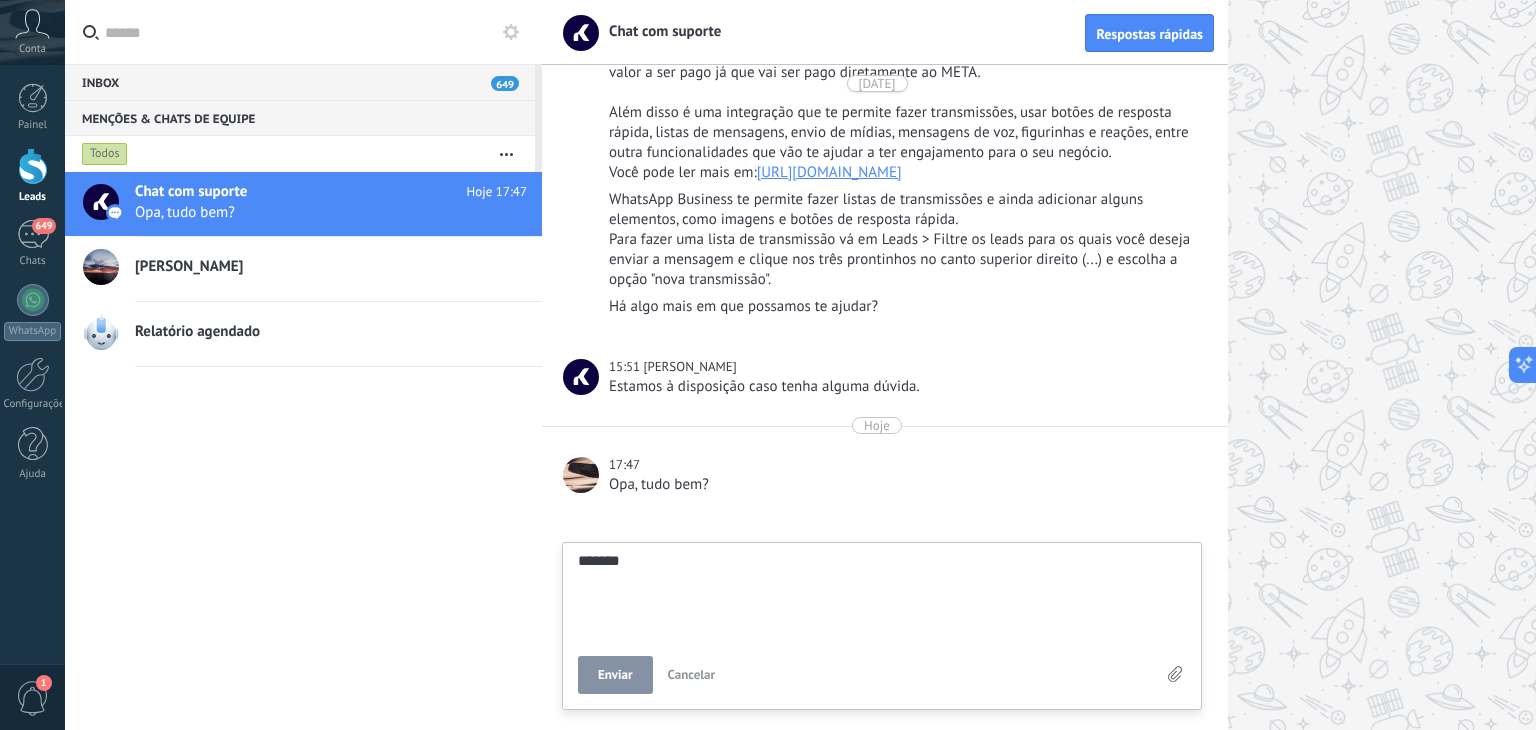type on "********" 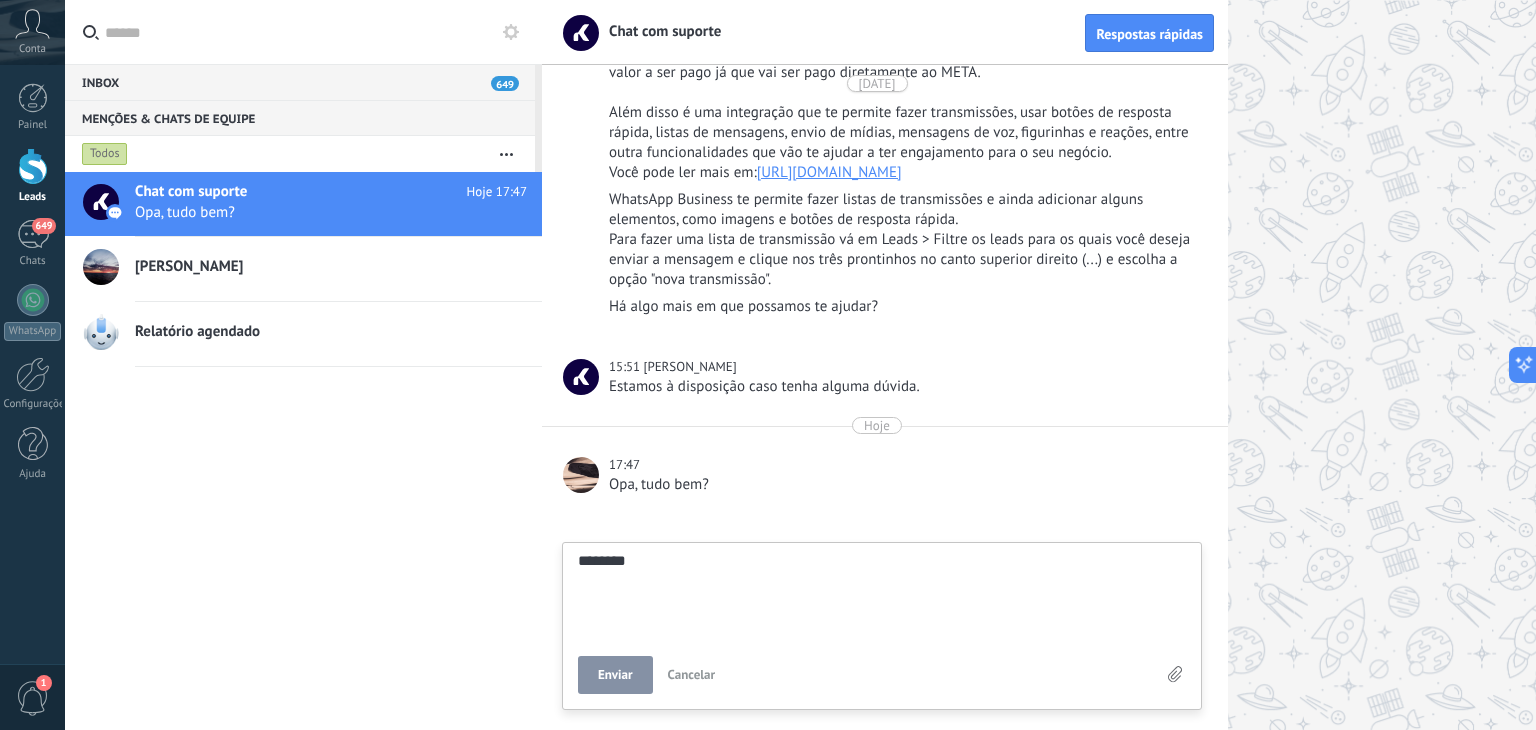 type on "*********" 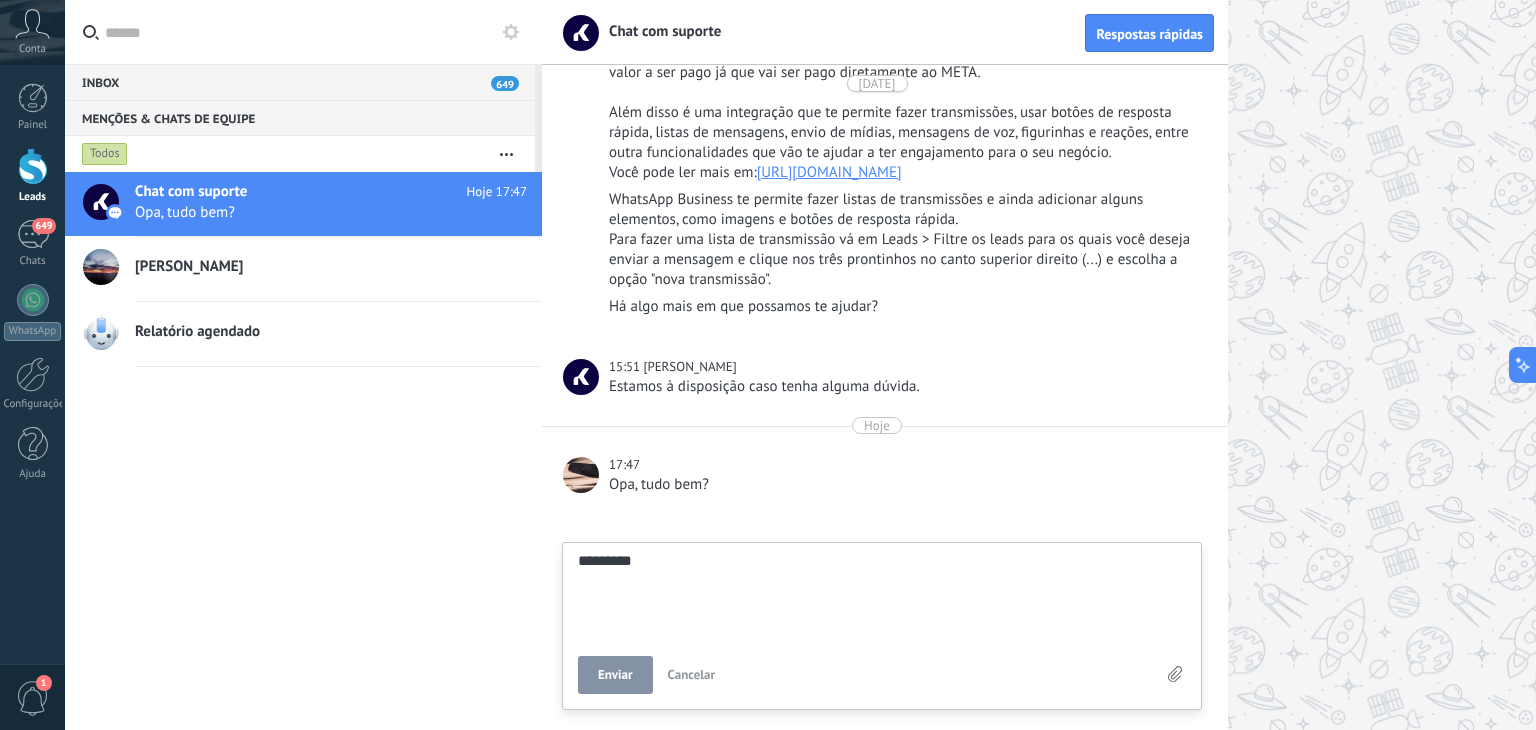 type on "**********" 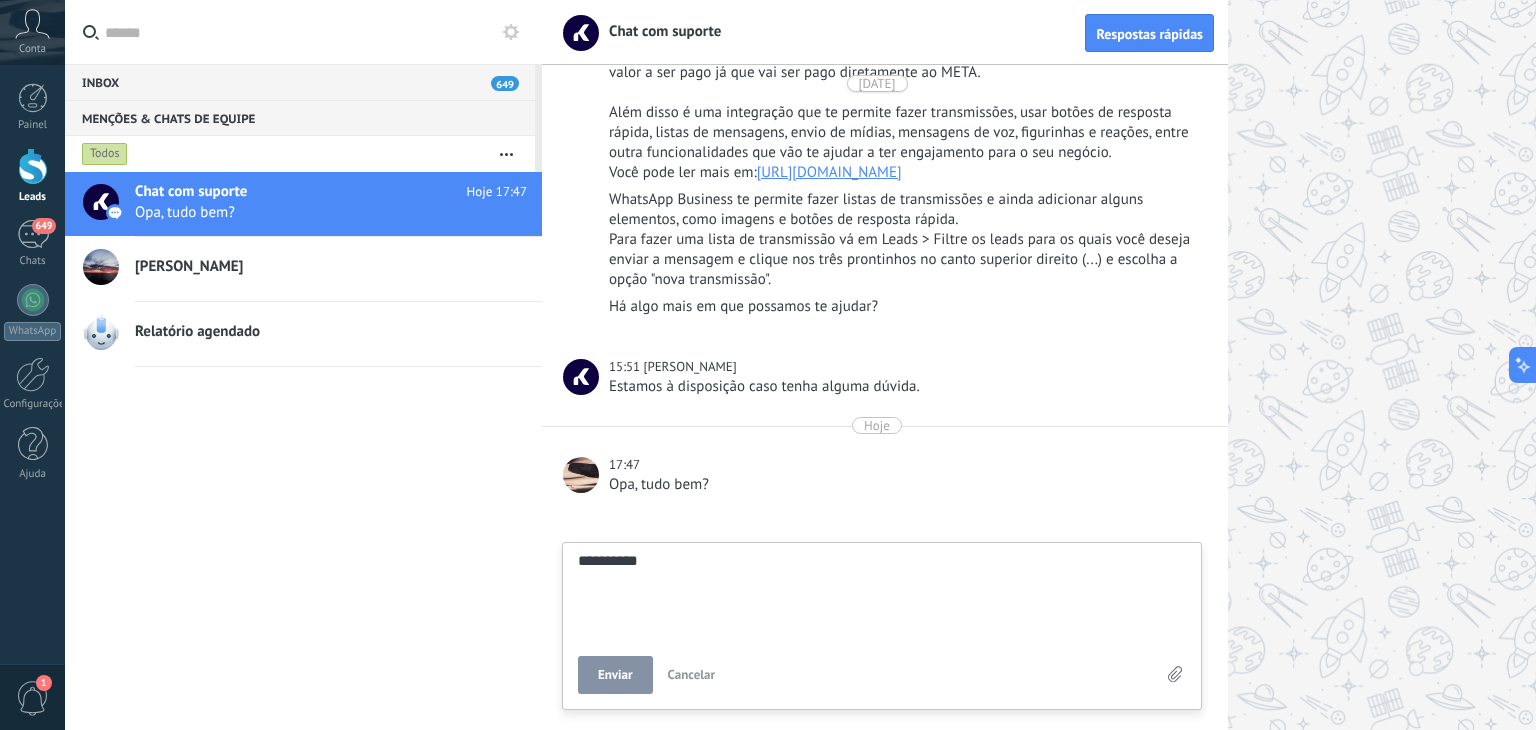 type on "**********" 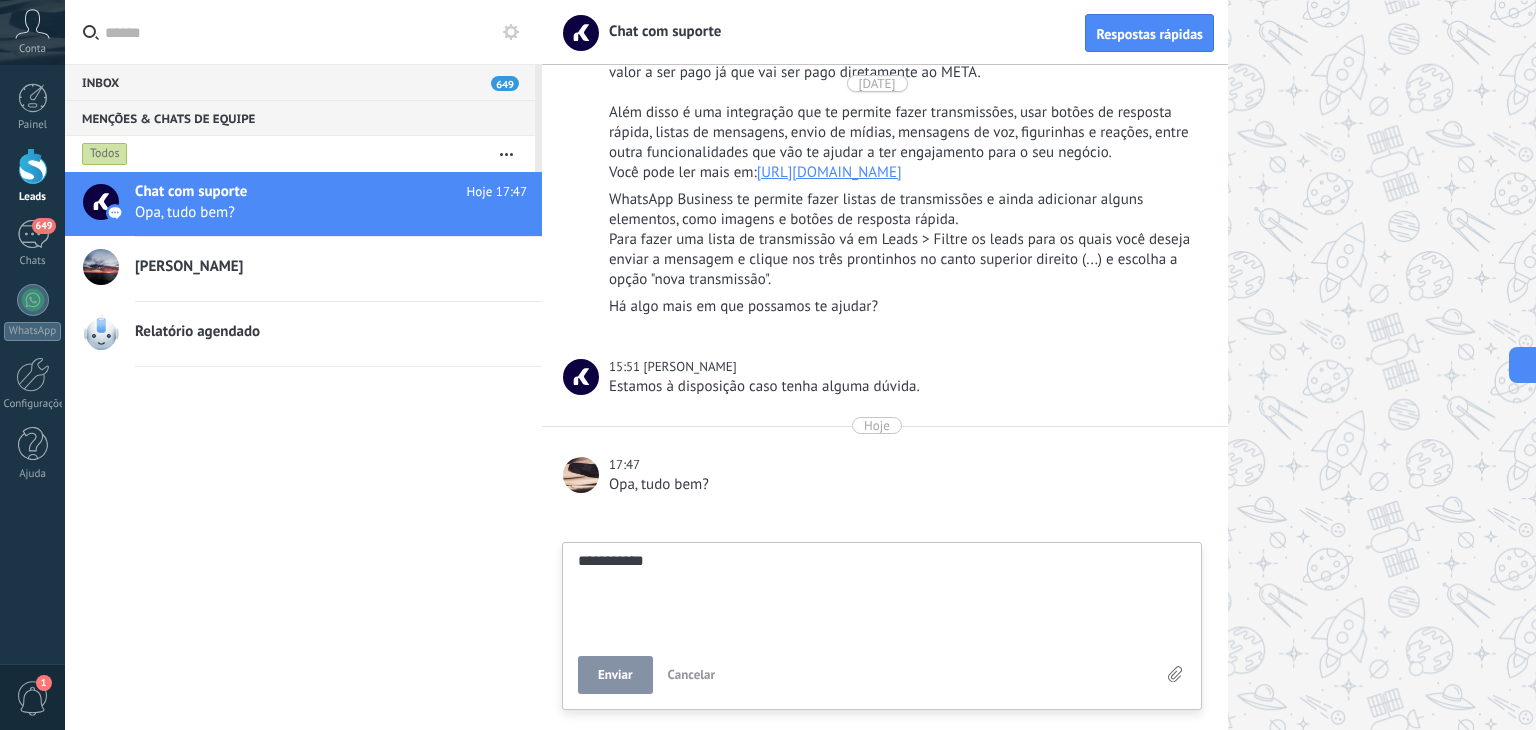 type on "**********" 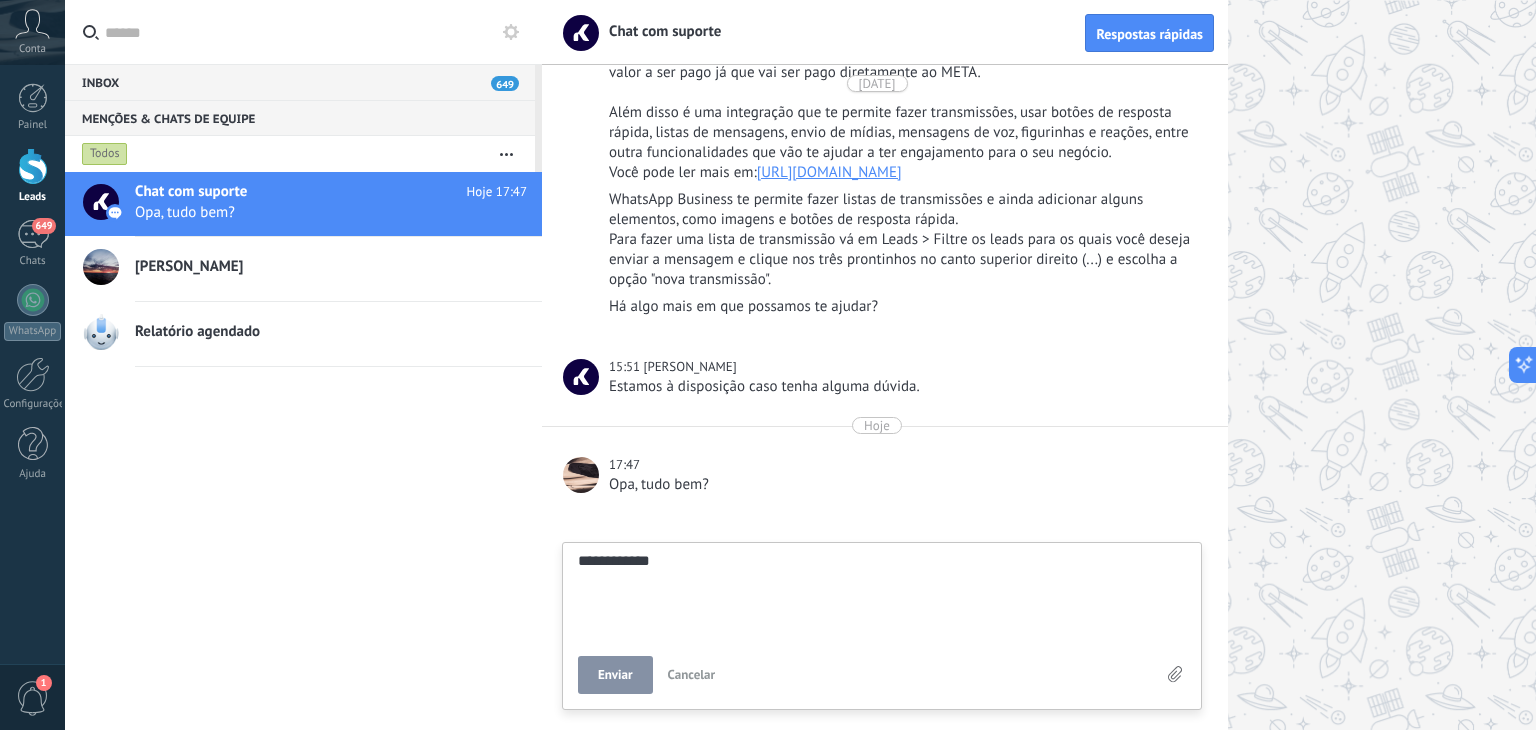 type on "**********" 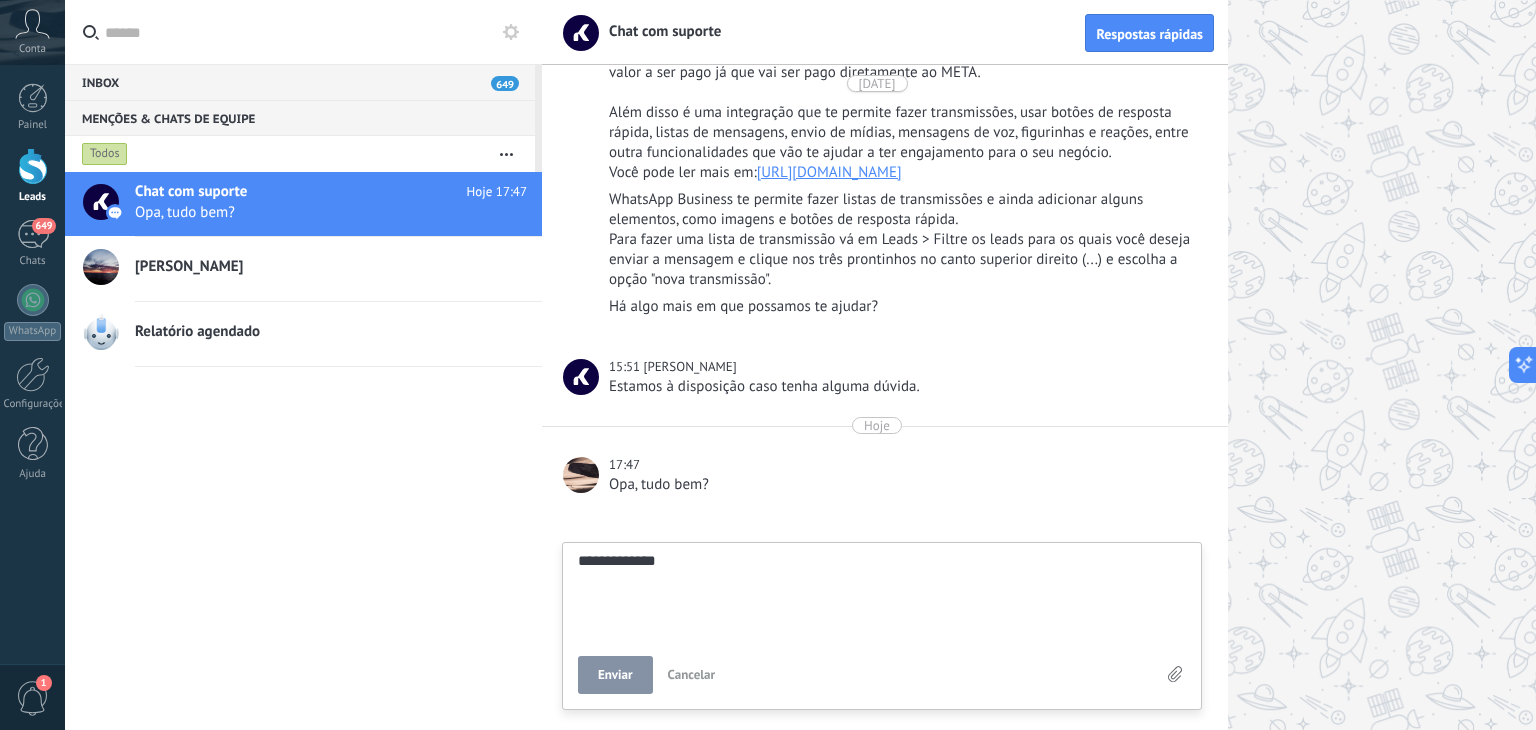 type on "**********" 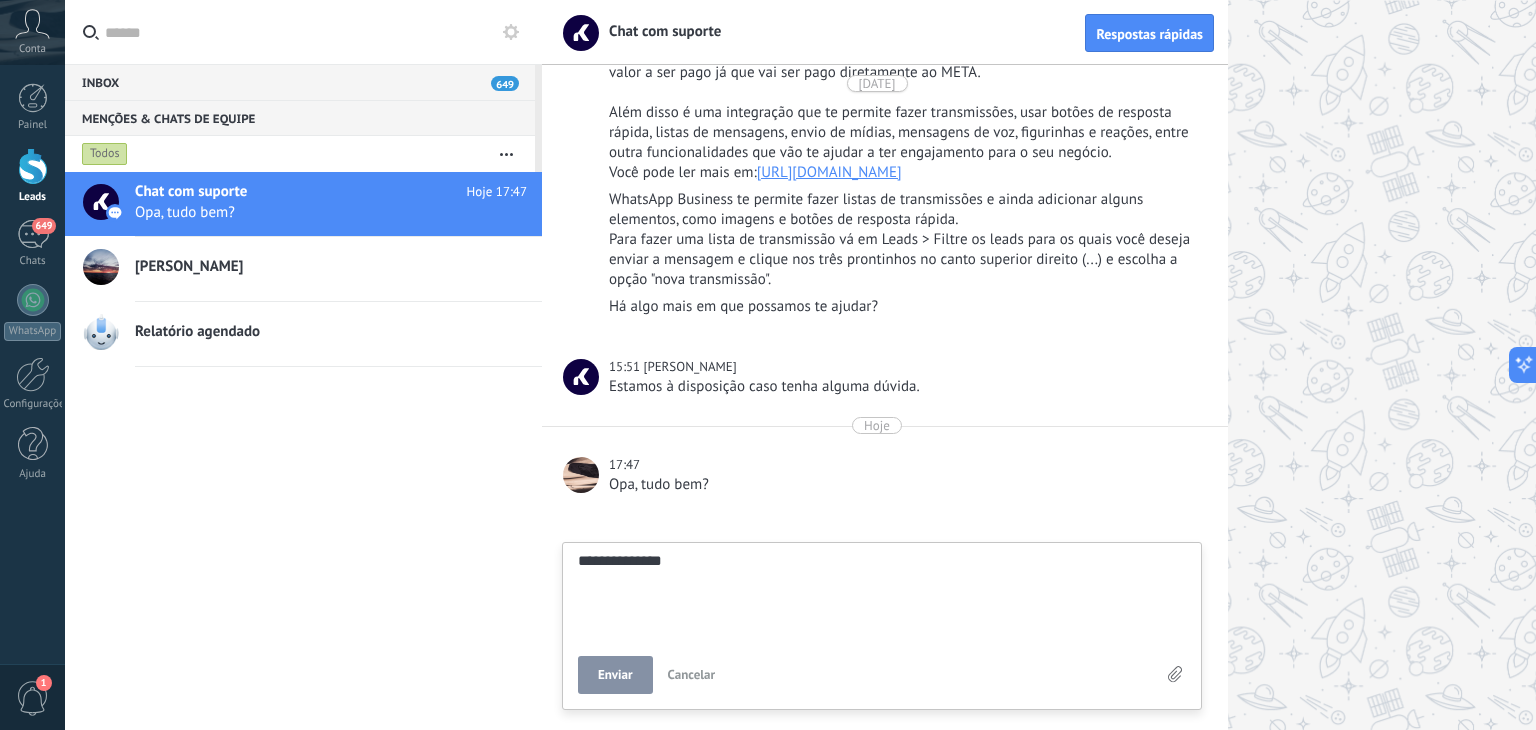type on "**********" 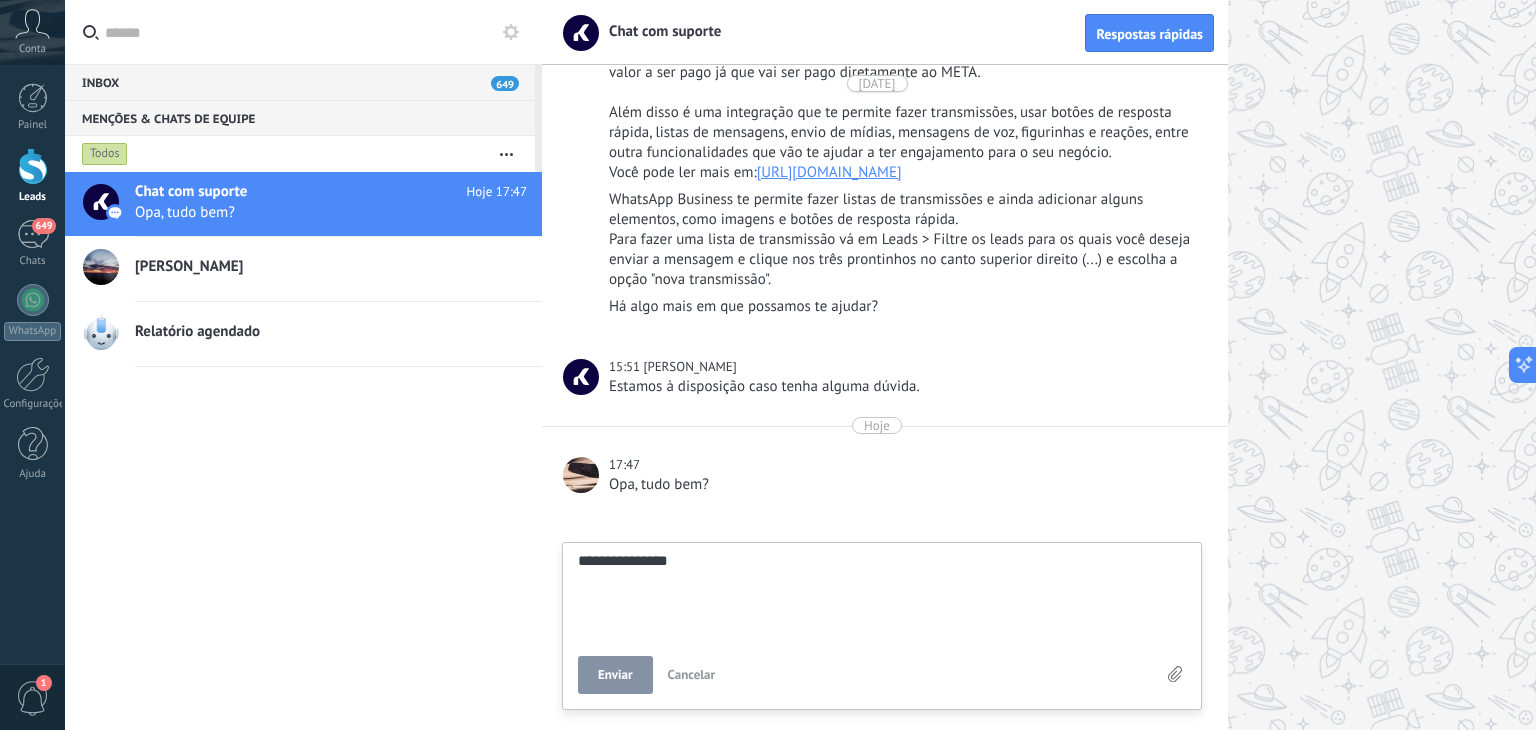 type on "**********" 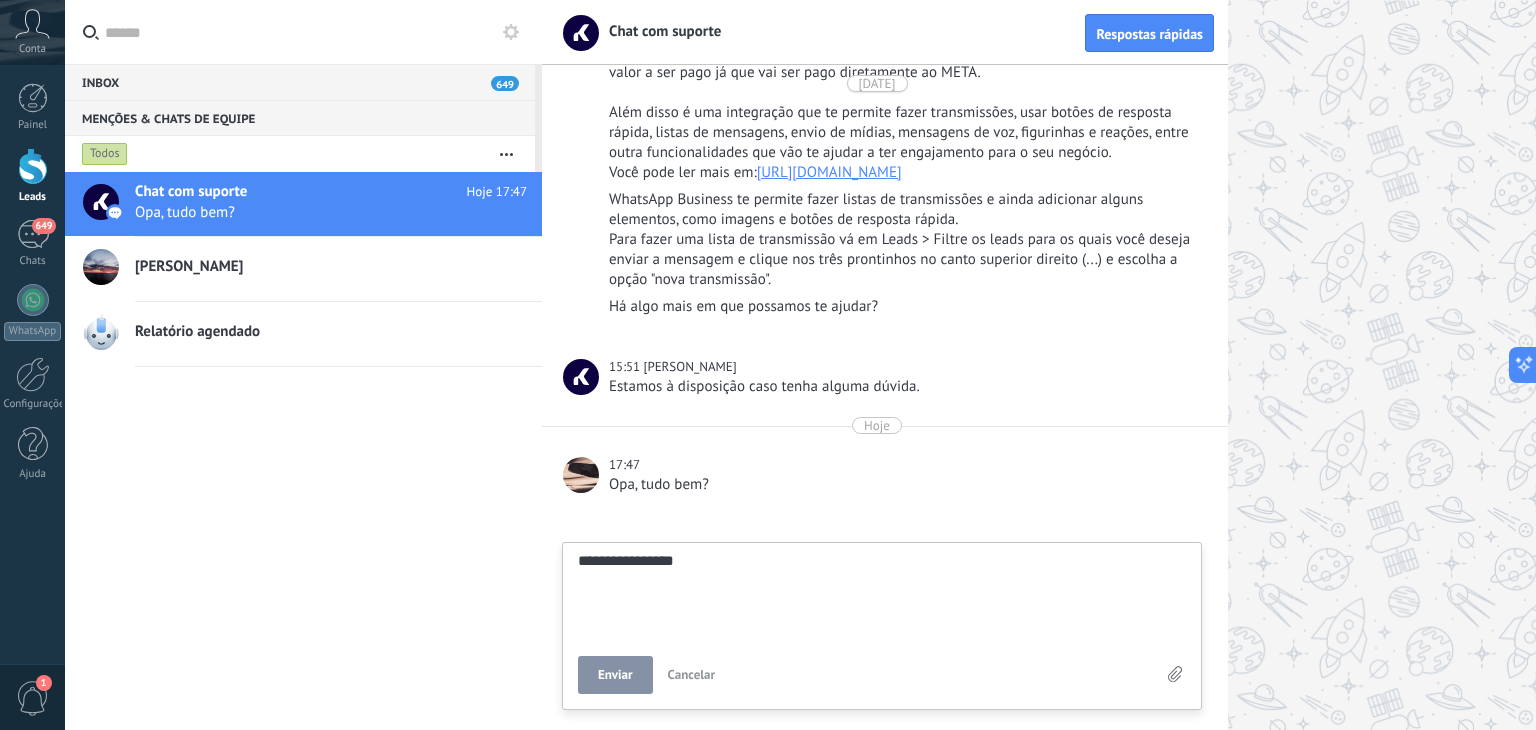 type on "**********" 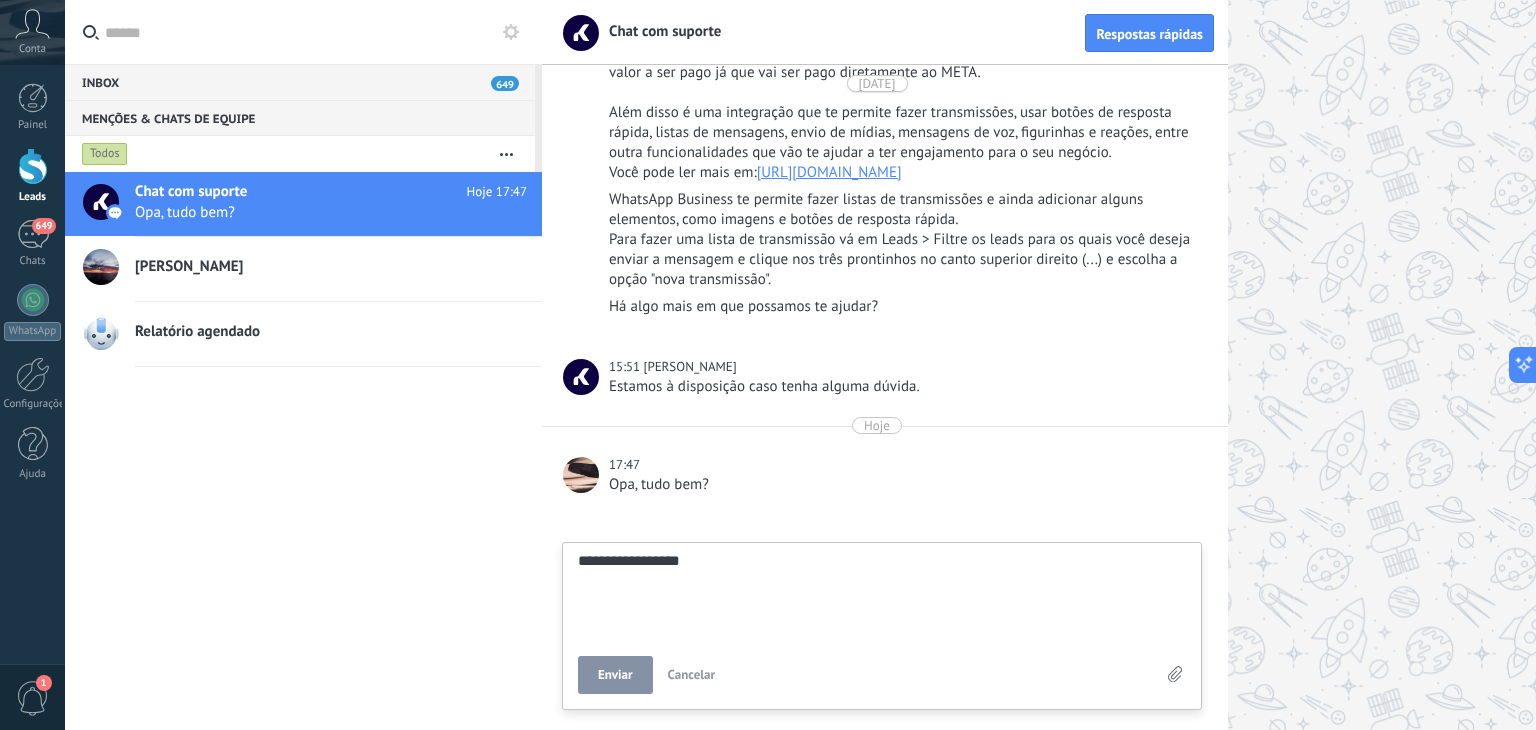 type on "**********" 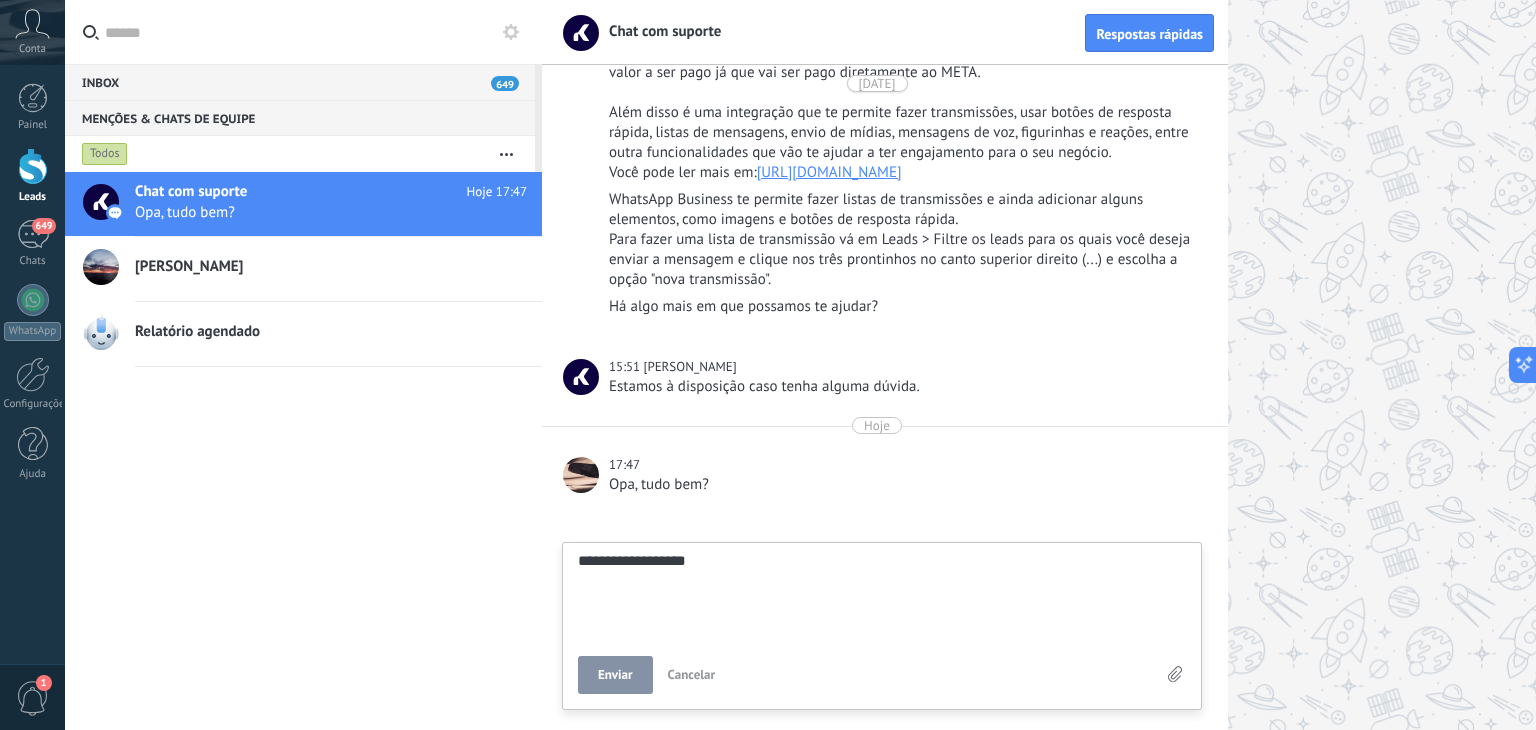 type on "**********" 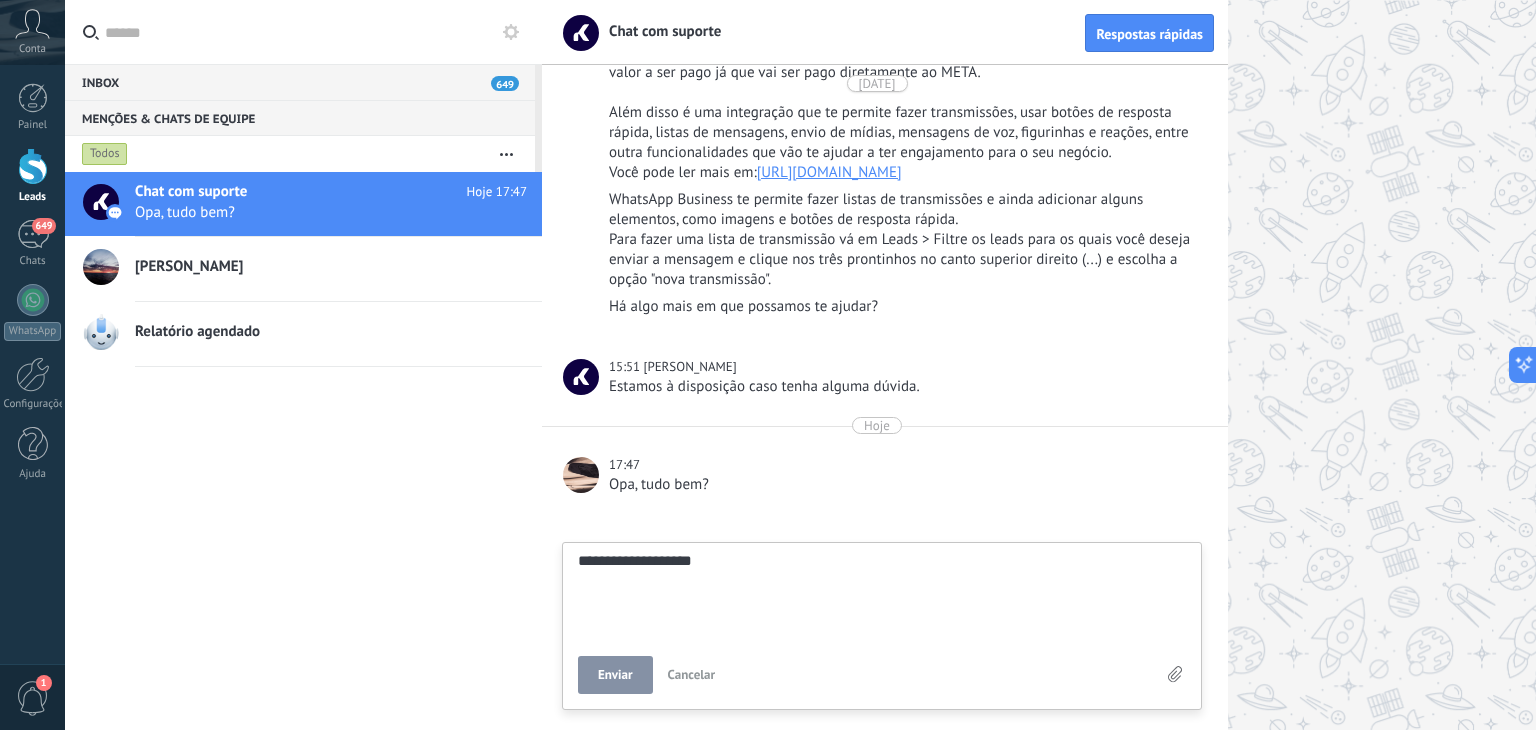 type on "**********" 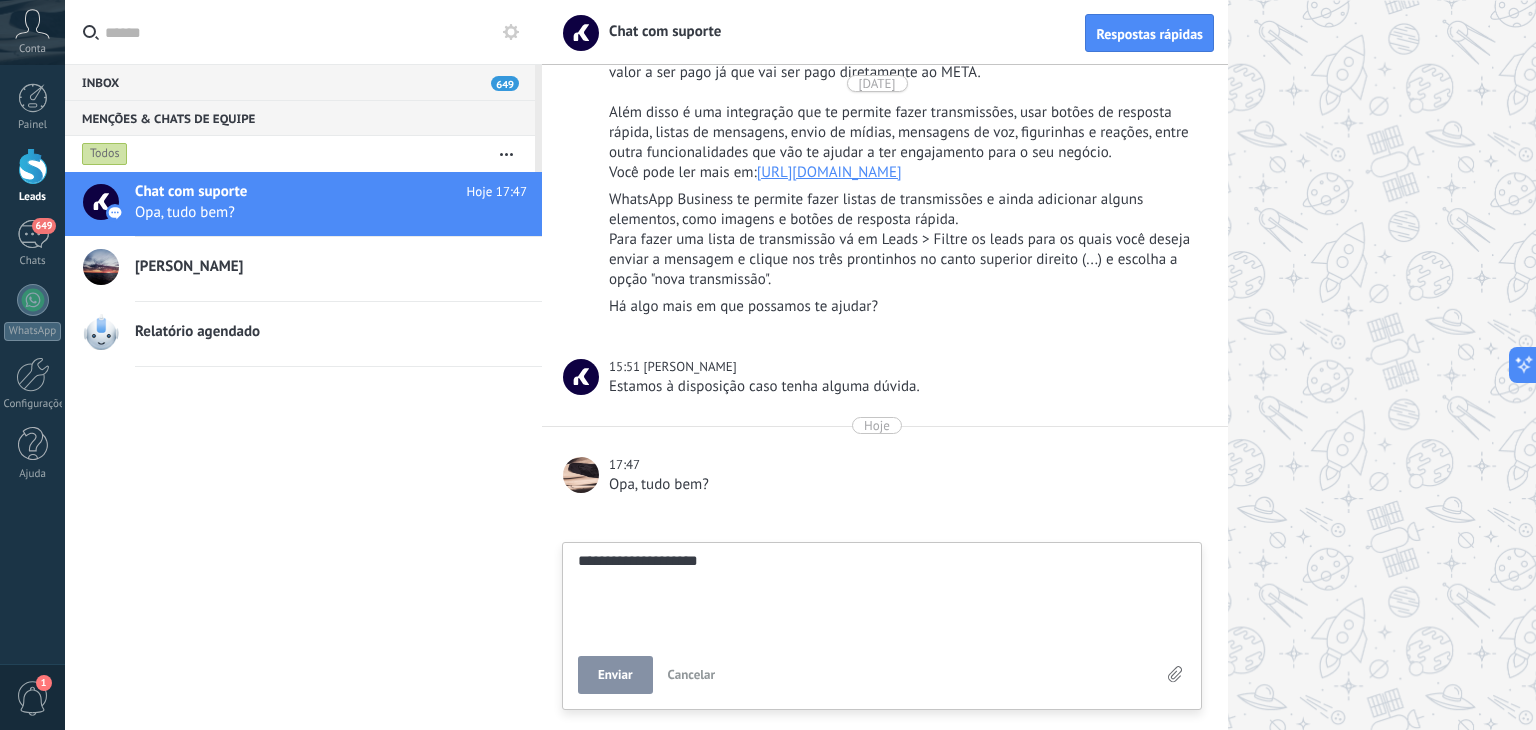 type on "**********" 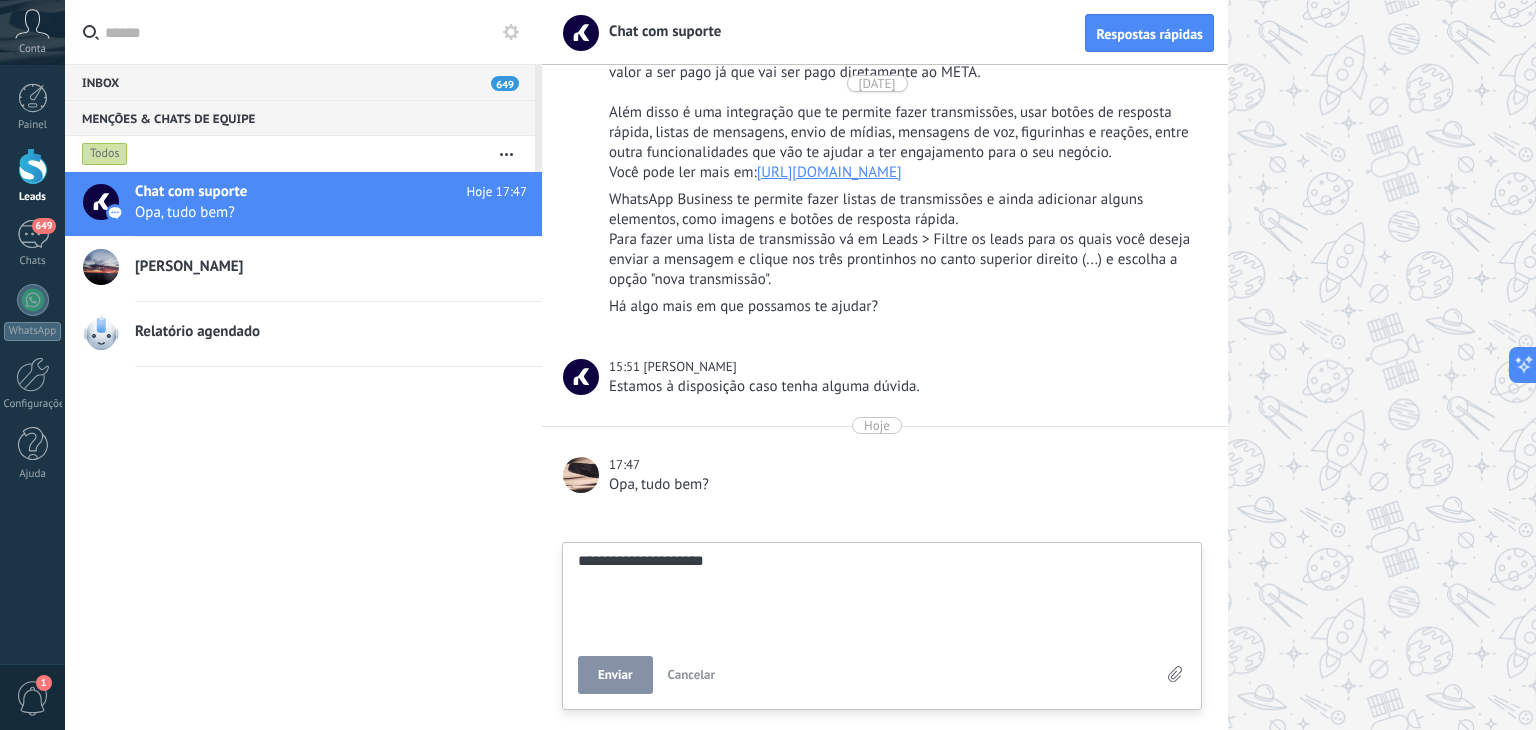 type on "**********" 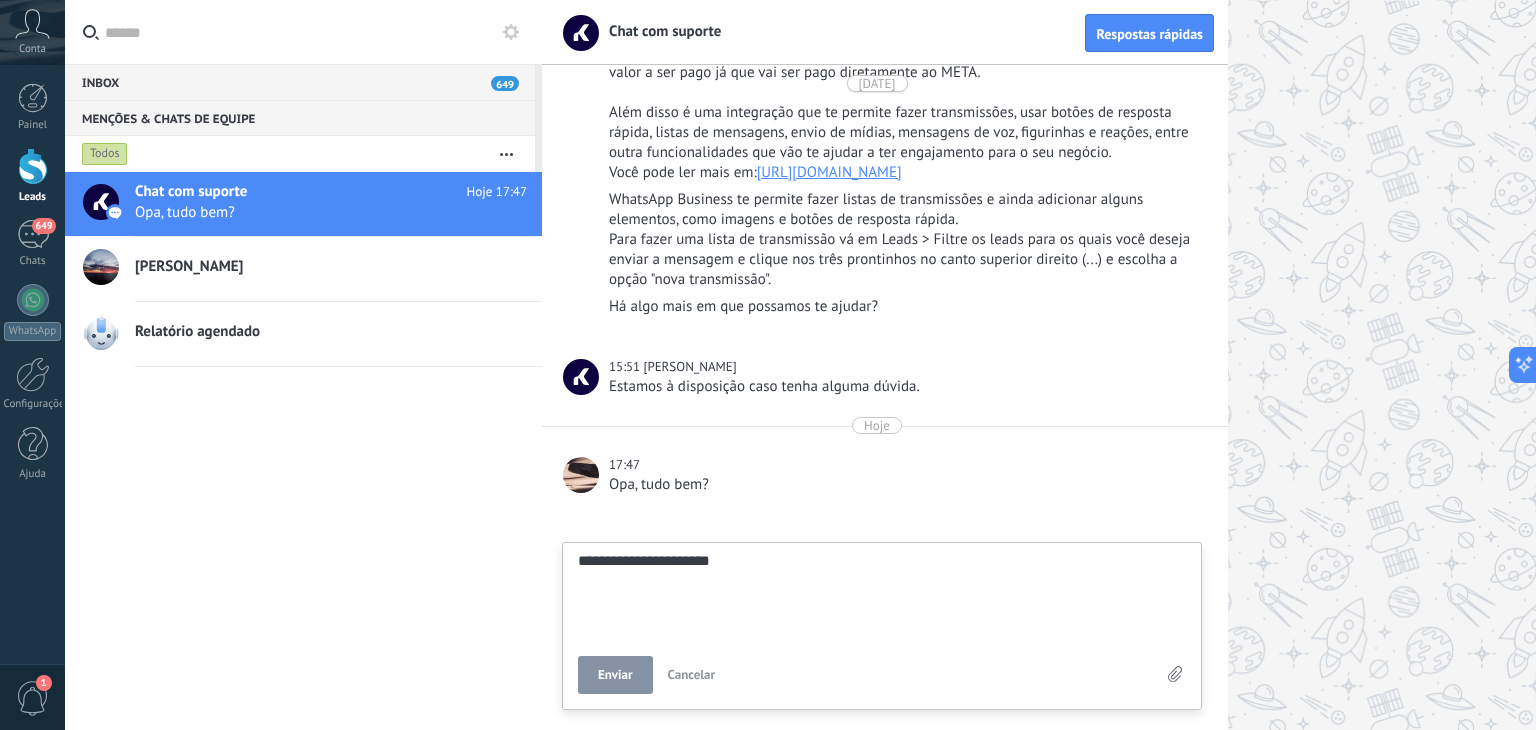 type on "**********" 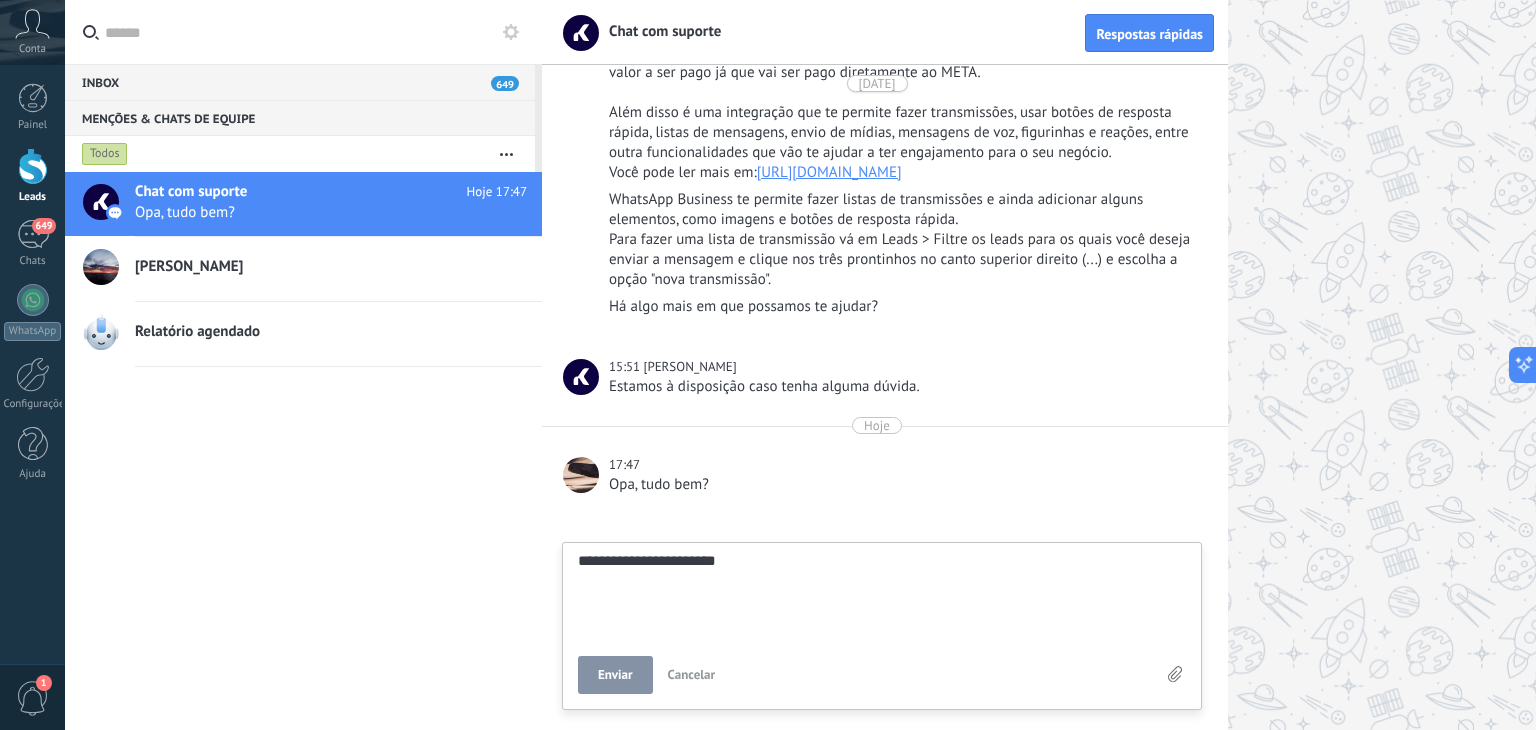 type on "**********" 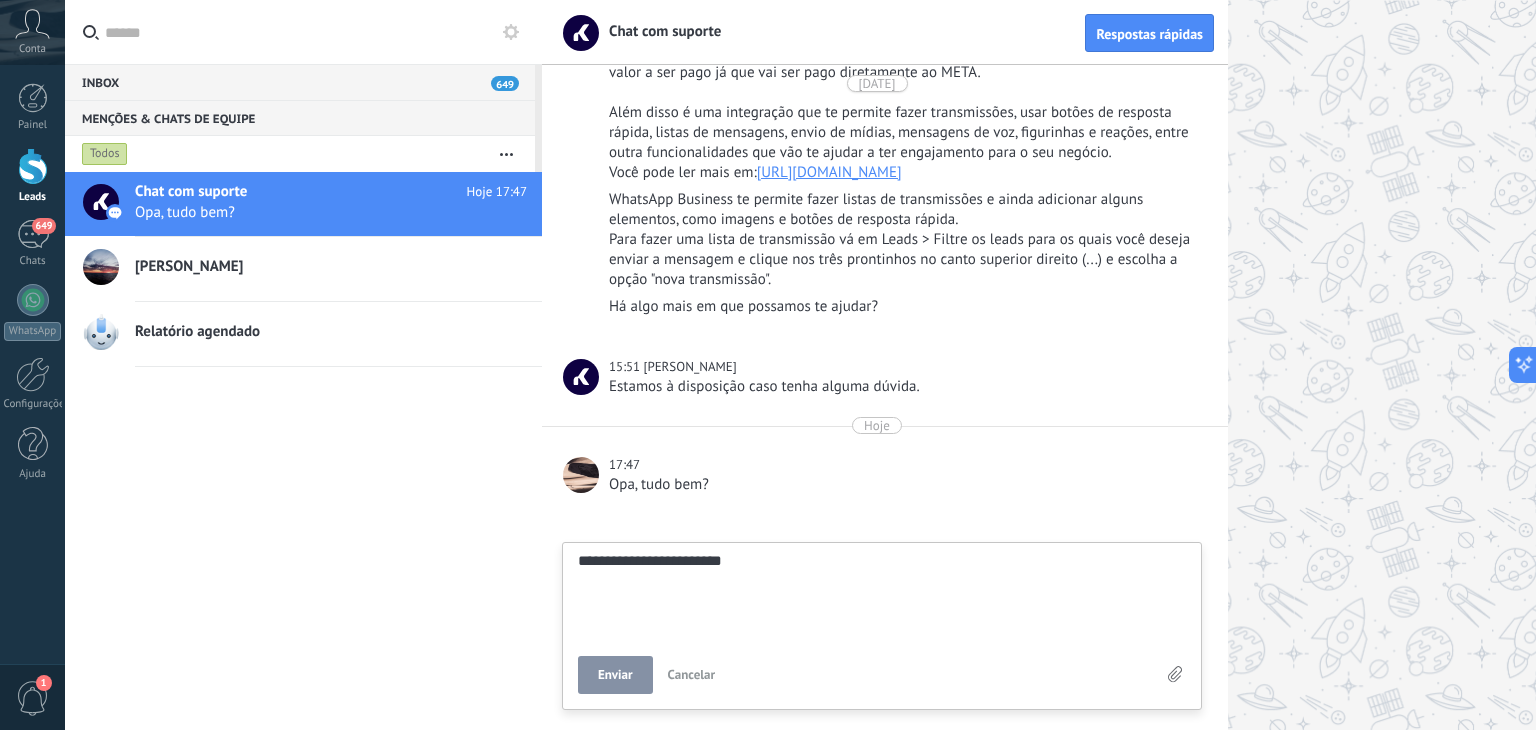 type on "**********" 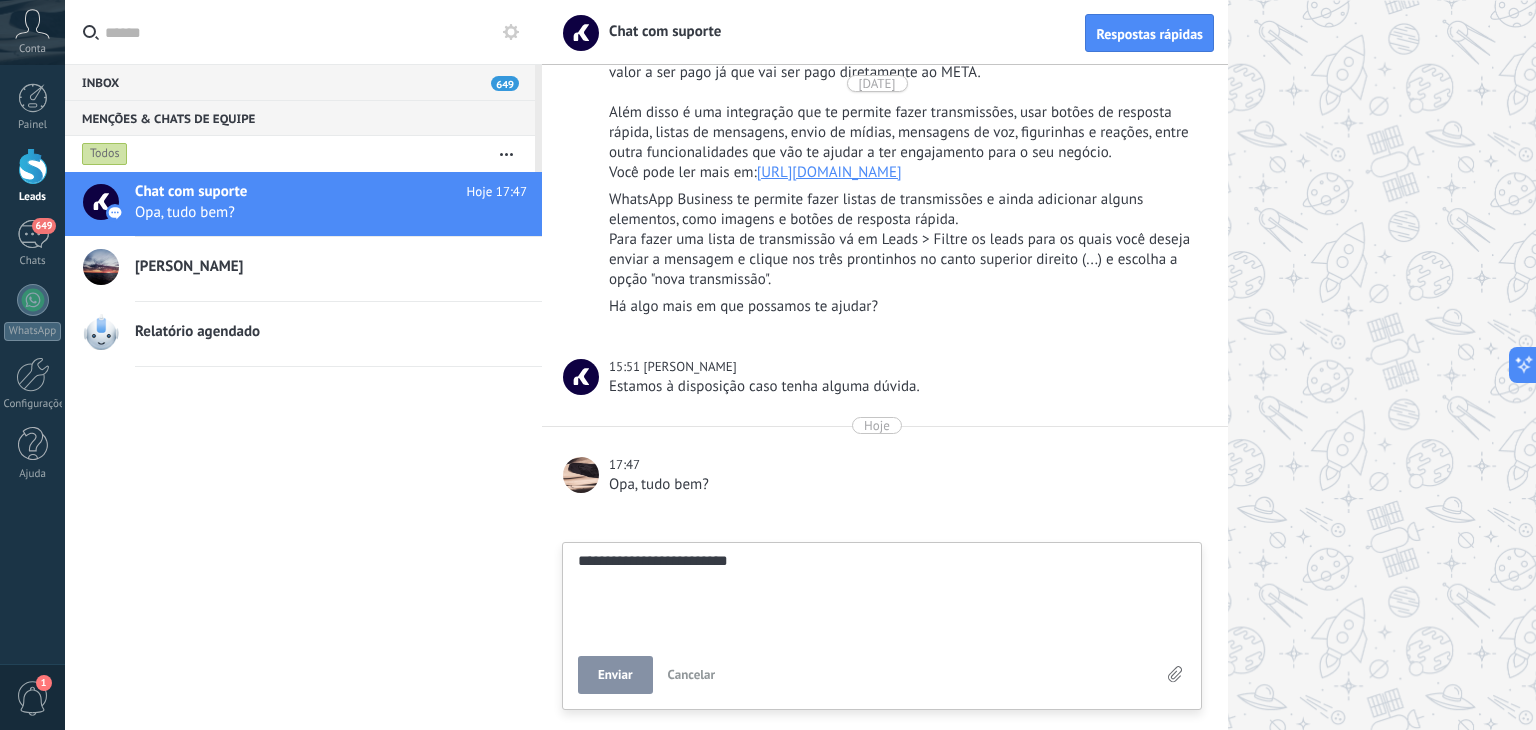 type on "**********" 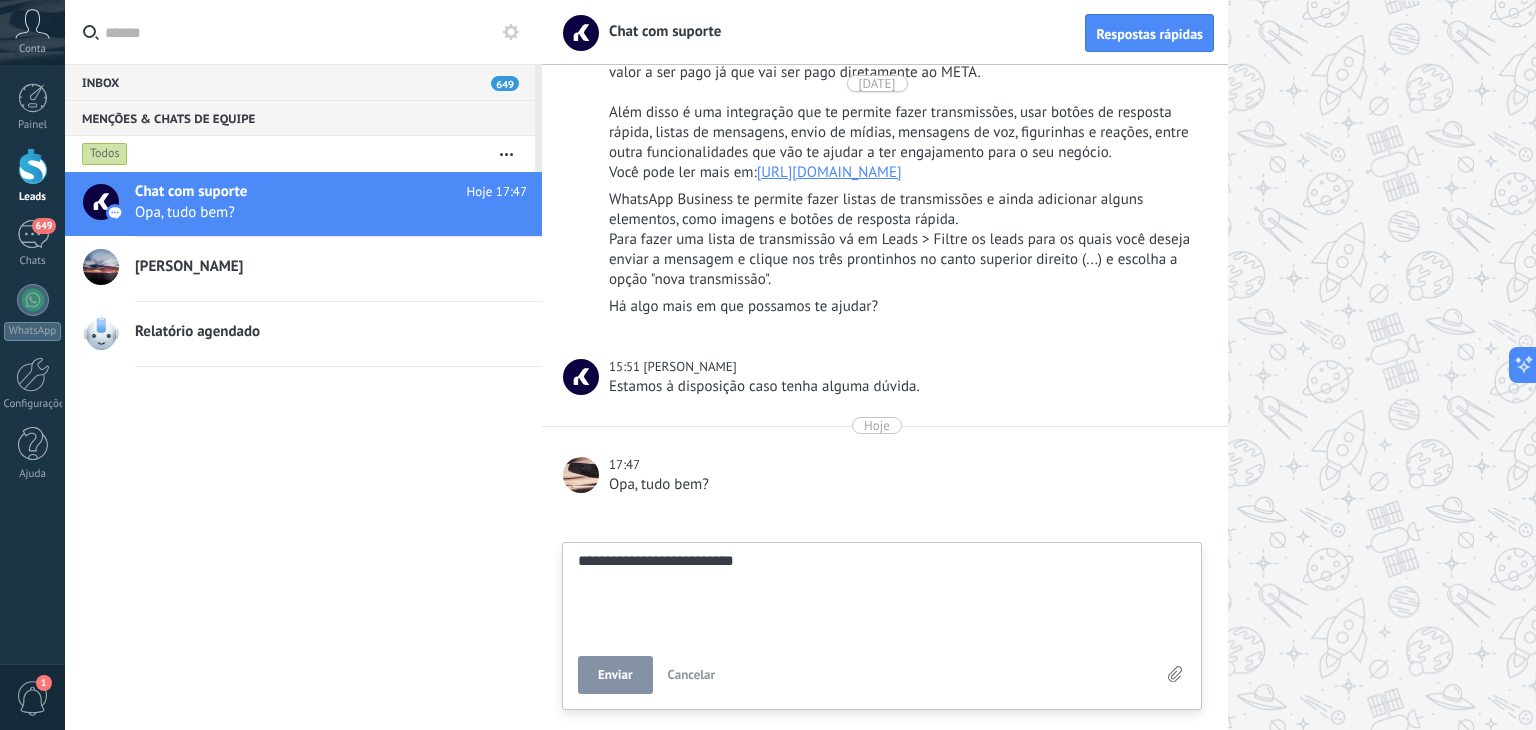 type on "**********" 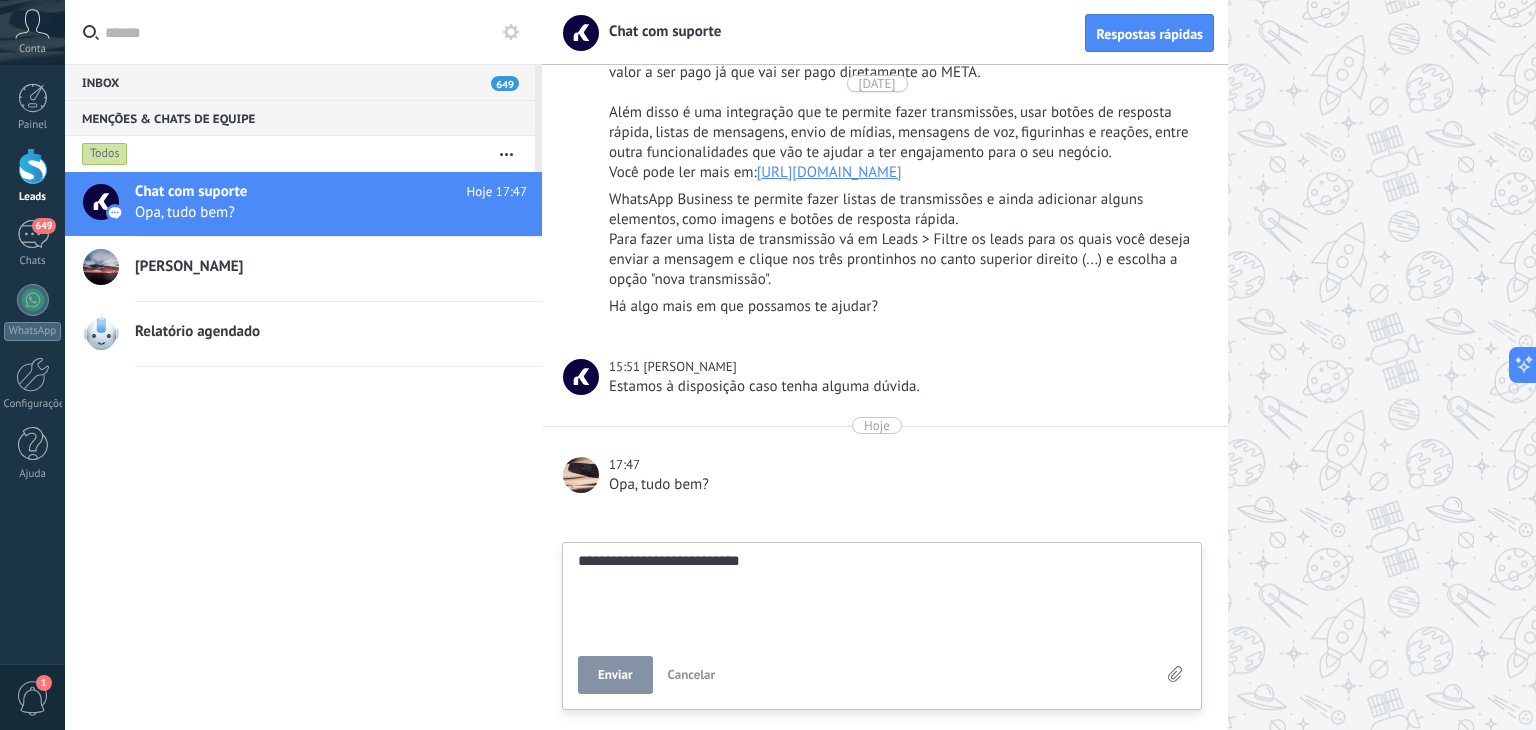 type on "**********" 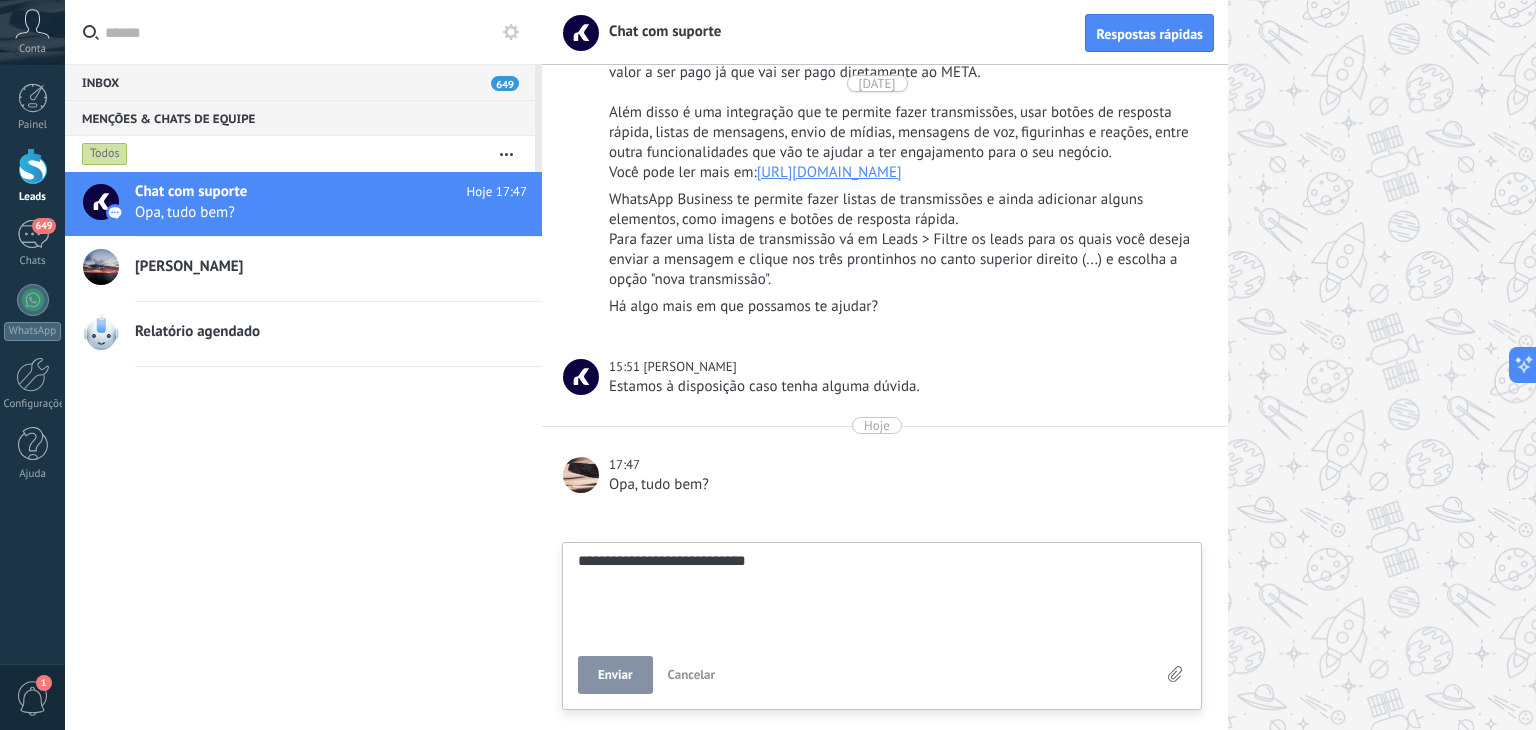 type on "**********" 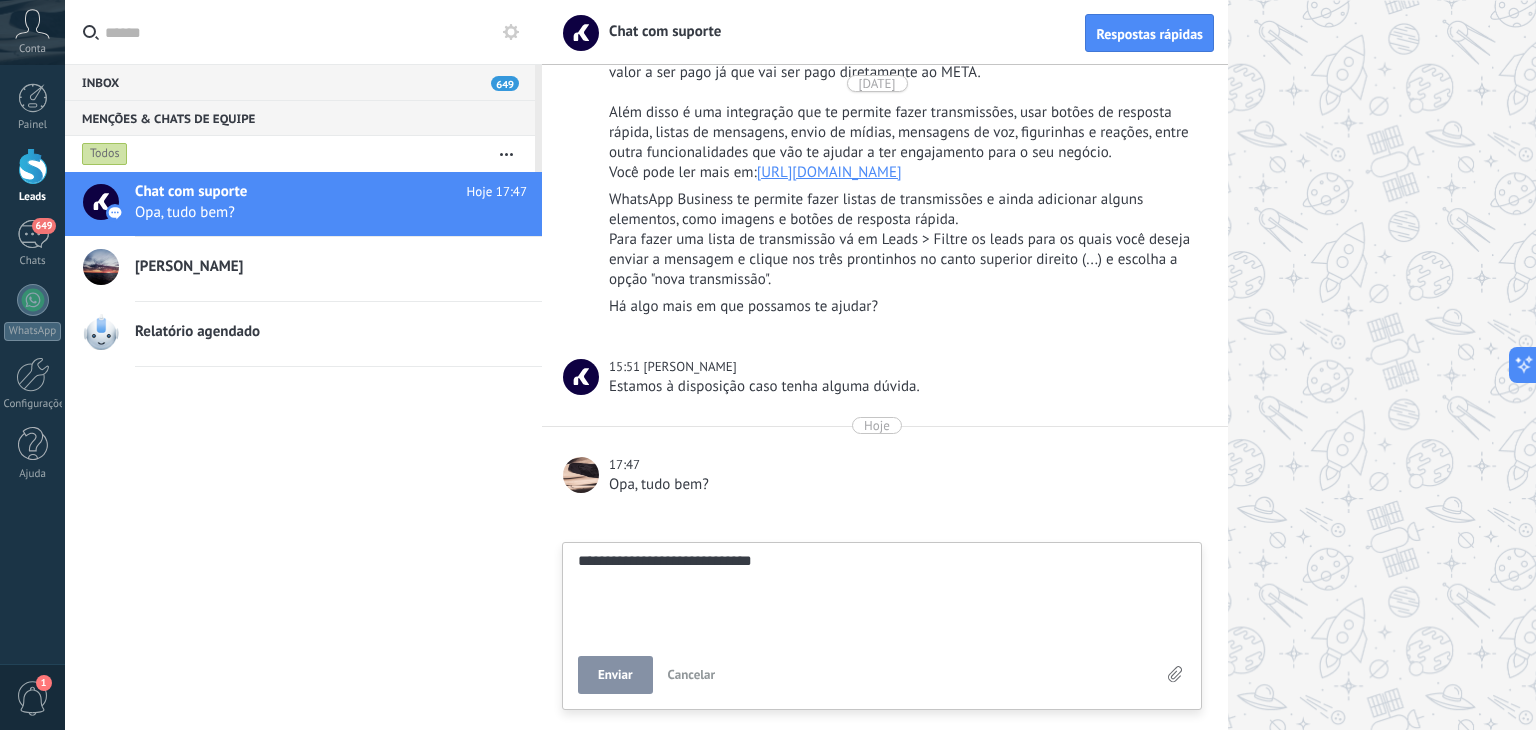 type on "**********" 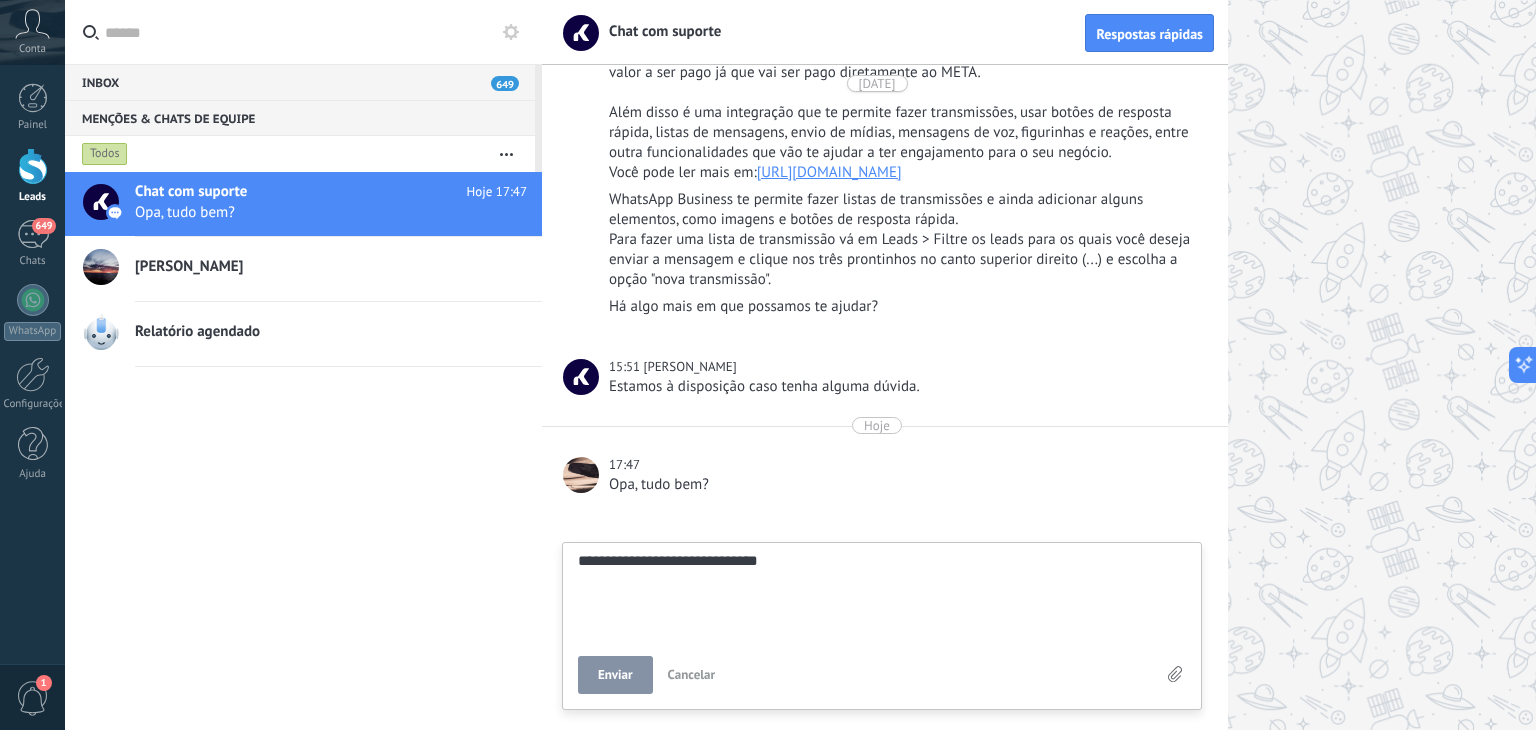 type on "**********" 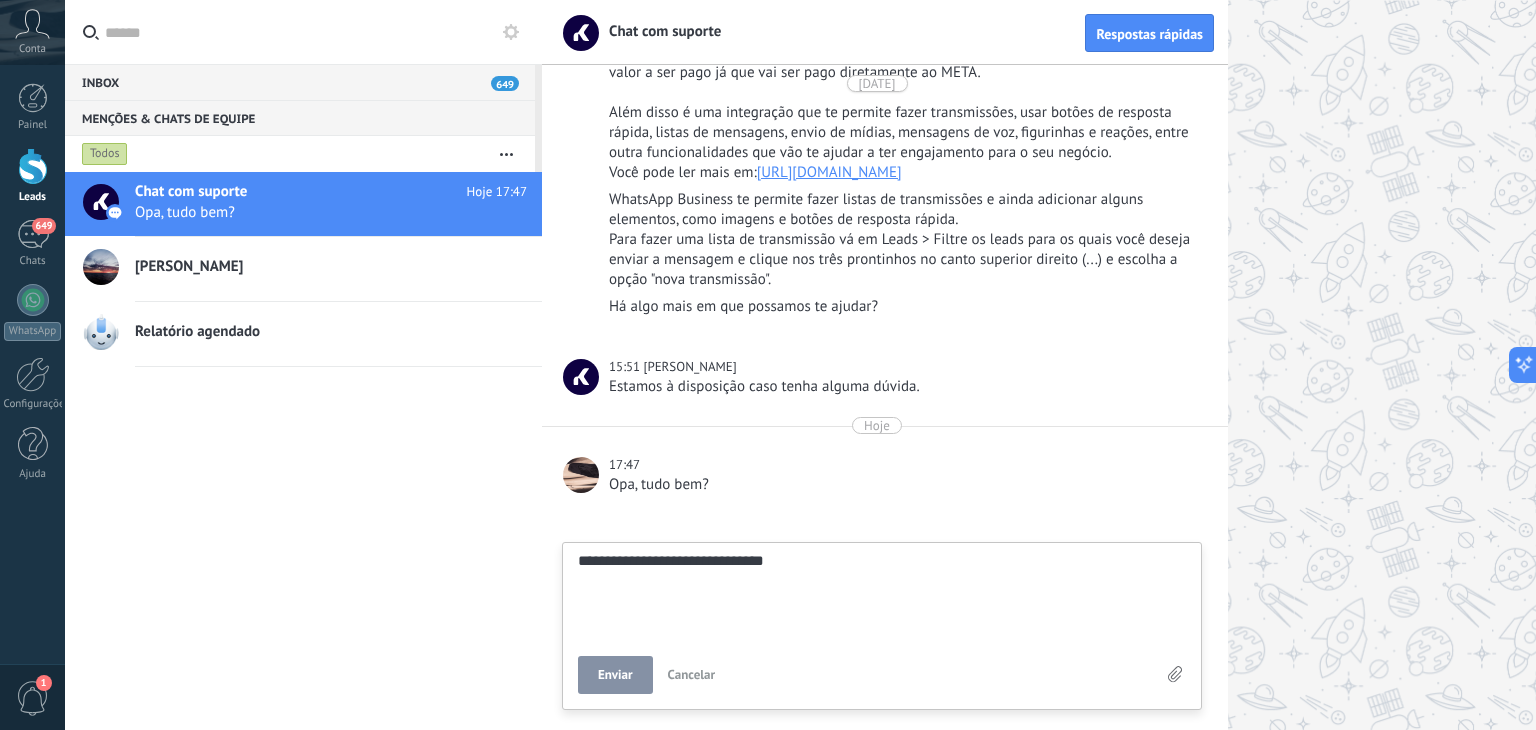 type on "**********" 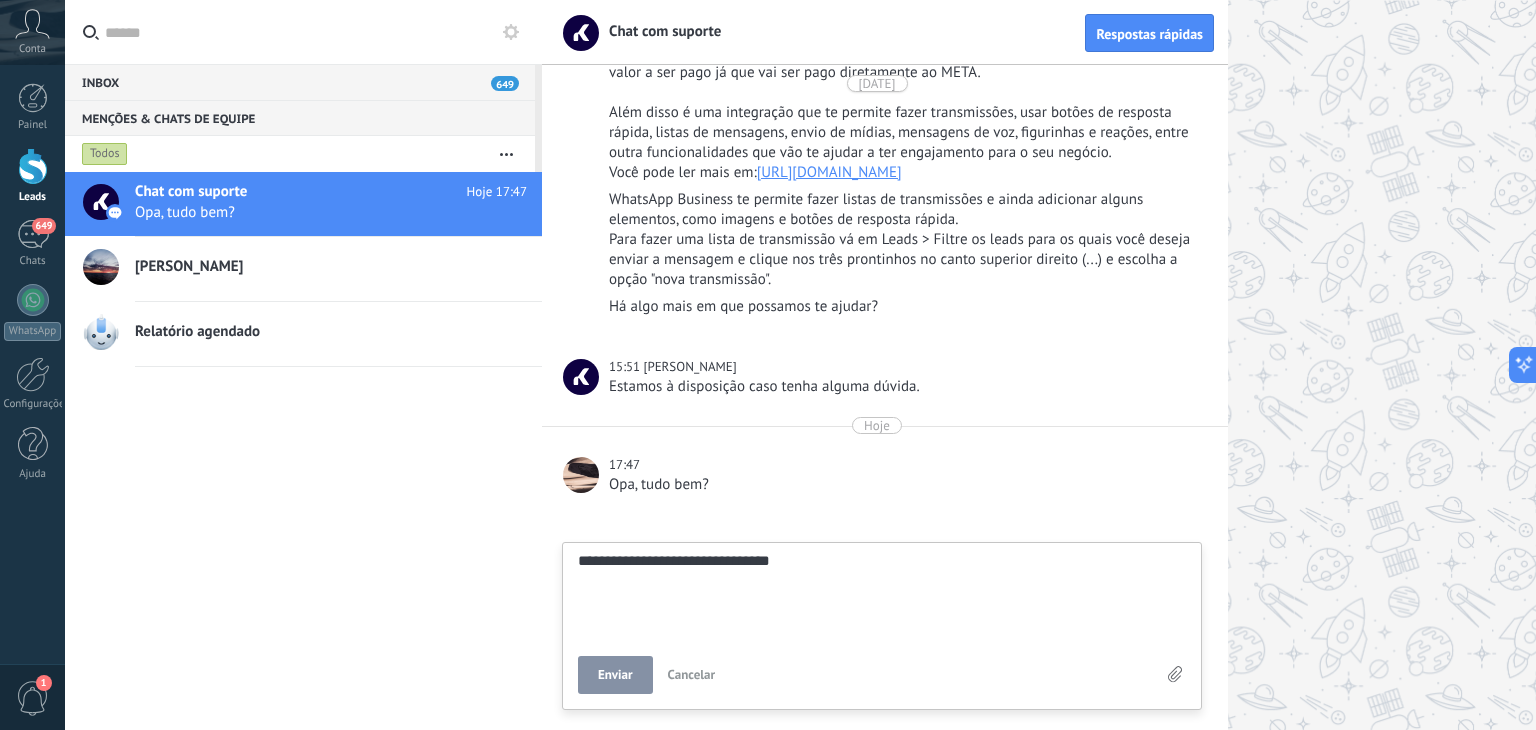 type on "**********" 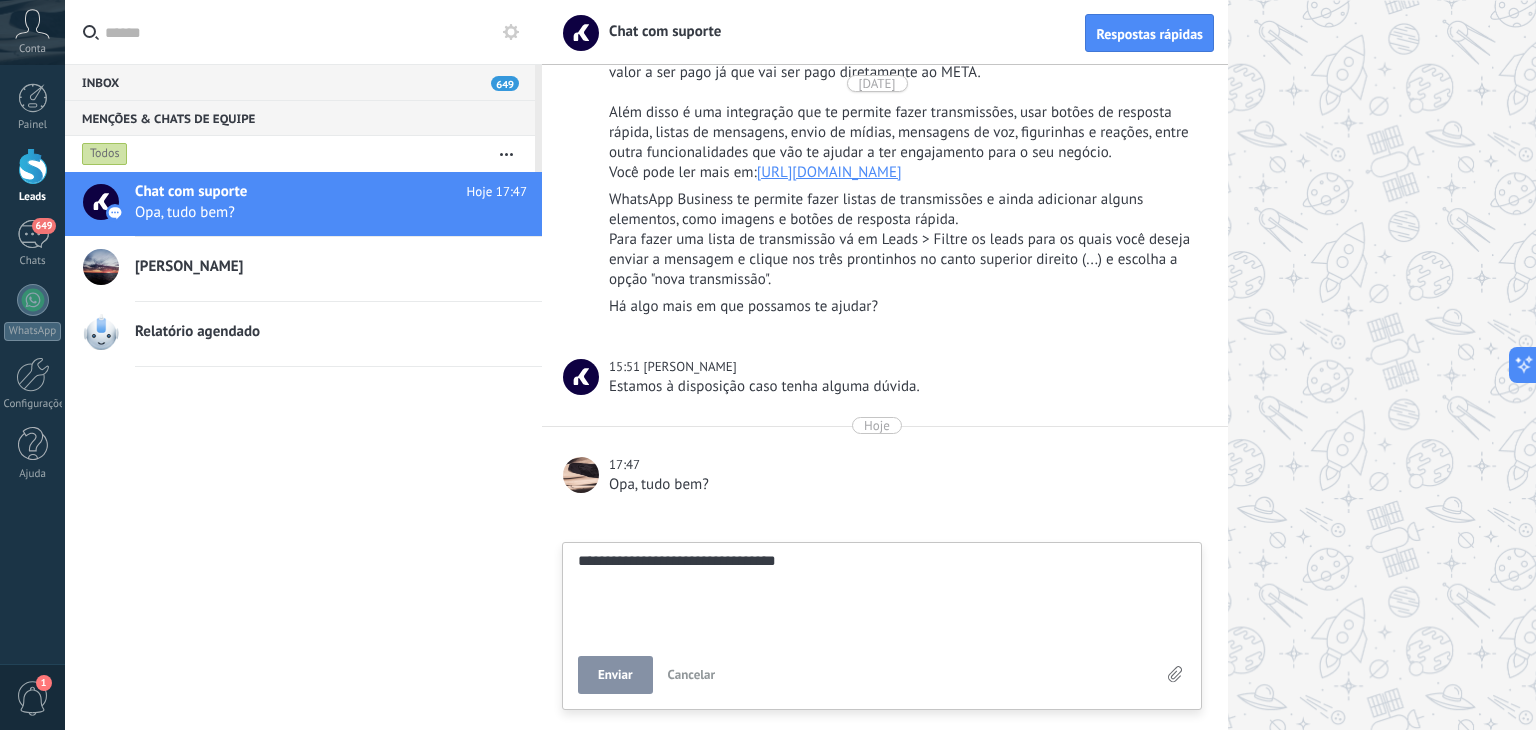 type on "**********" 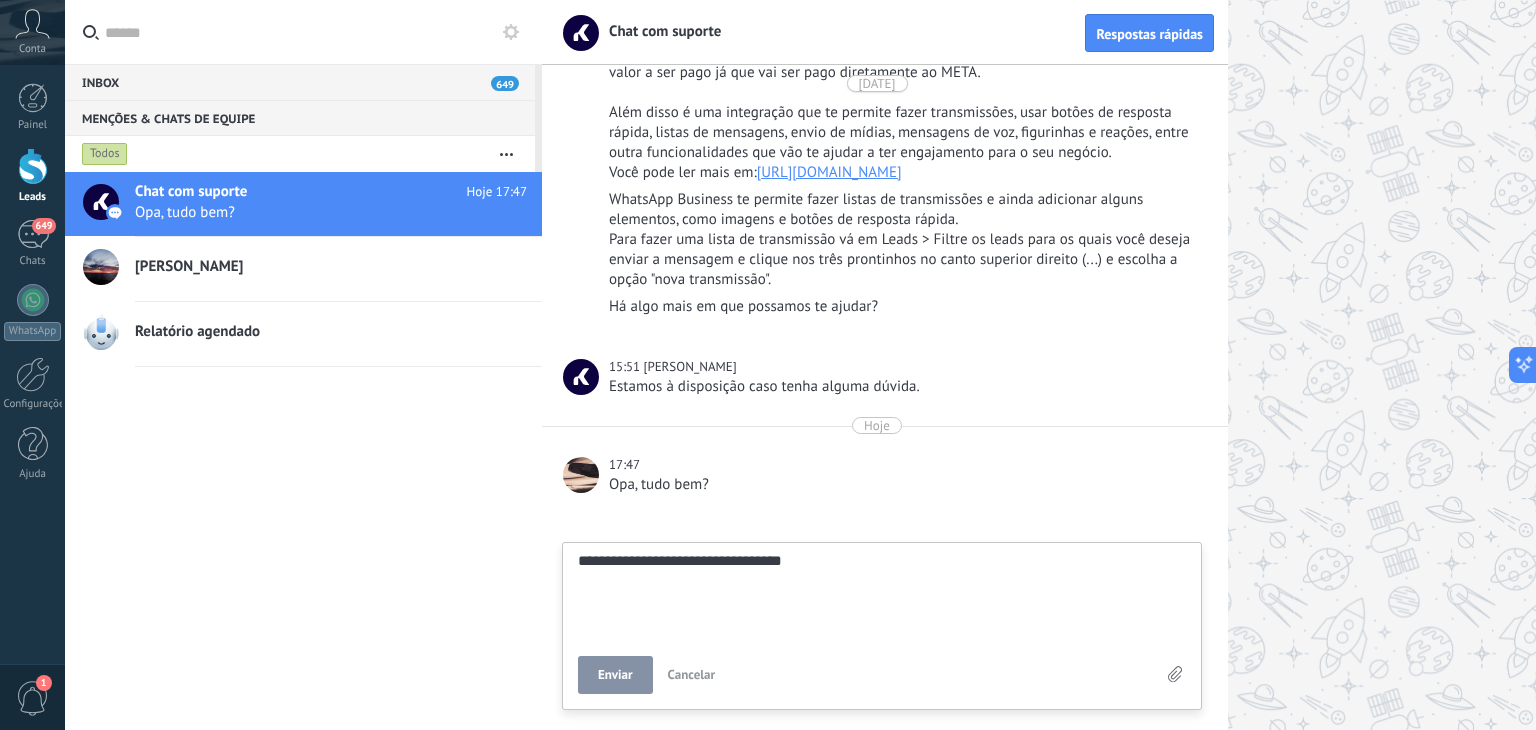 type on "**********" 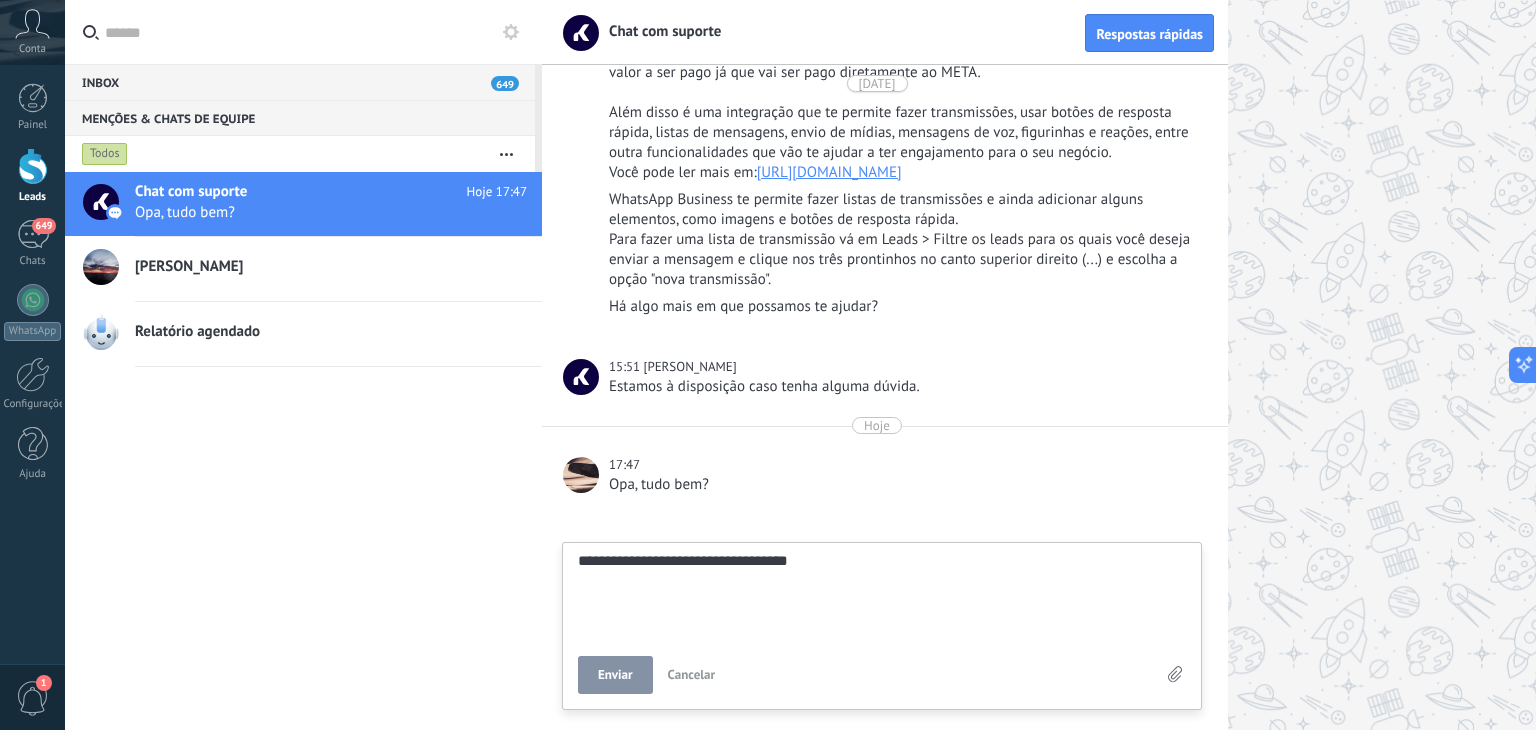 type on "**********" 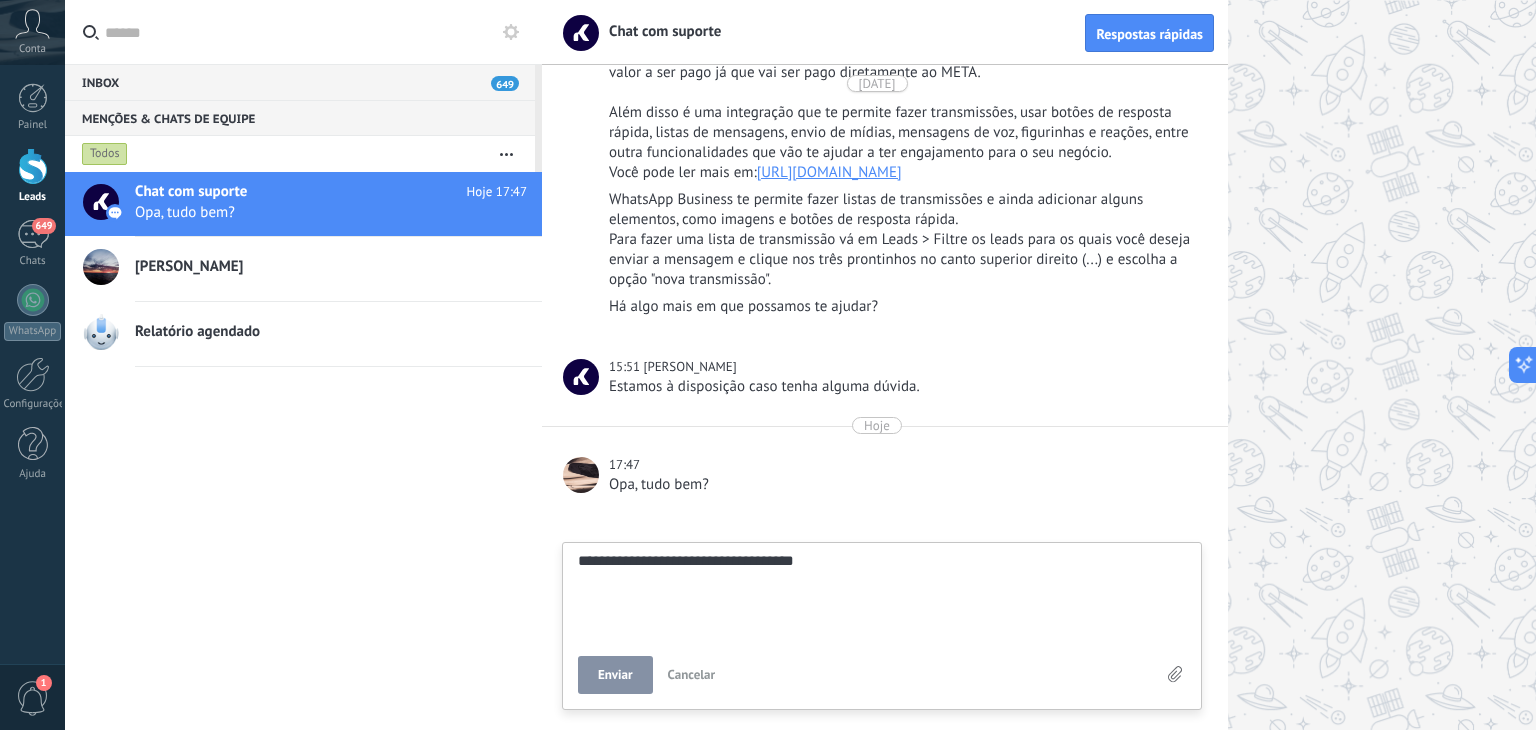 type on "**********" 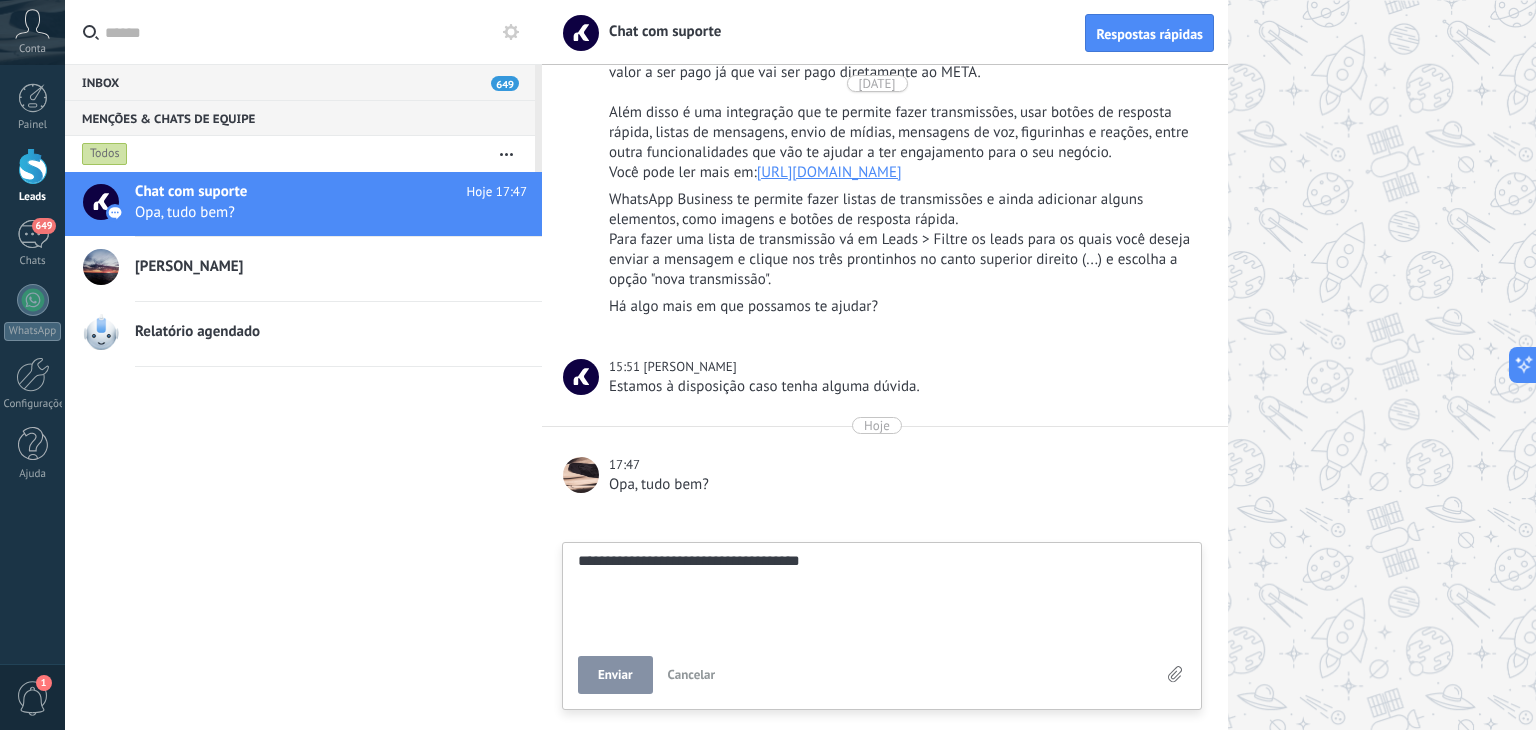 type on "**********" 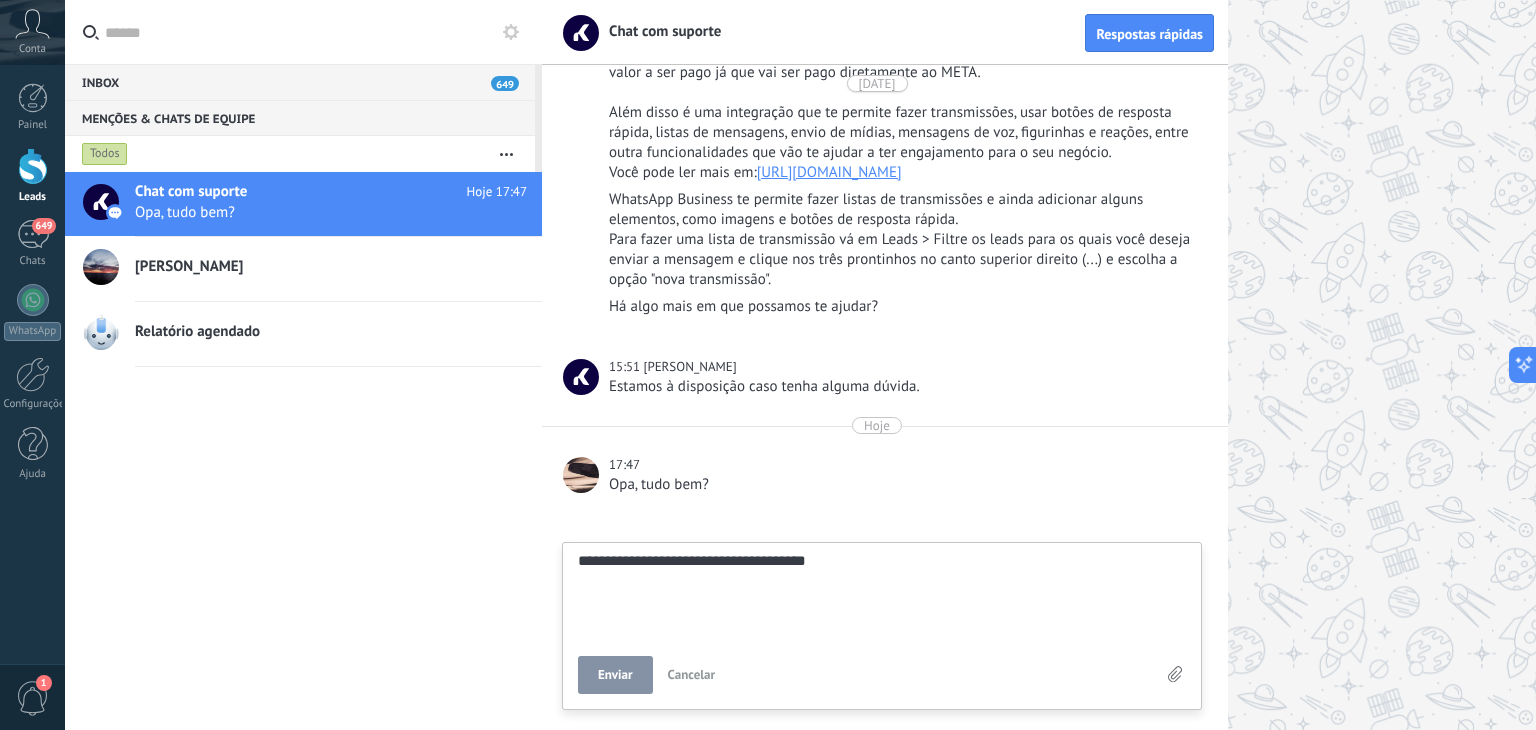 type on "**********" 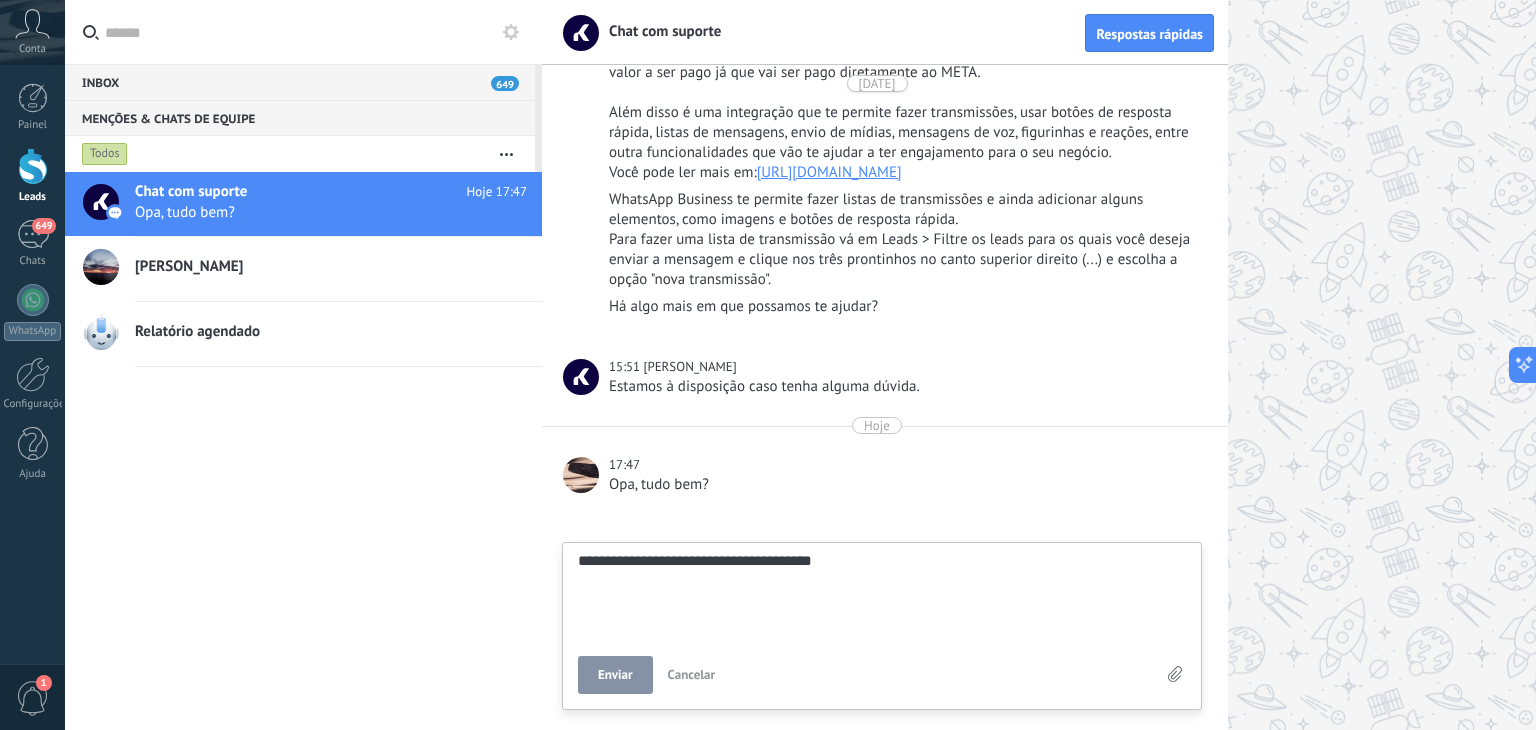 type on "**********" 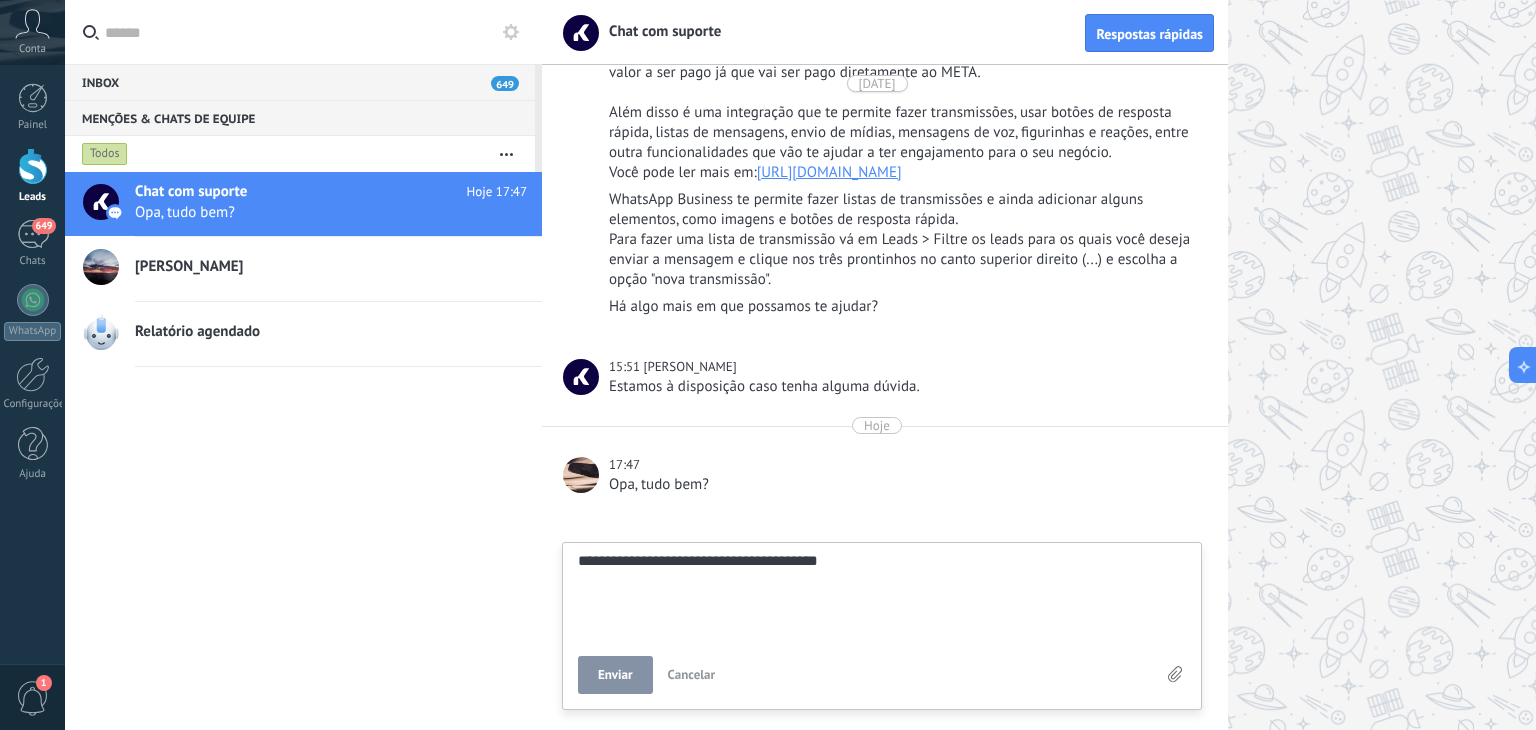 type on "**********" 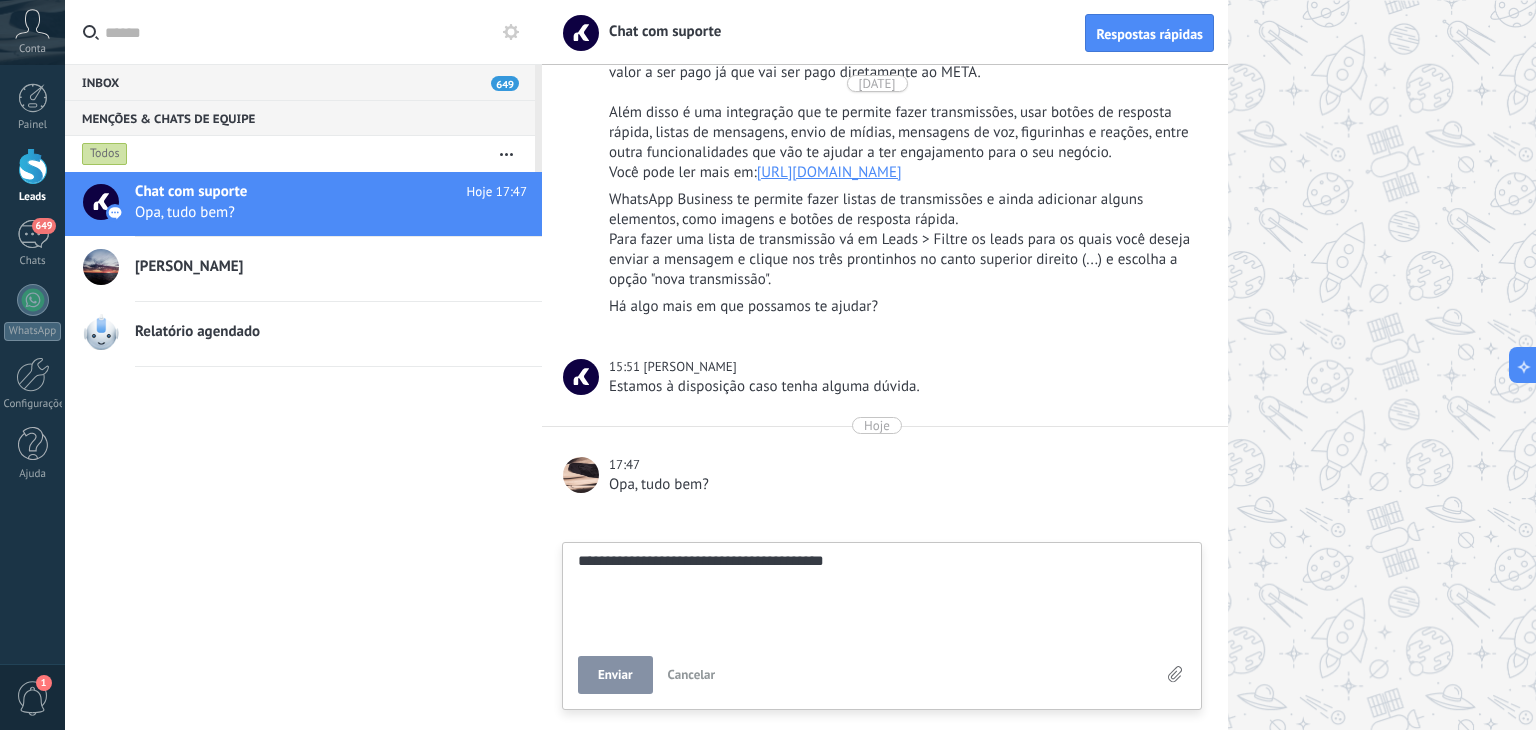 type on "**********" 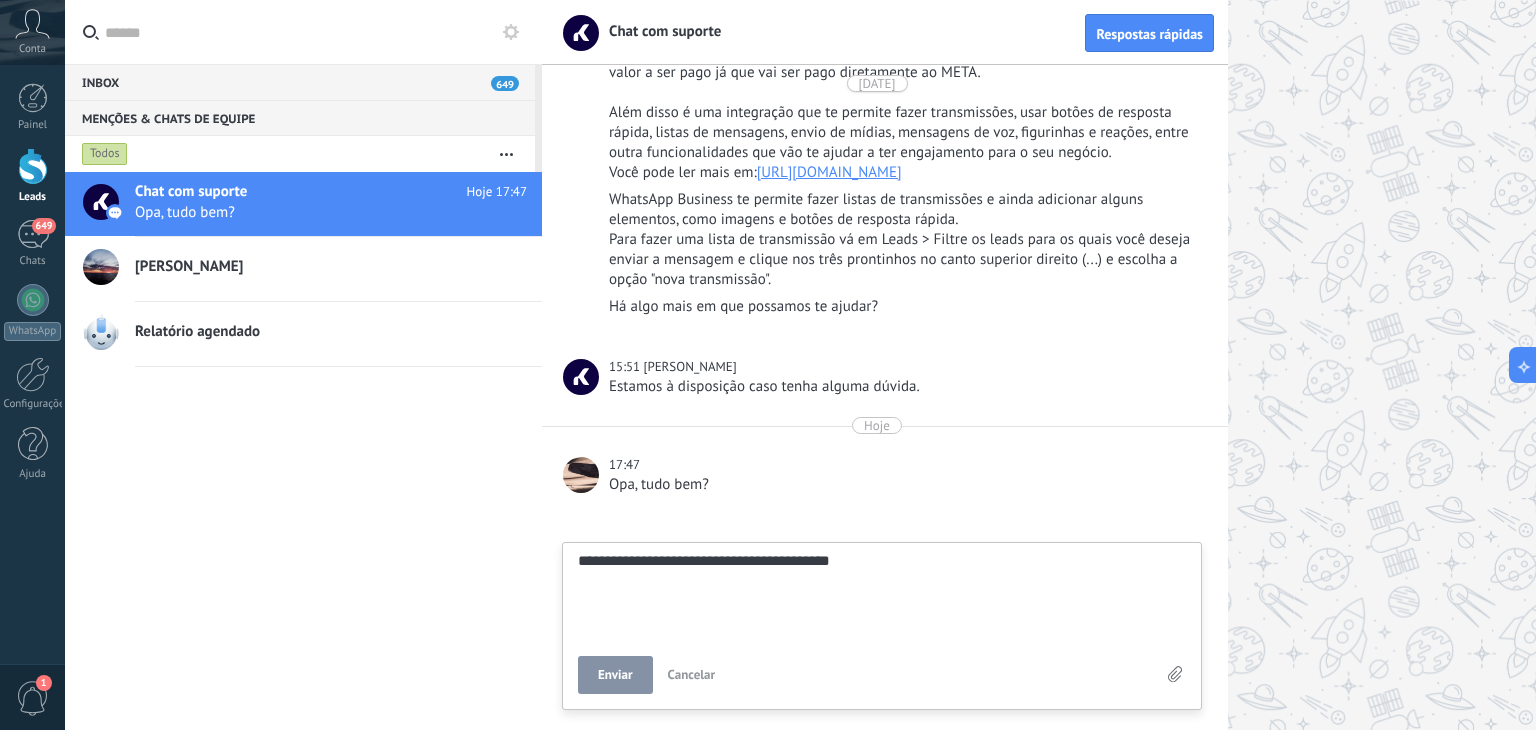 type on "**********" 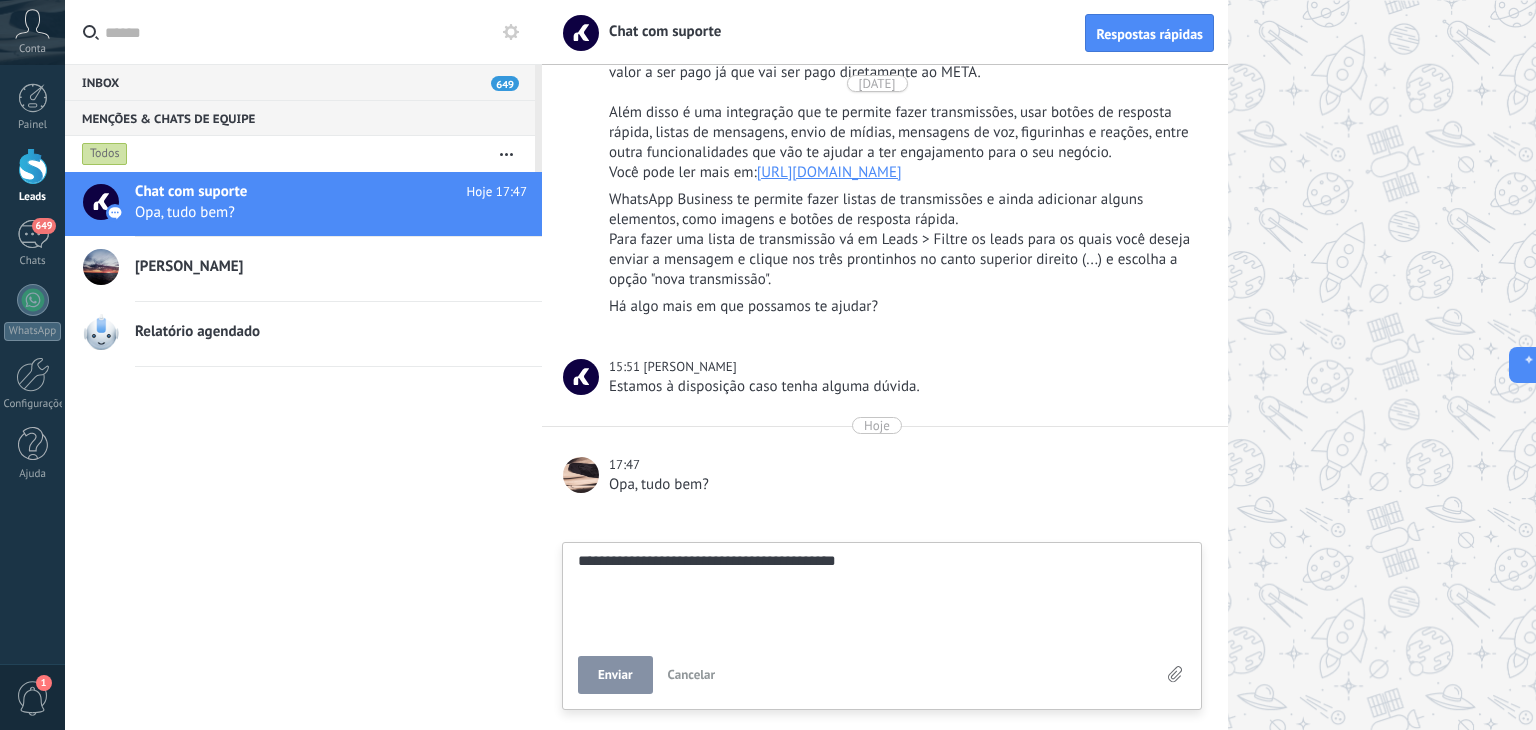 type on "**********" 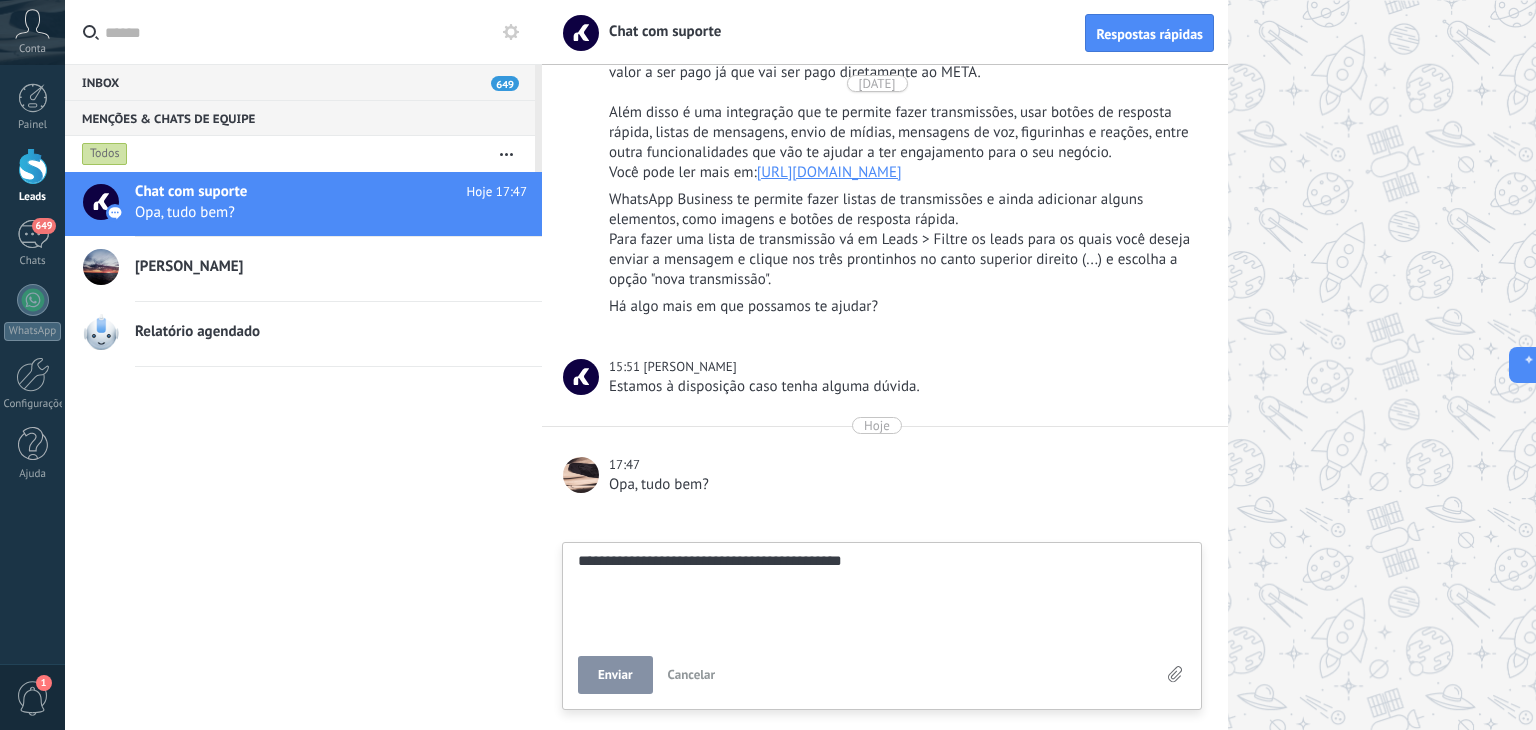 type on "**********" 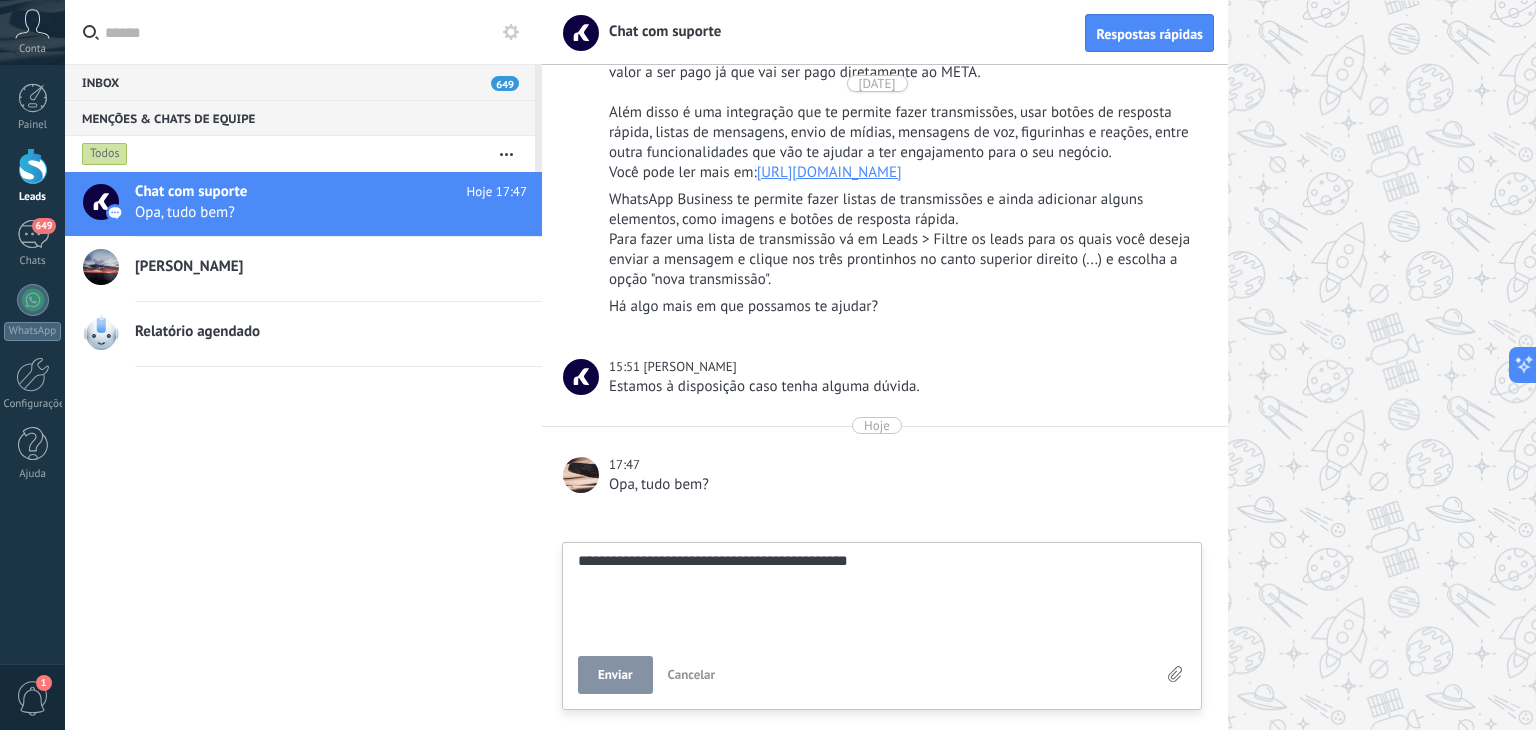 type on "**********" 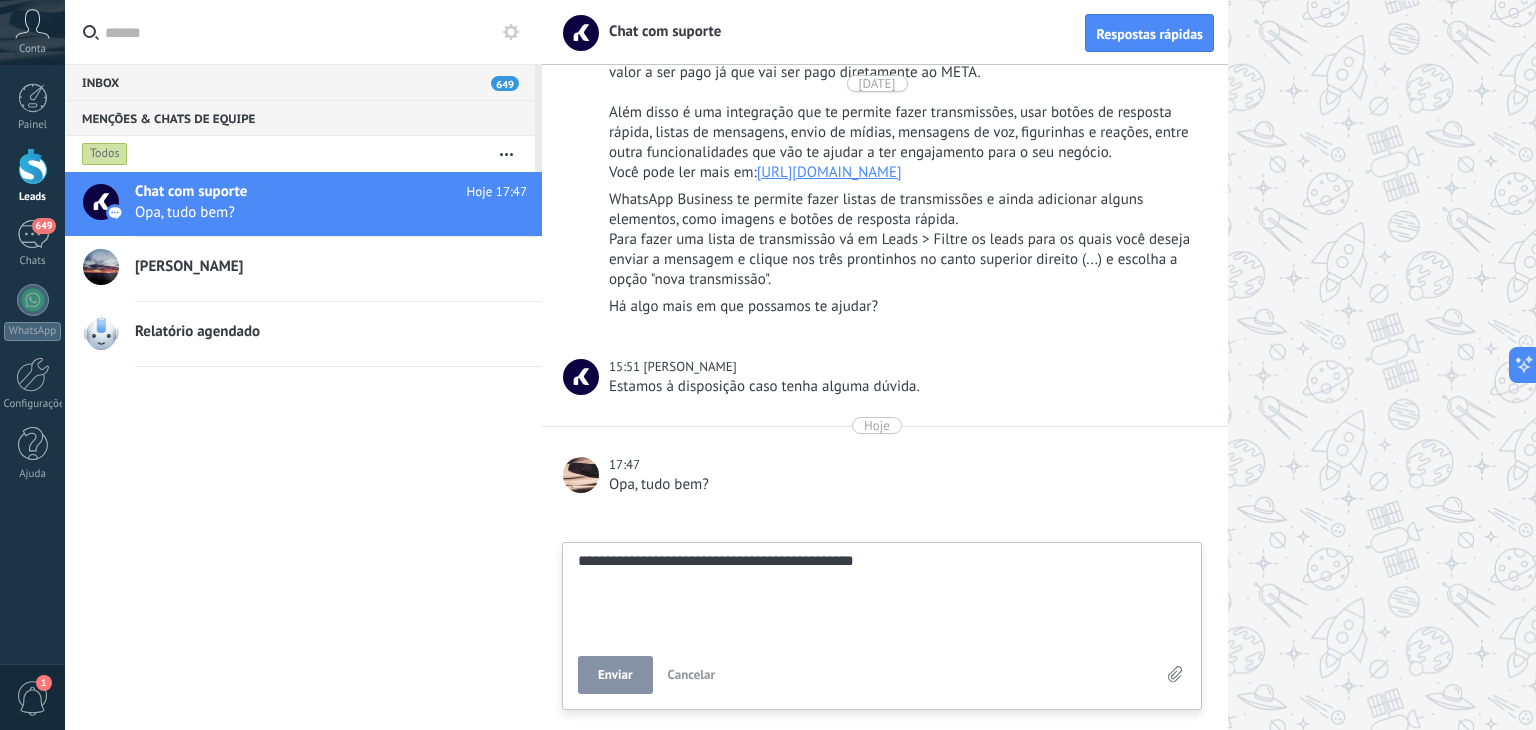 type on "**********" 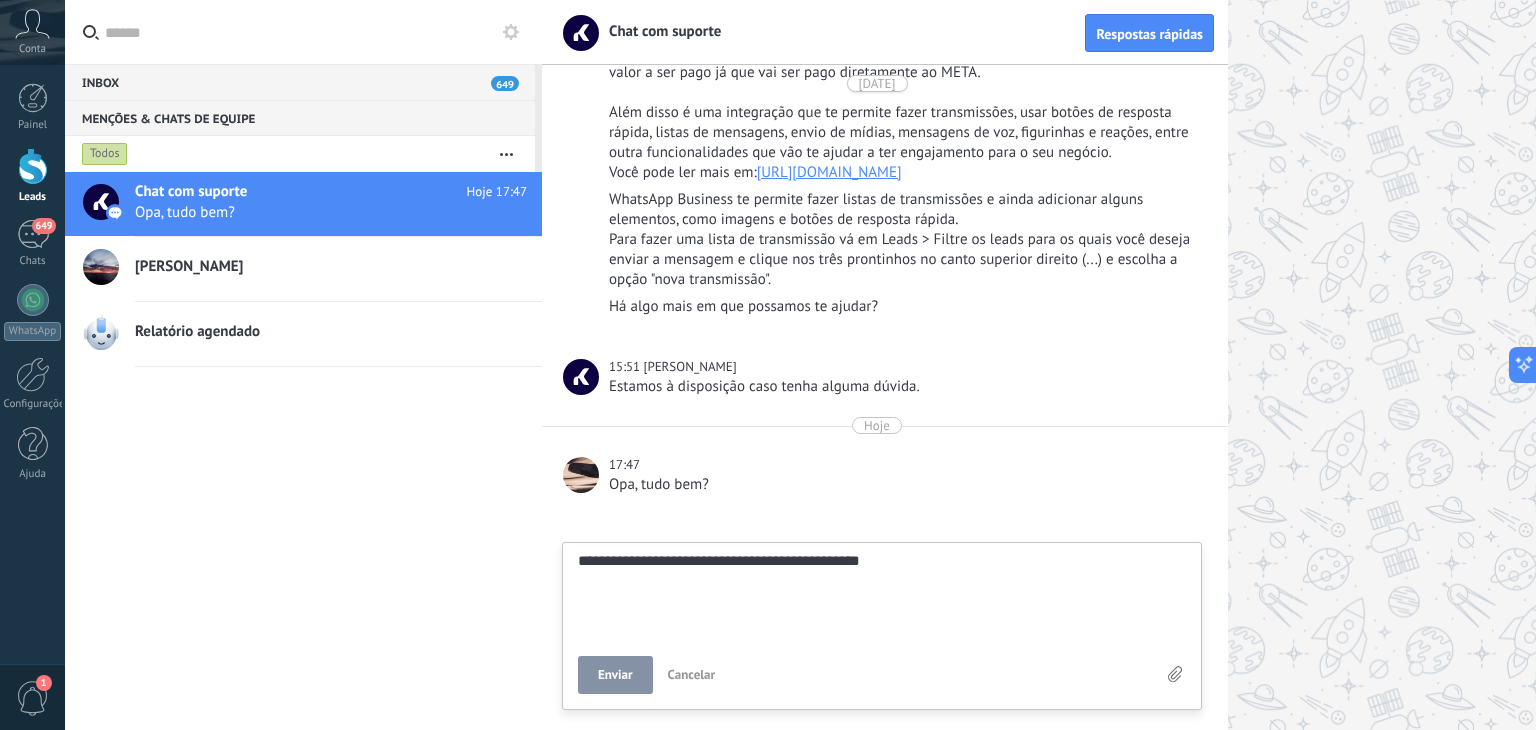 type on "**********" 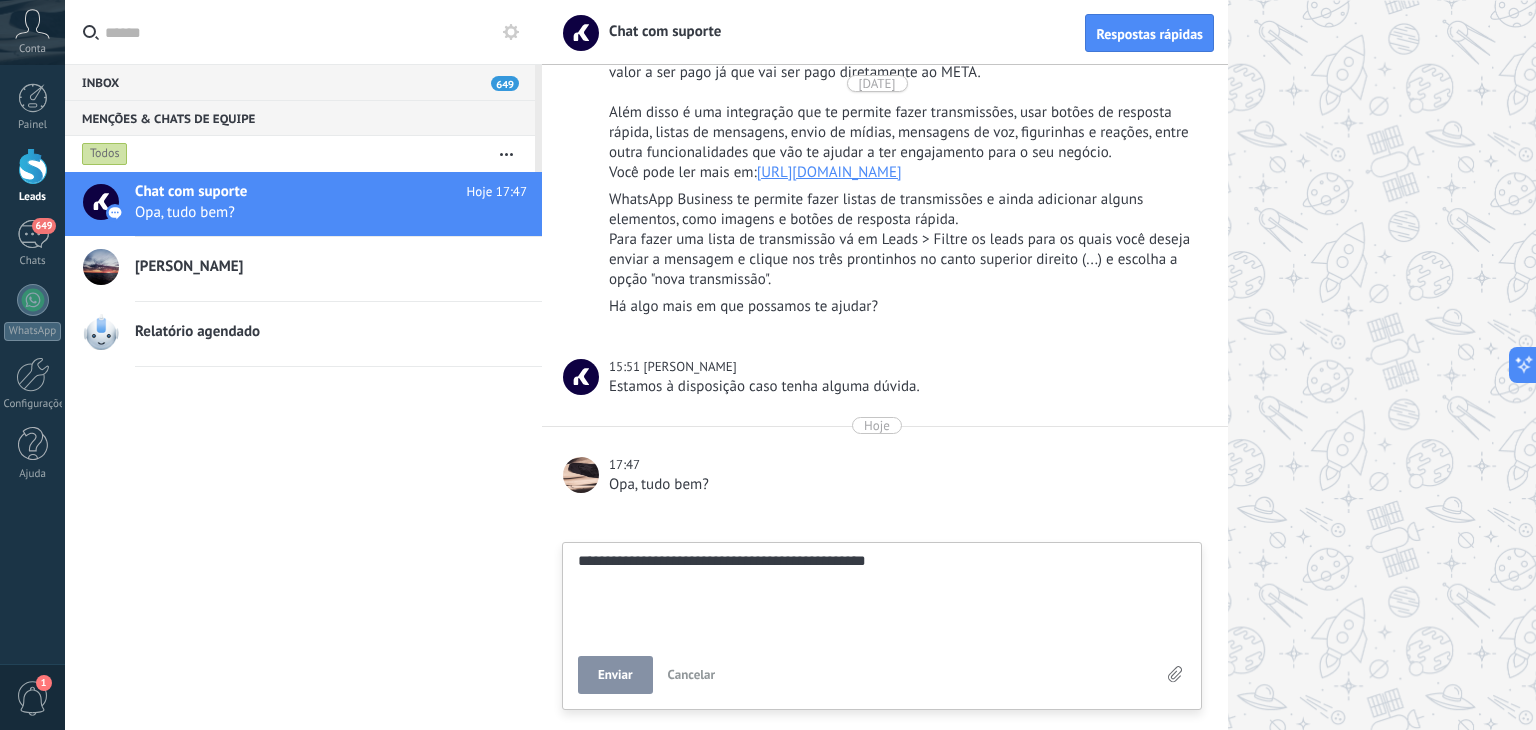 type on "**********" 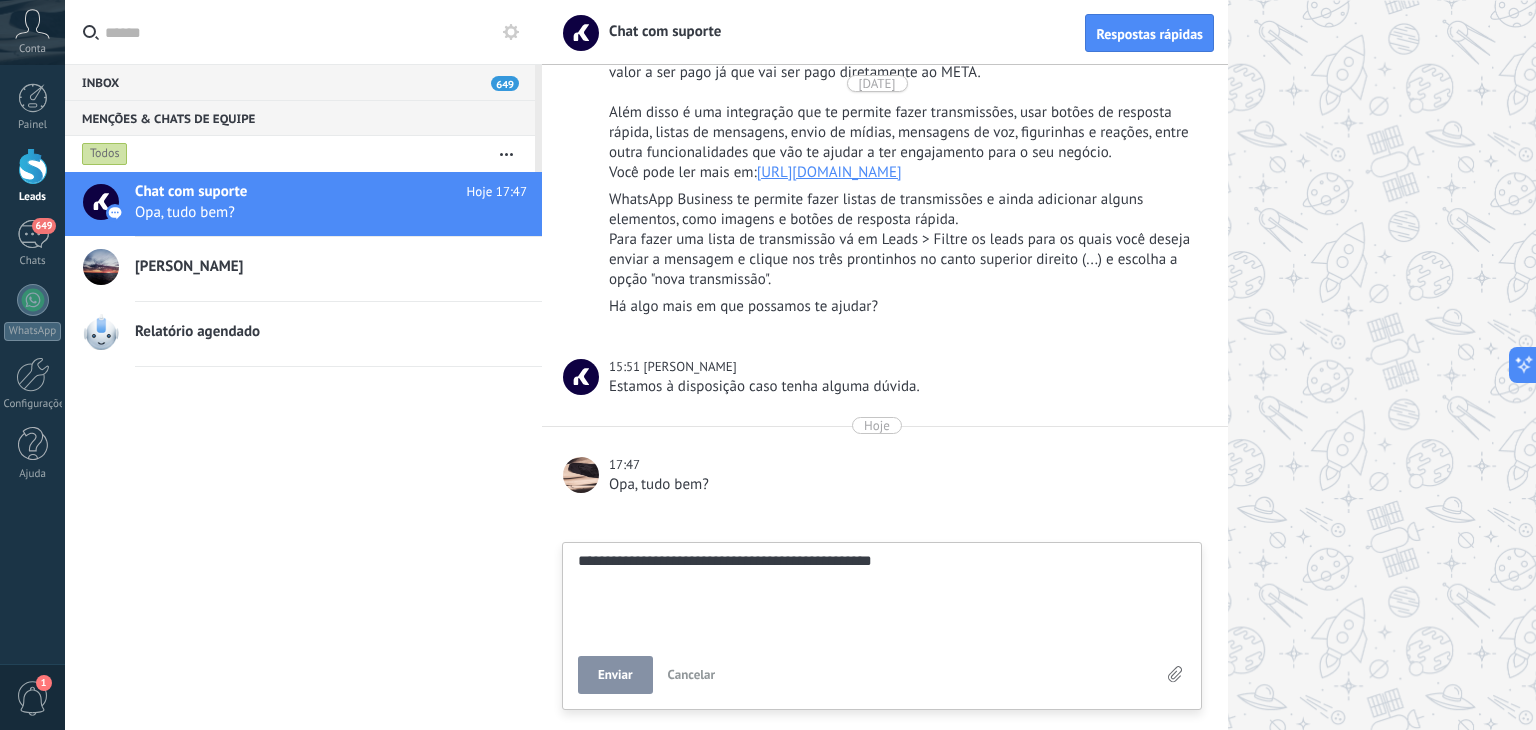 type on "**********" 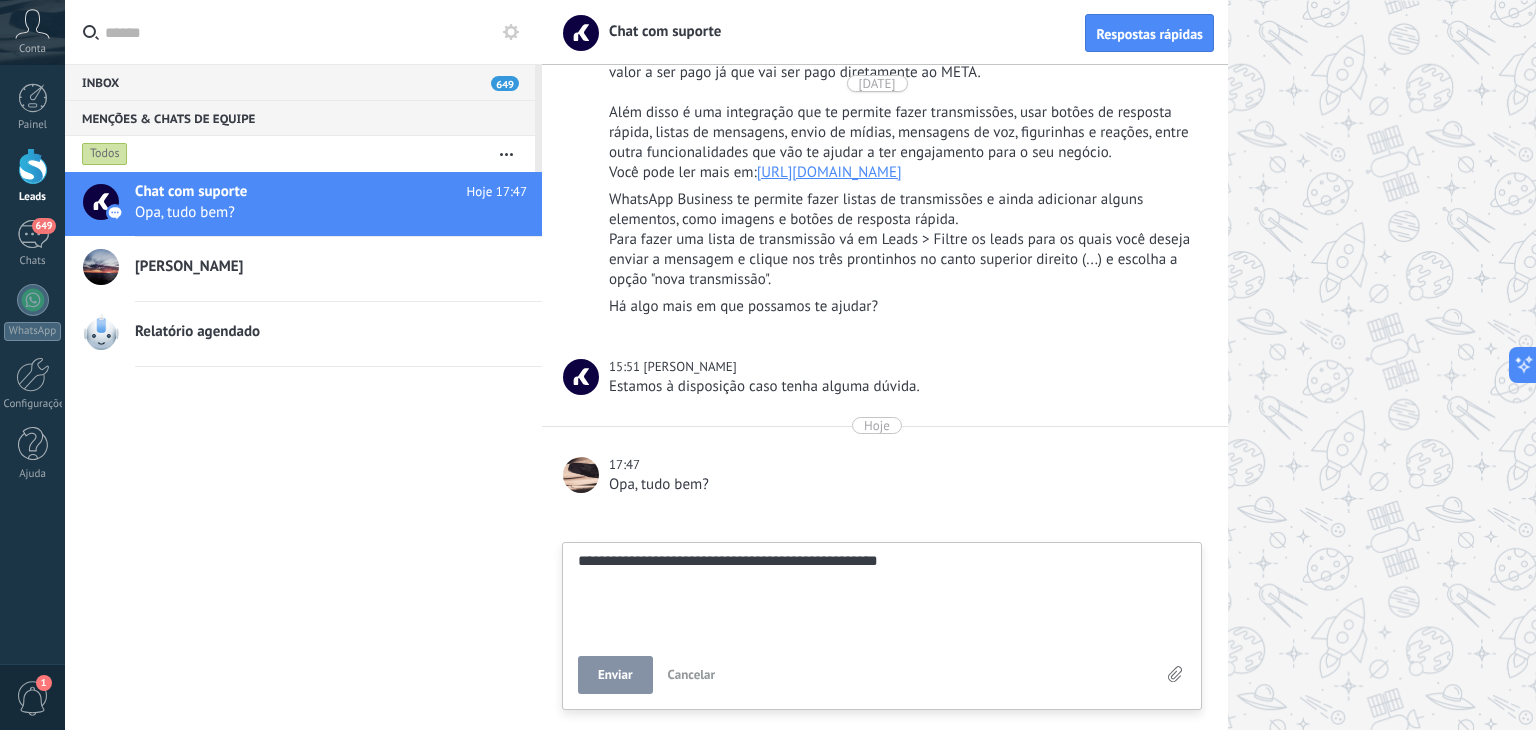 type on "**********" 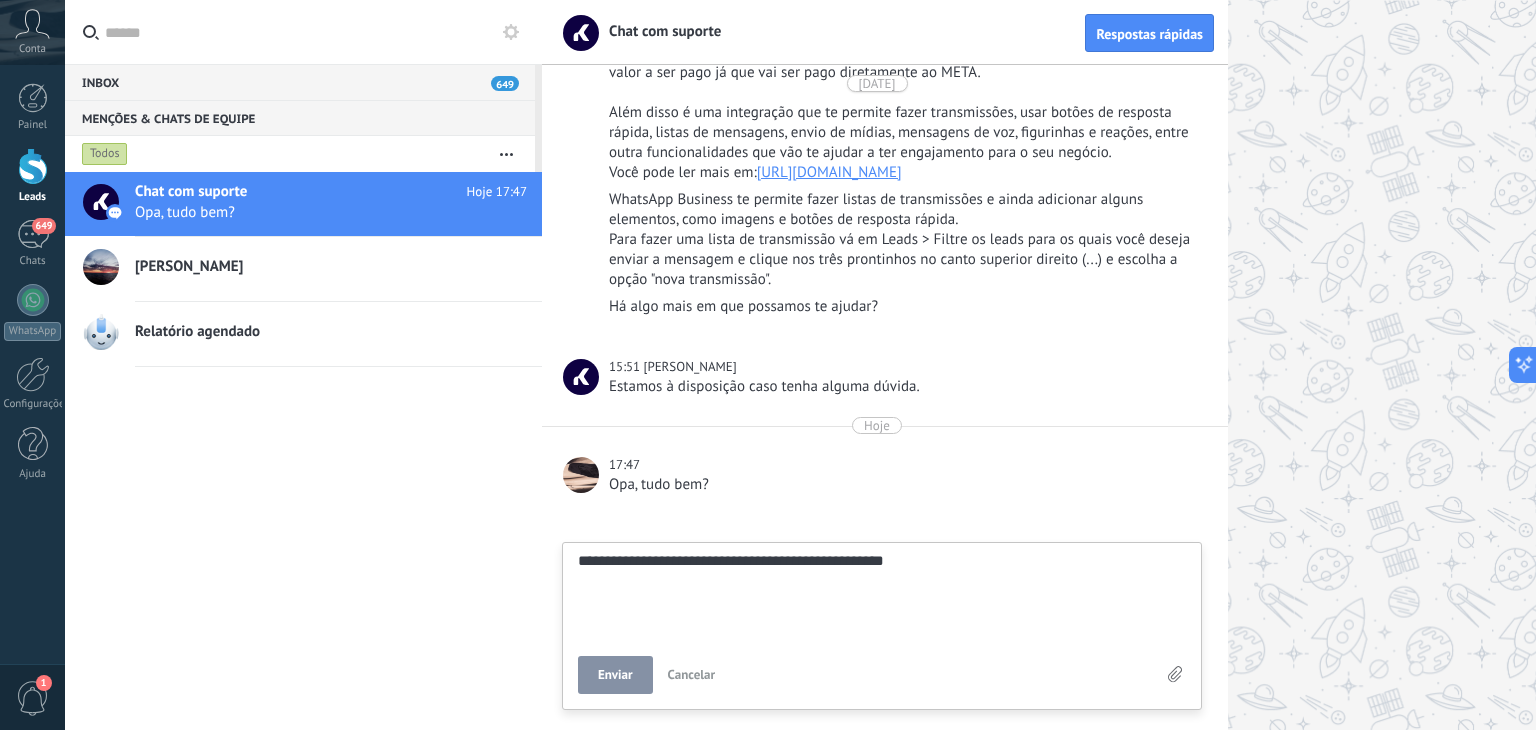 type on "**********" 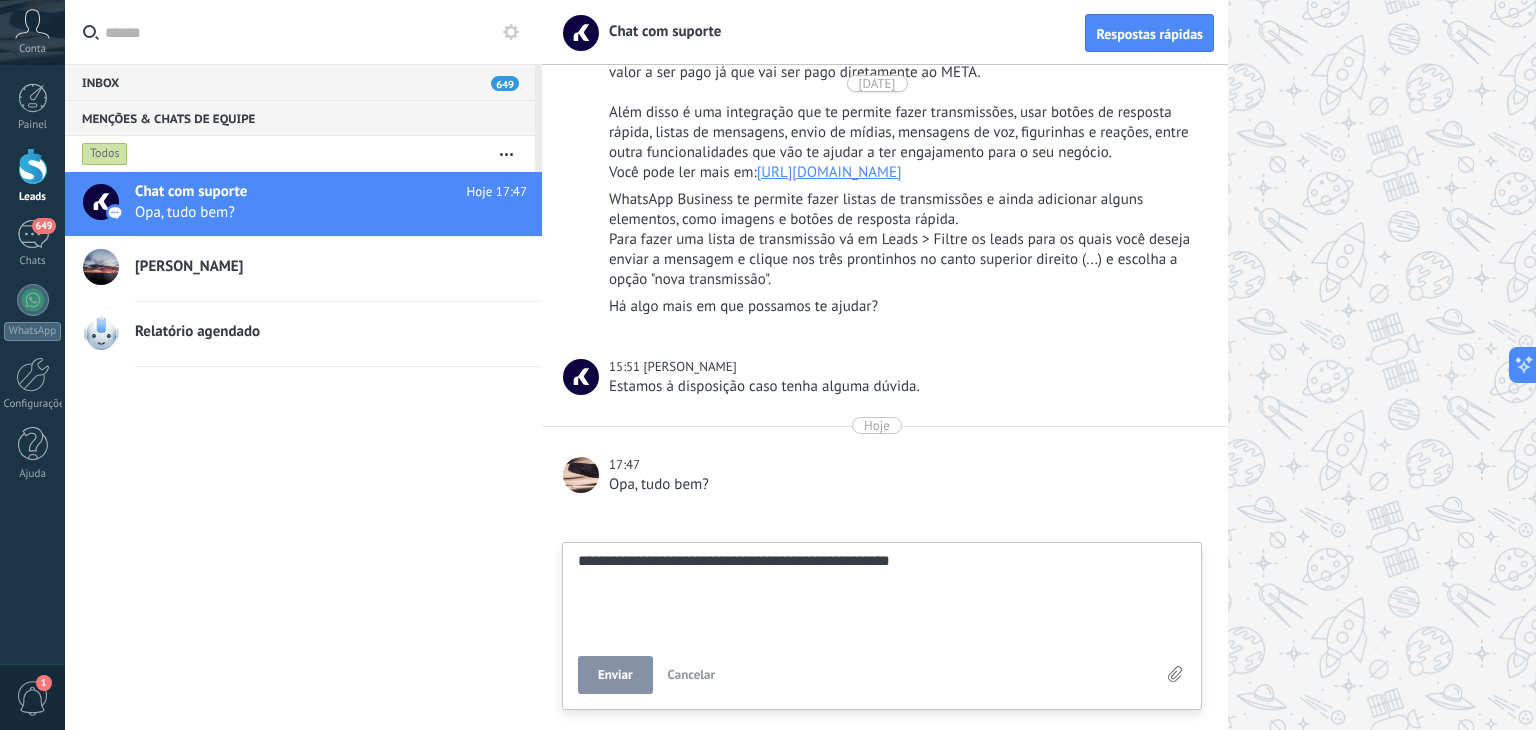 scroll, scrollTop: 19, scrollLeft: 0, axis: vertical 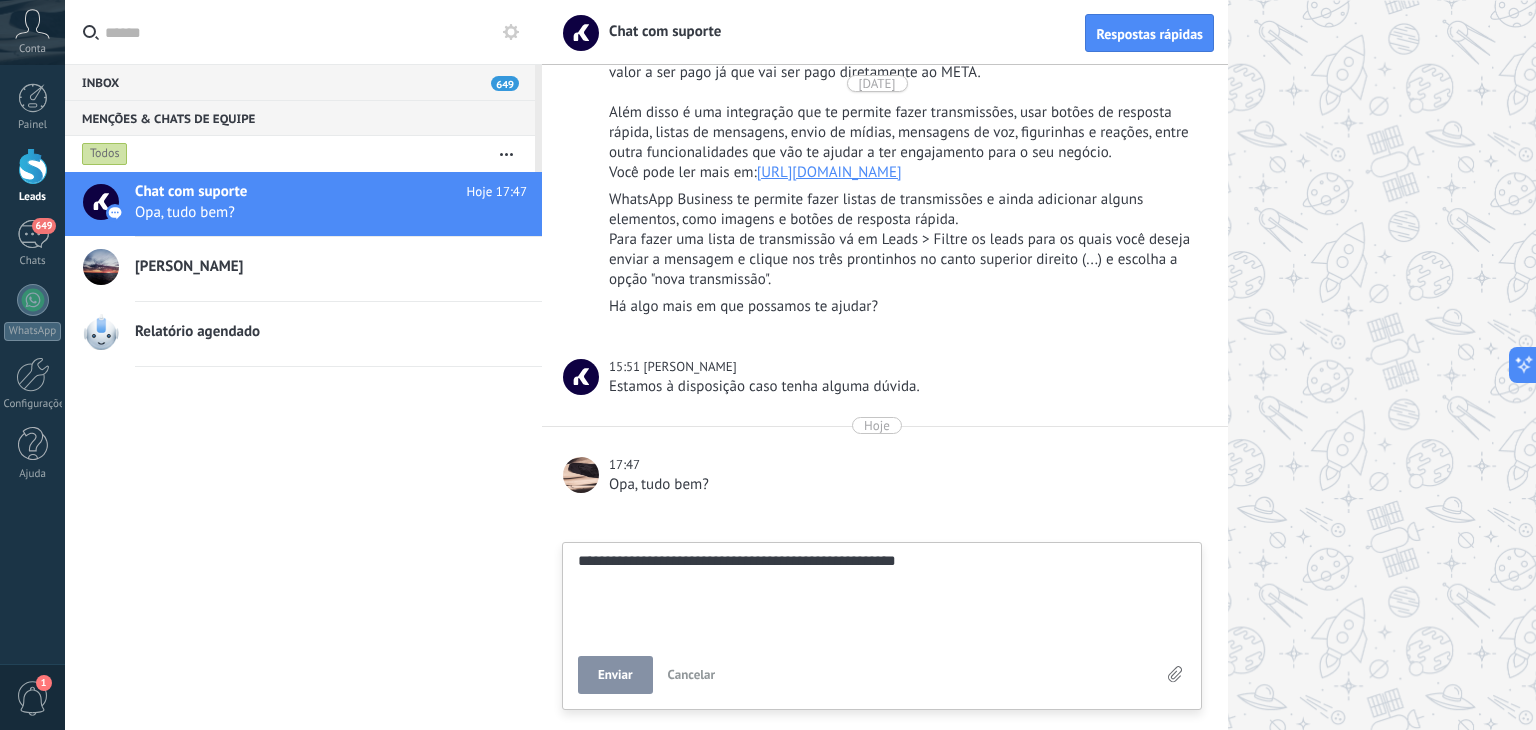 type on "**********" 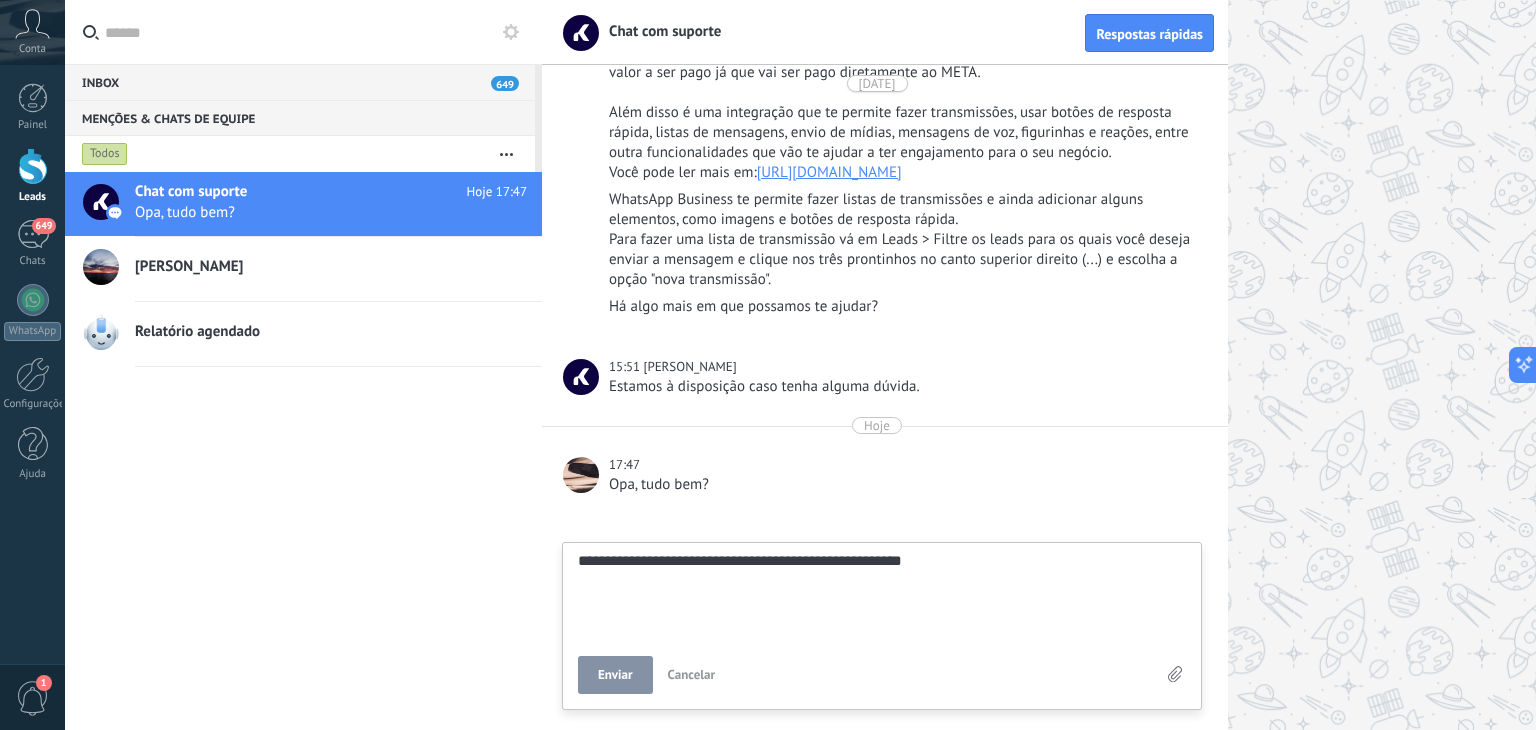 type on "**********" 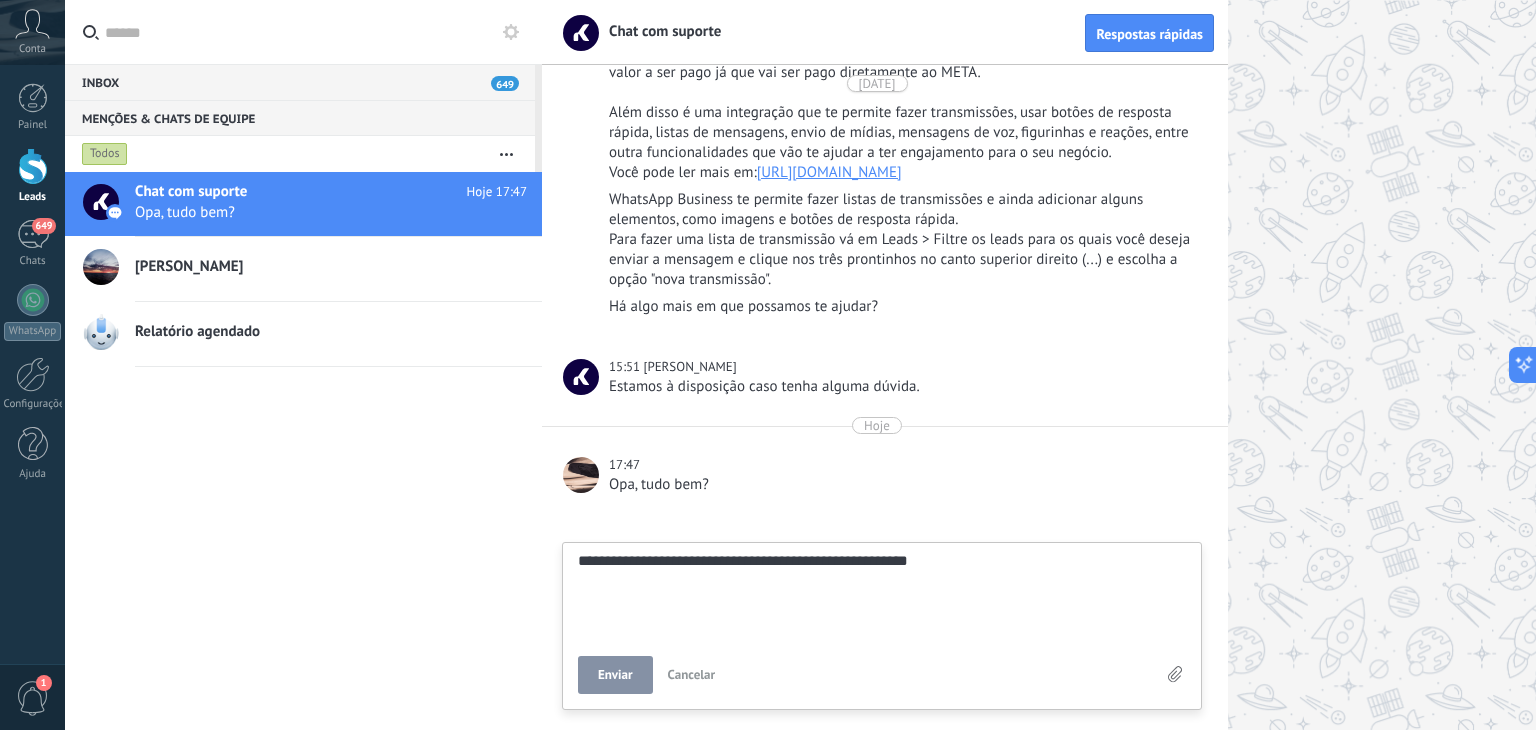 type on "**********" 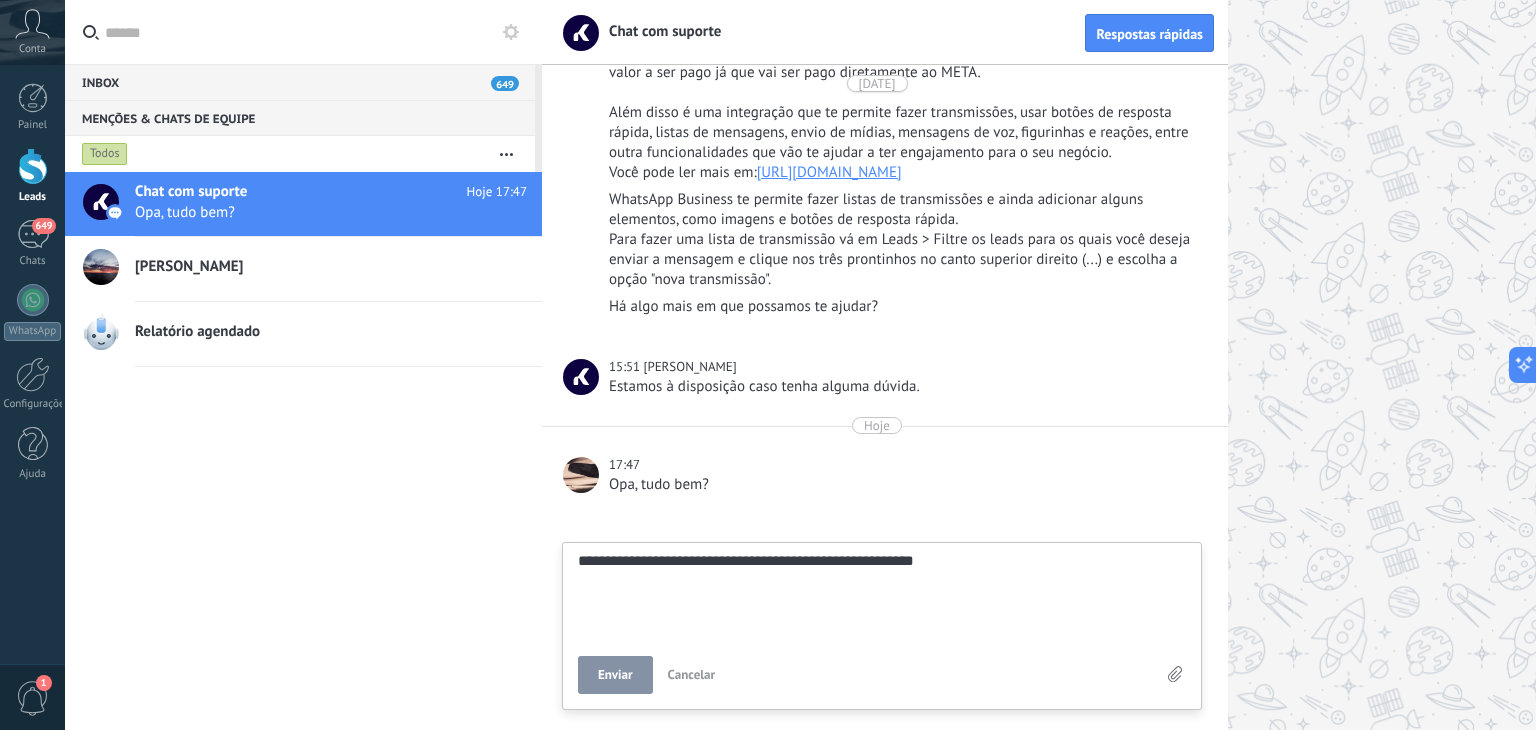 type on "**********" 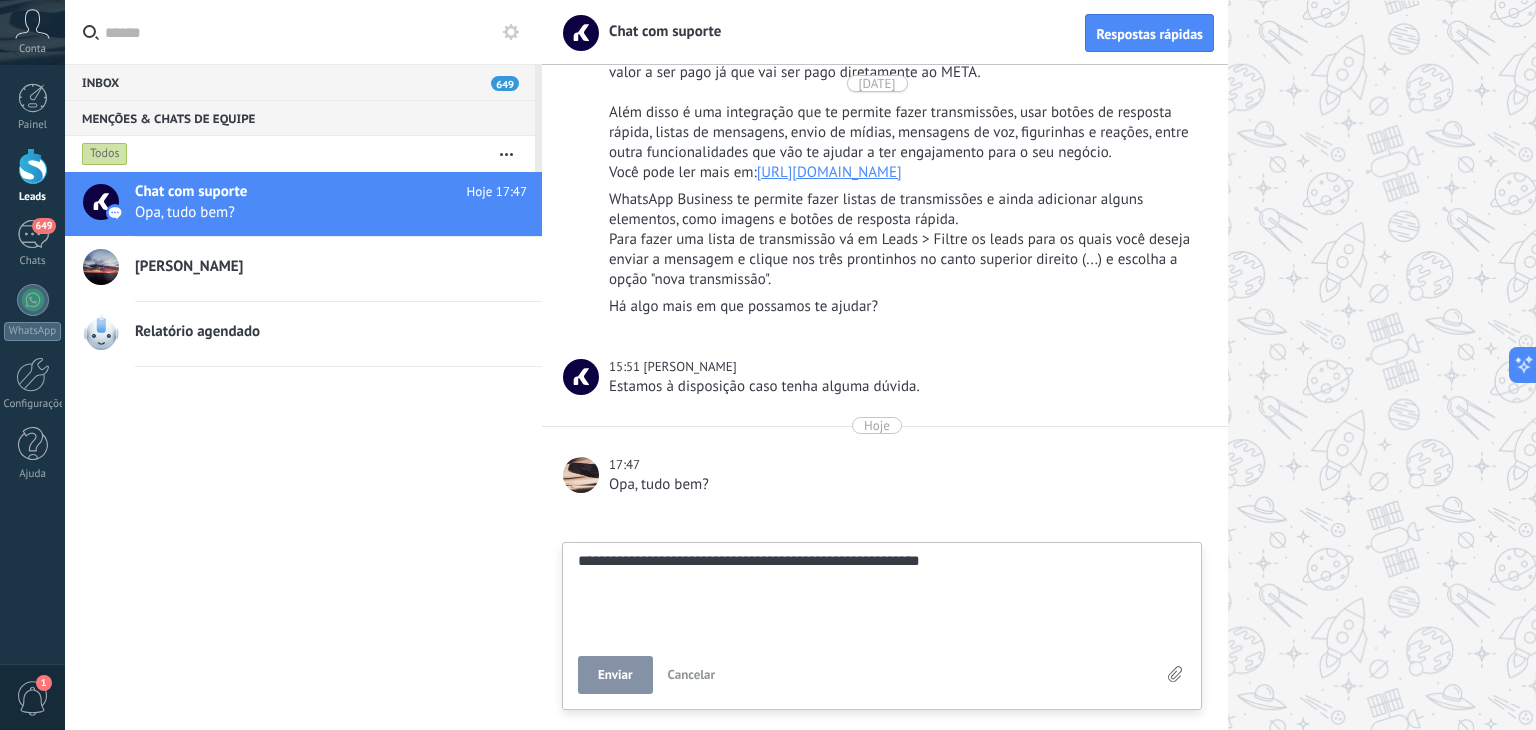 type on "**********" 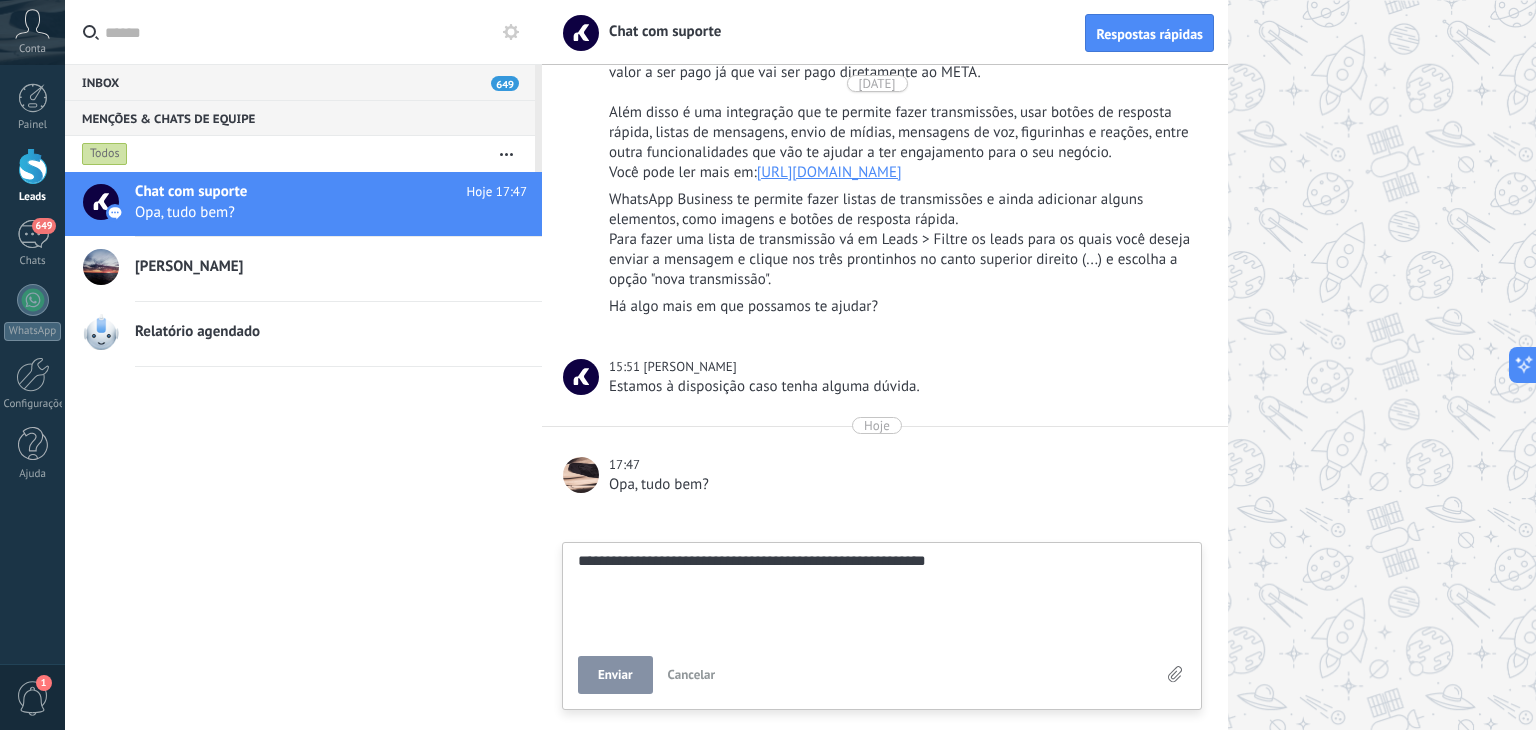 type on "**********" 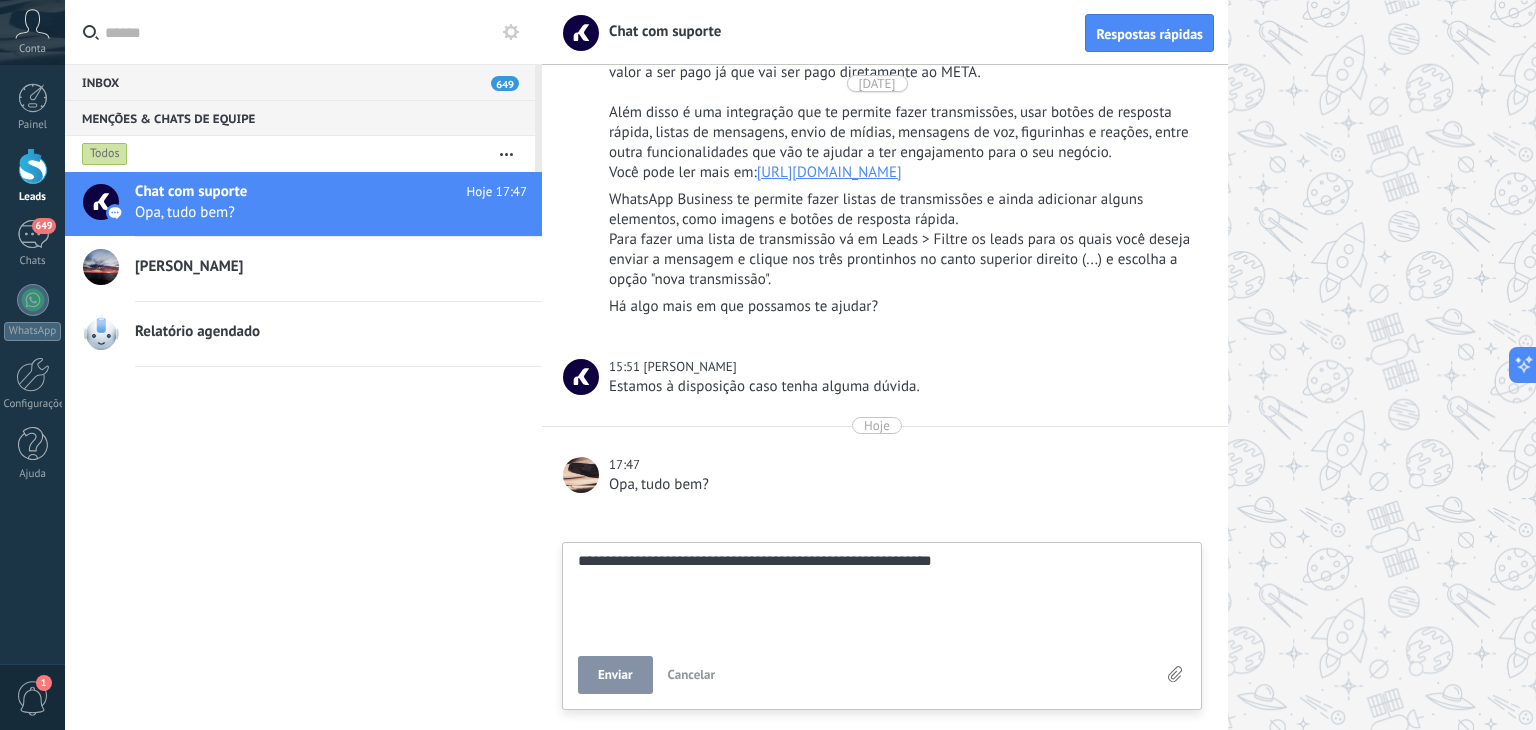 type on "**********" 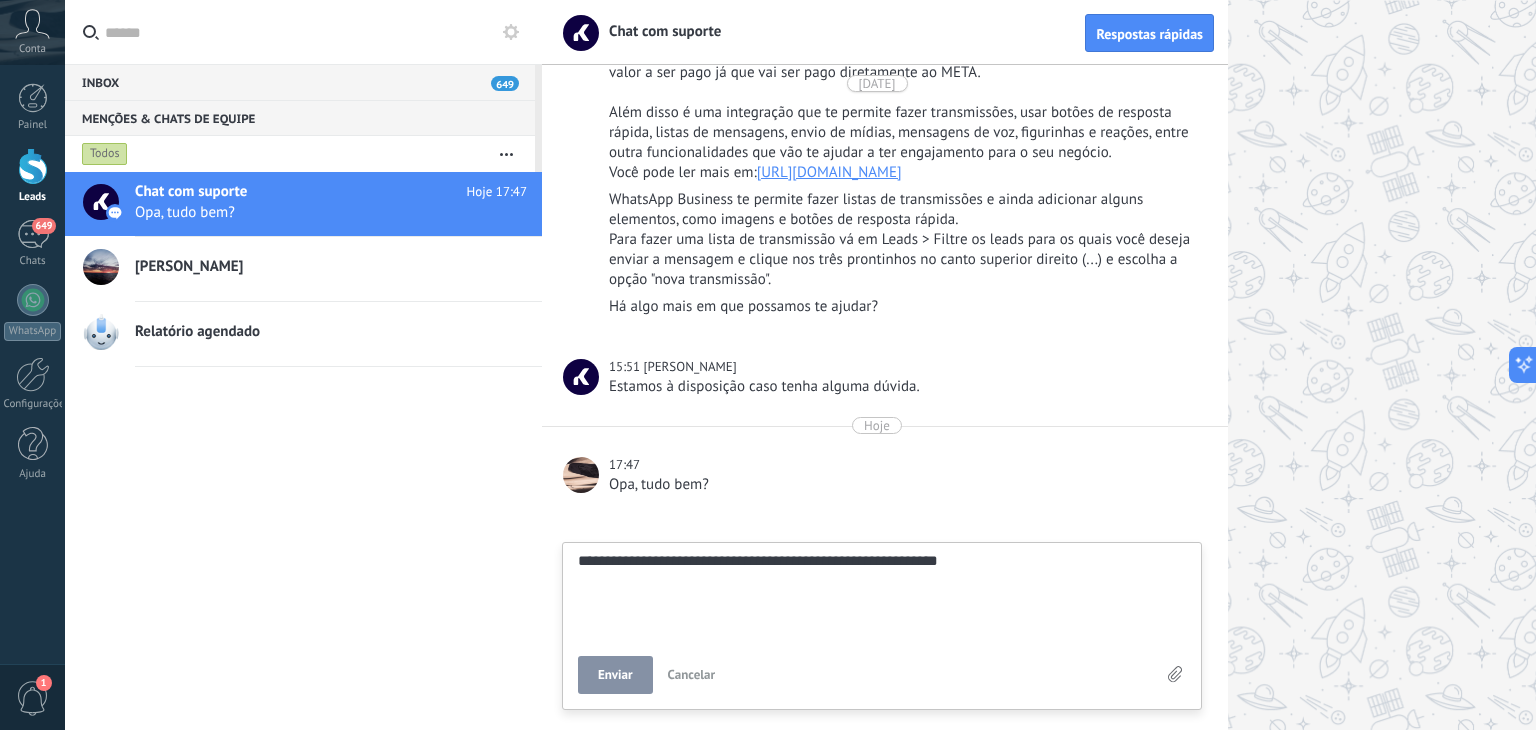 type on "**********" 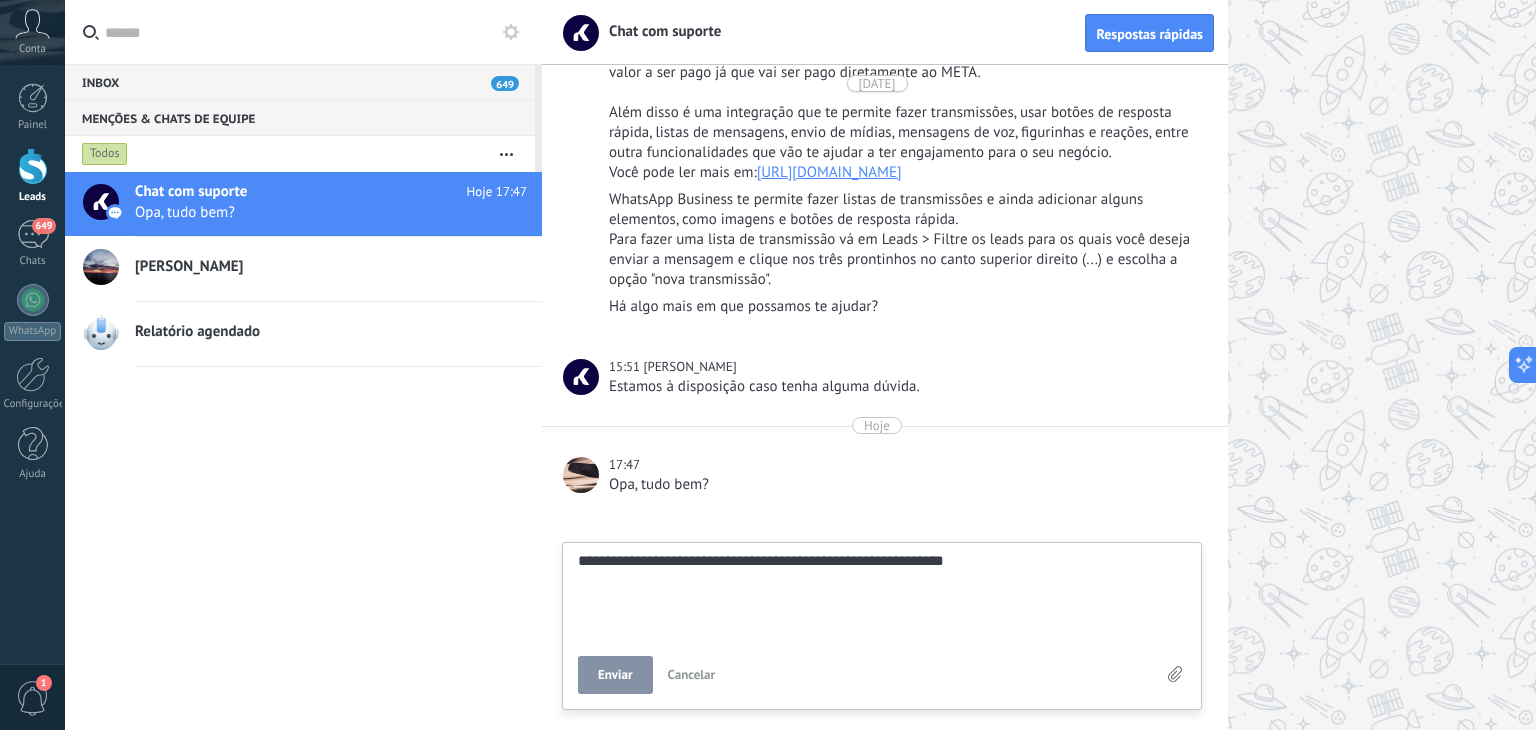 type on "**********" 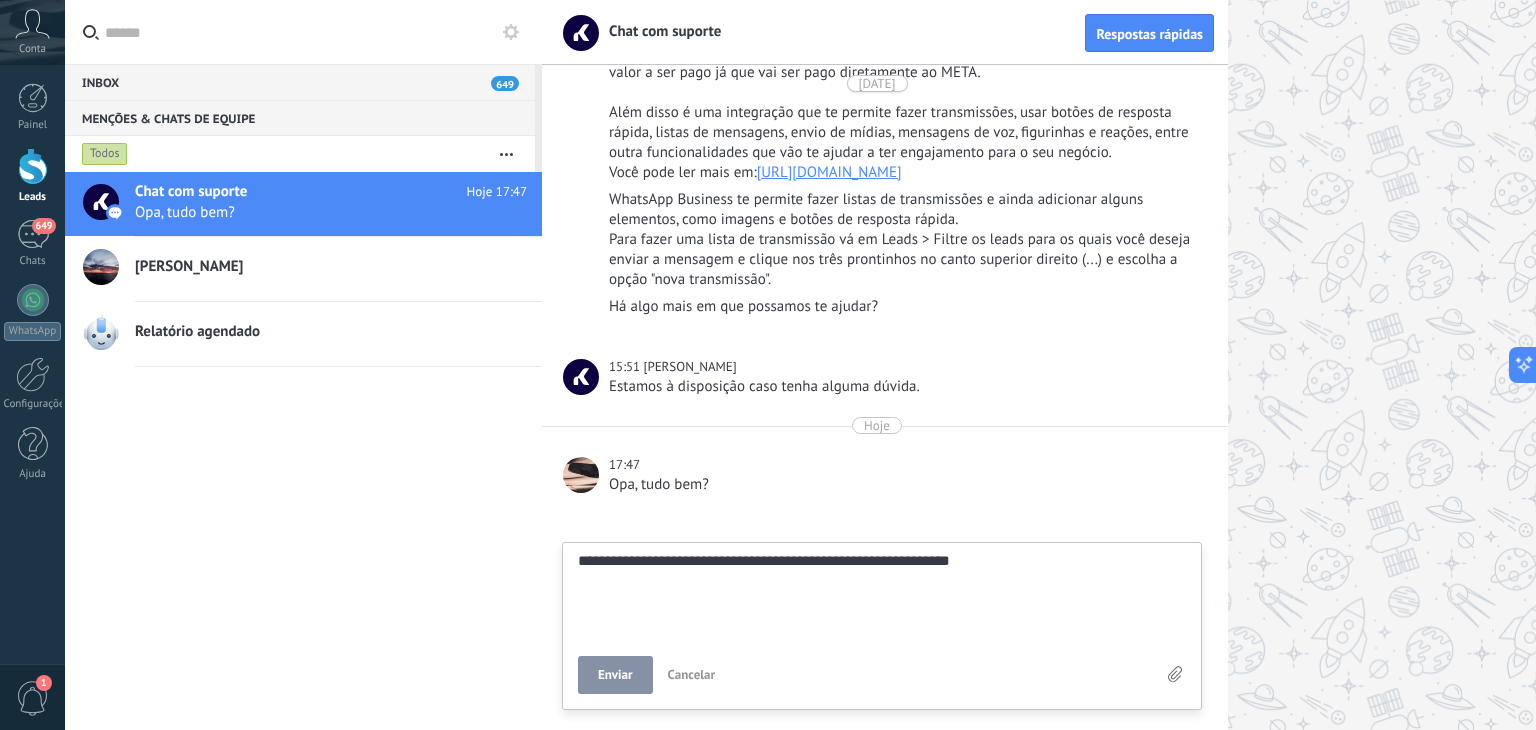 type on "**********" 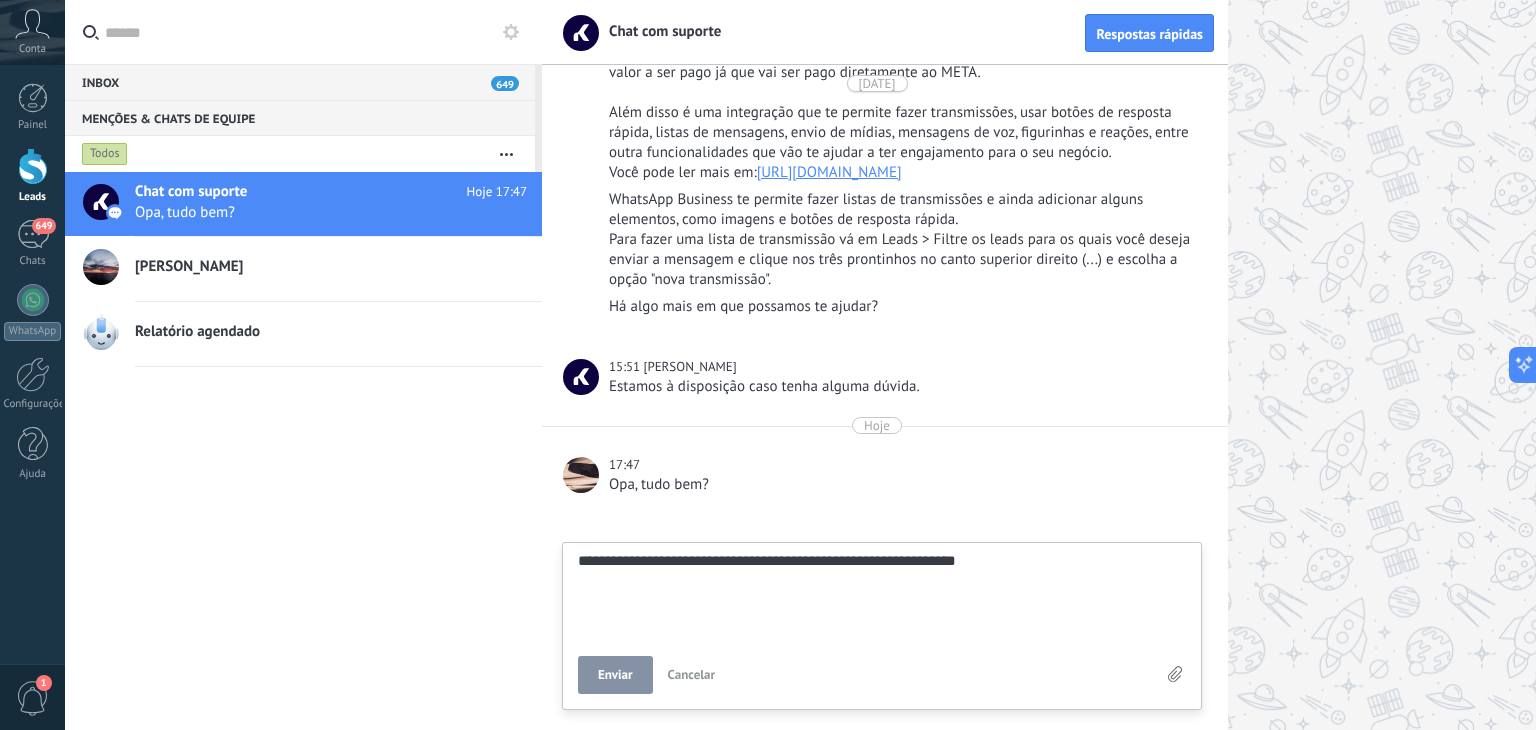type on "**********" 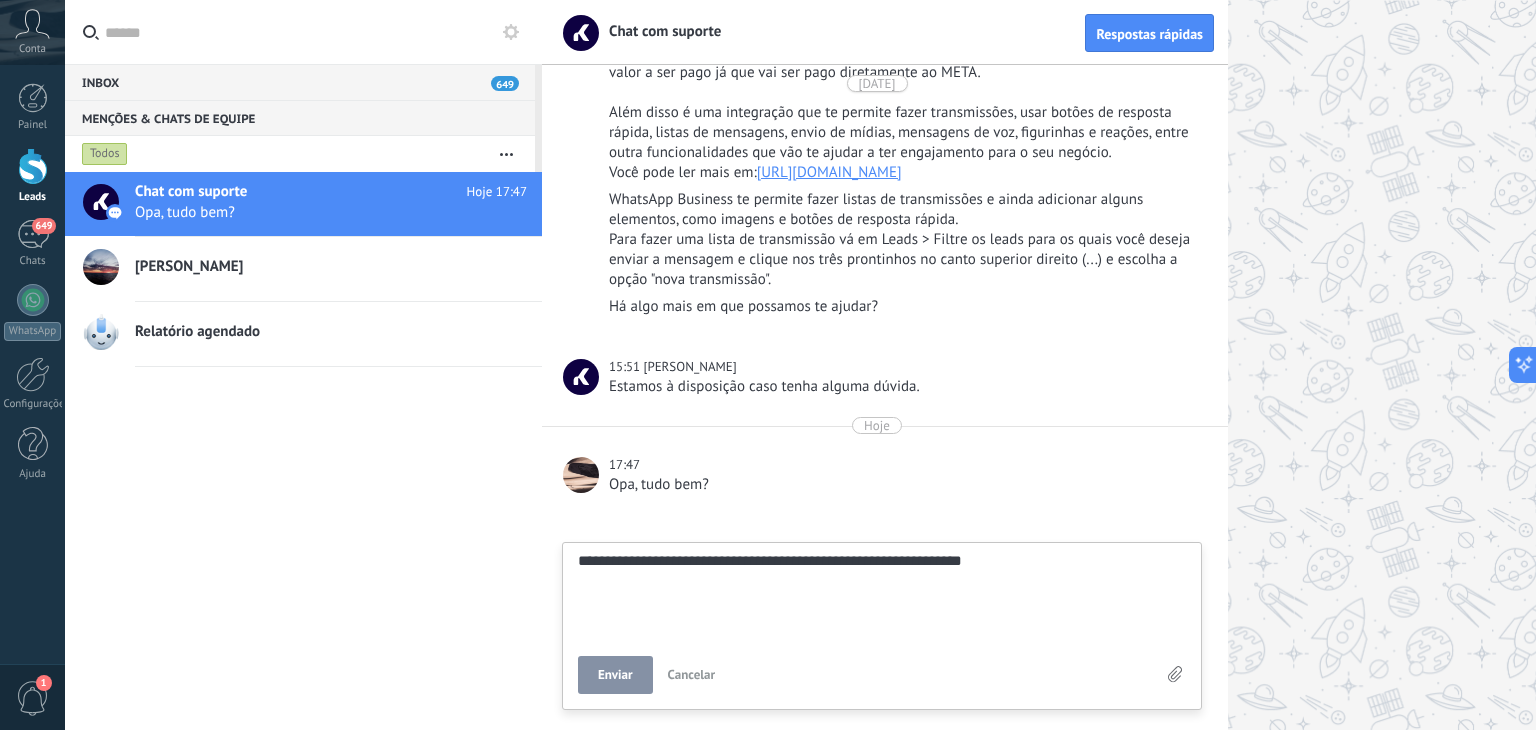 type on "**********" 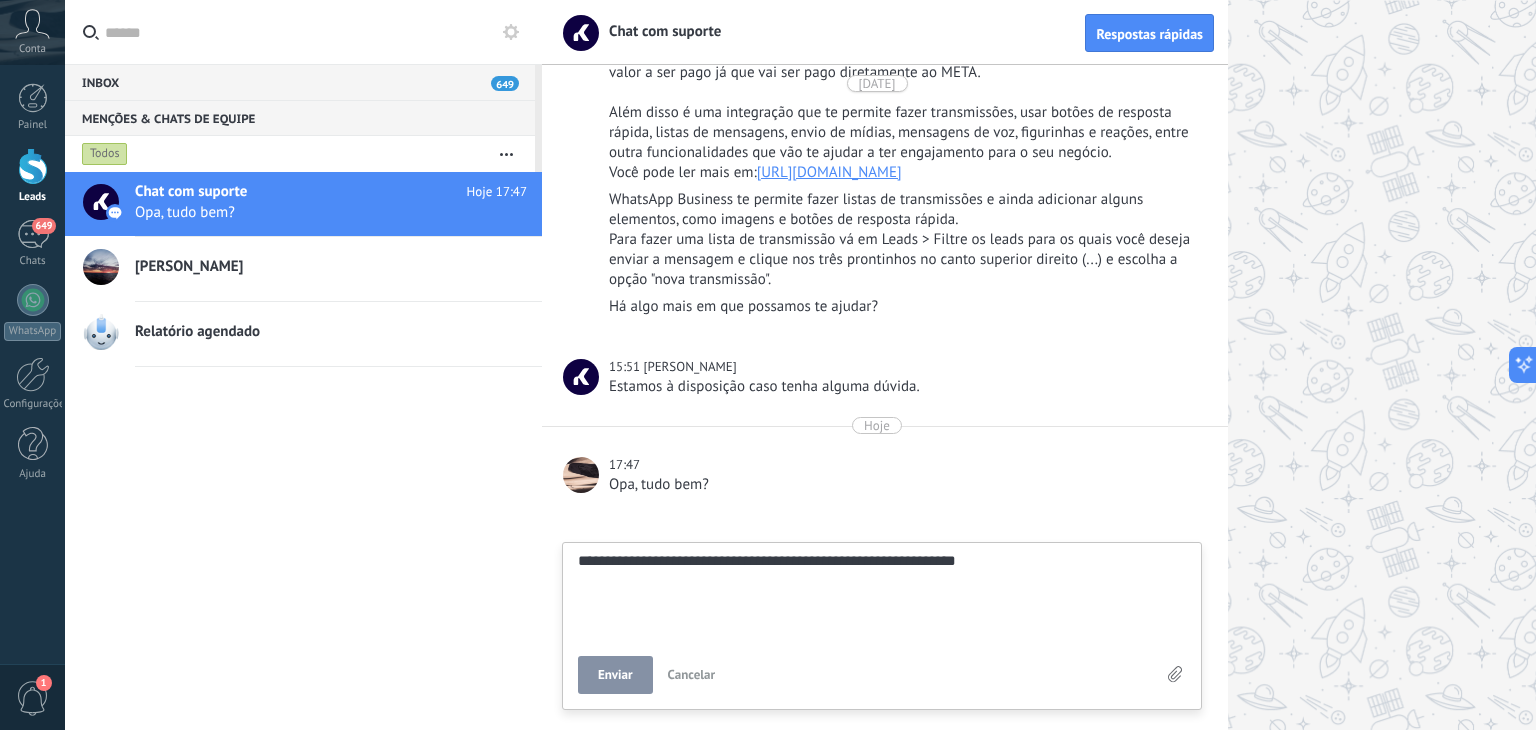 type on "**********" 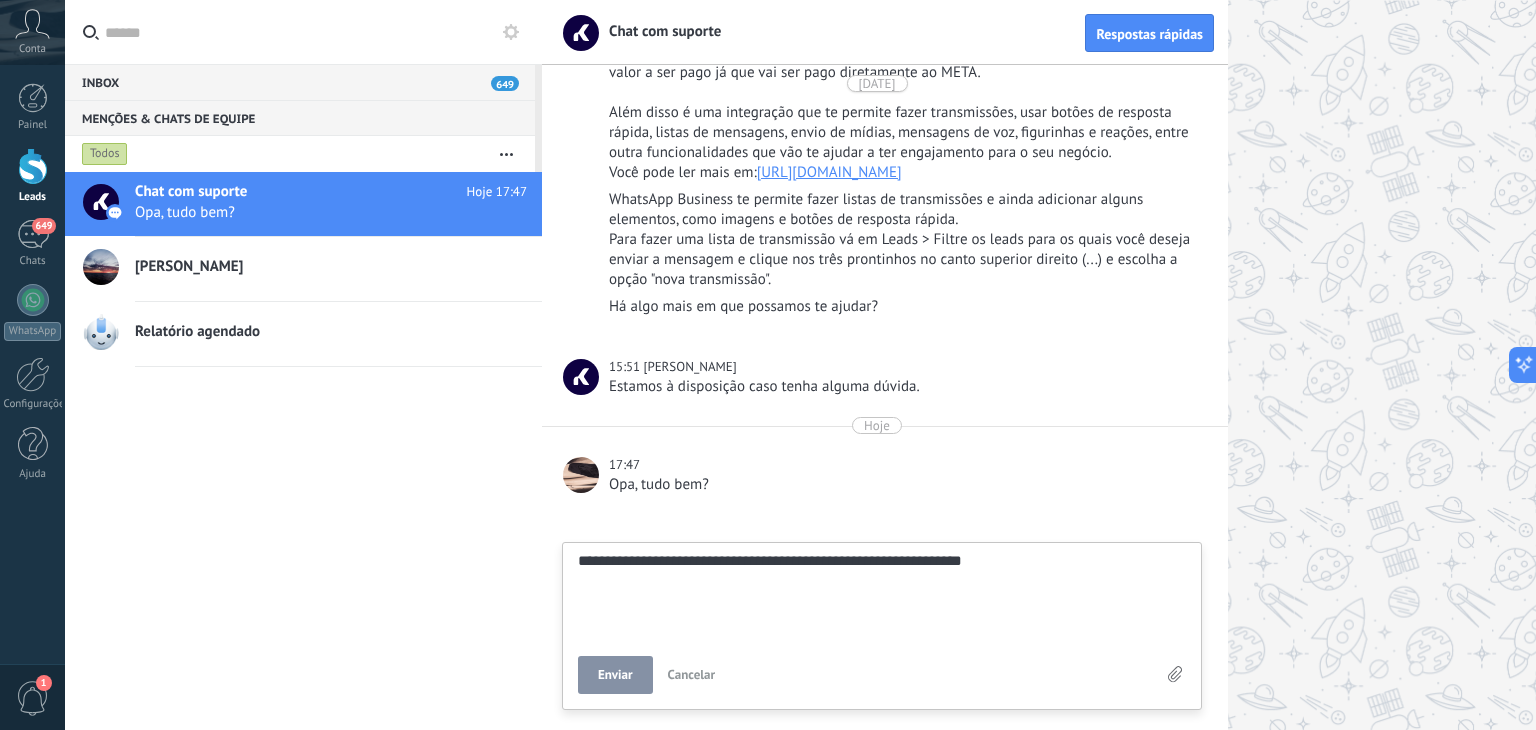 type on "**********" 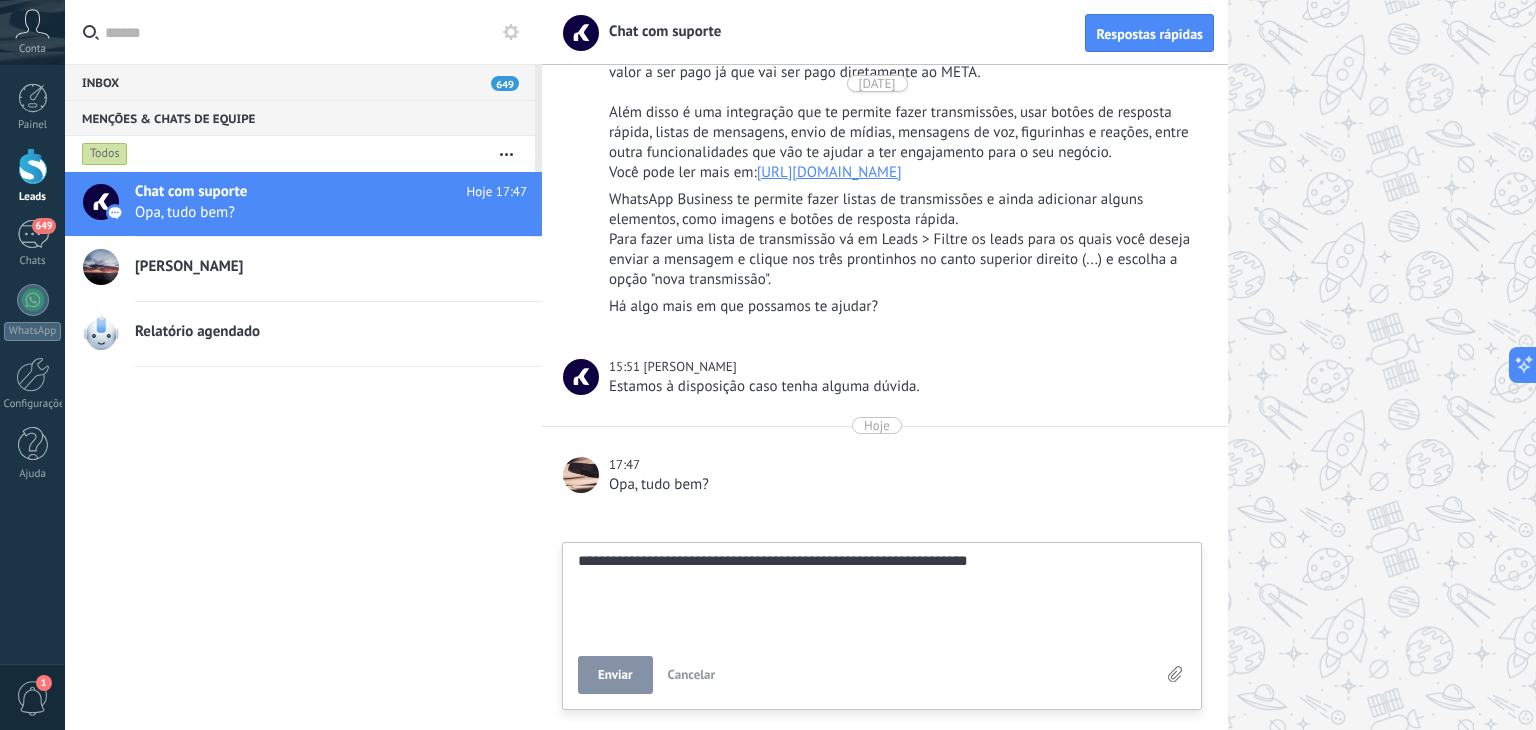 type on "**********" 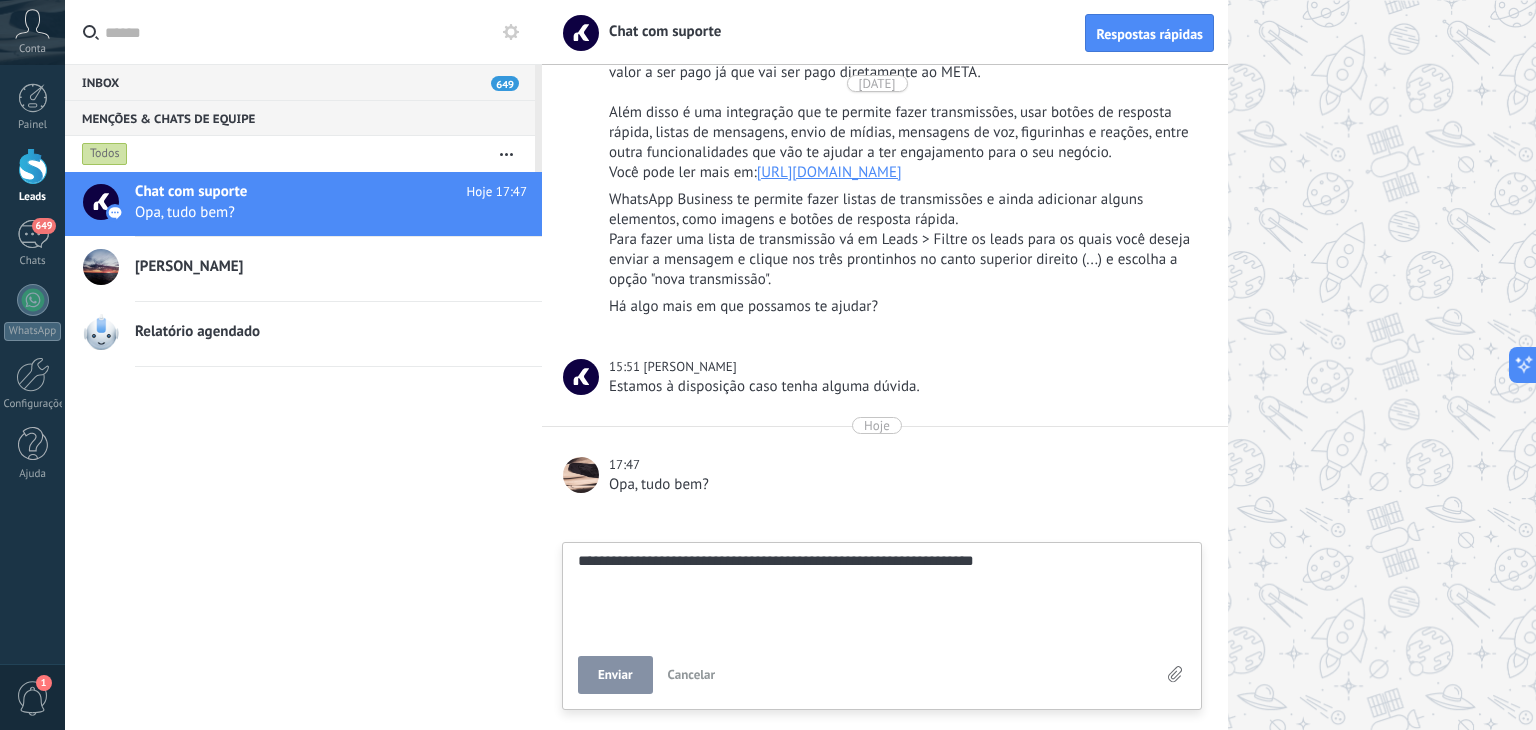 type on "**********" 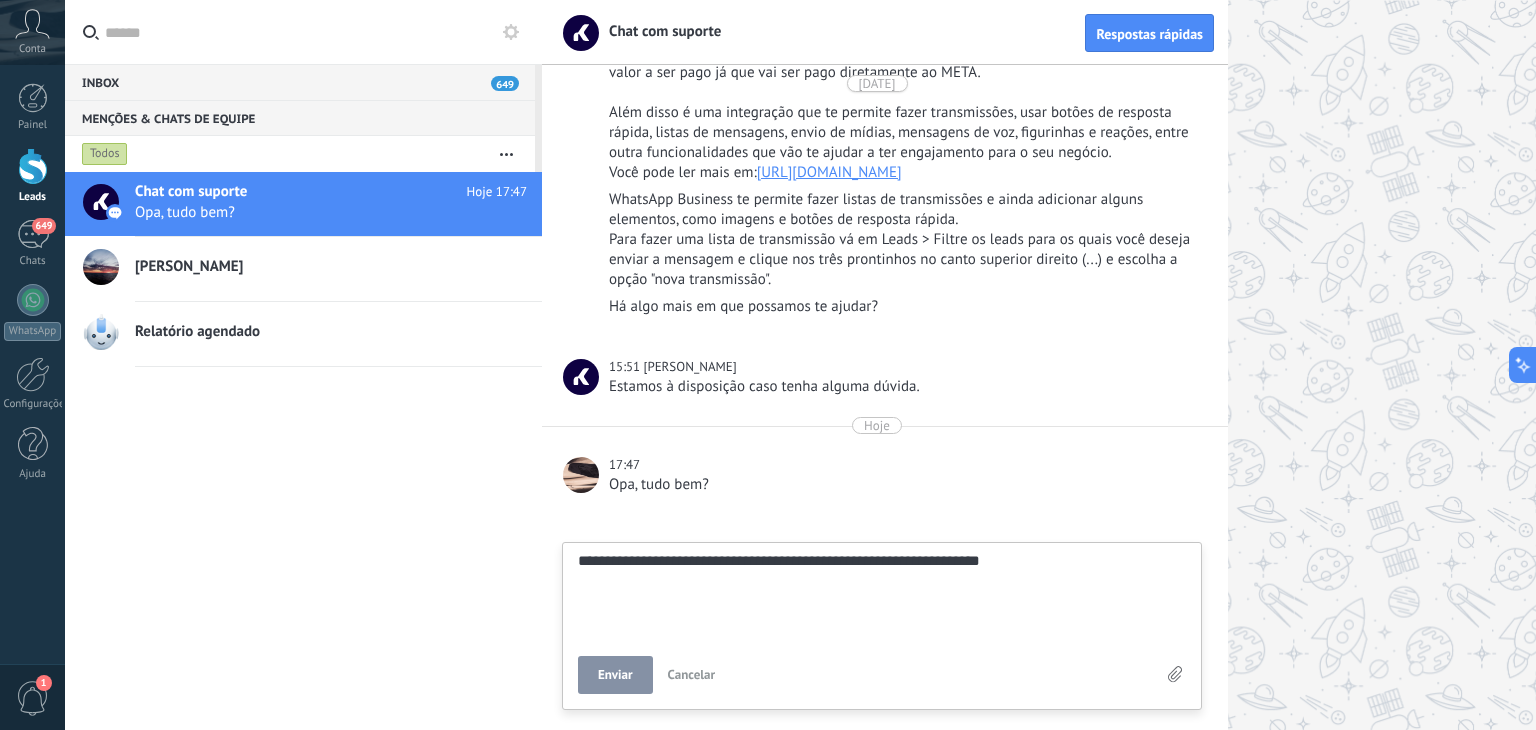 type on "**********" 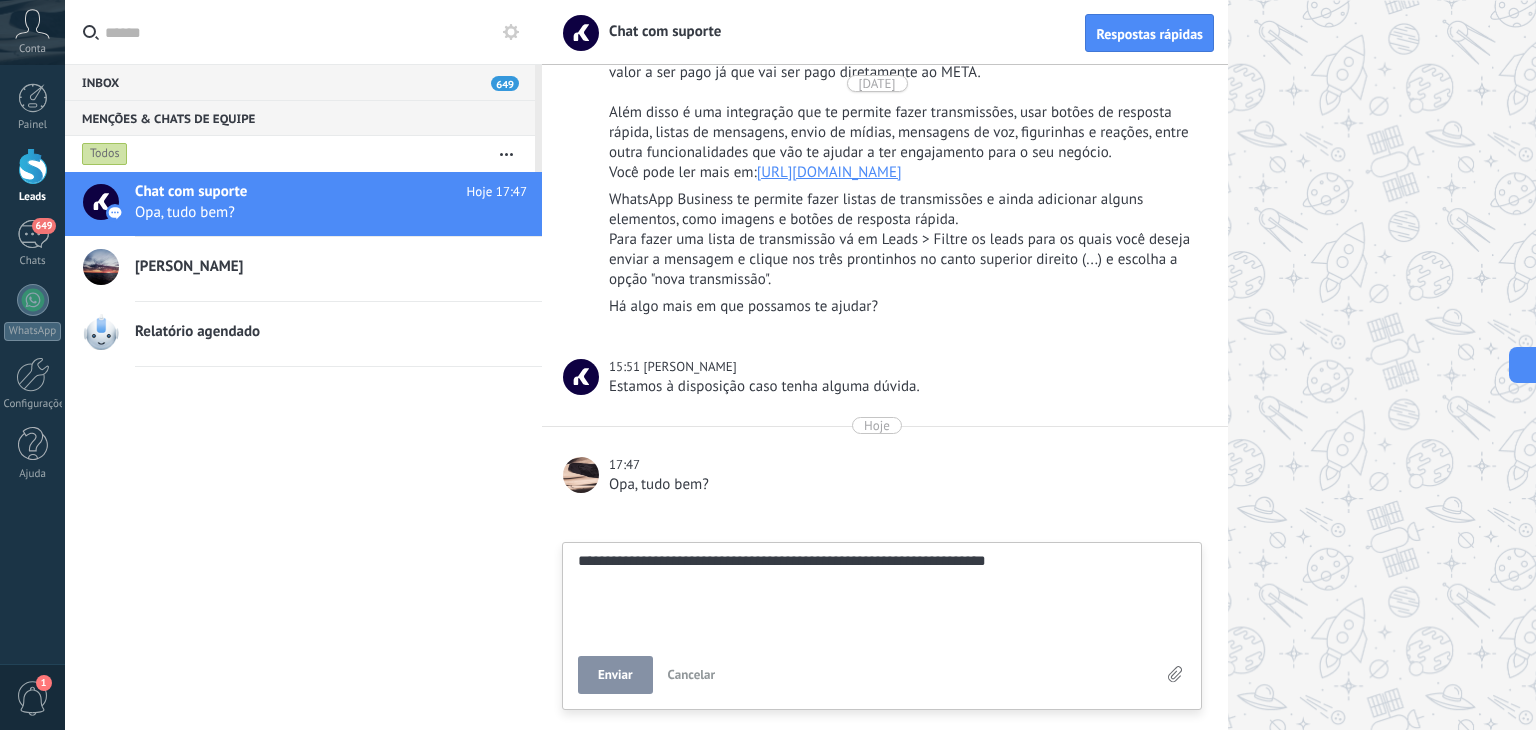 type on "**********" 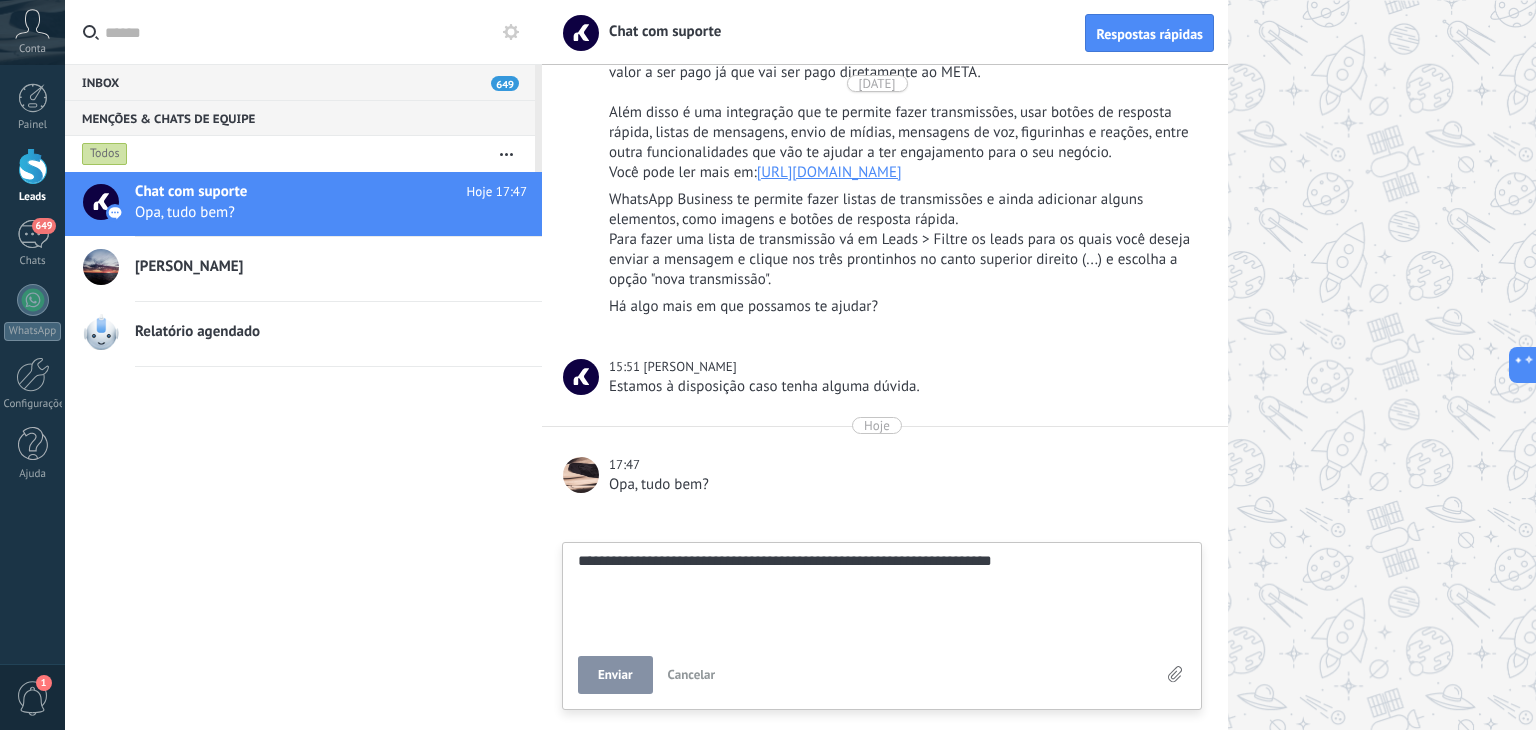 type on "**********" 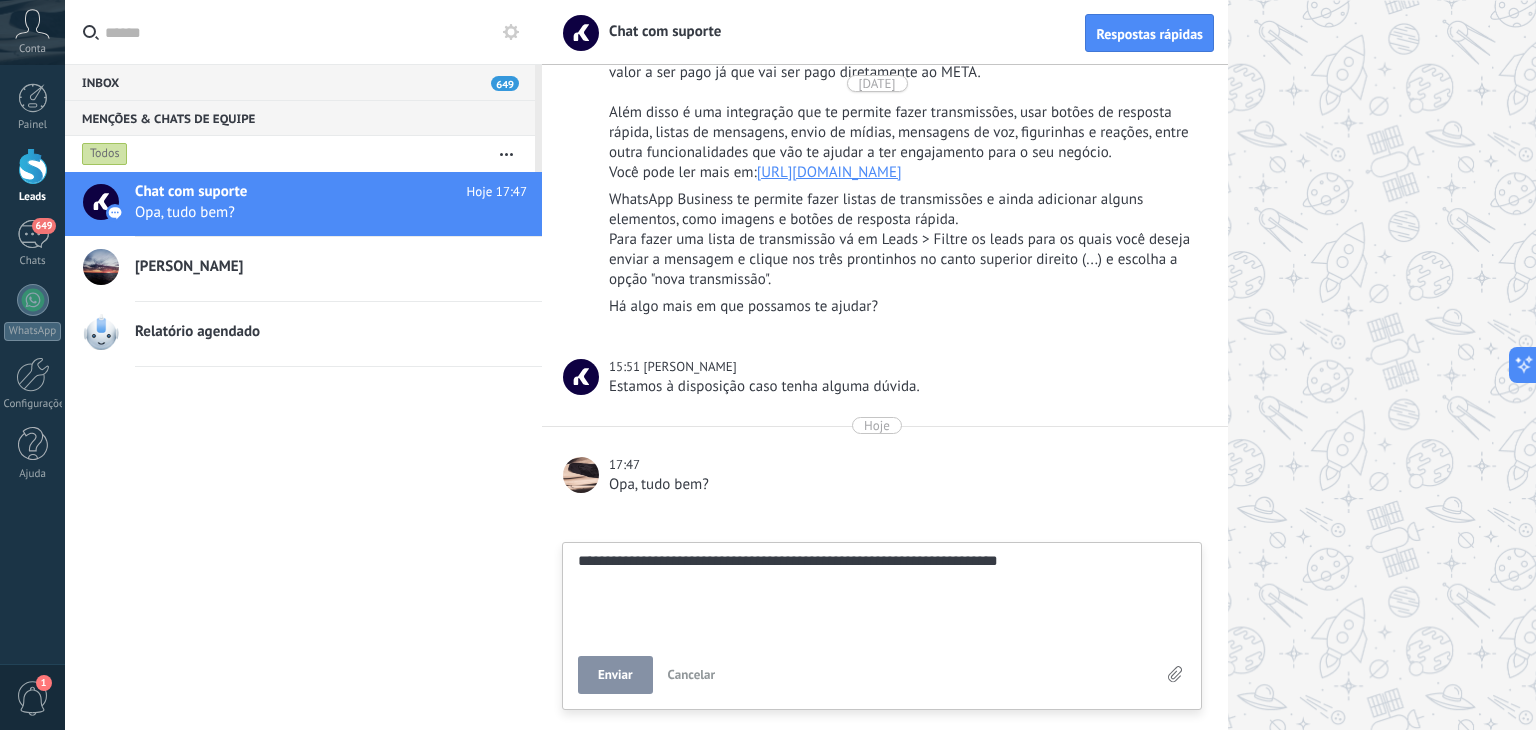 type on "**********" 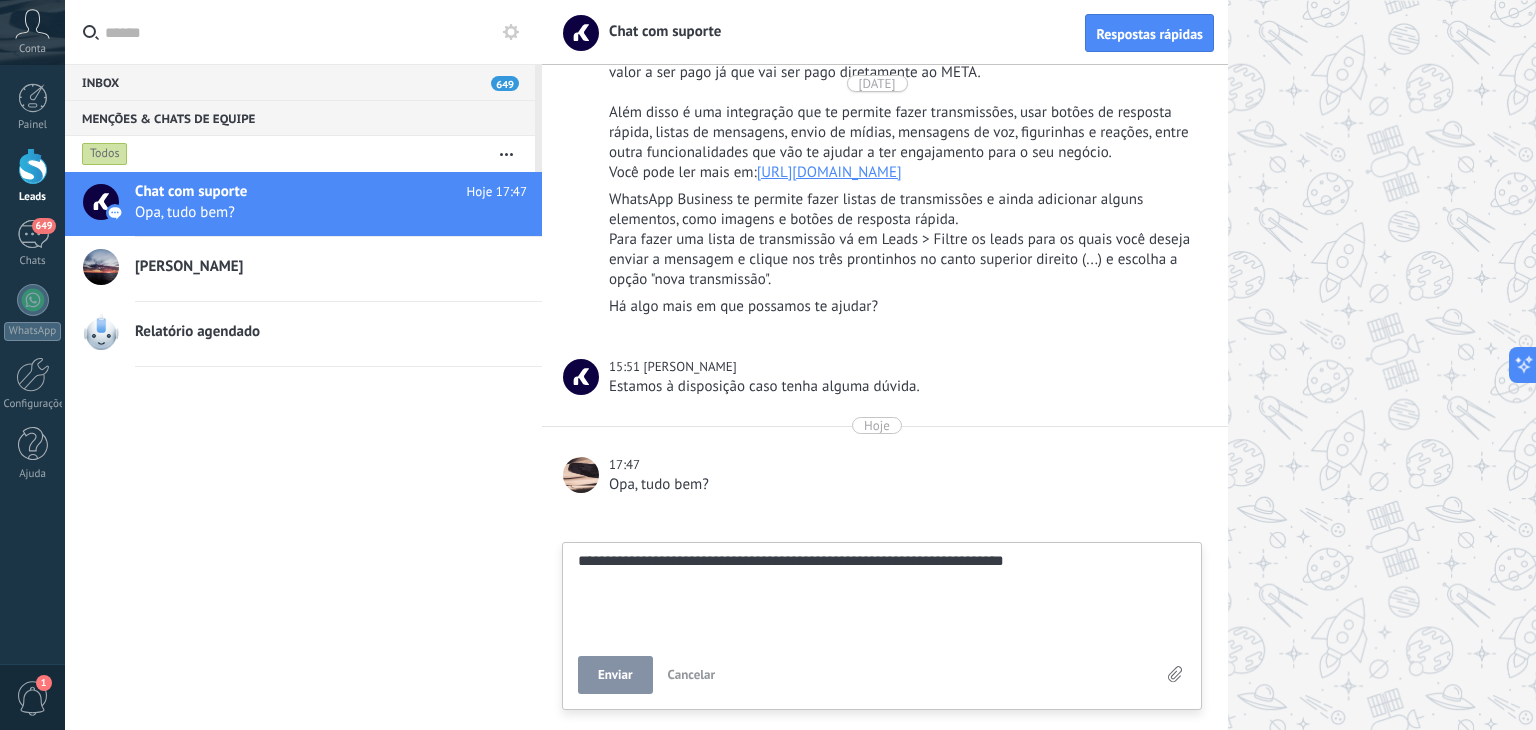 type on "**********" 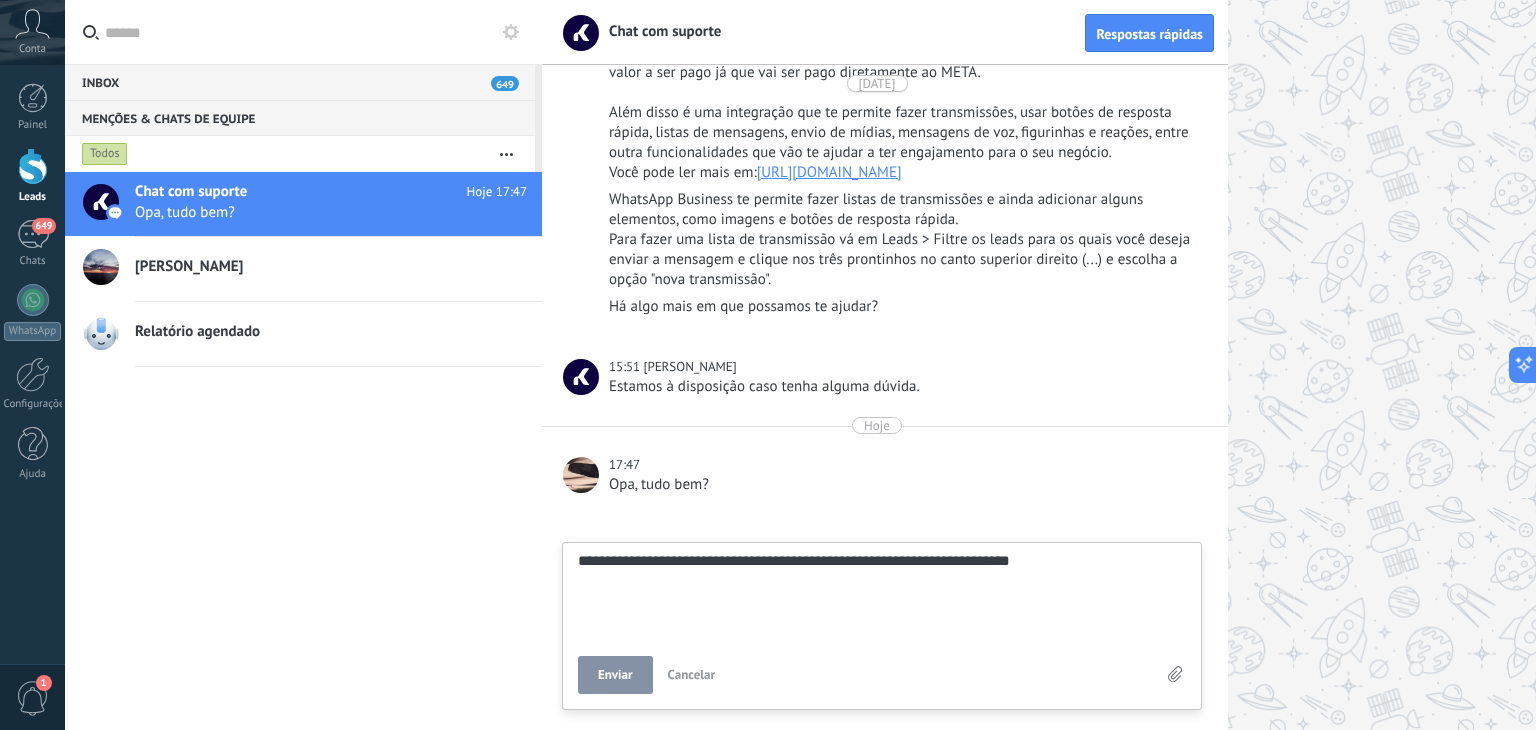 type on "**********" 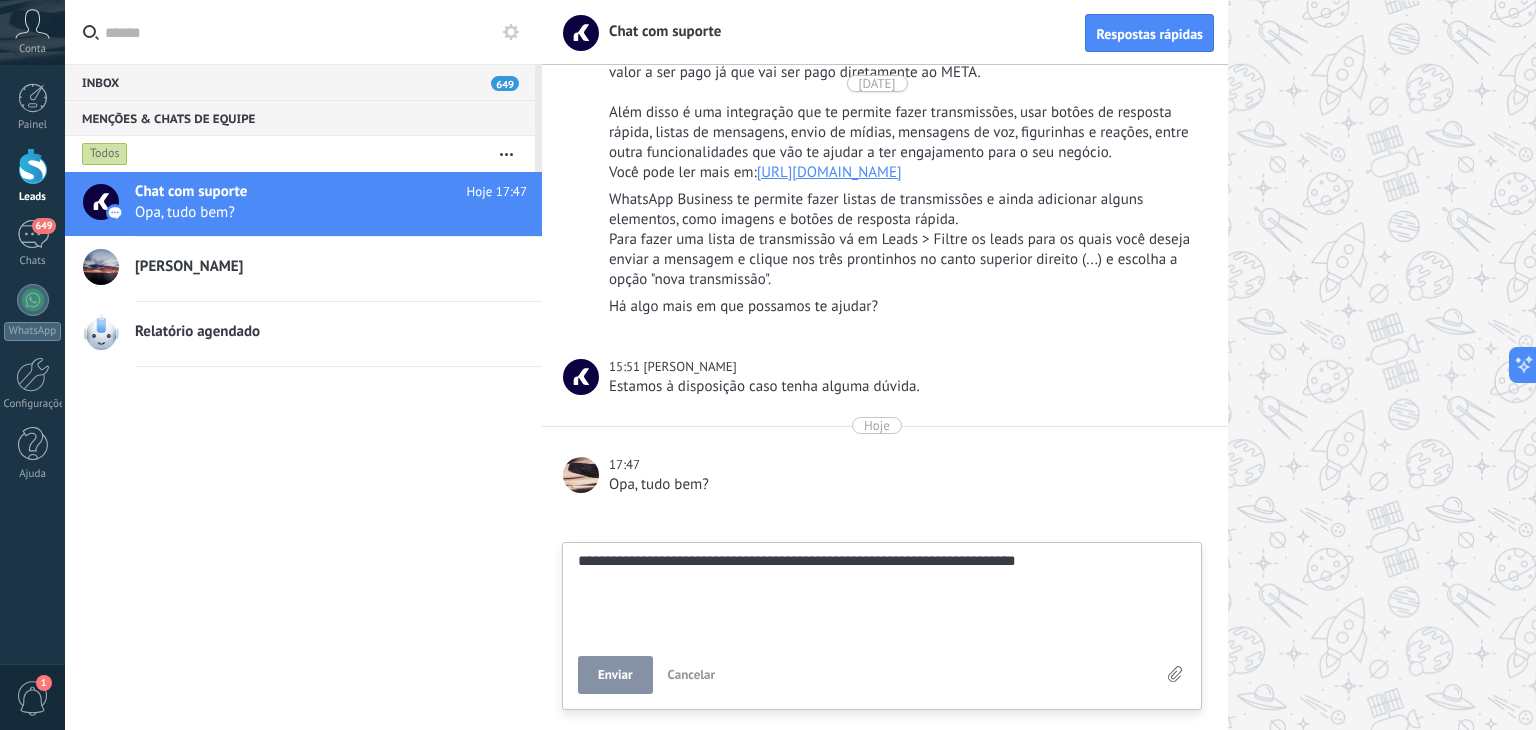 scroll, scrollTop: 19, scrollLeft: 0, axis: vertical 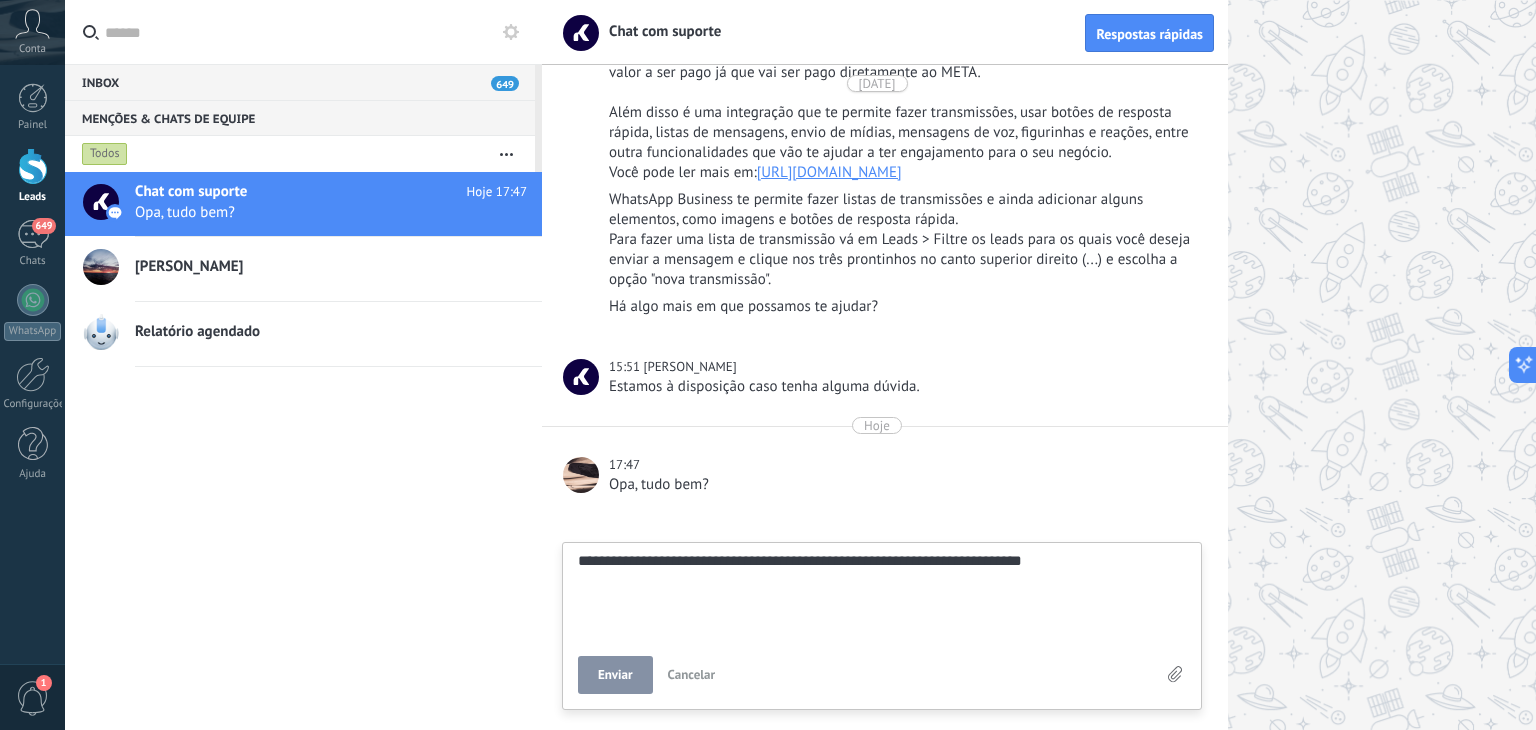 type on "**********" 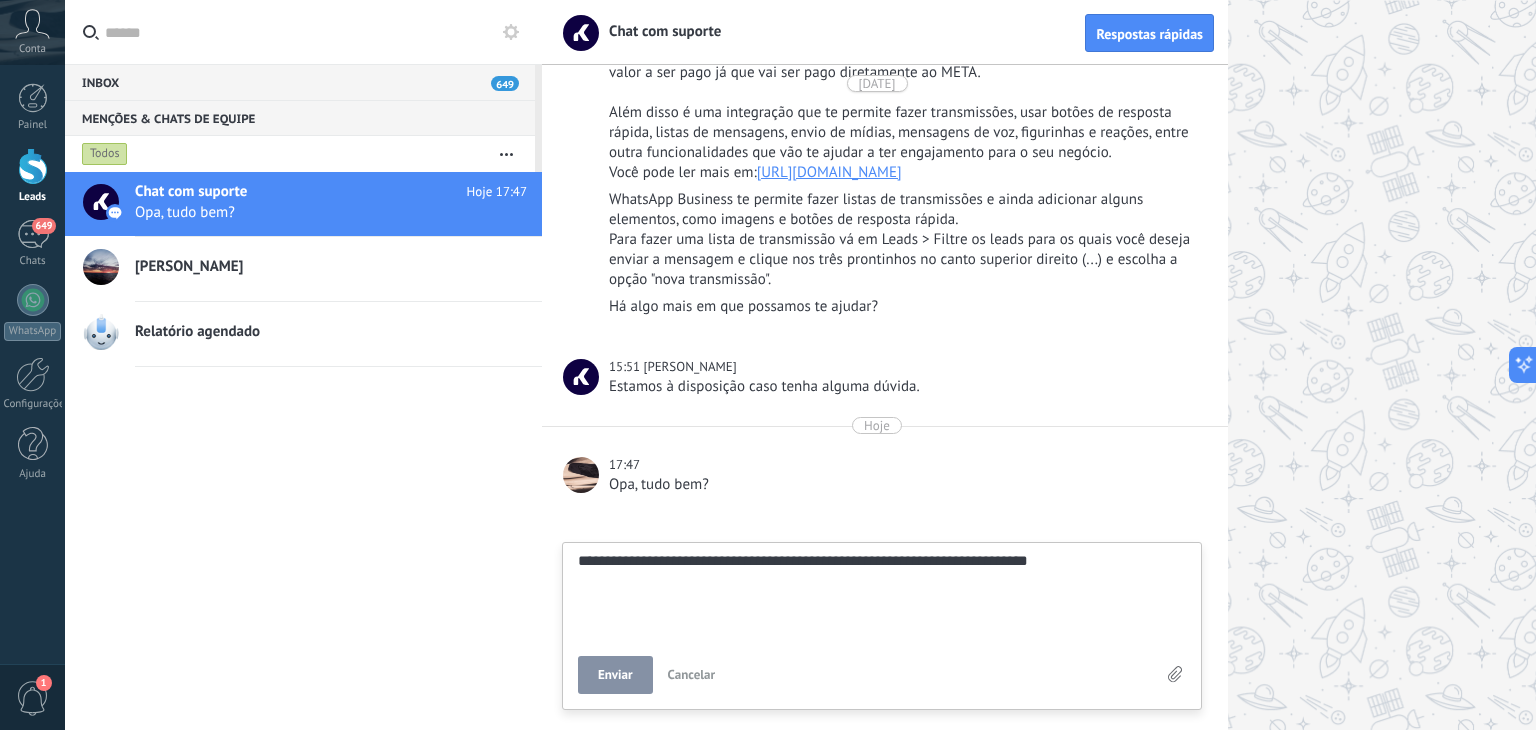 type on "**********" 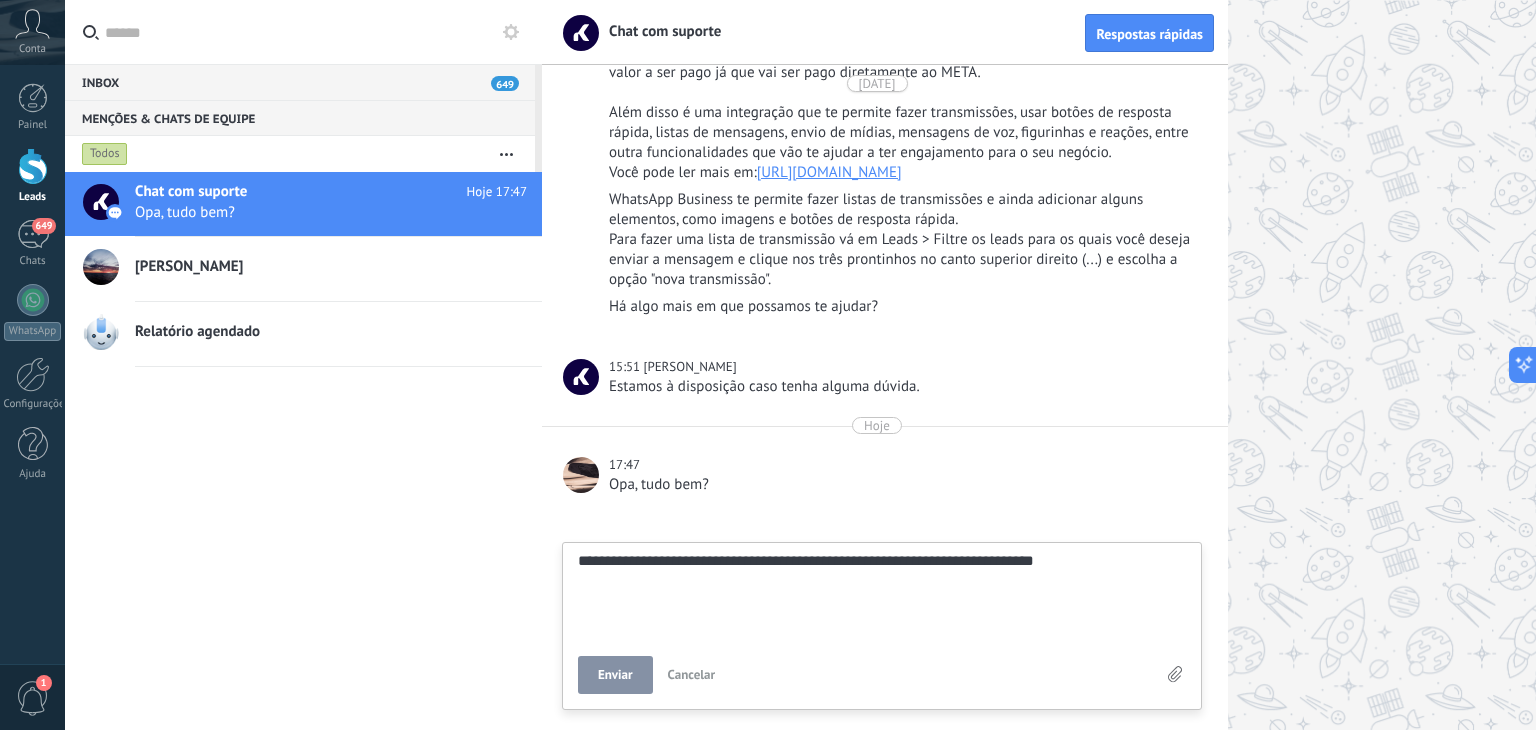 type on "**********" 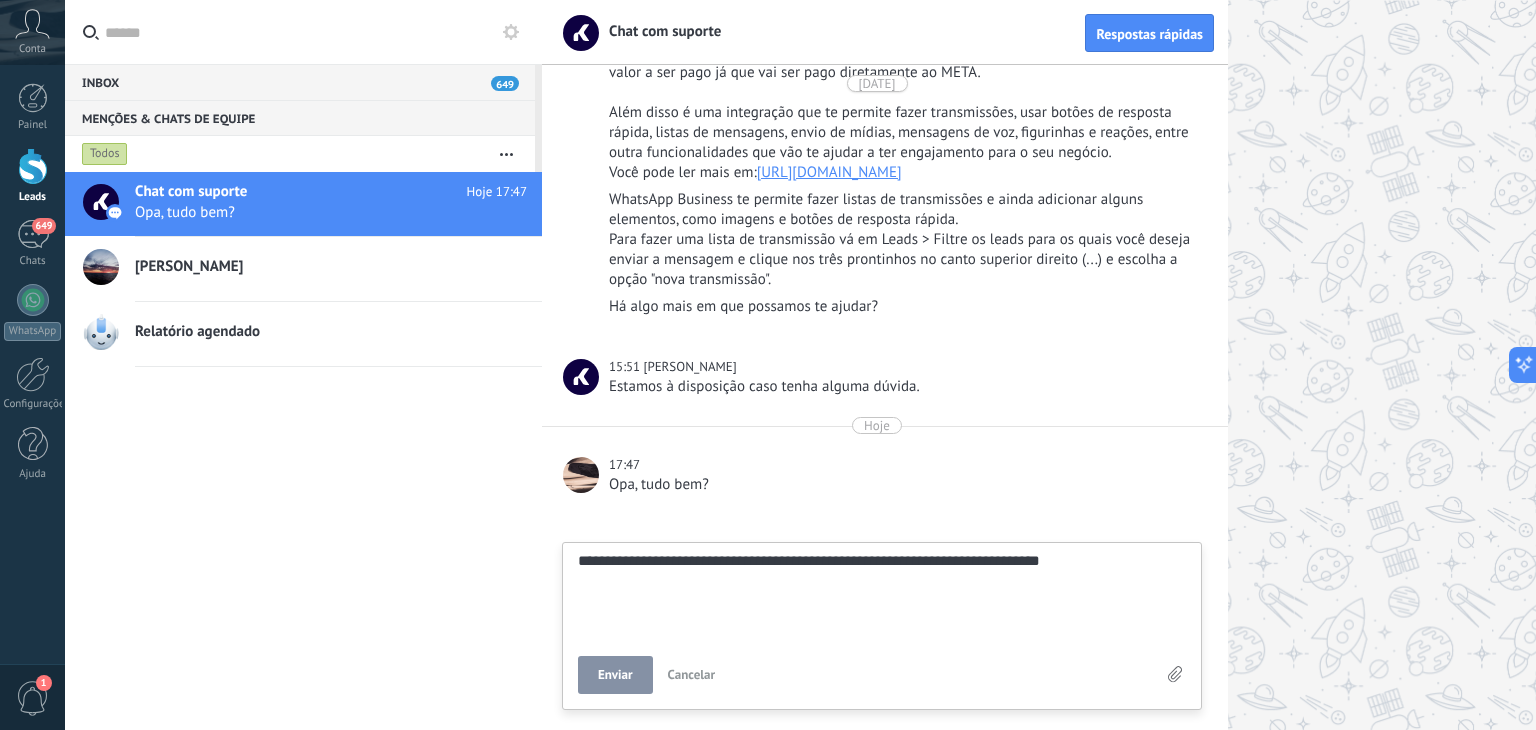 type on "**********" 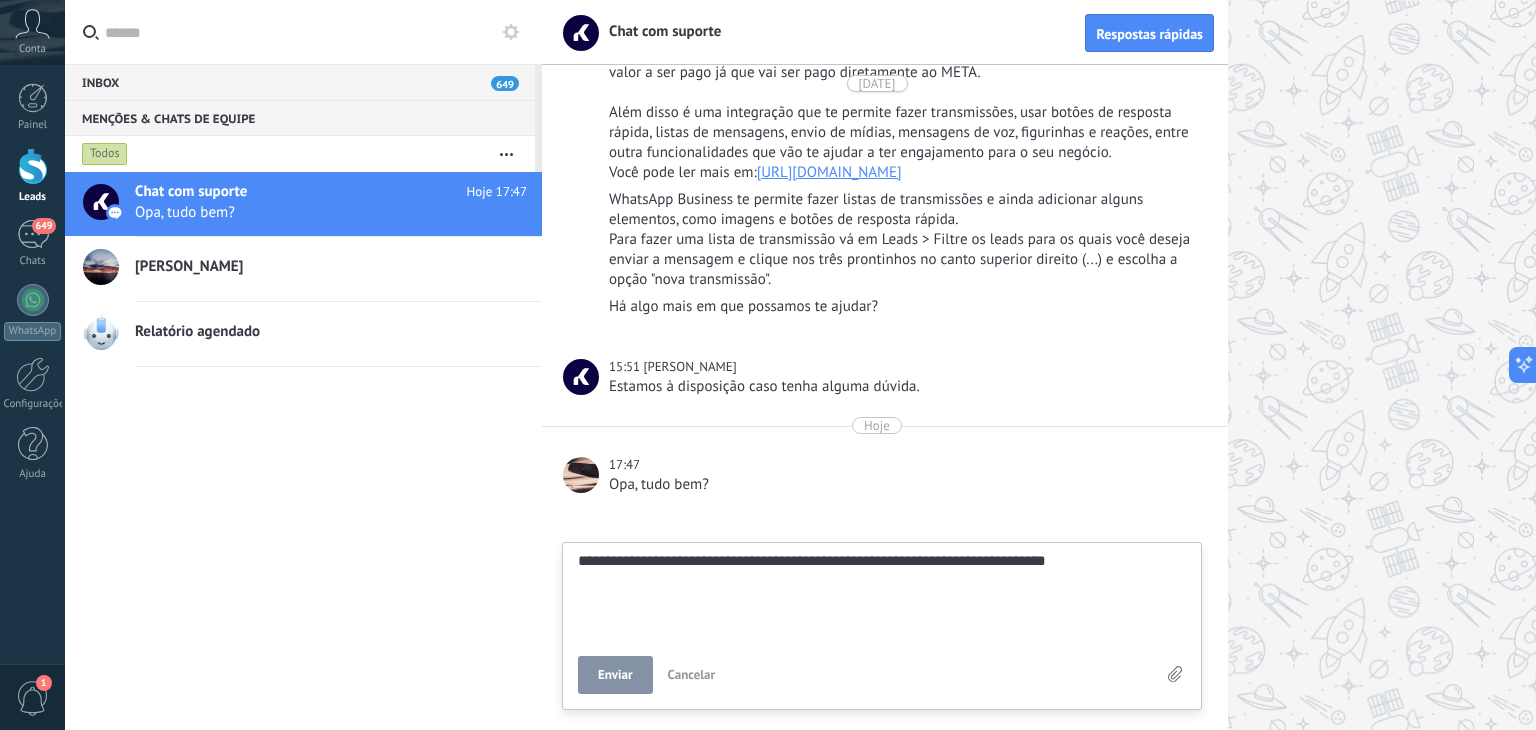 type on "**********" 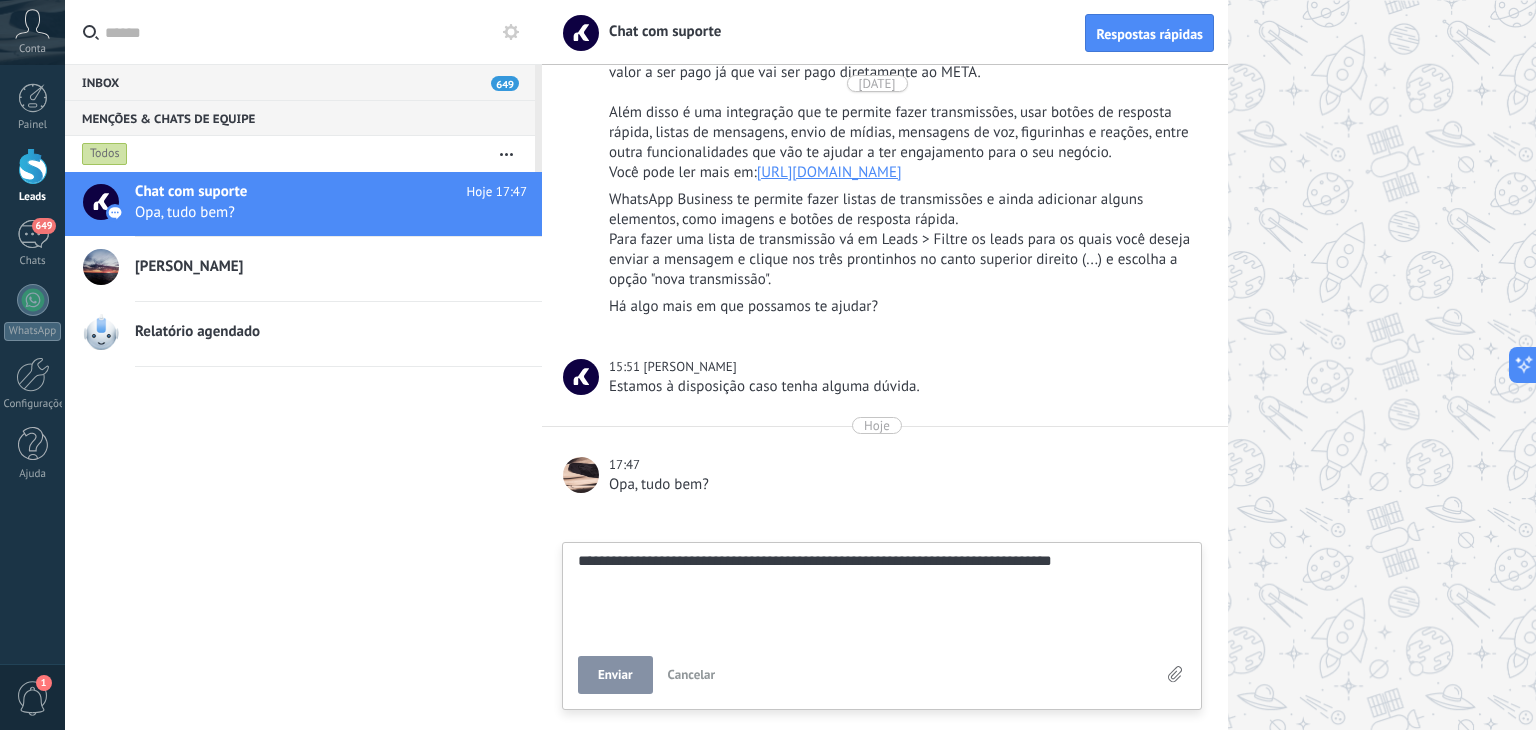 type on "**********" 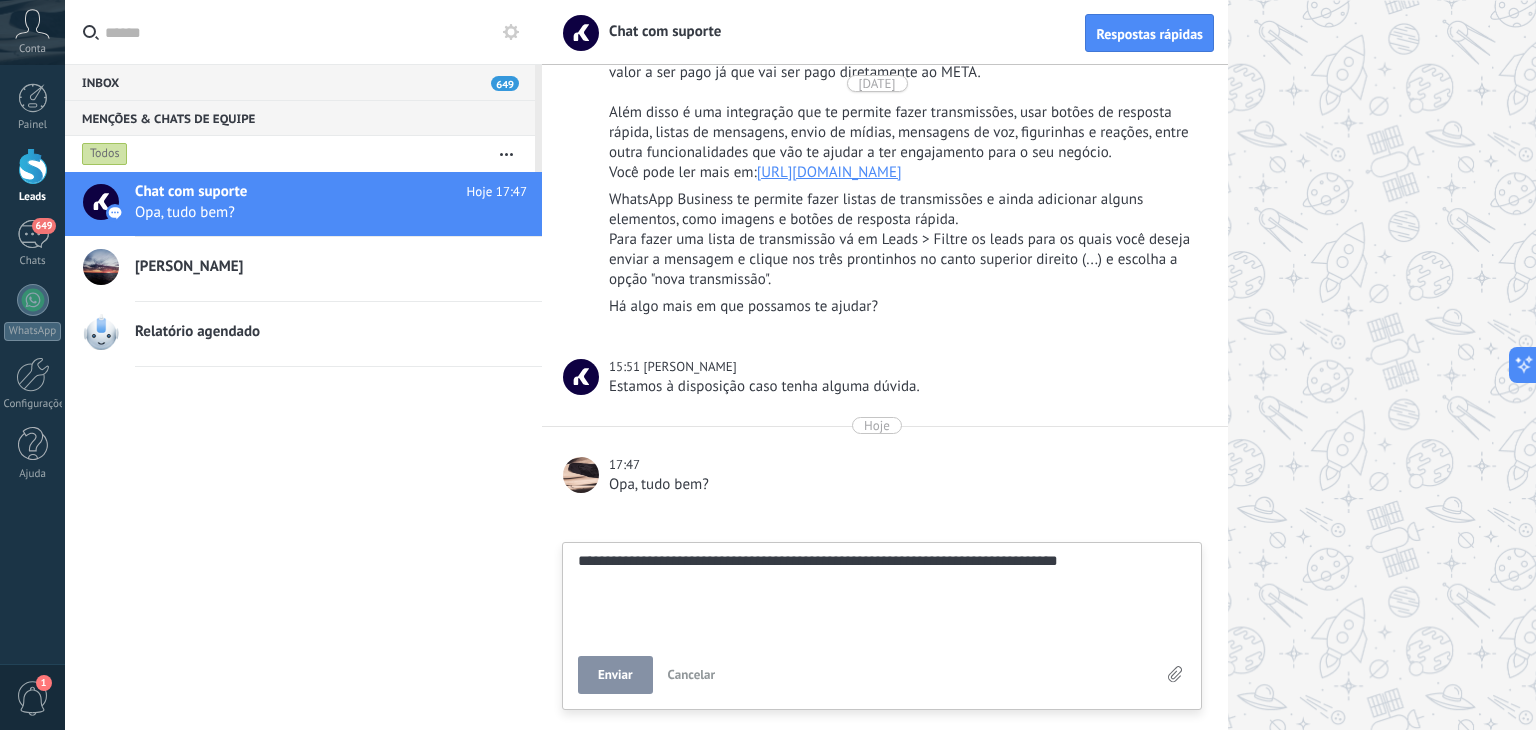 type on "**********" 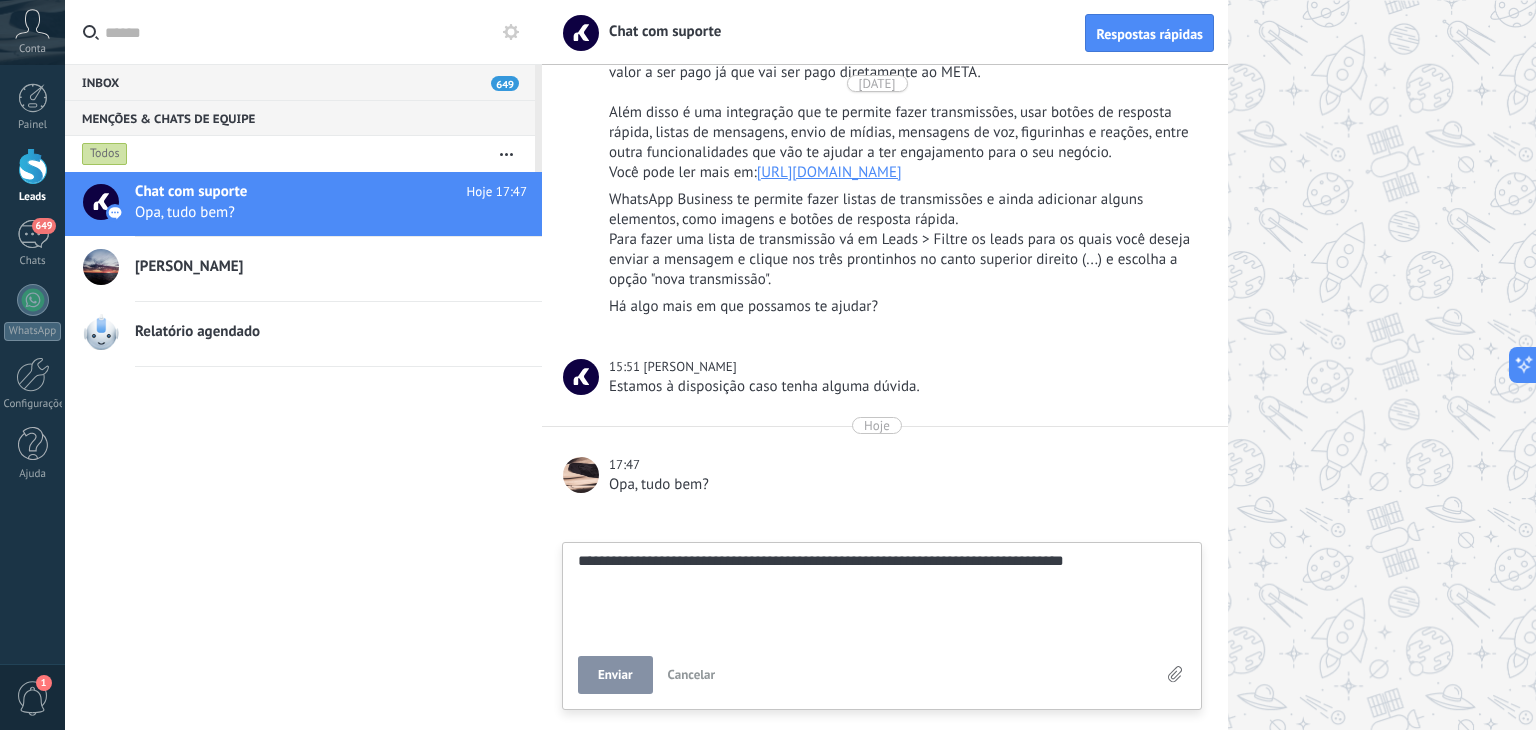type on "**********" 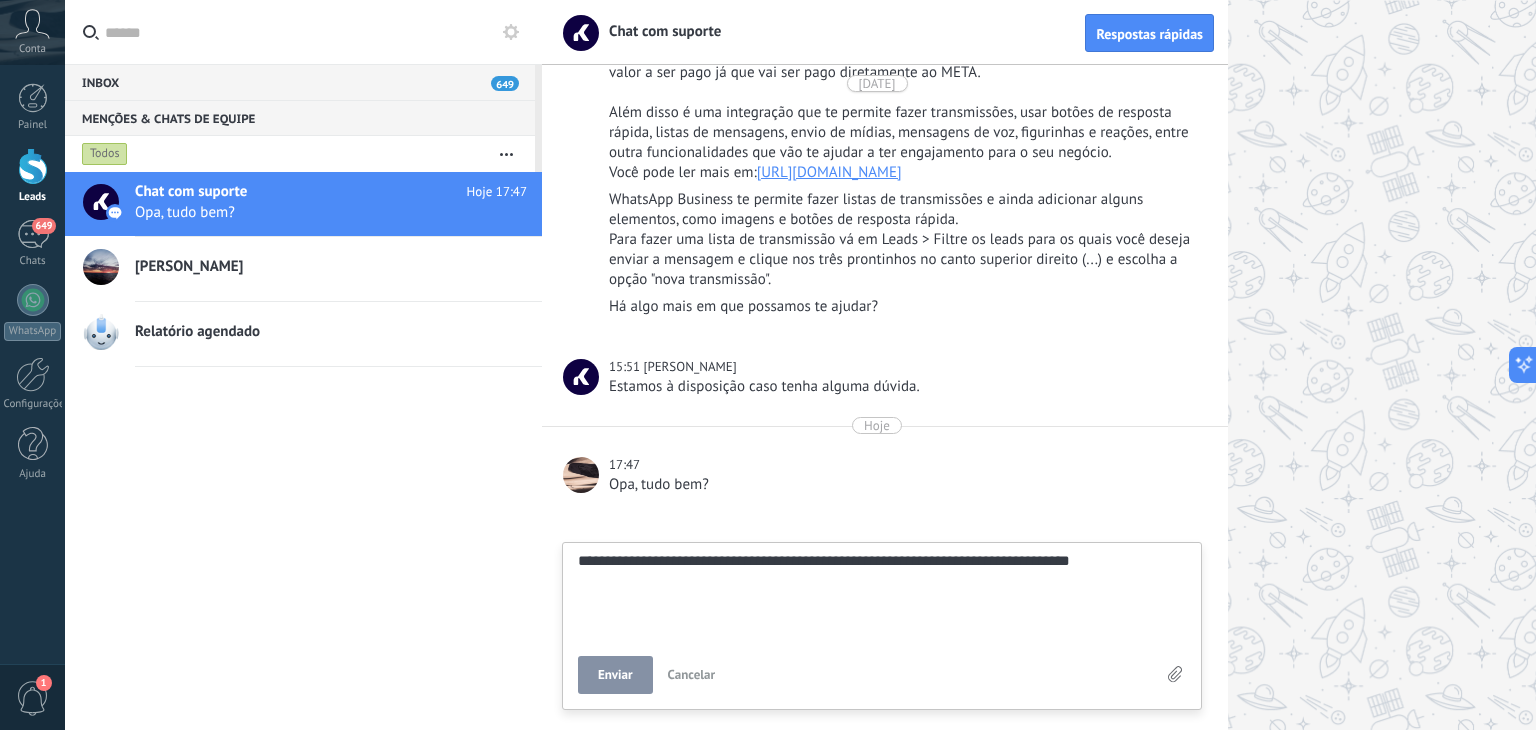 type on "**********" 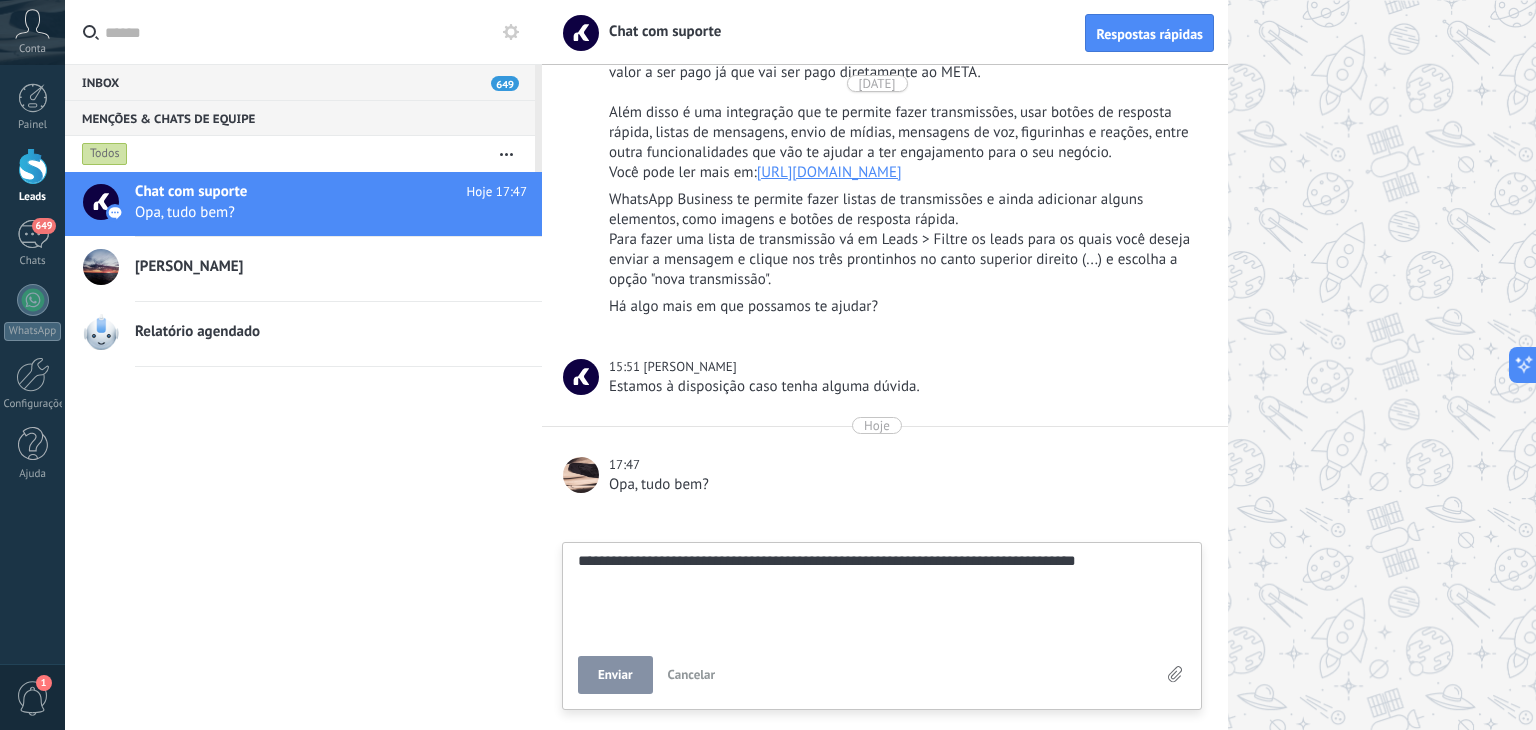 type on "**********" 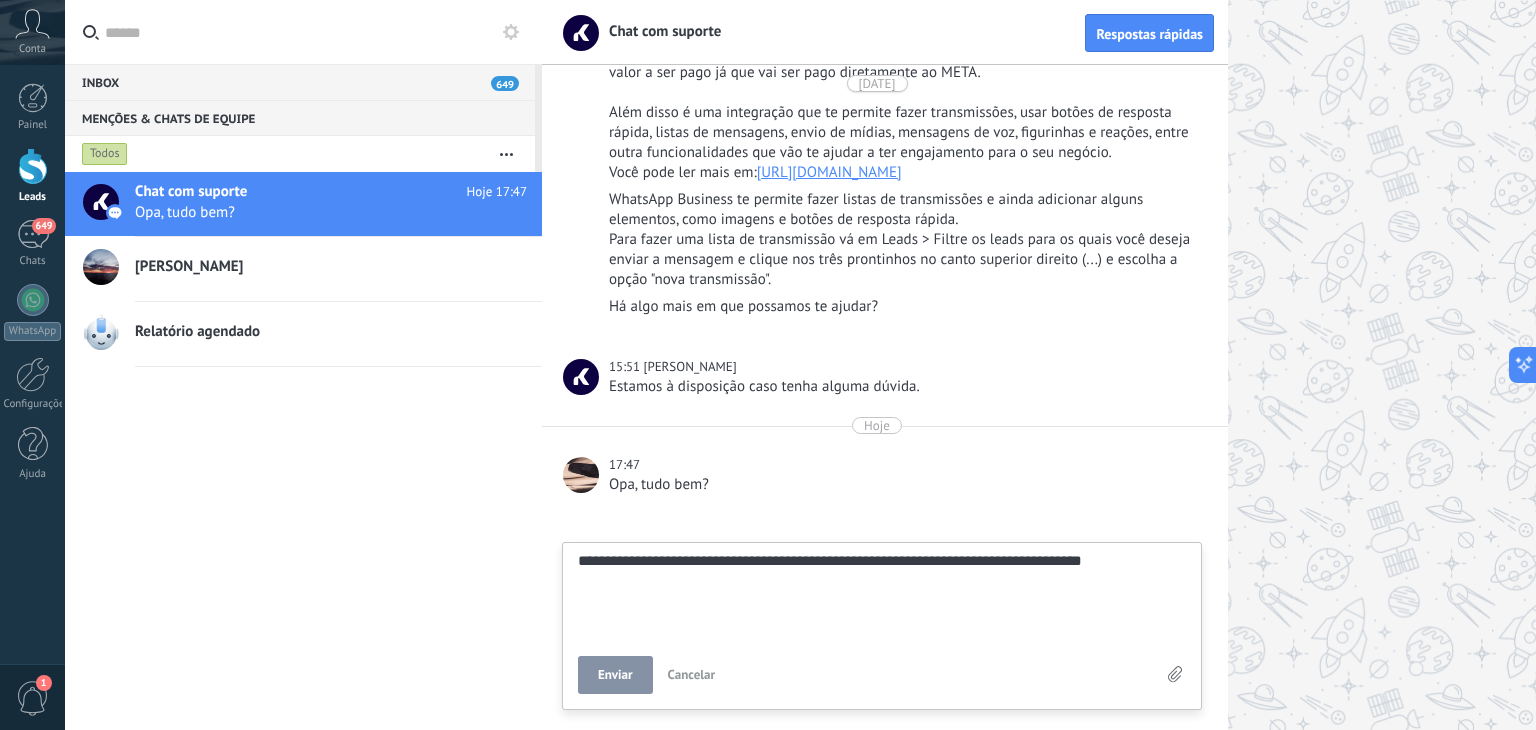 type on "**********" 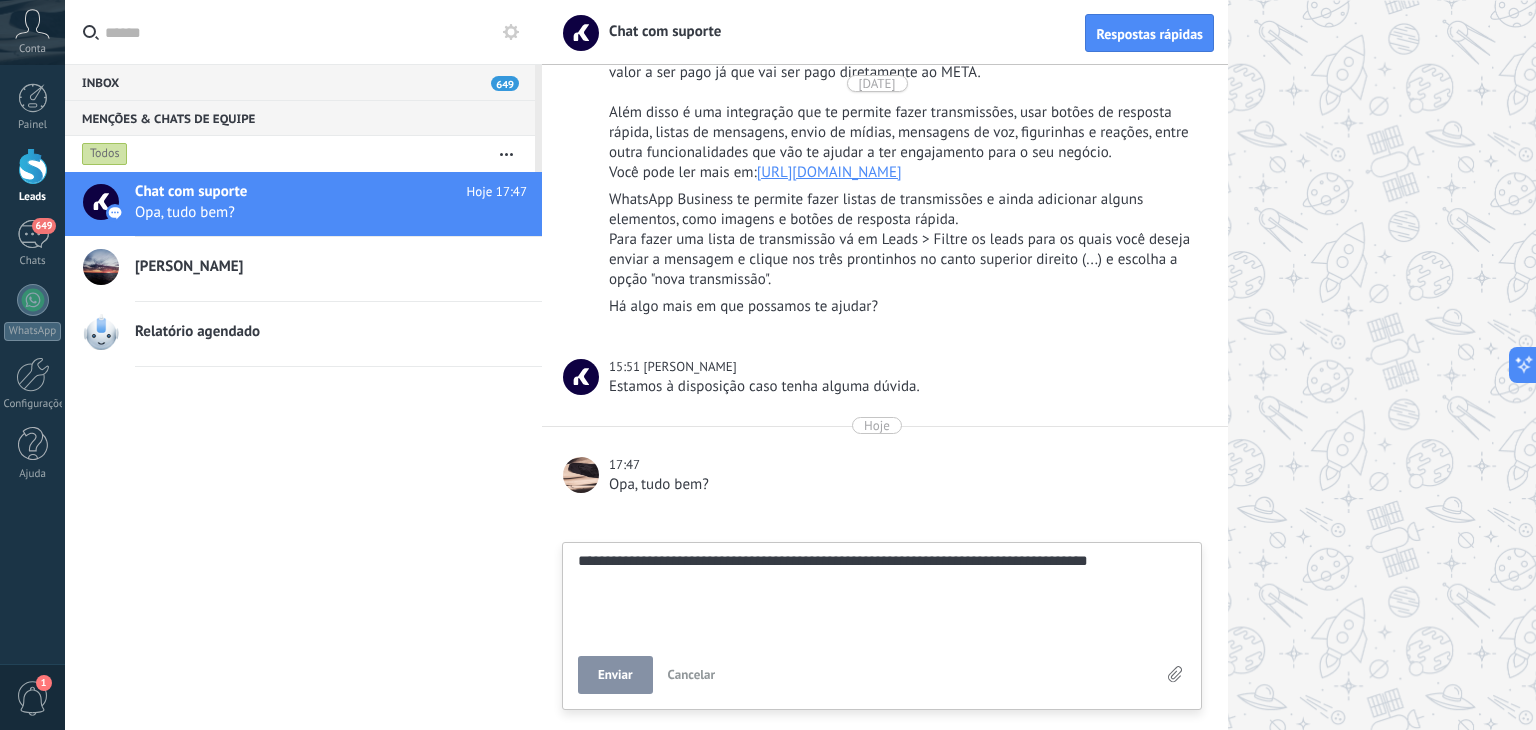 type 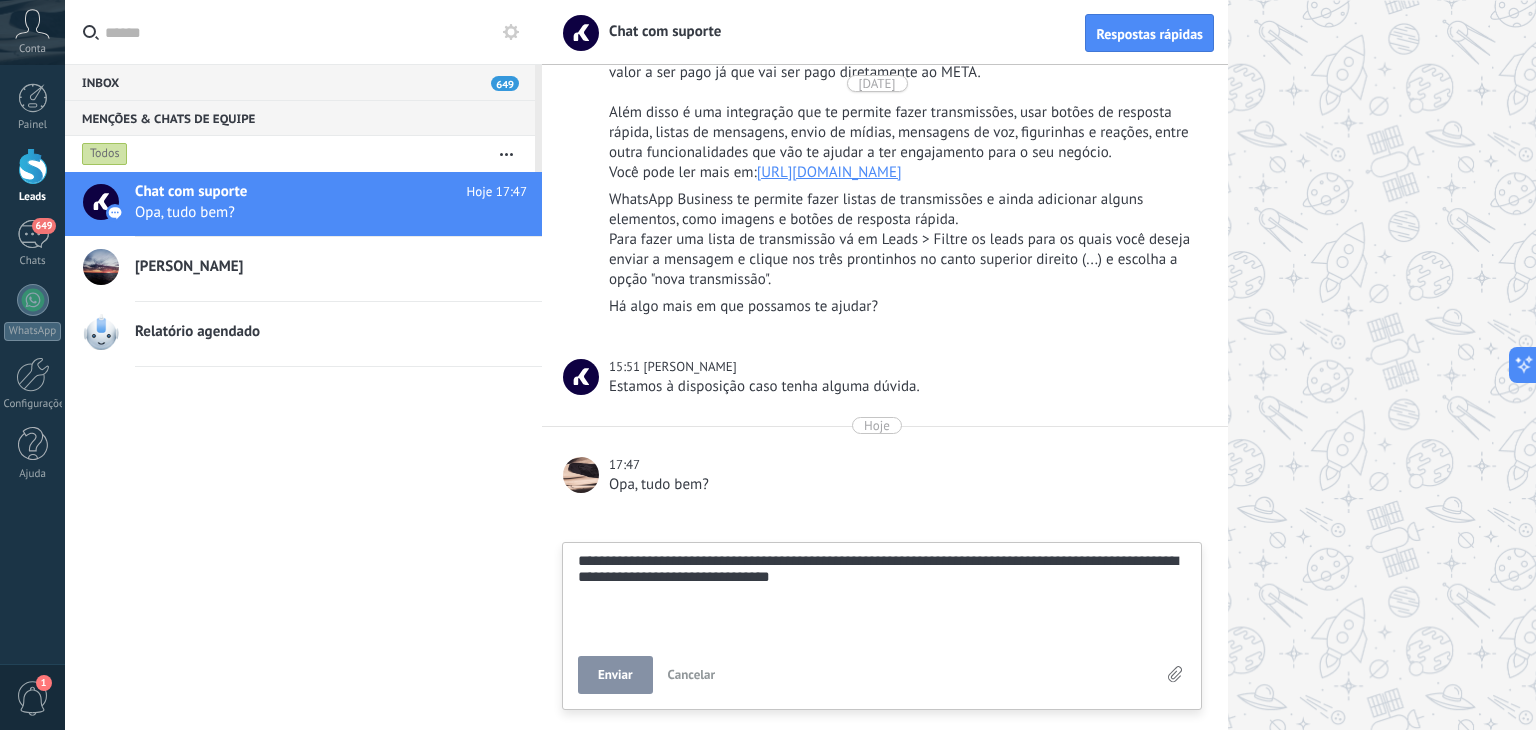 scroll, scrollTop: 38, scrollLeft: 0, axis: vertical 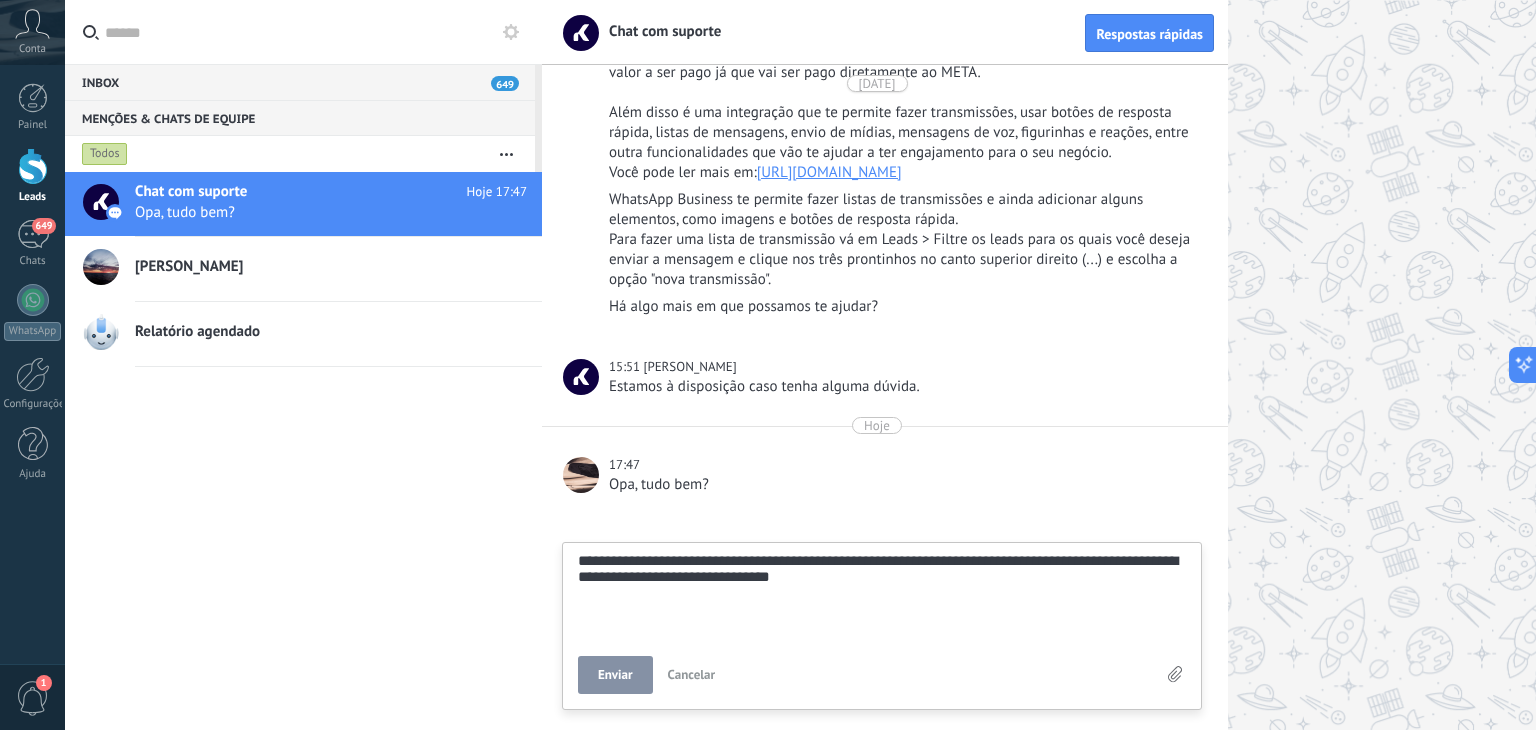 click on "Enviar" at bounding box center [615, 675] 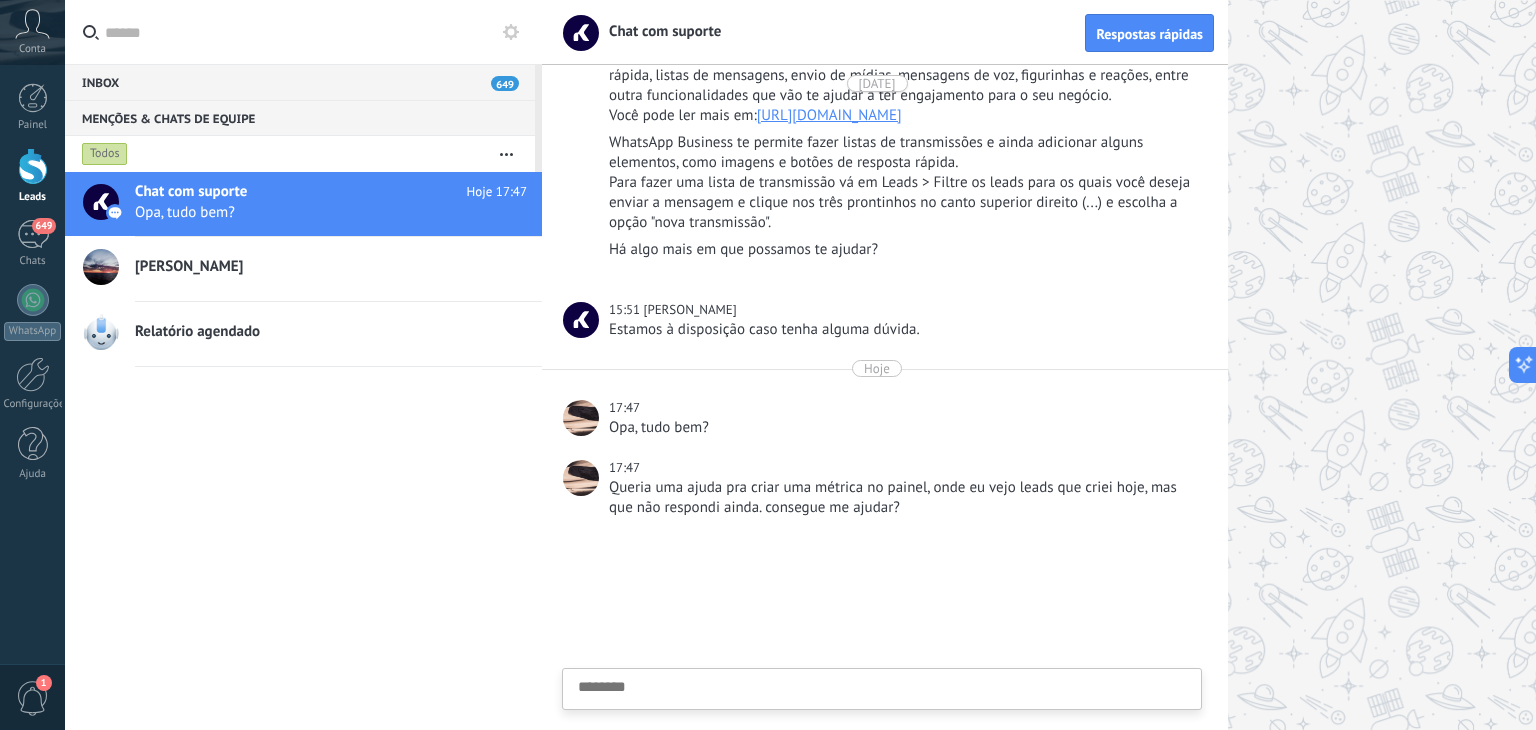 scroll, scrollTop: 4715, scrollLeft: 0, axis: vertical 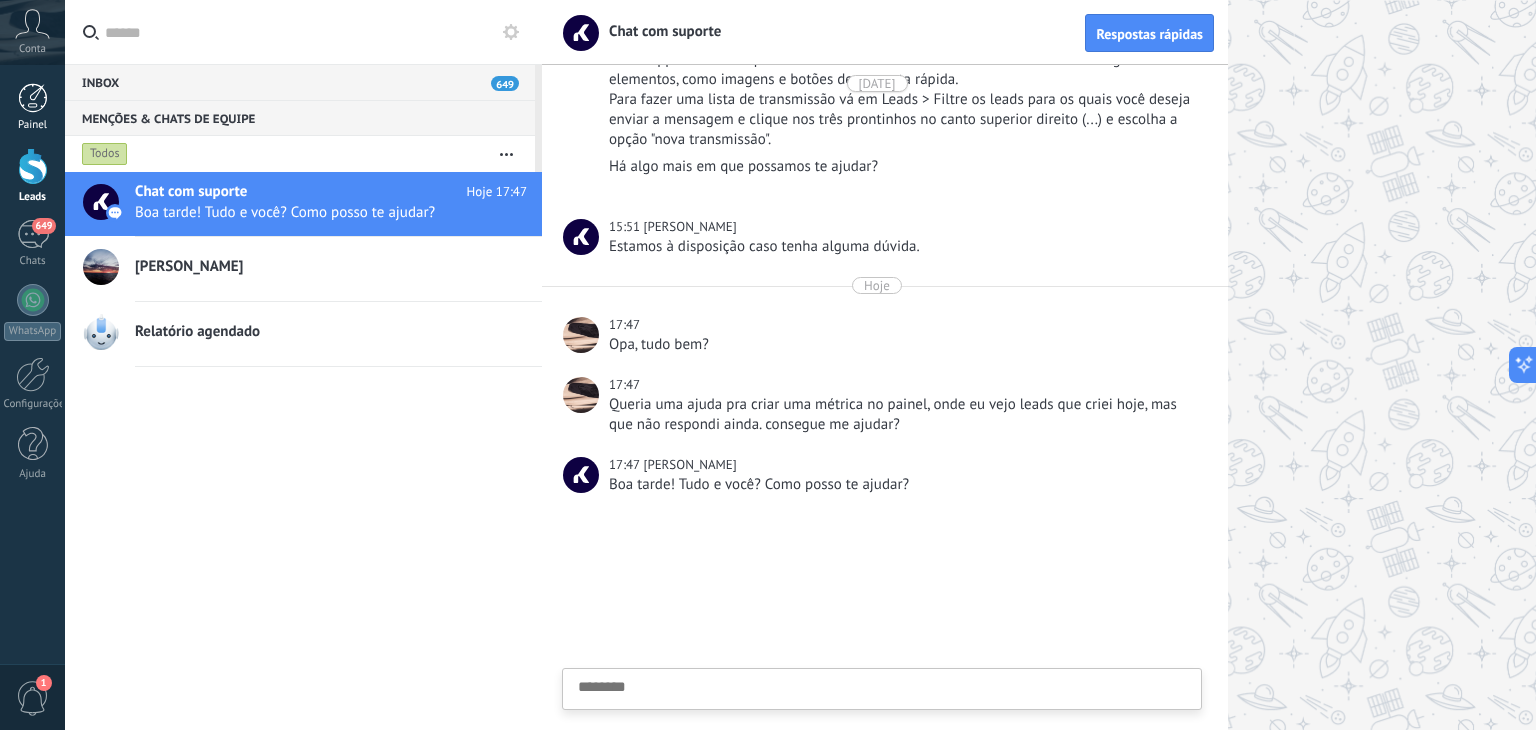 click at bounding box center [33, 98] 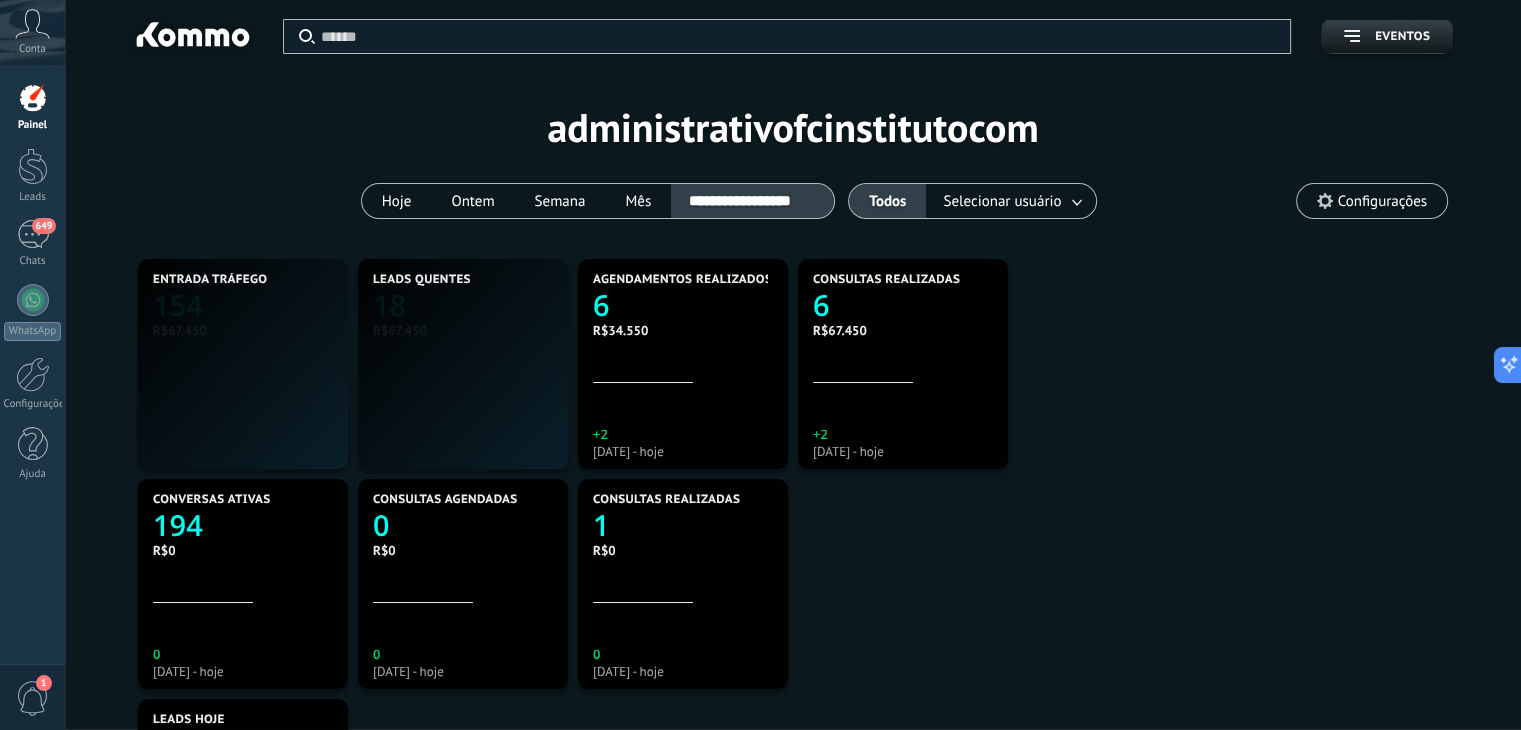 scroll, scrollTop: 0, scrollLeft: 0, axis: both 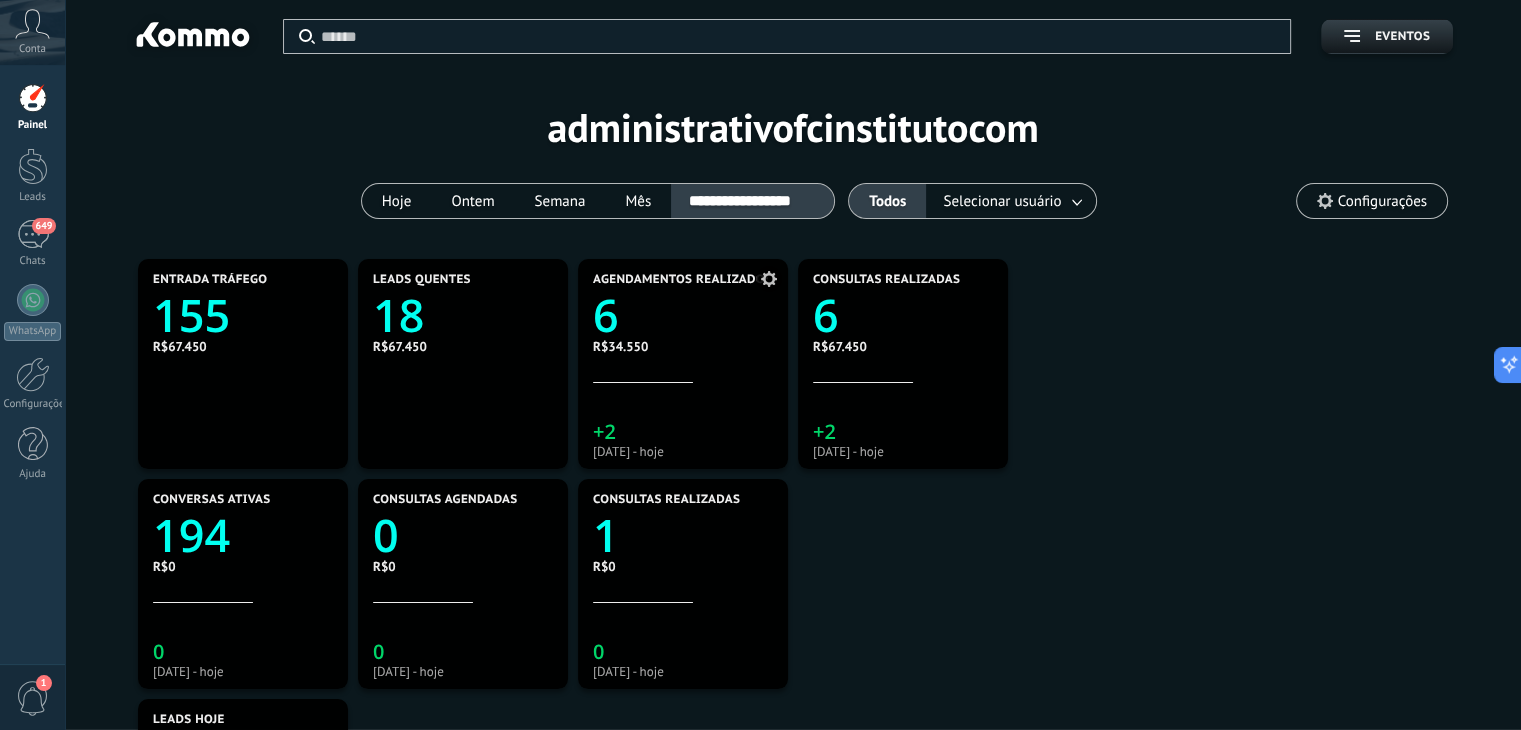 click on "6" 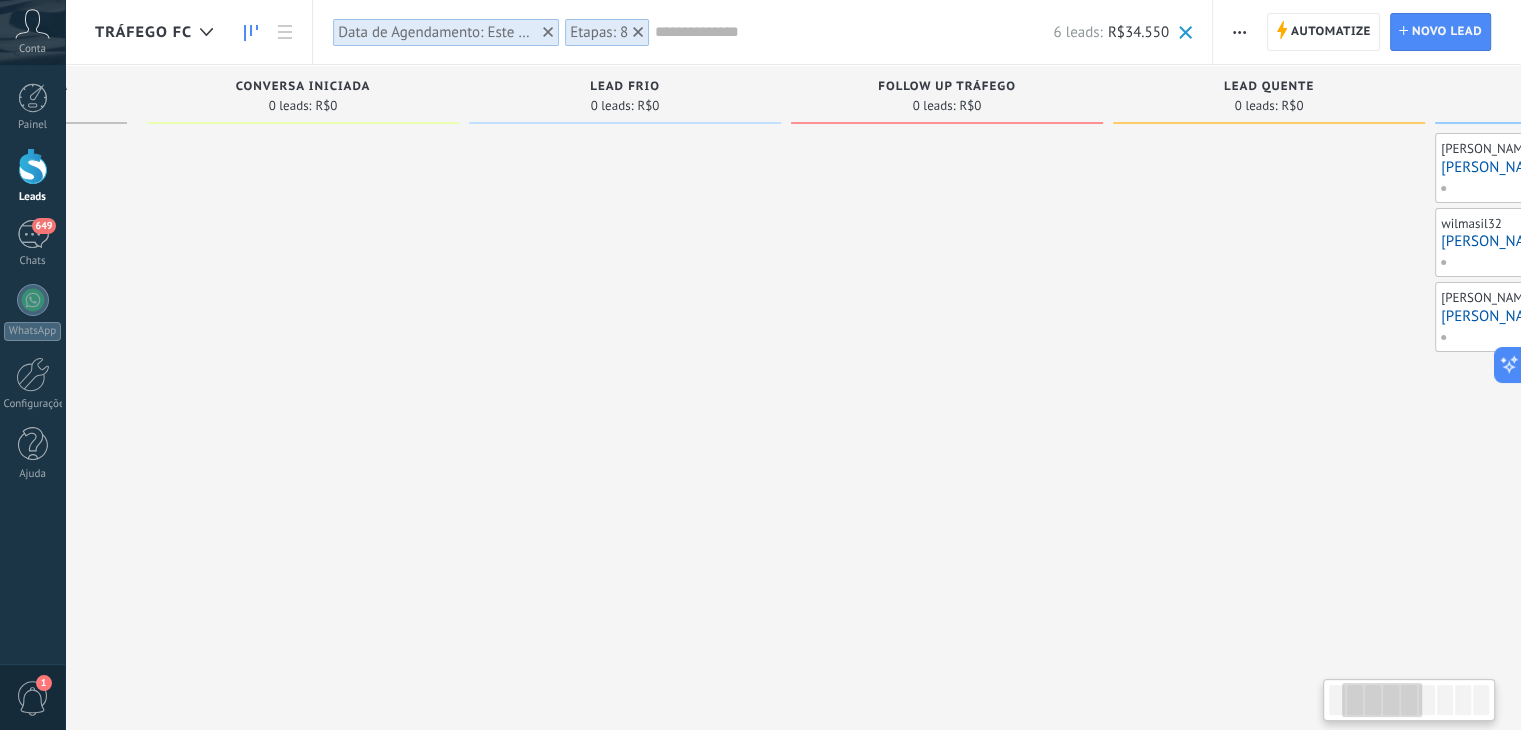 scroll, scrollTop: 0, scrollLeft: 279, axis: horizontal 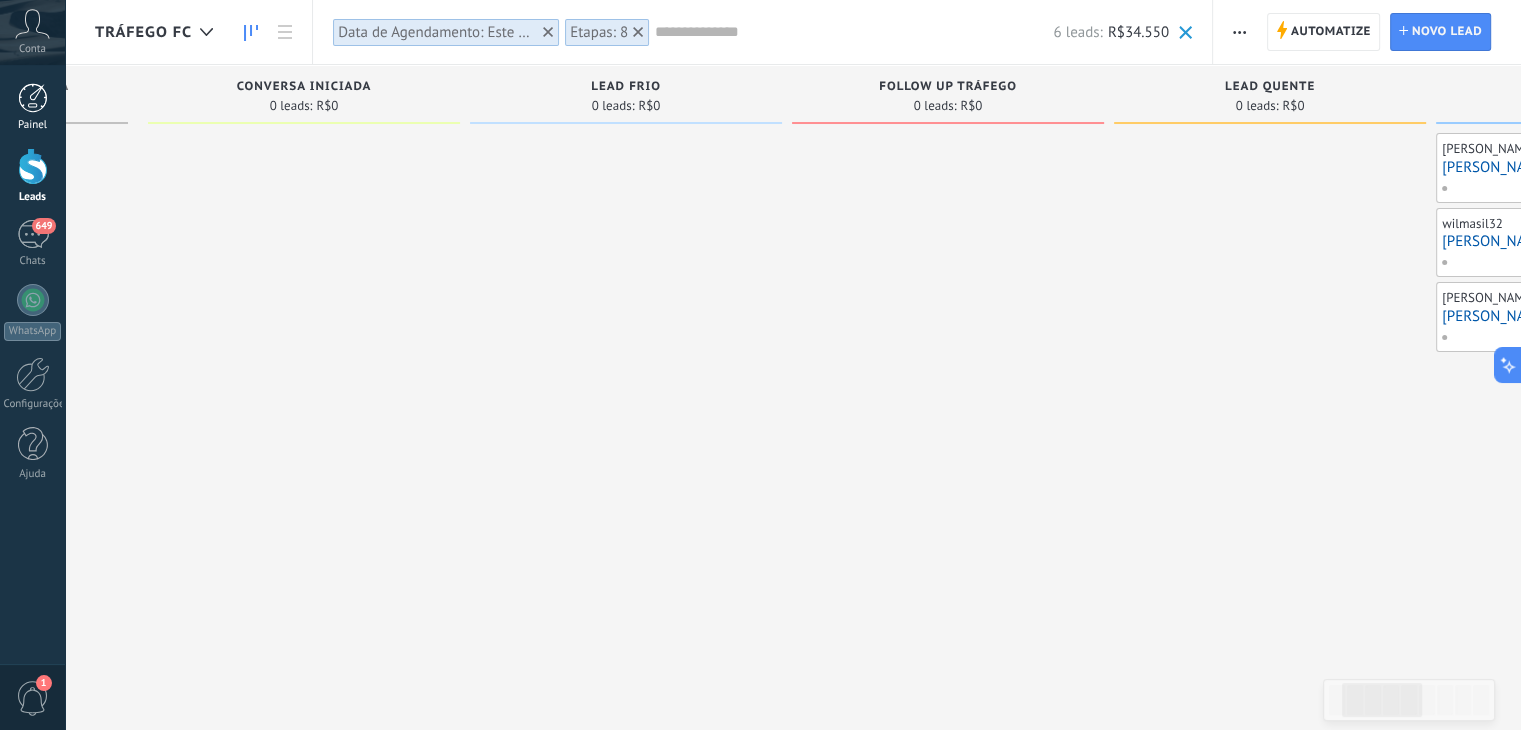 click at bounding box center (33, 98) 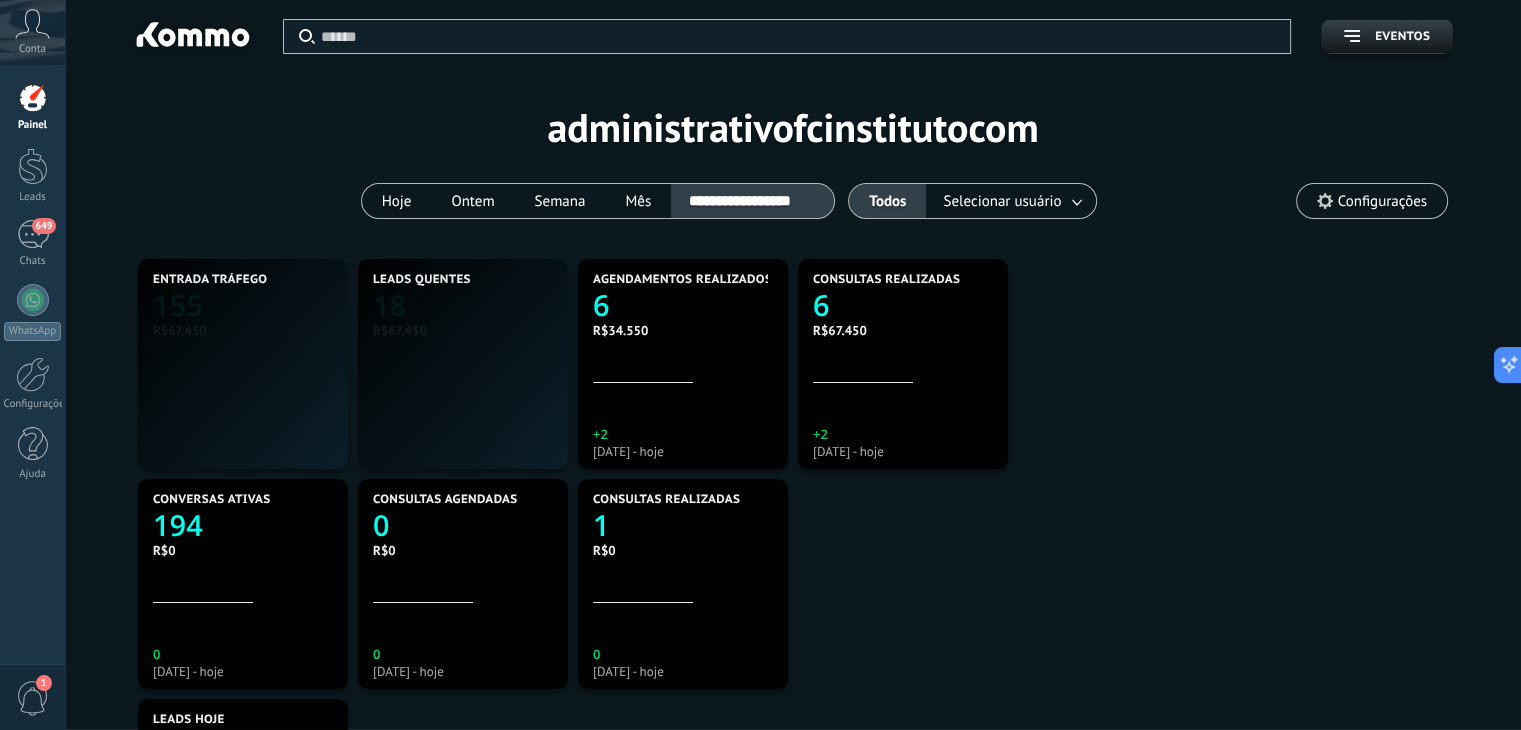 scroll, scrollTop: 999627, scrollLeft: 999134, axis: both 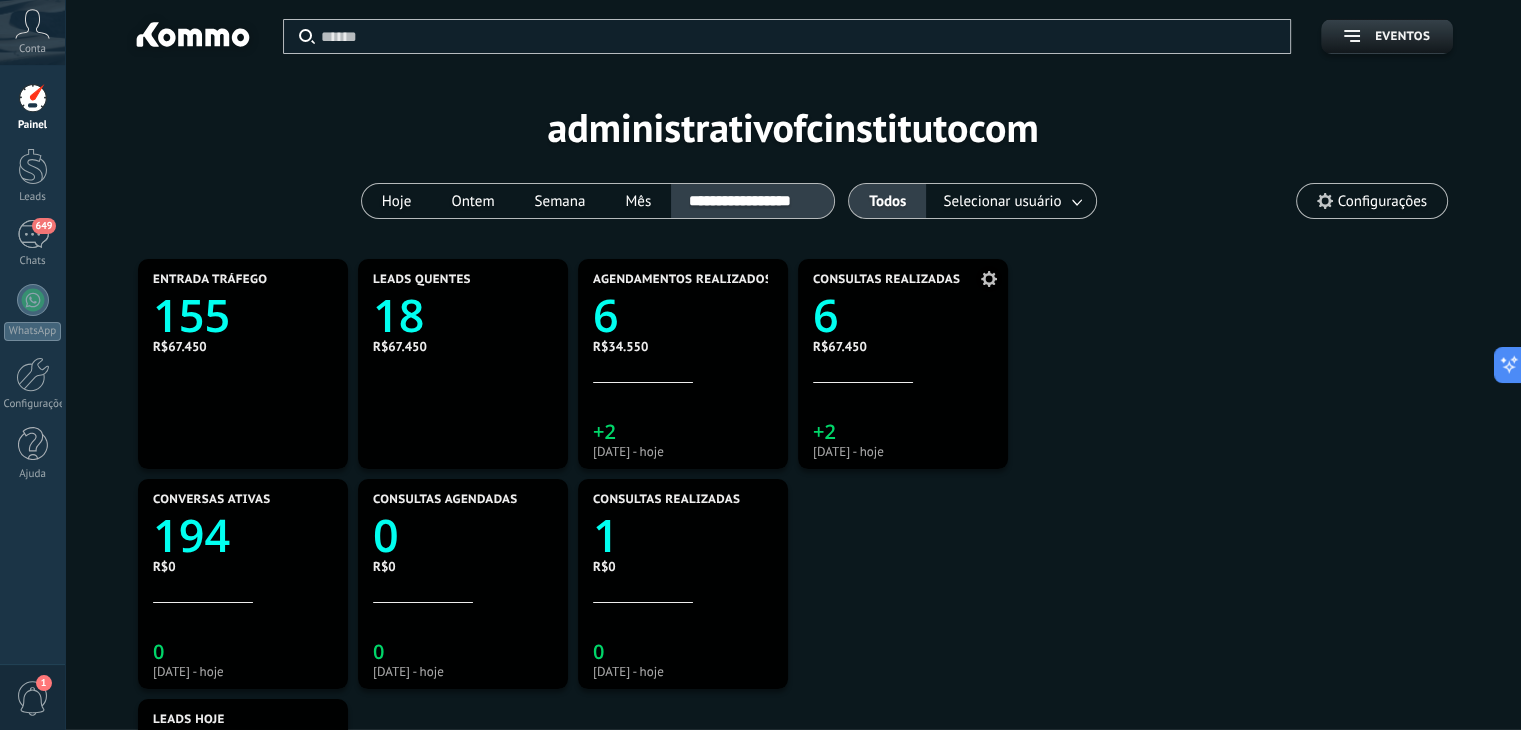 click on "6" 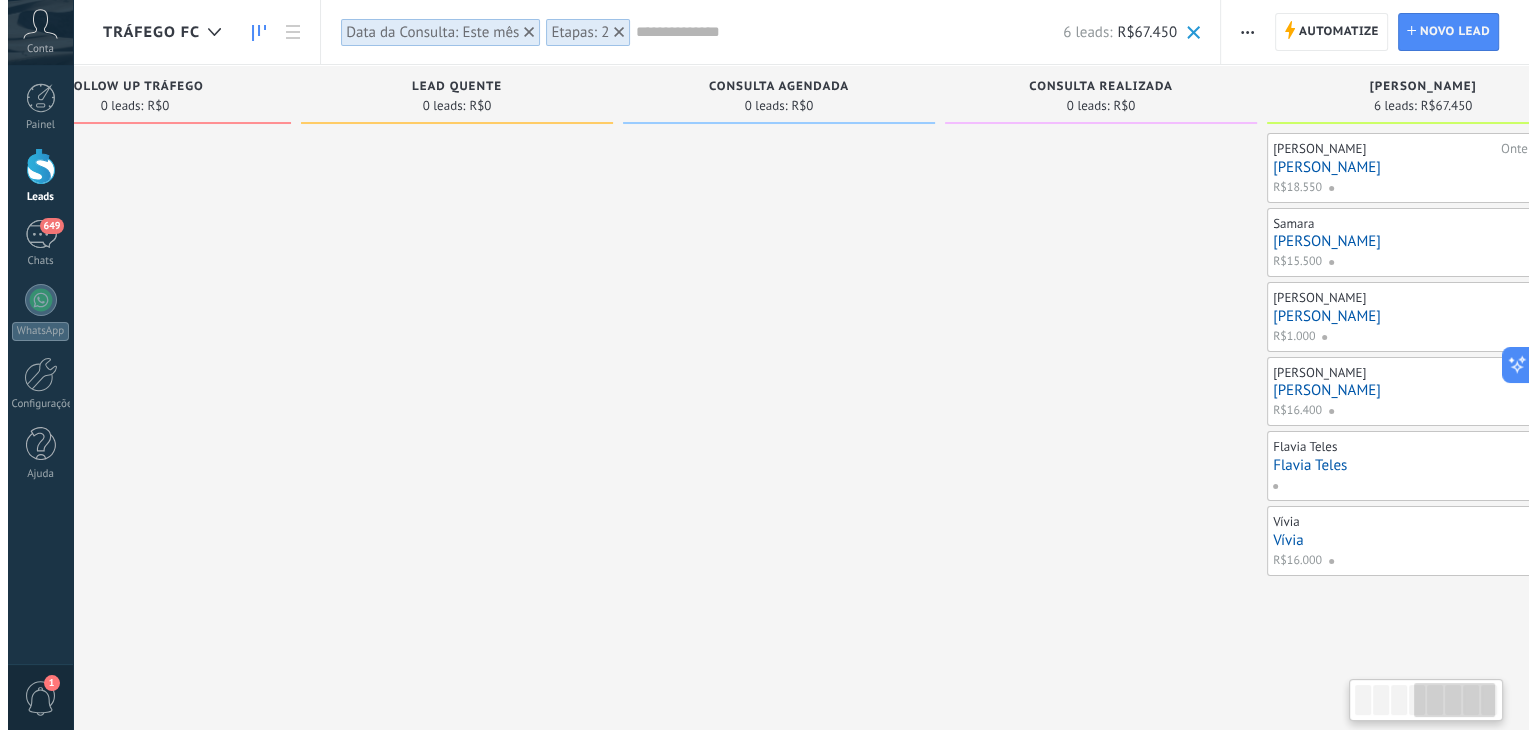 scroll, scrollTop: 0, scrollLeft: 1180, axis: horizontal 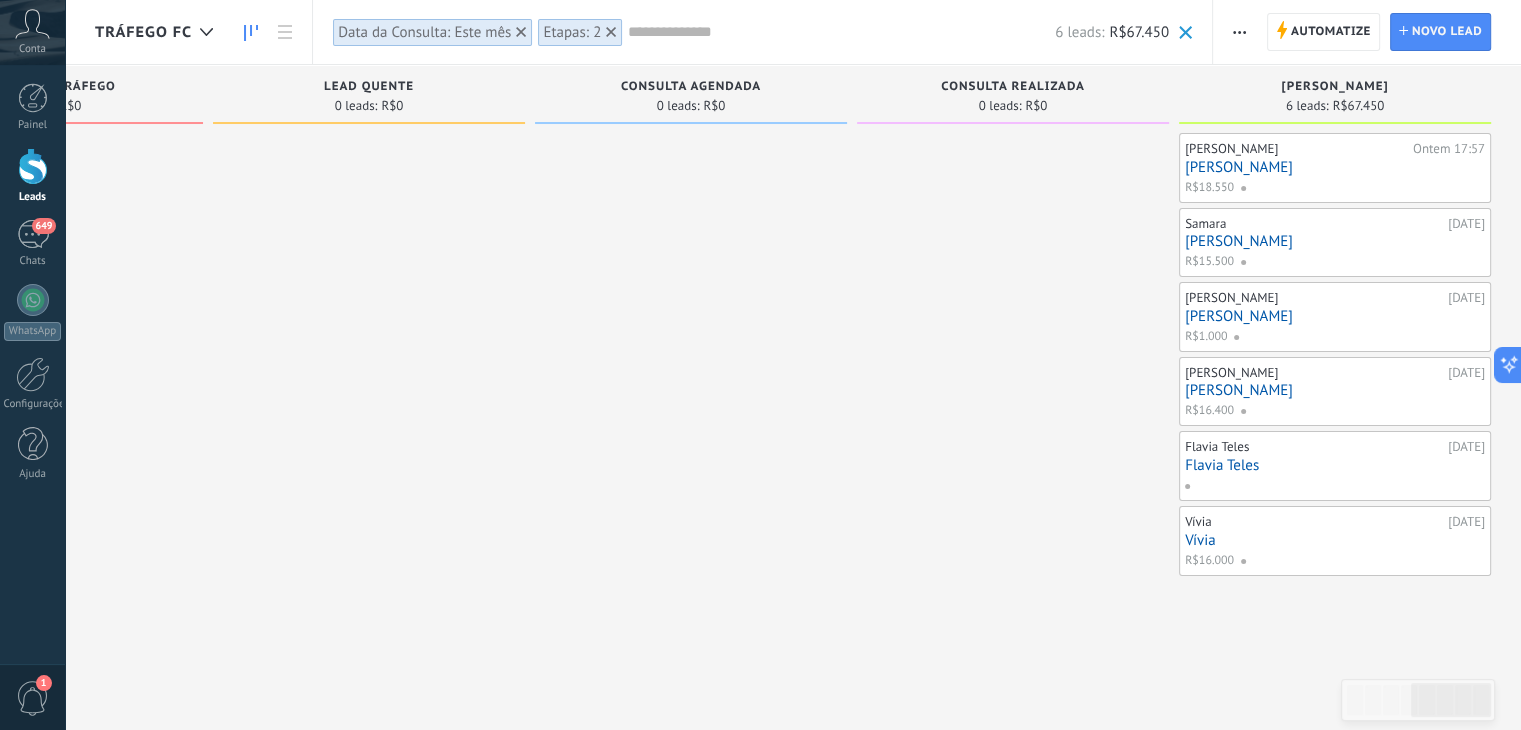 click on "[PERSON_NAME]" at bounding box center (1335, 167) 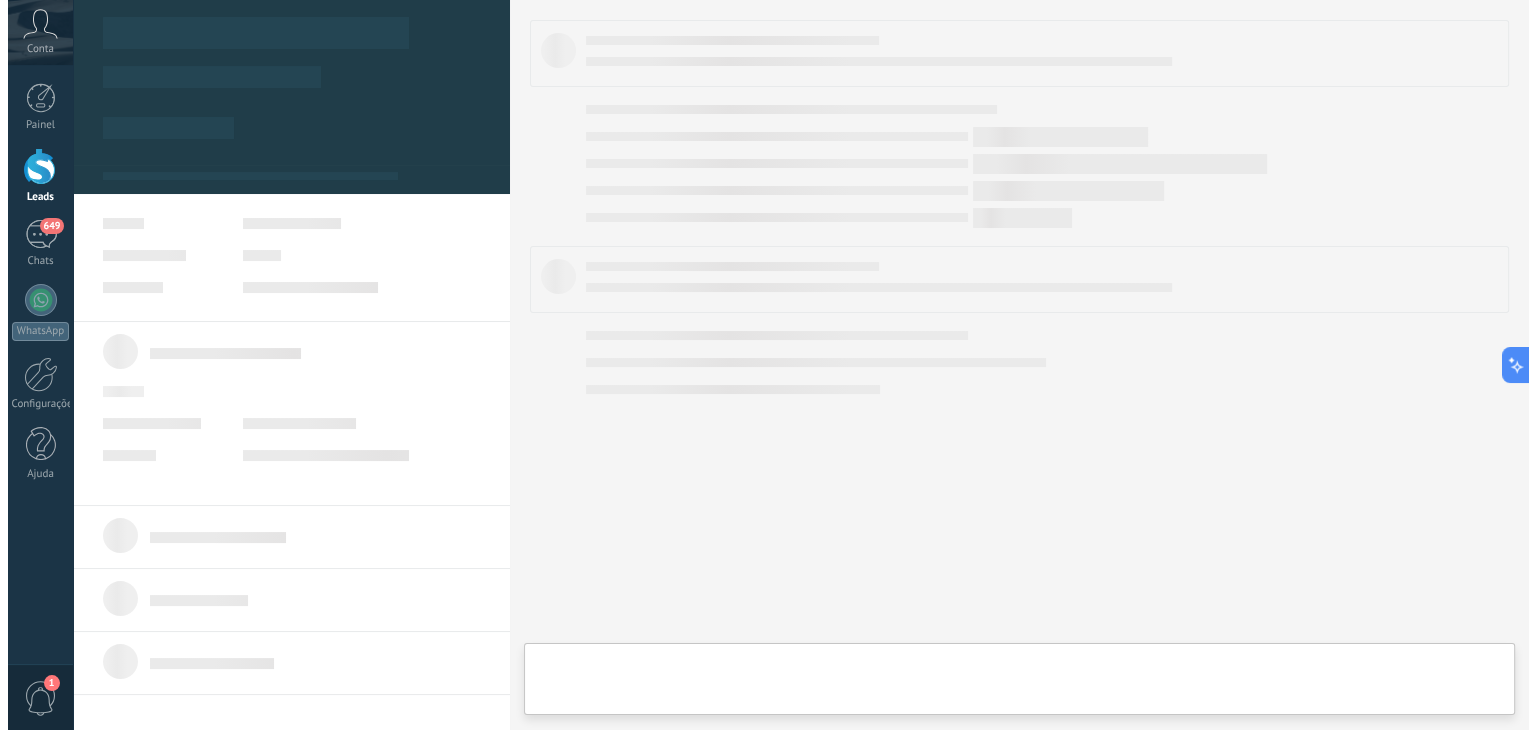 scroll, scrollTop: 0, scrollLeft: 1164, axis: horizontal 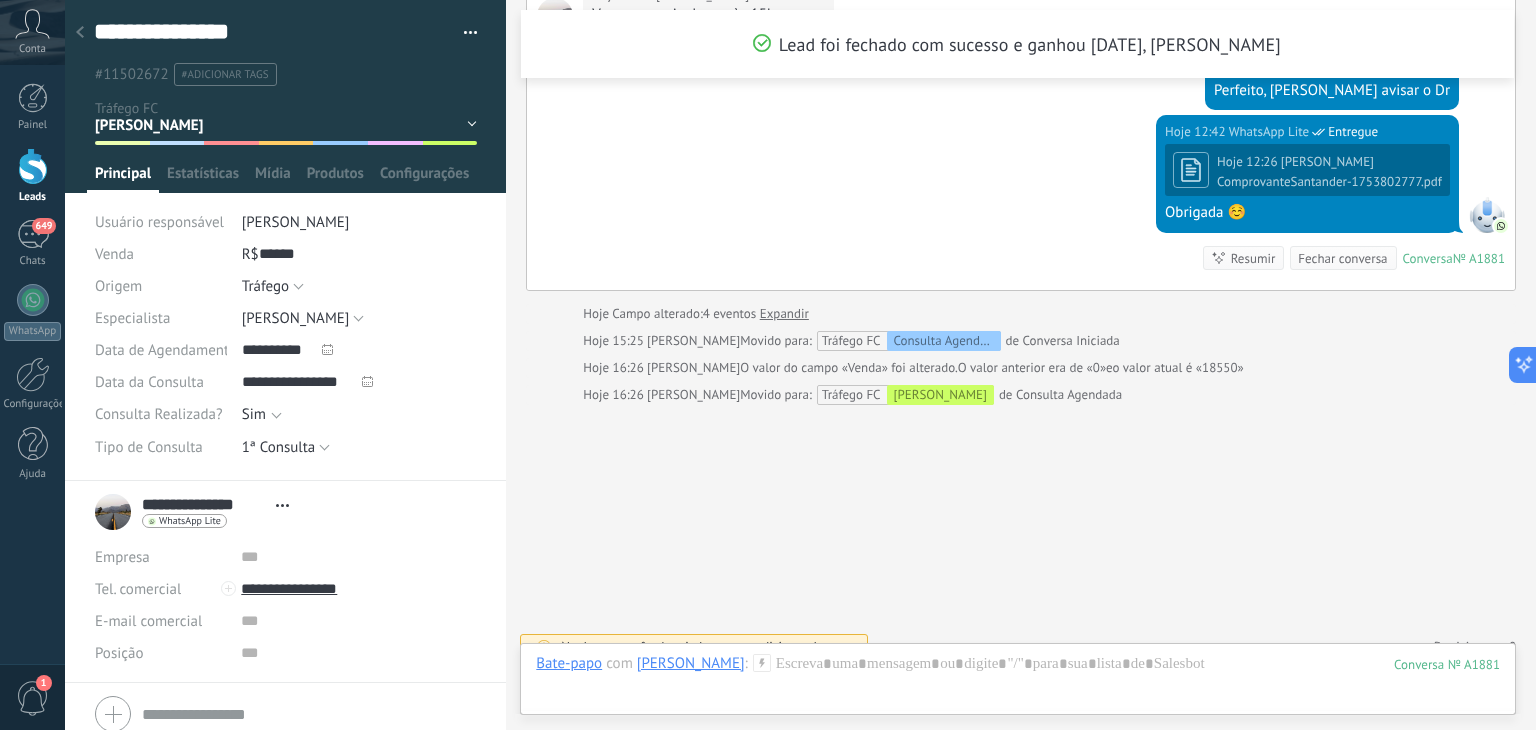 click 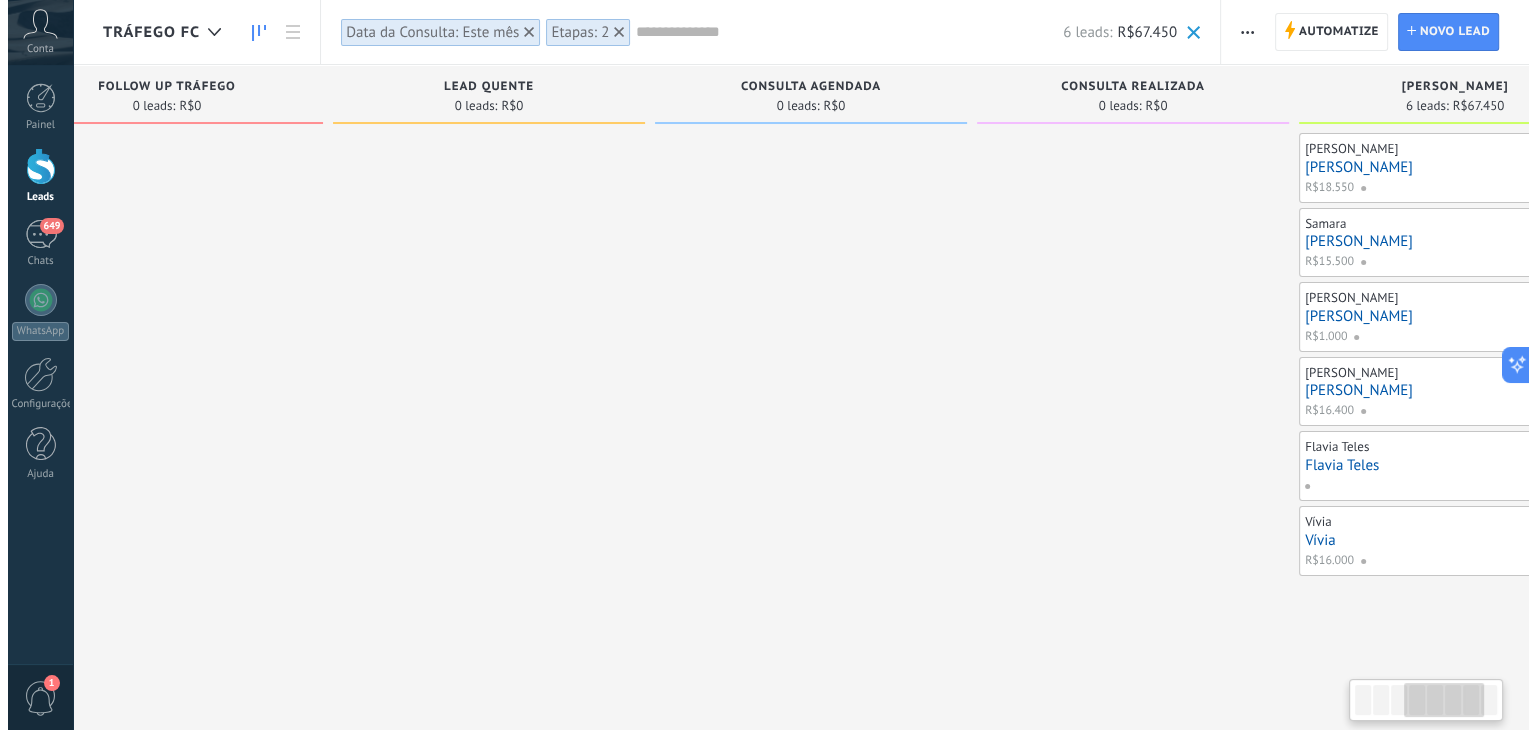 scroll, scrollTop: 0, scrollLeft: 1180, axis: horizontal 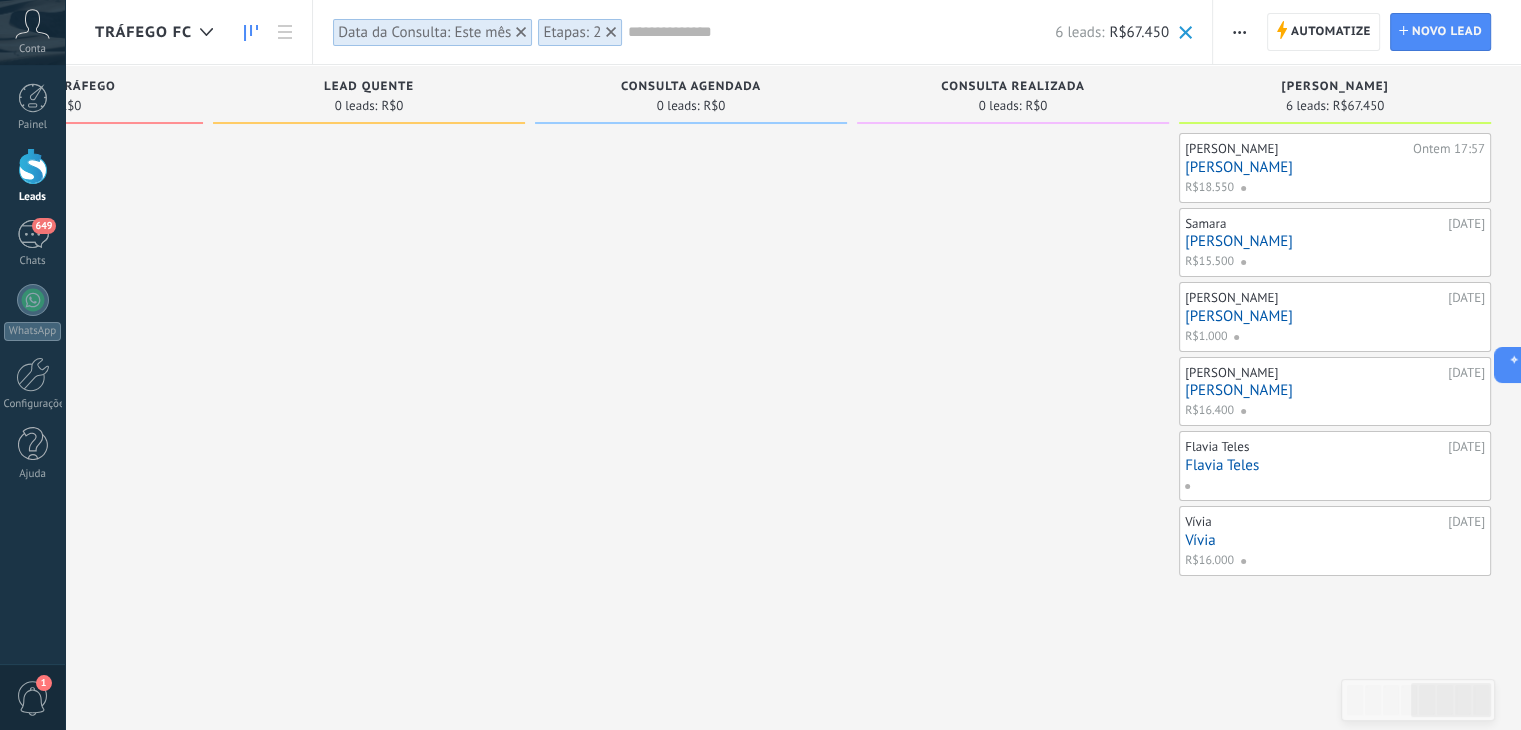 click on "Vívia" at bounding box center (1335, 540) 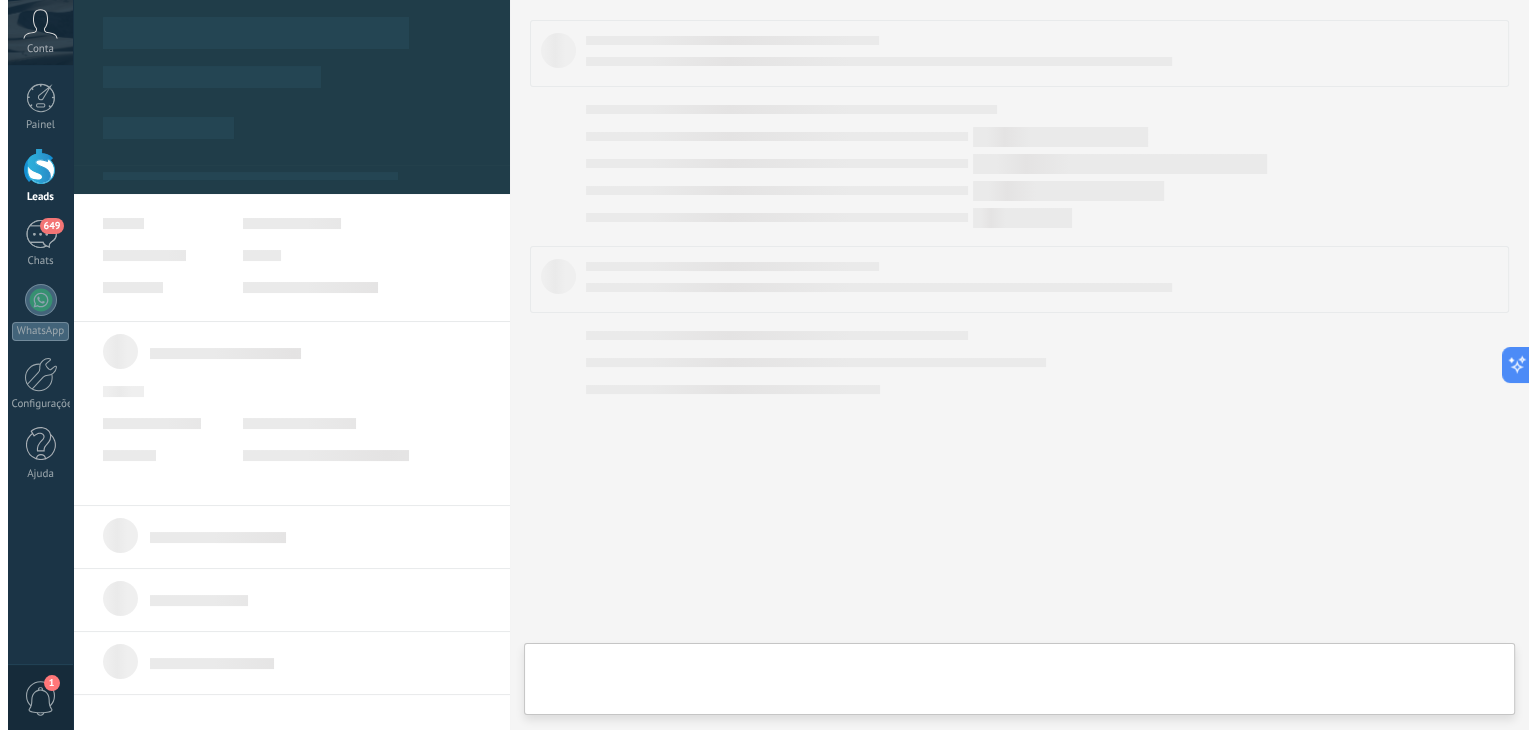 scroll, scrollTop: 0, scrollLeft: 1164, axis: horizontal 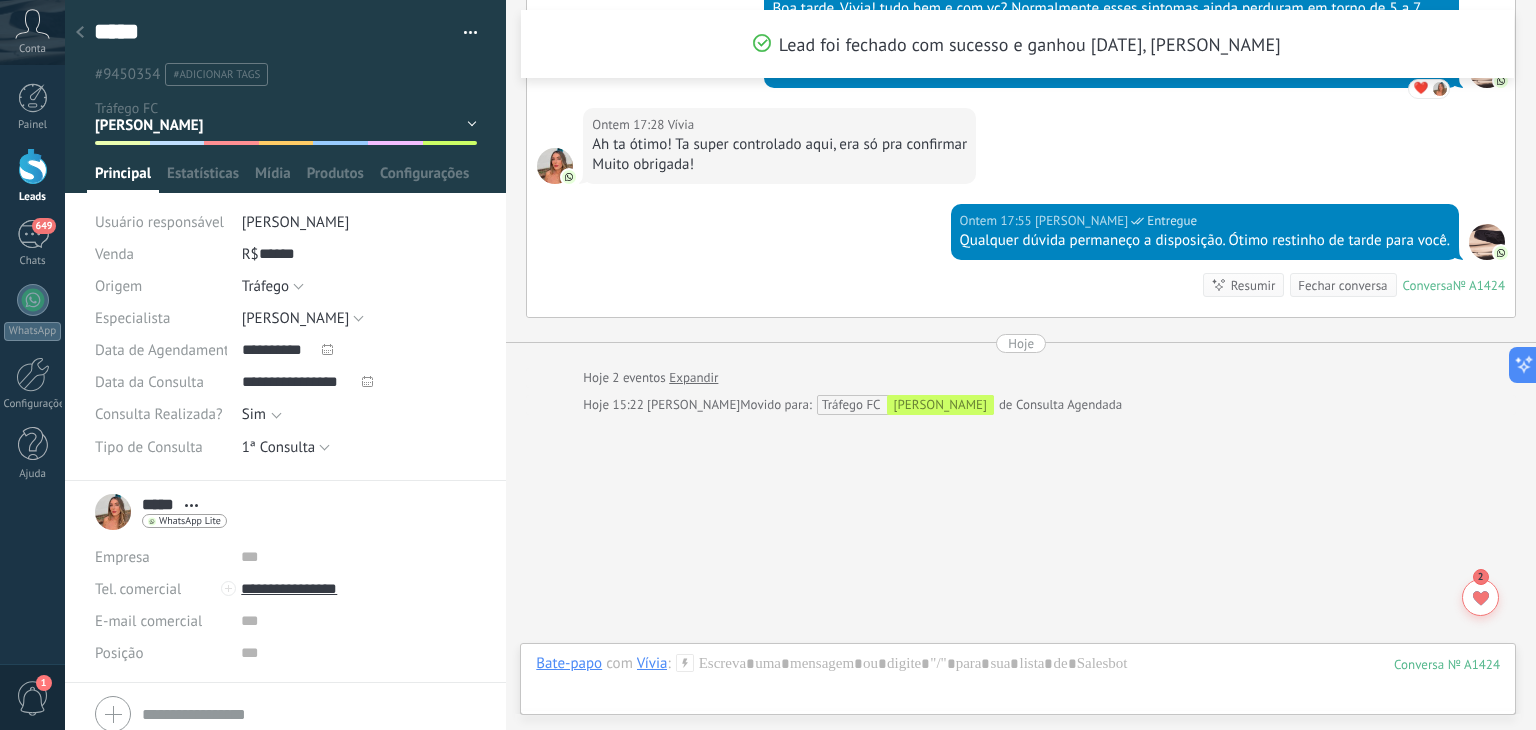 click at bounding box center [80, 33] 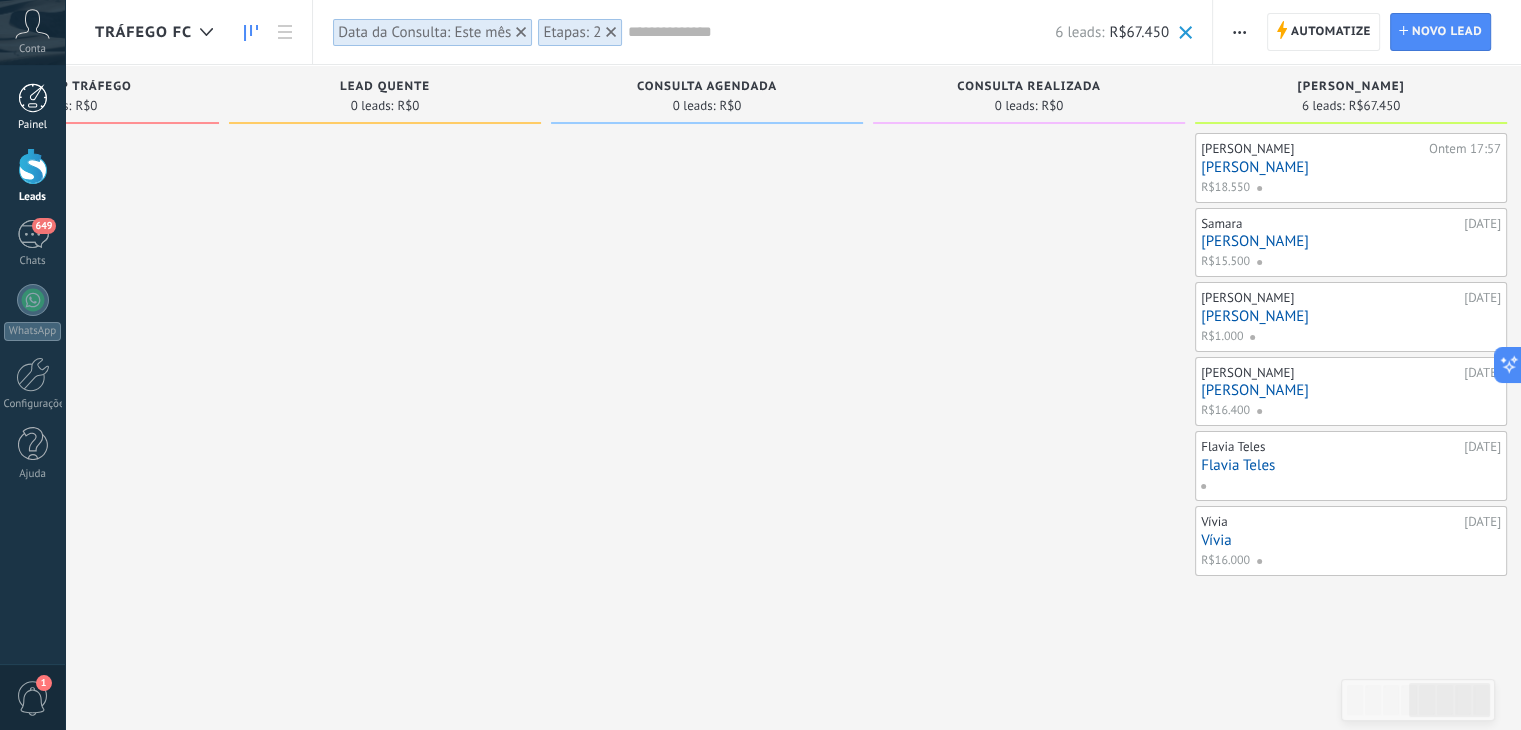 click at bounding box center (33, 98) 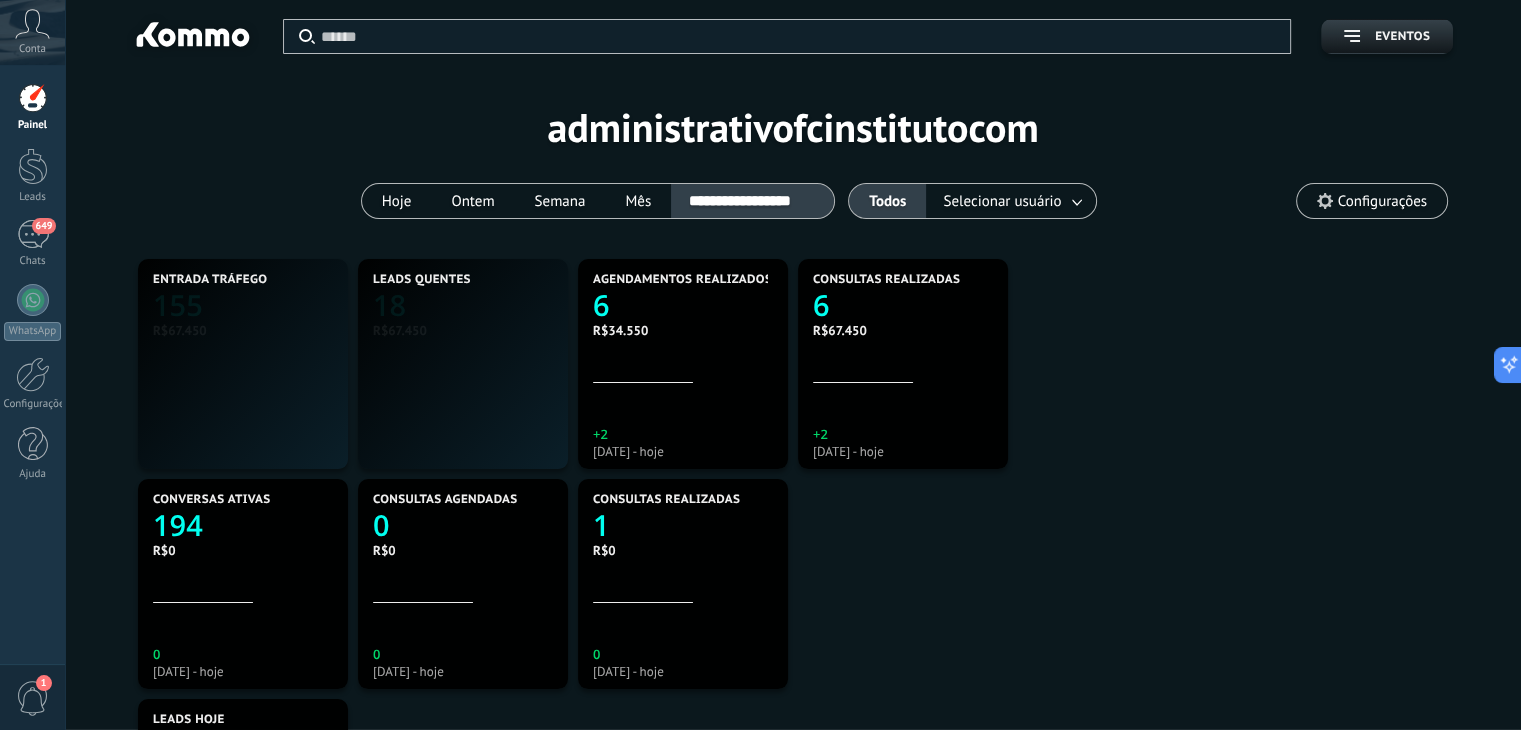 scroll, scrollTop: 0, scrollLeft: 0, axis: both 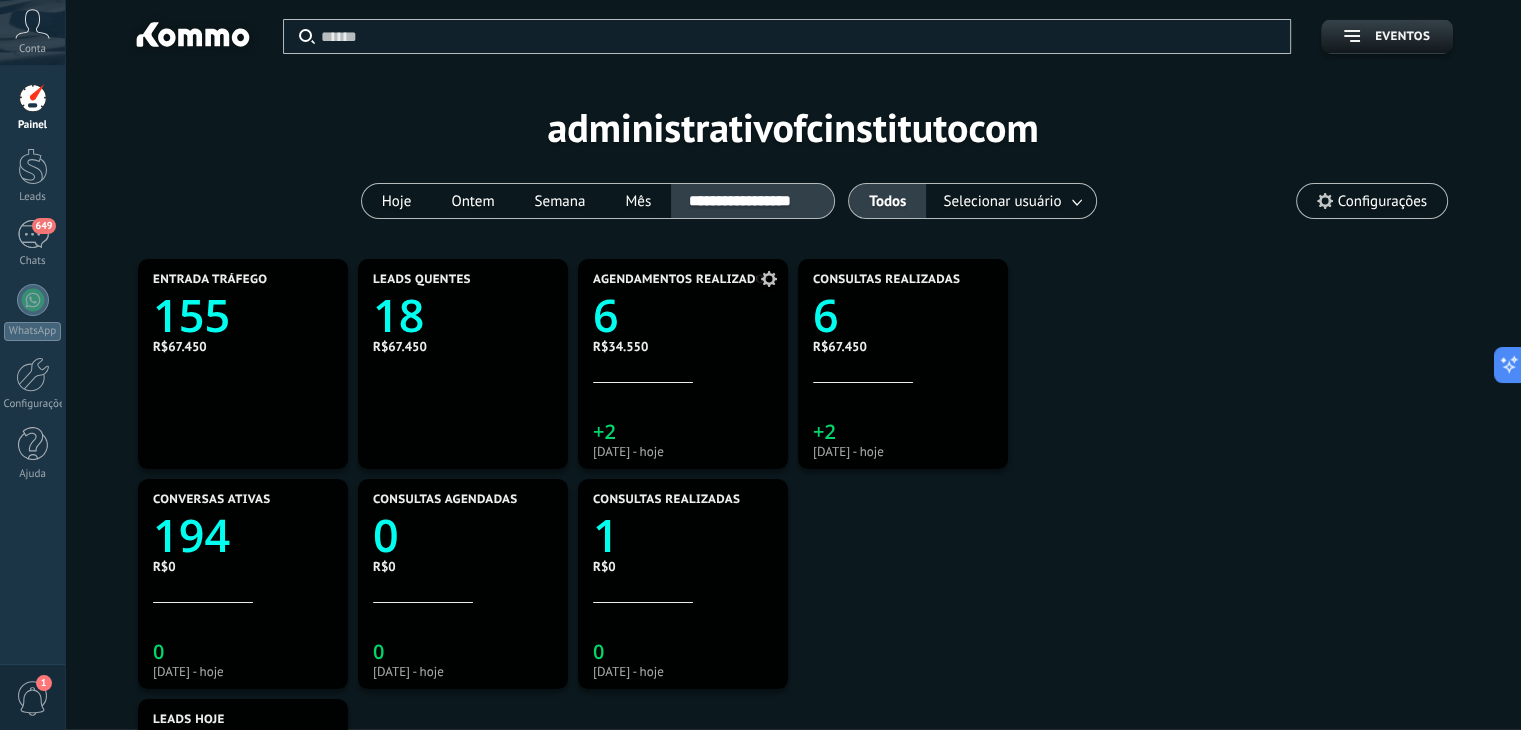 click on "R$34.550" at bounding box center [683, 346] 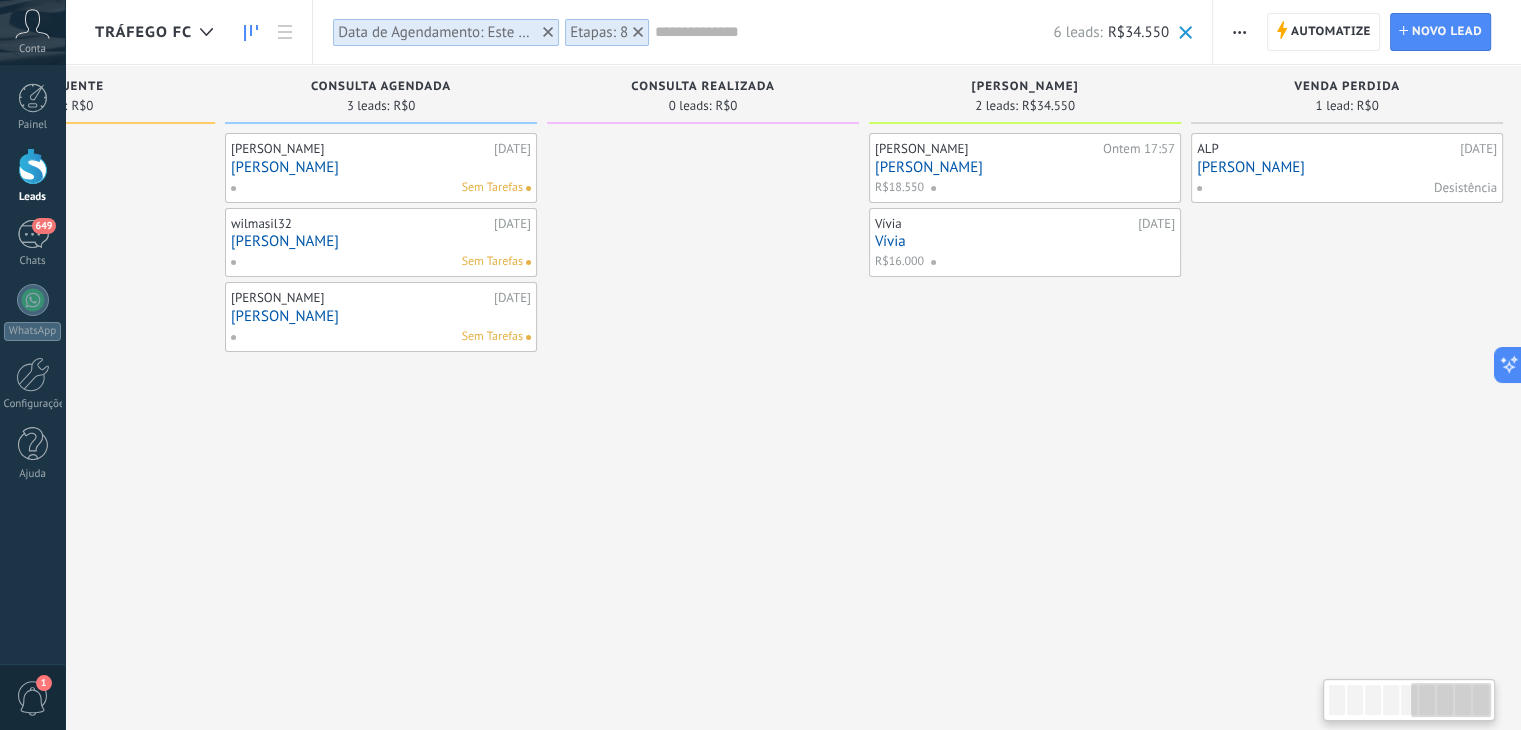 scroll, scrollTop: 0, scrollLeft: 1502, axis: horizontal 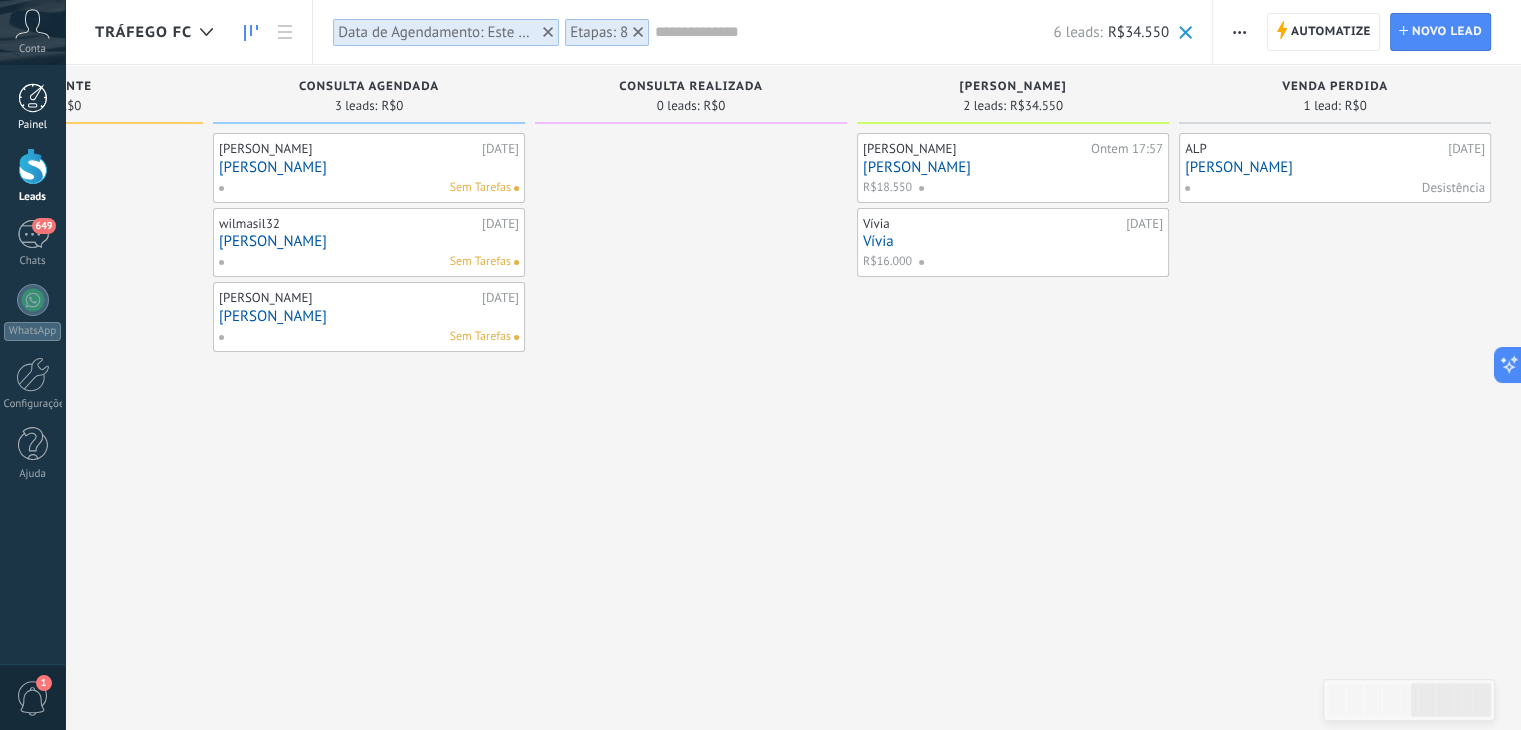 click on "Painel" at bounding box center [33, 125] 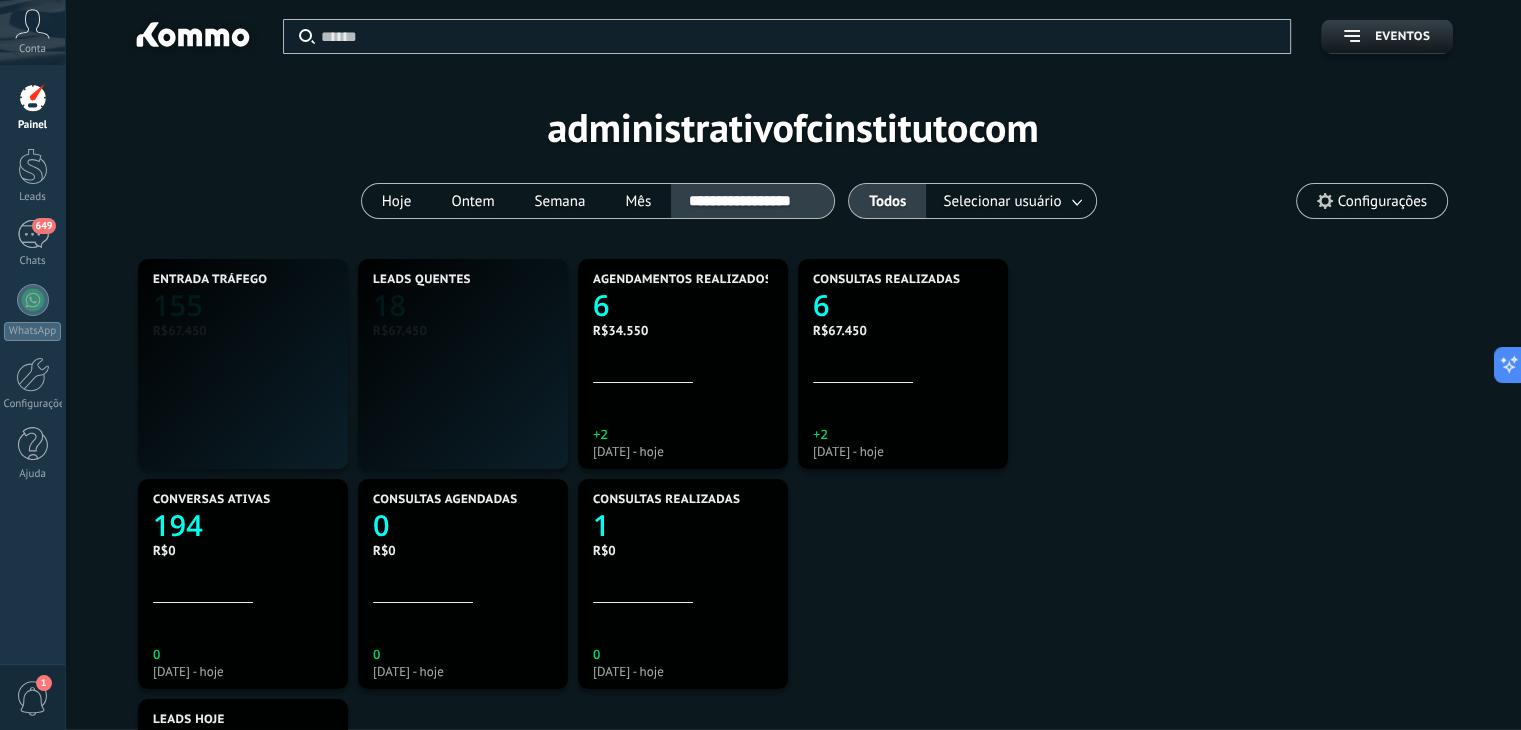 scroll, scrollTop: 0, scrollLeft: 0, axis: both 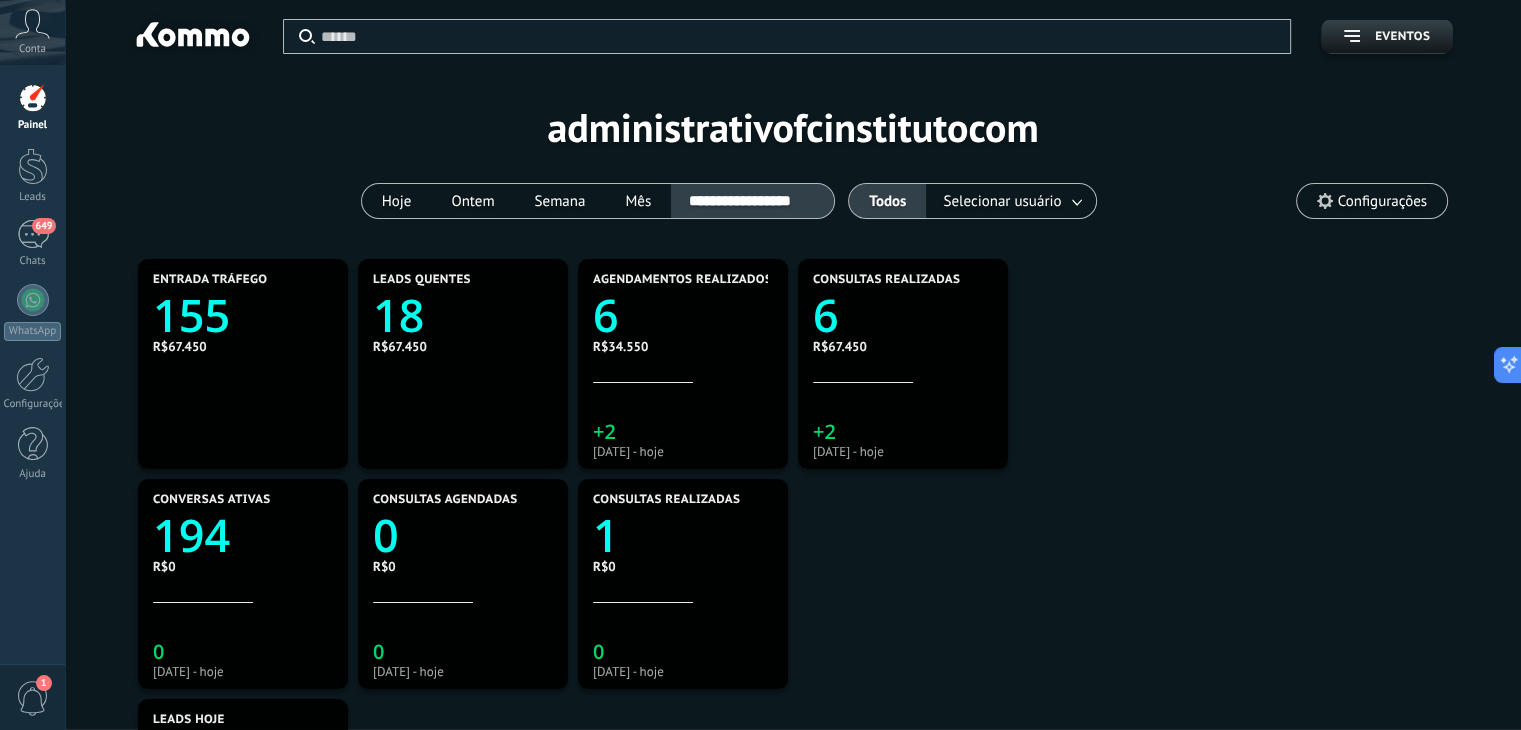 click on "6" 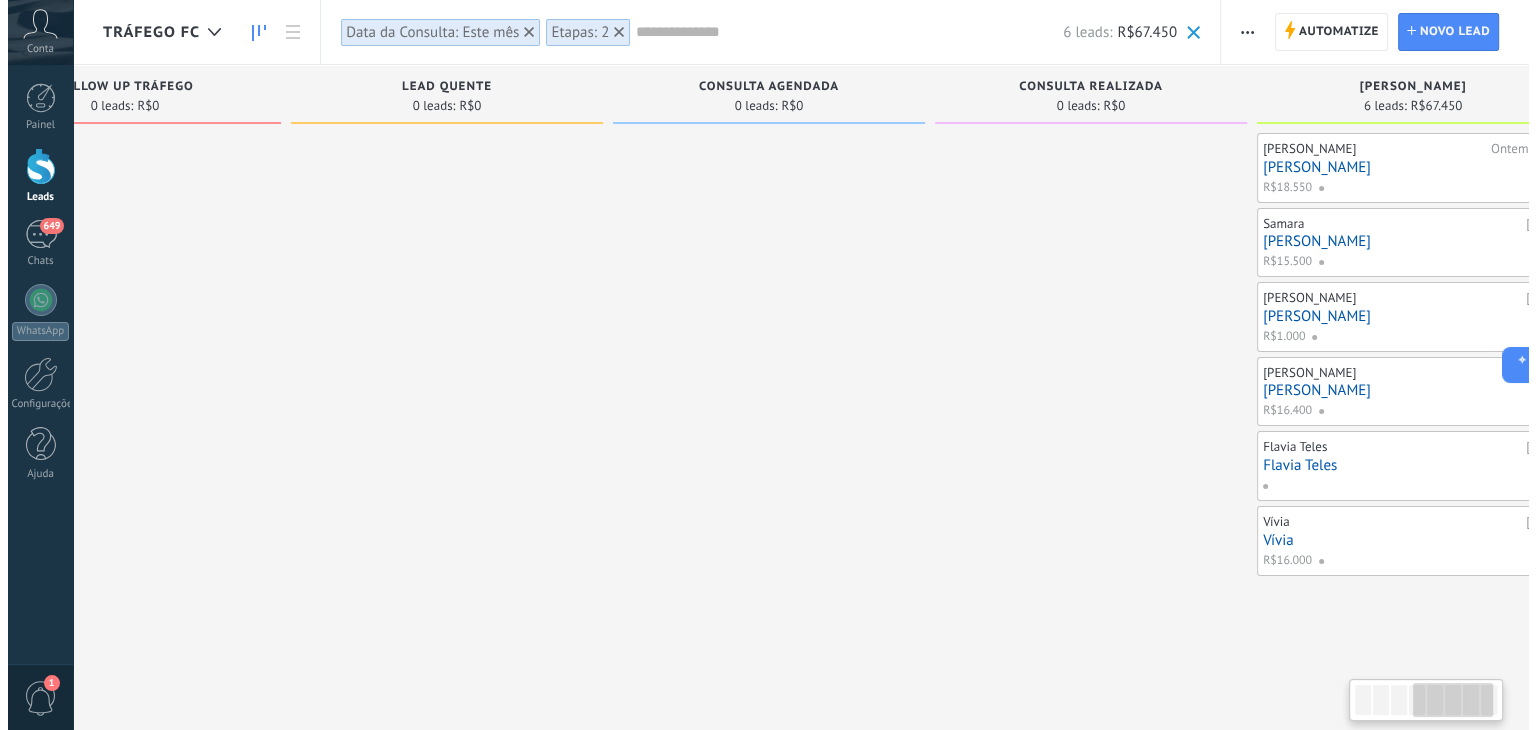 scroll, scrollTop: 0, scrollLeft: 1180, axis: horizontal 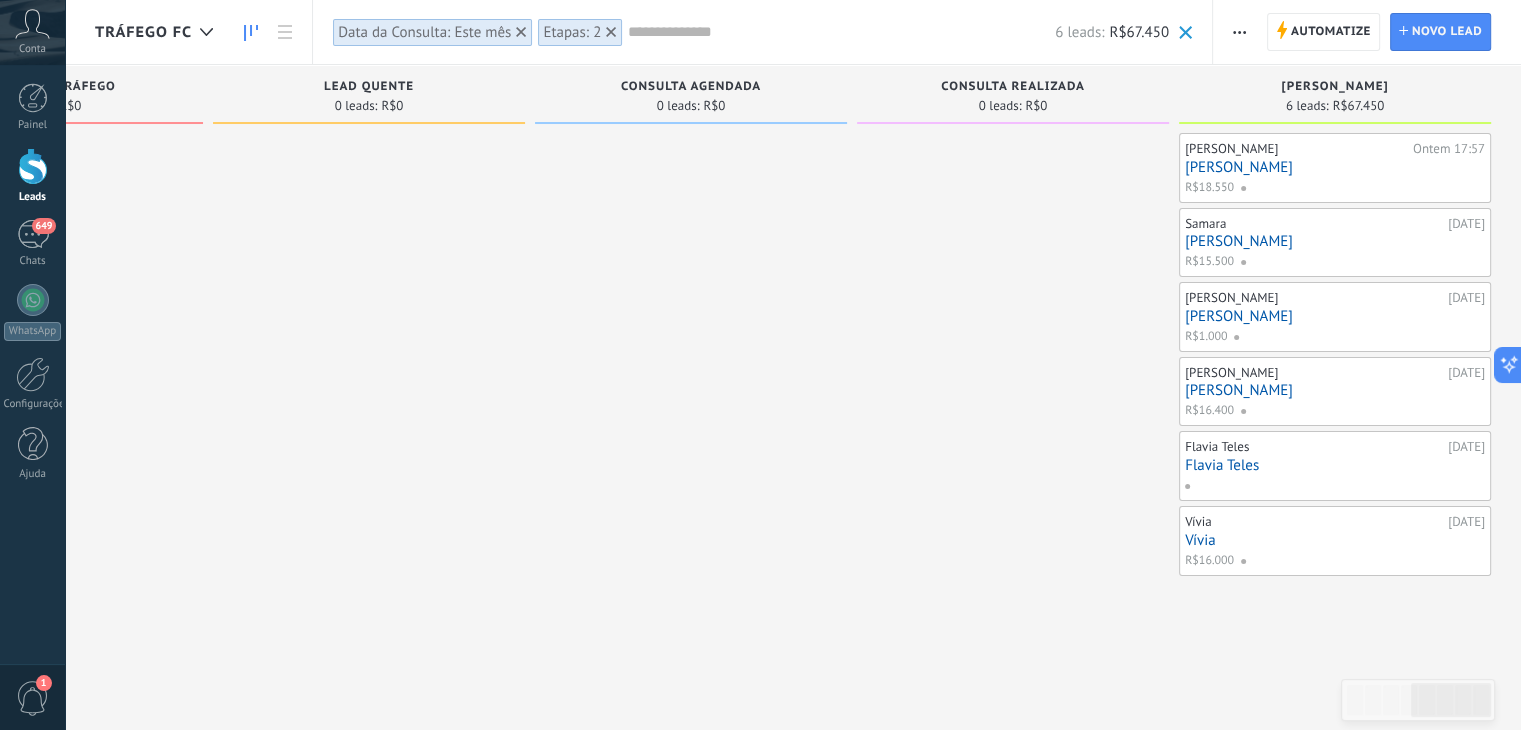 click on "[PERSON_NAME]" at bounding box center (1335, 316) 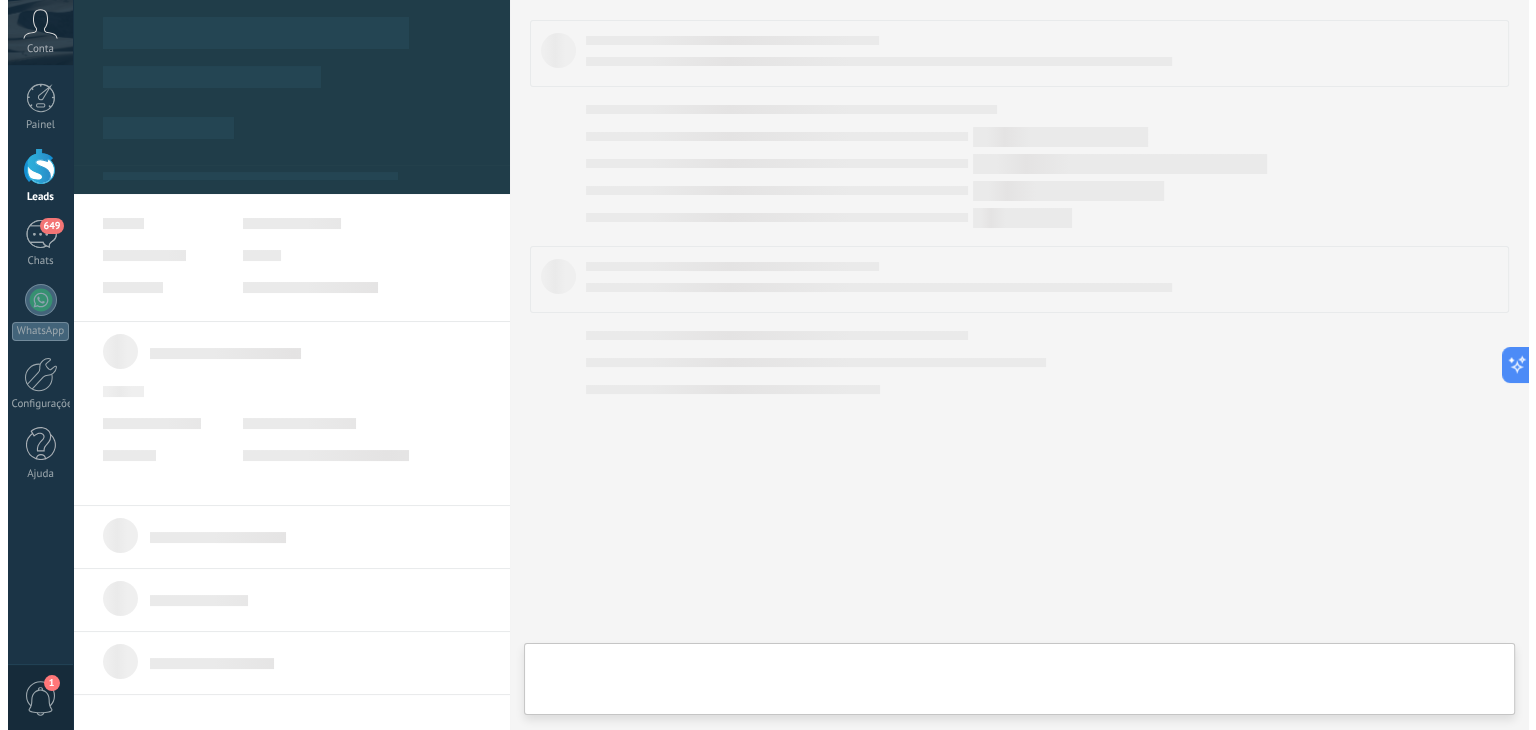 scroll, scrollTop: 0, scrollLeft: 1164, axis: horizontal 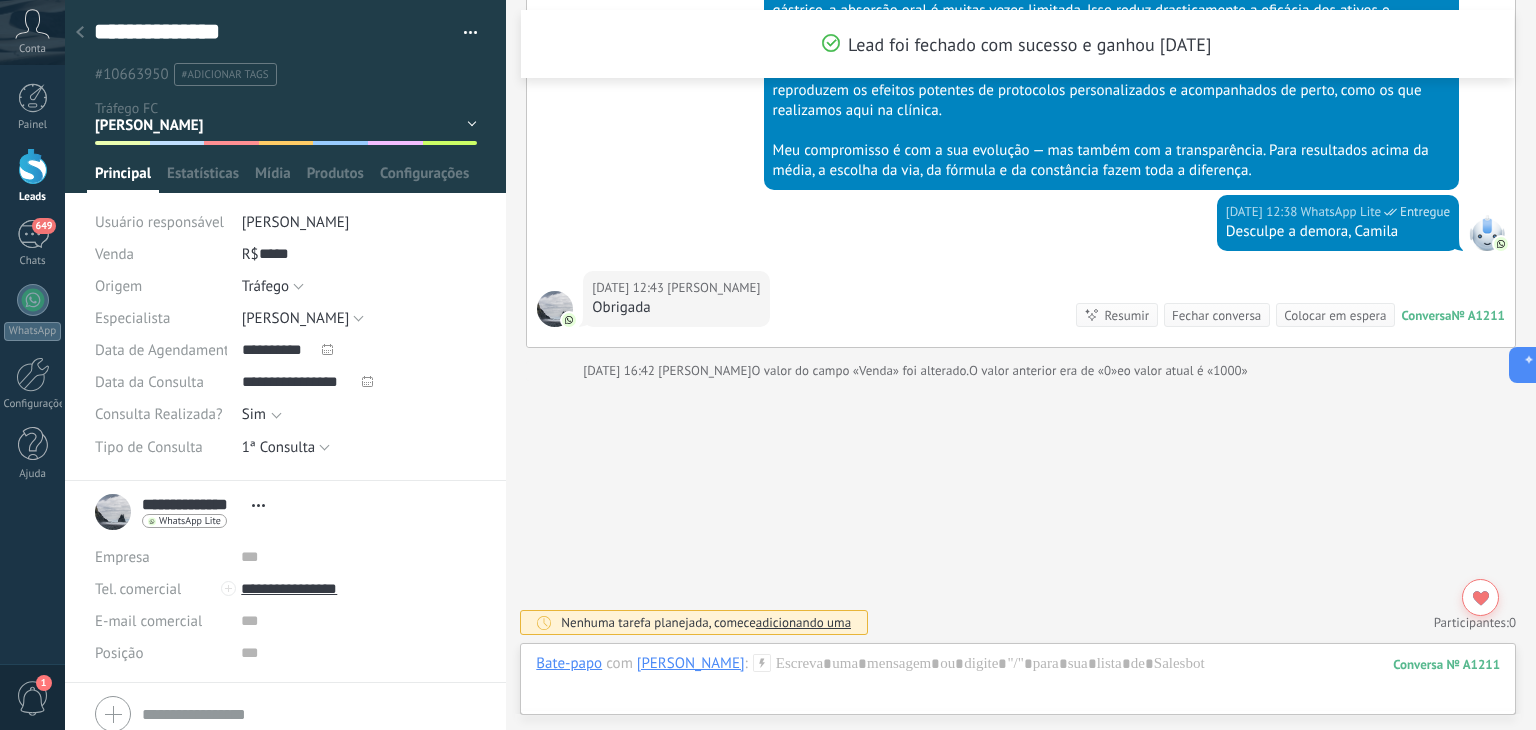 click at bounding box center (80, 33) 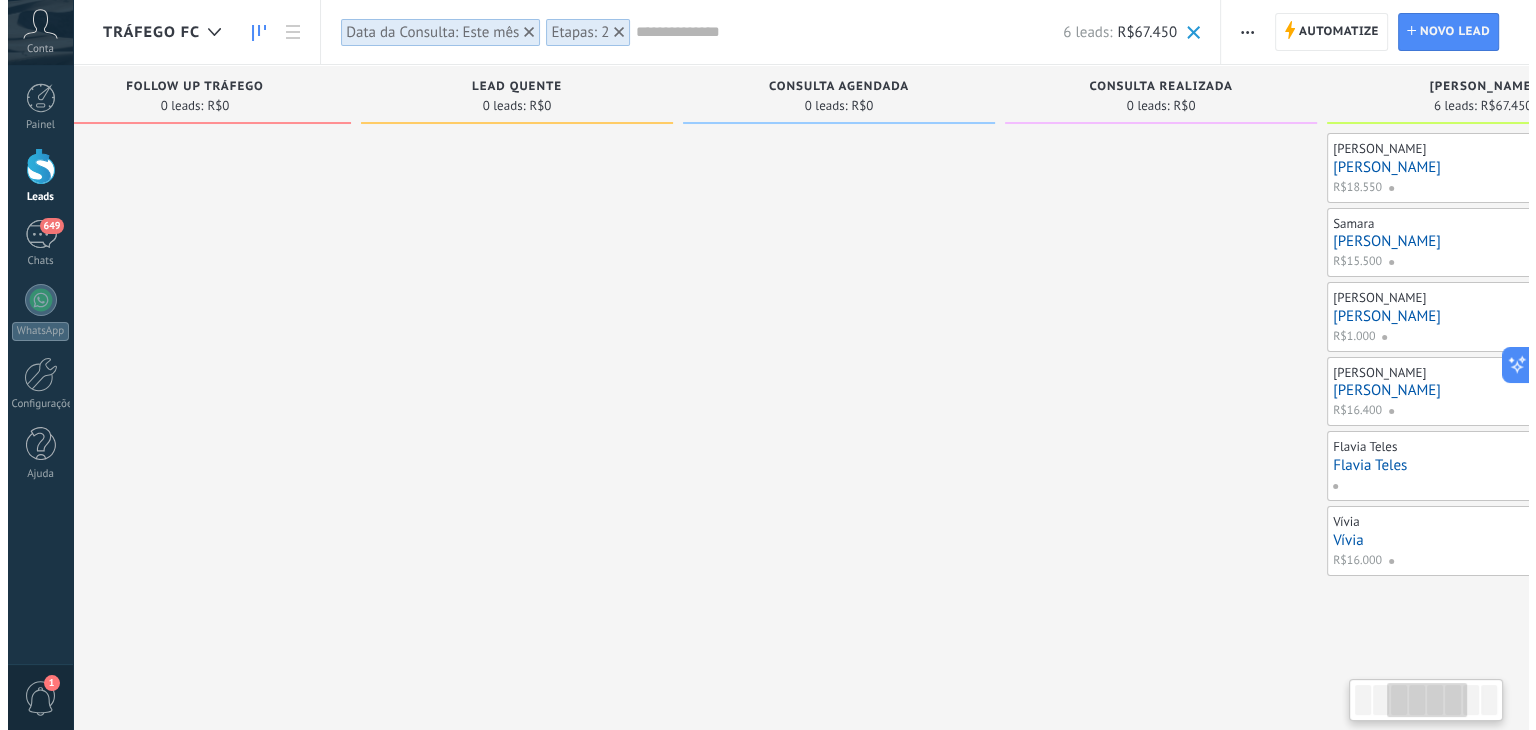 scroll, scrollTop: 0, scrollLeft: 1180, axis: horizontal 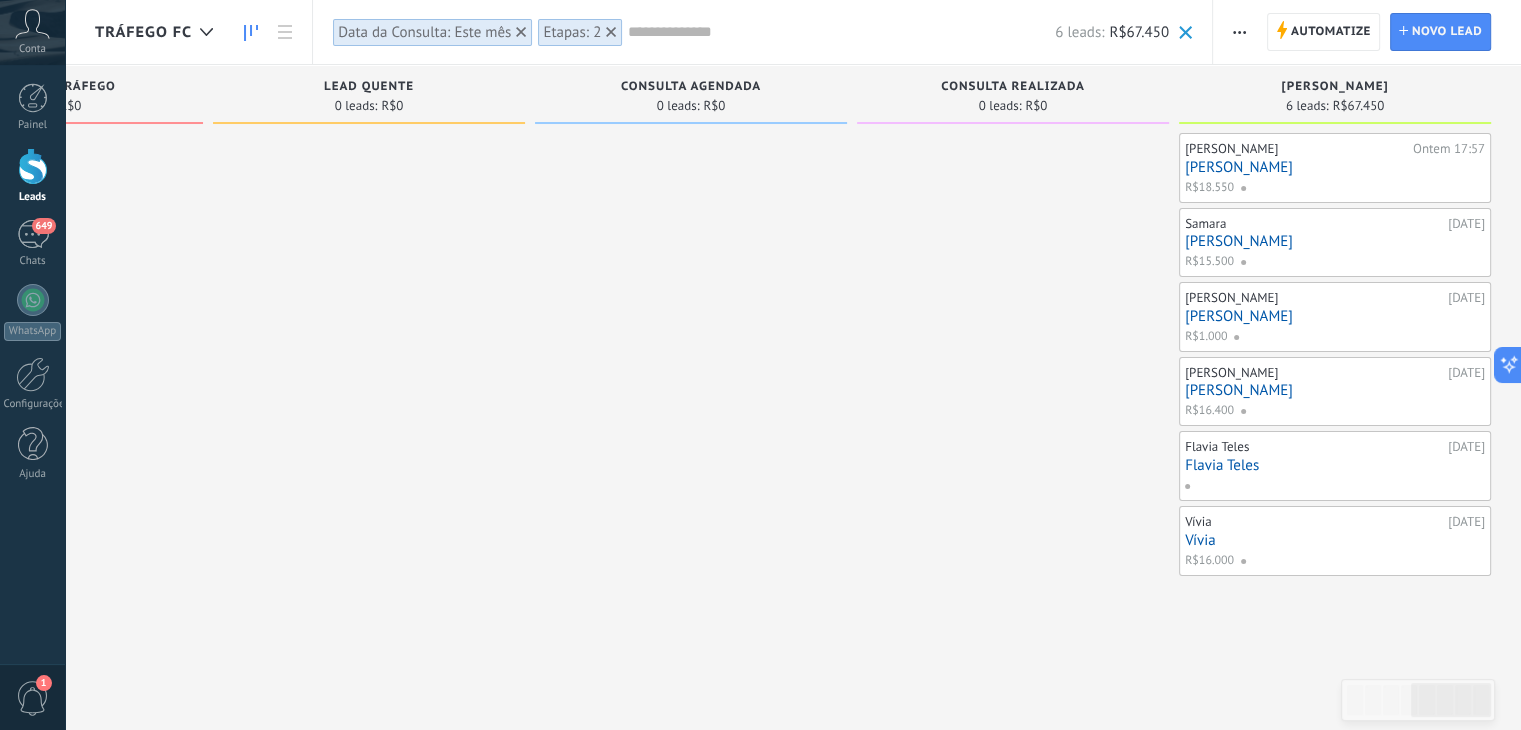 click on "[PERSON_NAME]" at bounding box center [1335, 241] 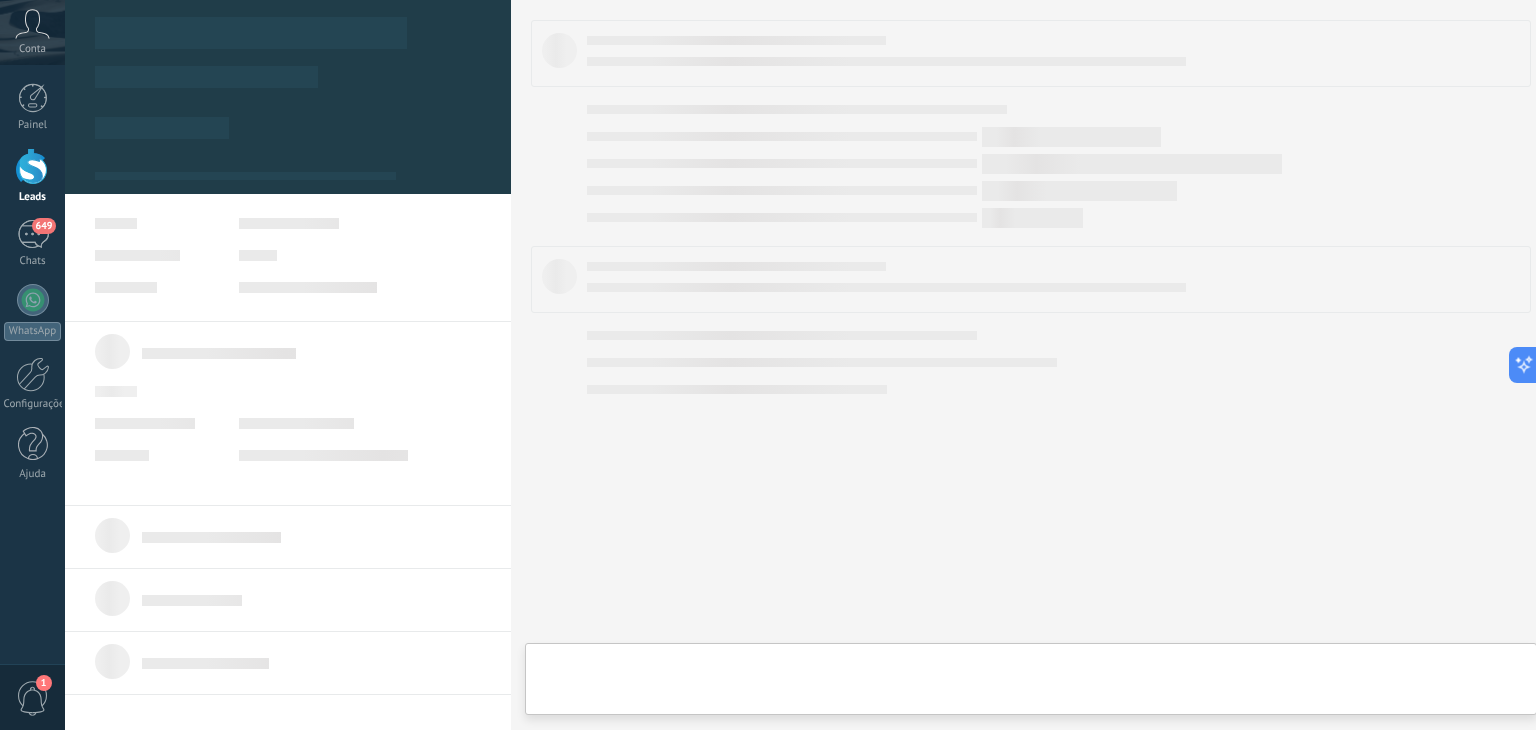 scroll, scrollTop: 0, scrollLeft: 1164, axis: horizontal 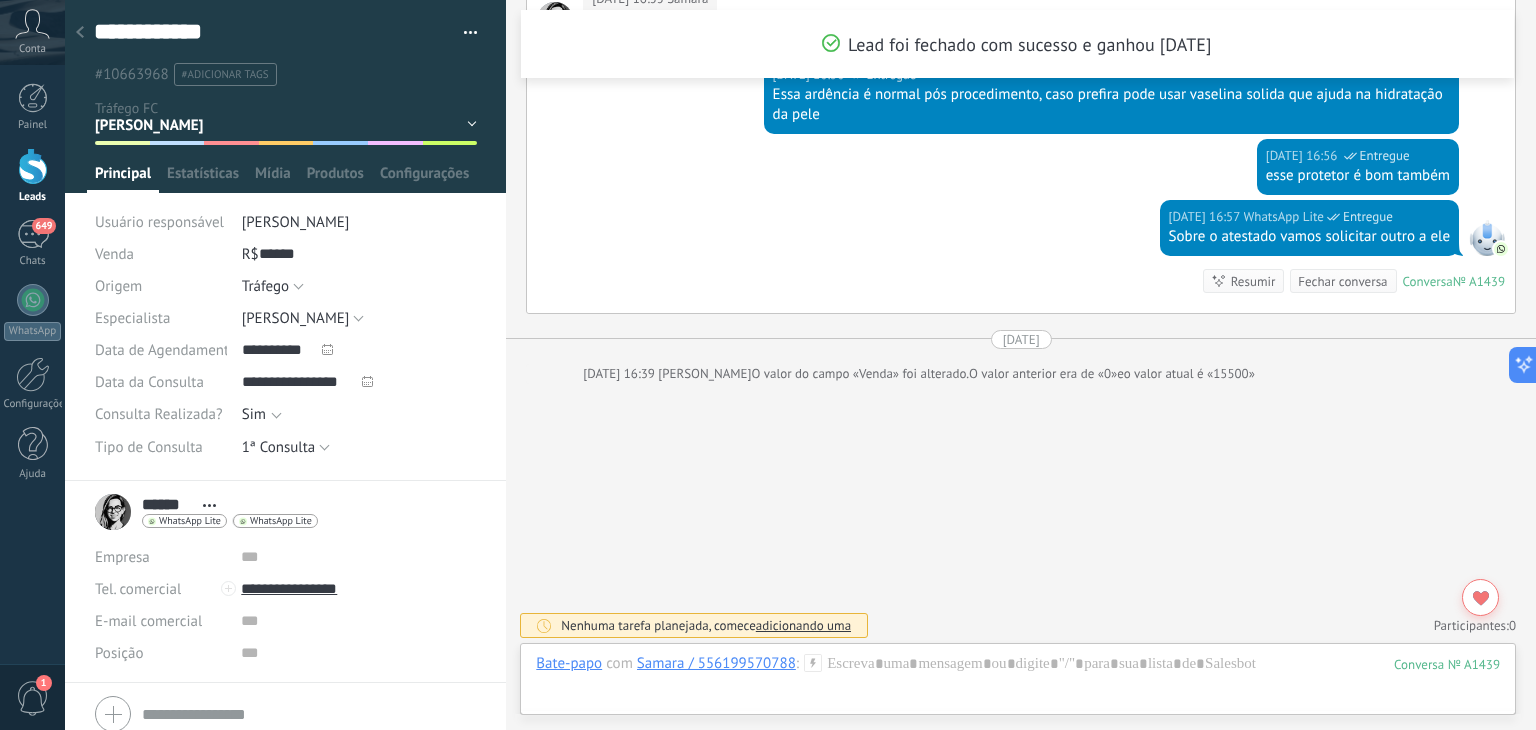 click at bounding box center (80, 33) 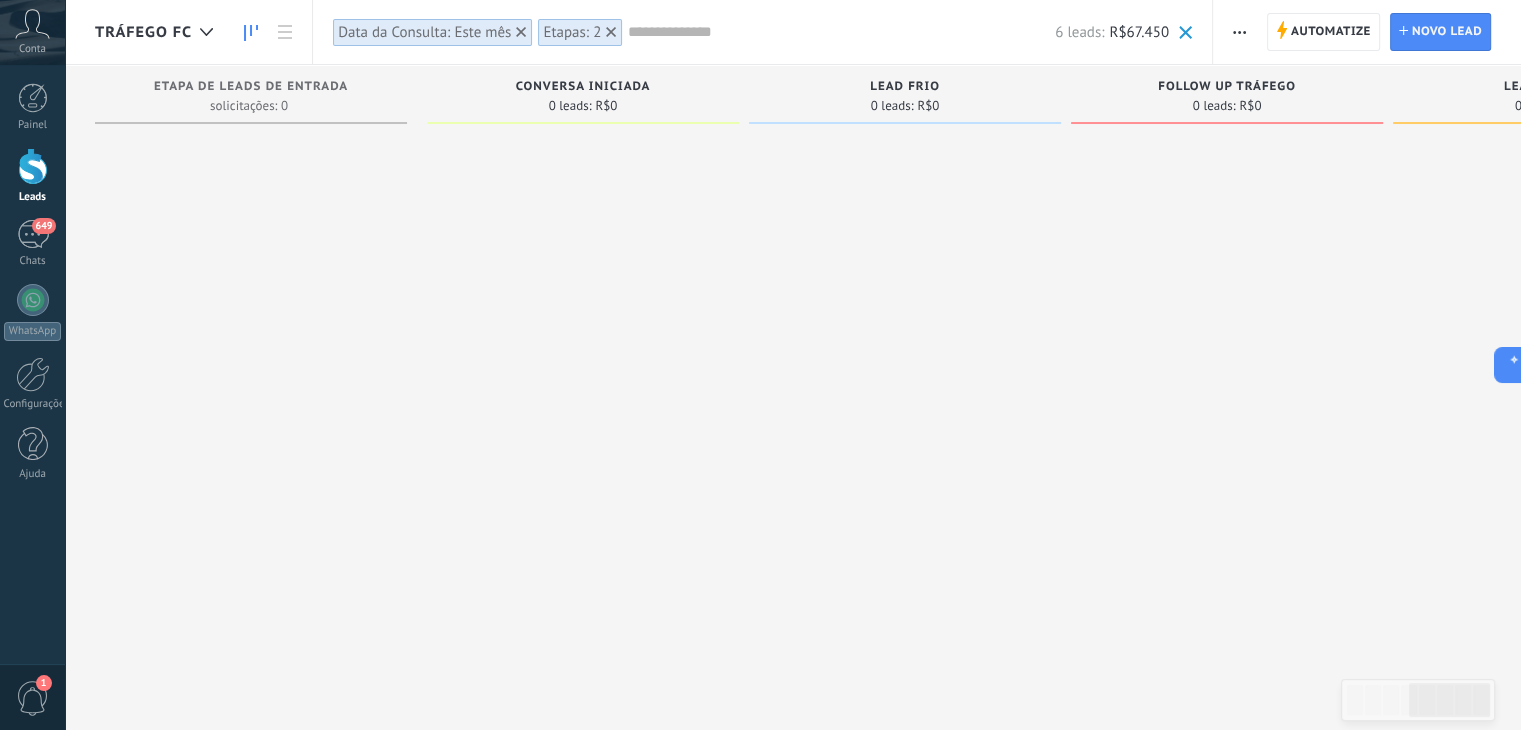 click on "Flavia Teles" at bounding box center (2515, 465) 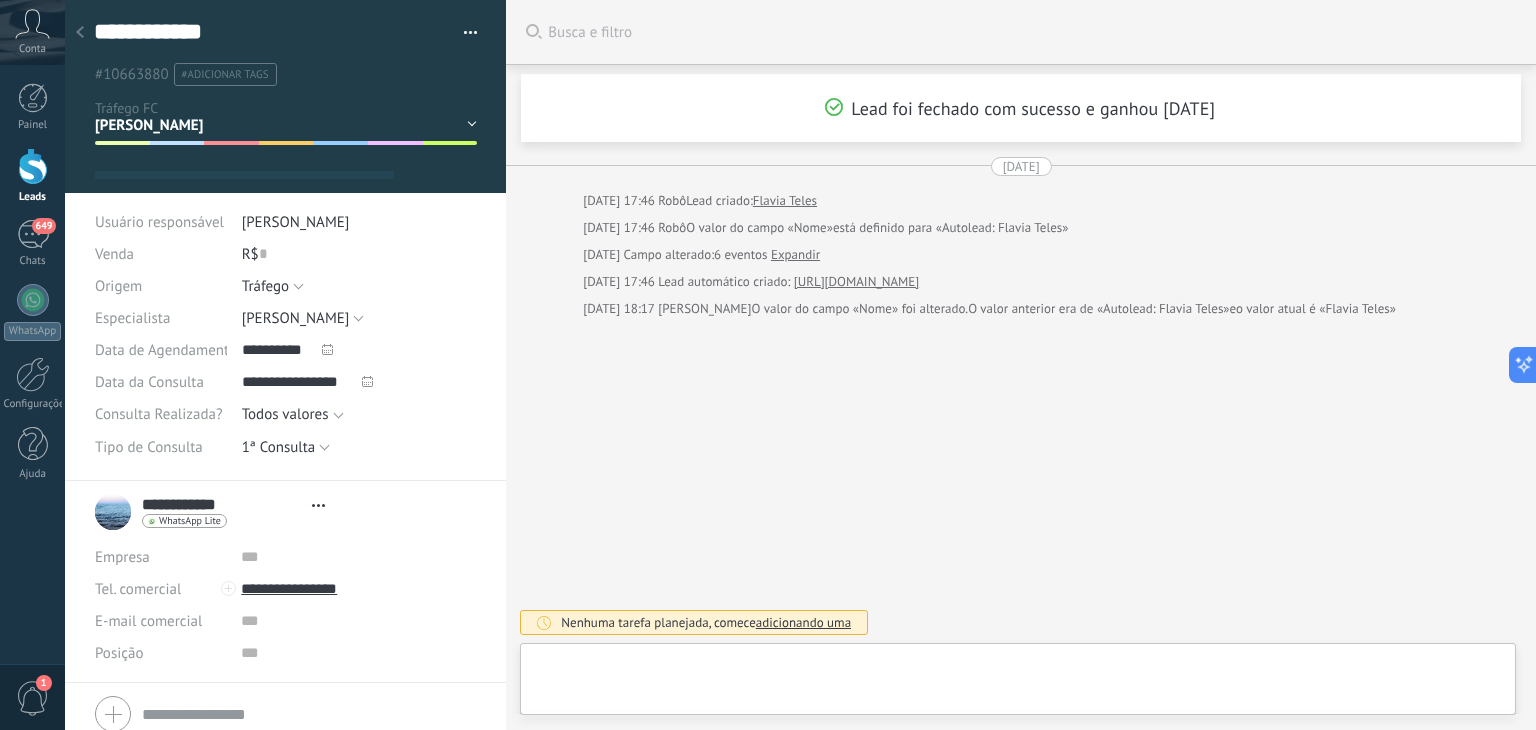 scroll, scrollTop: 29, scrollLeft: 0, axis: vertical 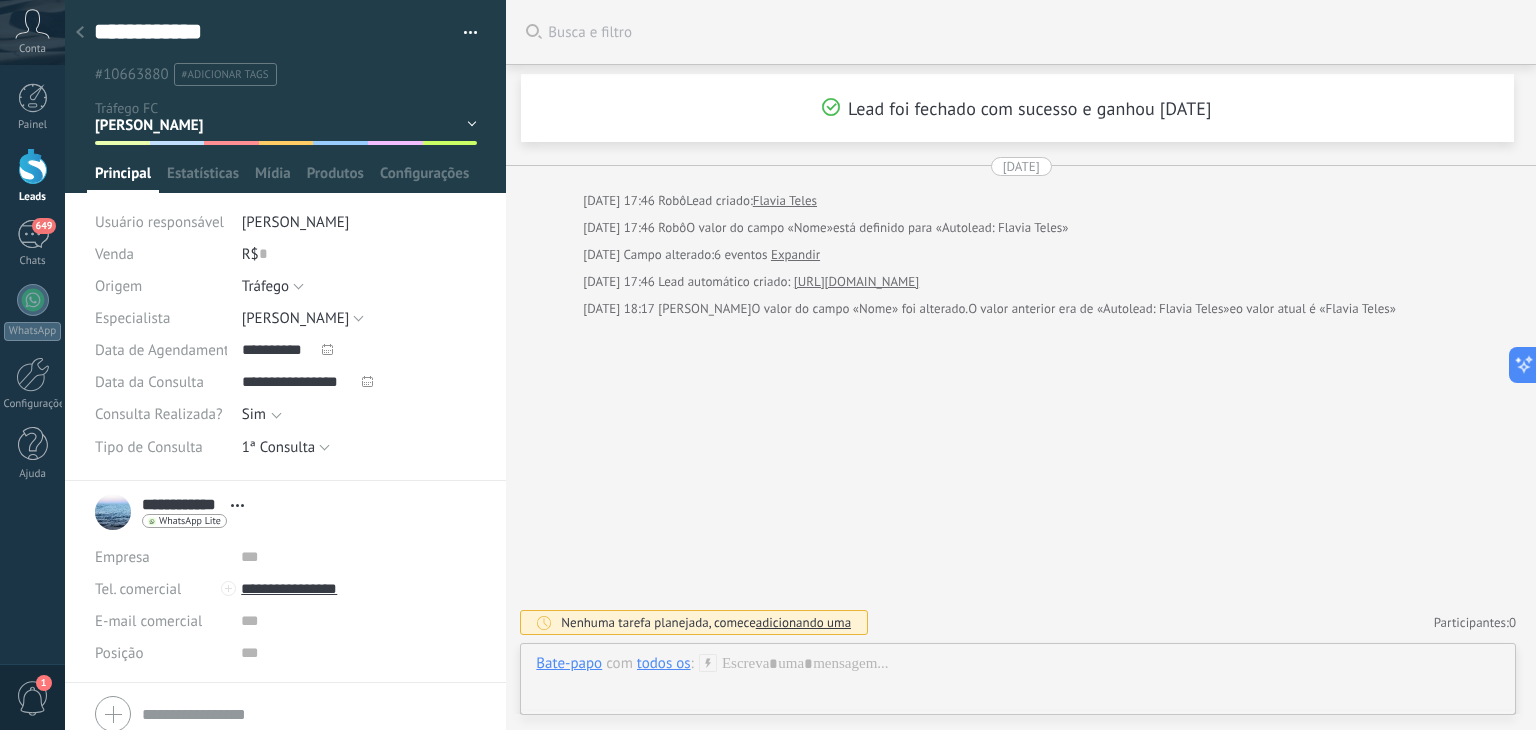 click 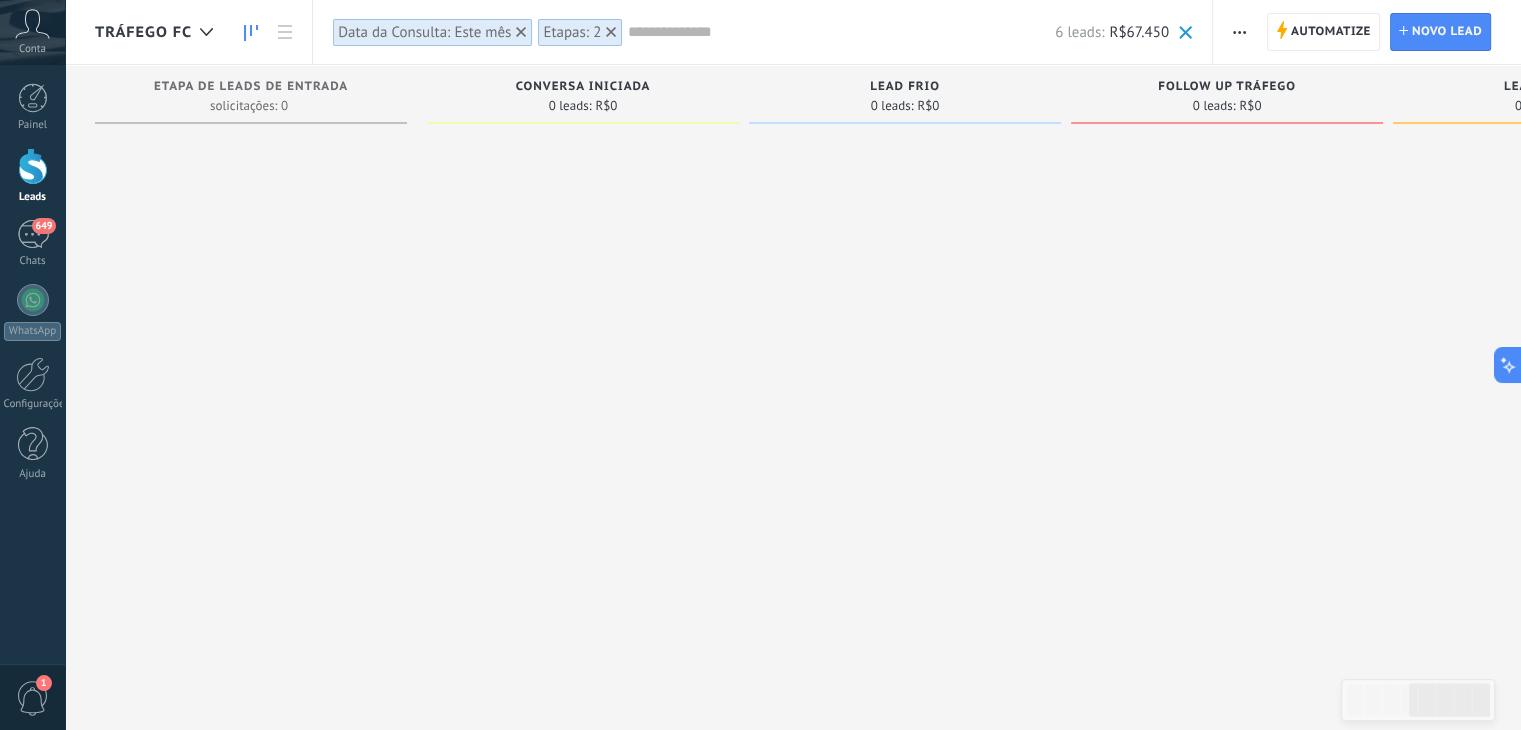 click on "[PERSON_NAME]" at bounding box center (2515, 390) 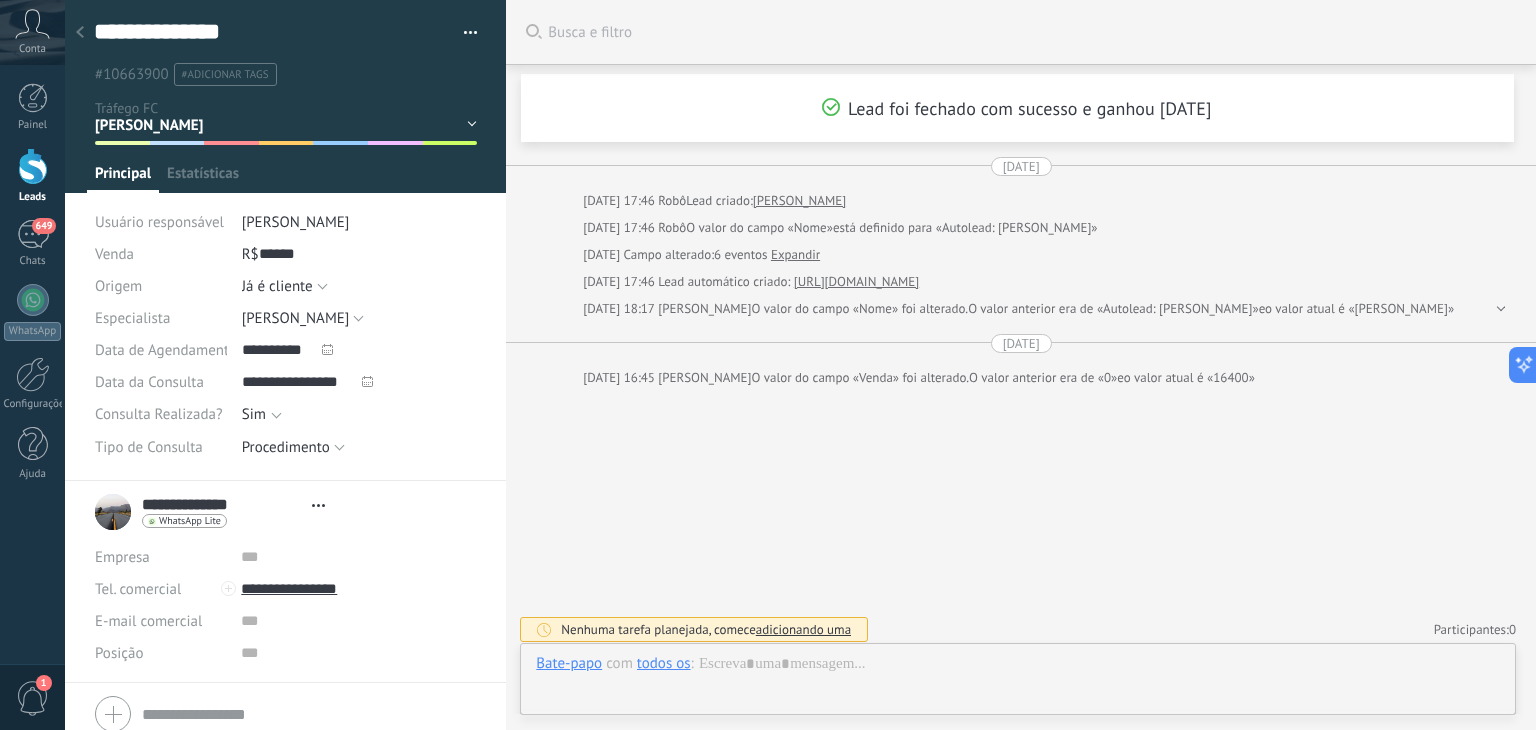 scroll, scrollTop: 7, scrollLeft: 0, axis: vertical 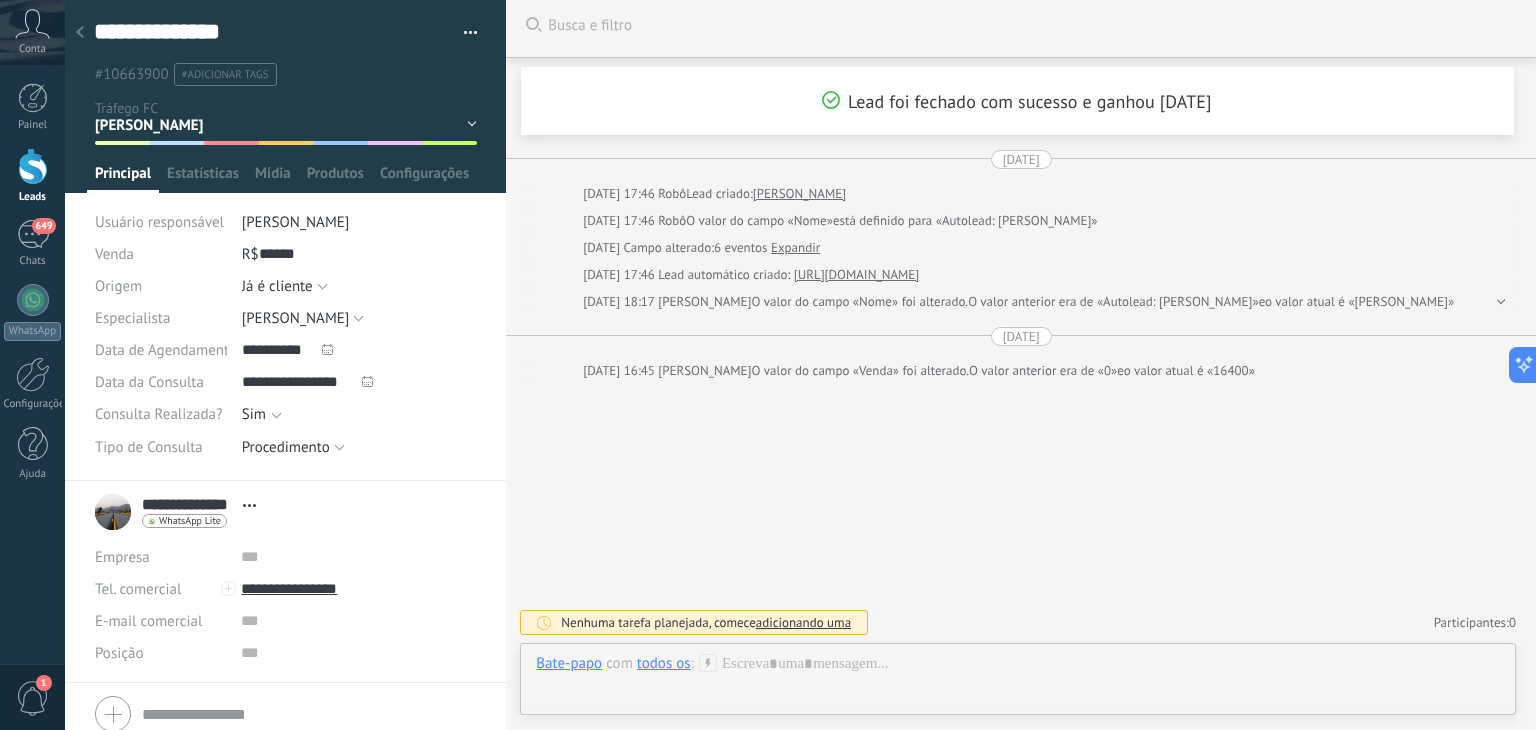 click 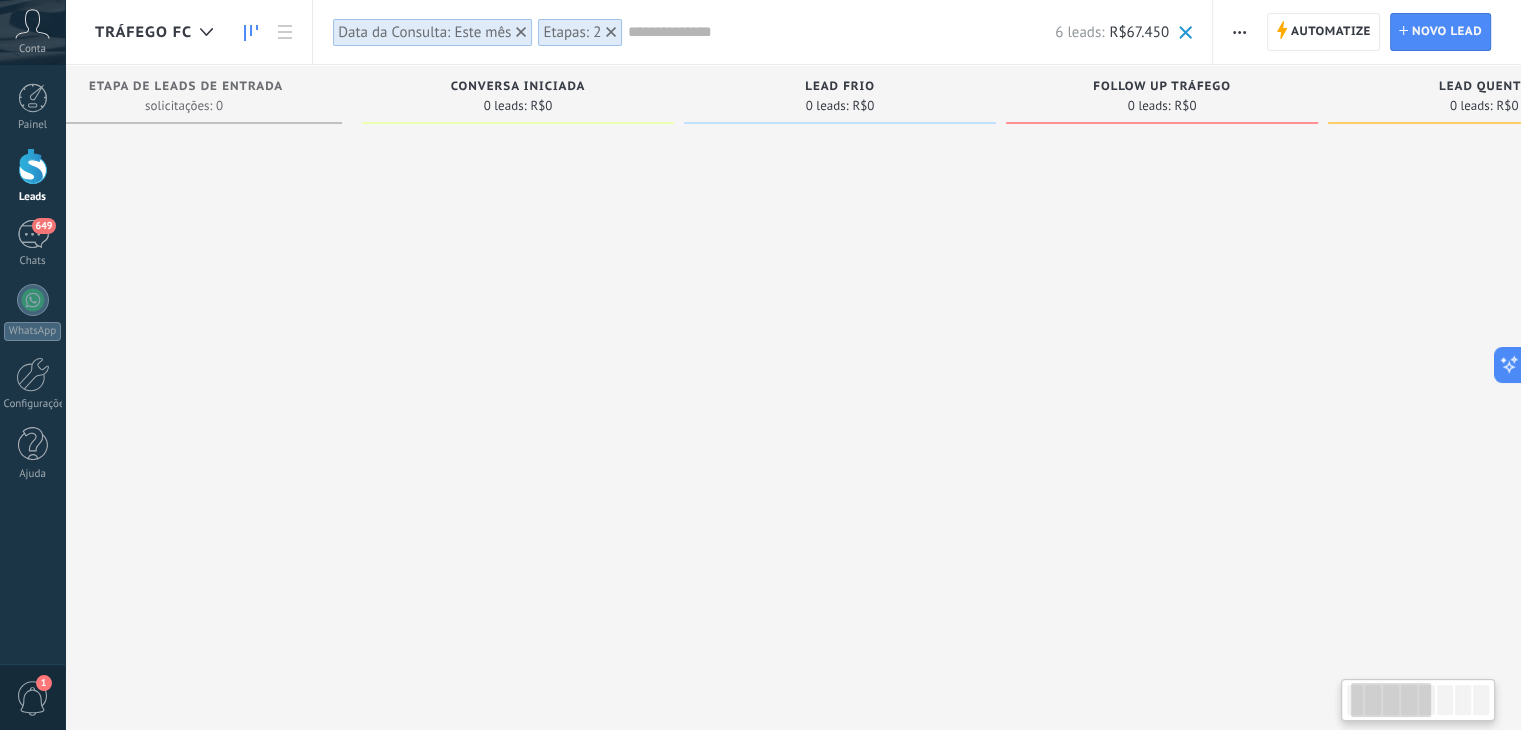scroll, scrollTop: 0, scrollLeft: 0, axis: both 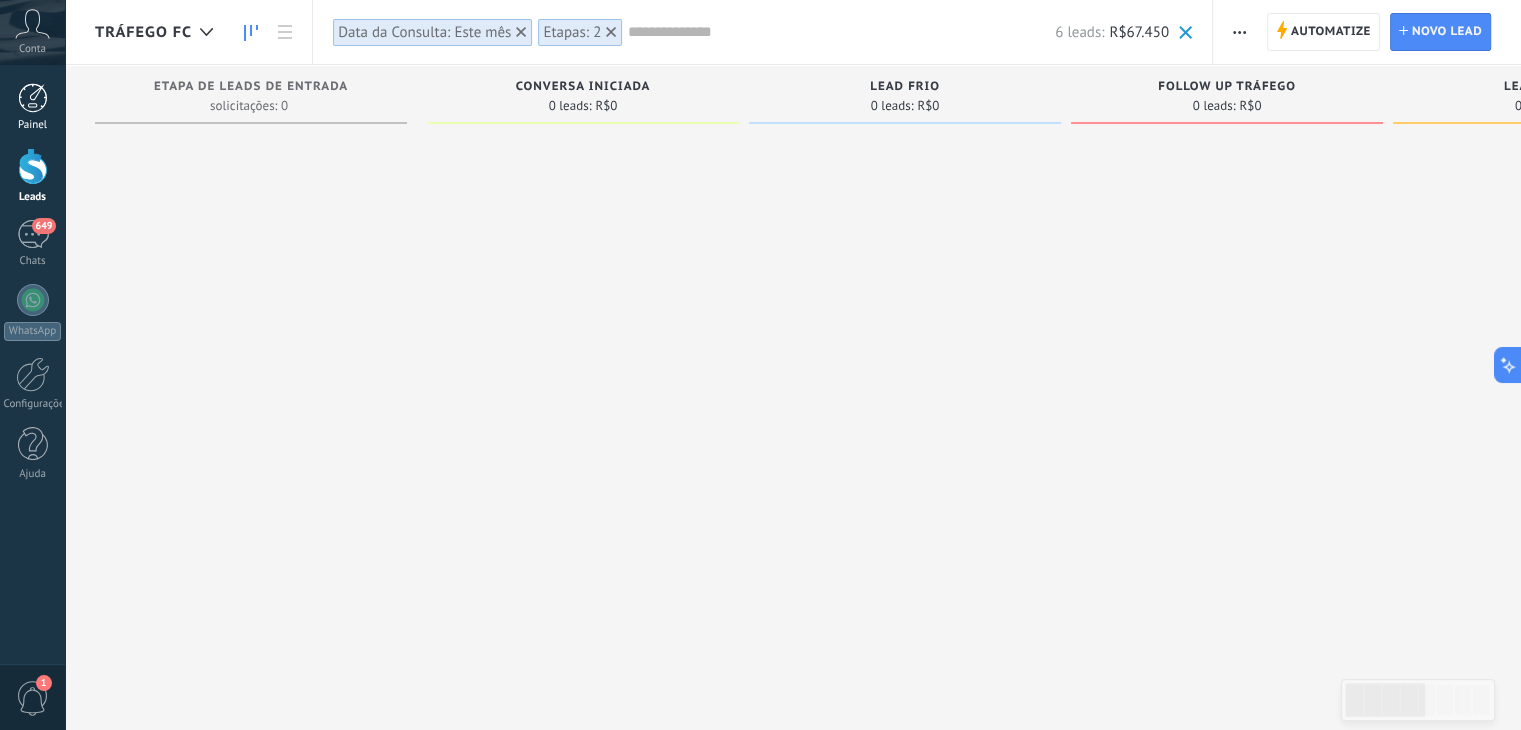 click on "Painel" at bounding box center (32, 107) 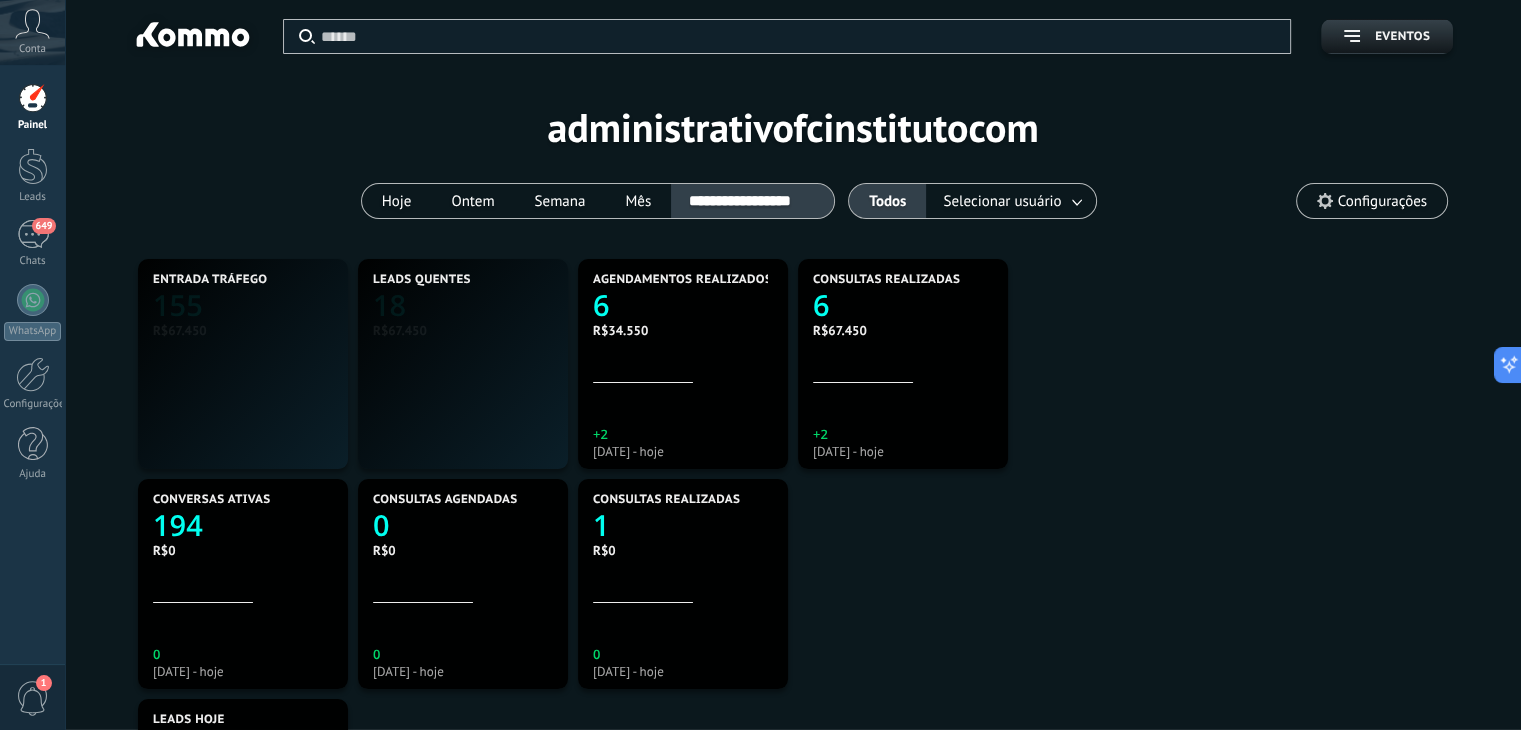 scroll, scrollTop: 0, scrollLeft: 0, axis: both 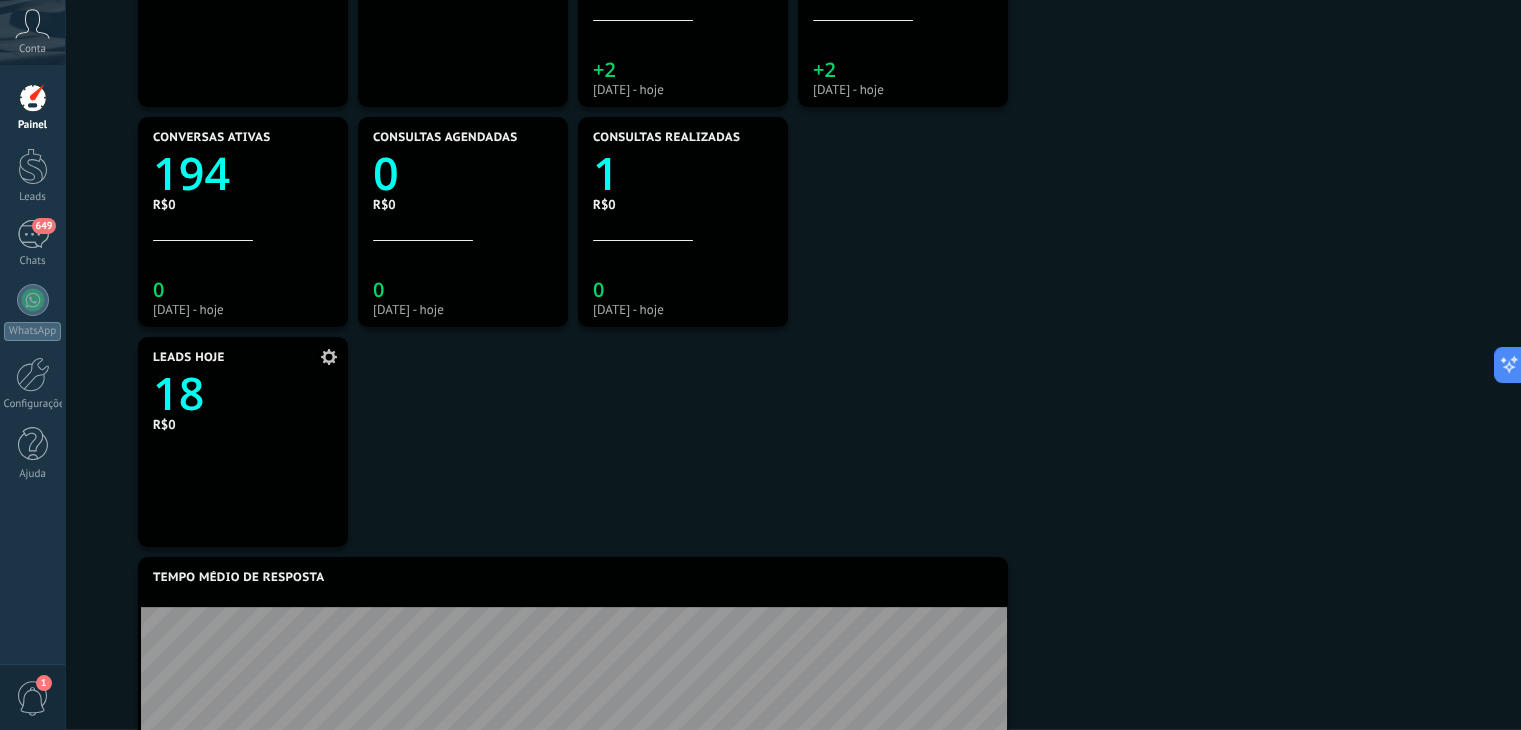 click on "18" 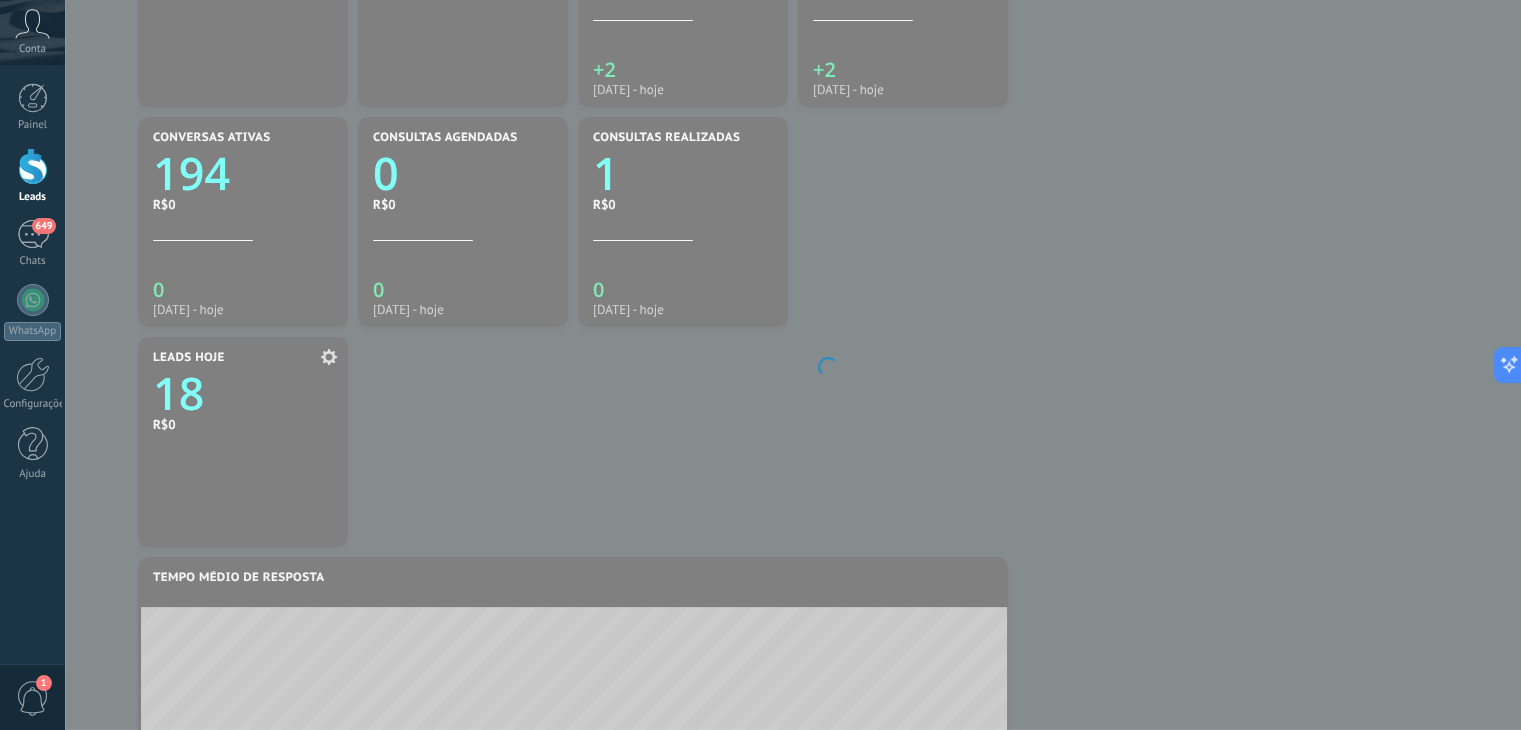 scroll, scrollTop: 0, scrollLeft: 0, axis: both 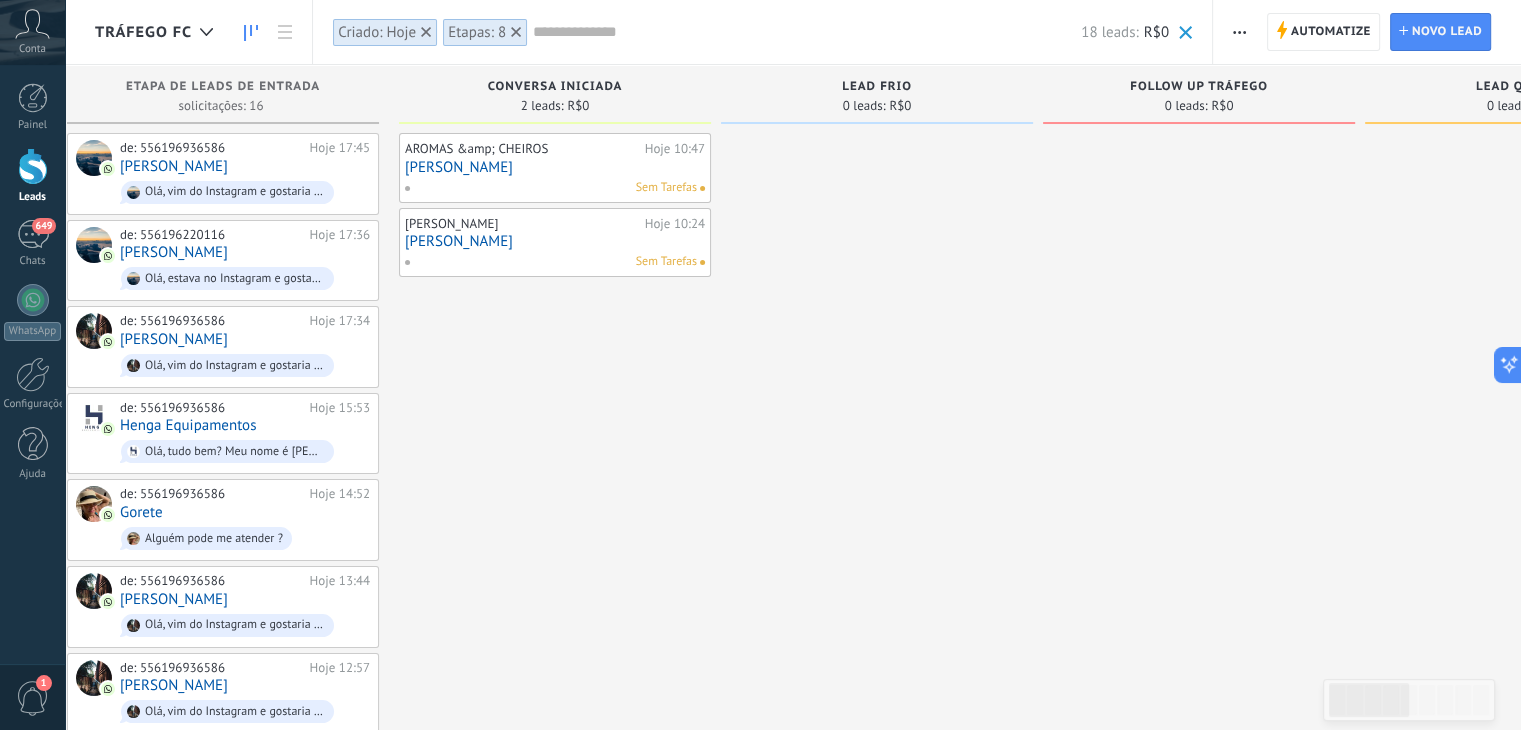 click on "[PERSON_NAME]" at bounding box center [555, 167] 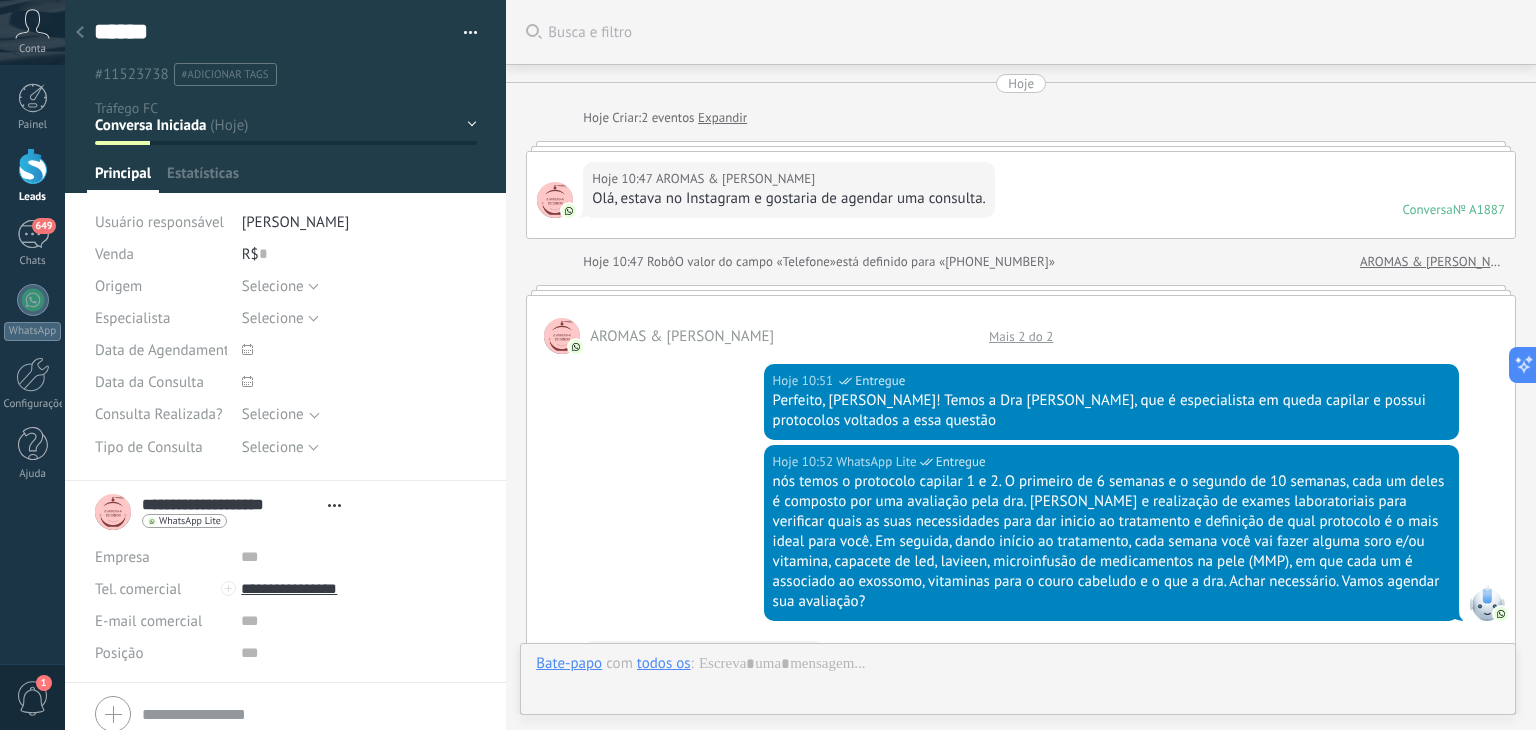 scroll, scrollTop: 2318, scrollLeft: 0, axis: vertical 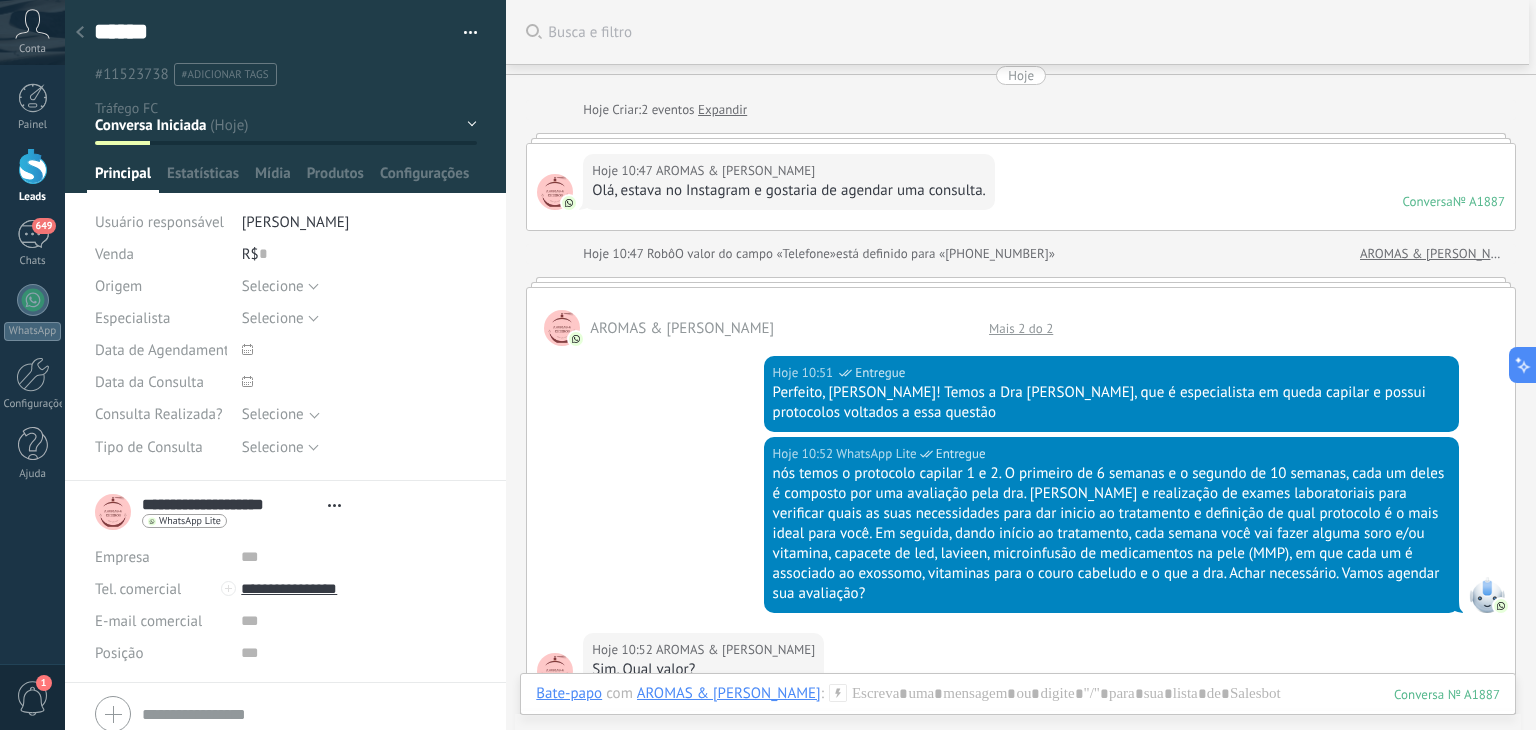 click on "Mais 2 do 2" at bounding box center [1021, 328] 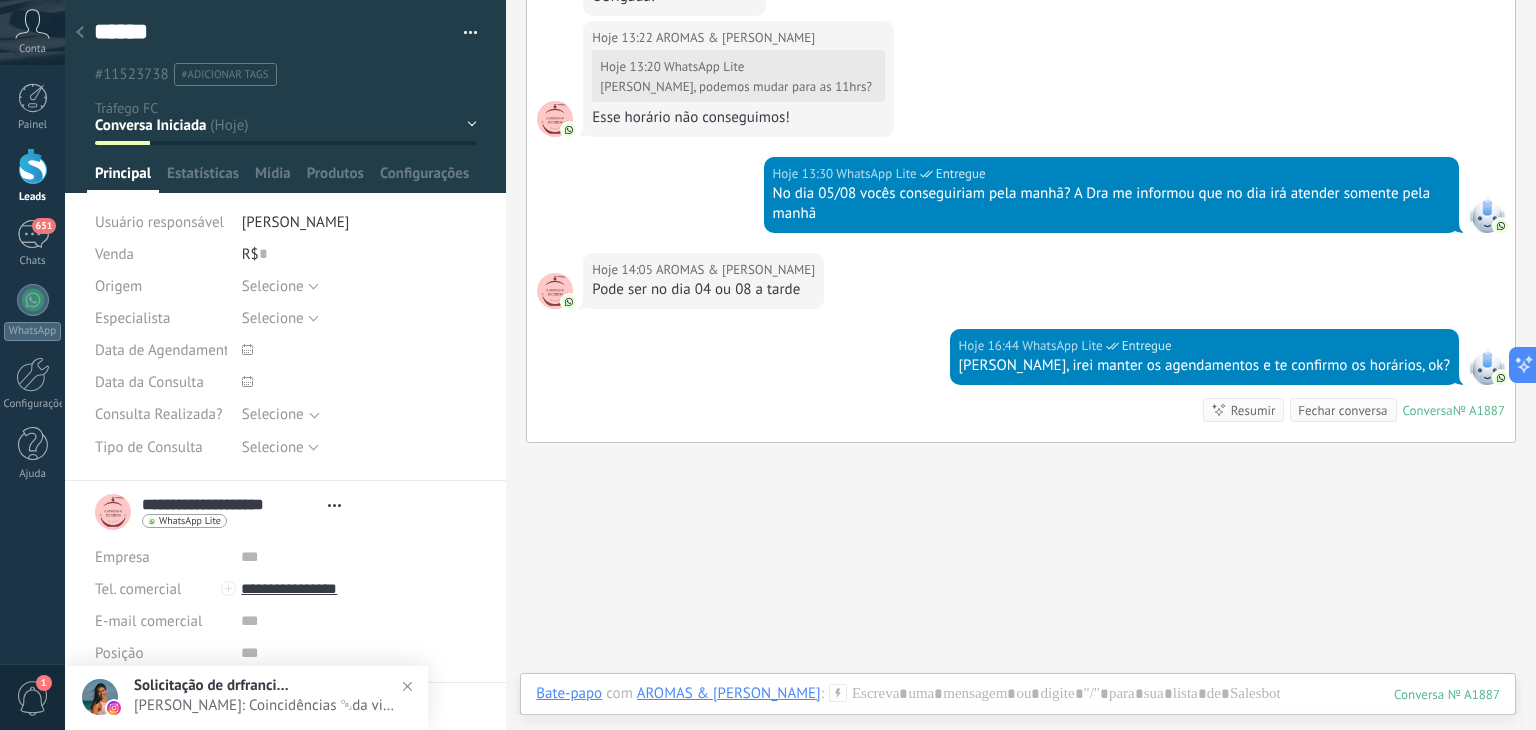 scroll, scrollTop: 2490, scrollLeft: 0, axis: vertical 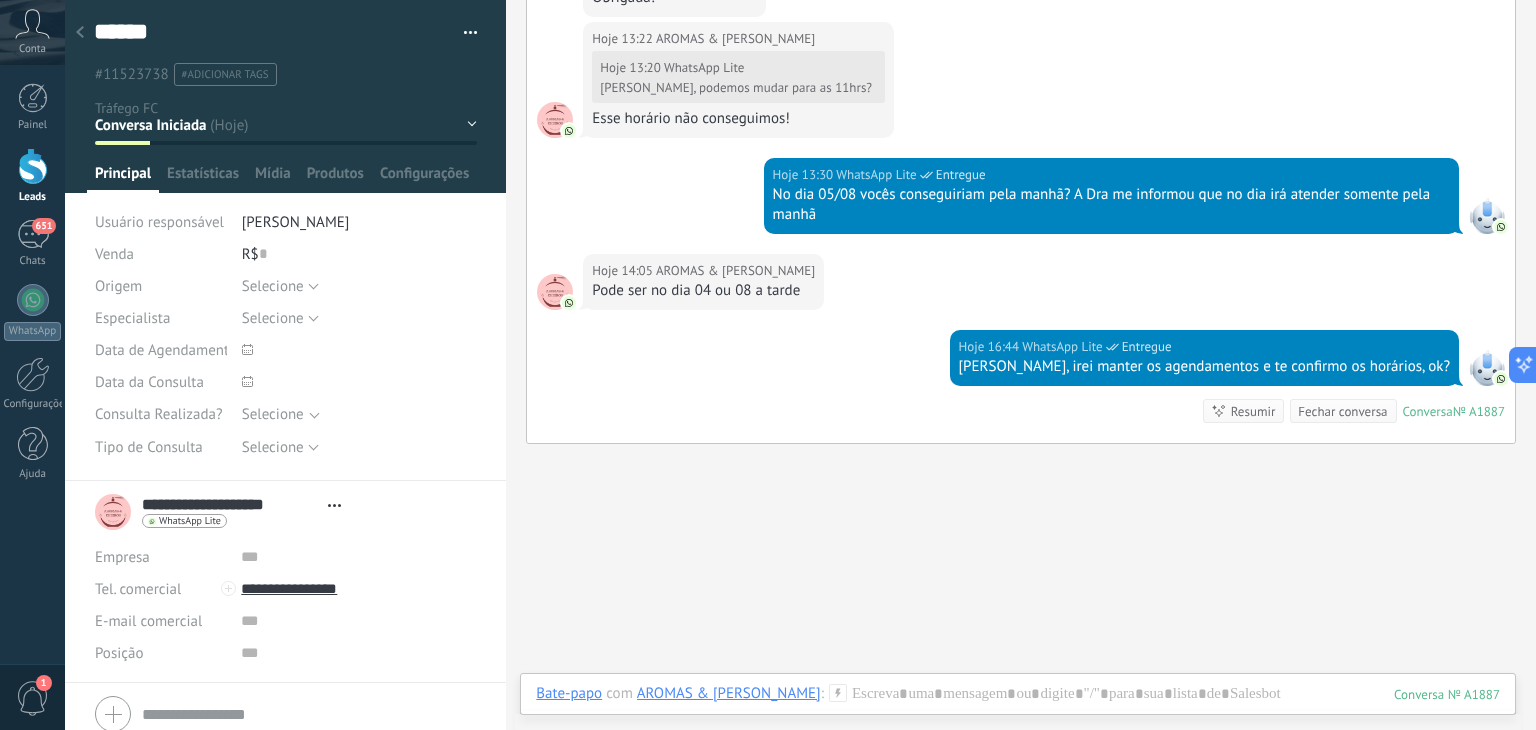 click 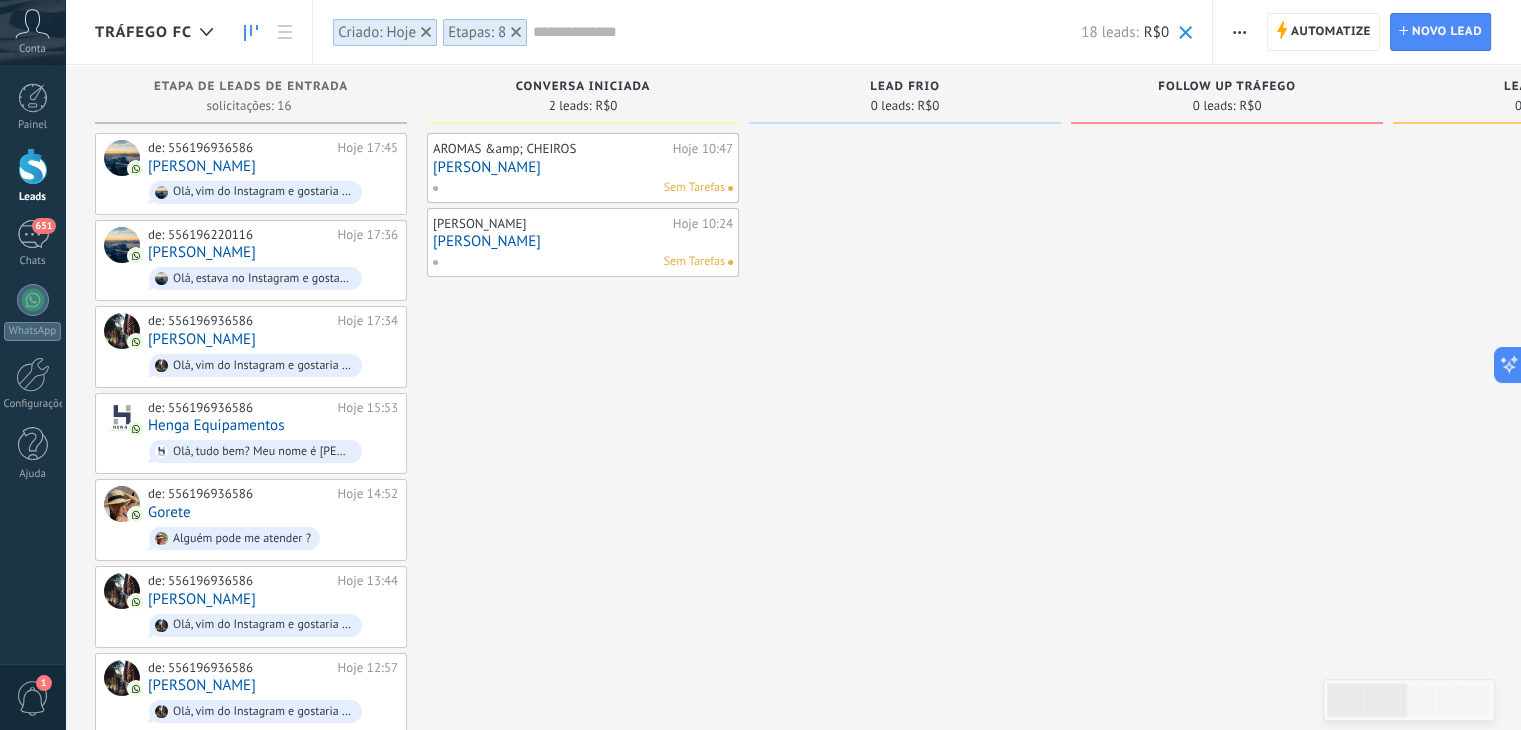 click on "[PERSON_NAME]" at bounding box center [583, 241] 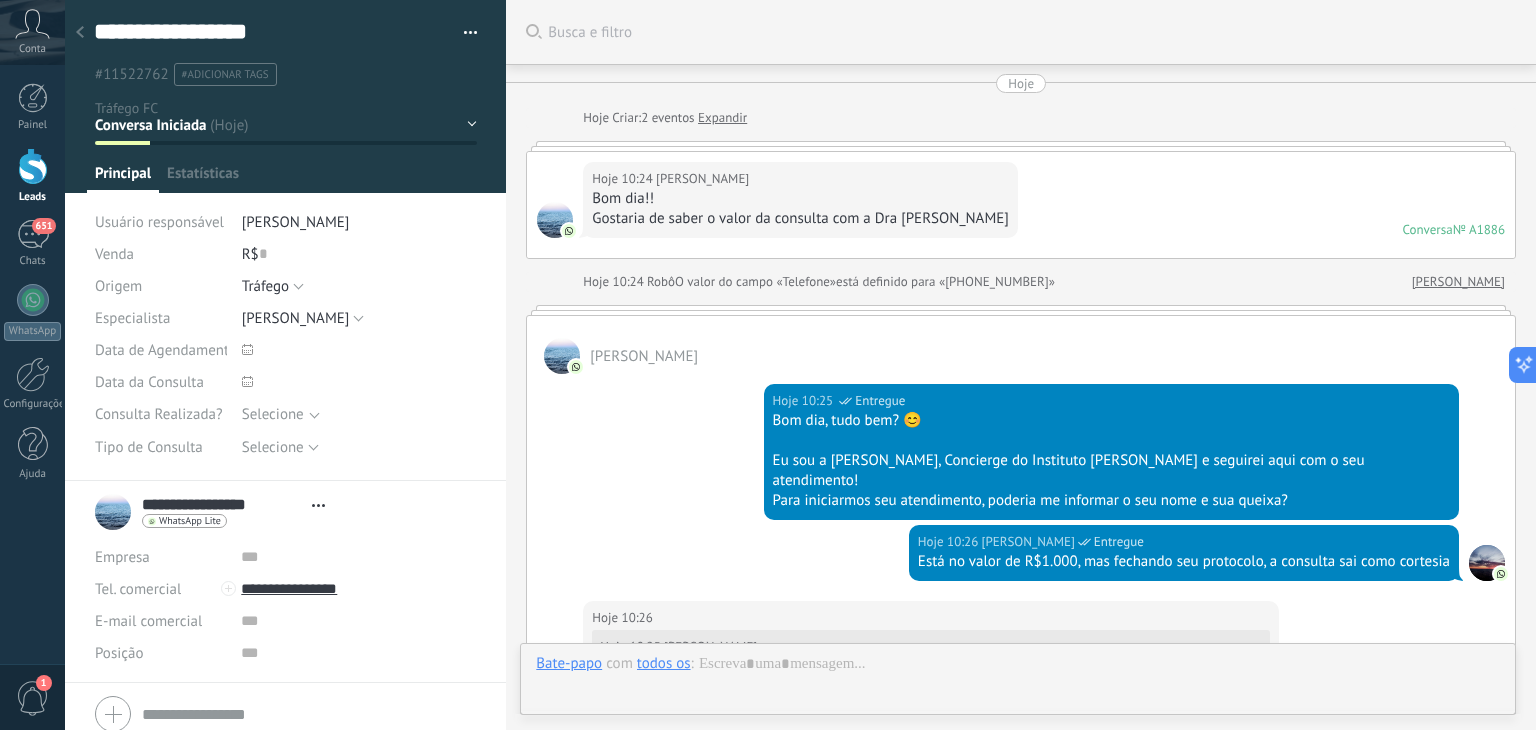 type on "**********" 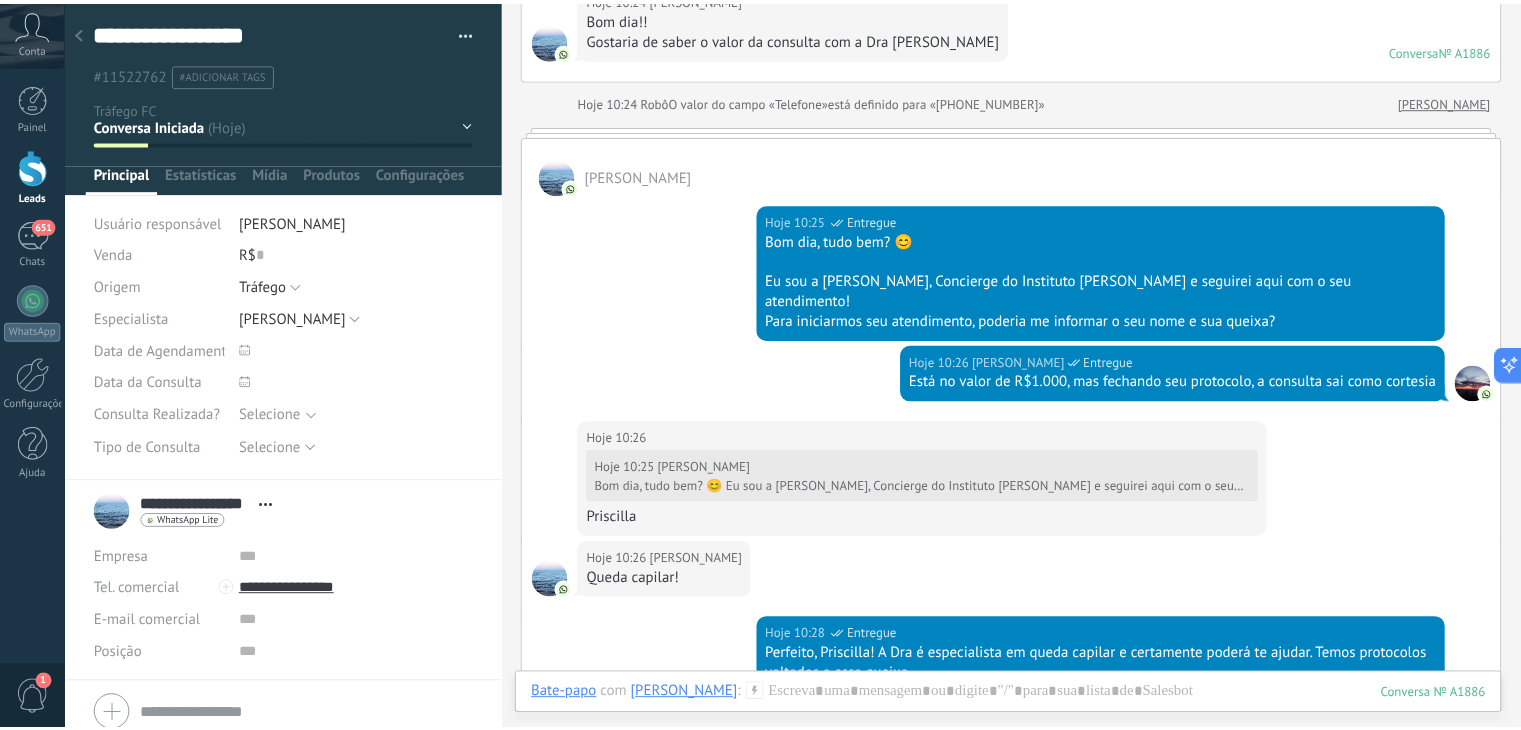 scroll, scrollTop: 0, scrollLeft: 0, axis: both 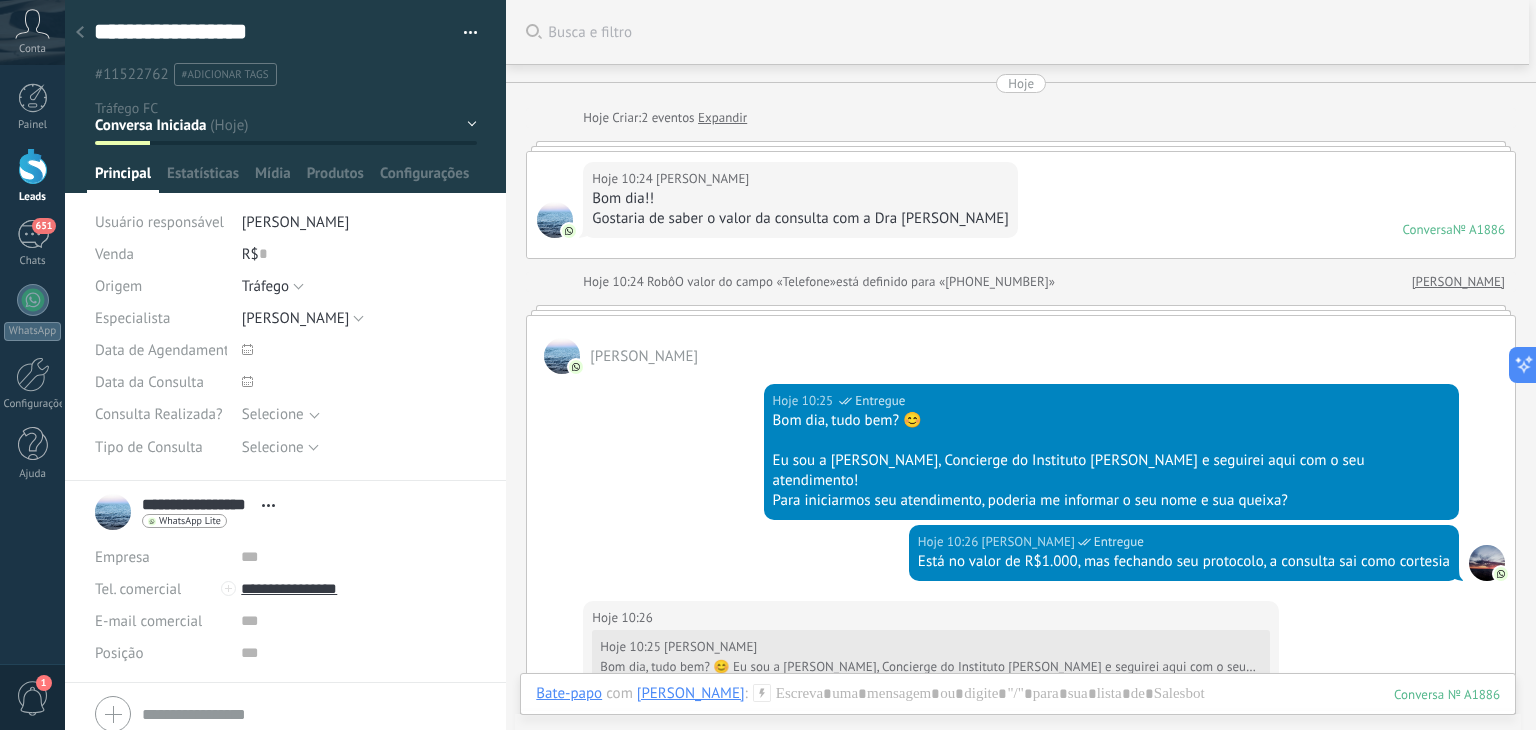click 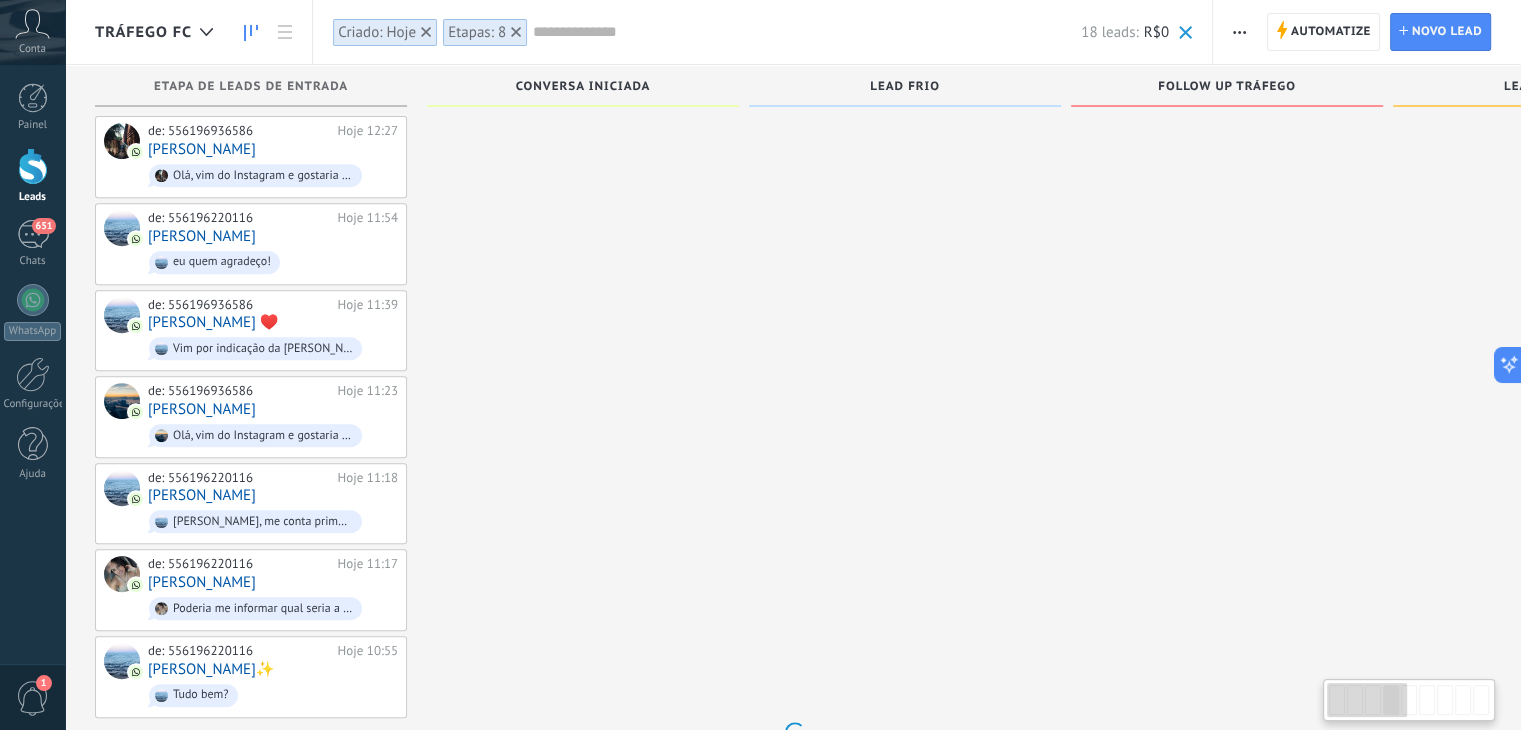 scroll, scrollTop: 810, scrollLeft: 0, axis: vertical 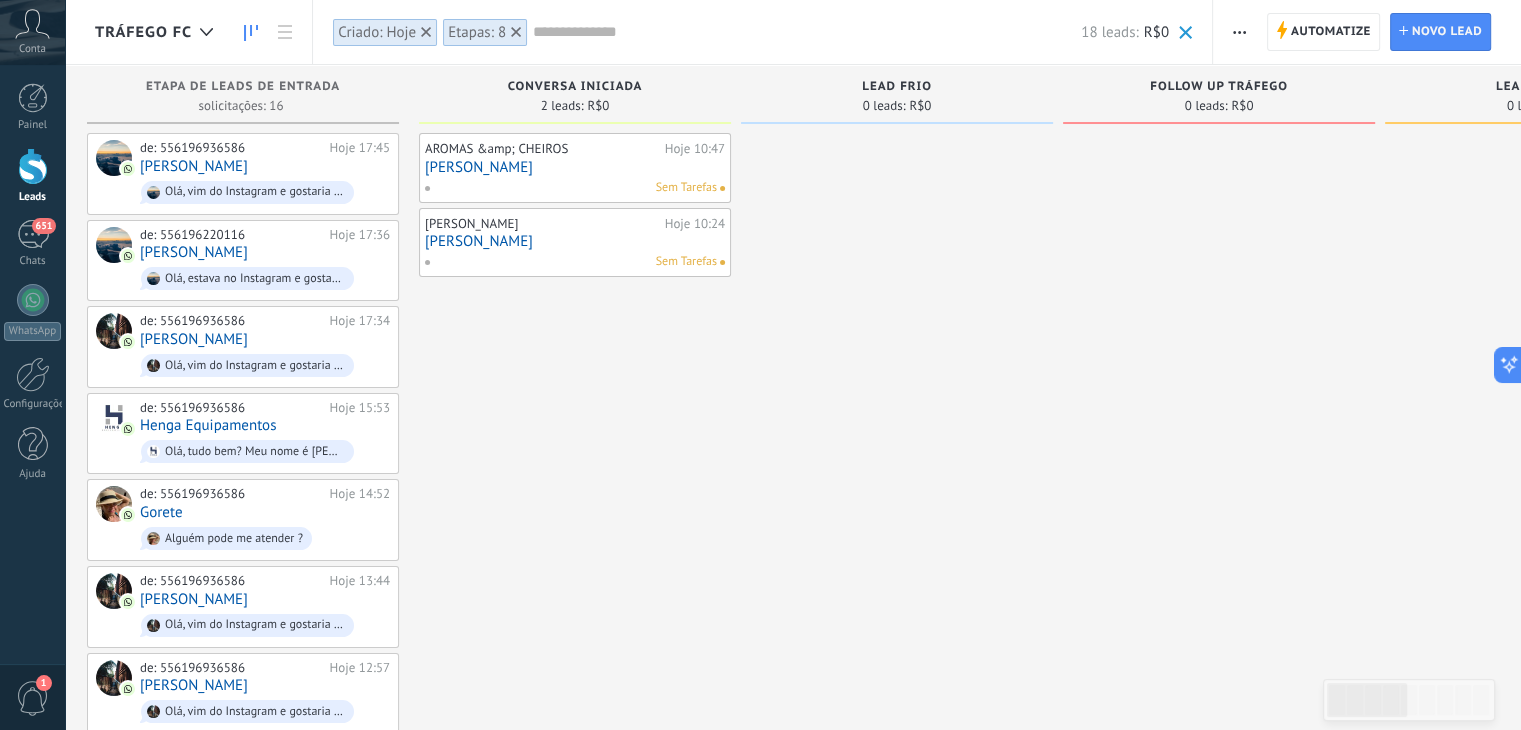 click at bounding box center [807, 32] 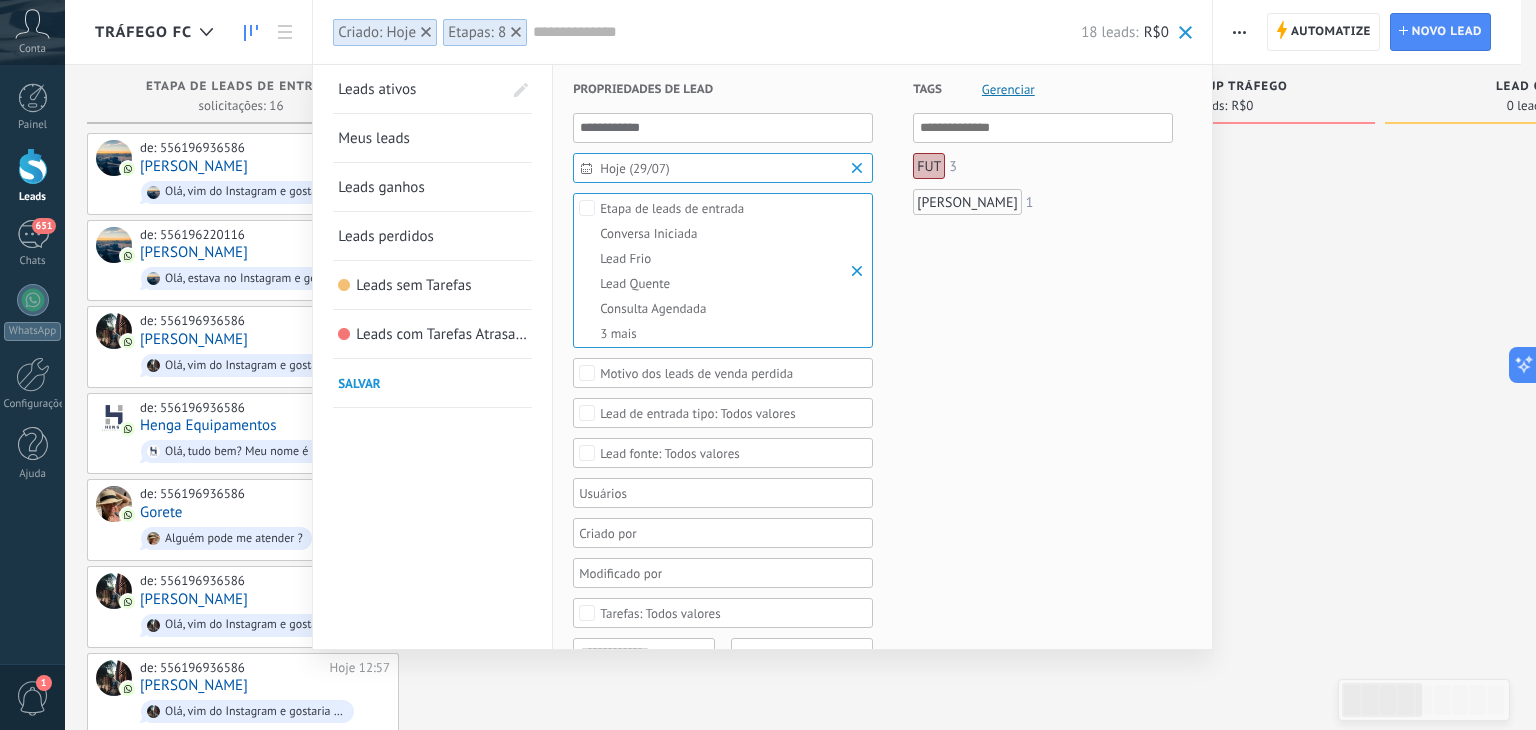 click on "Lead Quente" at bounding box center (672, 283) 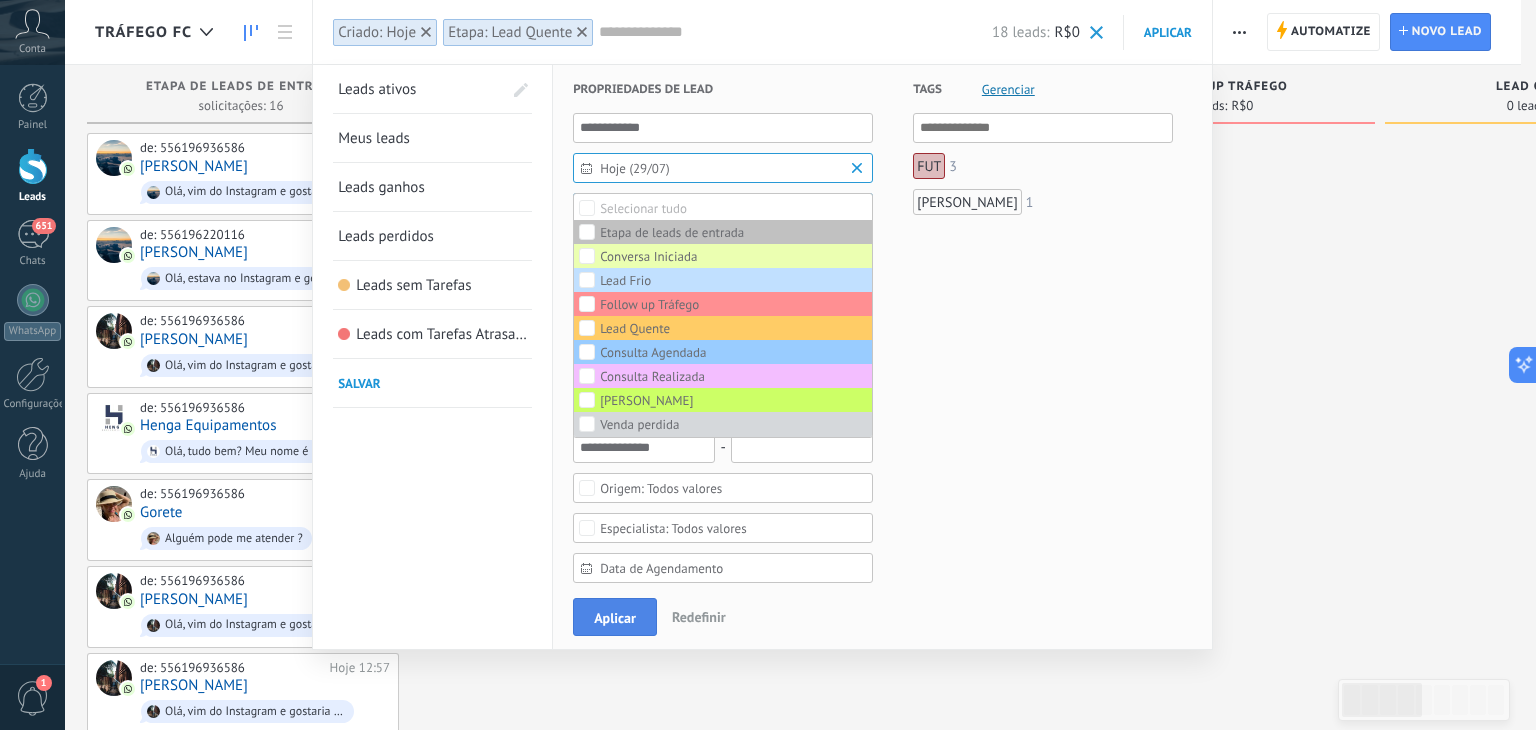 click on "Aplicar" at bounding box center (615, 617) 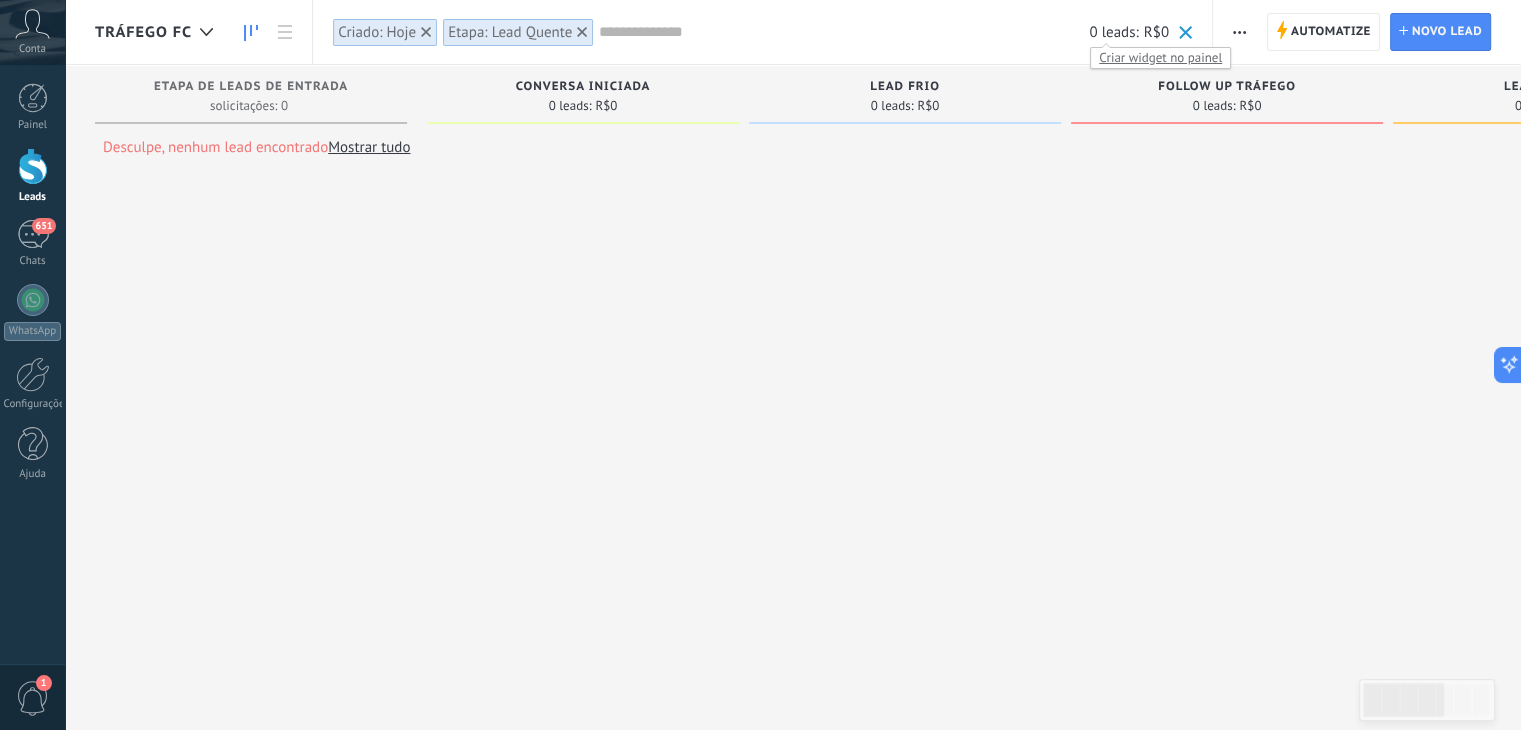 click on "Criar widget no painel" at bounding box center [1160, 57] 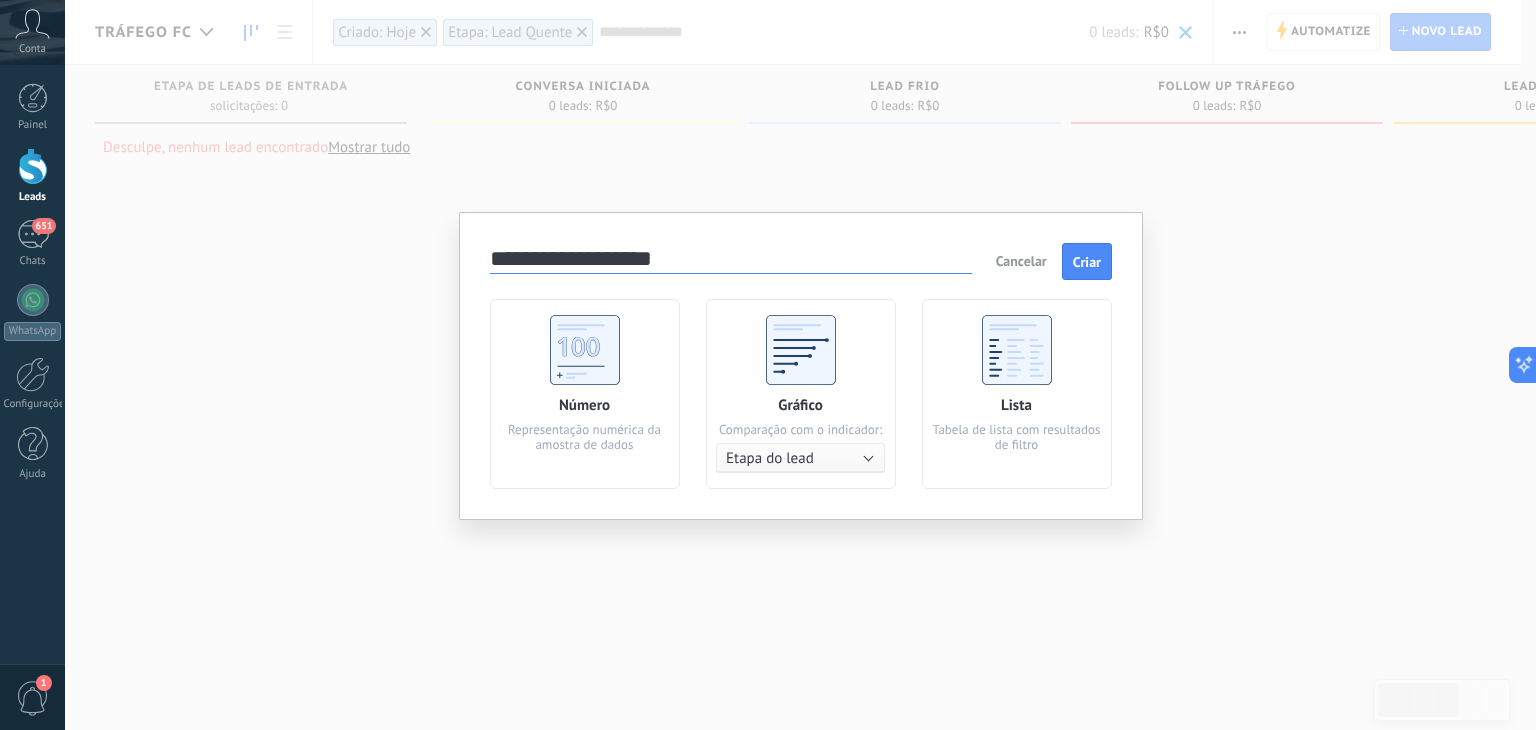 type on "**********" 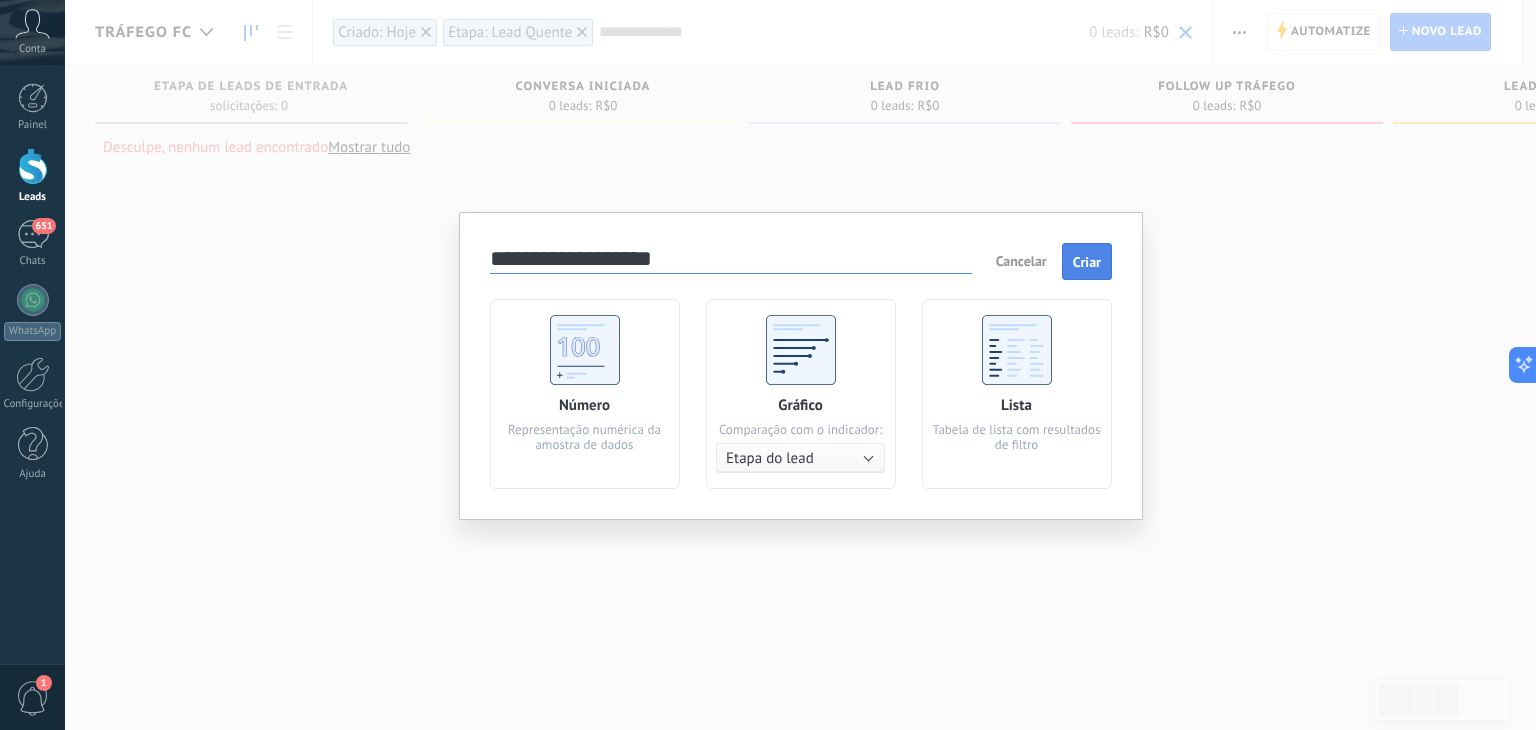 click on "Criar" at bounding box center (1087, 262) 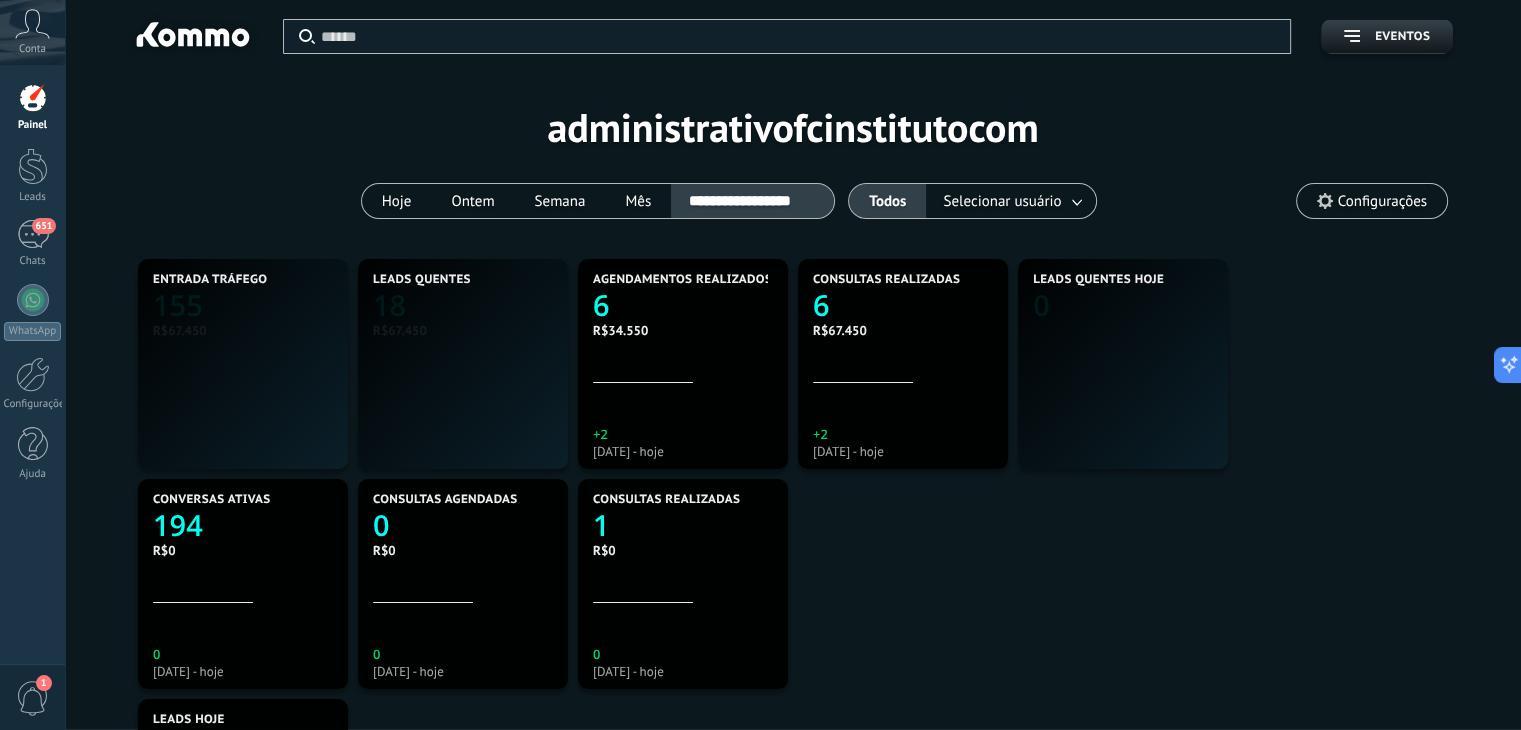 scroll, scrollTop: 0, scrollLeft: 0, axis: both 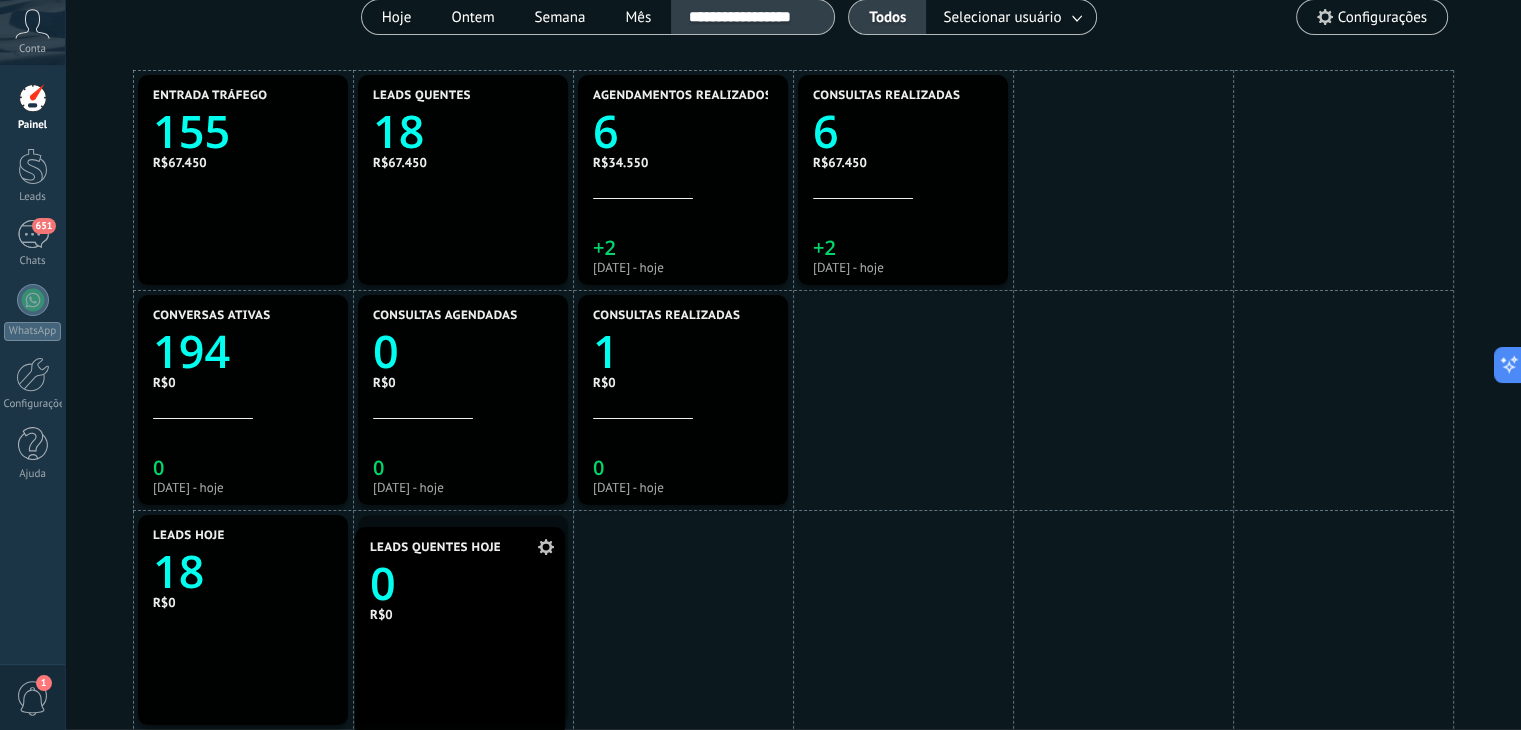 drag, startPoint x: 1068, startPoint y: 172, endPoint x: 405, endPoint y: 625, distance: 802.9807 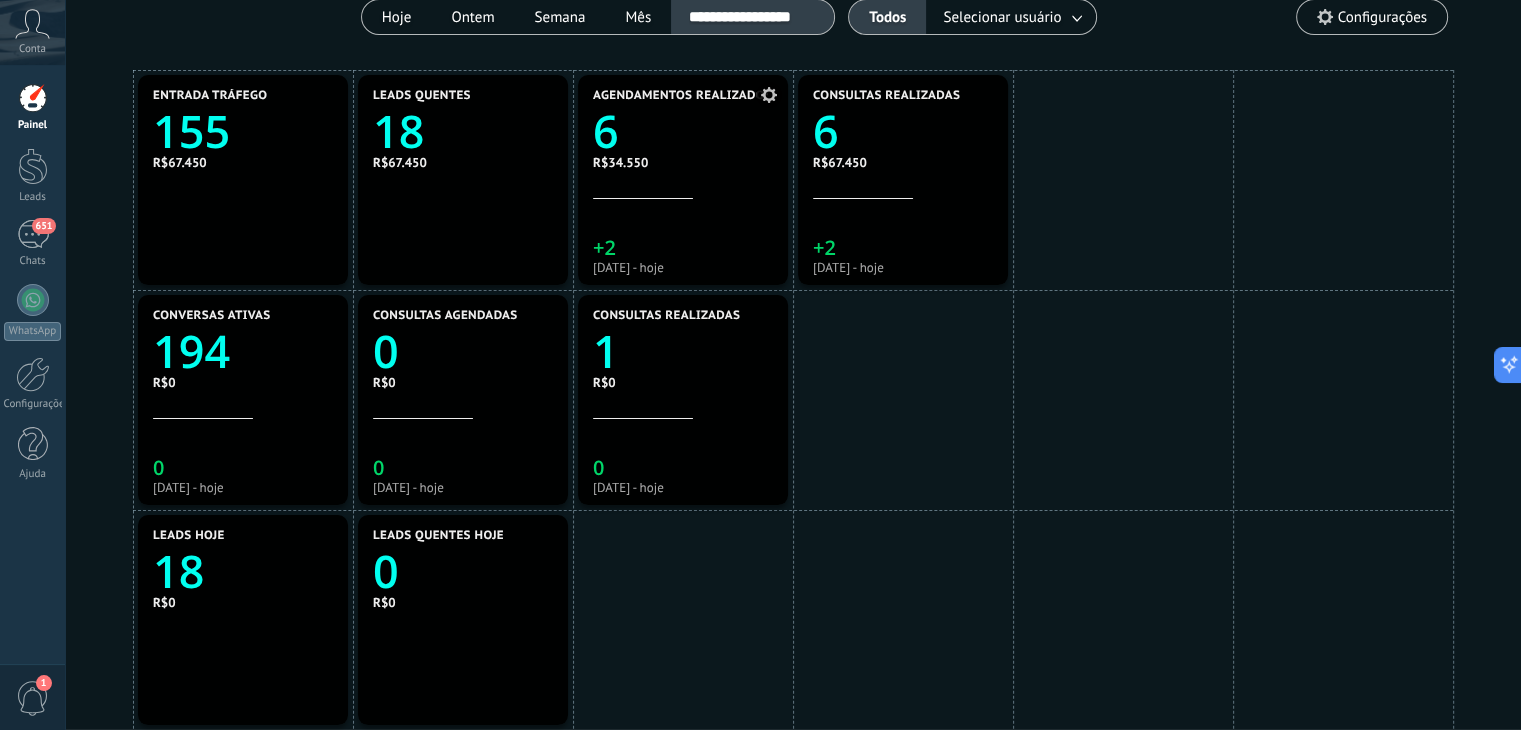 click on "6" at bounding box center (683, 131) 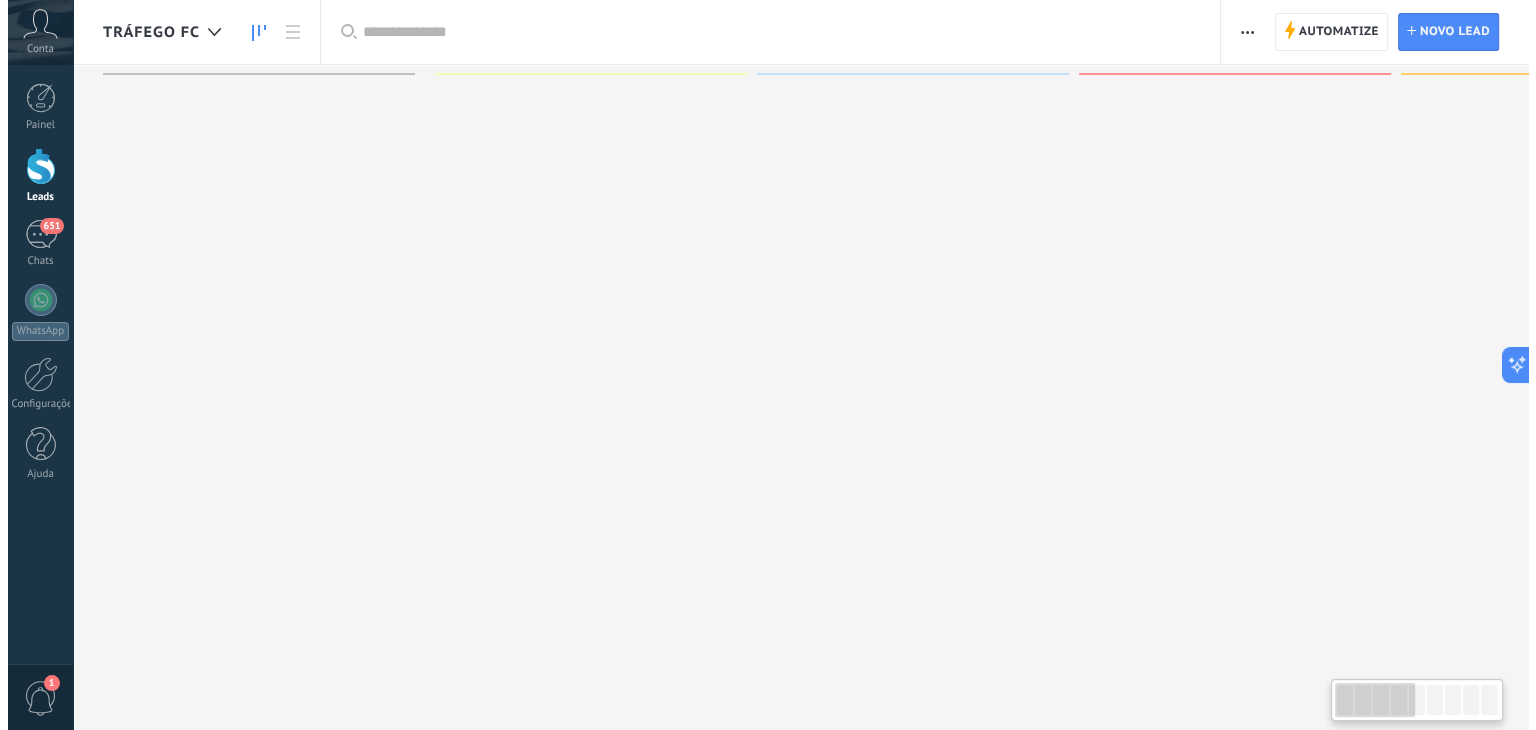 scroll, scrollTop: 0, scrollLeft: 0, axis: both 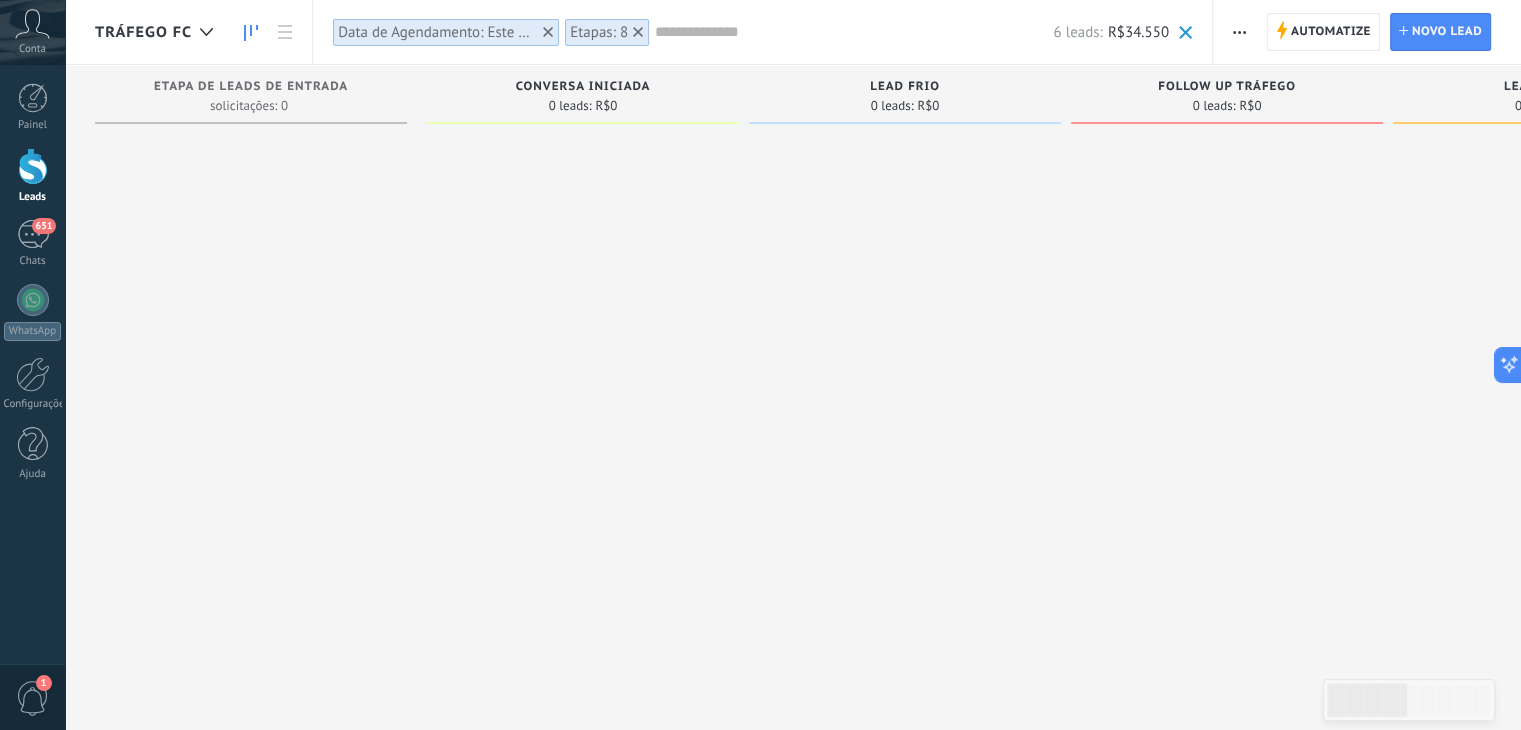 click on "Data de Agendamento: Este mês" at bounding box center [438, 32] 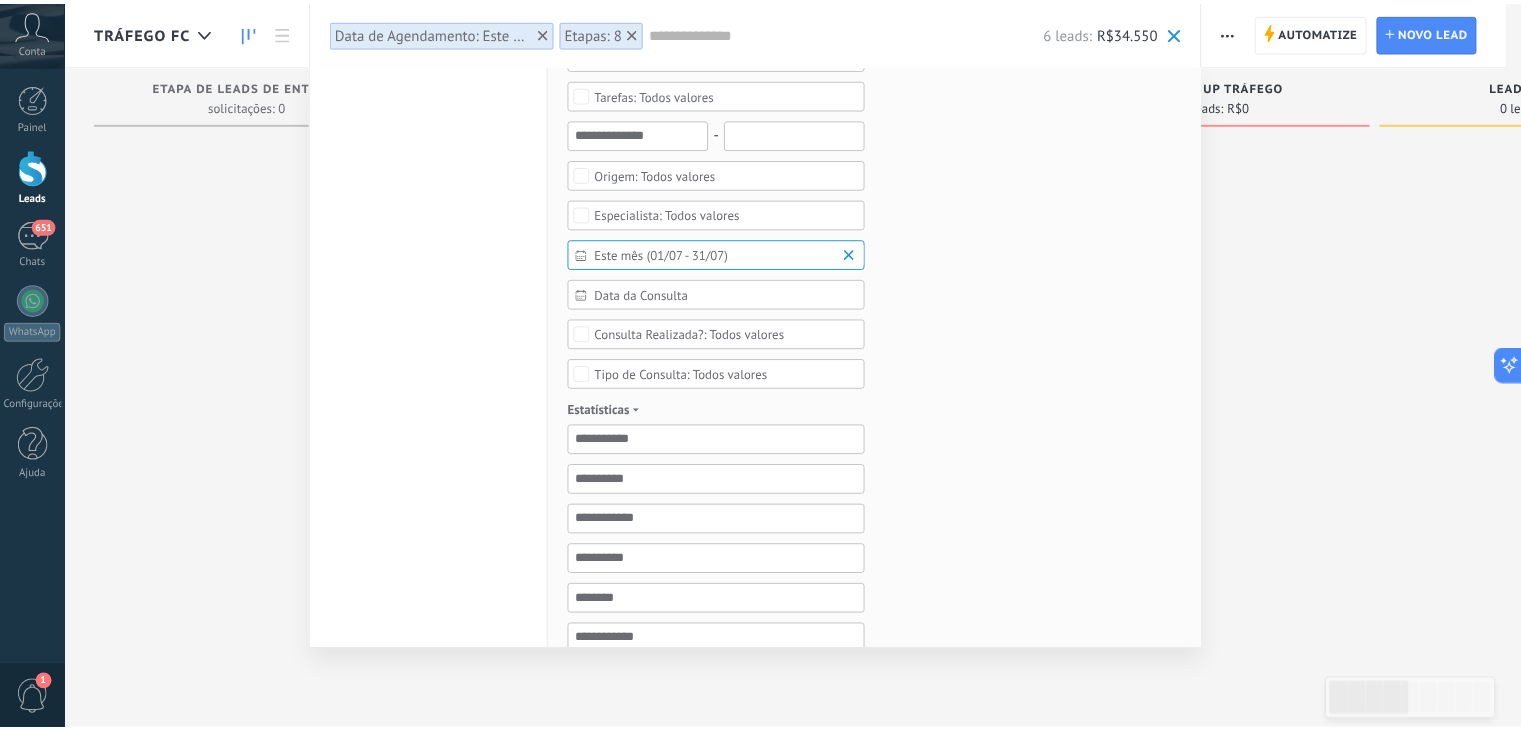 scroll, scrollTop: 520, scrollLeft: 0, axis: vertical 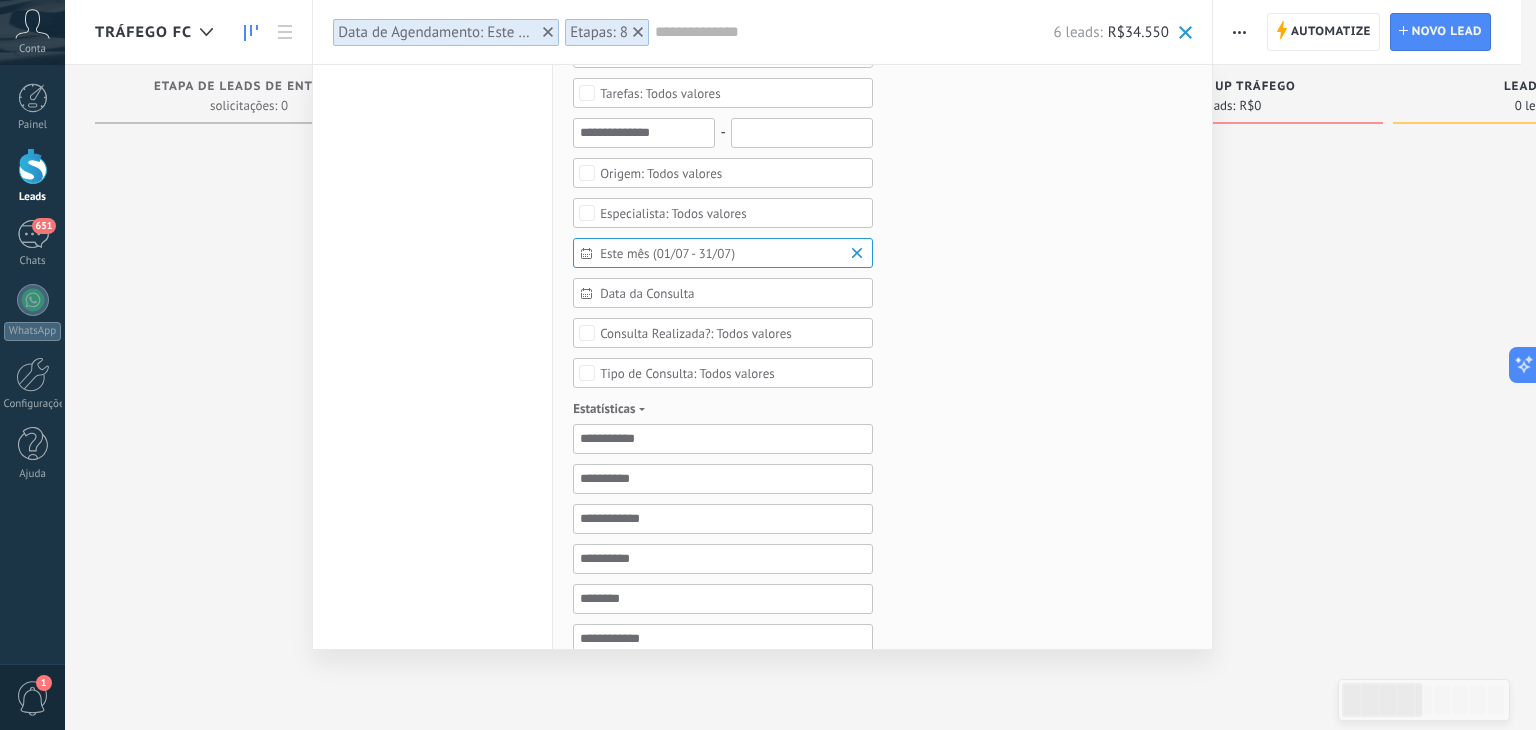 click on "Este mês (01/07 - 31/07)" at bounding box center [731, 253] 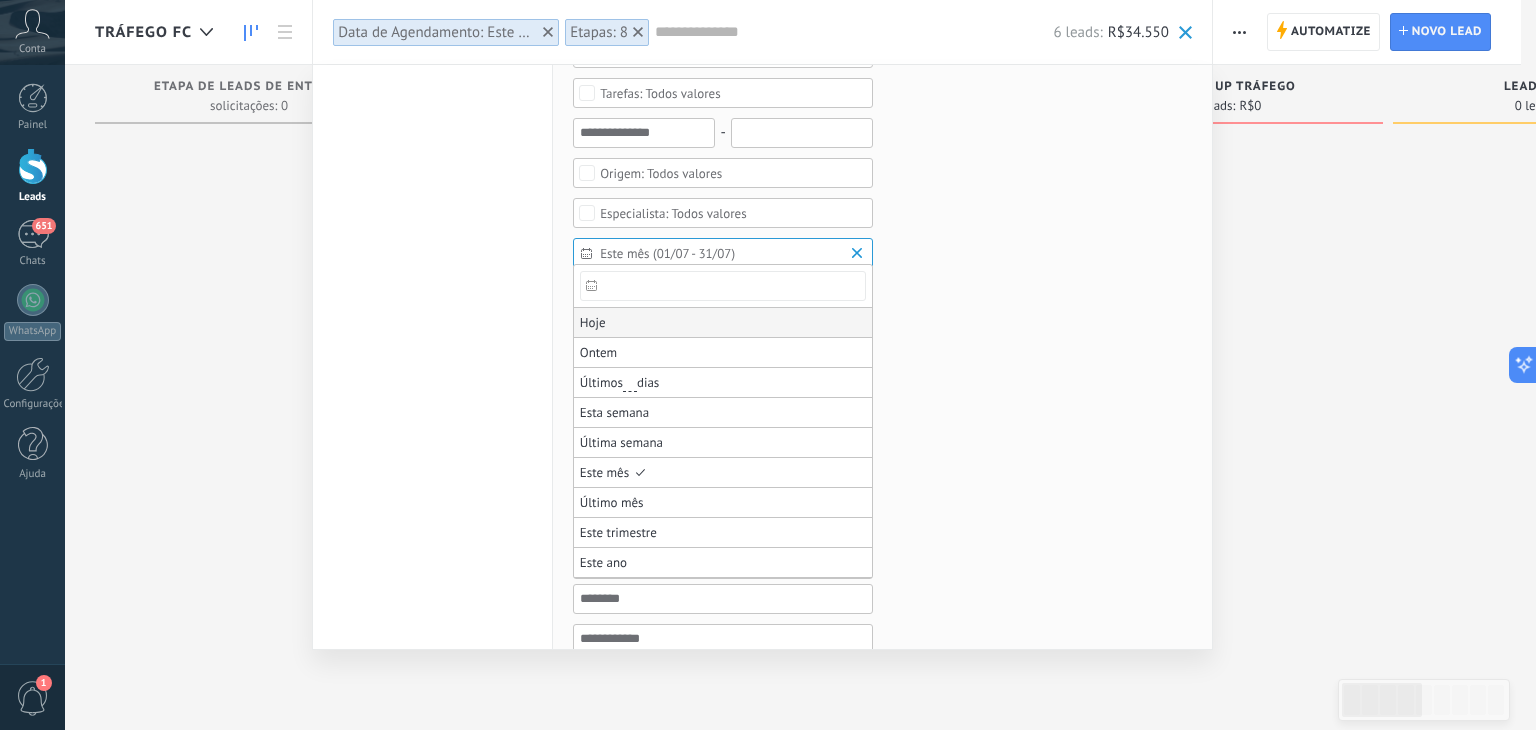 click on "Hoje" at bounding box center (723, 323) 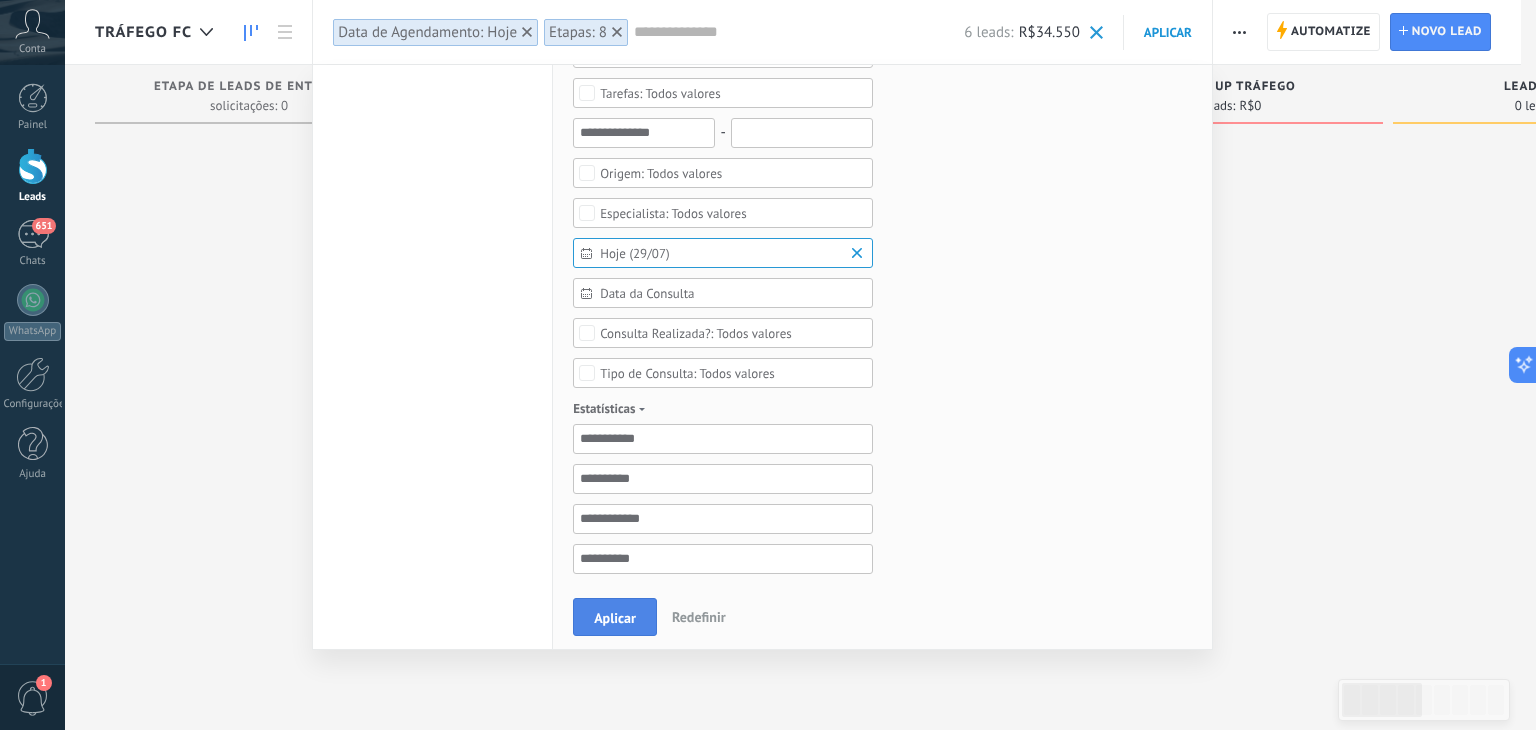 click on "Aplicar" at bounding box center [615, 618] 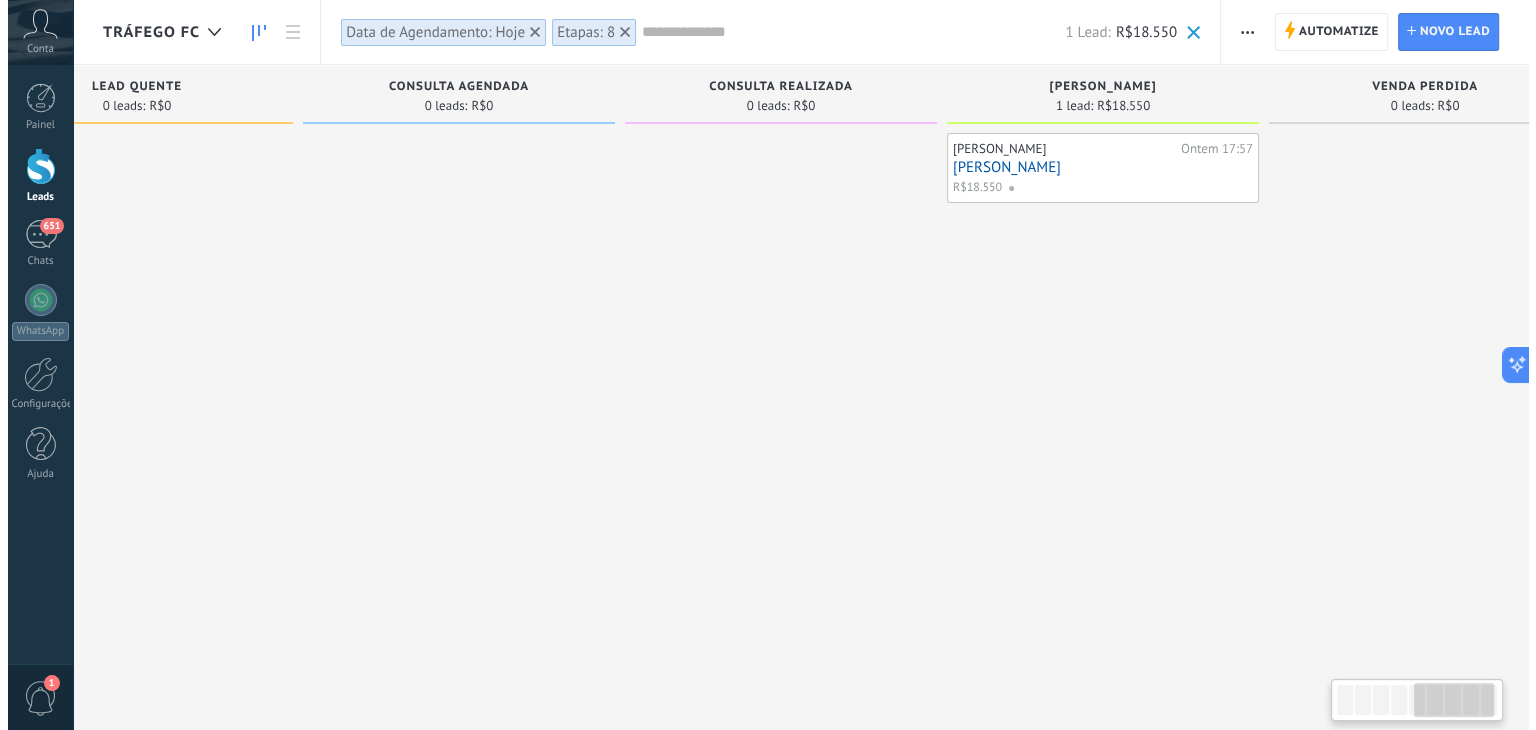 scroll, scrollTop: 0, scrollLeft: 1502, axis: horizontal 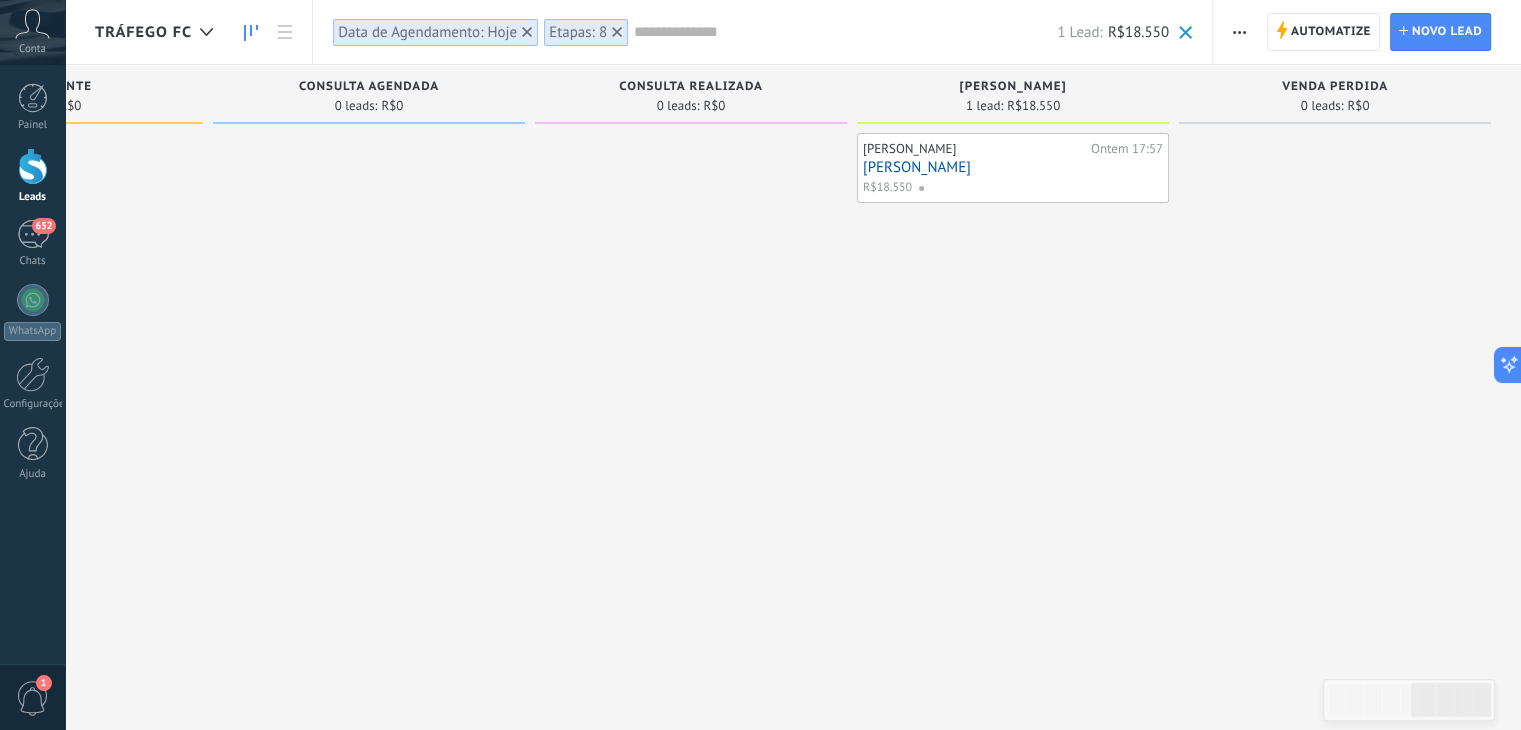 click at bounding box center [845, 32] 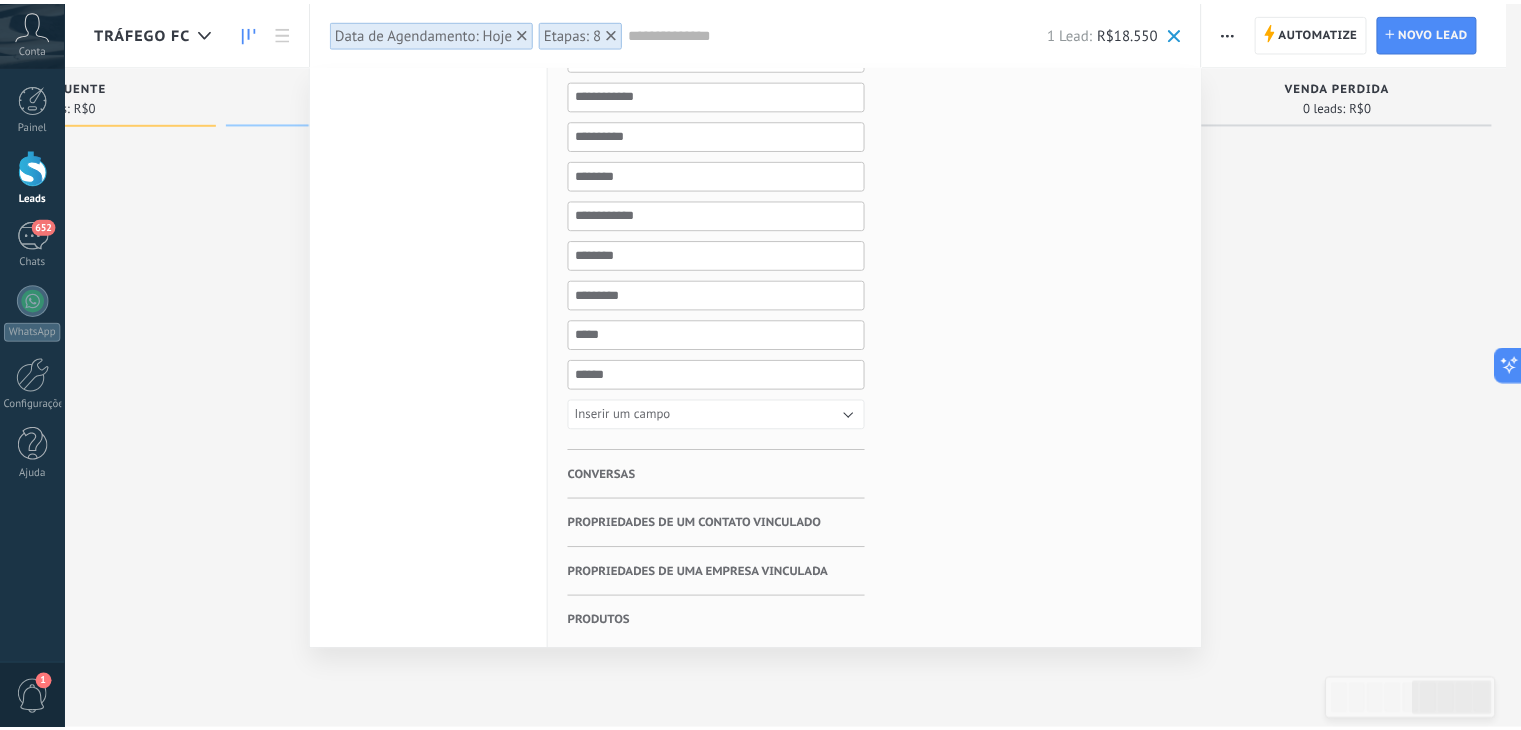 scroll, scrollTop: 0, scrollLeft: 0, axis: both 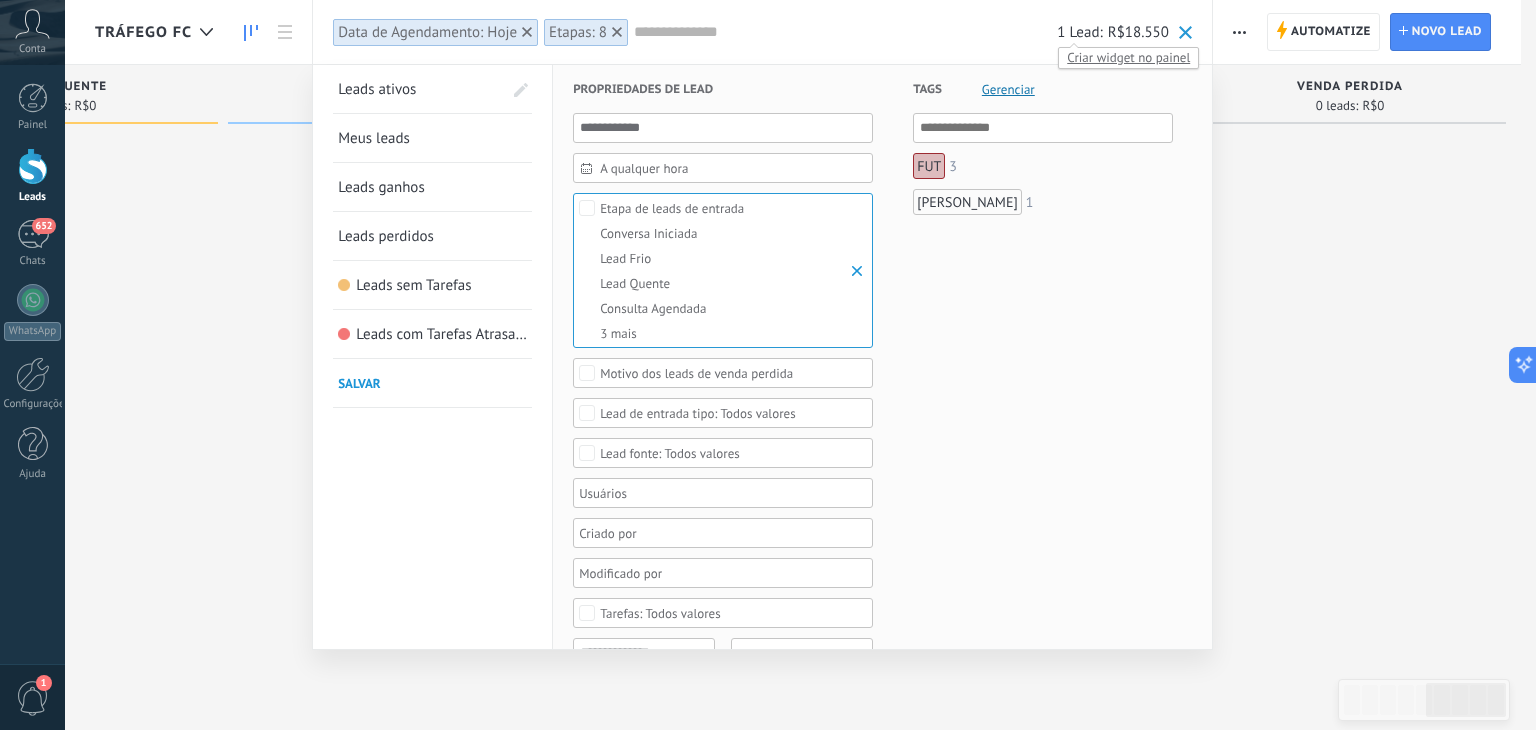 click on "Criar widget no painel" at bounding box center (1128, 57) 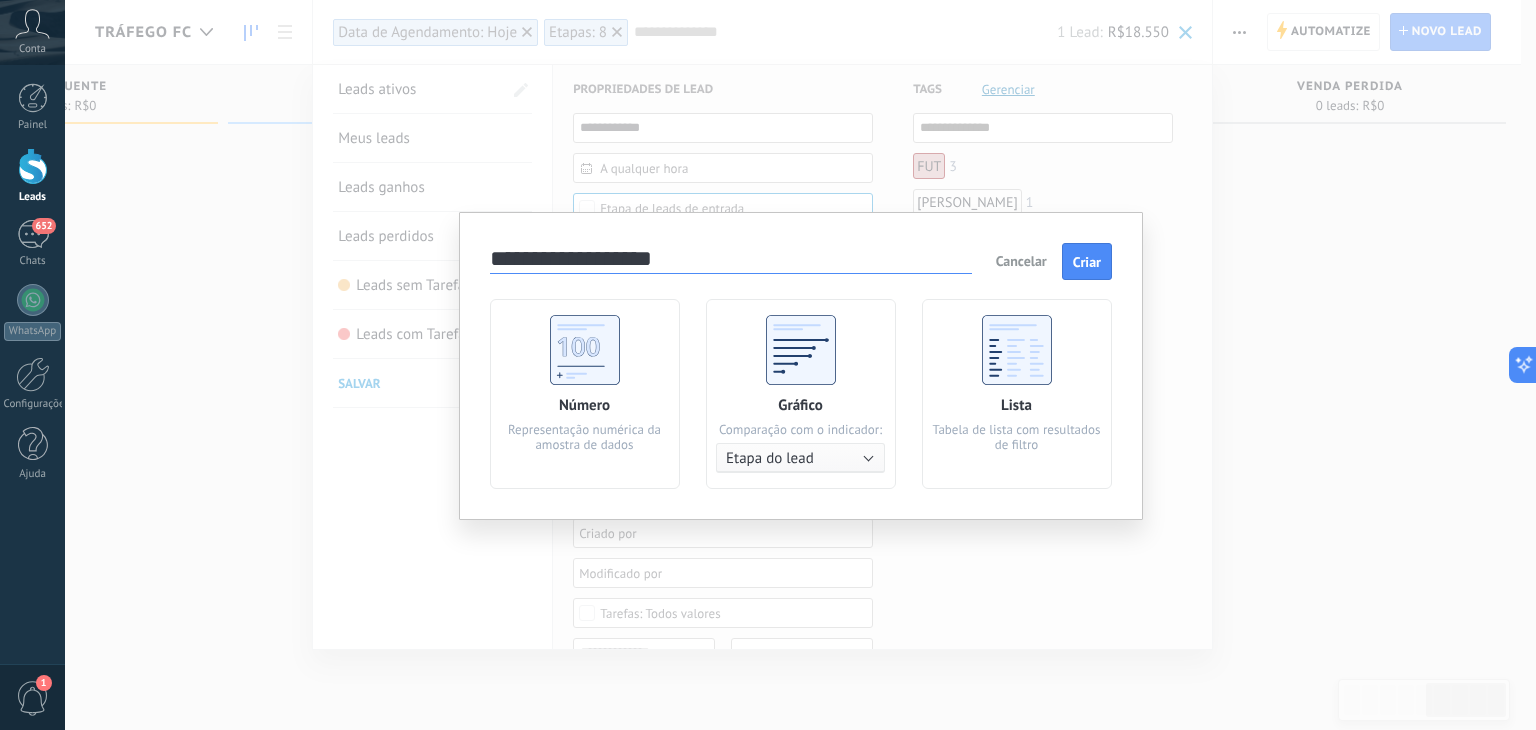 click on "**********" at bounding box center (731, 260) 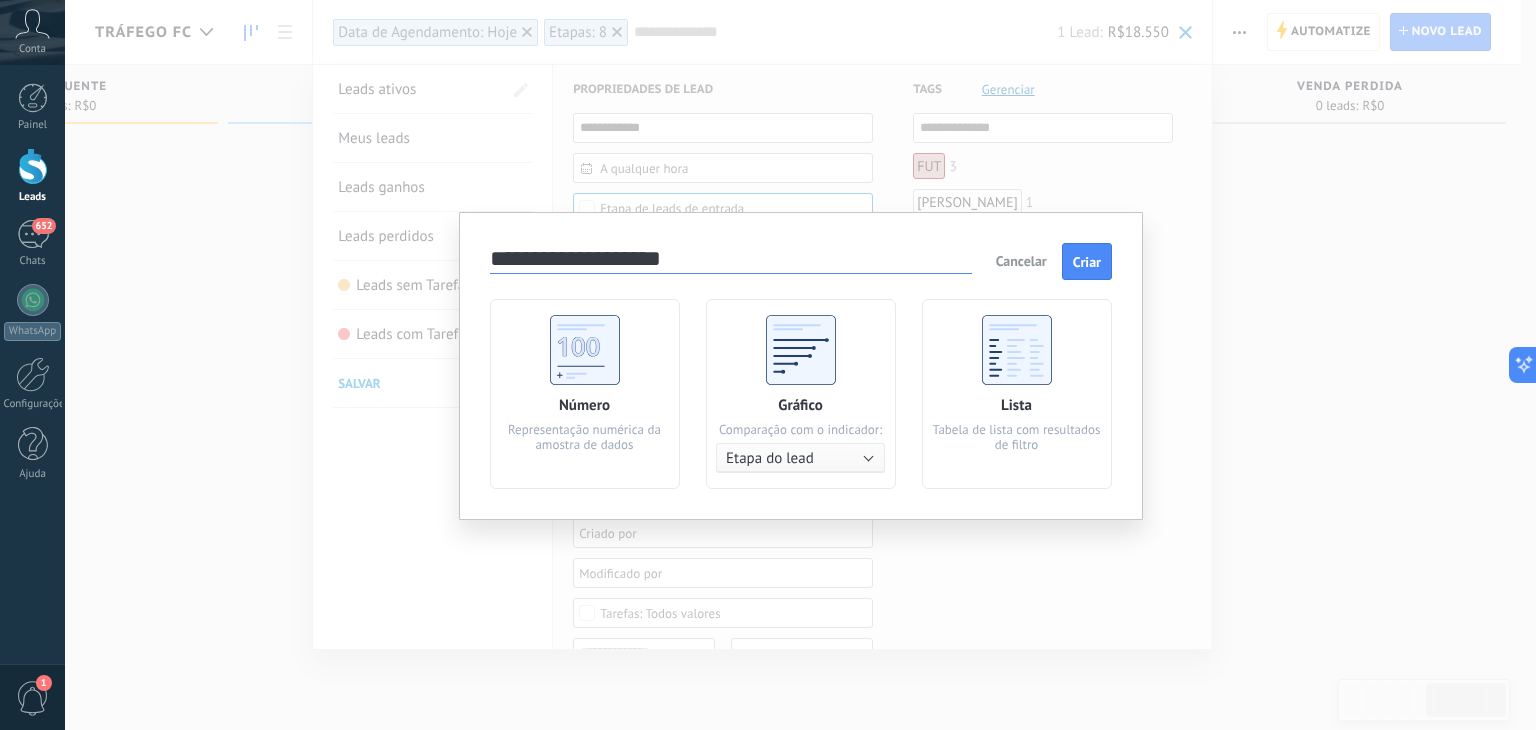 type on "**********" 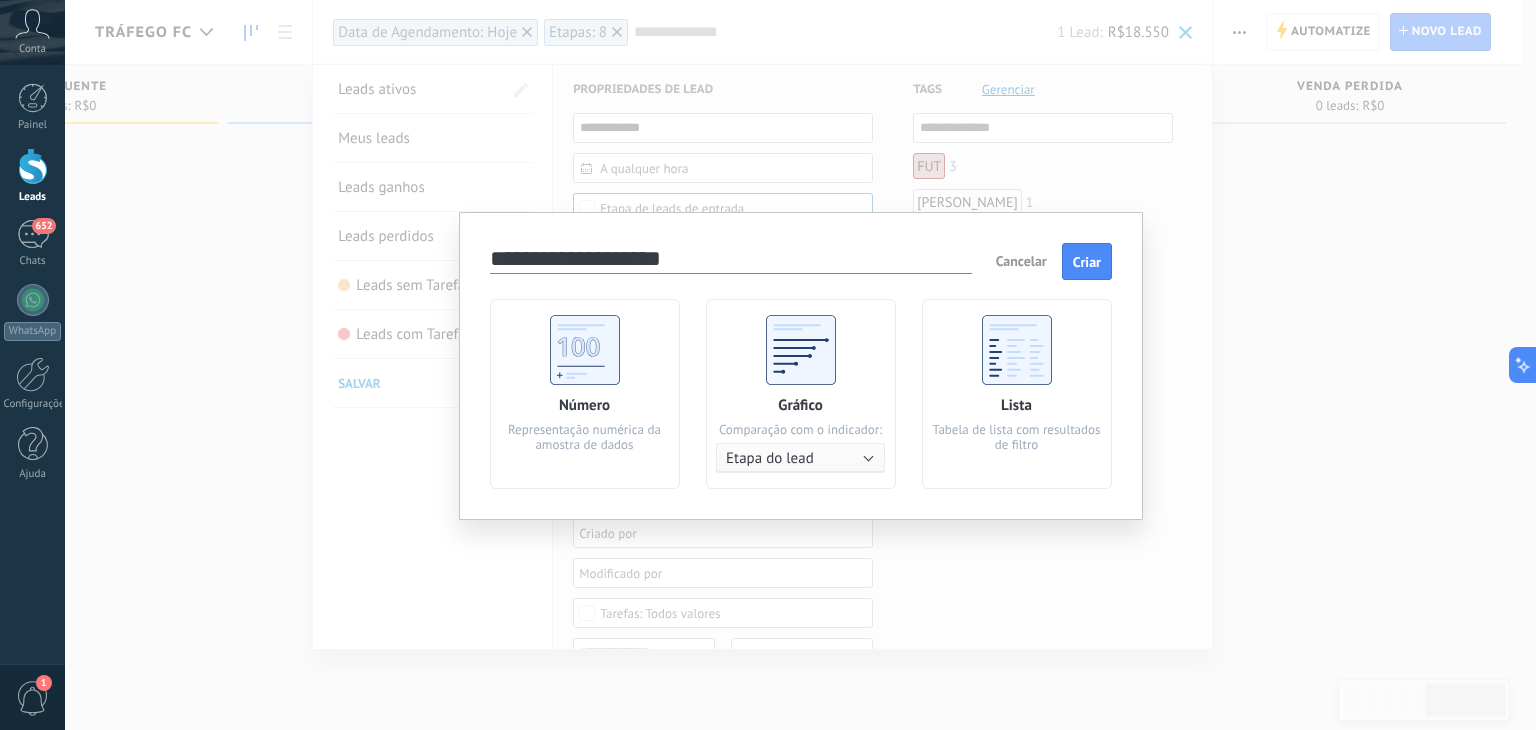 click on "Cancelar" at bounding box center (1021, 261) 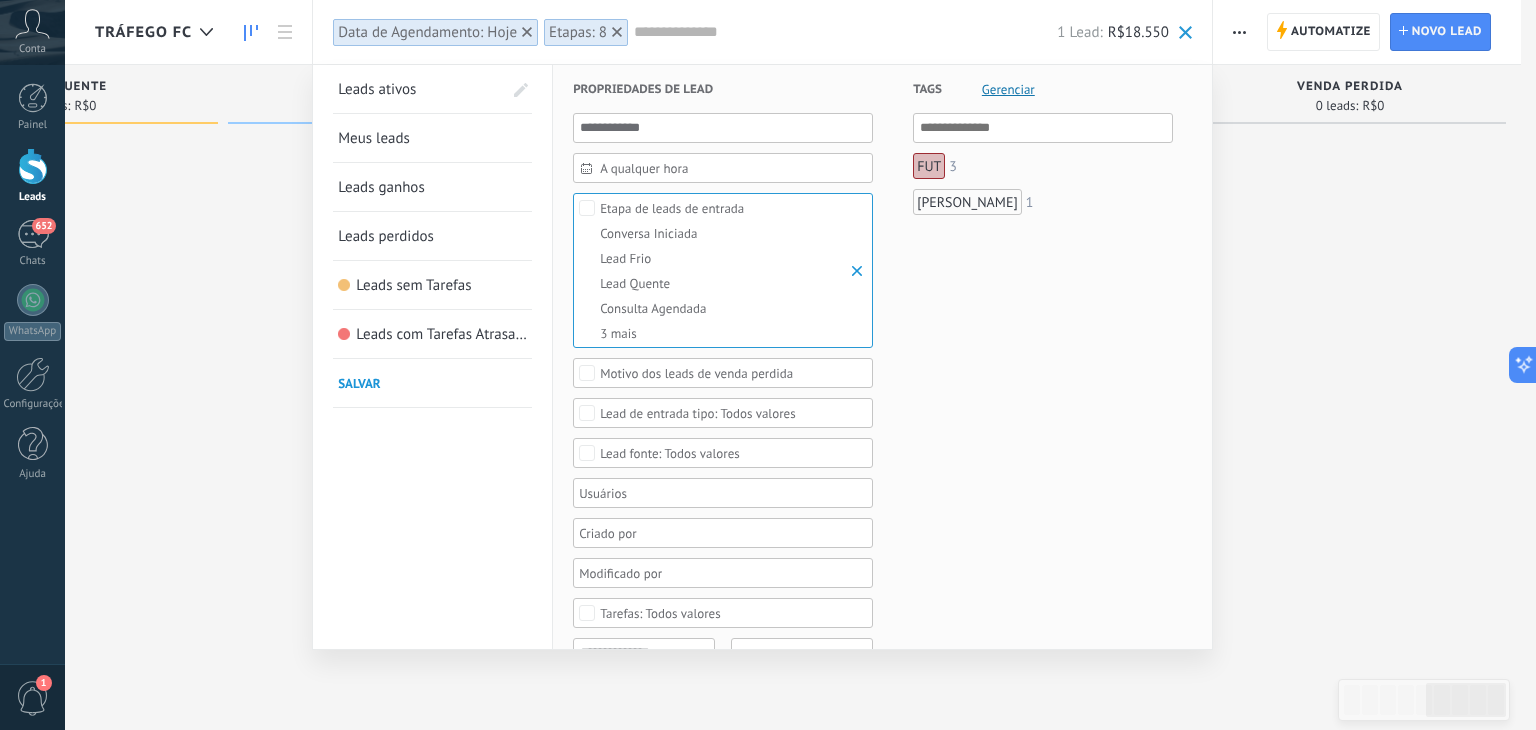 click at bounding box center [768, 365] 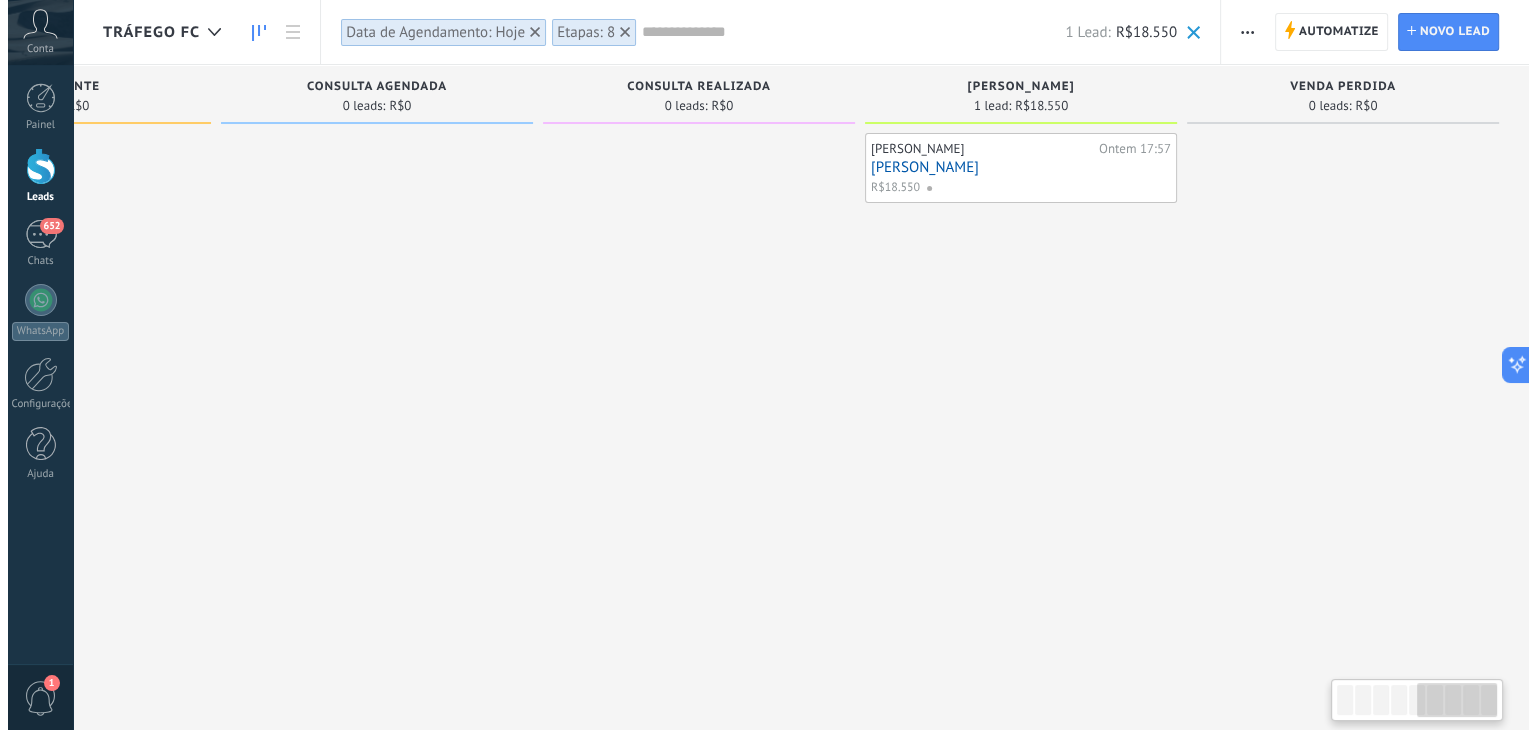 scroll, scrollTop: 0, scrollLeft: 1487, axis: horizontal 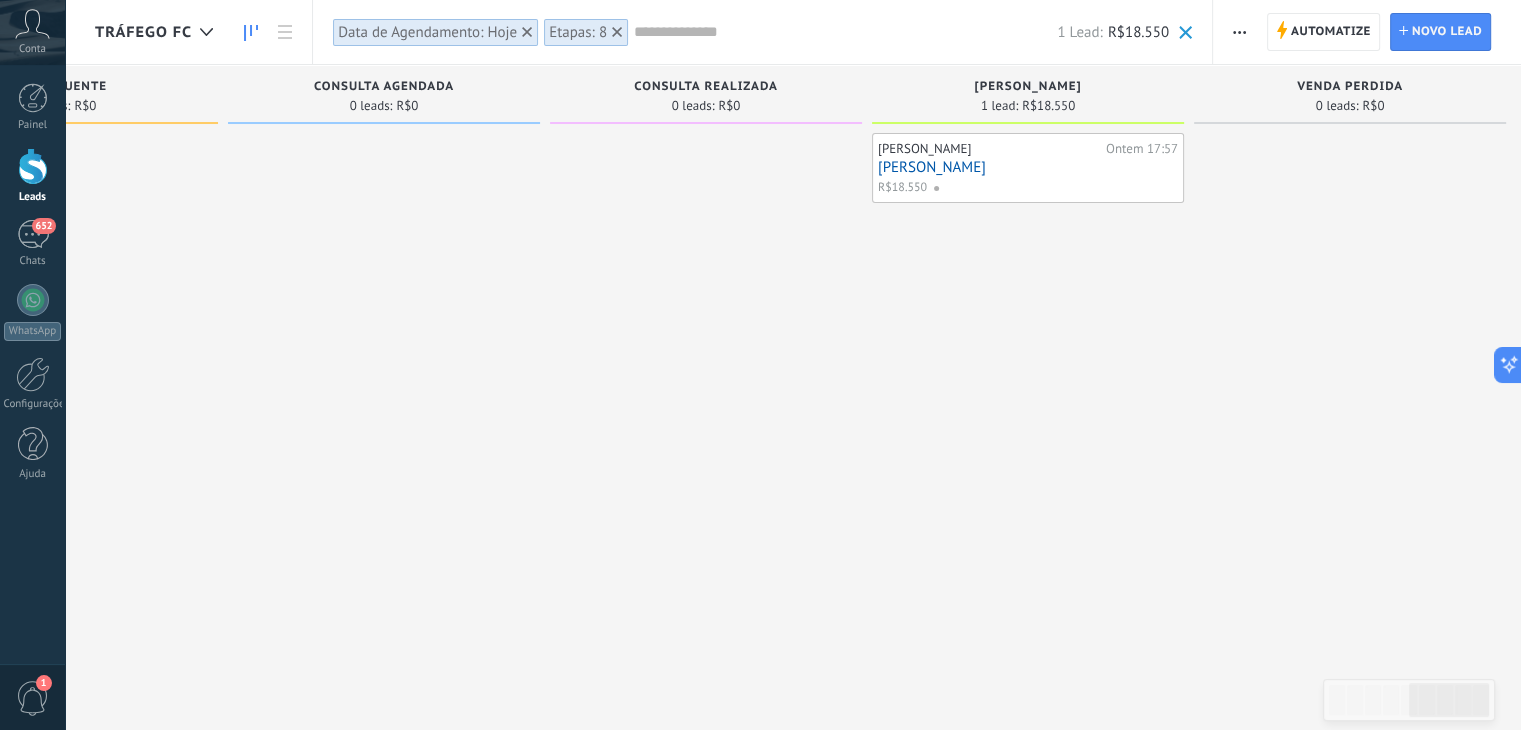click on "[PERSON_NAME]" at bounding box center [1028, 167] 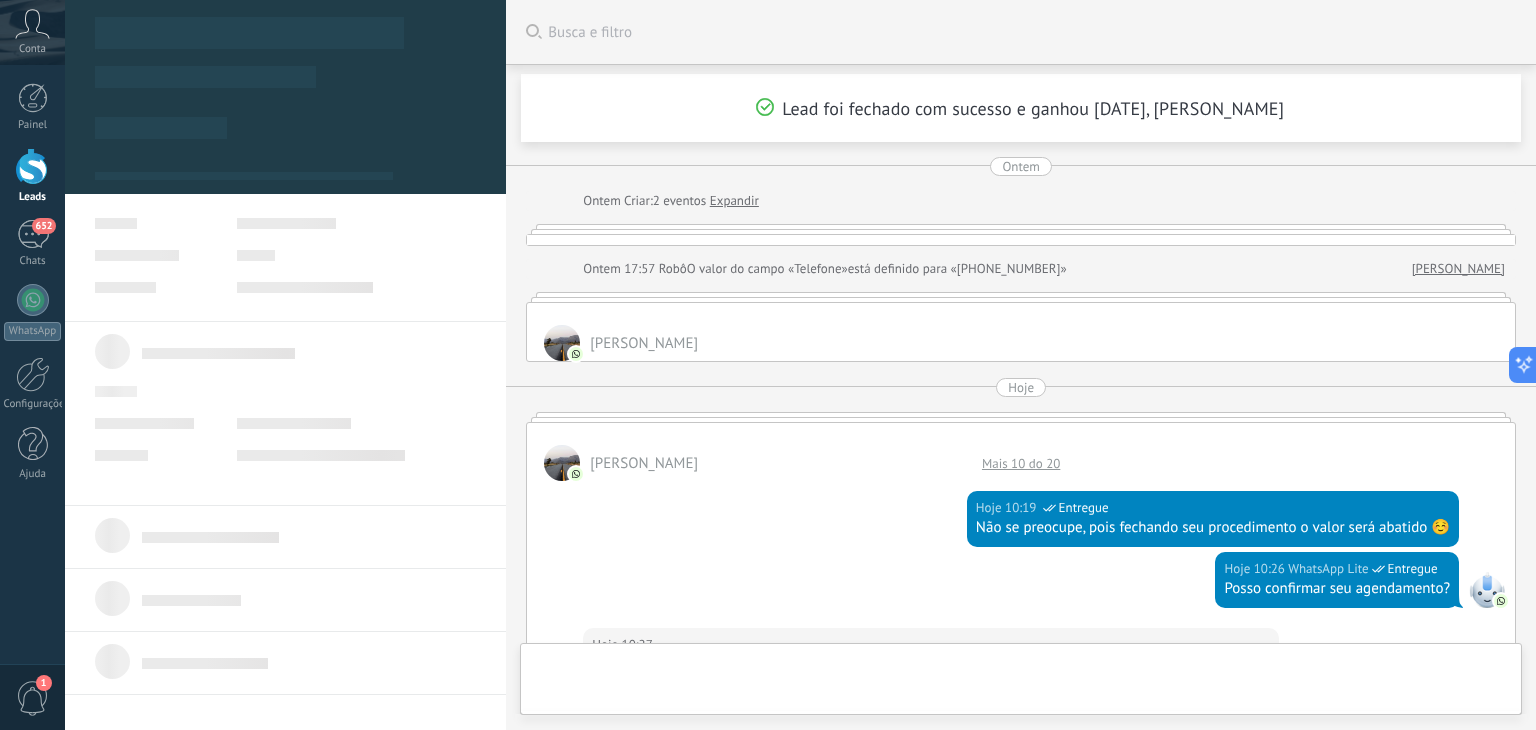 type on "**********" 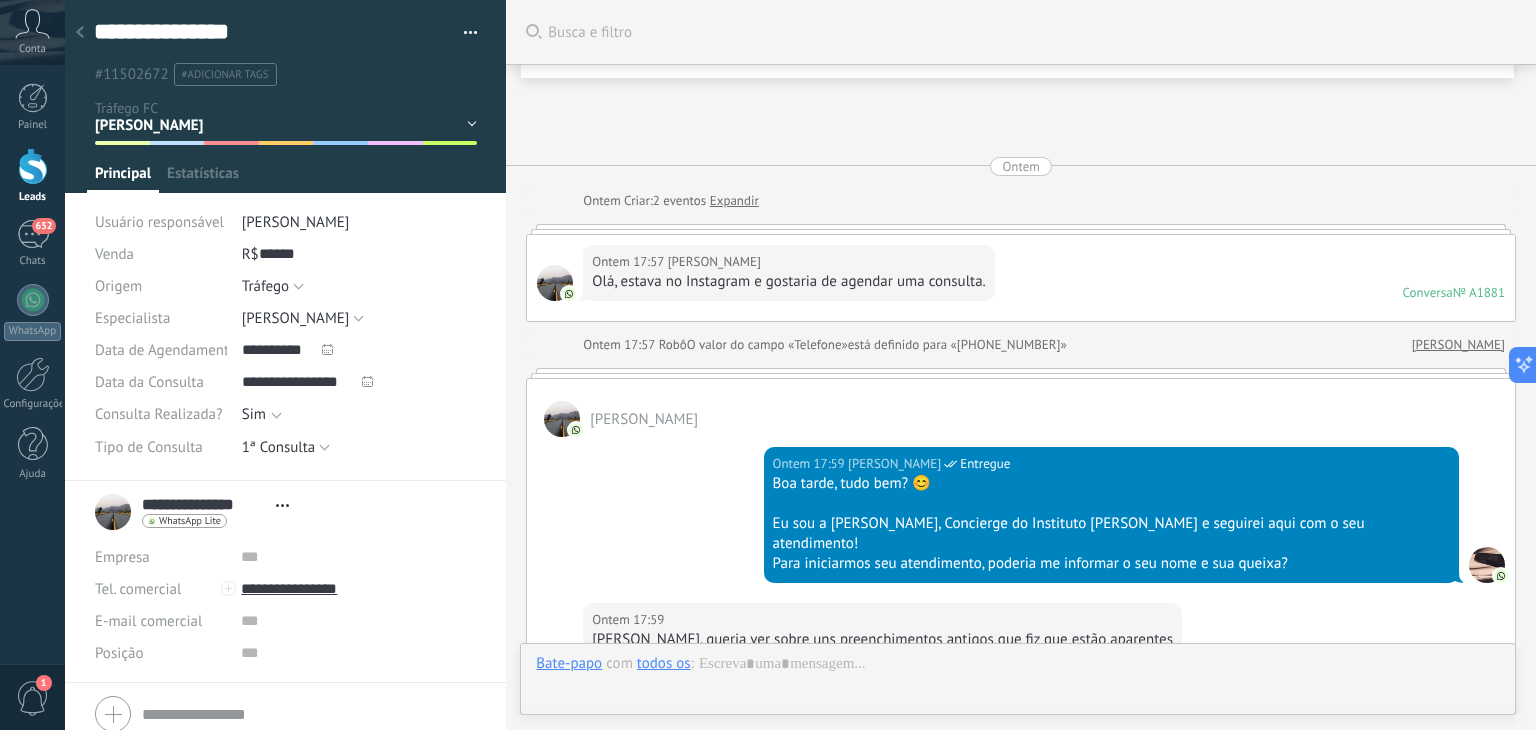 scroll, scrollTop: 29, scrollLeft: 0, axis: vertical 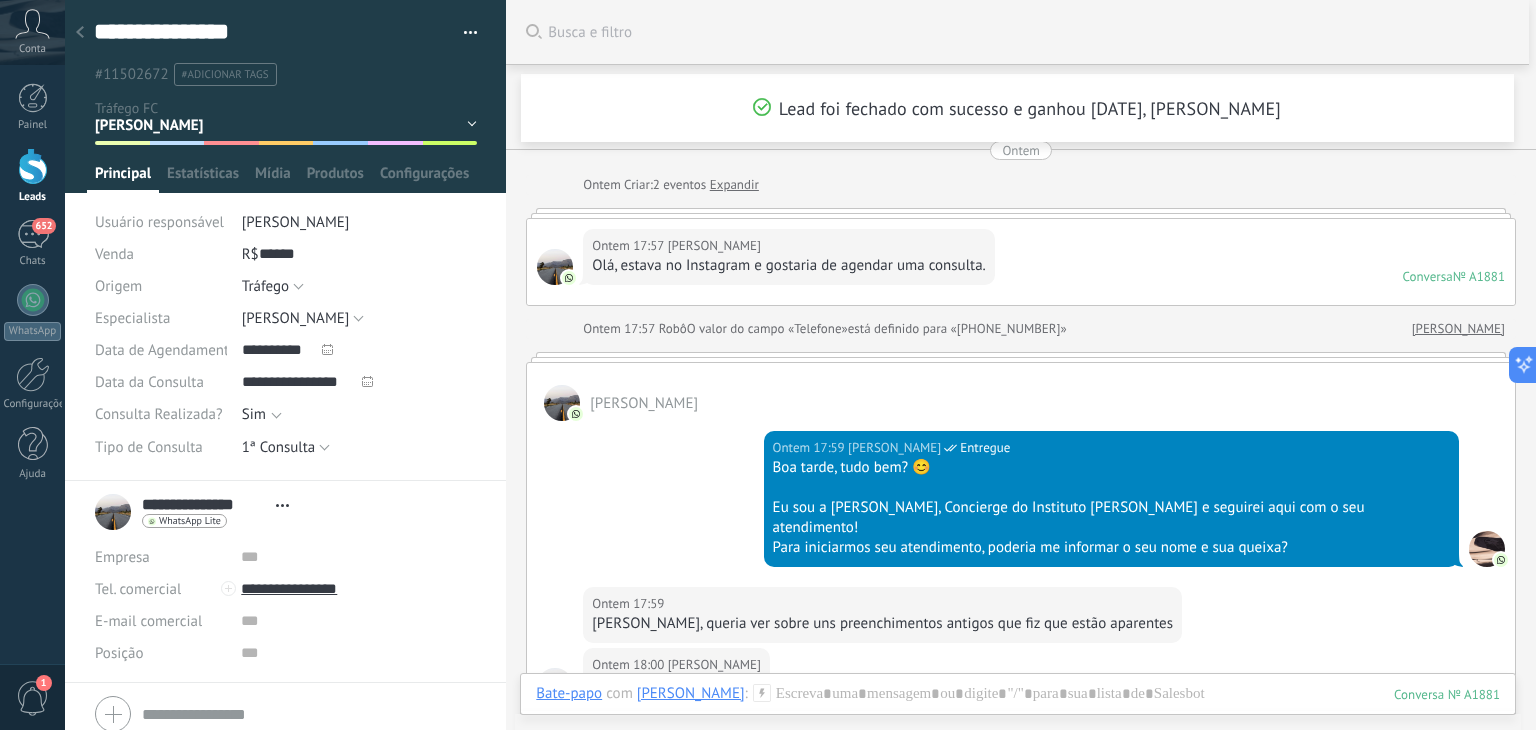 click 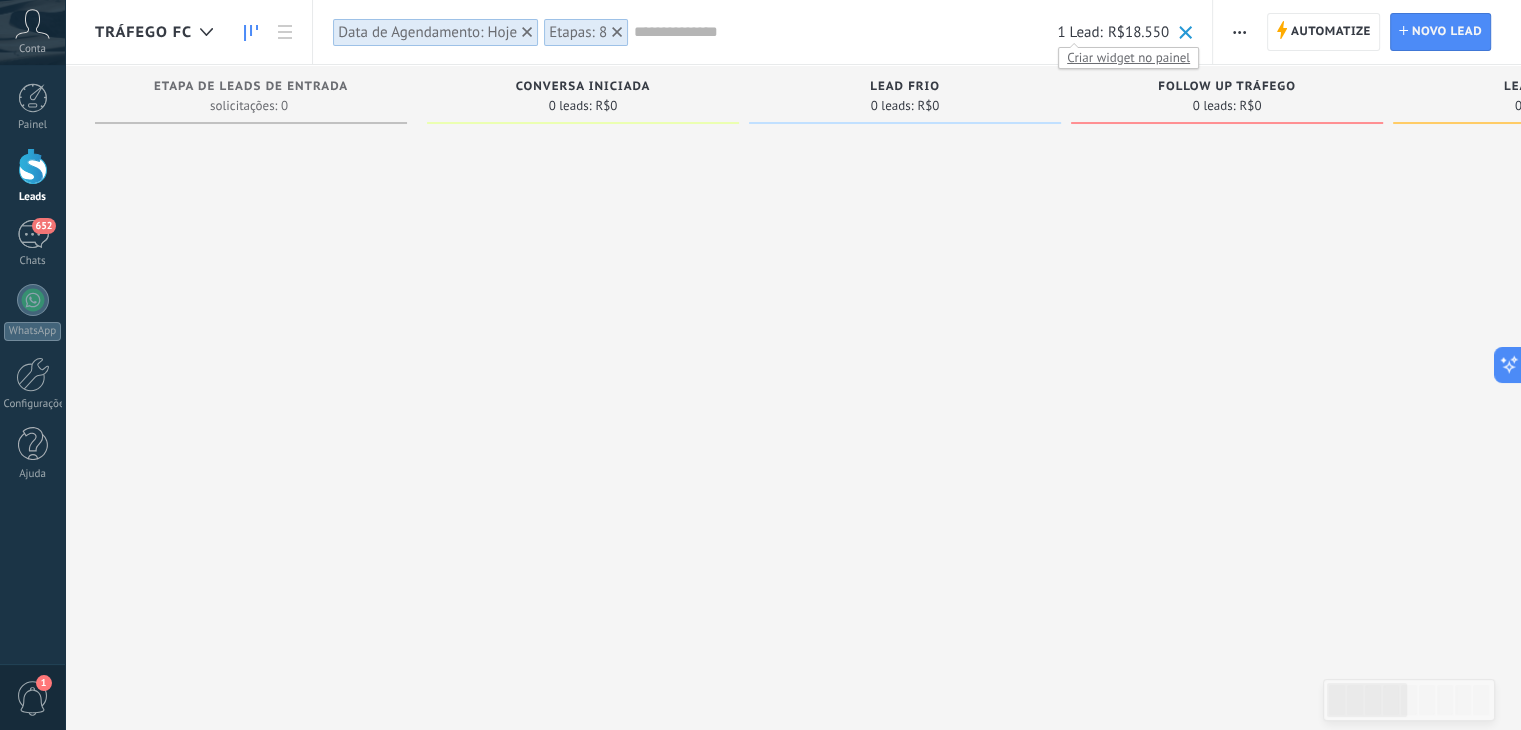 click on "1 Lead:" at bounding box center [1079, 32] 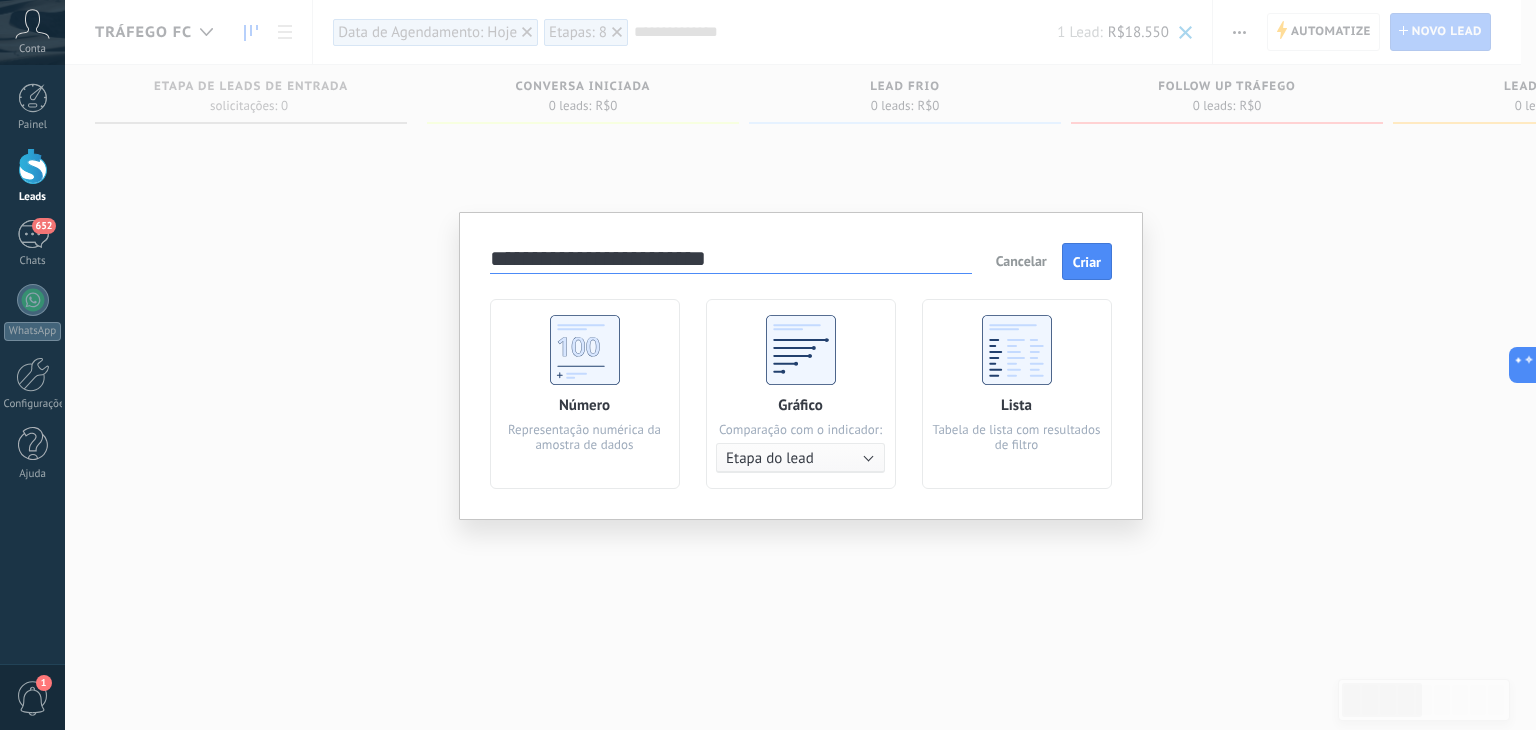 type on "**********" 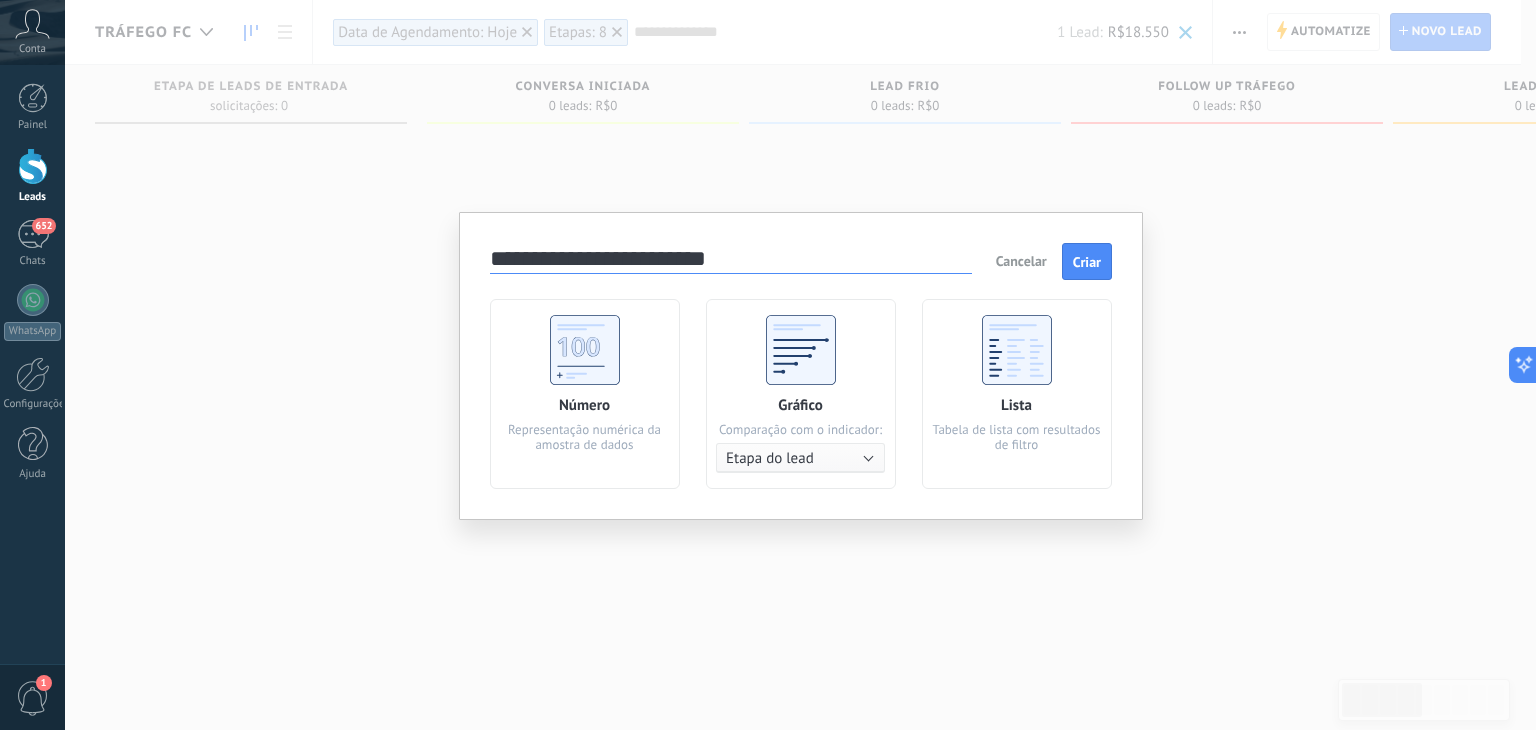 click on "Número" at bounding box center (584, 405) 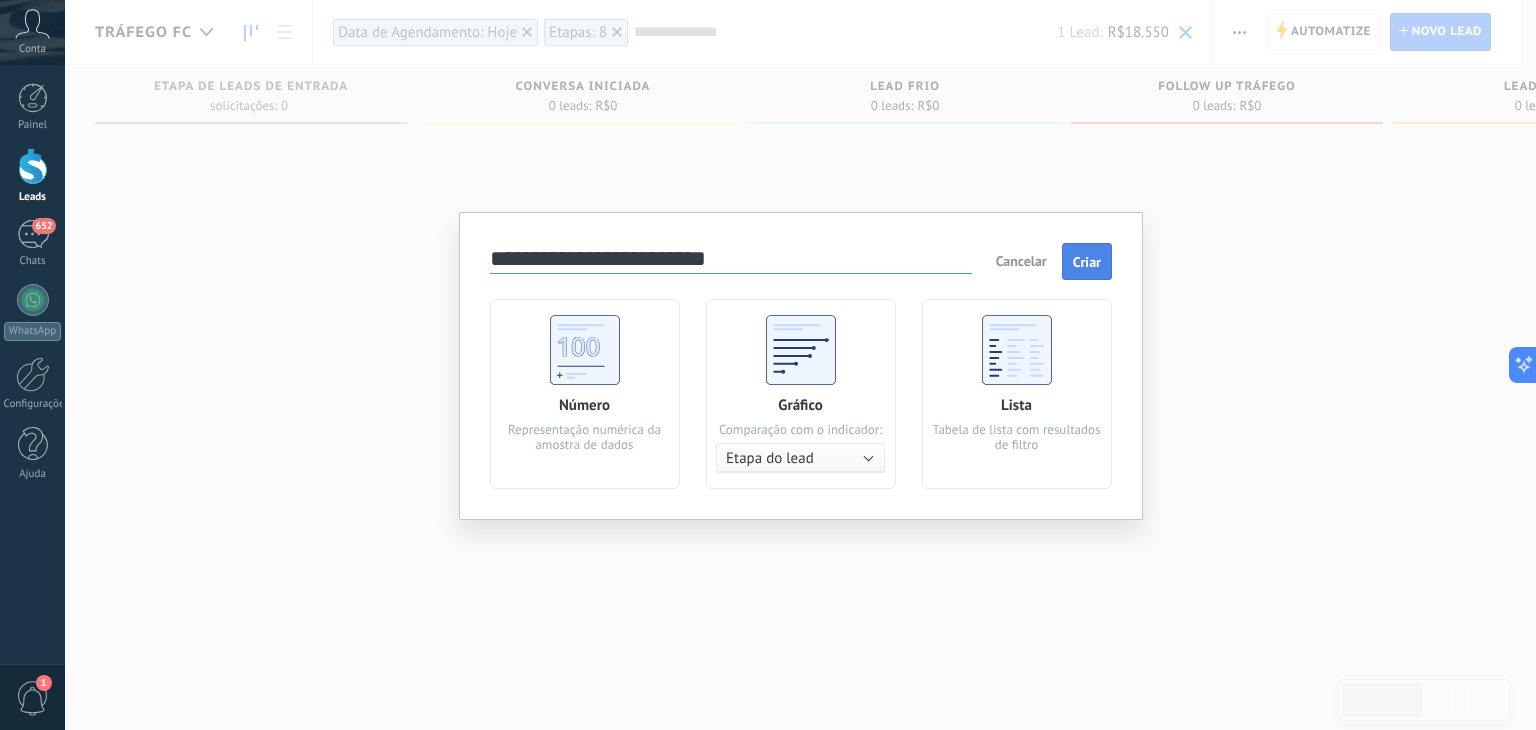 click on "Criar" at bounding box center [1087, 262] 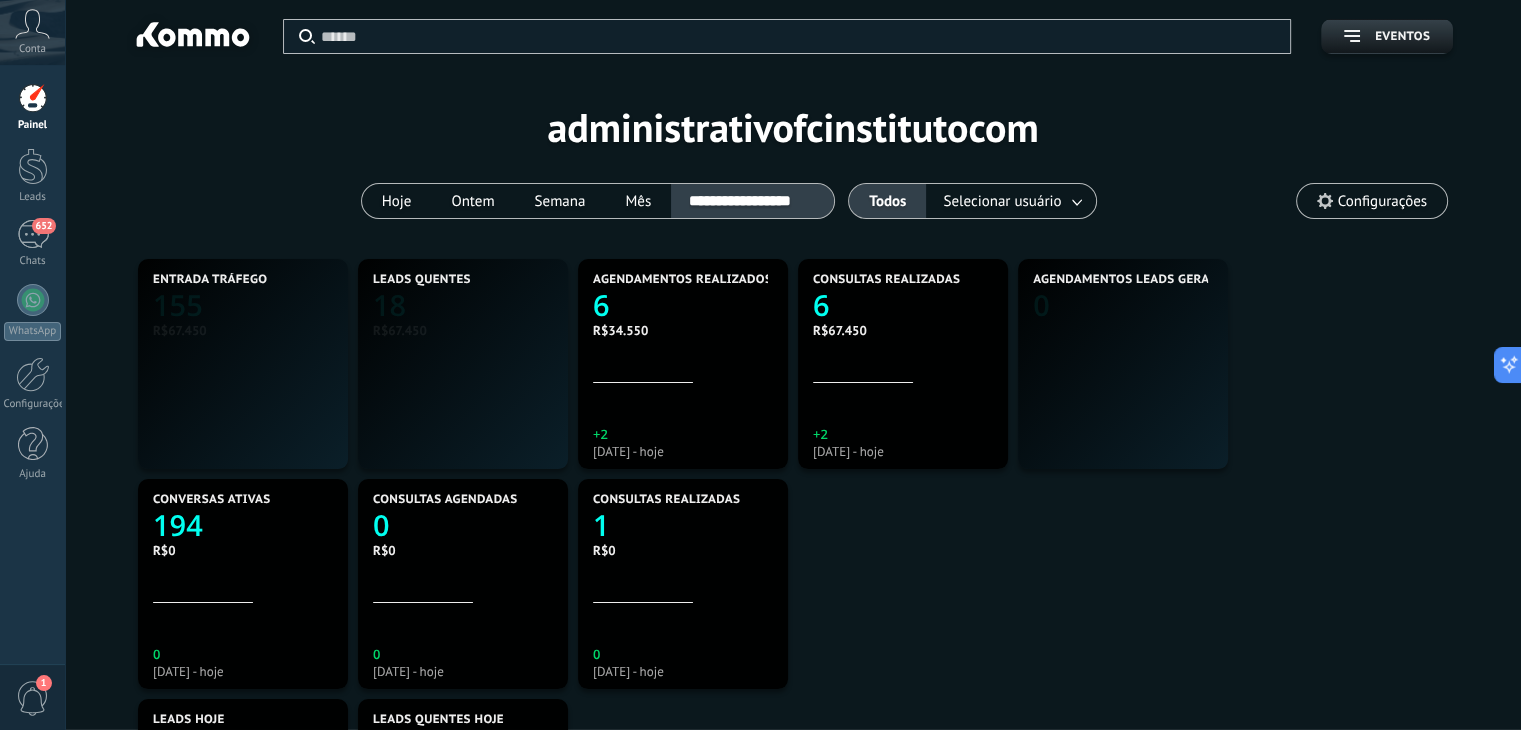scroll, scrollTop: 999627, scrollLeft: 999134, axis: both 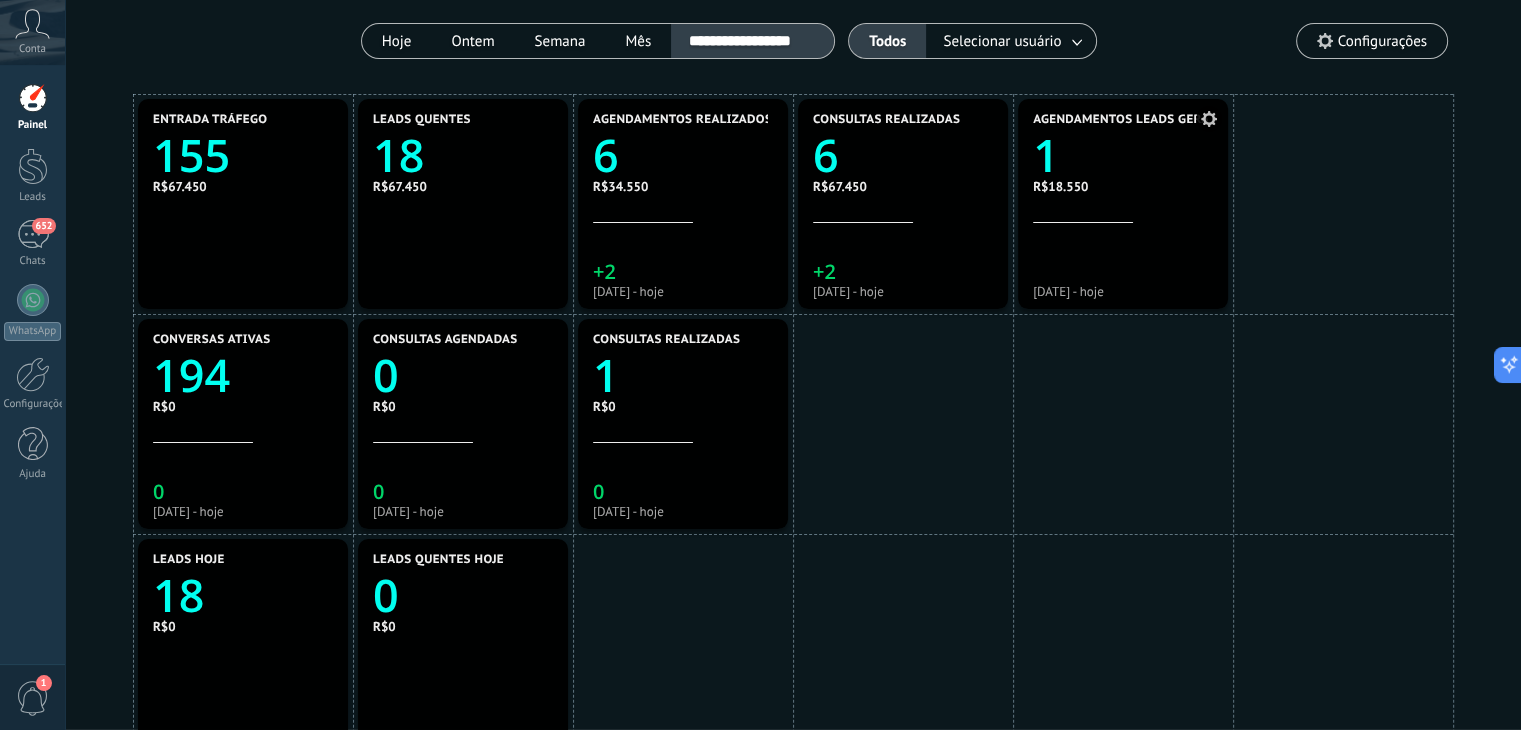 click on "1" 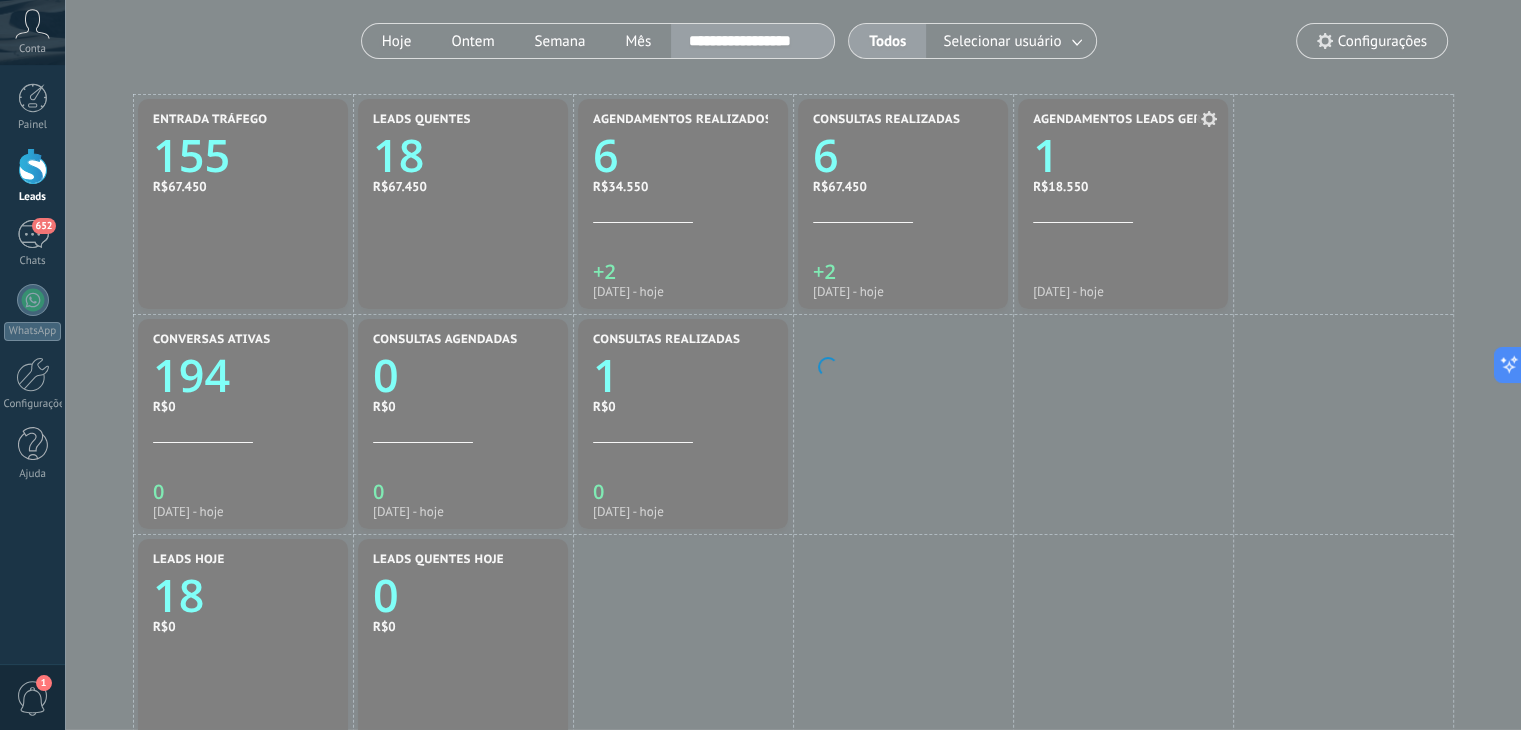 scroll, scrollTop: 0, scrollLeft: 0, axis: both 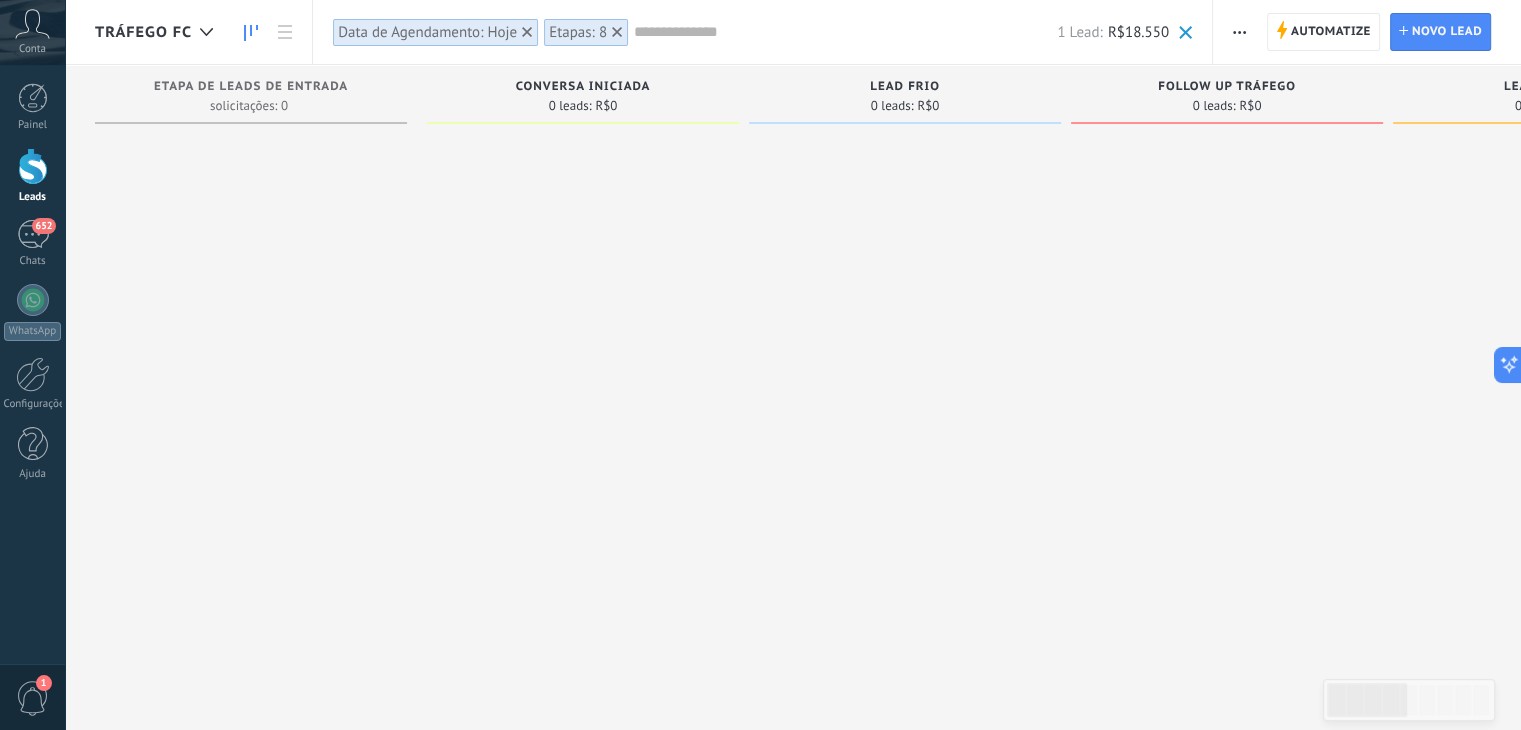 click at bounding box center [845, 32] 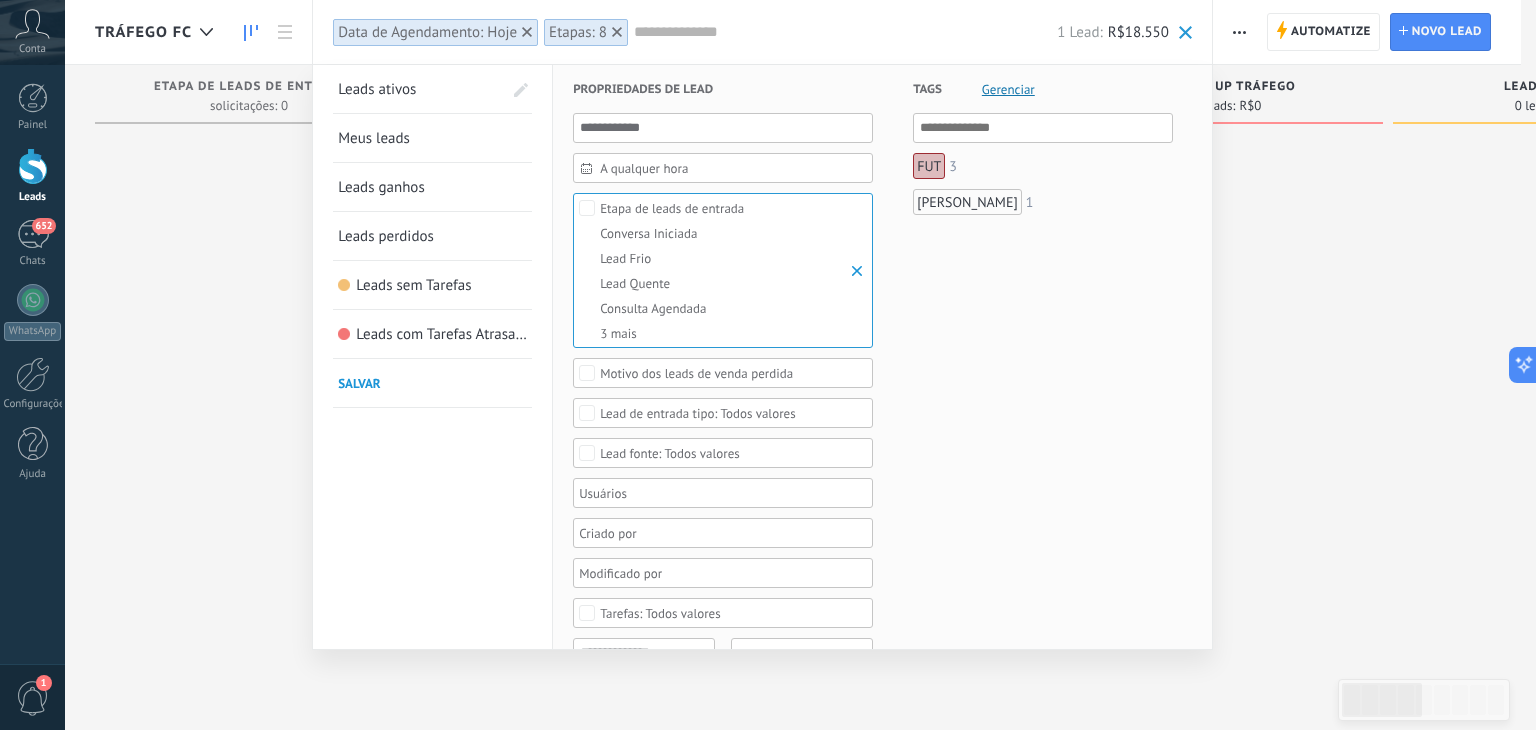 click on "A qualquer hora" at bounding box center (731, 168) 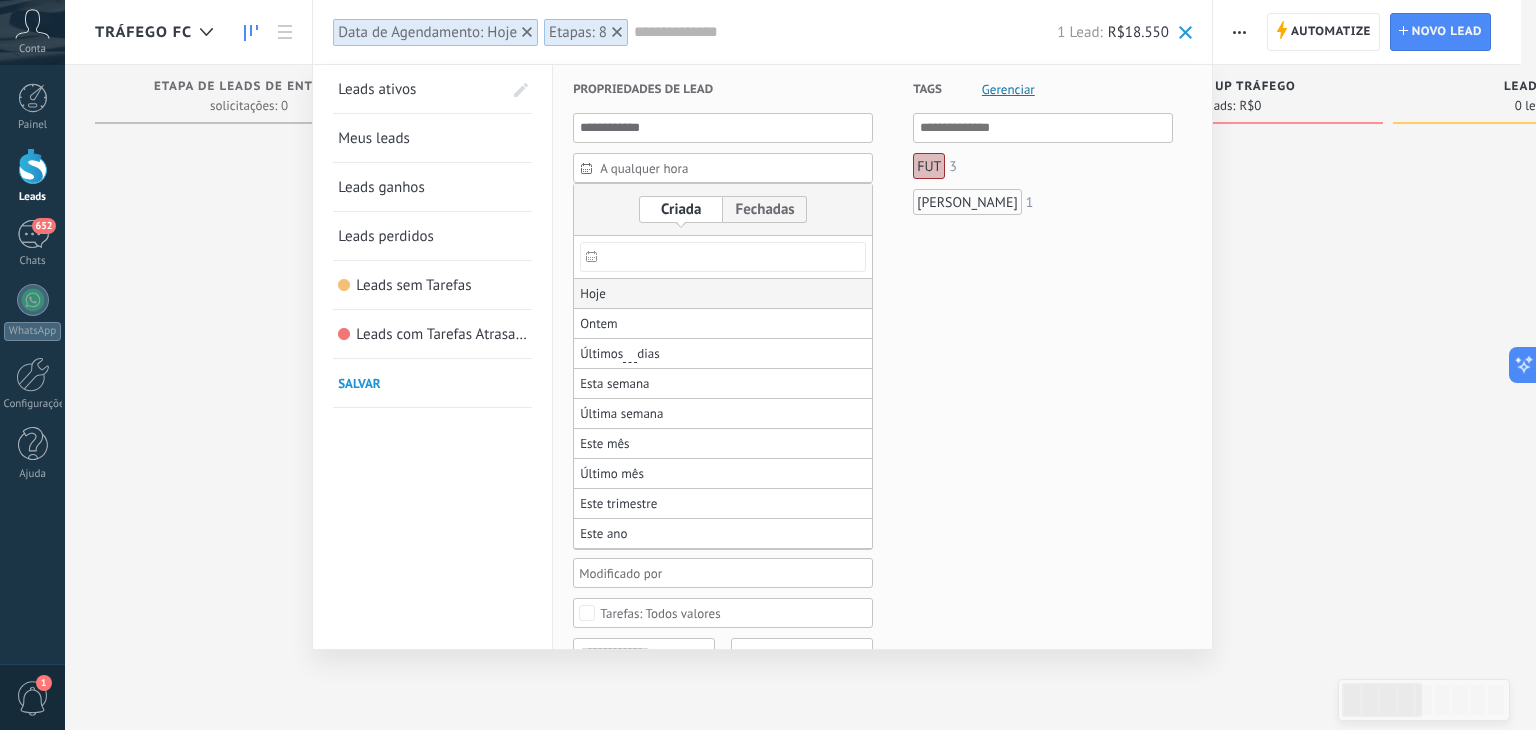 click on "Hoje" at bounding box center (723, 294) 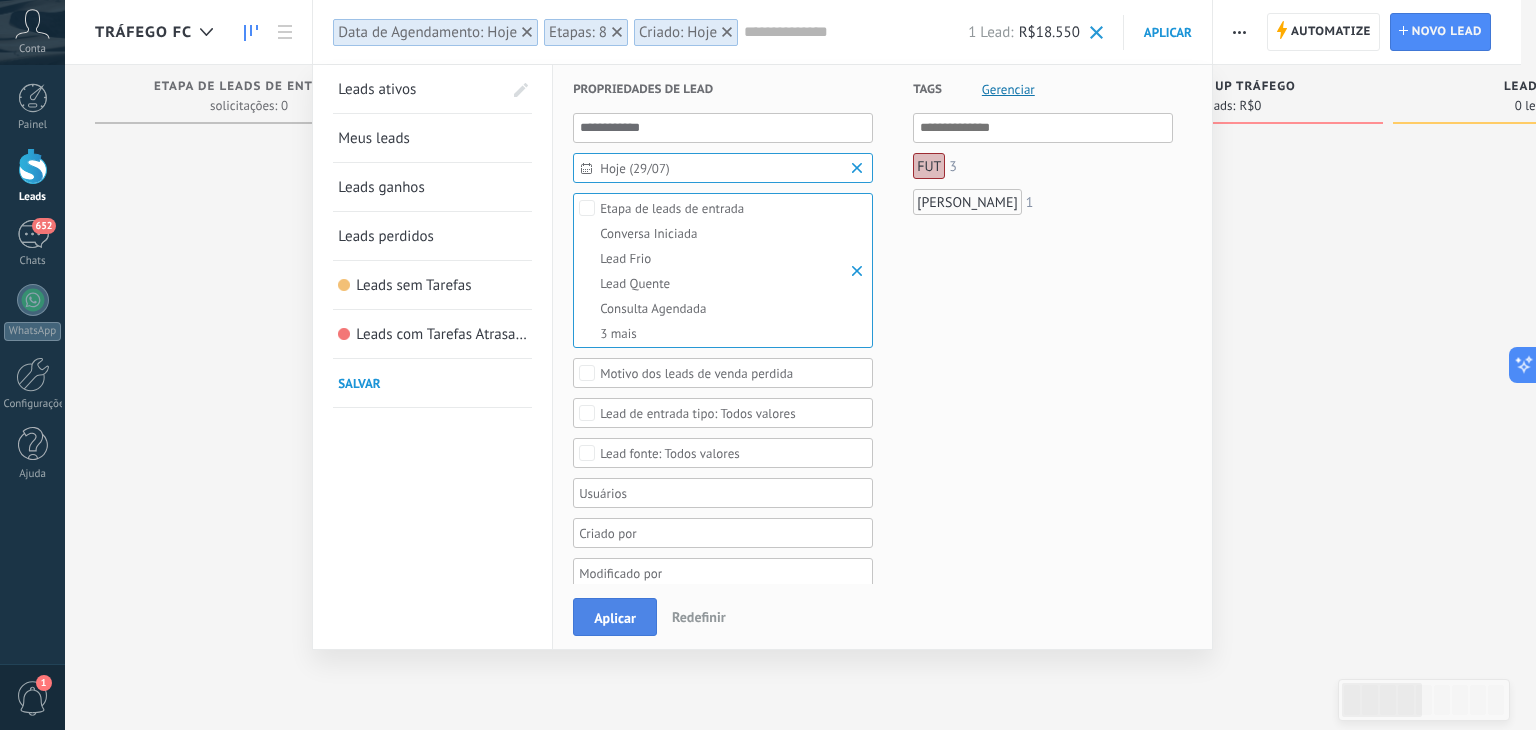 click on "Aplicar" at bounding box center [615, 618] 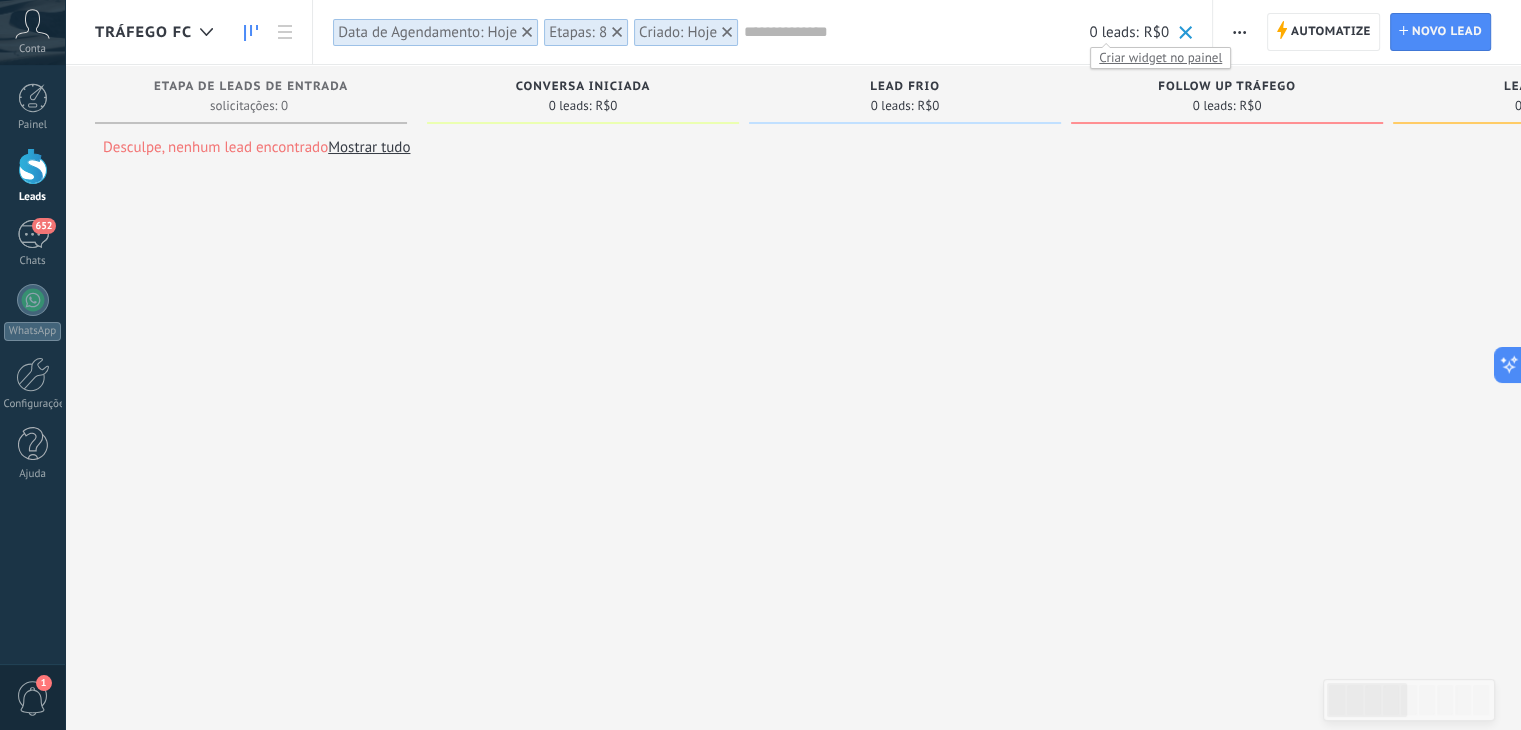 click on "Criar widget no painel" at bounding box center [1160, 57] 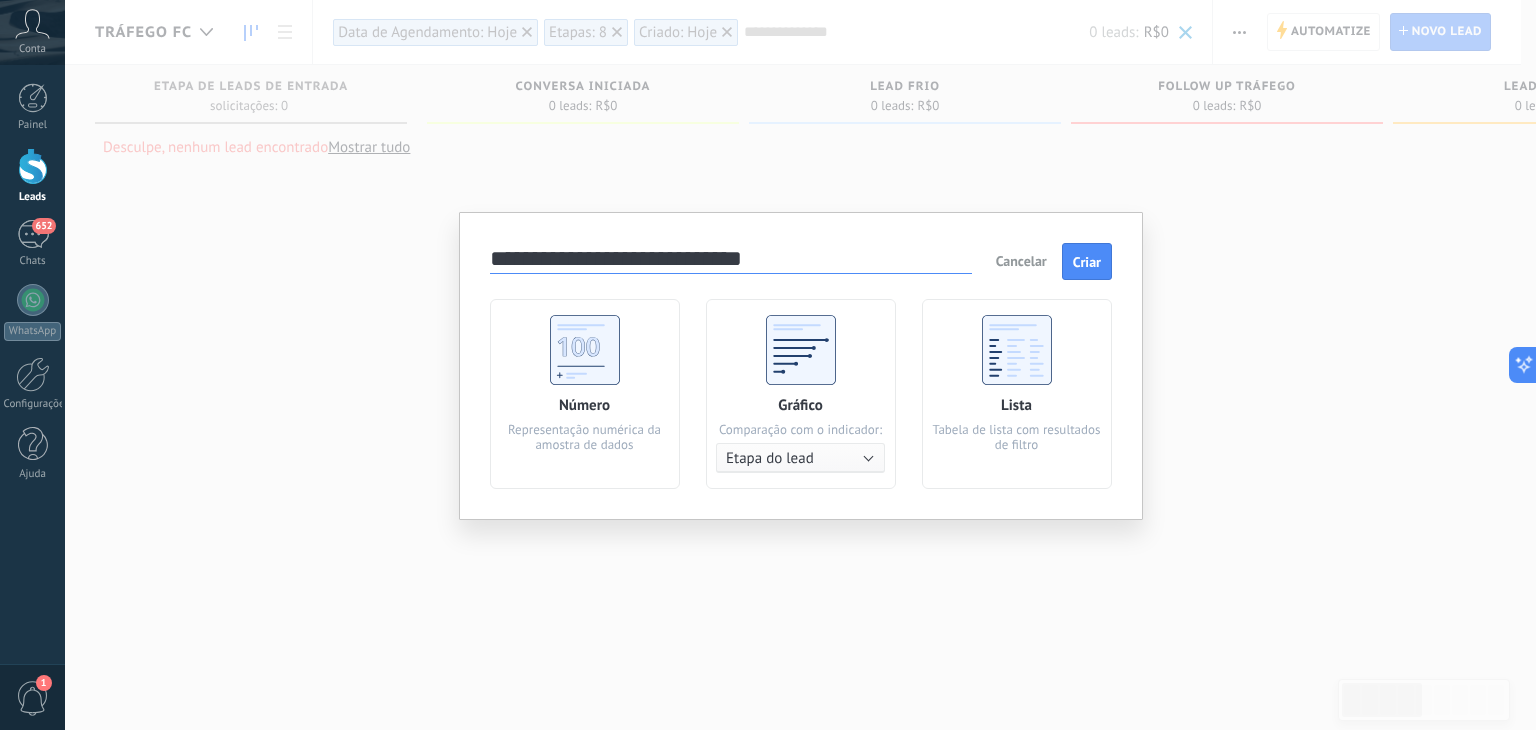 click on "**********" at bounding box center [731, 260] 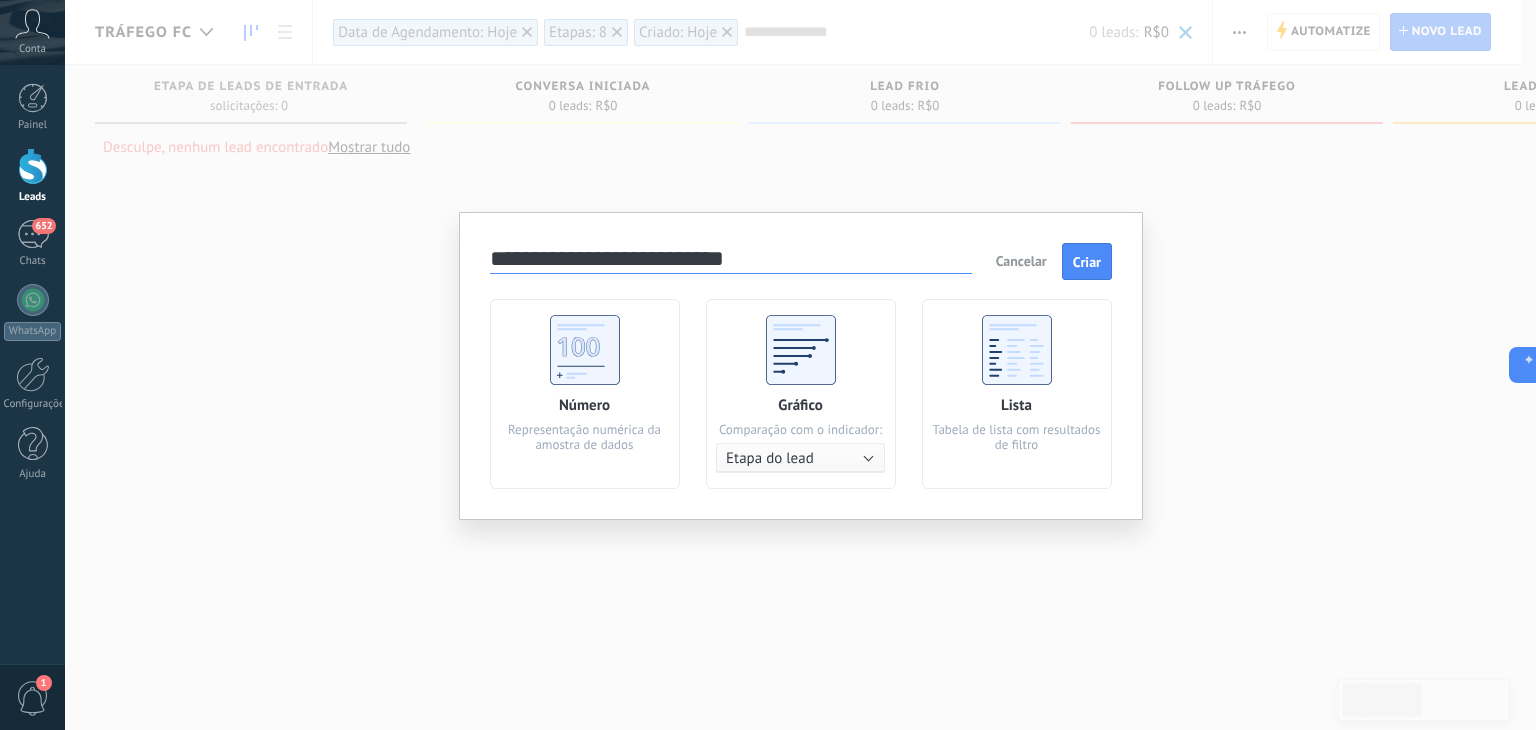 type on "**********" 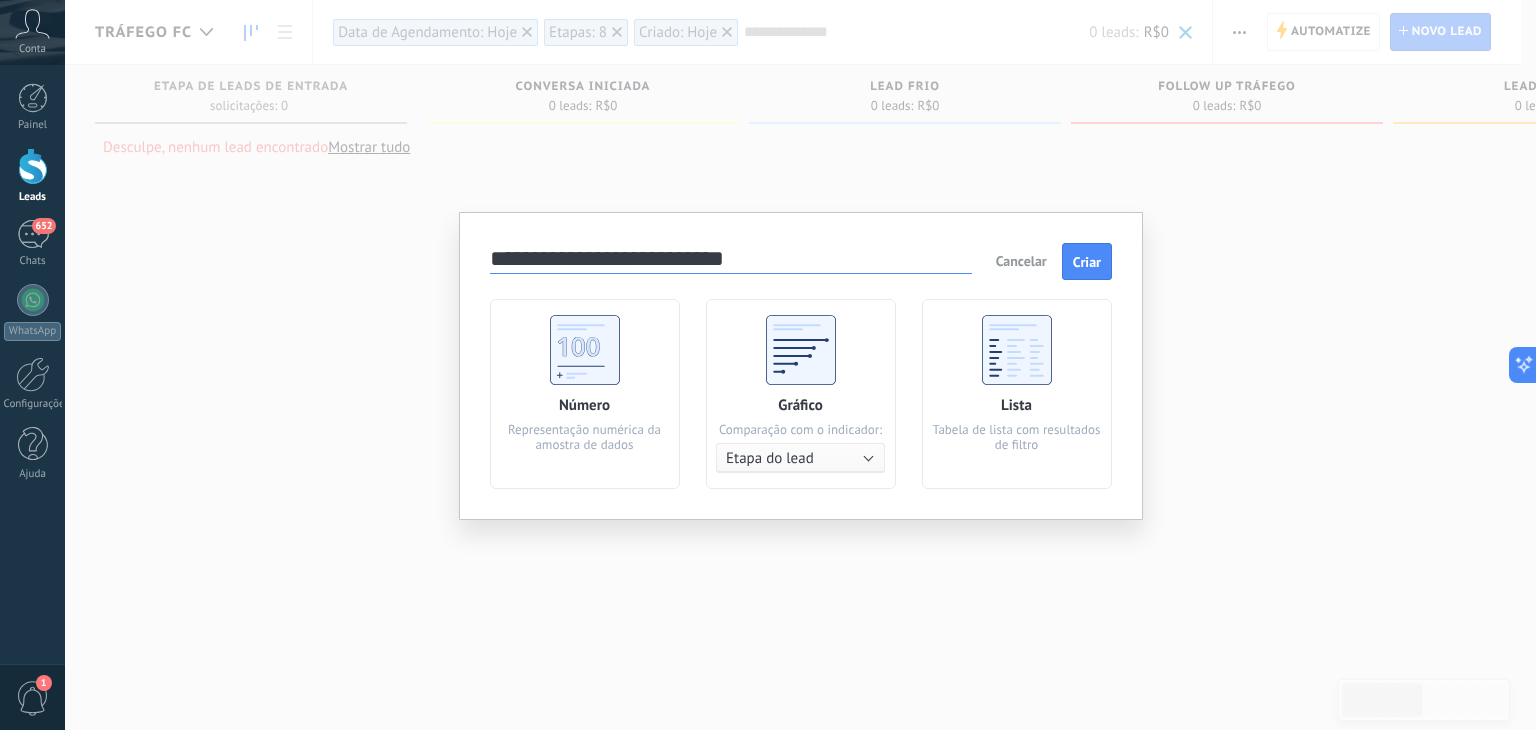 click on "Número Representação numérica da amostra de dados" at bounding box center [585, 394] 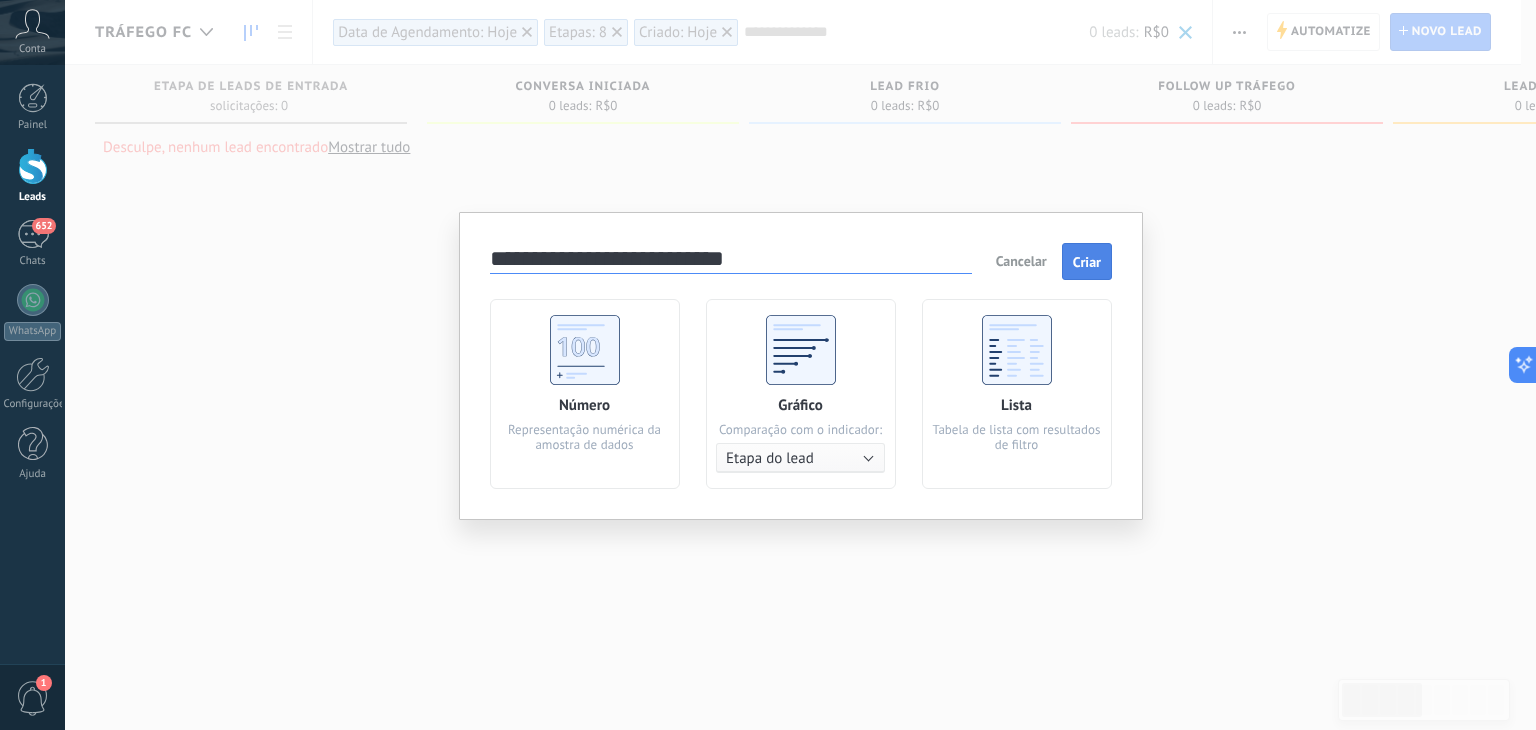 click on "Criar" at bounding box center (1087, 262) 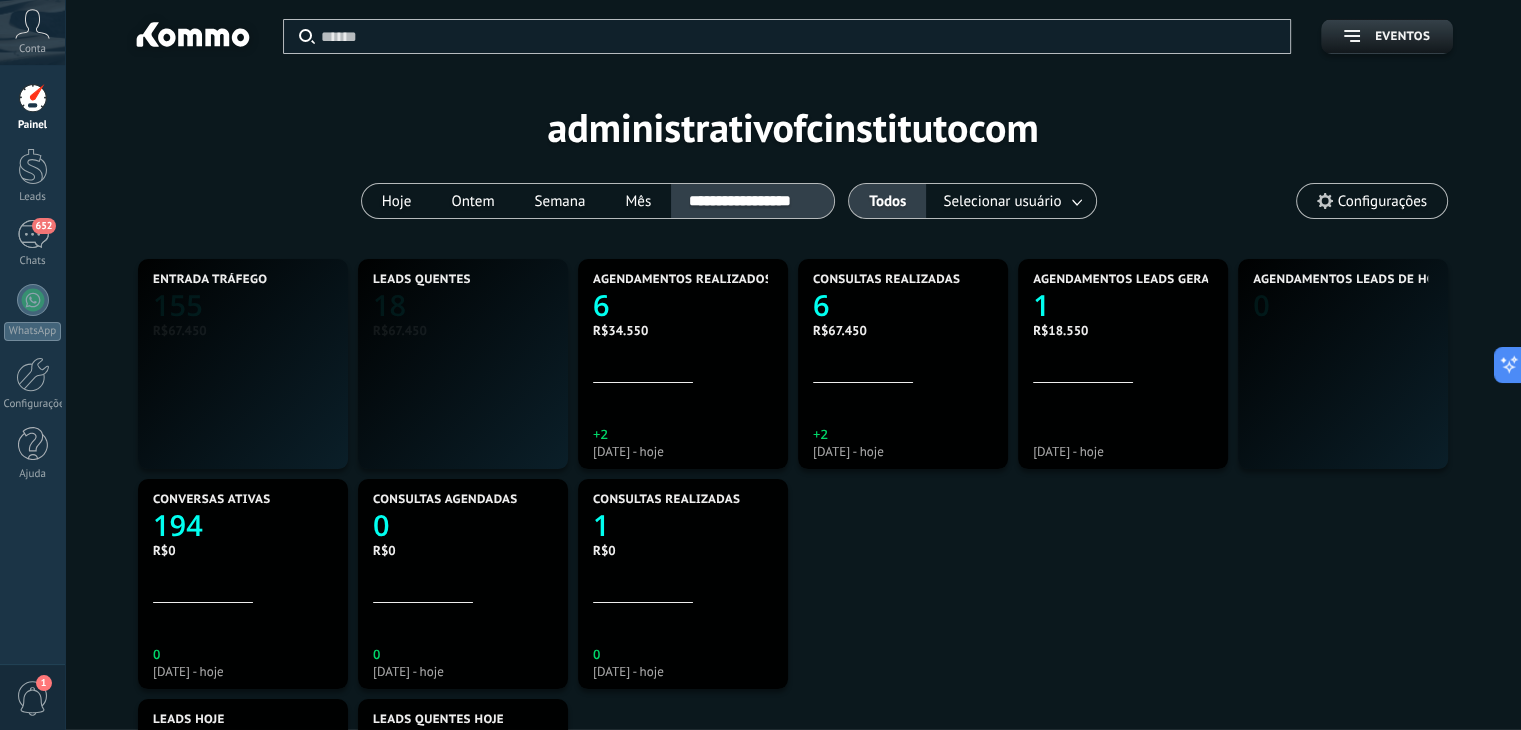 scroll, scrollTop: 999627, scrollLeft: 999134, axis: both 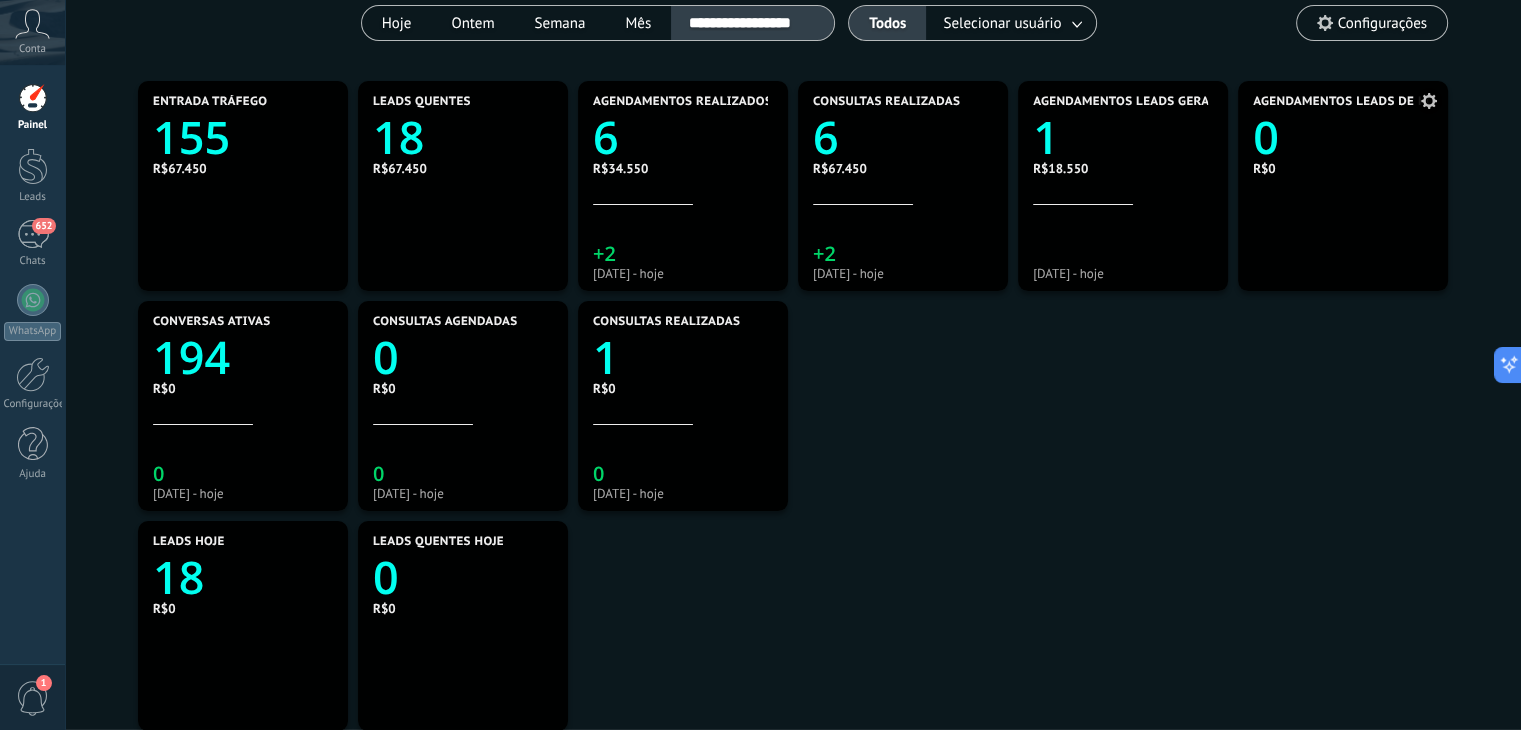 click 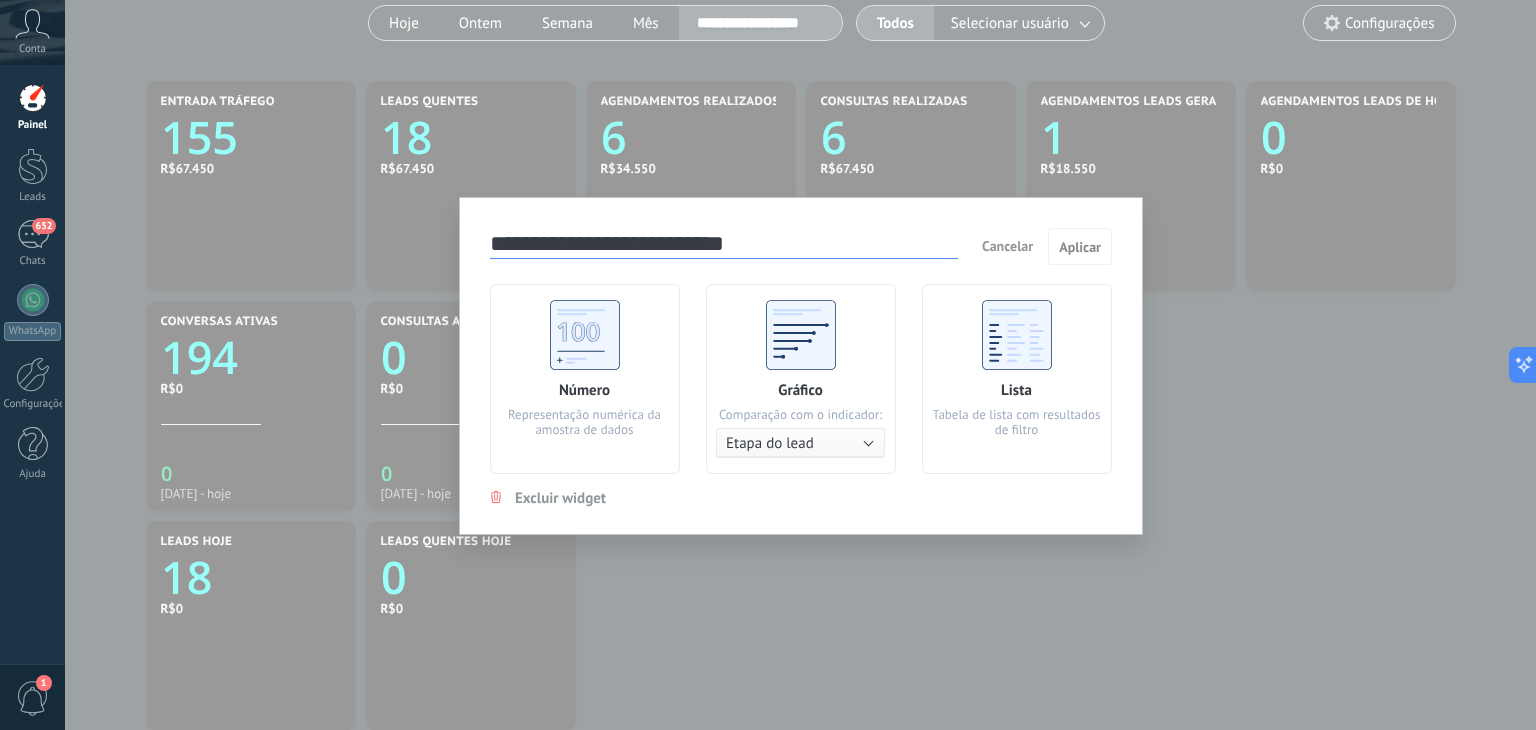 click on "**********" at bounding box center (724, 245) 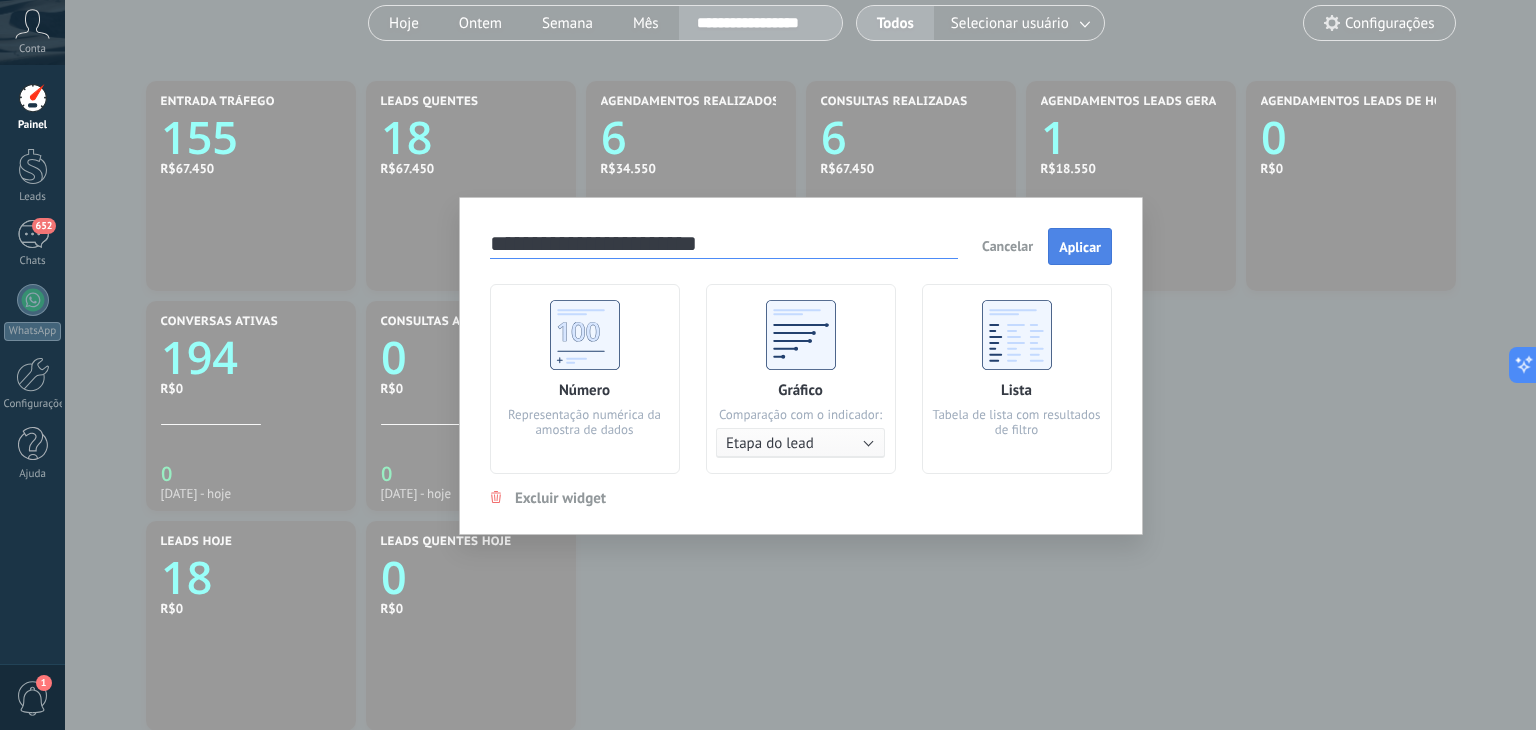 type on "**********" 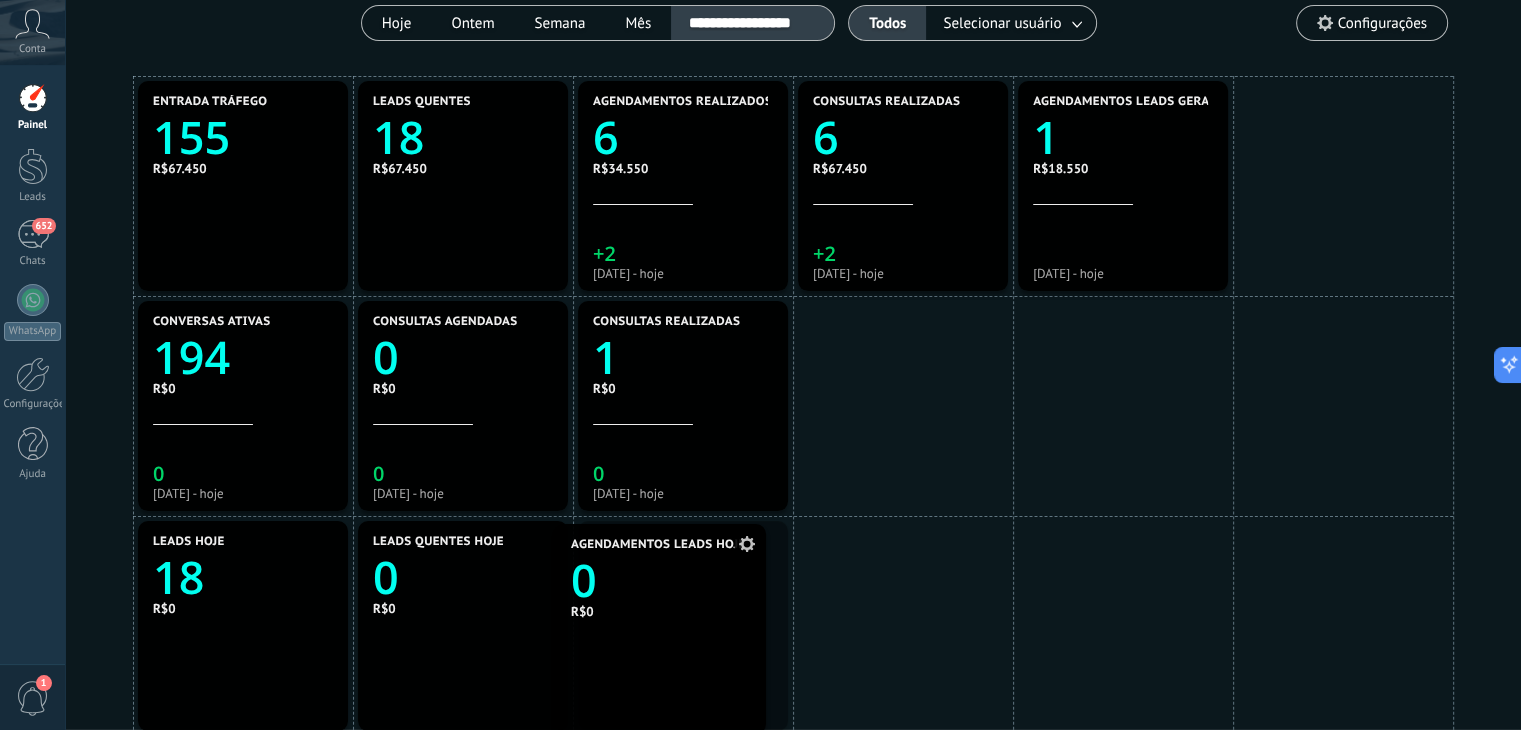 drag, startPoint x: 1410, startPoint y: 177, endPoint x: 728, endPoint y: 620, distance: 813.2484 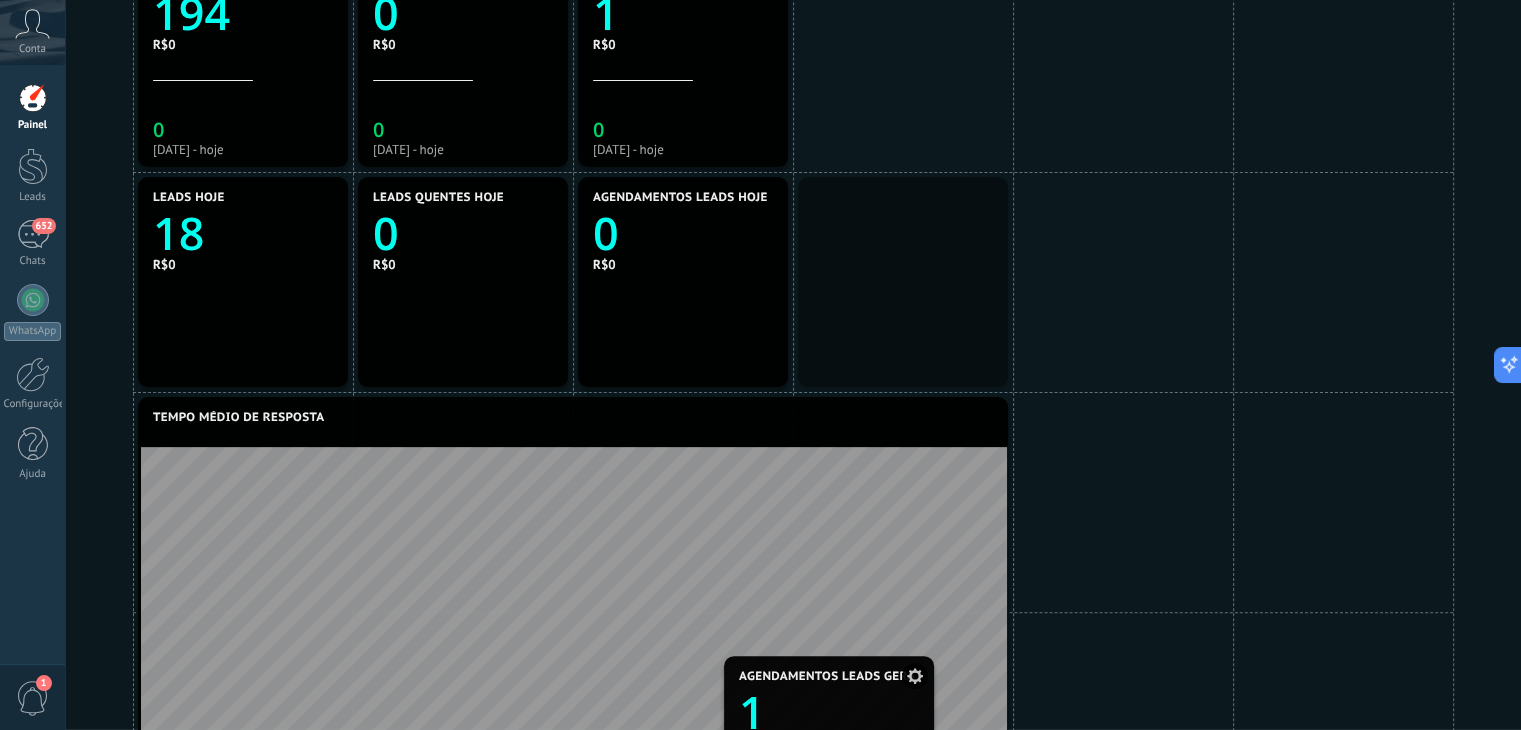 scroll, scrollTop: 596, scrollLeft: 0, axis: vertical 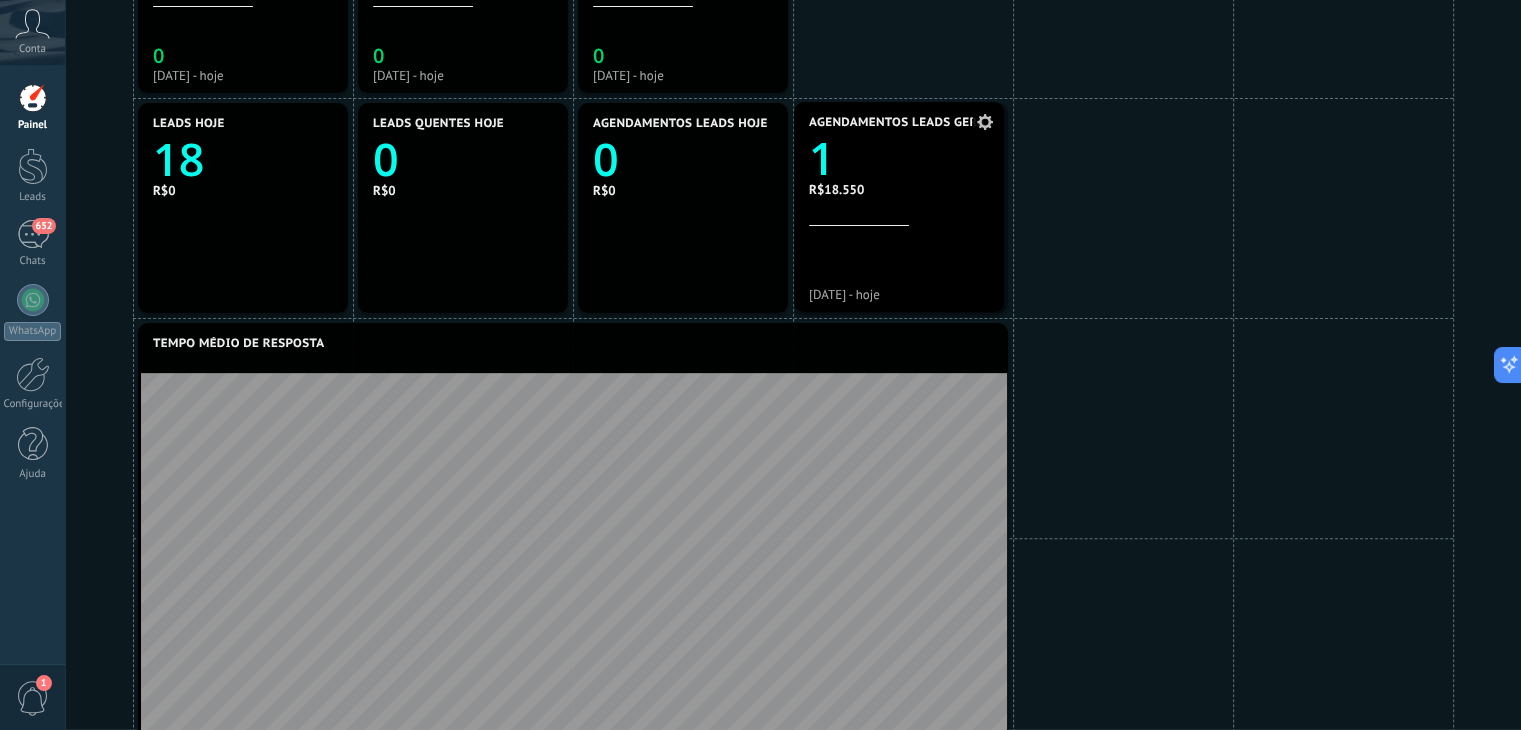 drag, startPoint x: 1138, startPoint y: 193, endPoint x: 914, endPoint y: 214, distance: 224.98222 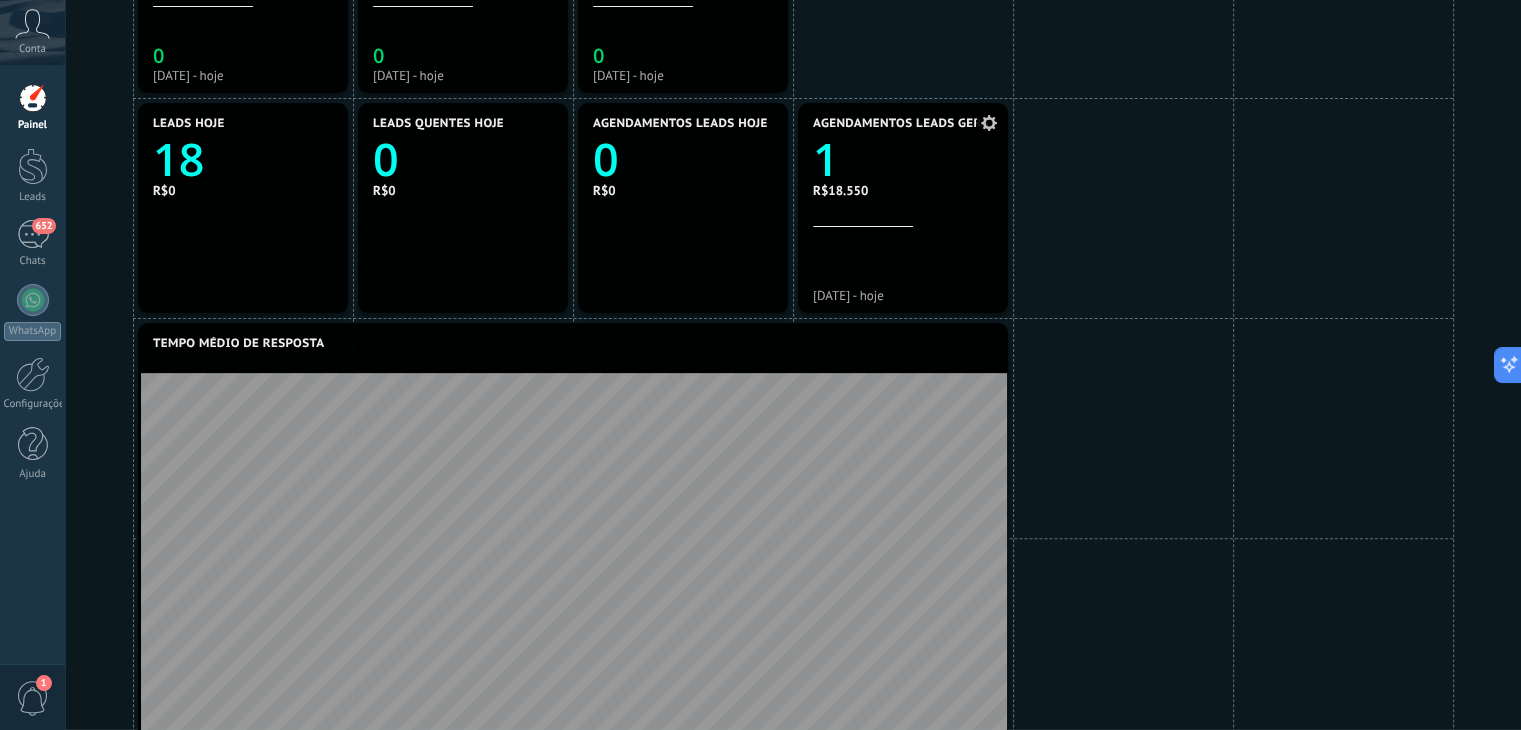 click 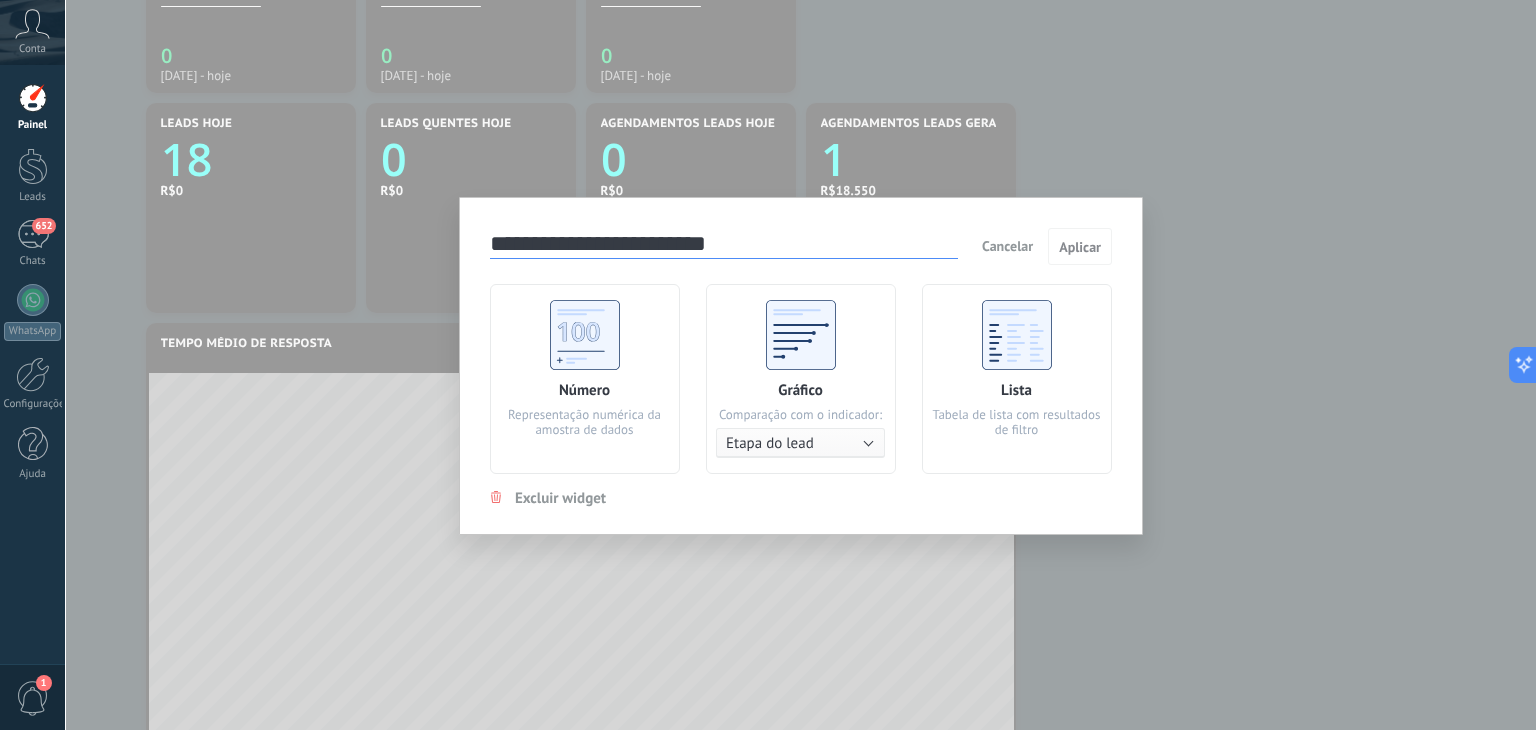 click on "**********" at bounding box center (724, 245) 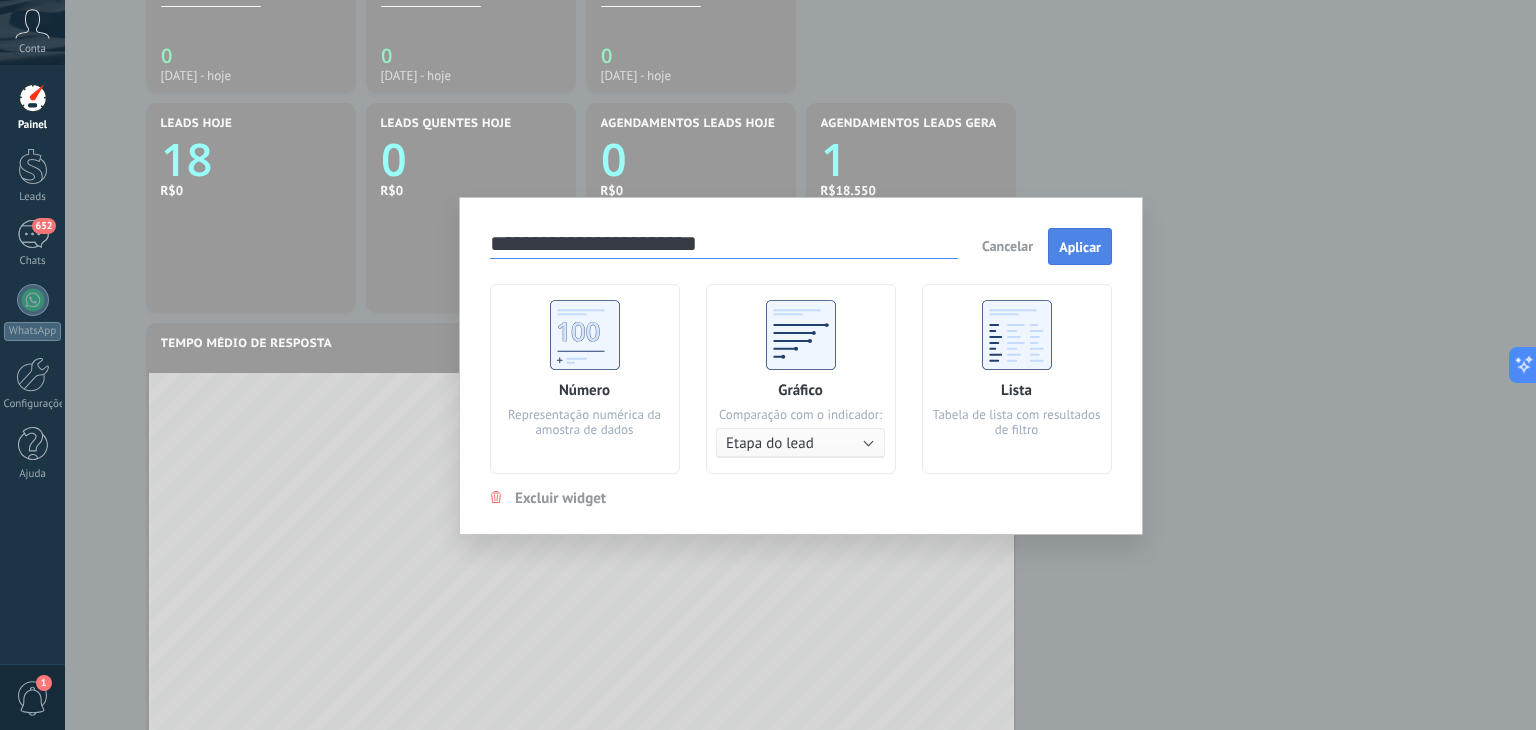 type on "**********" 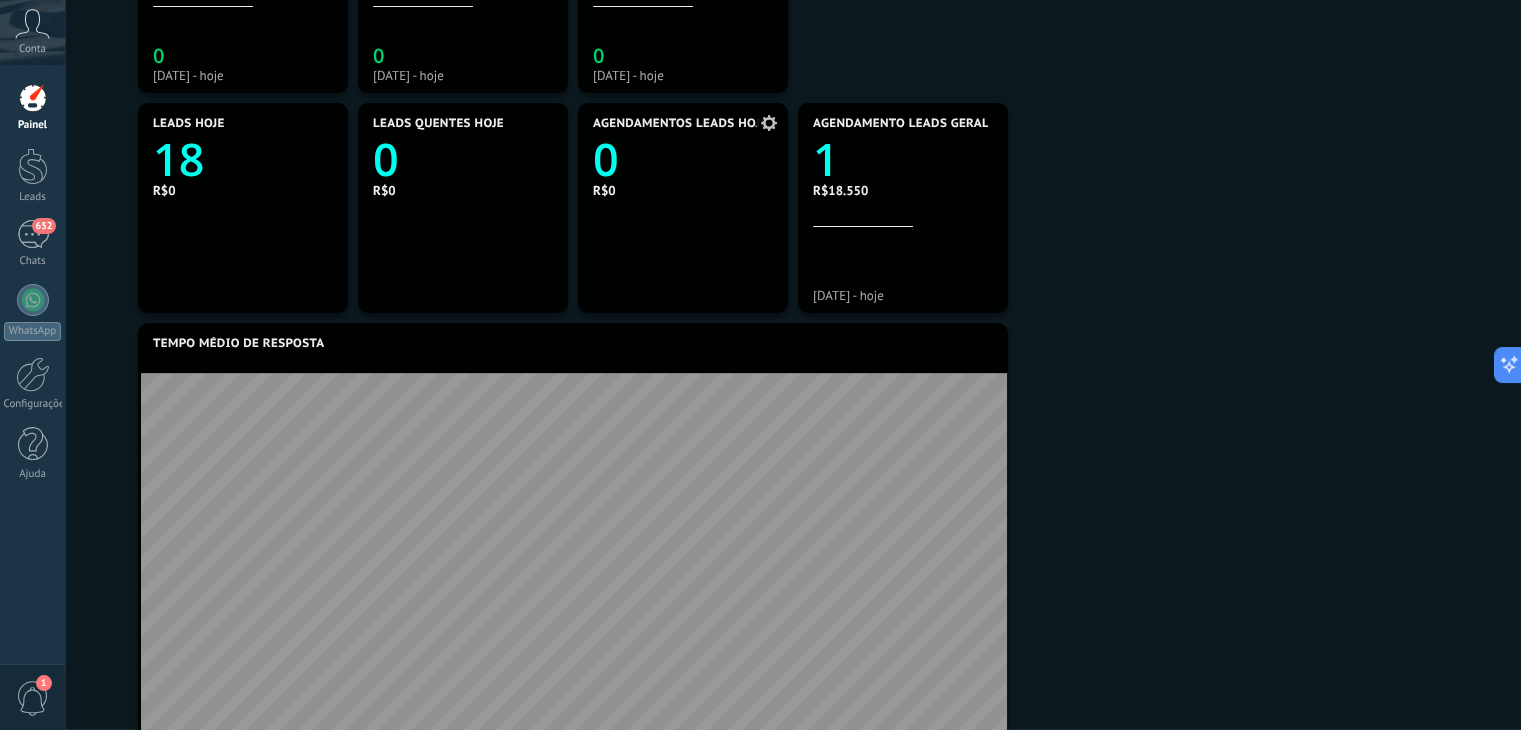 click 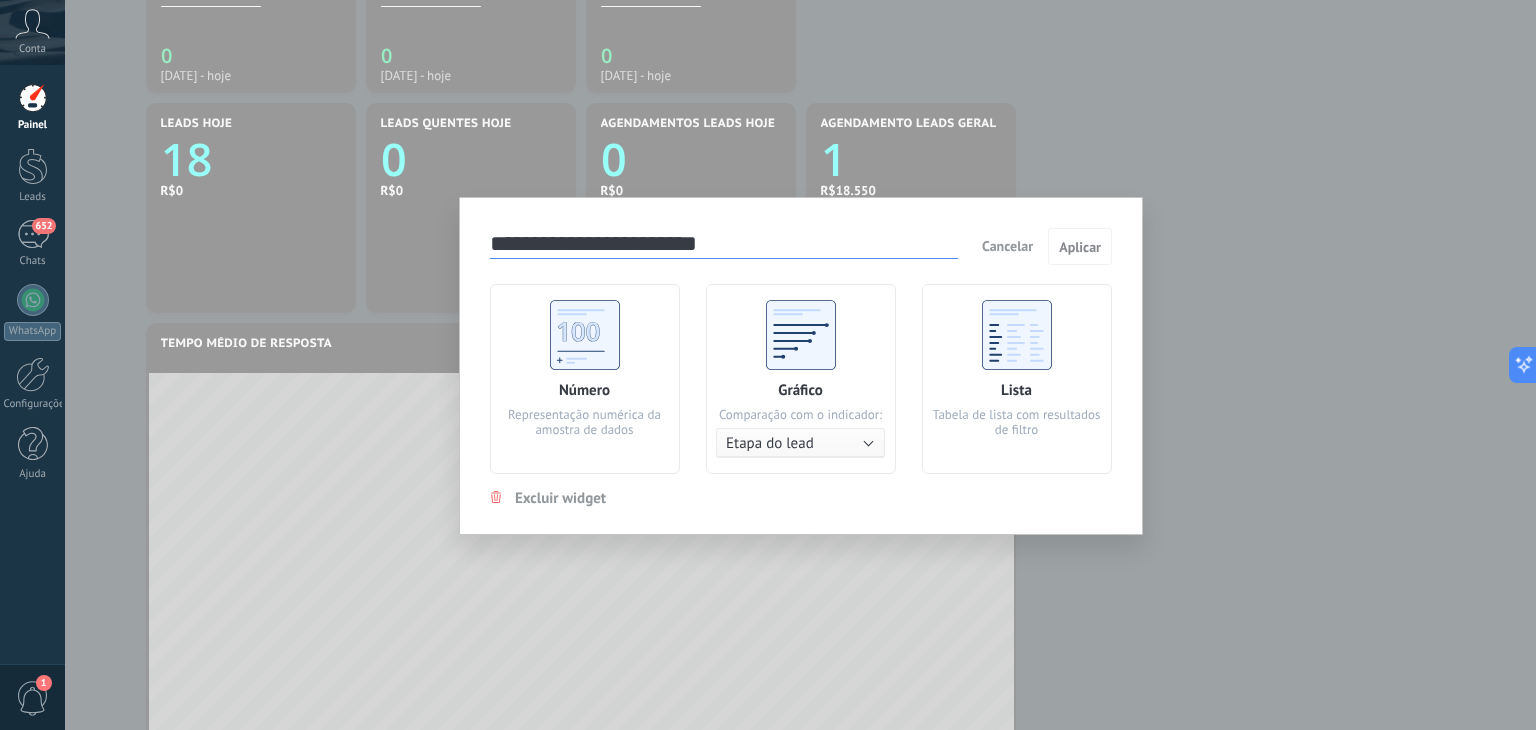 click on "**********" at bounding box center [724, 245] 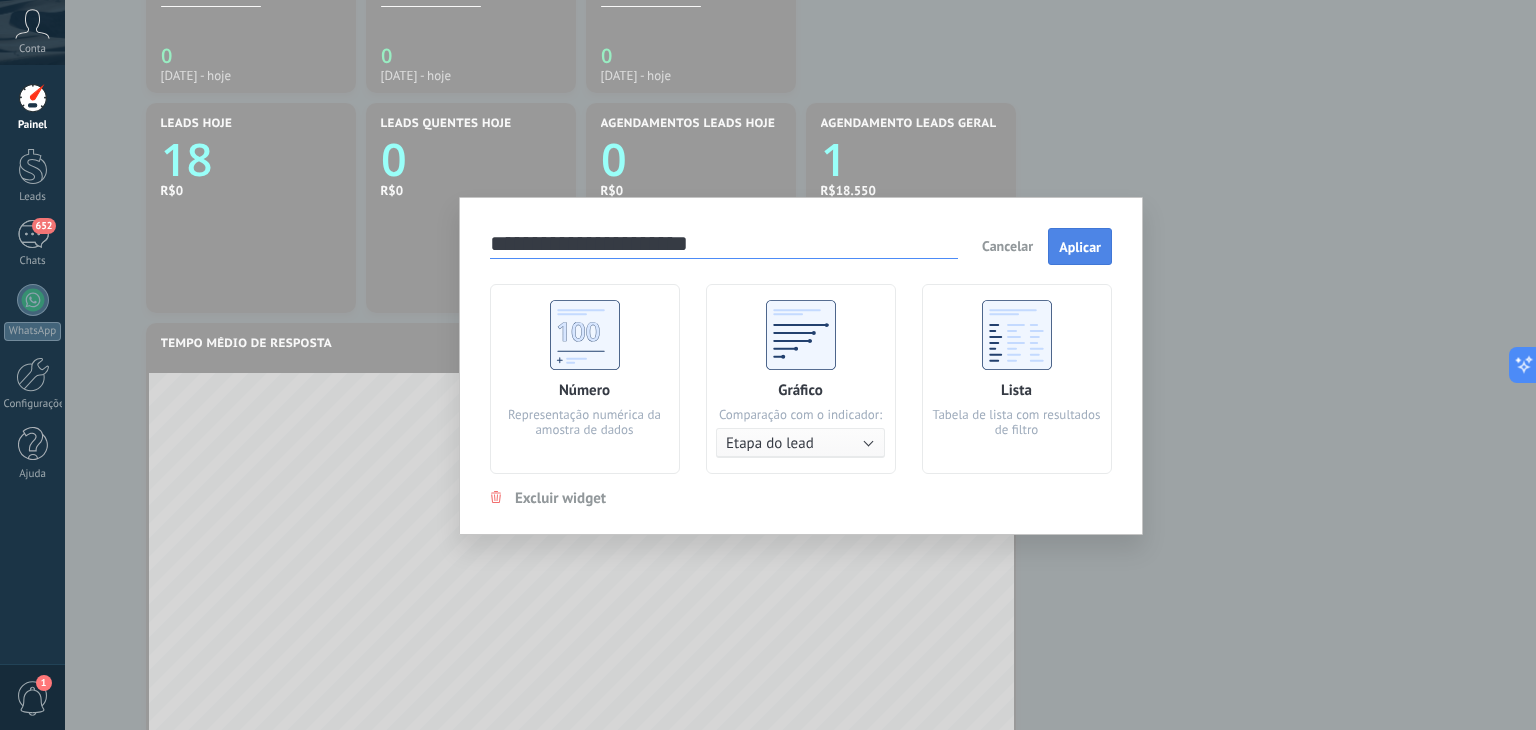 type on "**********" 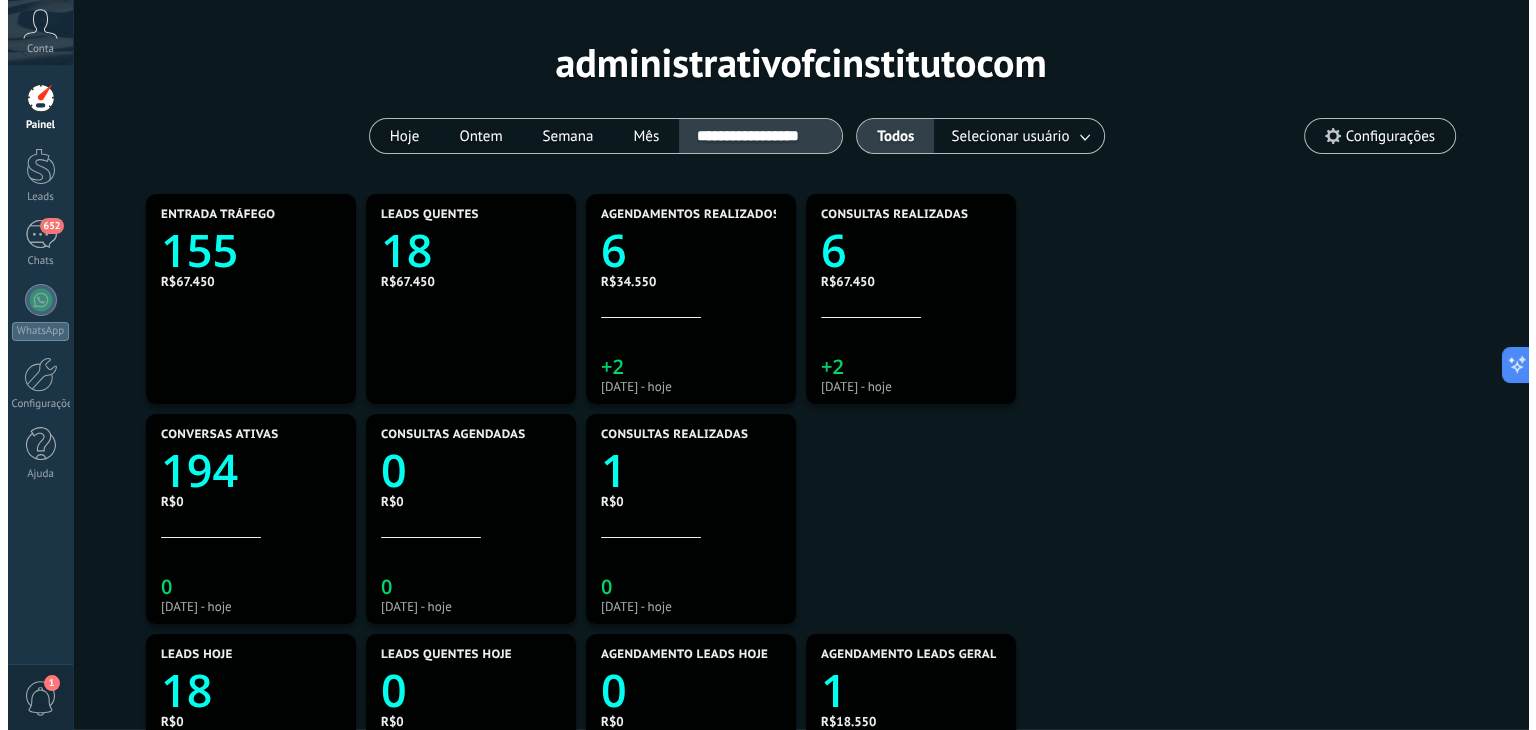 scroll, scrollTop: 64, scrollLeft: 0, axis: vertical 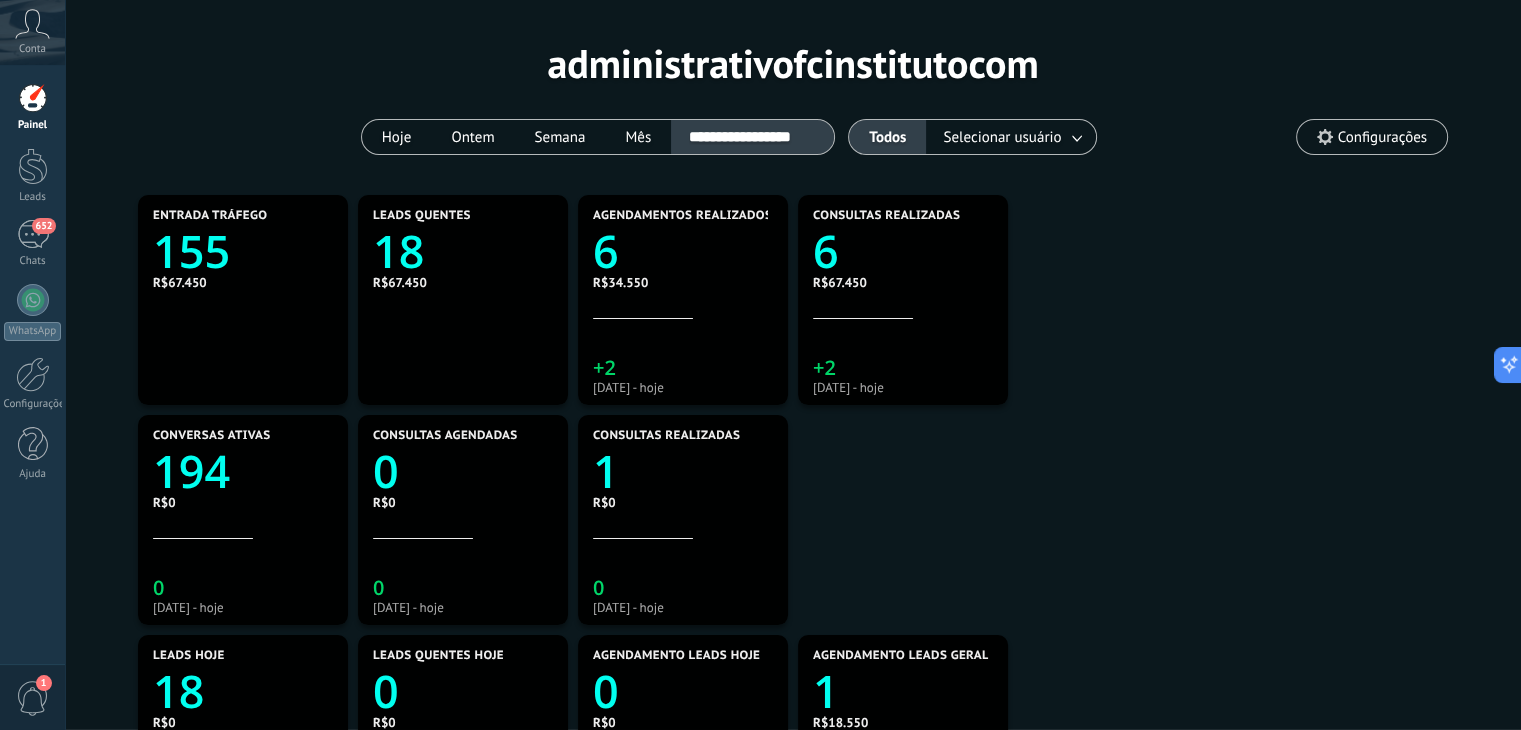 click on "Conta" at bounding box center (32, 49) 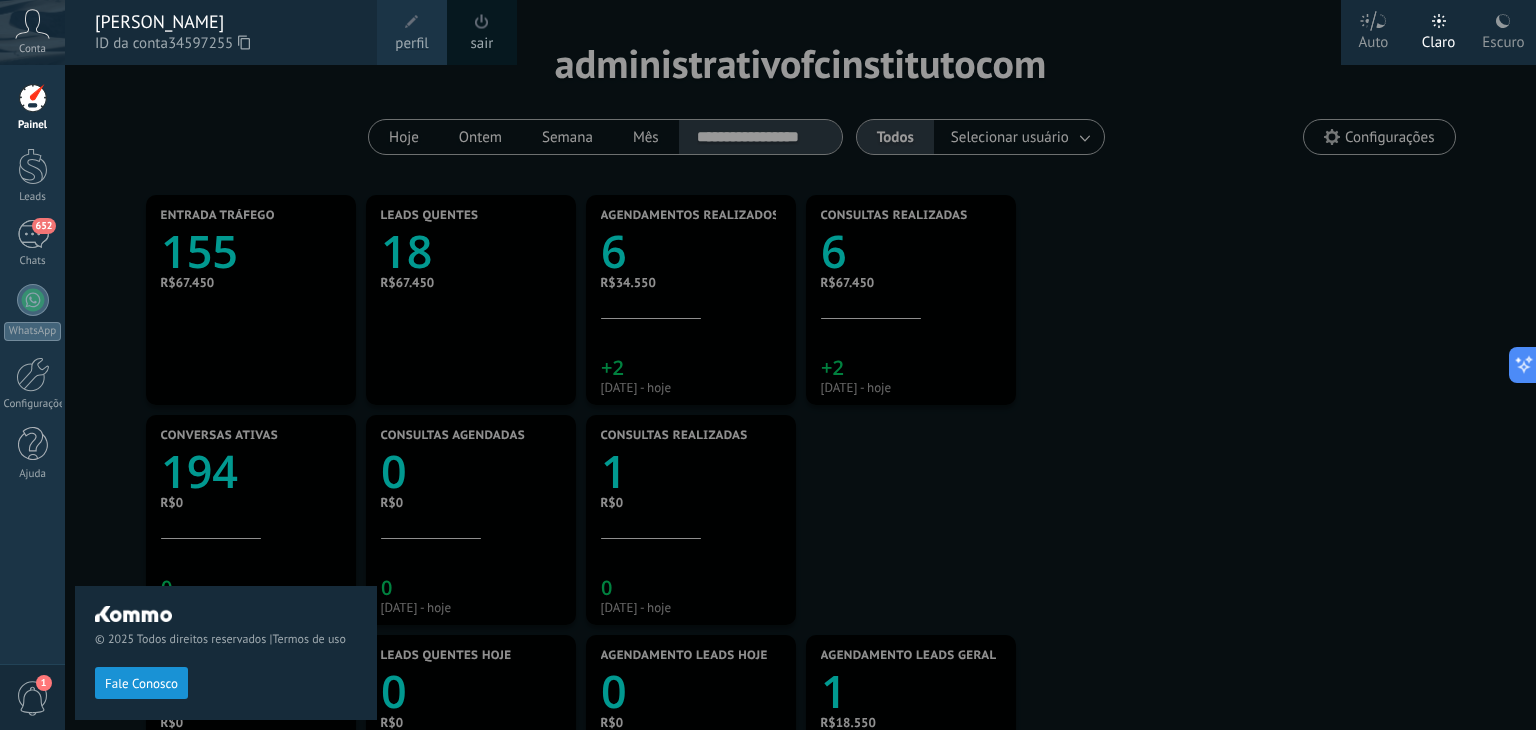 click on "Fale Conosco" at bounding box center (141, 683) 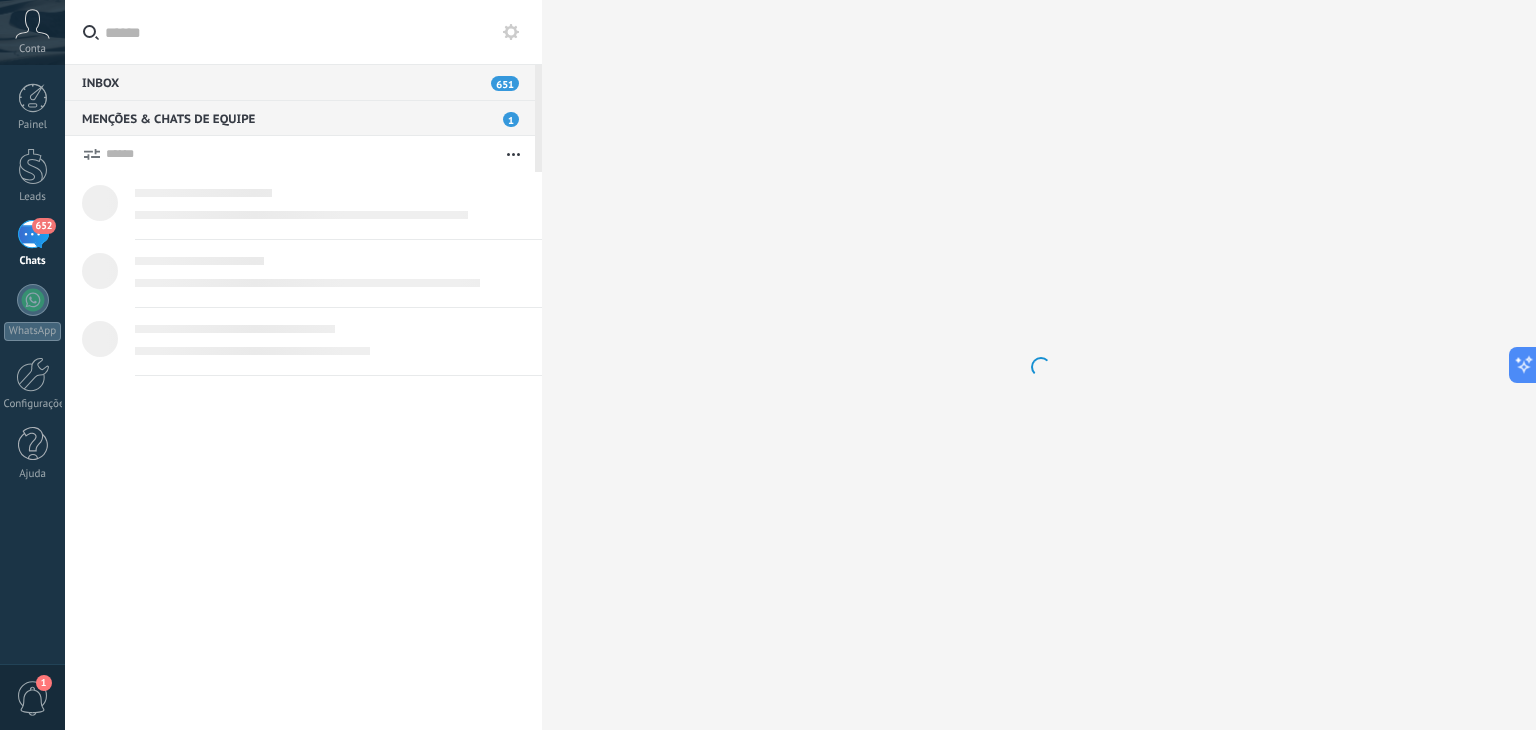 scroll, scrollTop: 0, scrollLeft: 0, axis: both 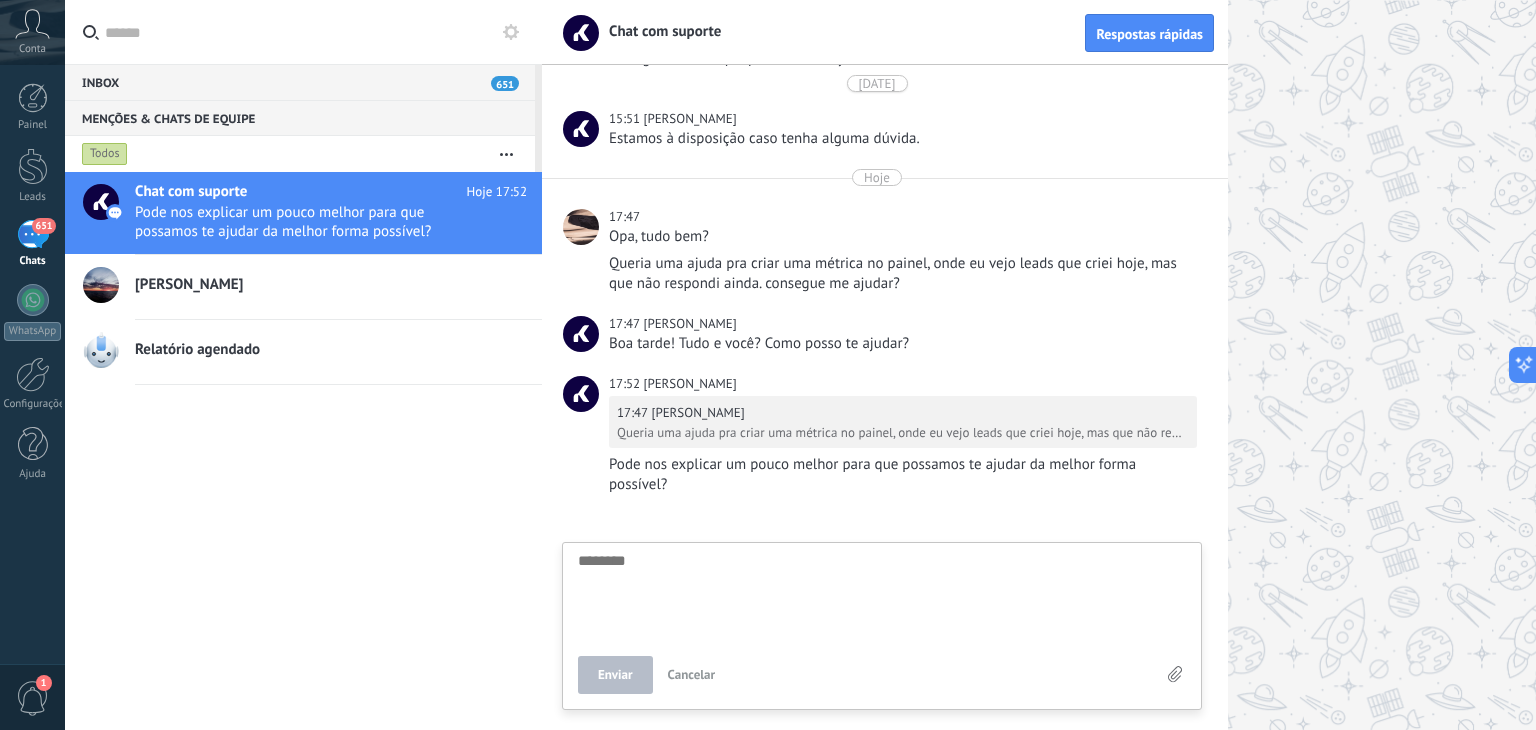type on "*" 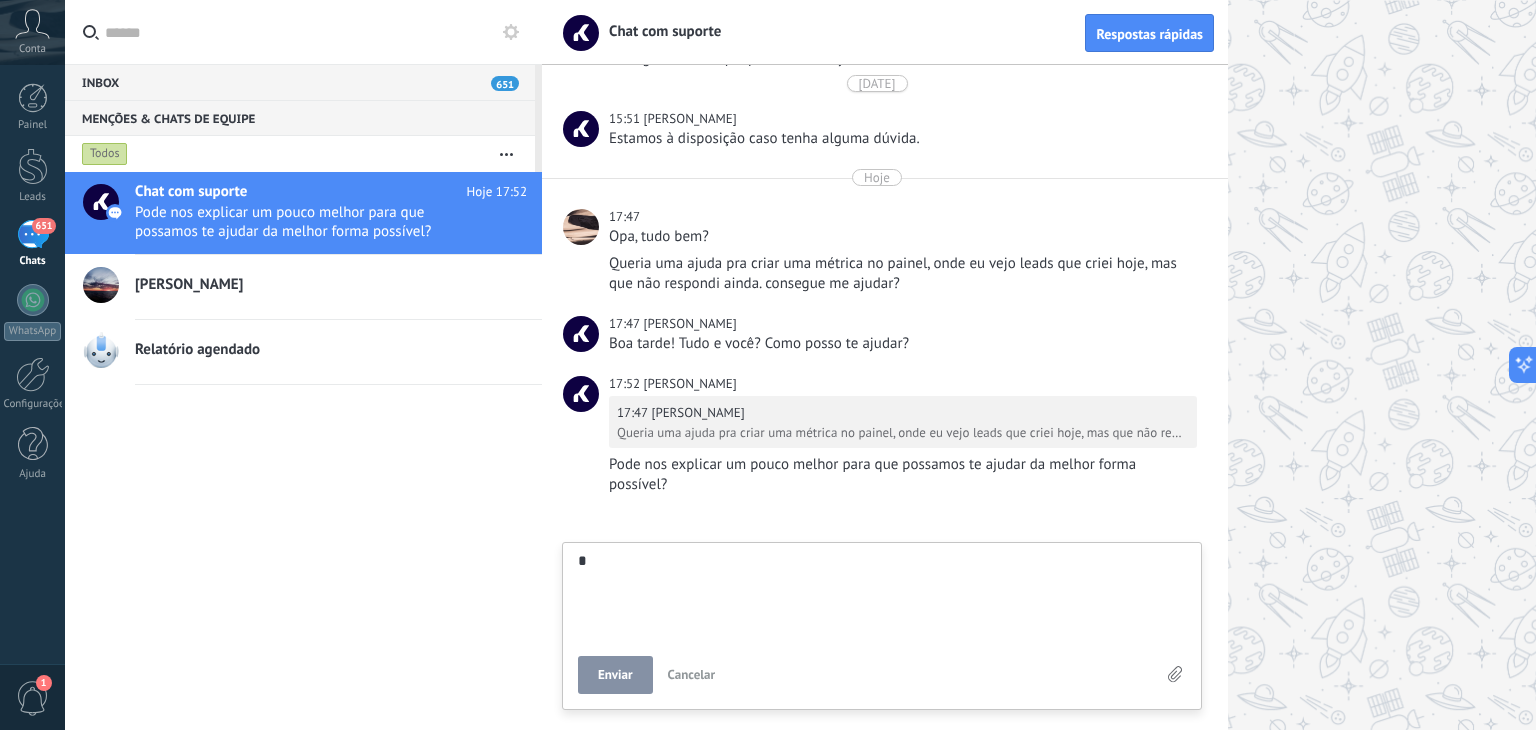 type on "**" 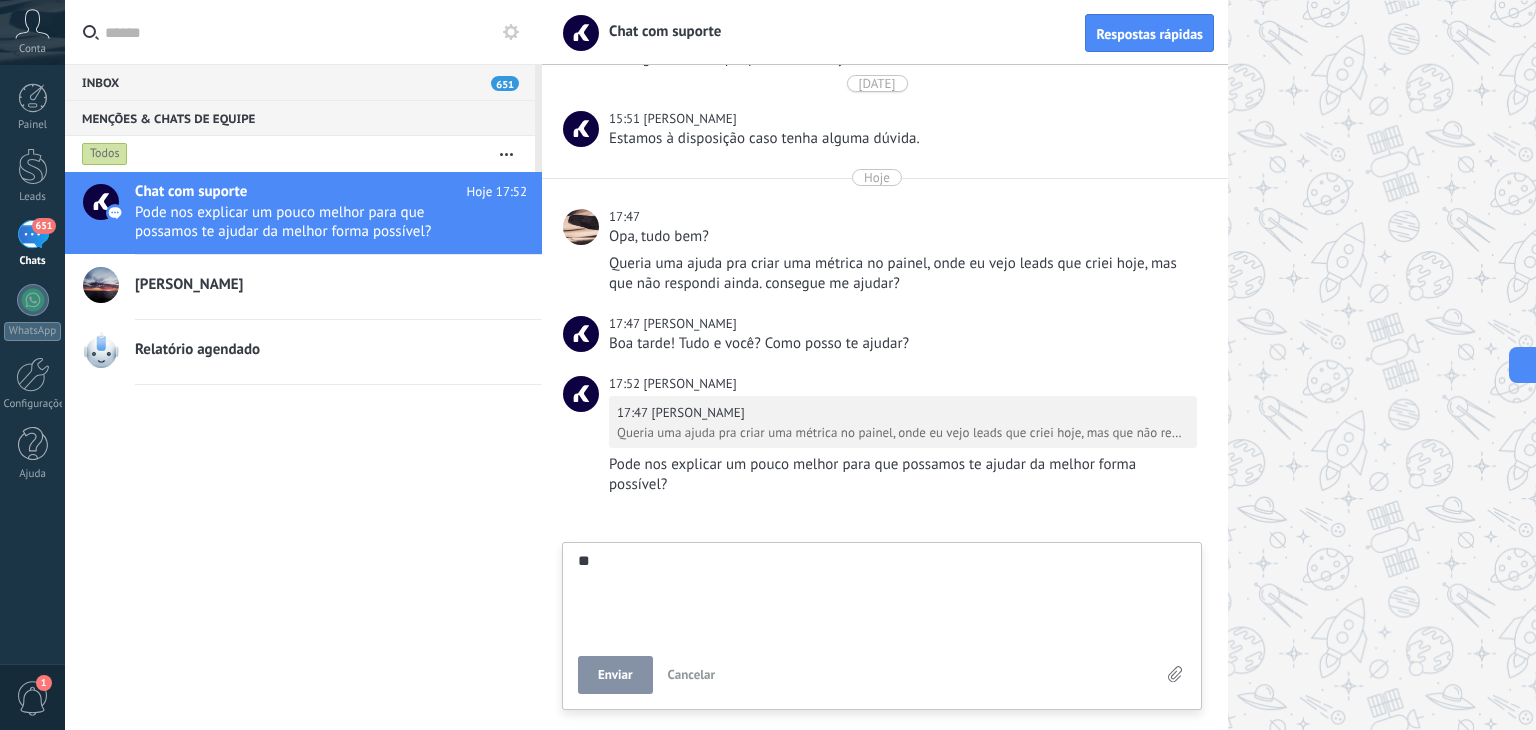 type on "***" 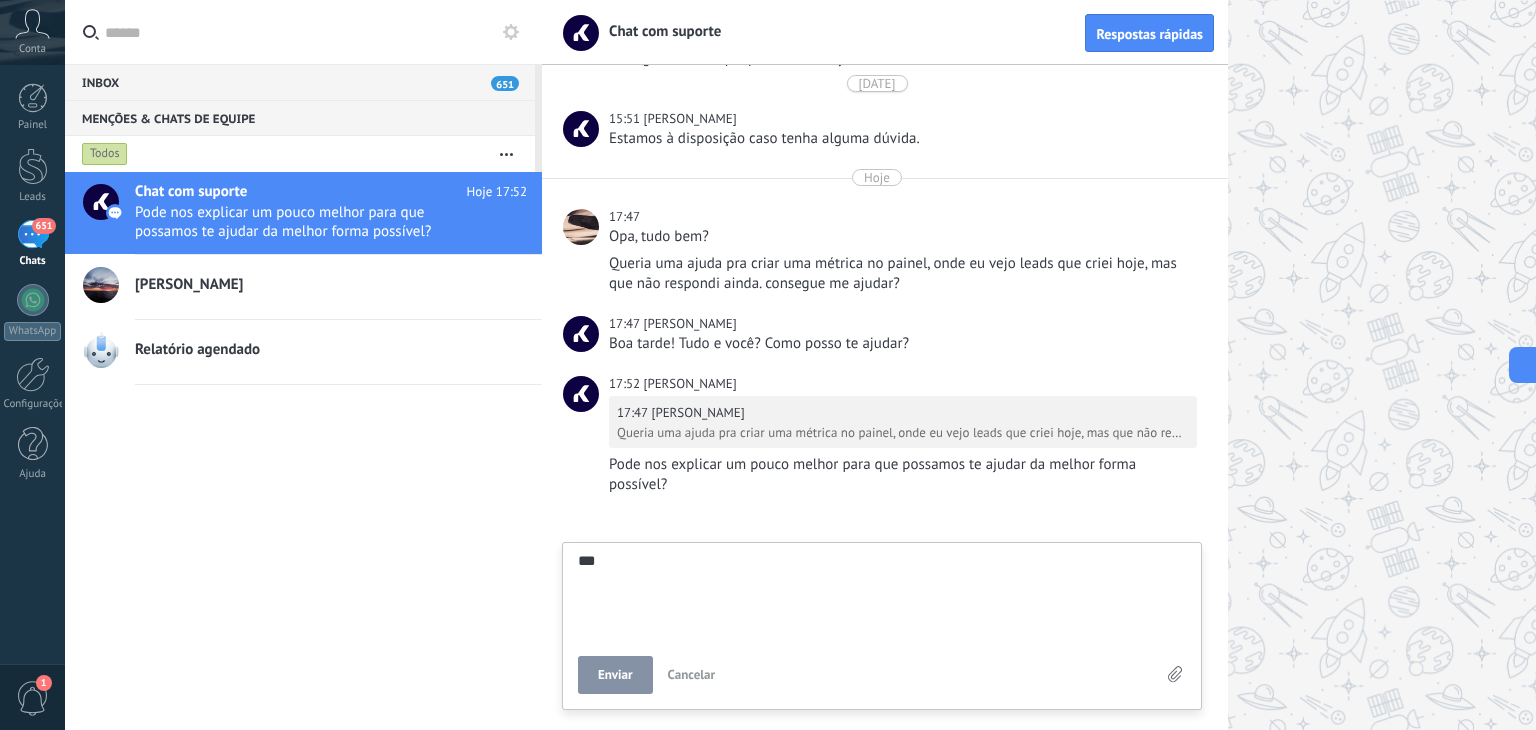 type on "****" 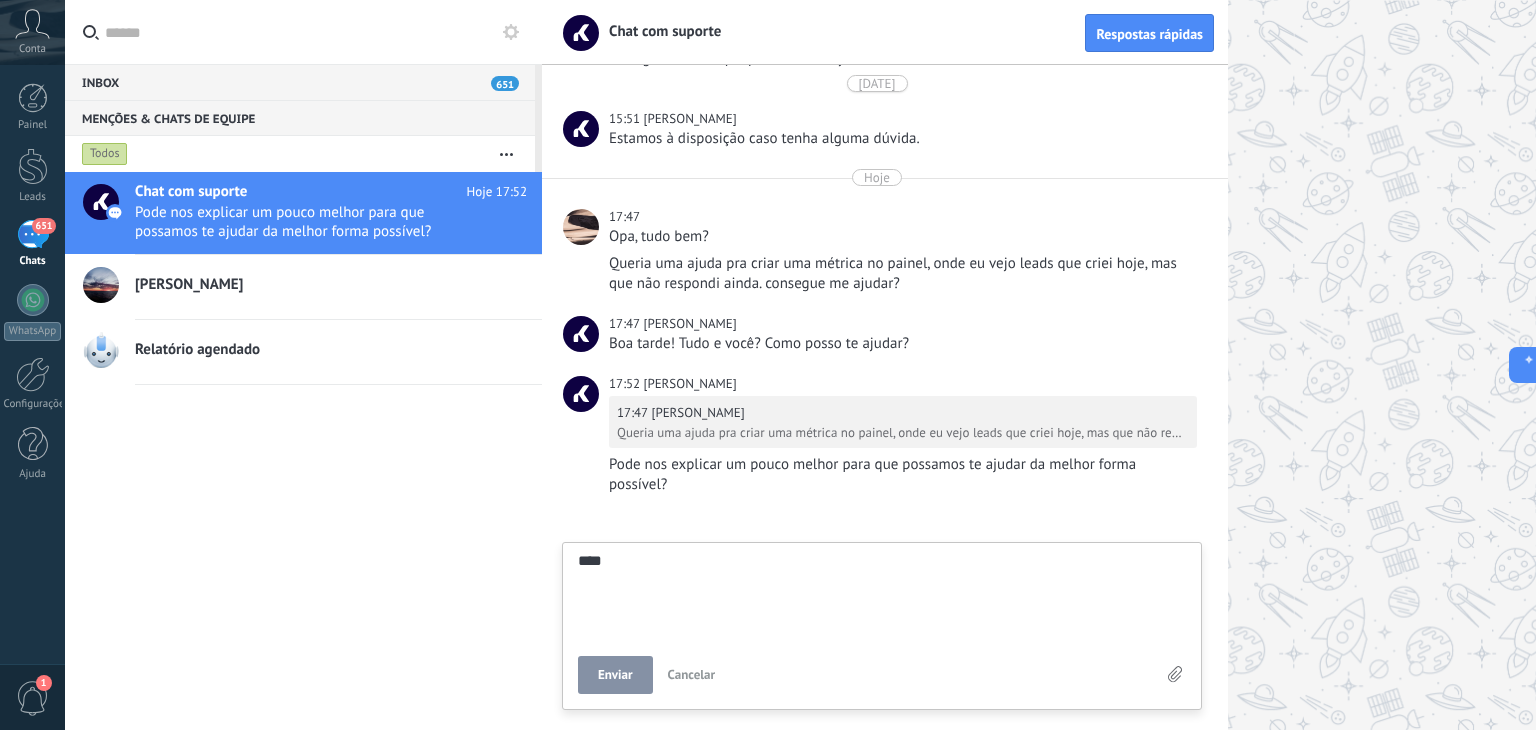 type on "****" 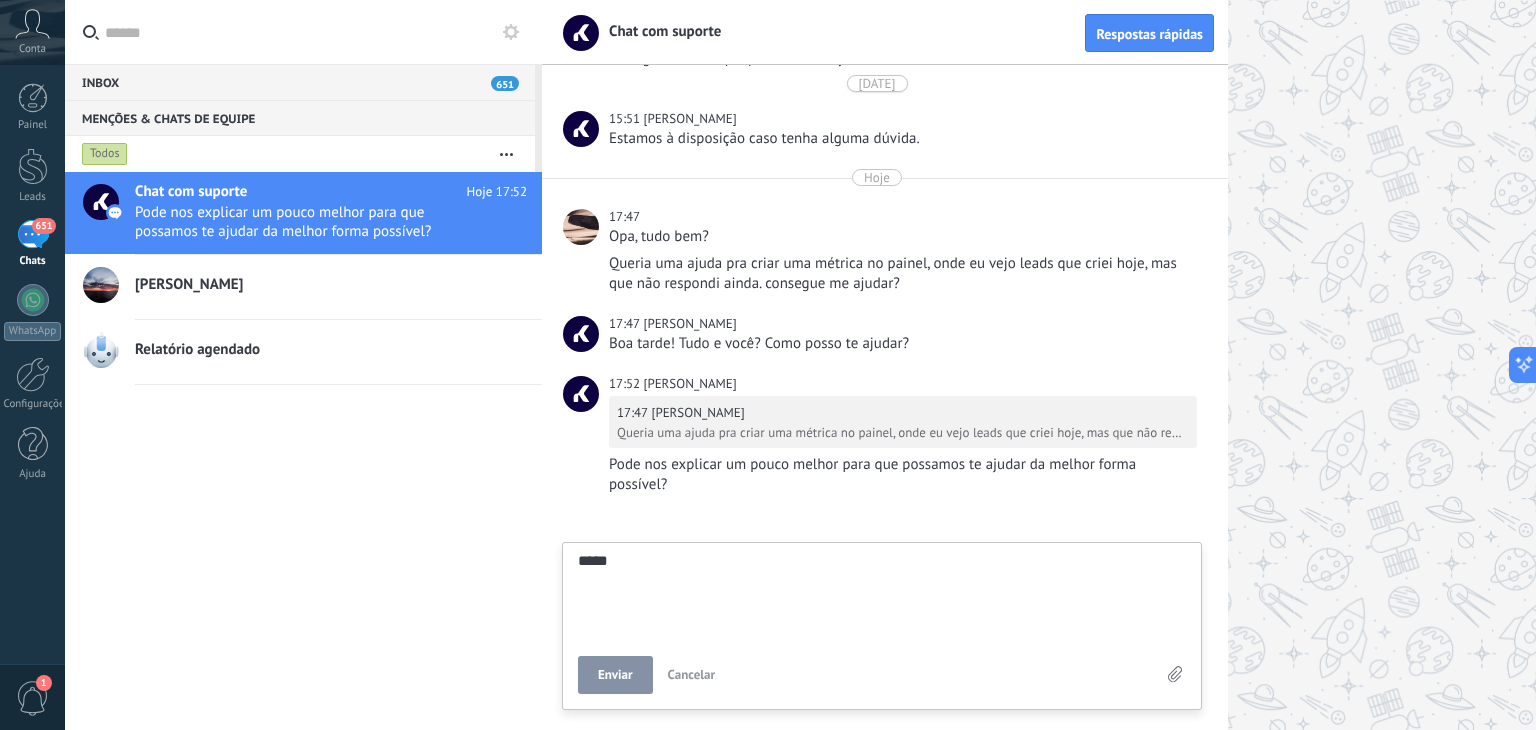 type on "******" 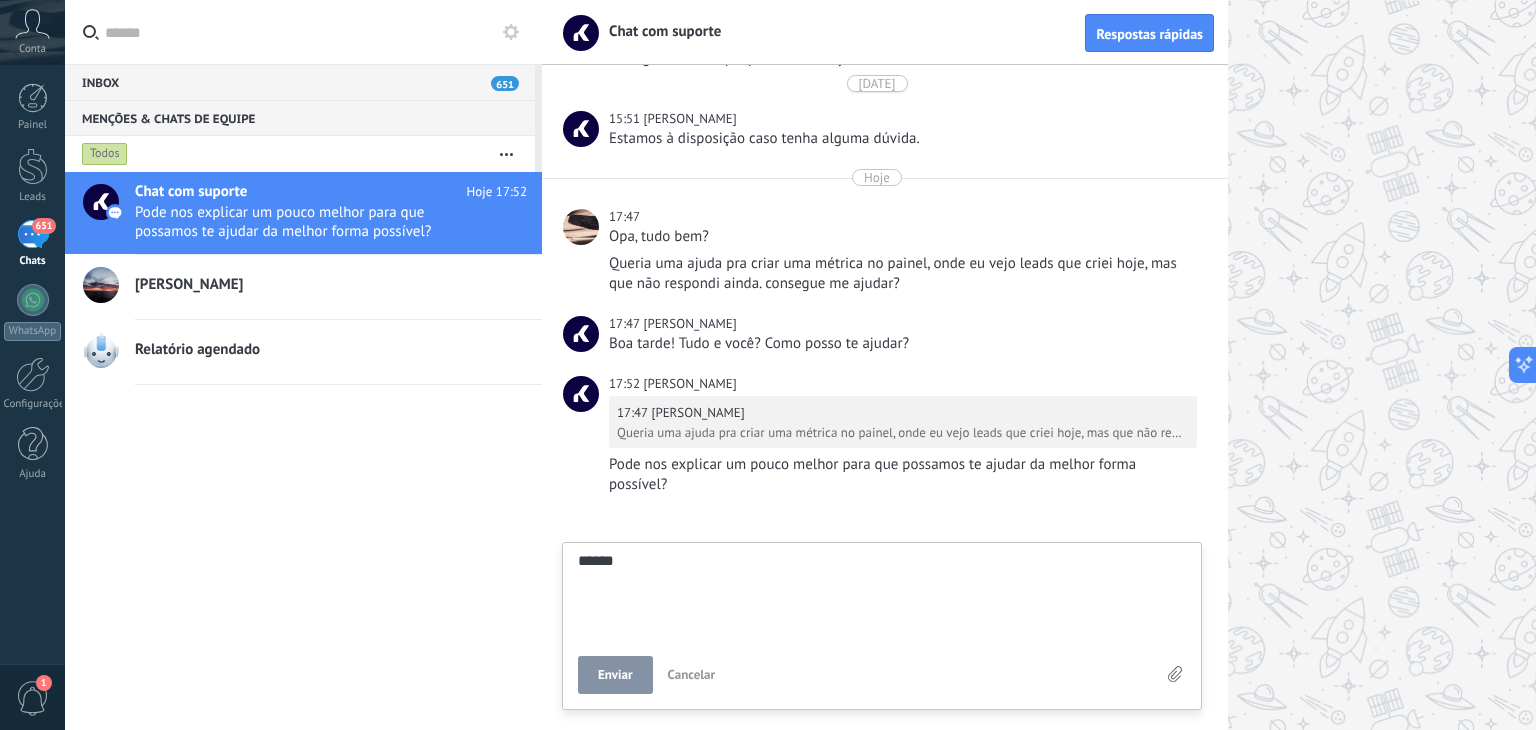 type on "*******" 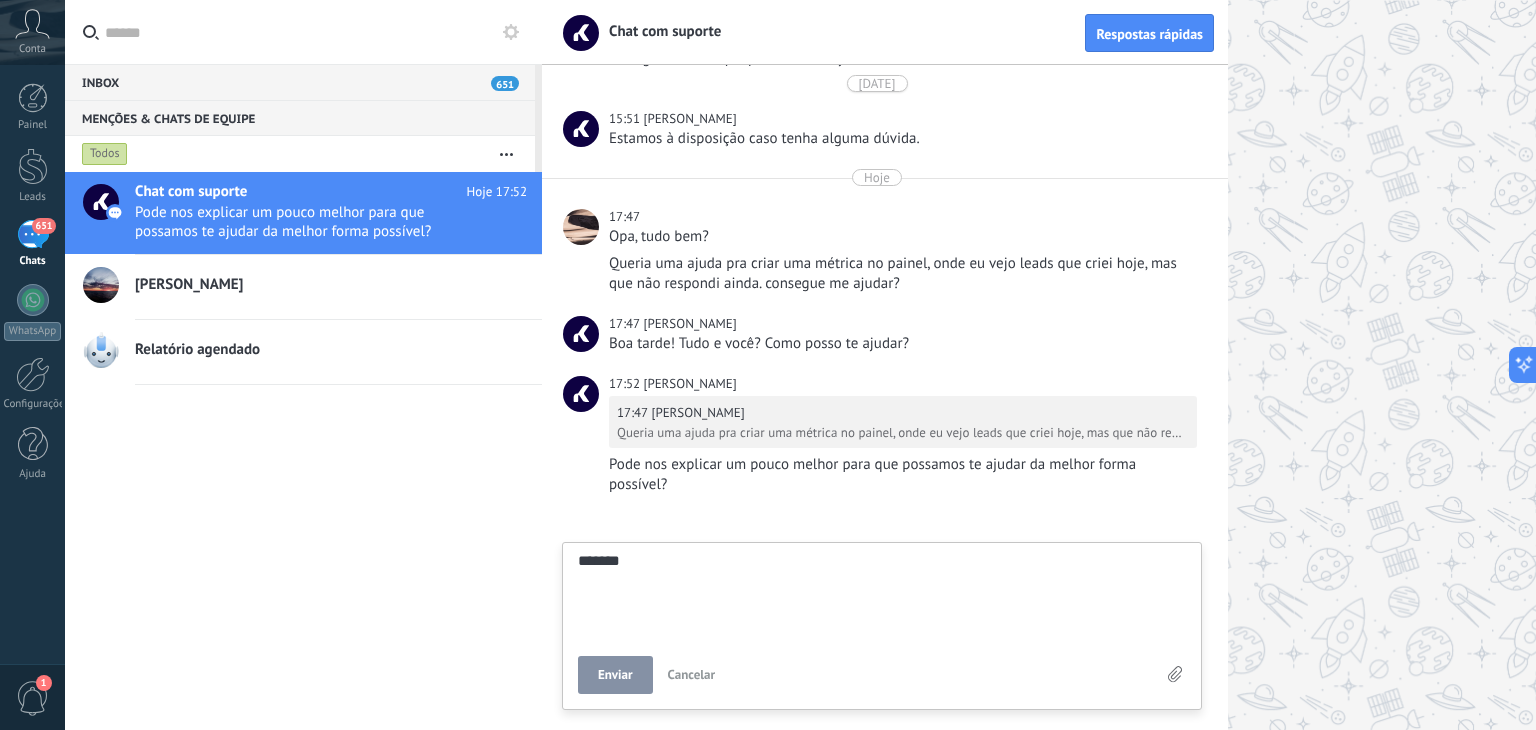 type on "********" 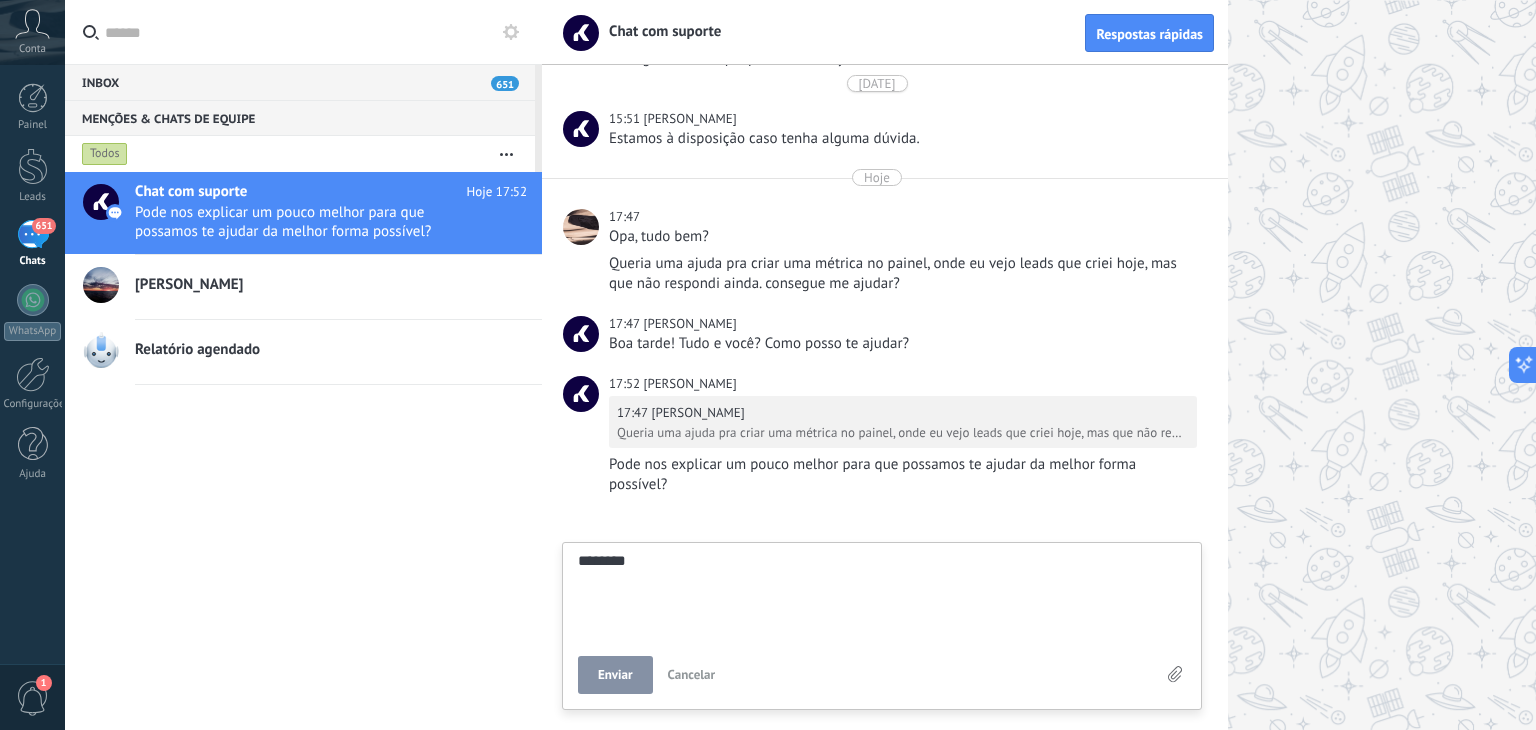 type on "*********" 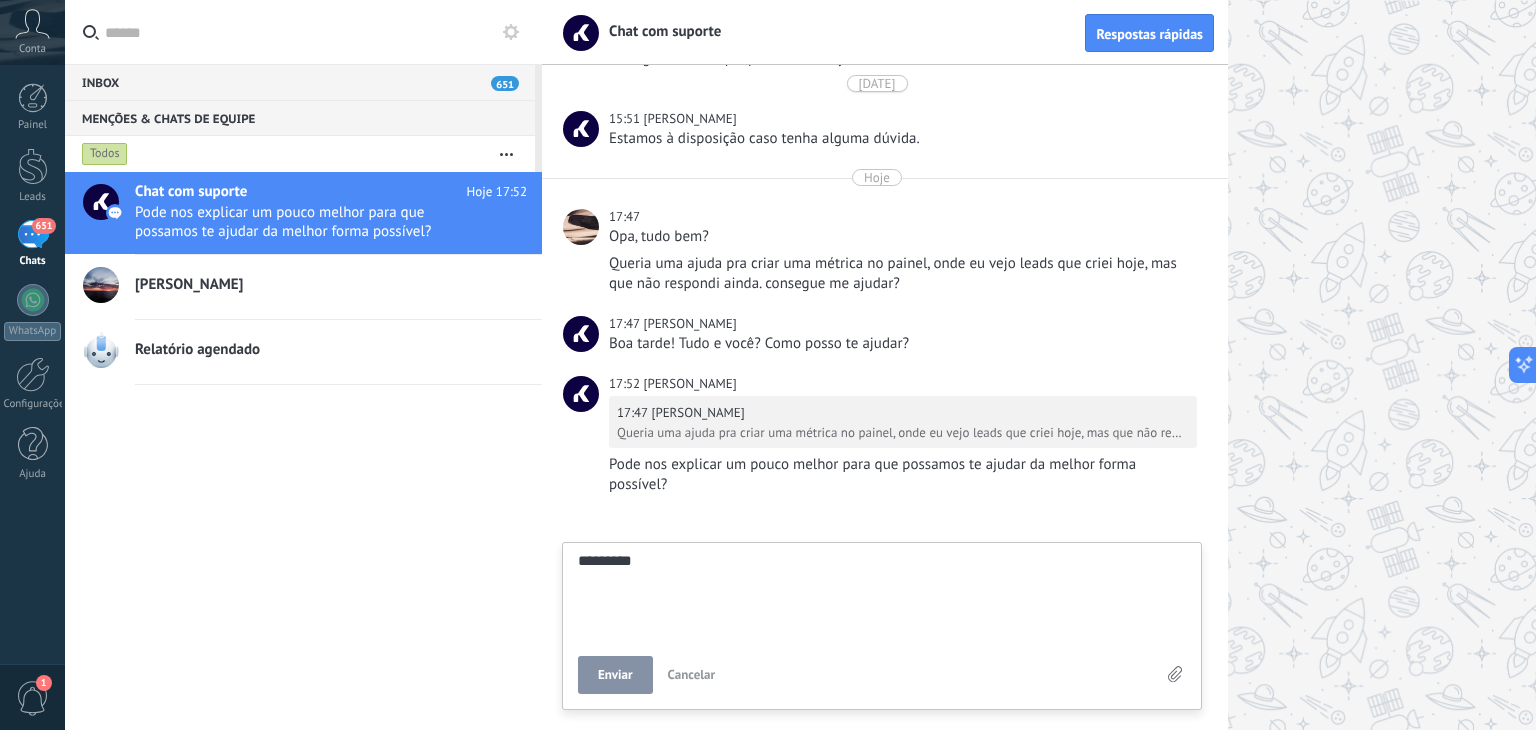 type on "**********" 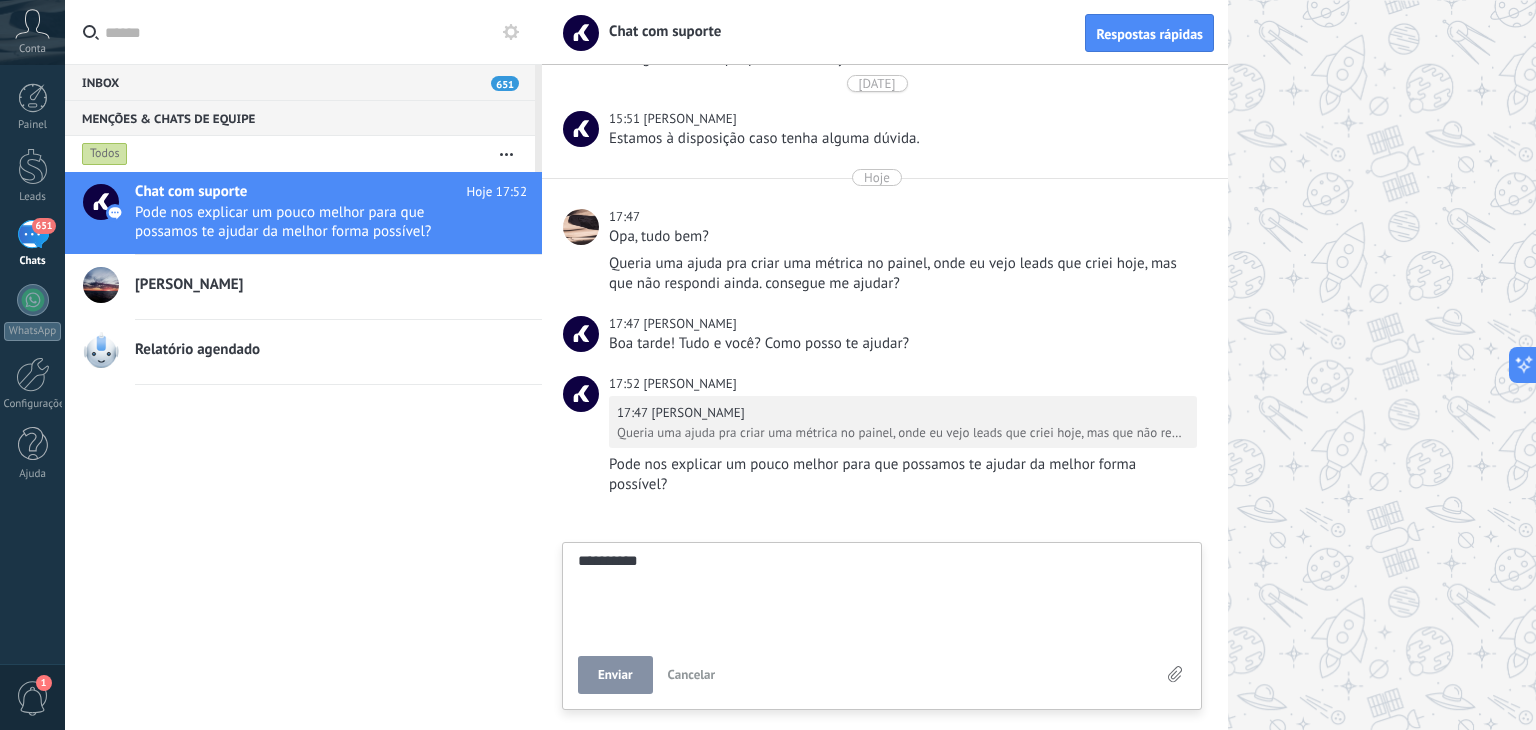 type on "**********" 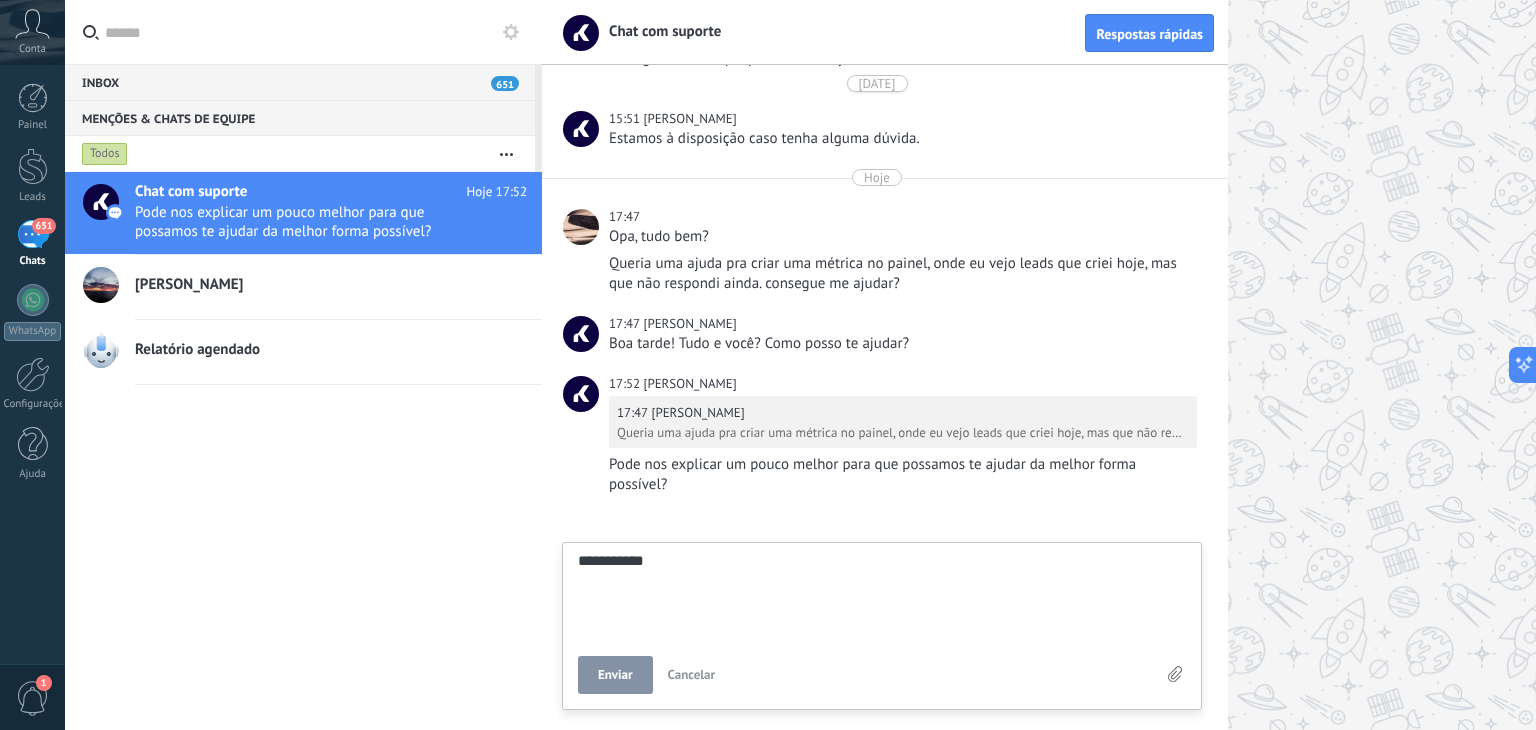 type on "**********" 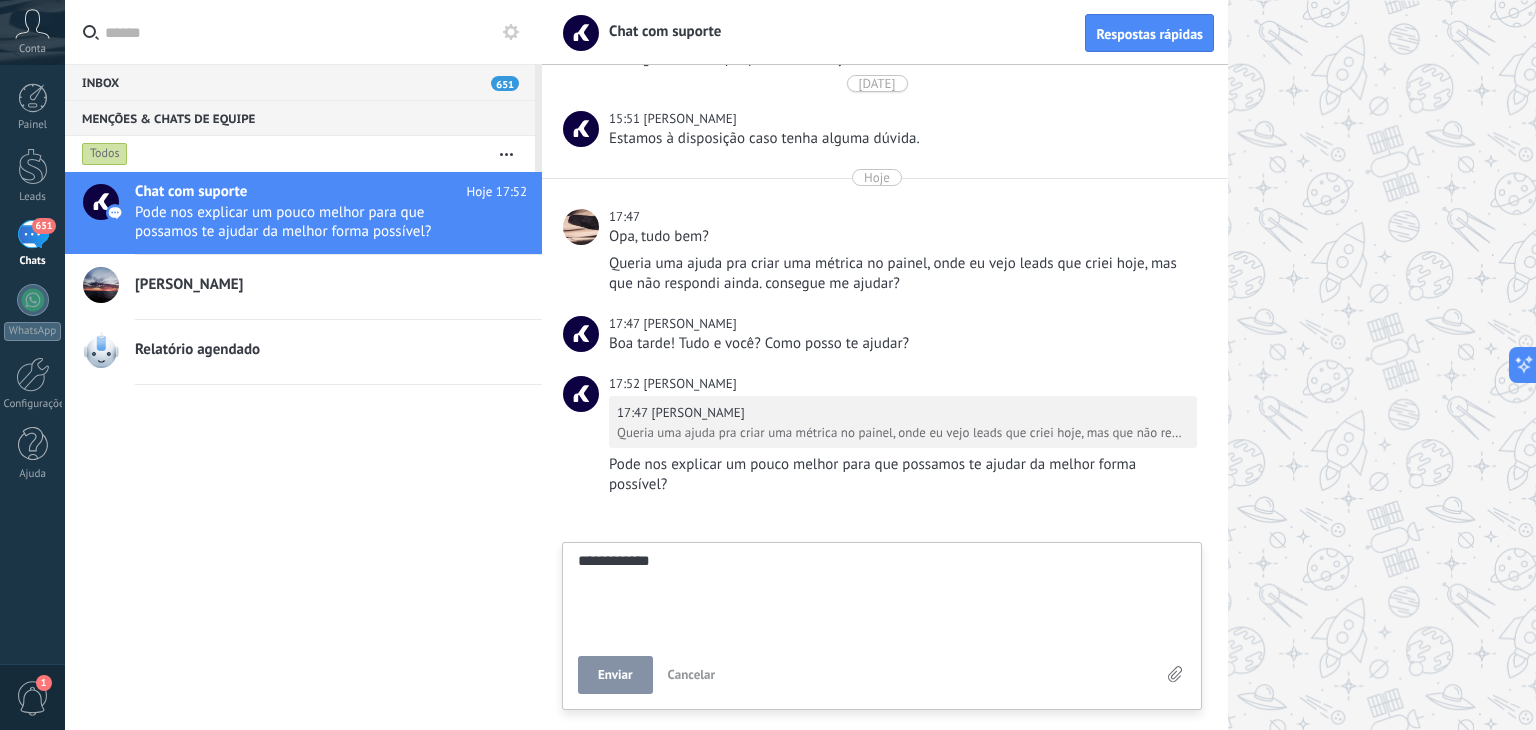 type on "**********" 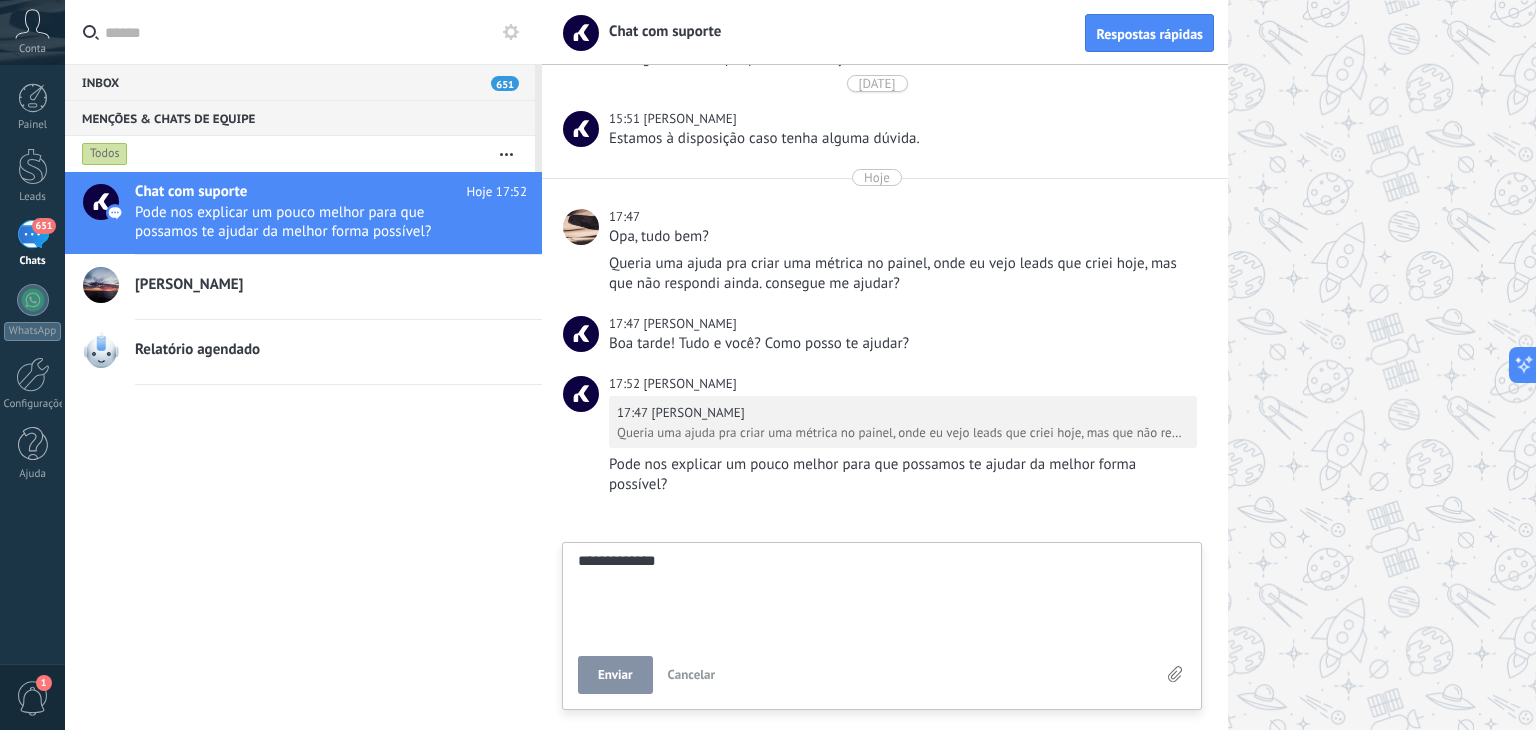 type on "**********" 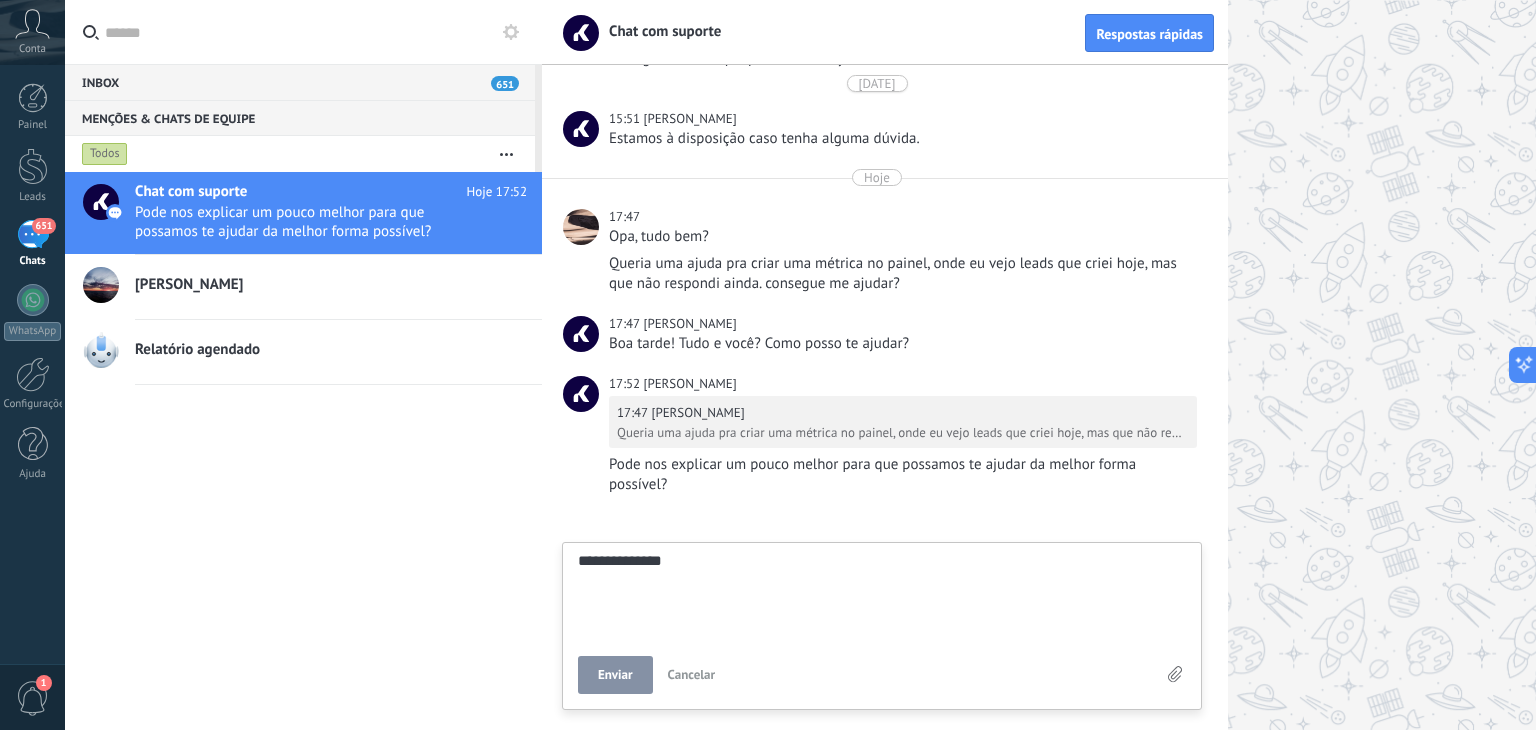 type on "**********" 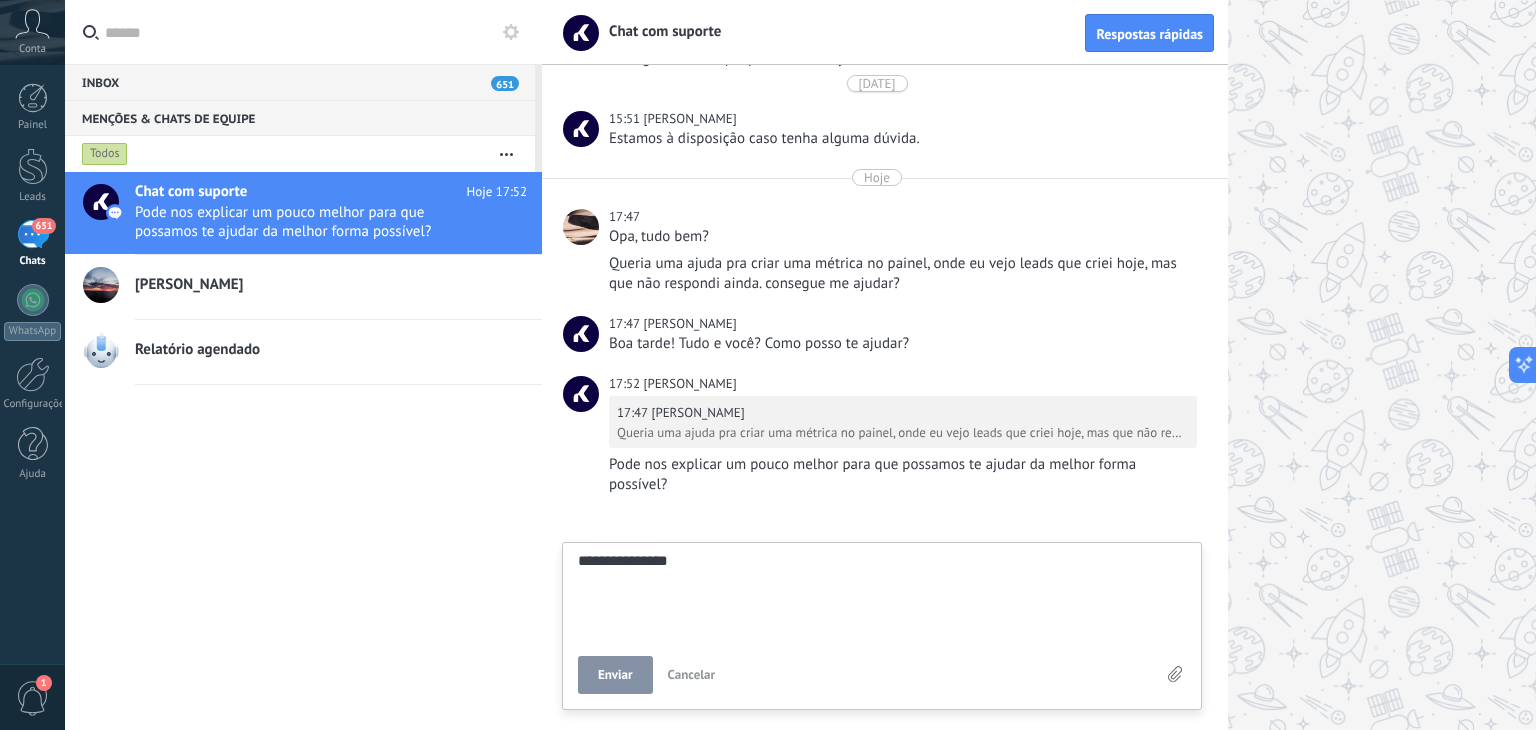 type on "**********" 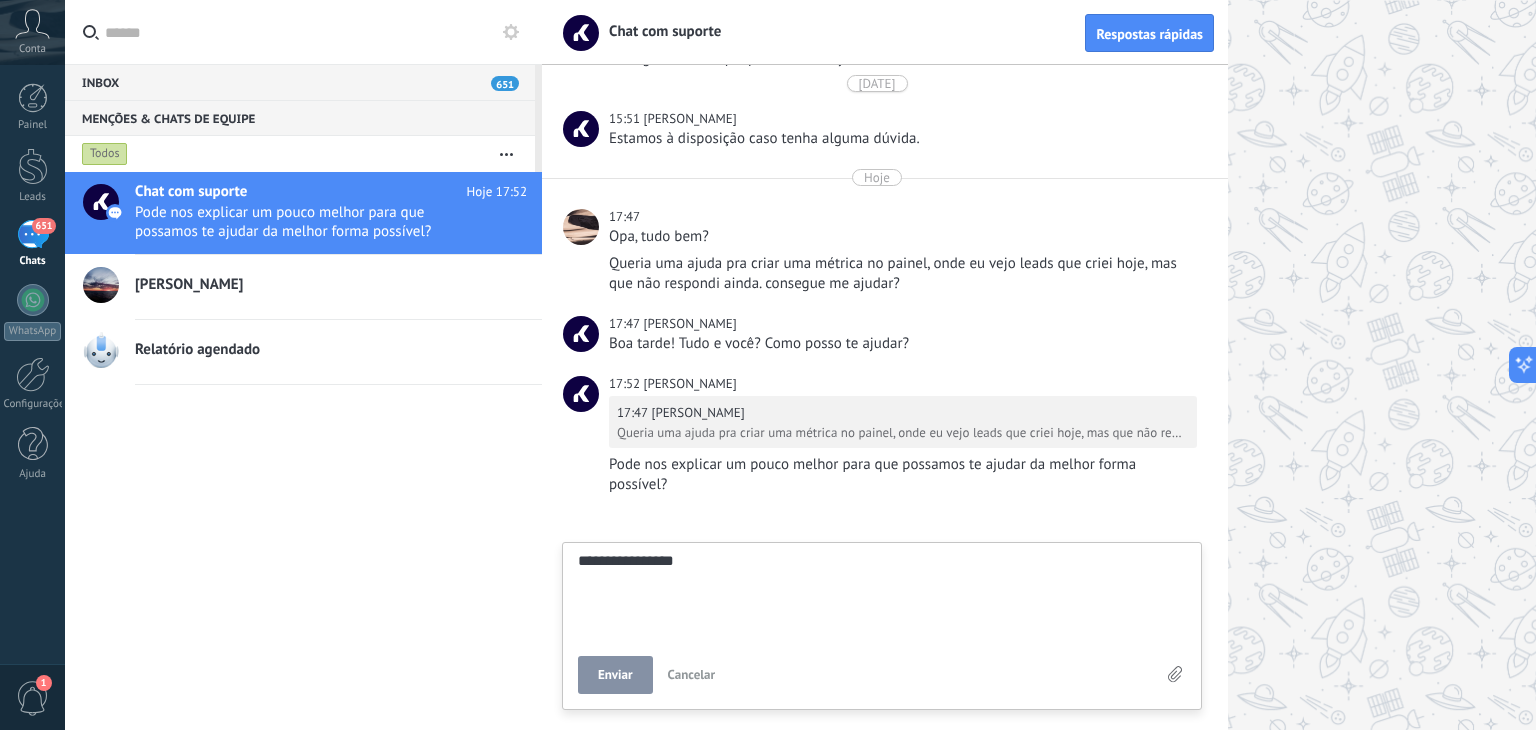 type on "**********" 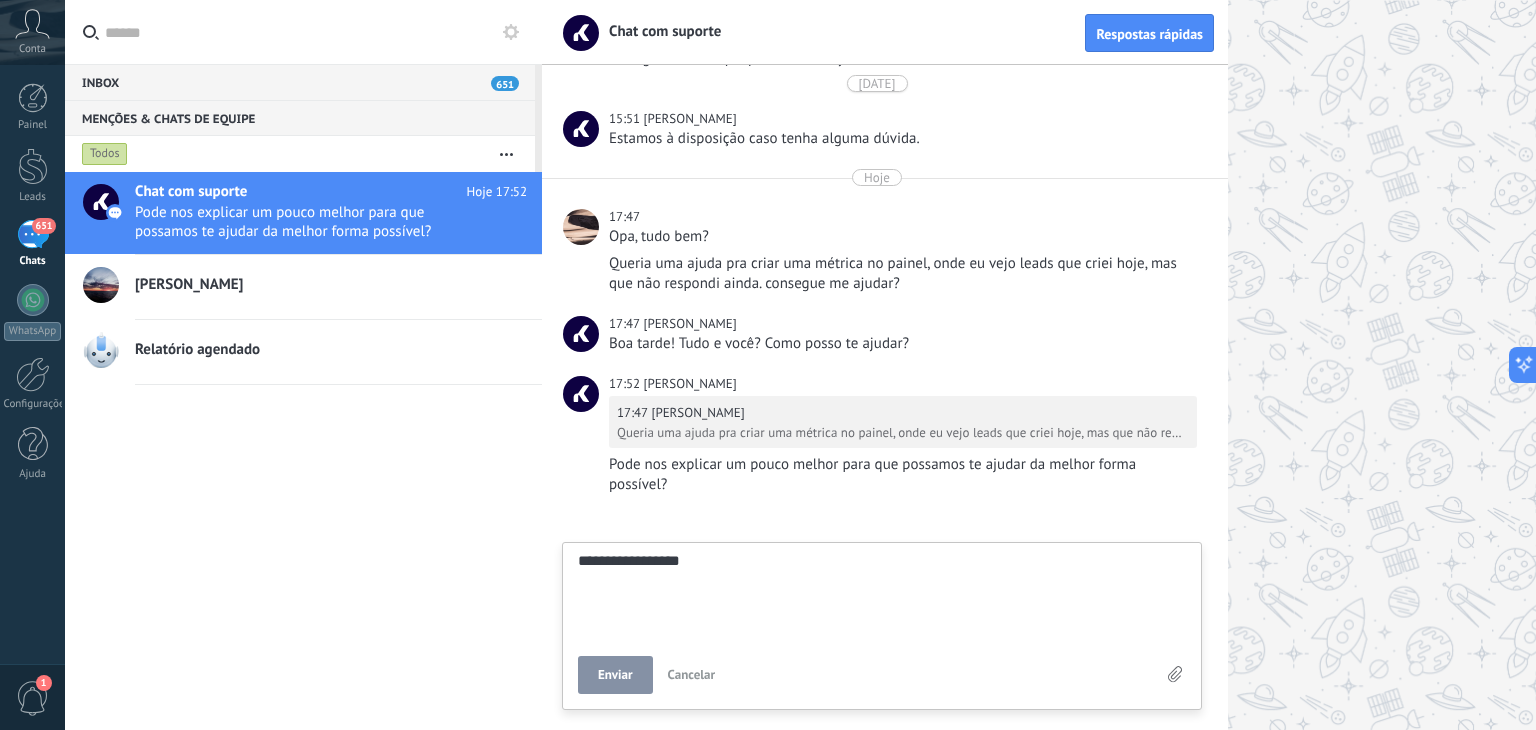 type on "**********" 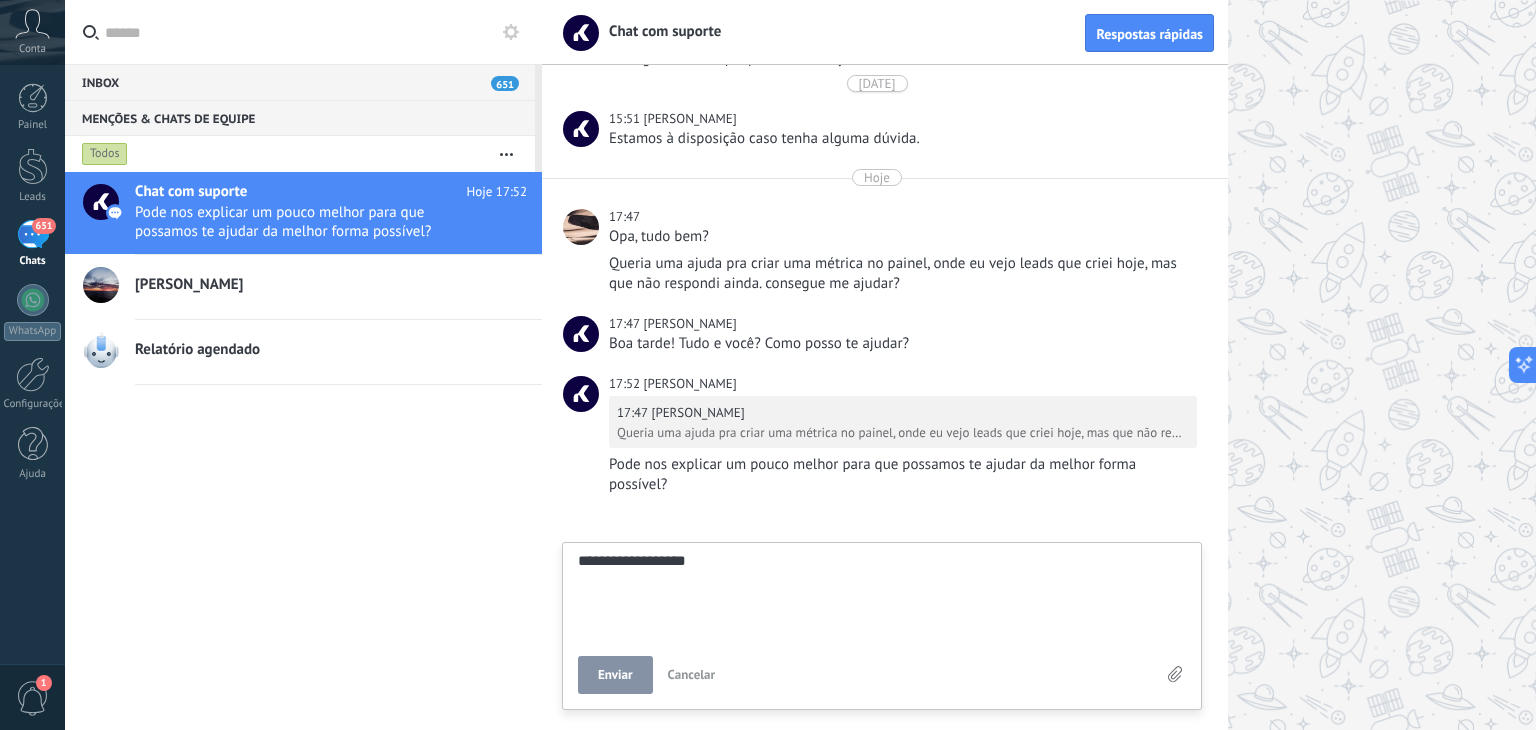 type on "**********" 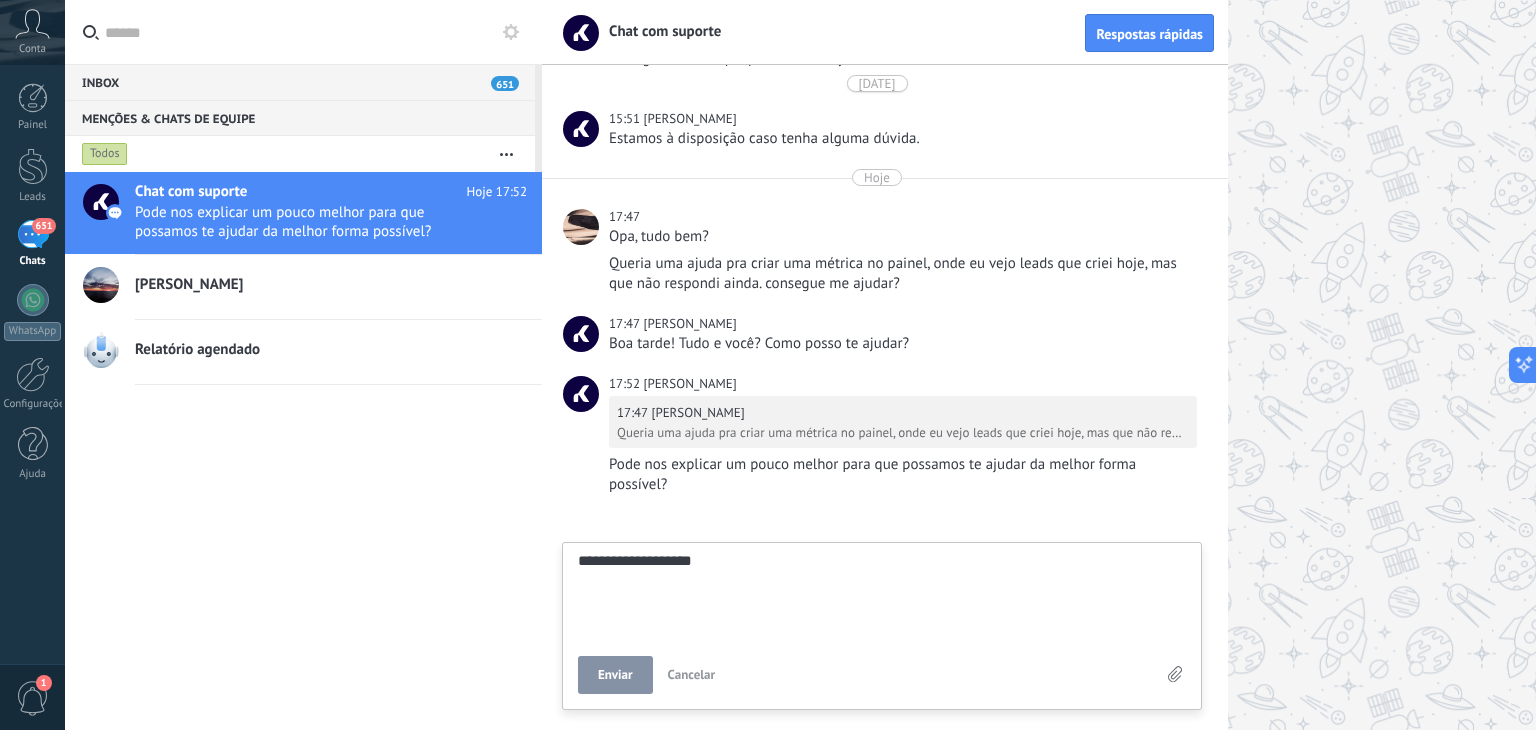 type on "**********" 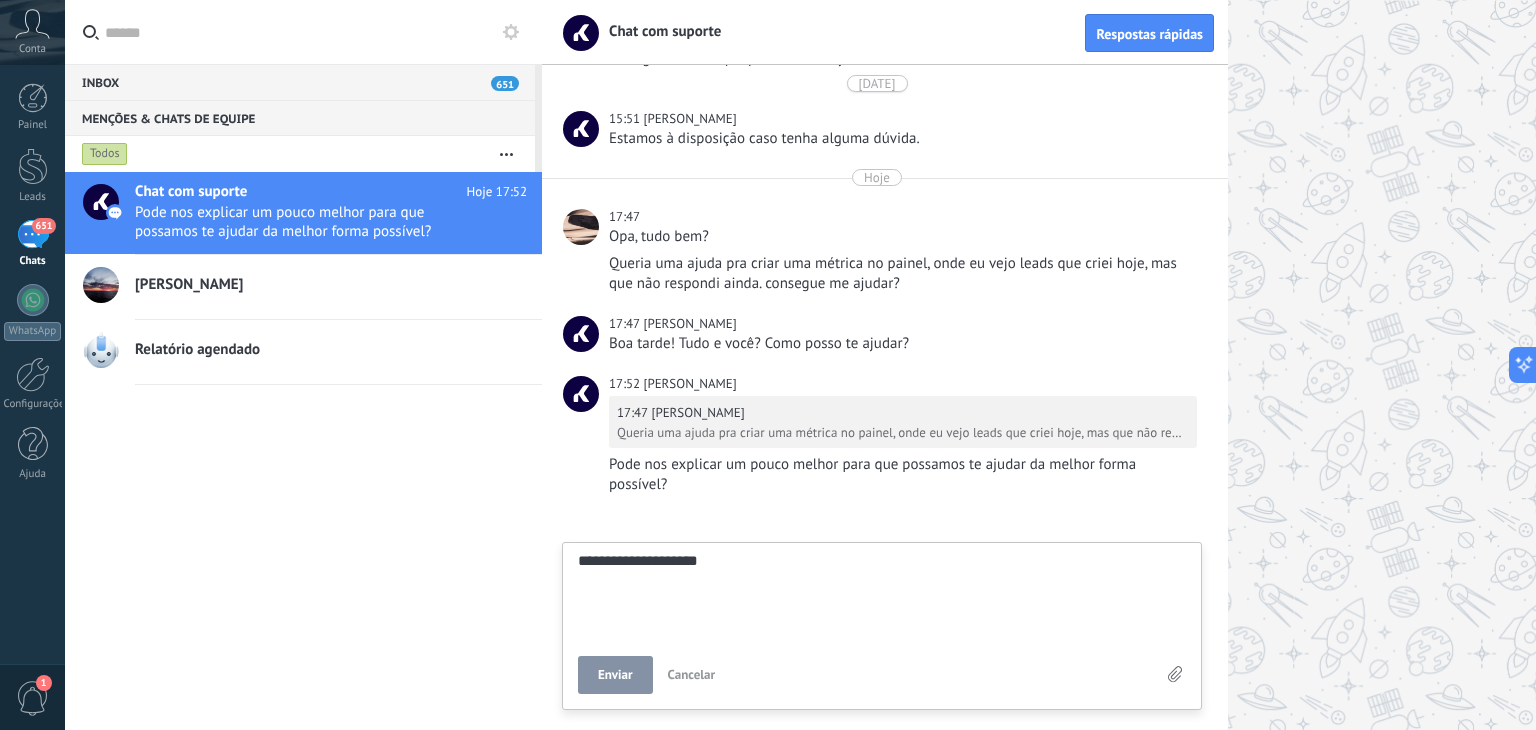 type on "**********" 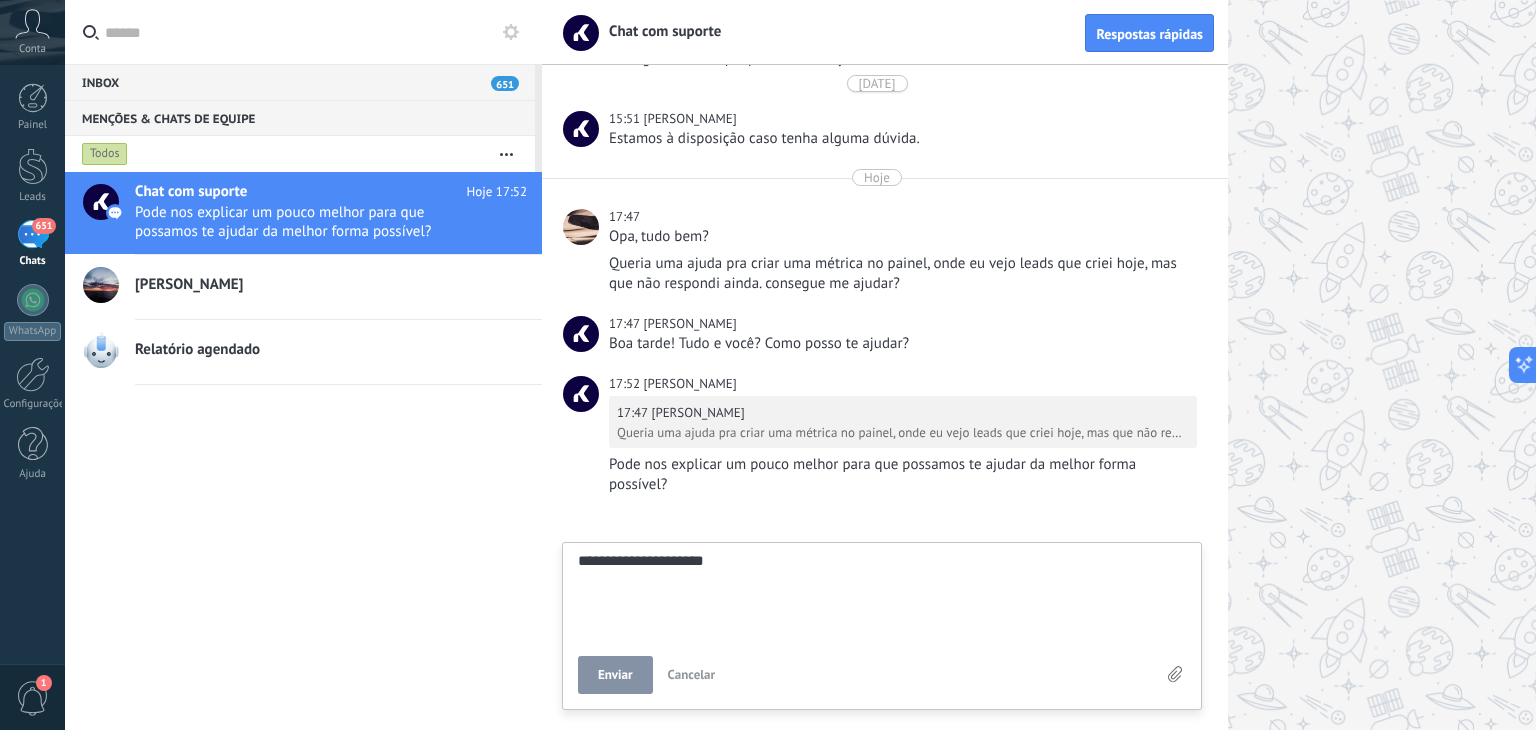 type on "**********" 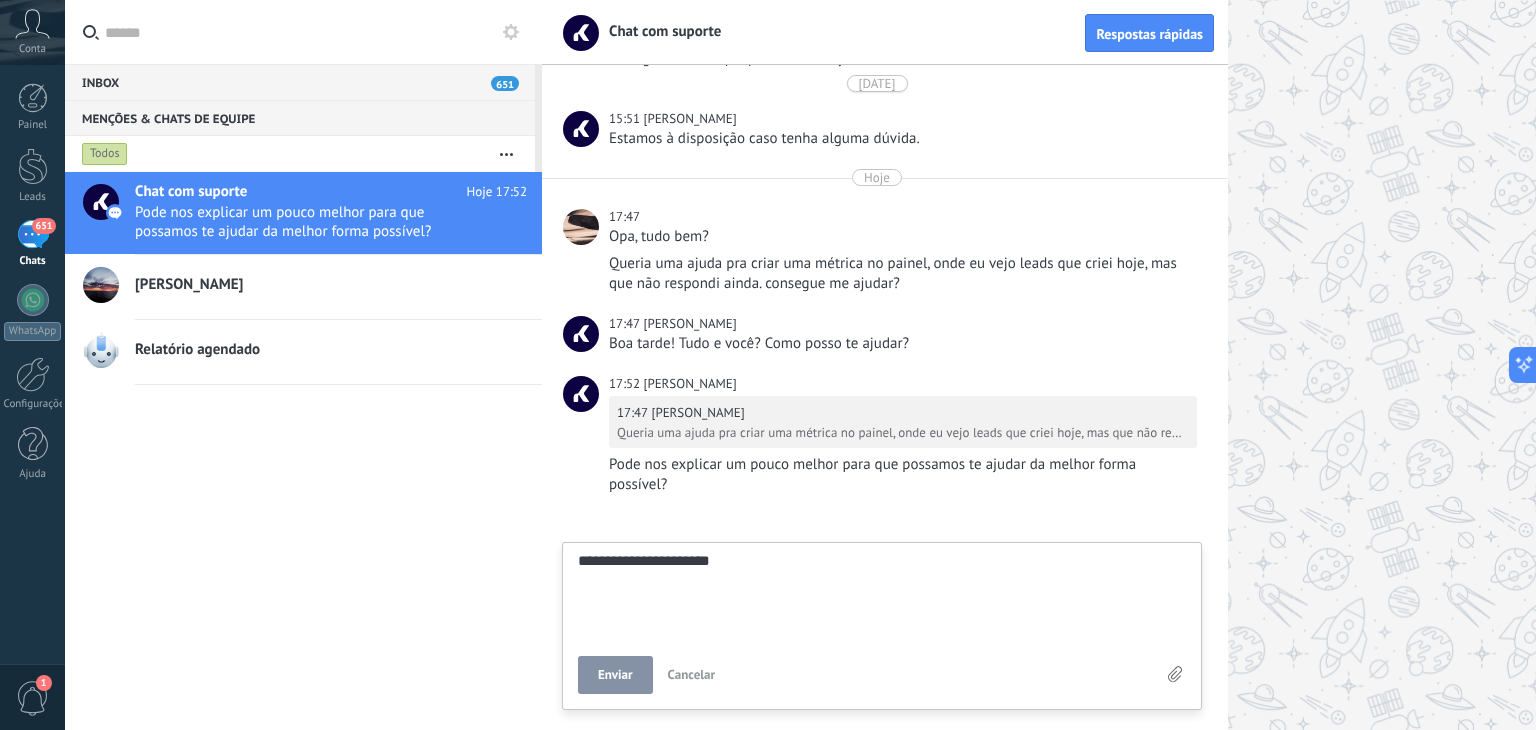 type on "**********" 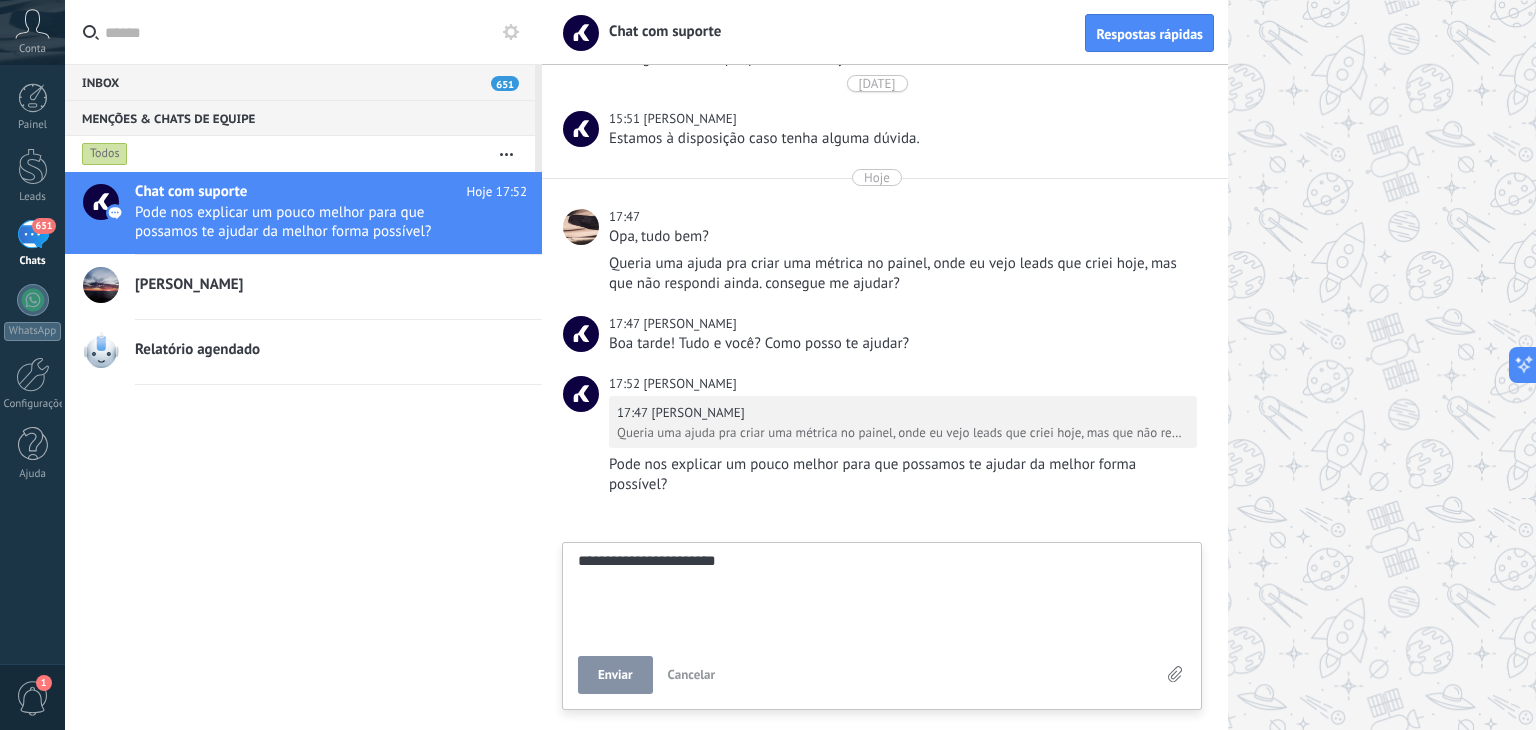 type on "**********" 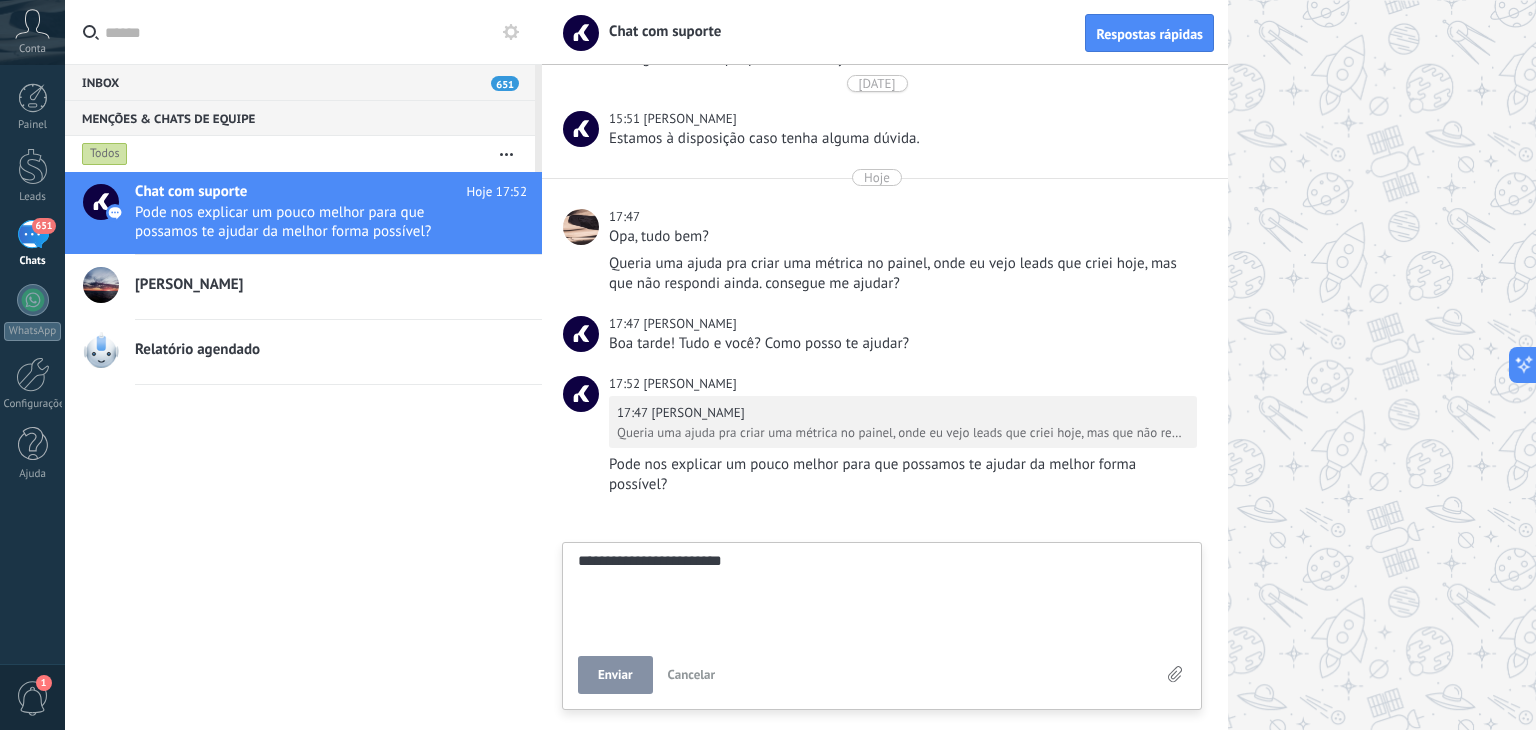 type on "**********" 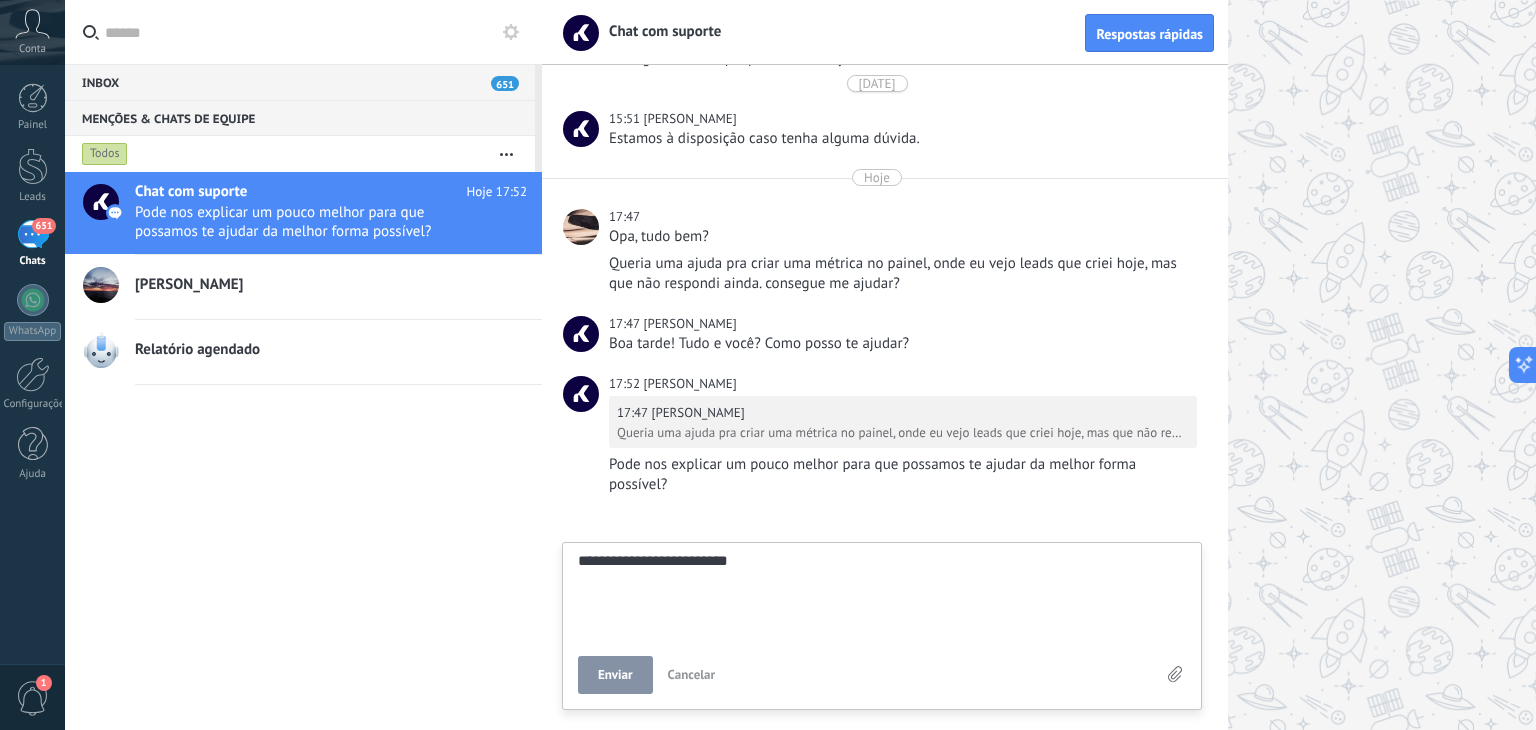 type on "**********" 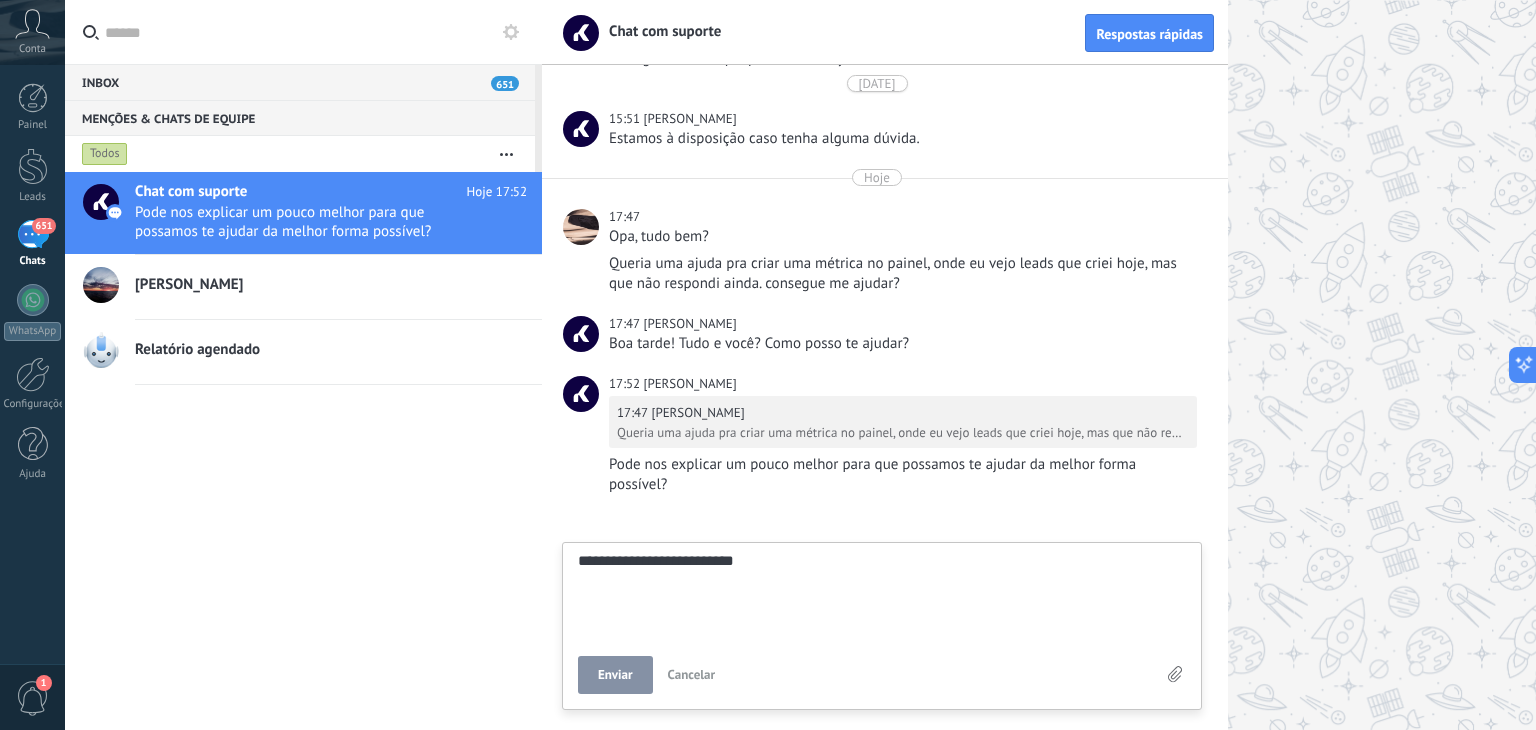 type on "**********" 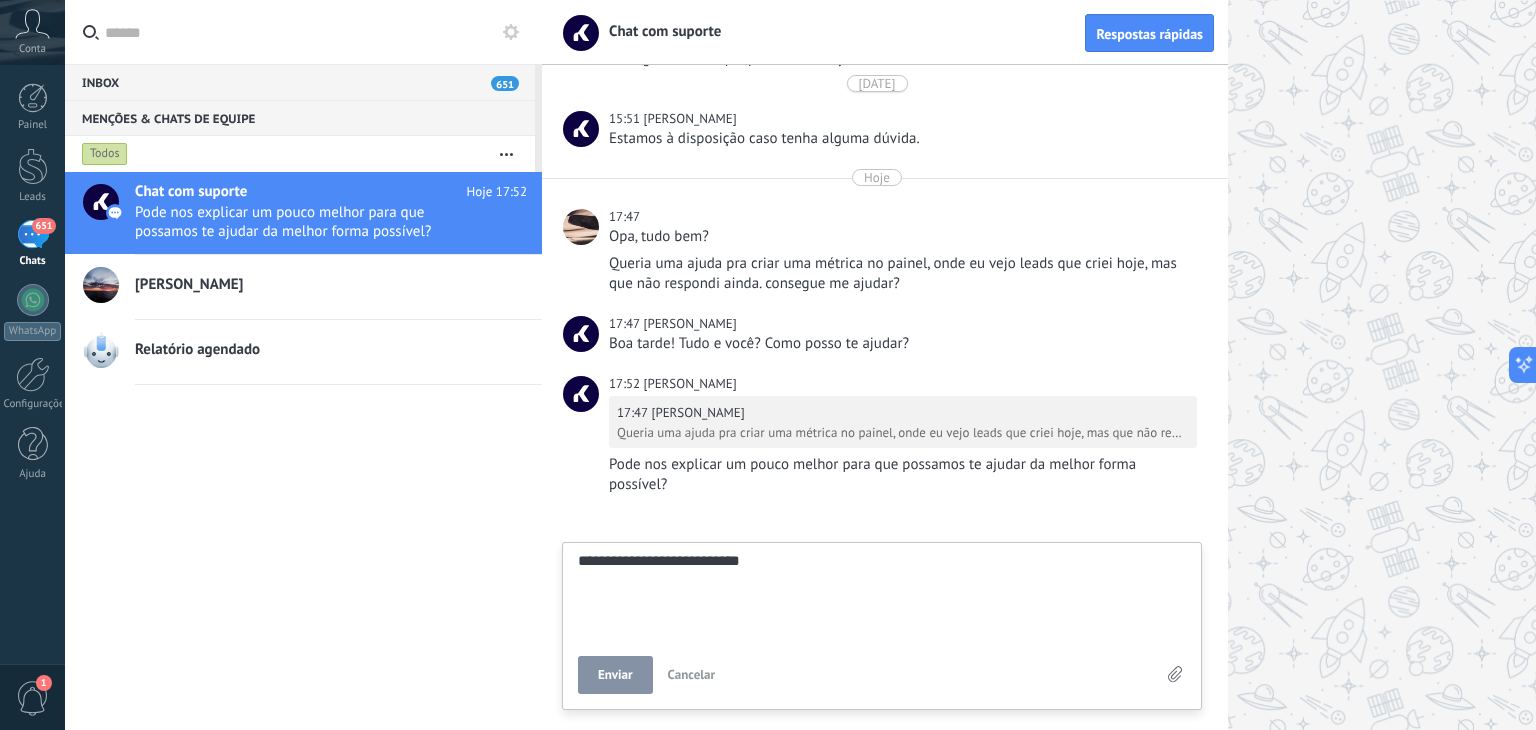 type on "**********" 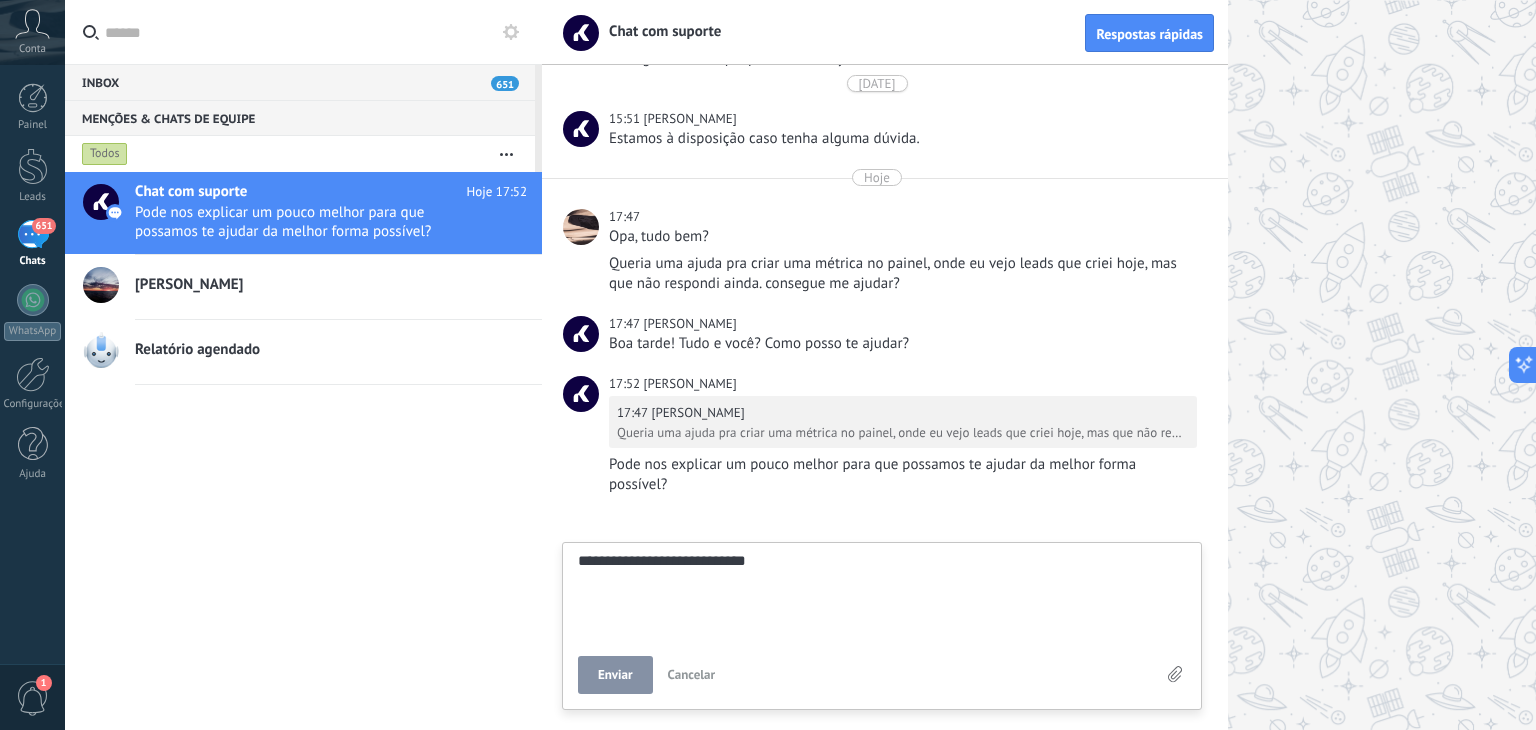 type on "**********" 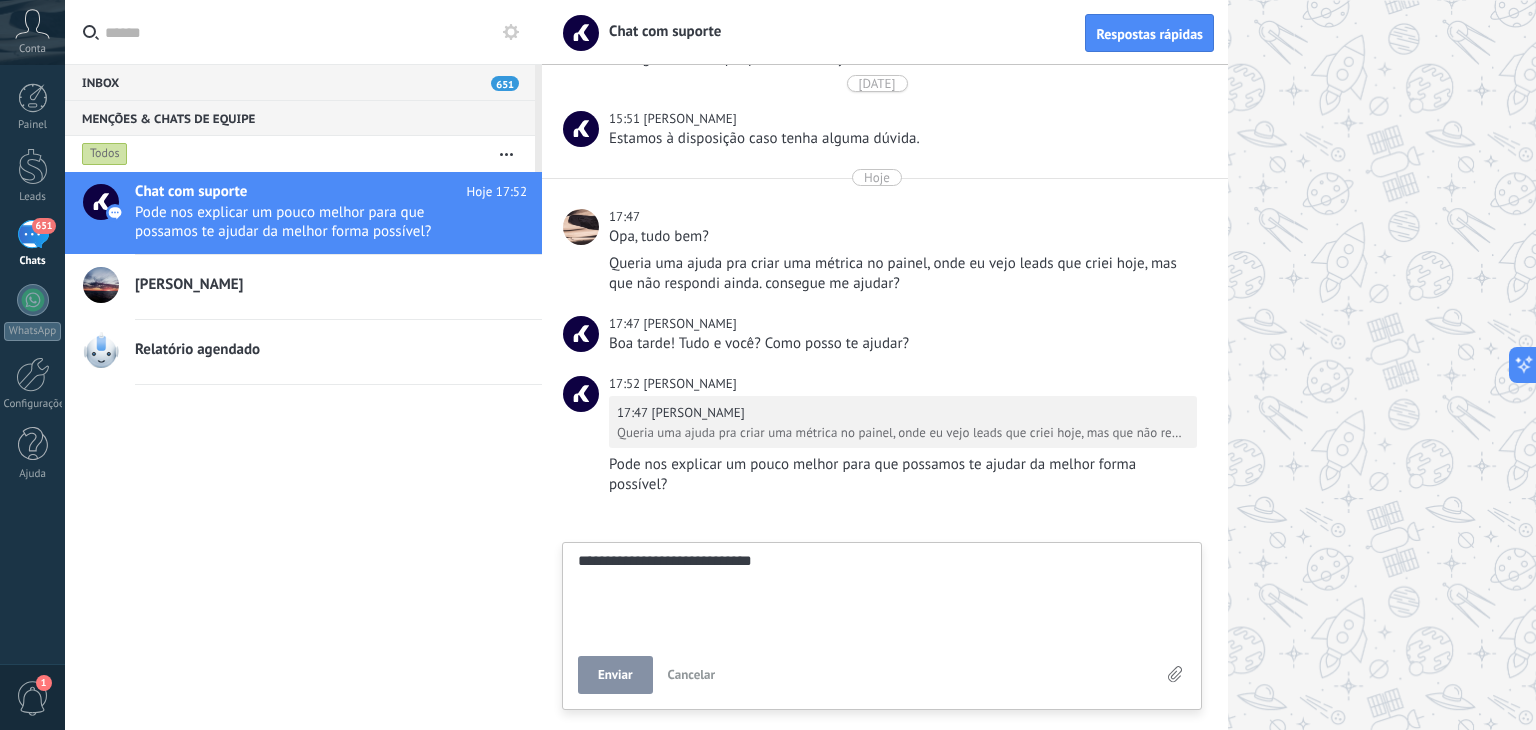type on "**********" 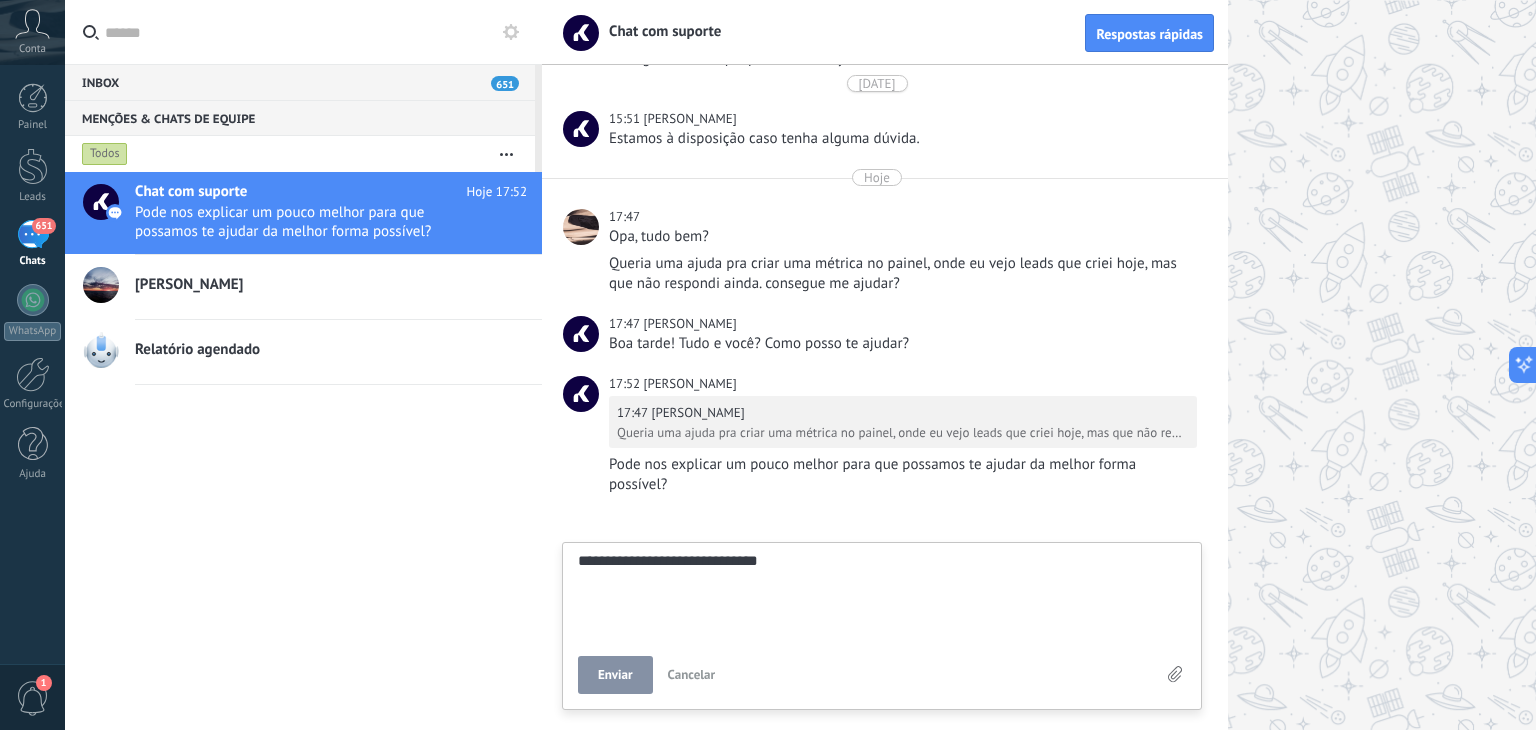 type on "**********" 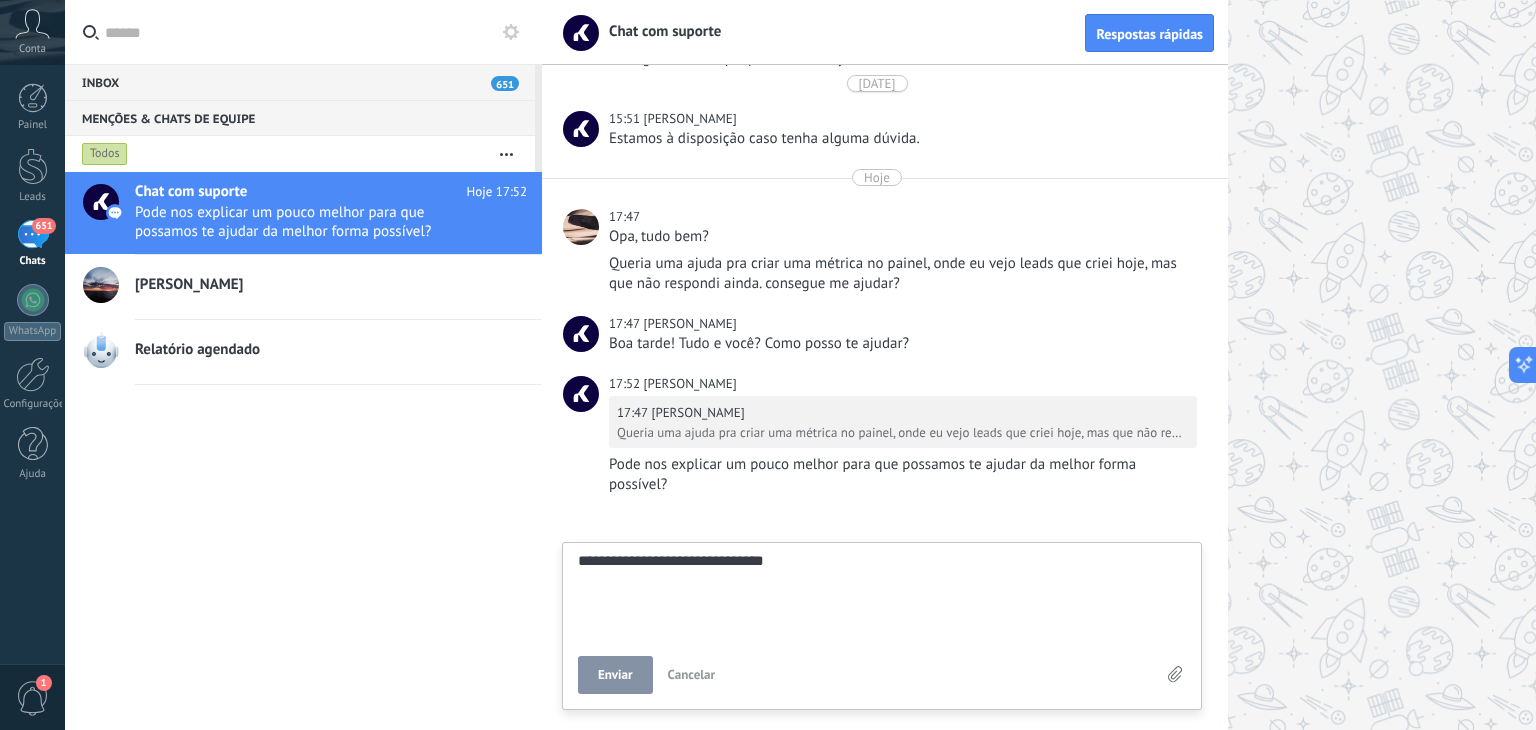 type on "**********" 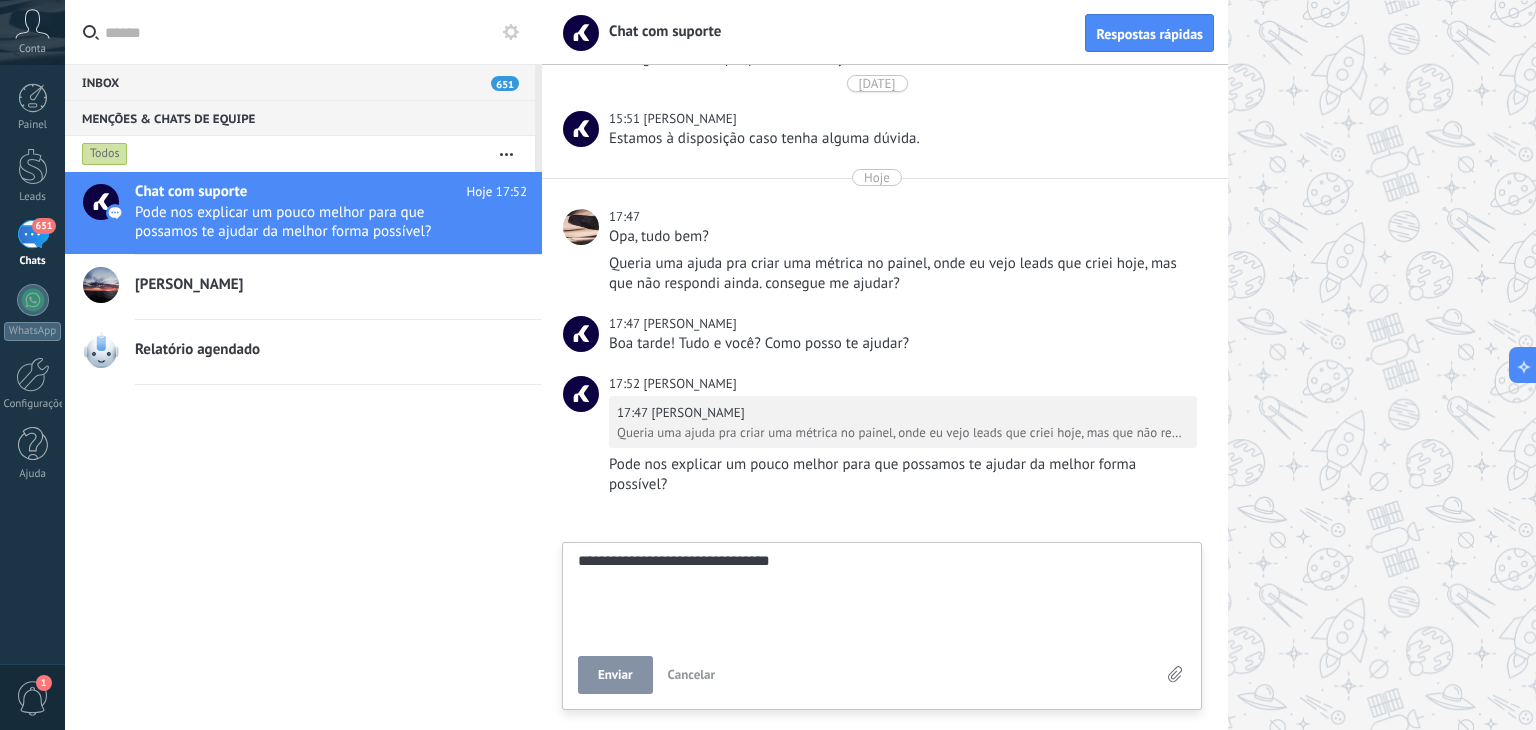 type on "**********" 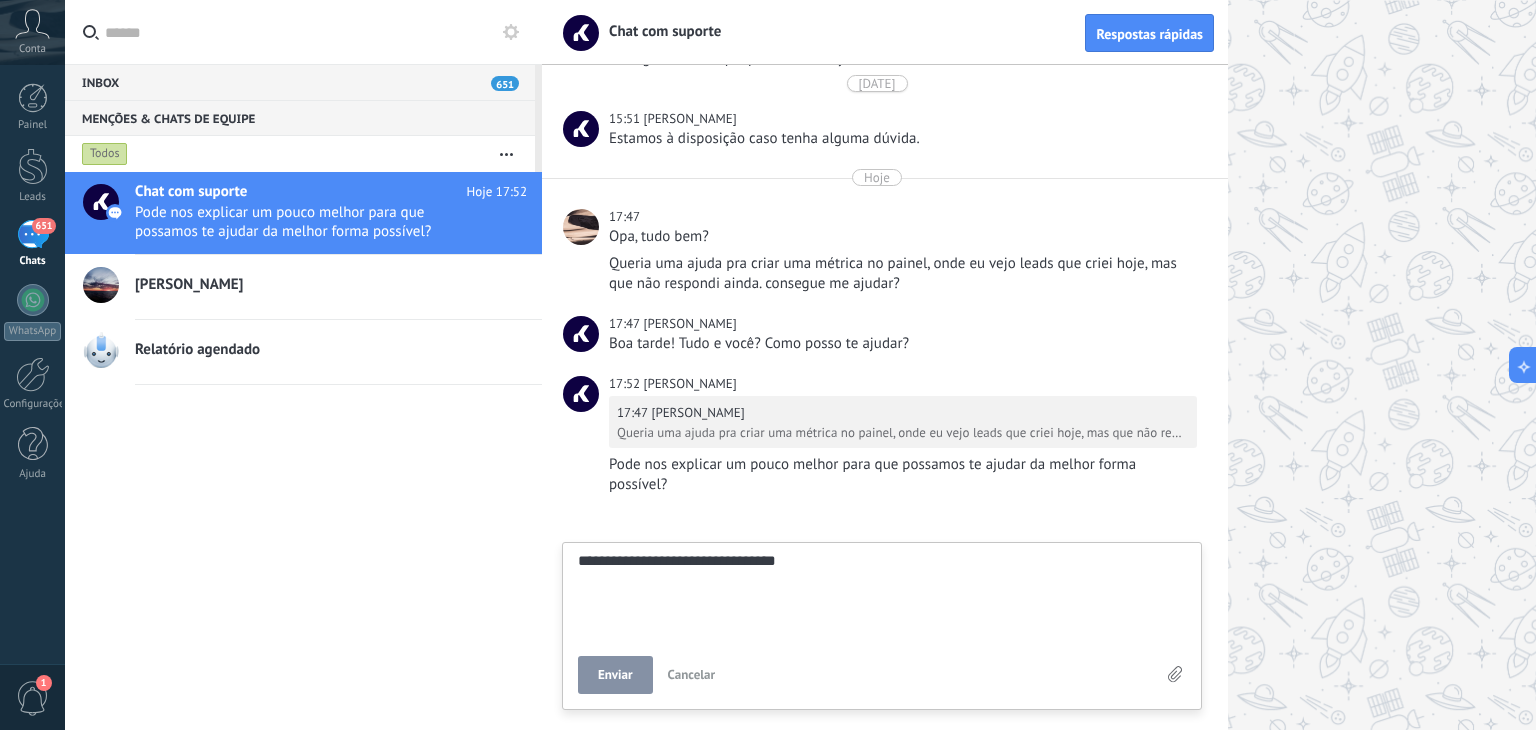 type on "**********" 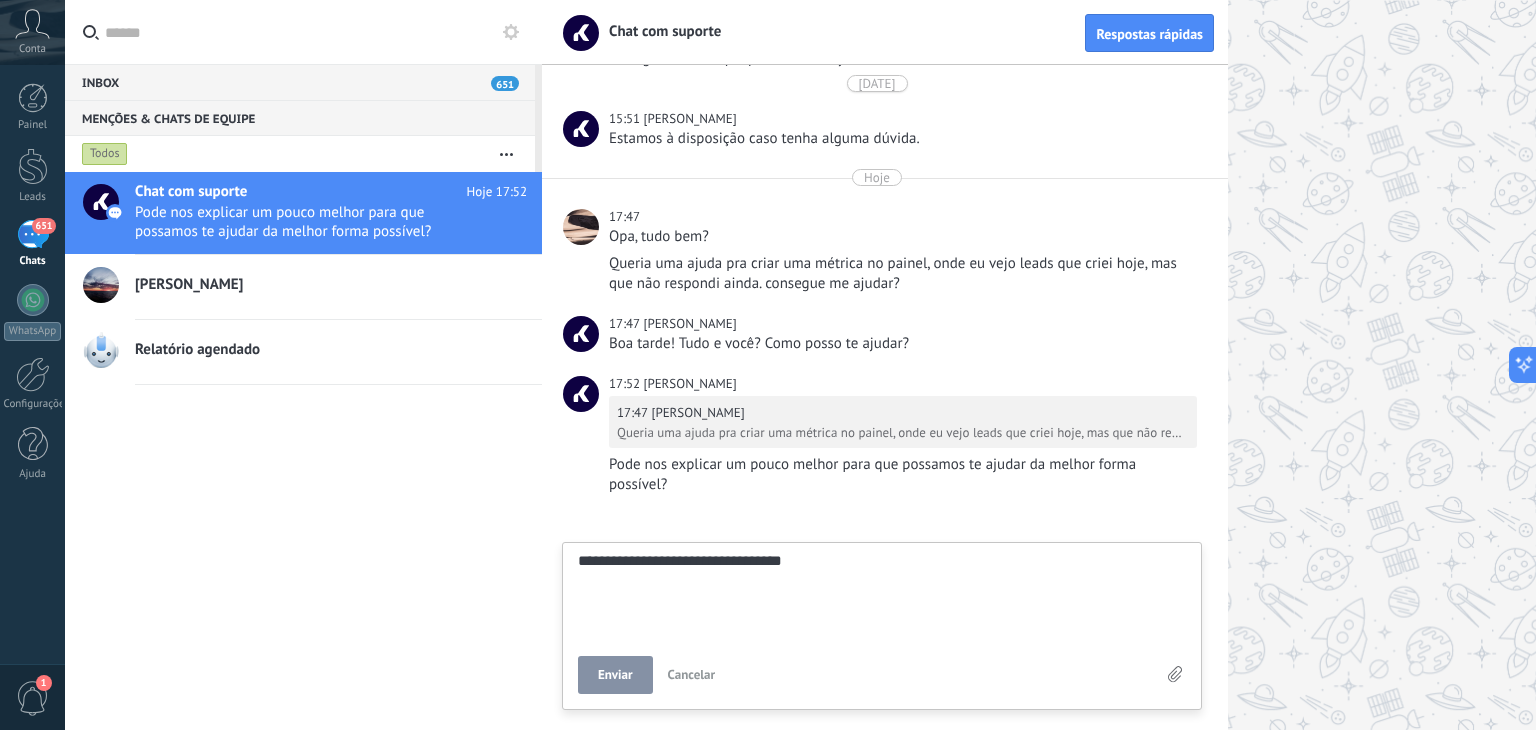 type on "**********" 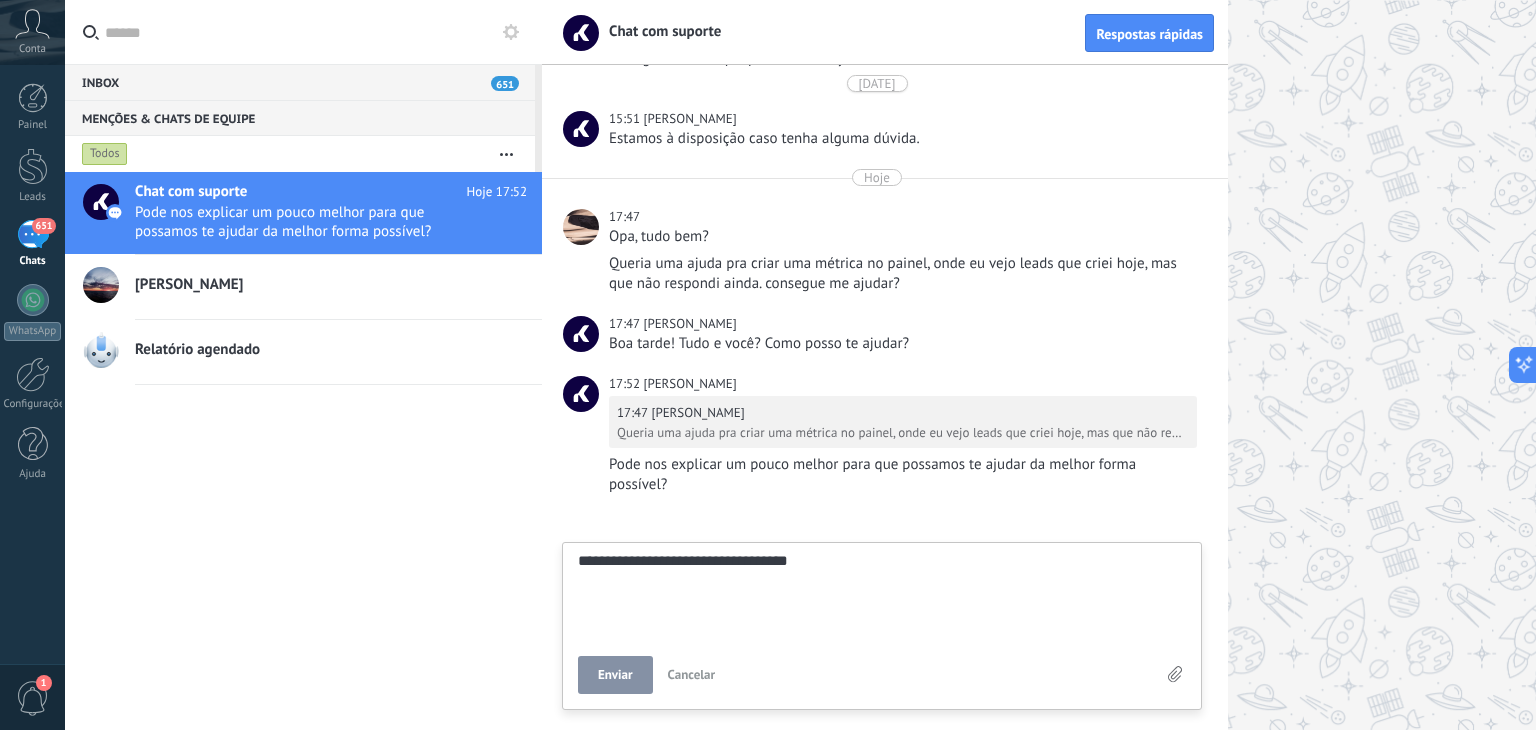 type on "**********" 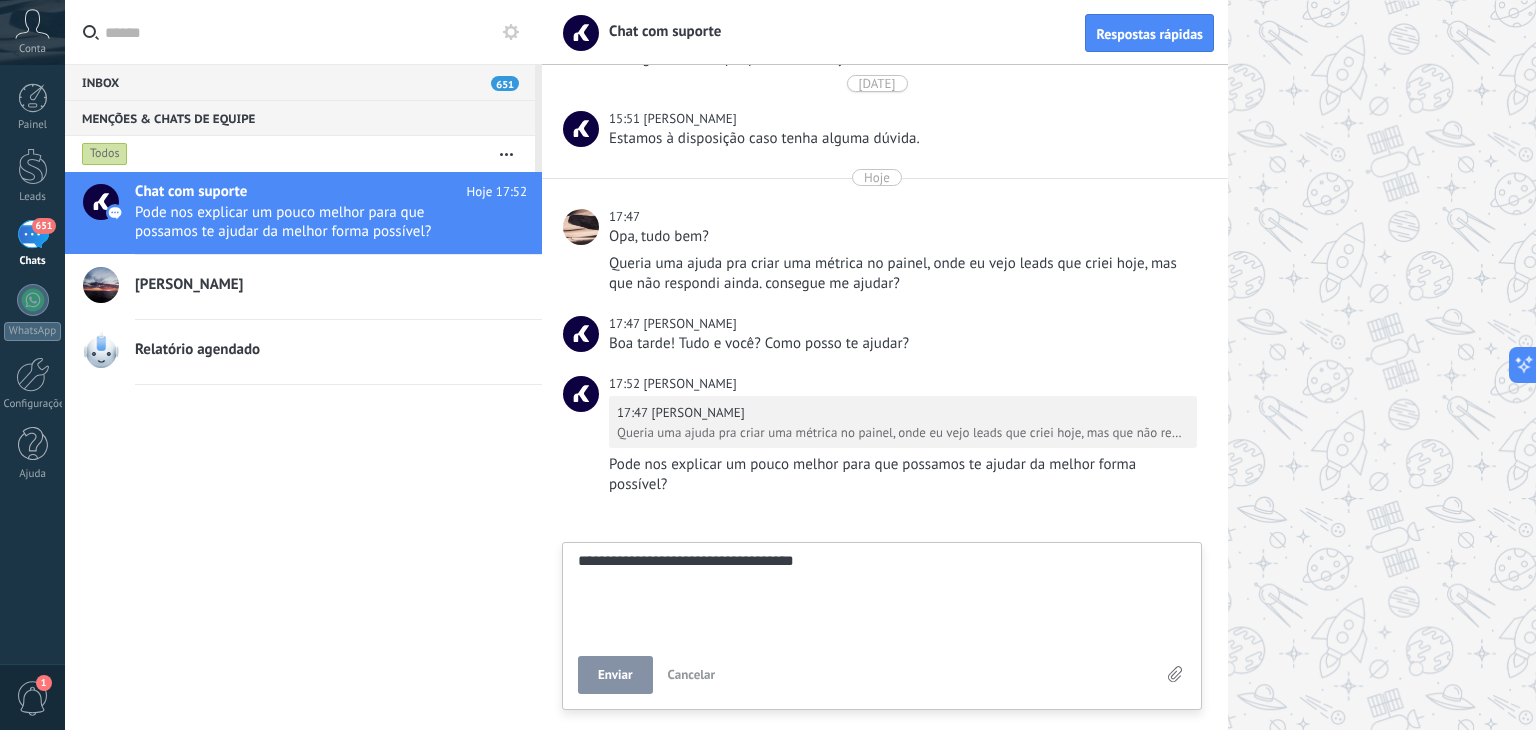 type on "**********" 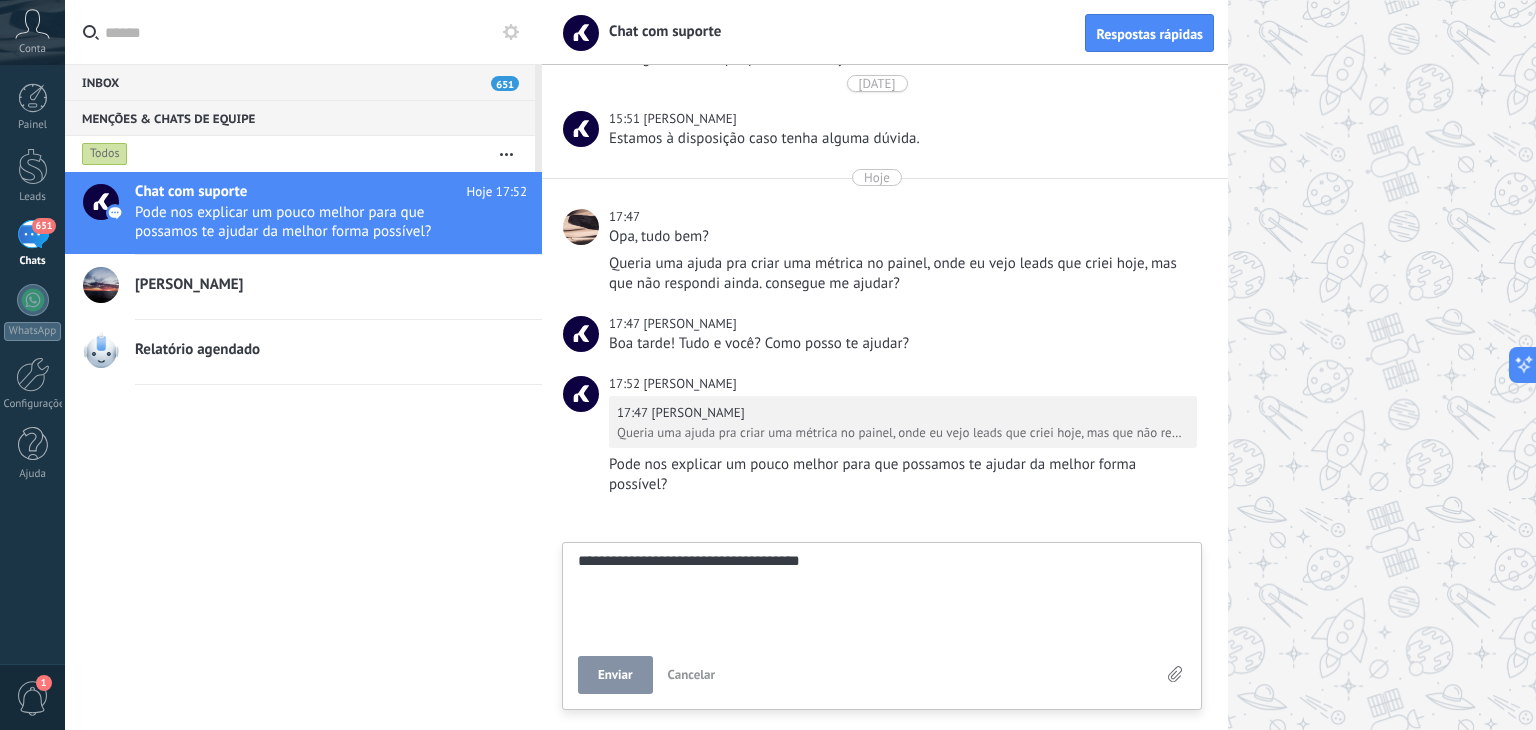 type on "**********" 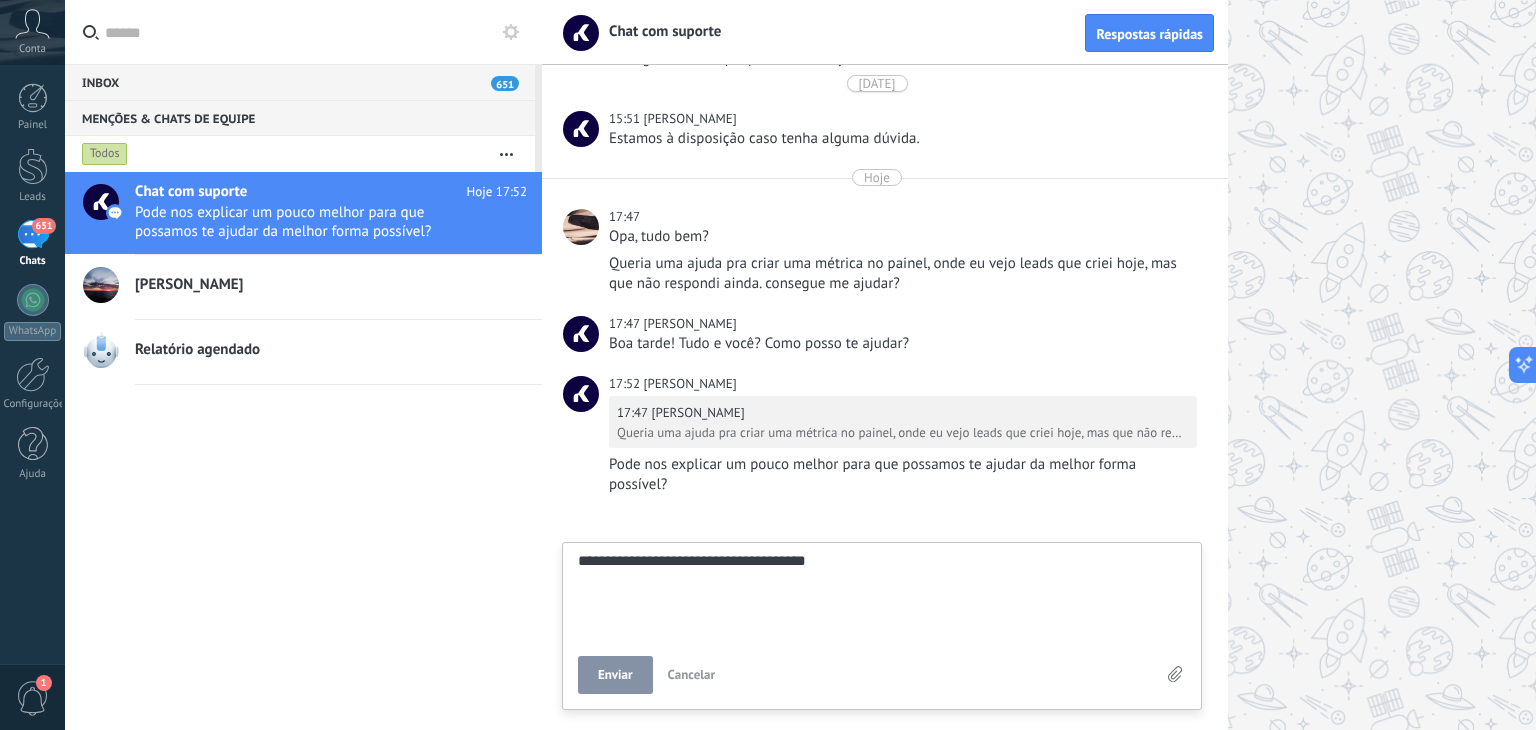 scroll, scrollTop: 19, scrollLeft: 0, axis: vertical 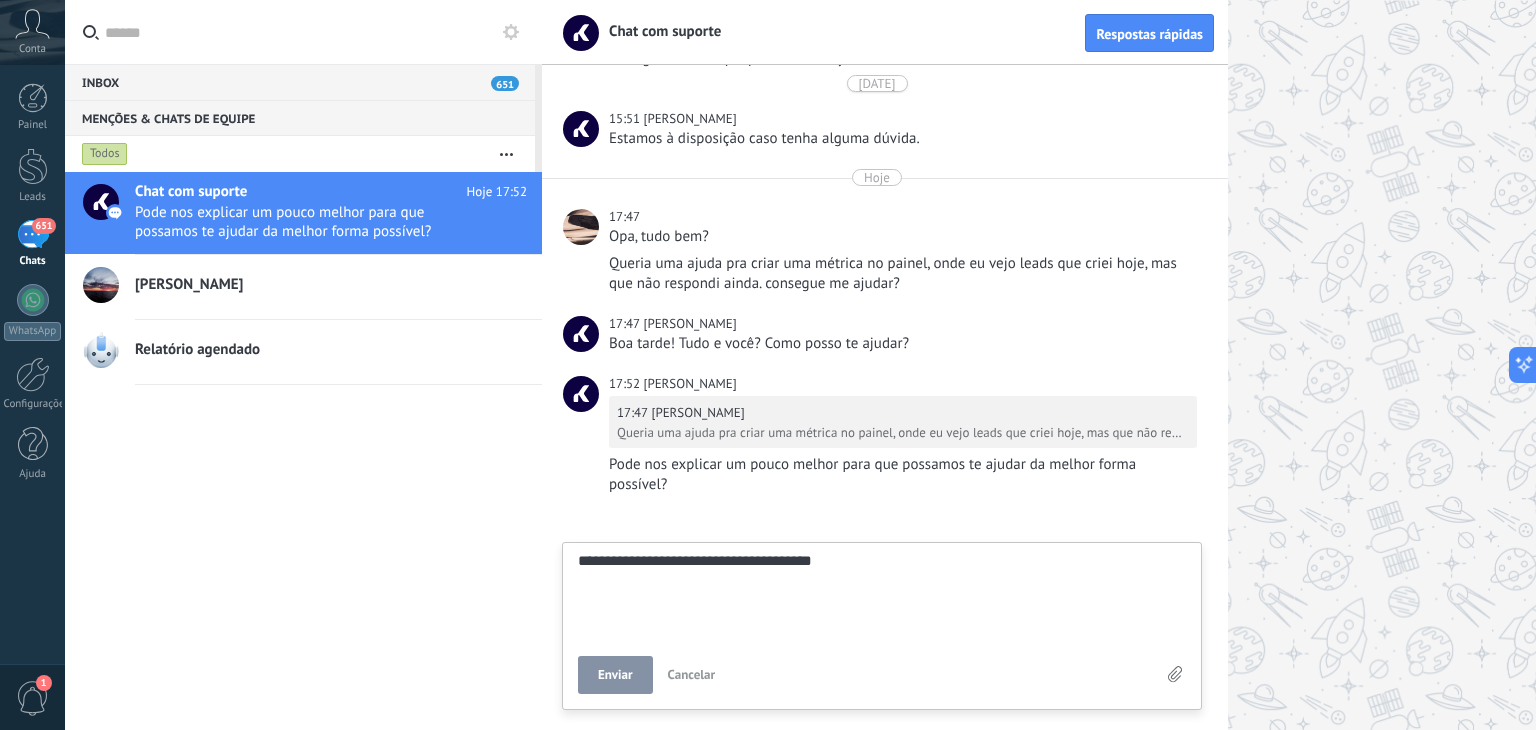 type on "**********" 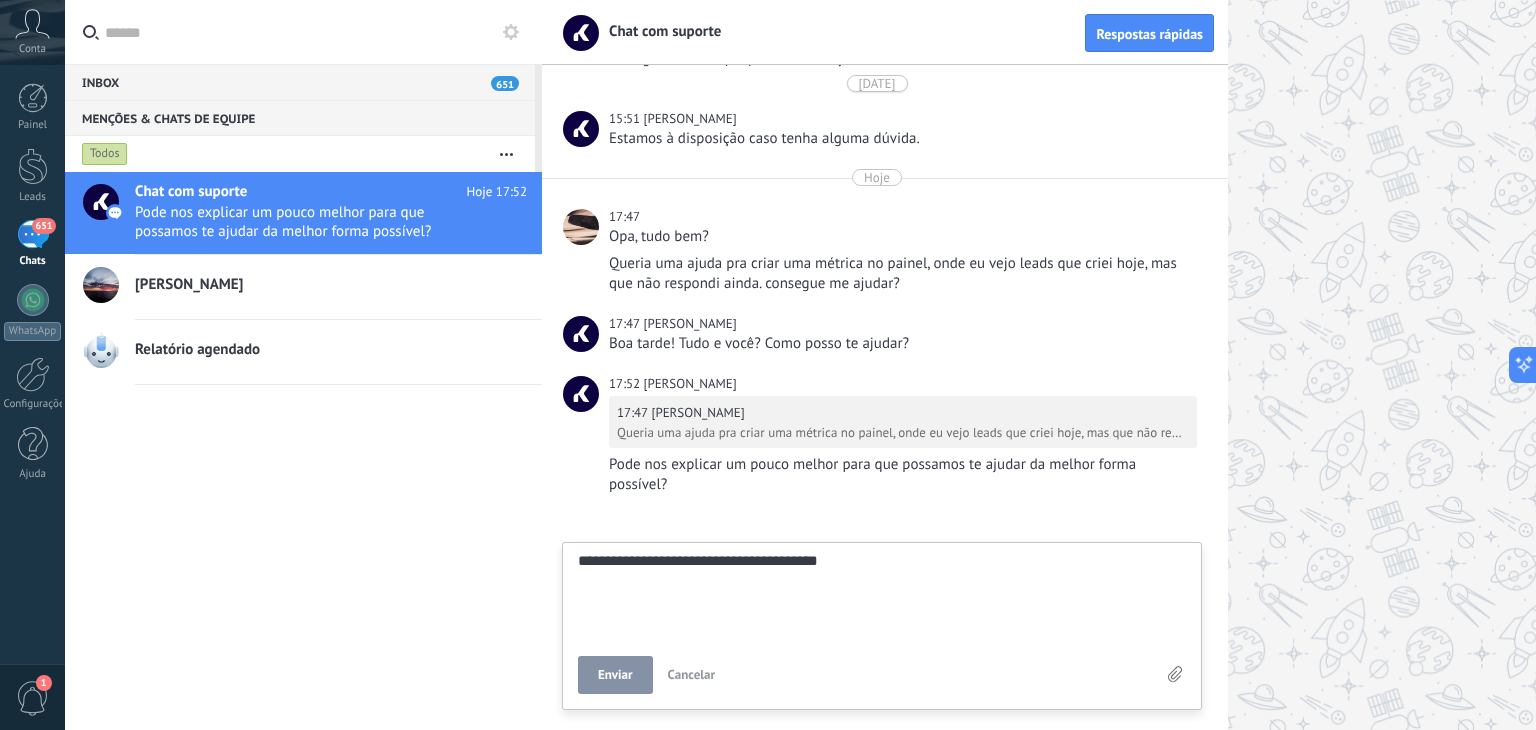 type on "**********" 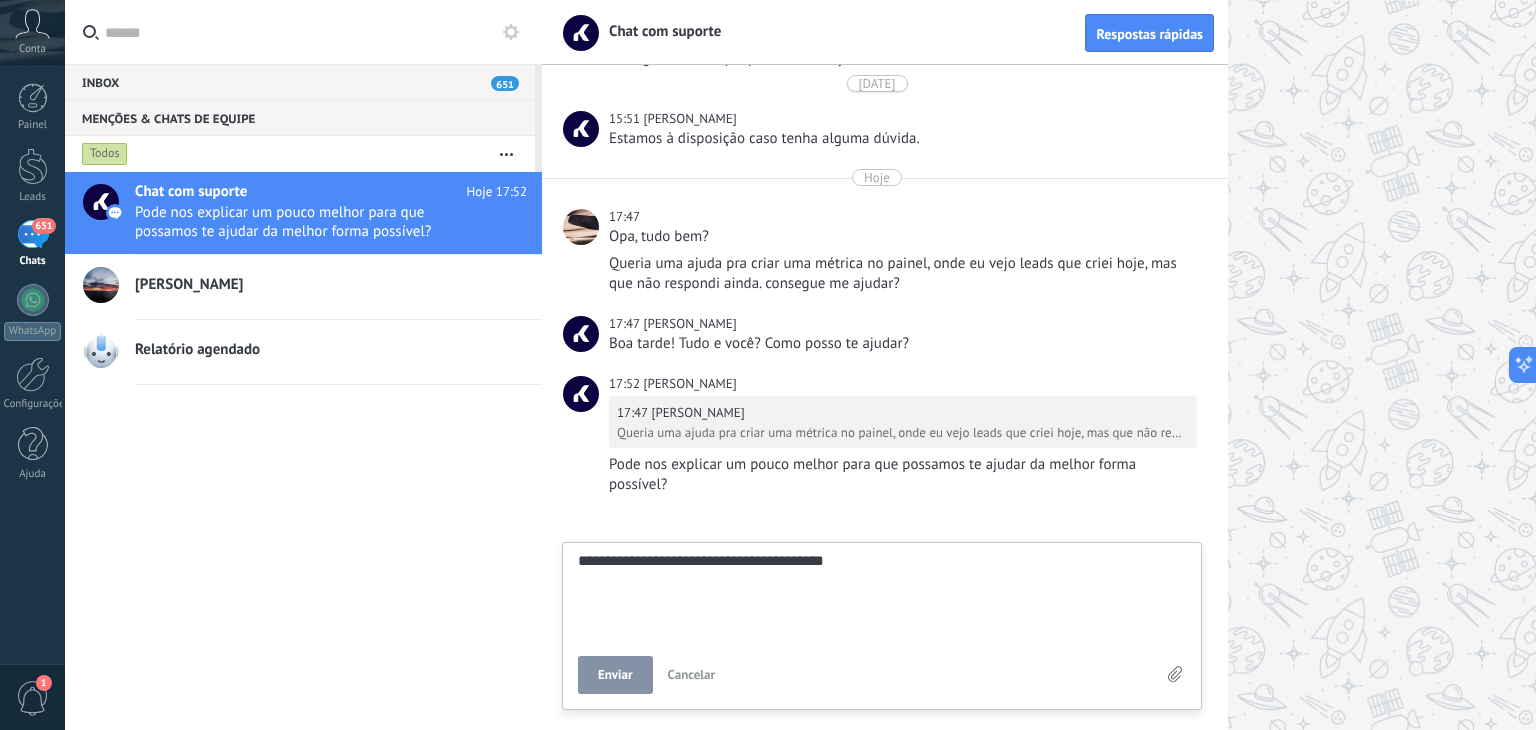 type on "**********" 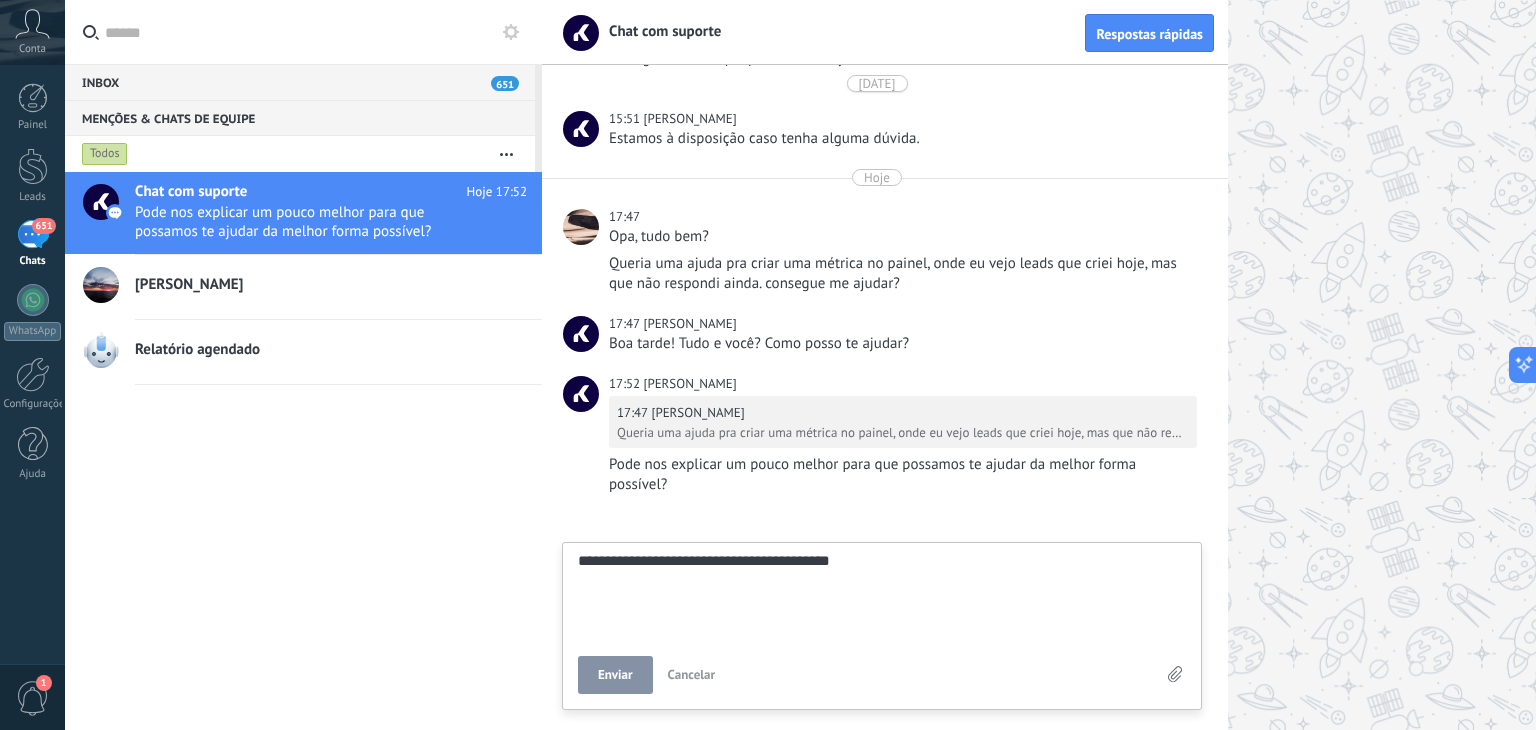 type on "**********" 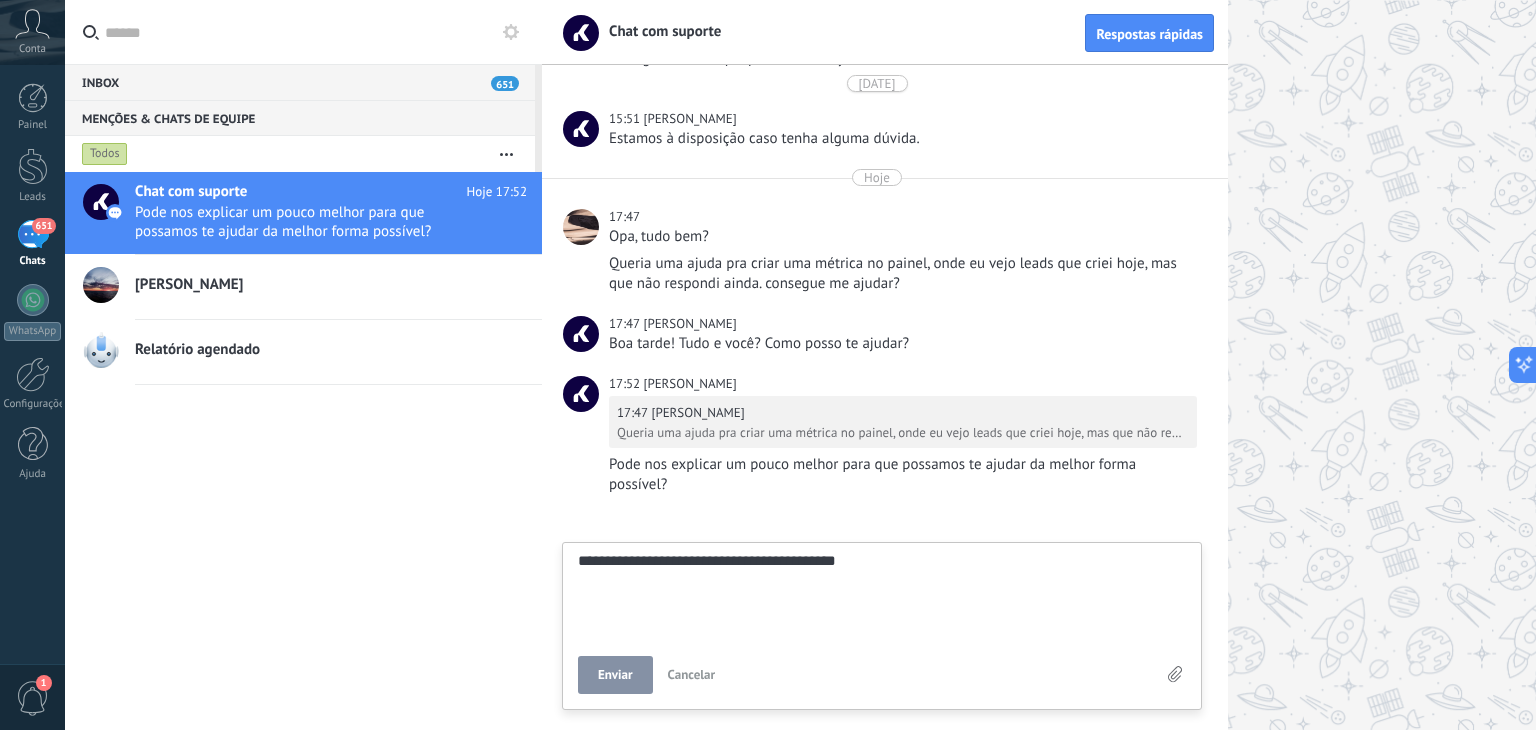 type on "**********" 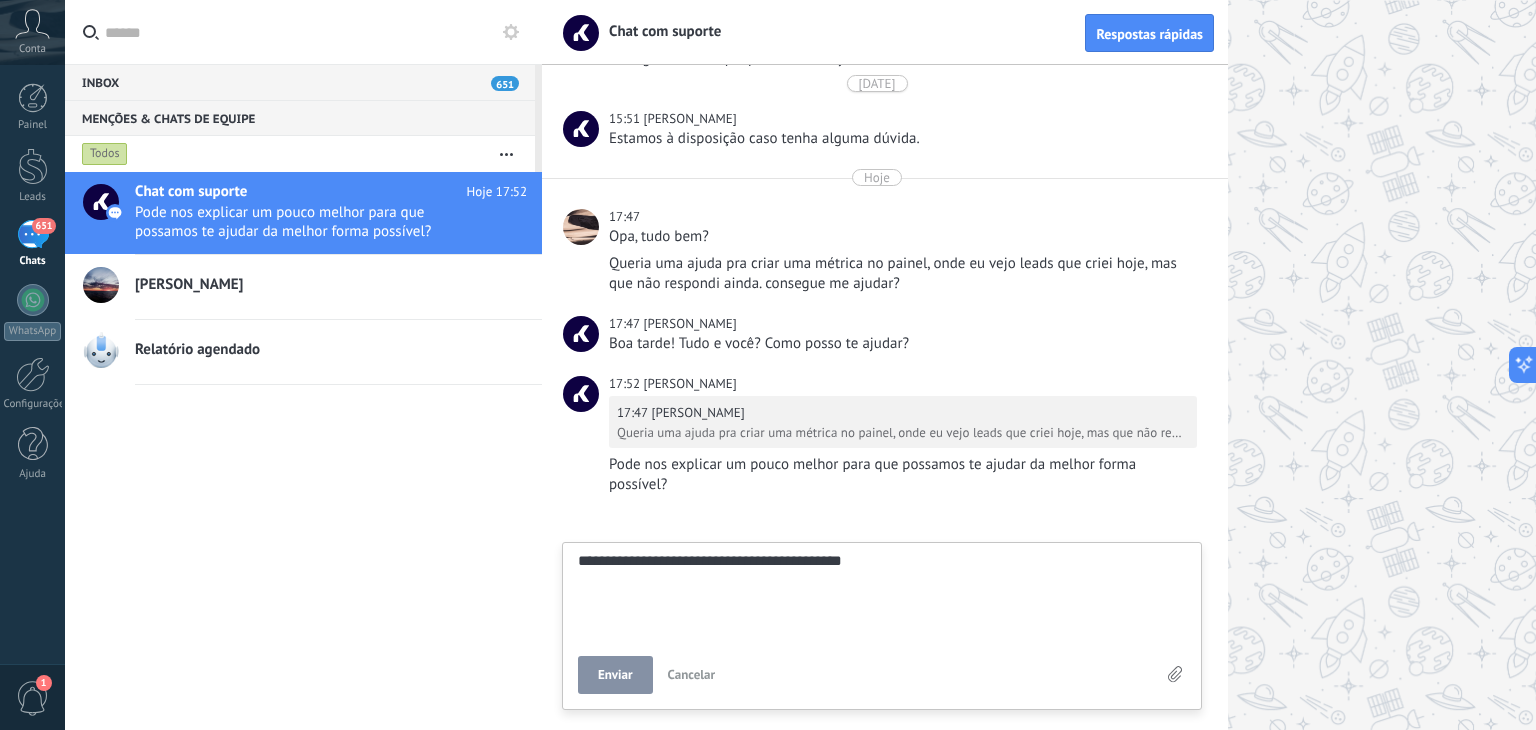 type on "**********" 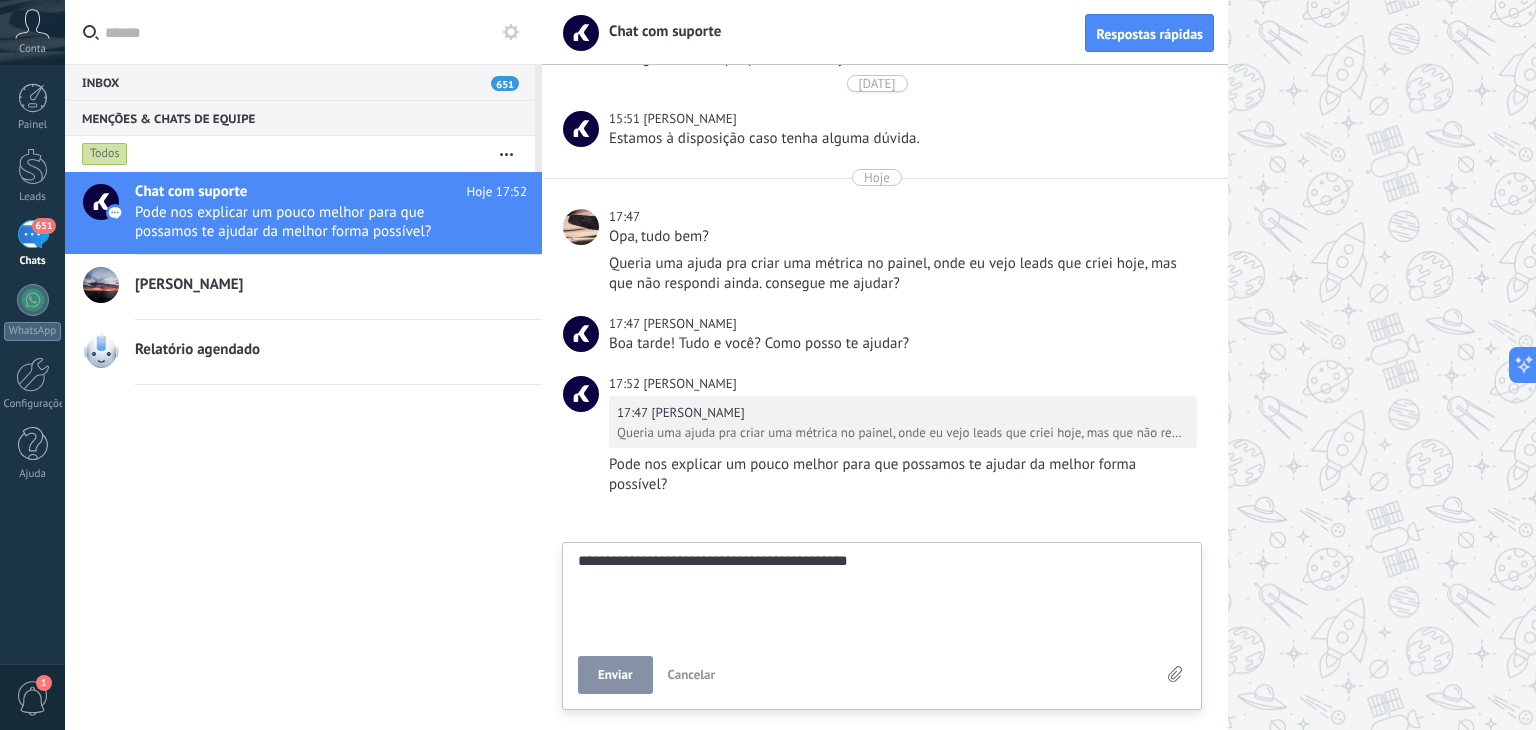 type on "**********" 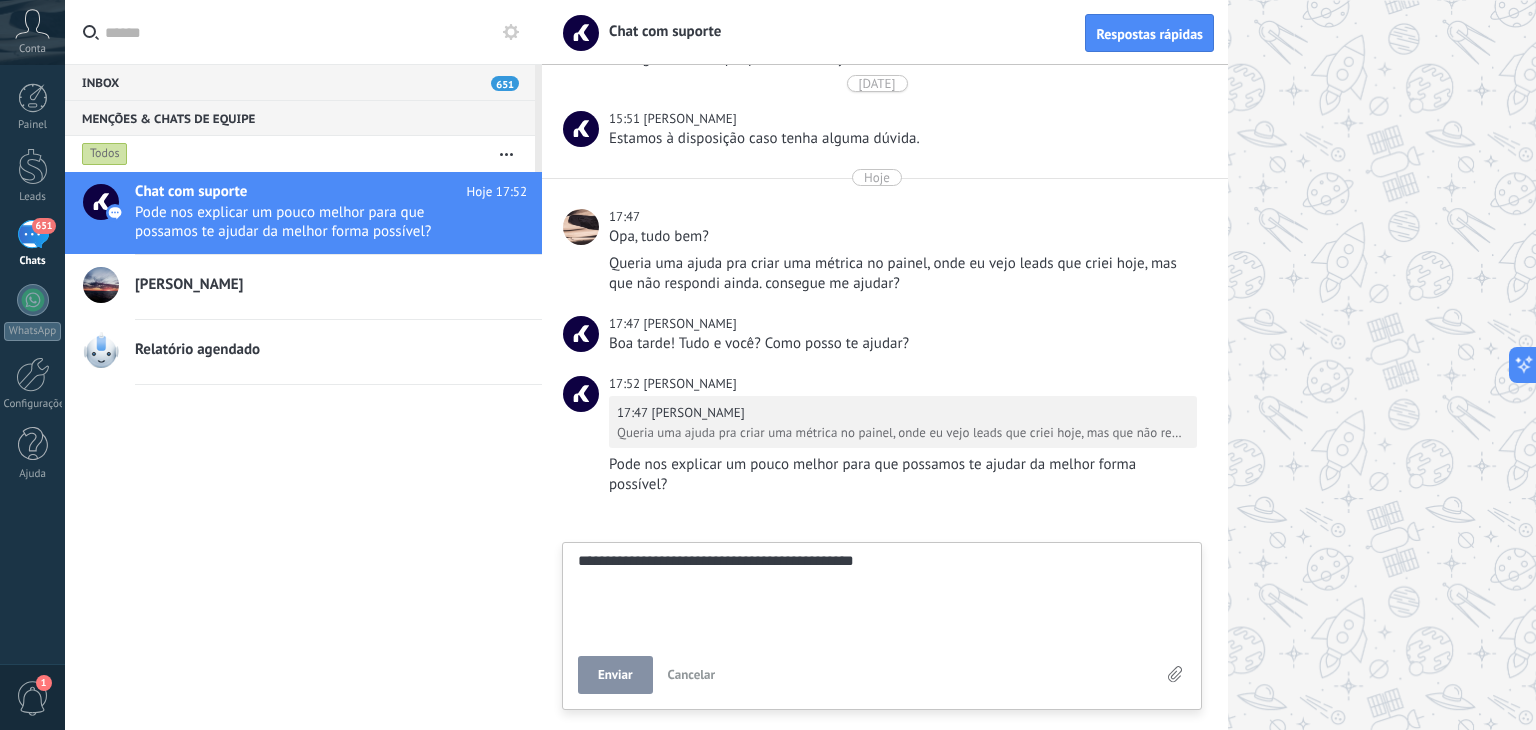 type on "**********" 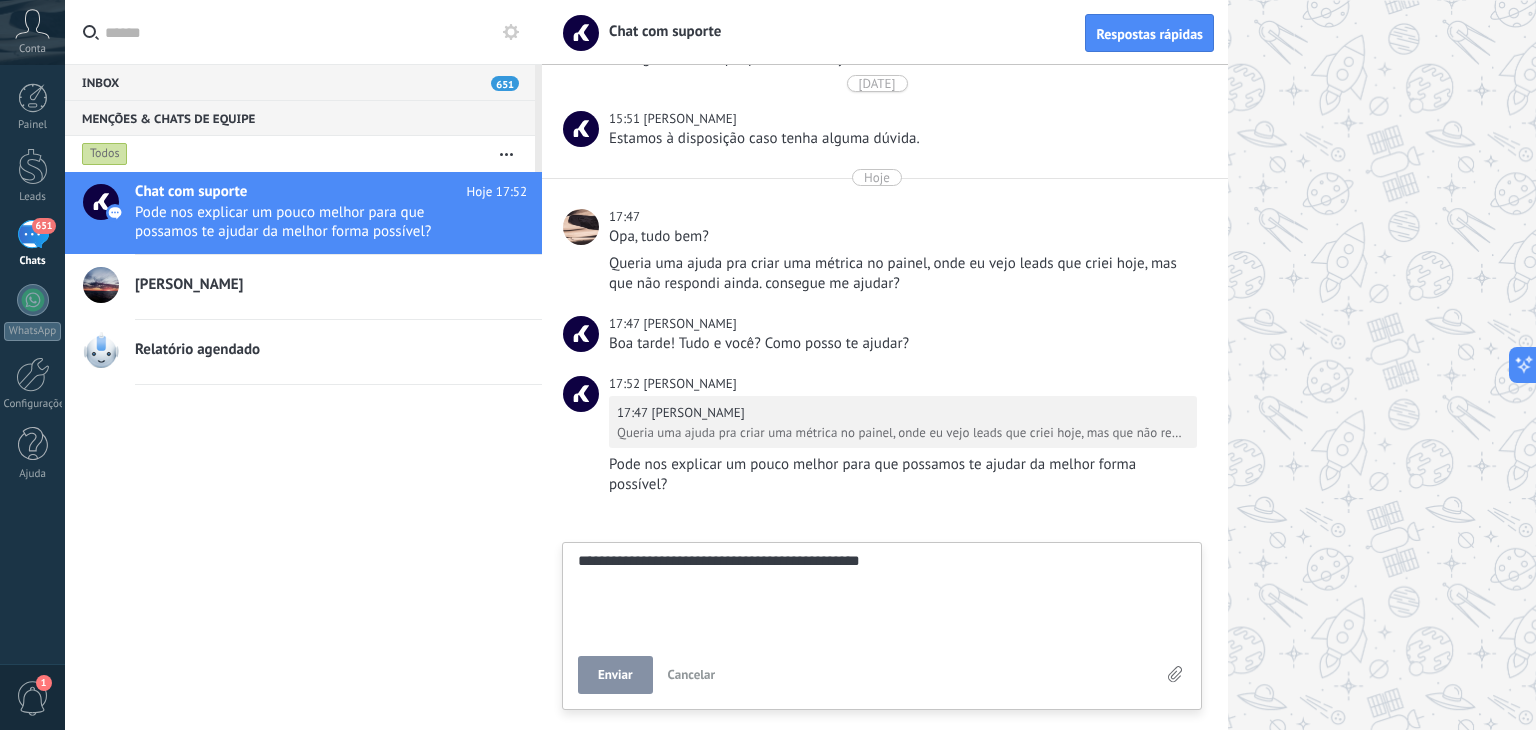 type on "**********" 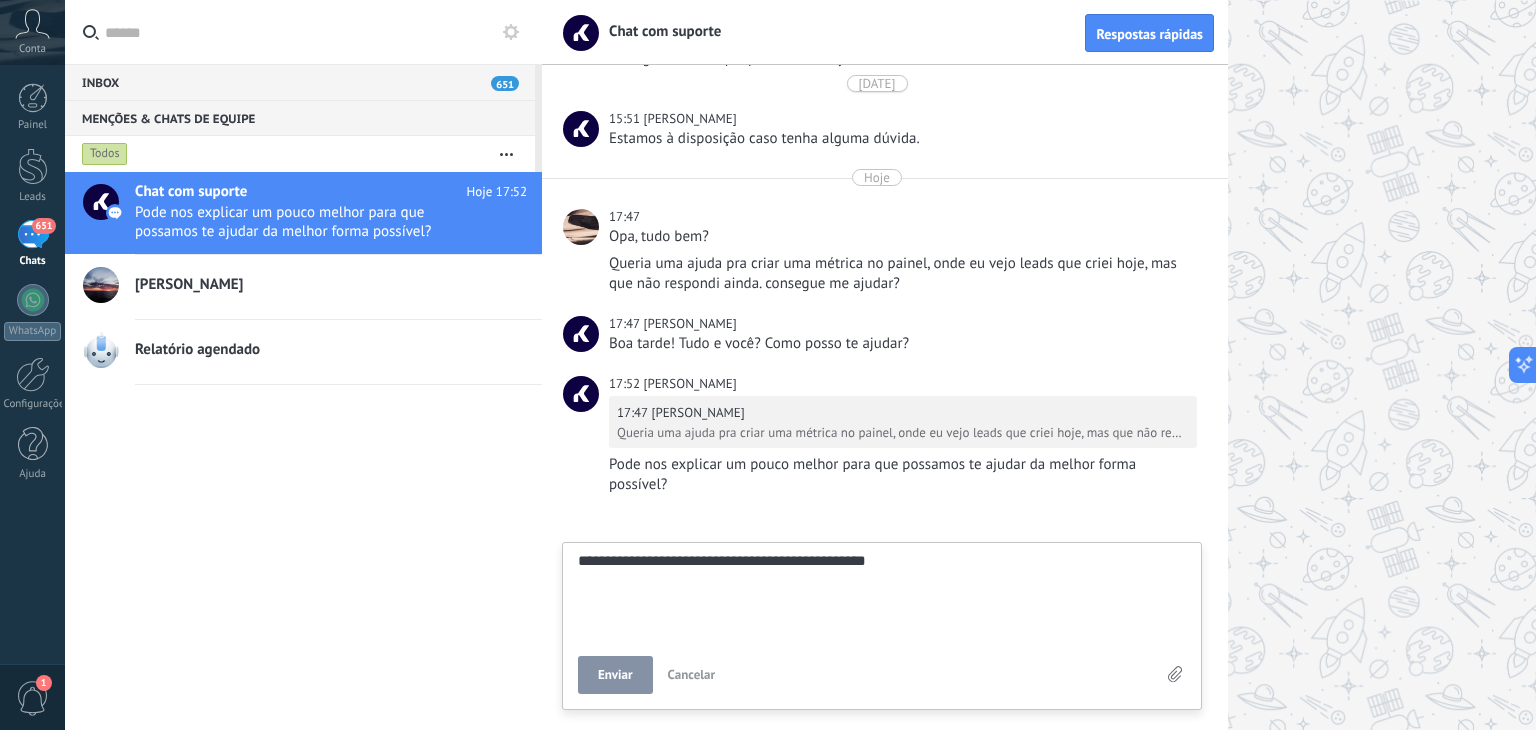 type on "**********" 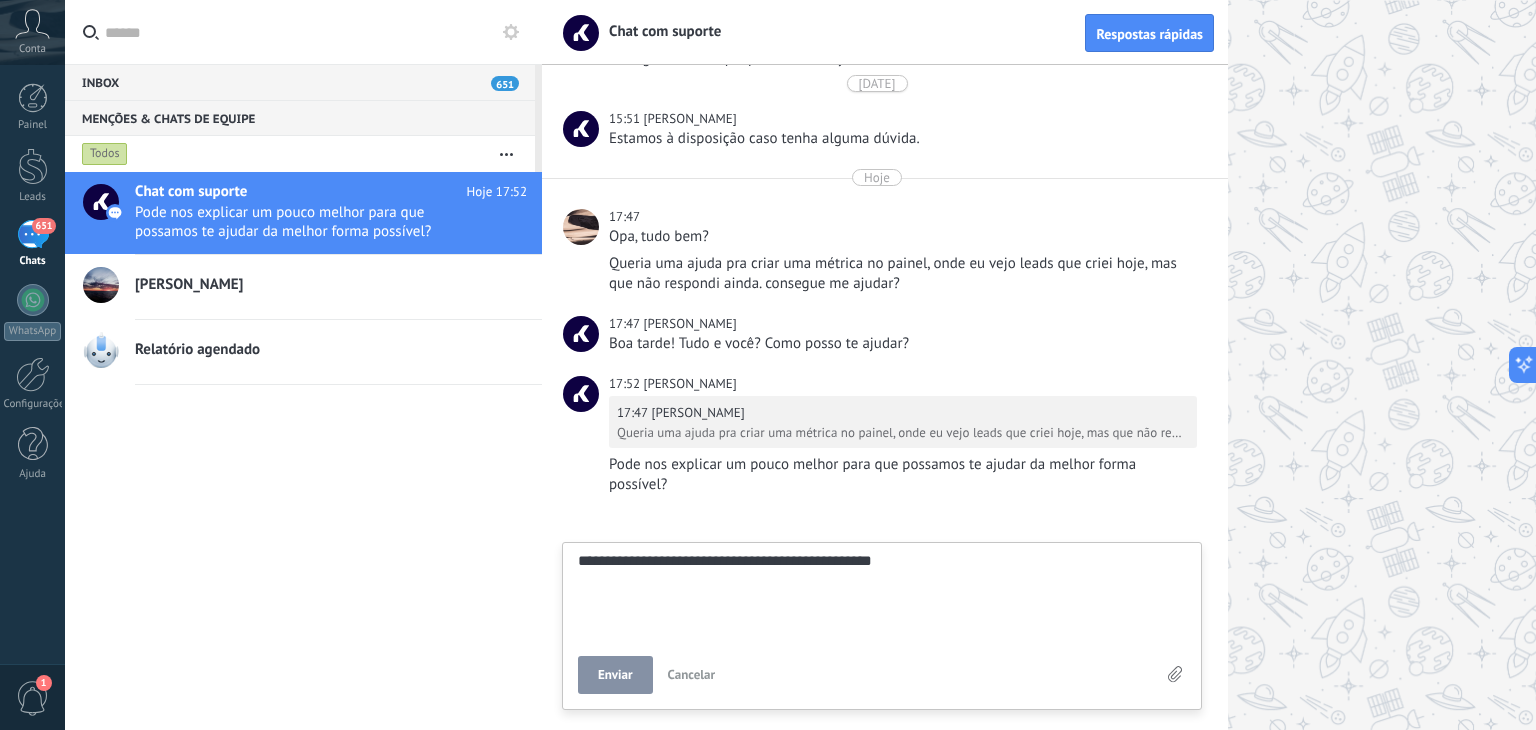 type on "**********" 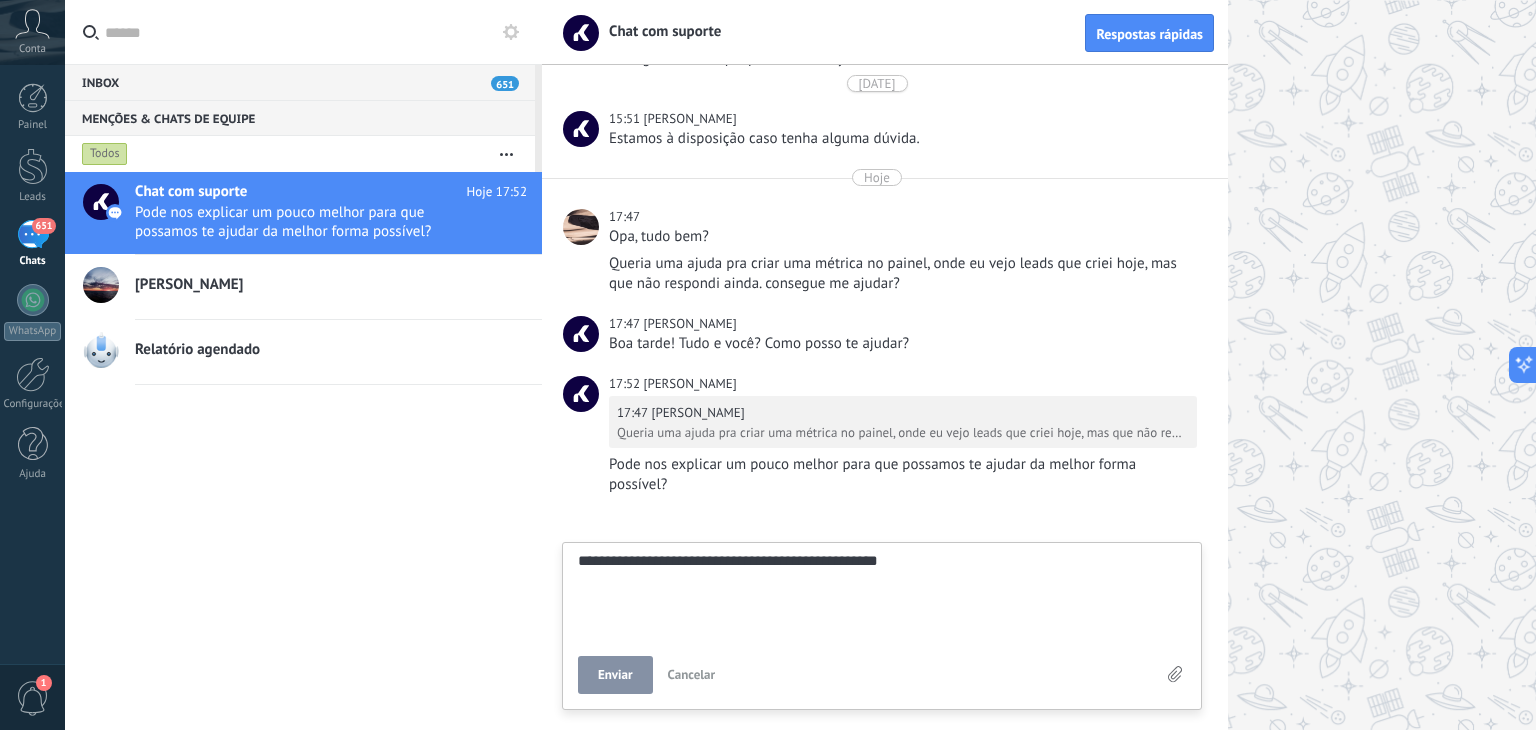 type on "**********" 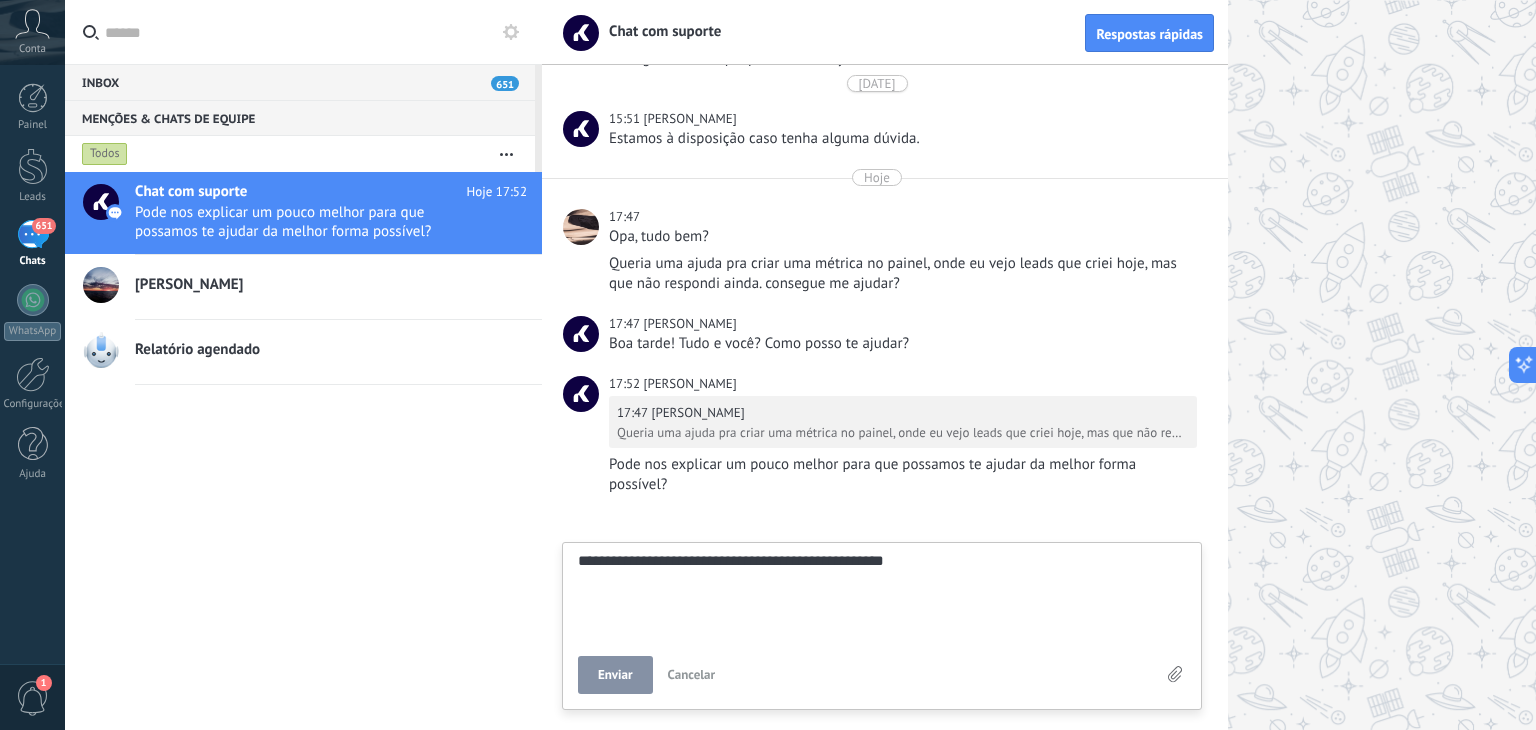 type on "**********" 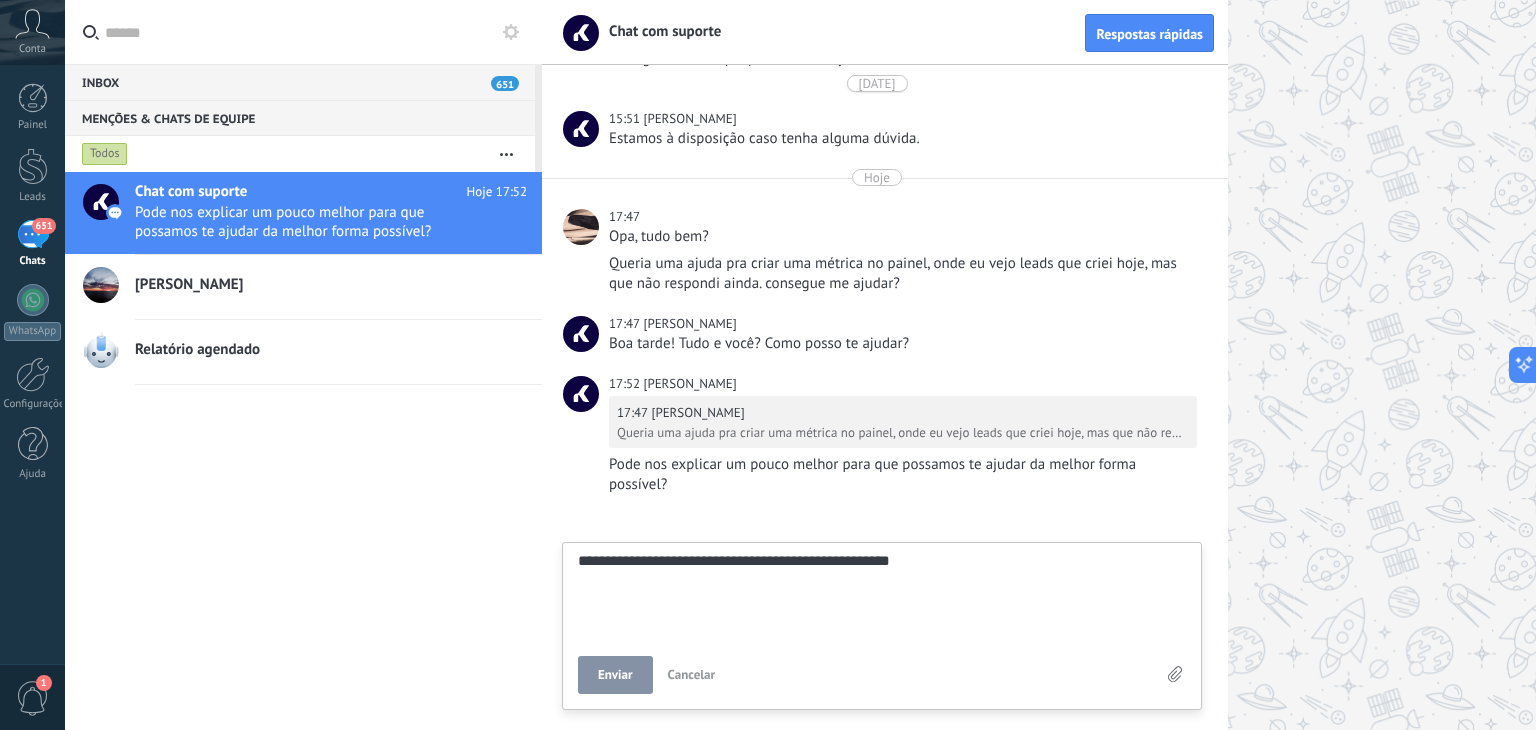 type on "**********" 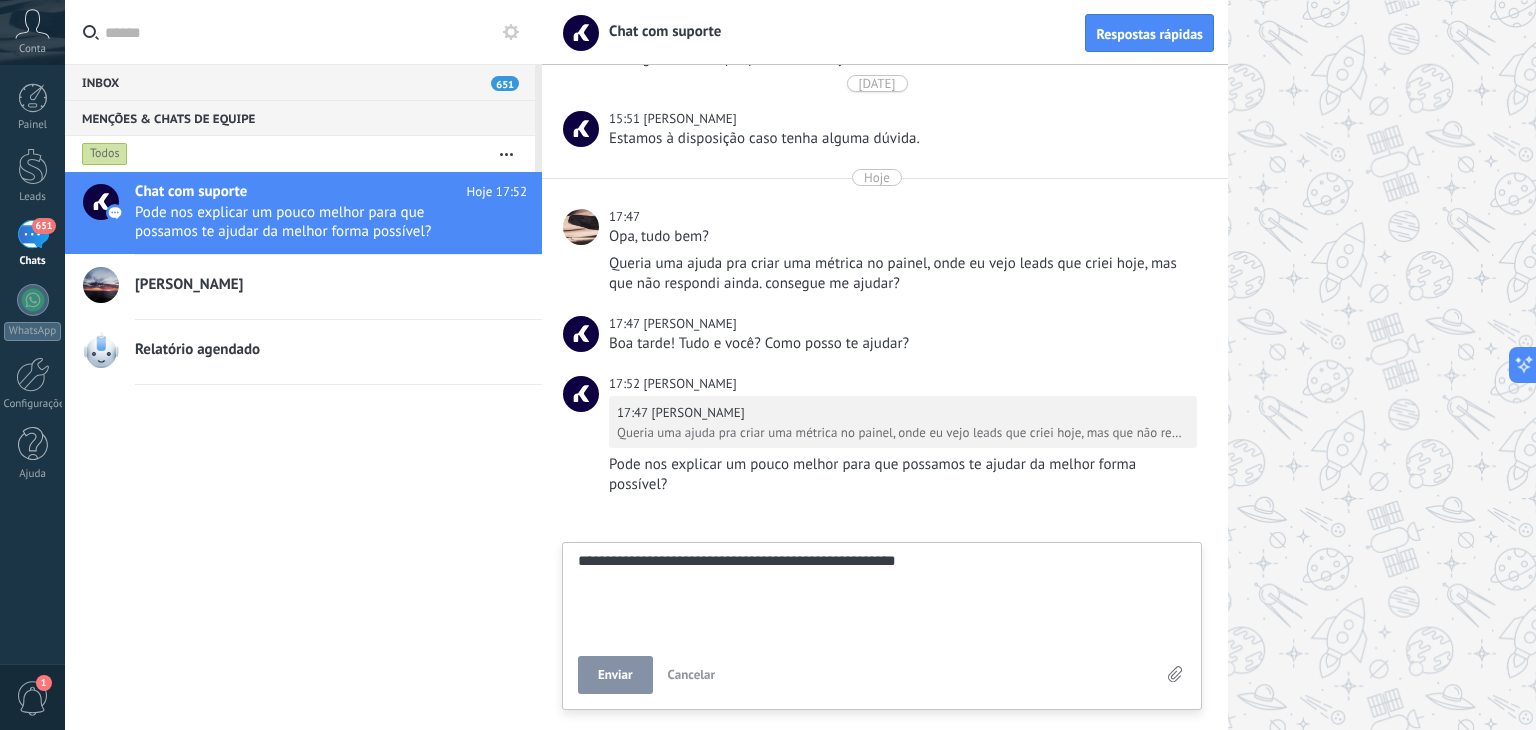 type on "**********" 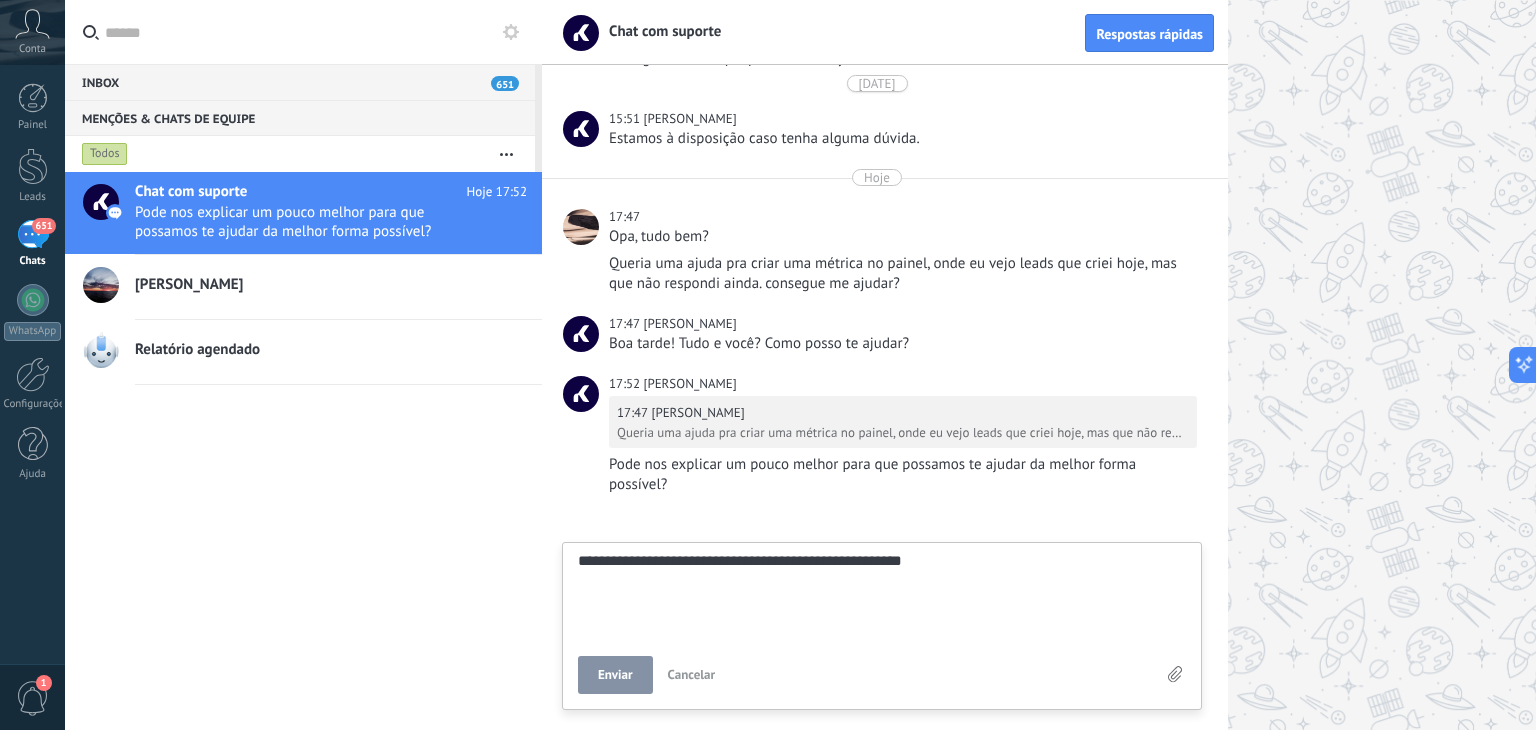 type on "**********" 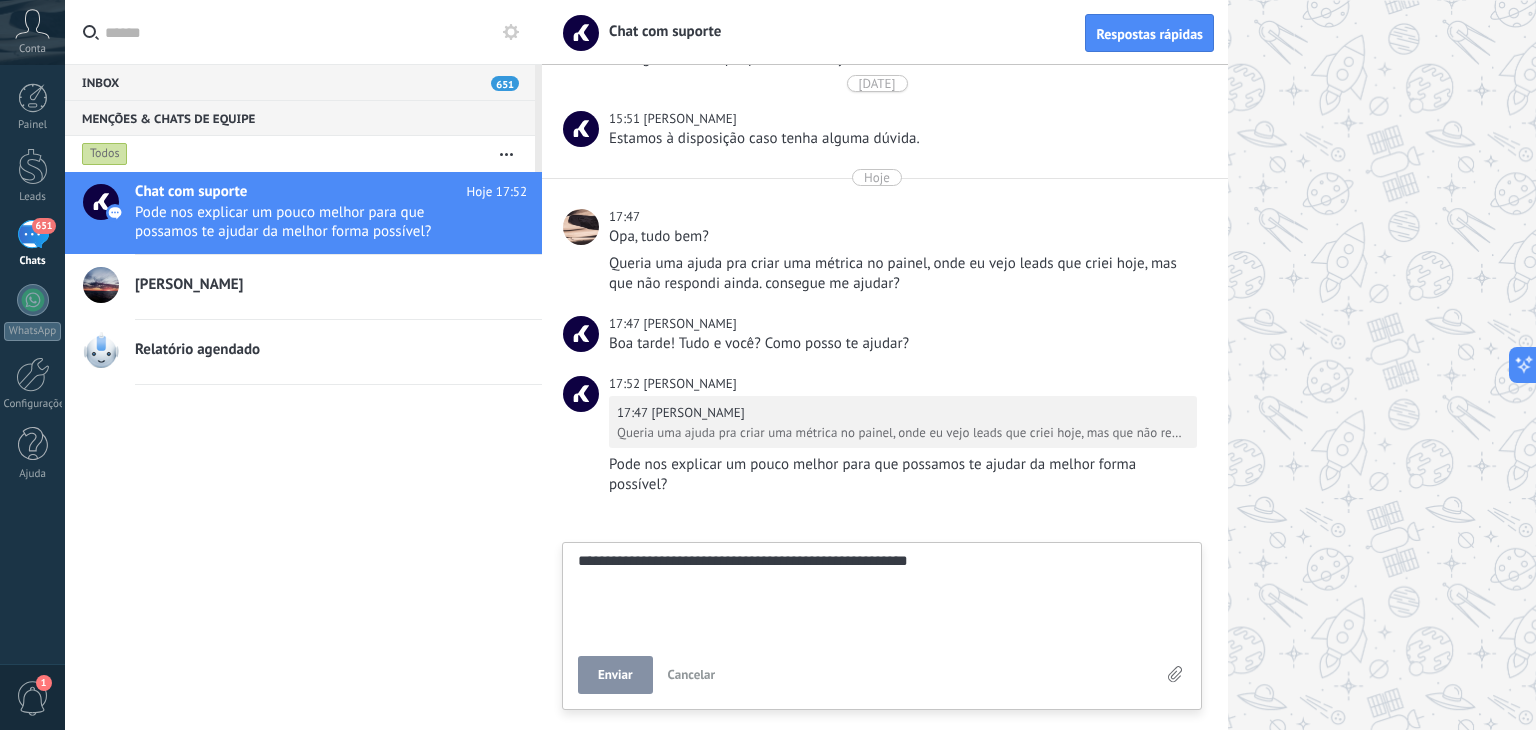 type on "**********" 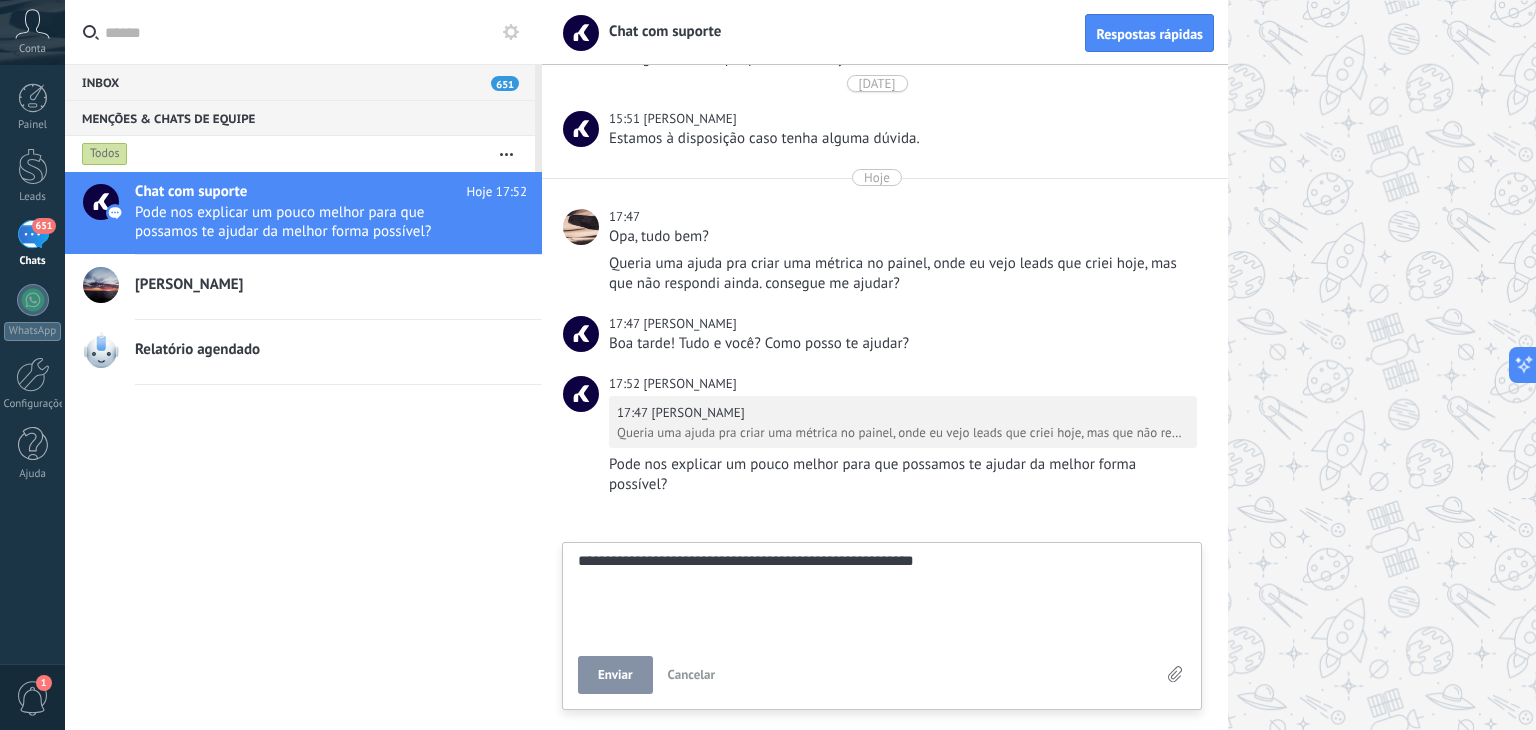 type on "**********" 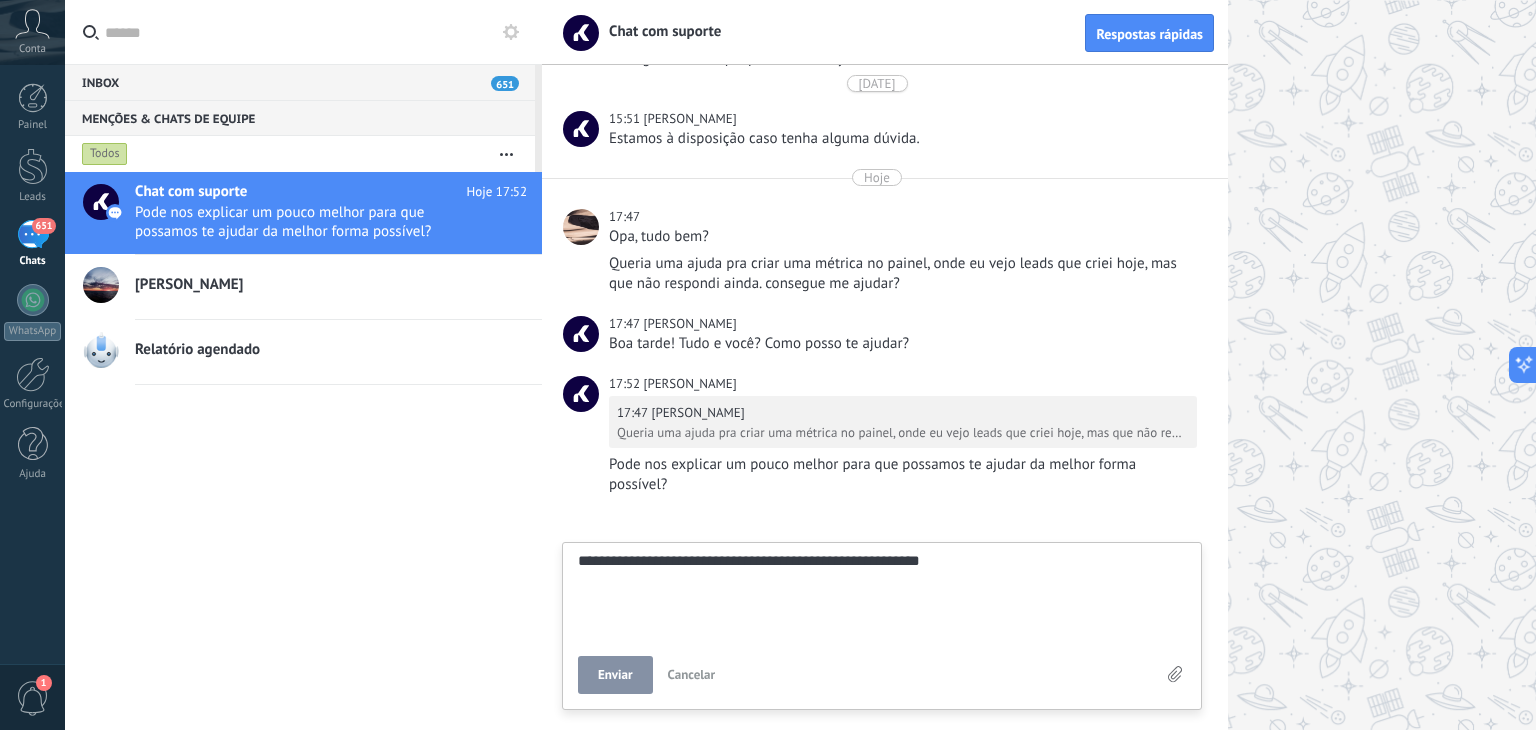 type on "**********" 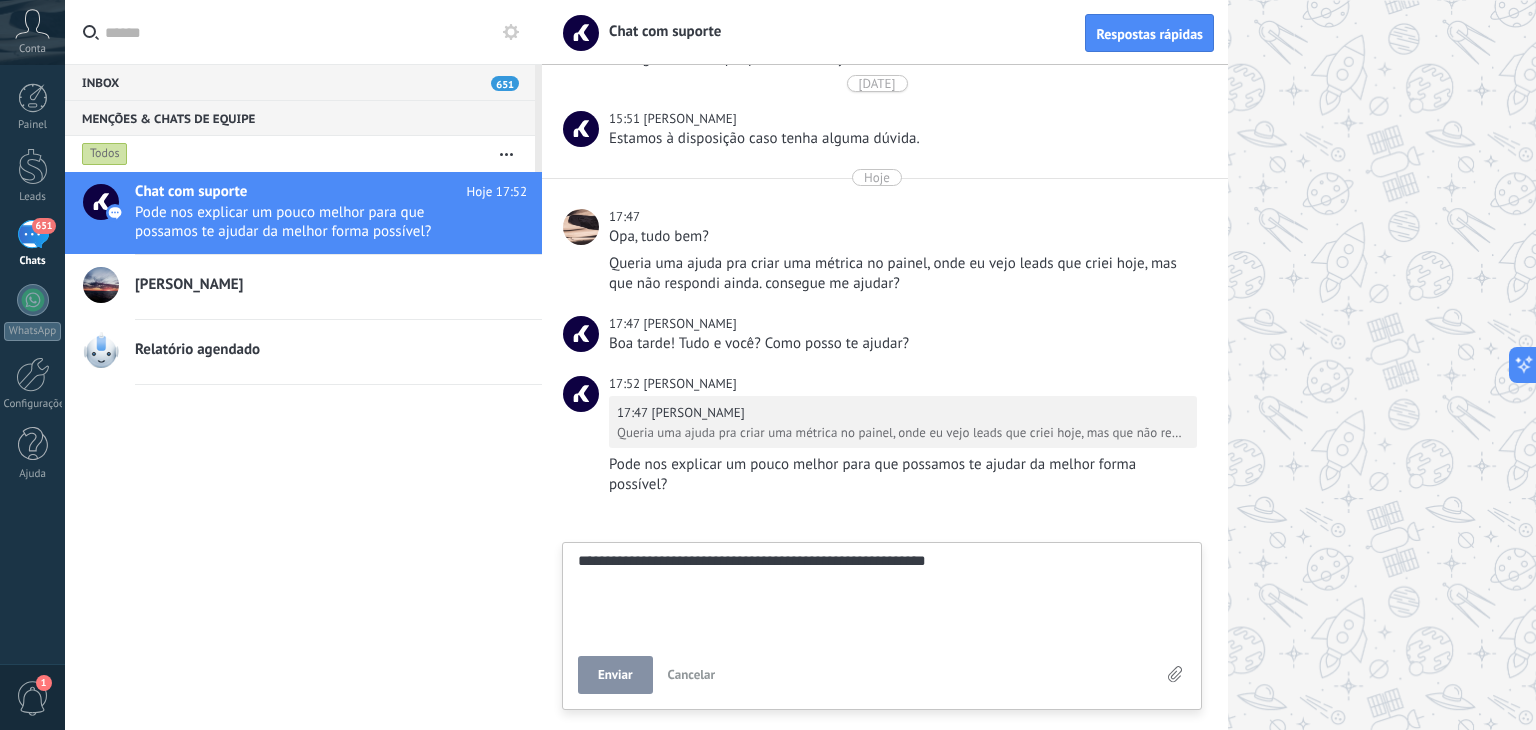 type on "**********" 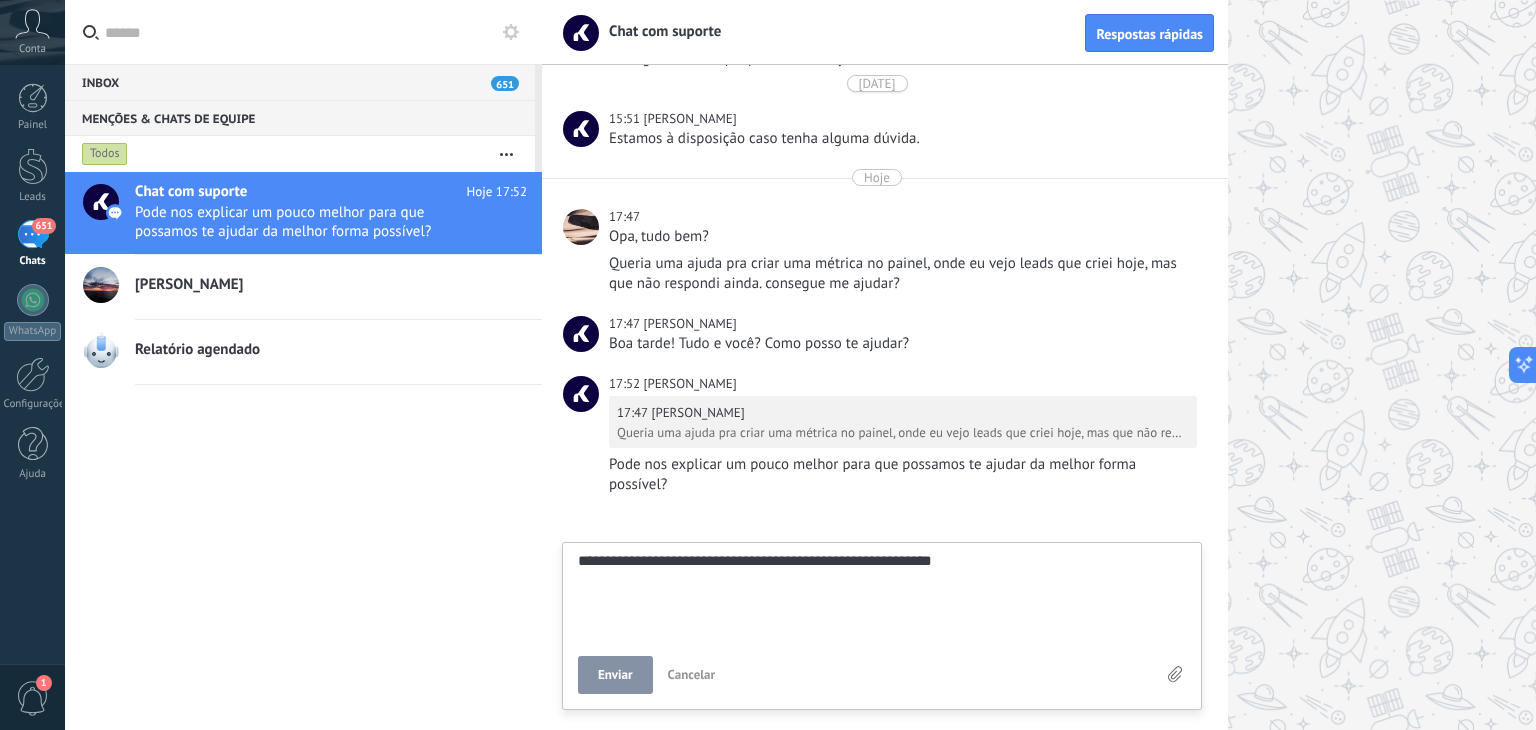 type on "**********" 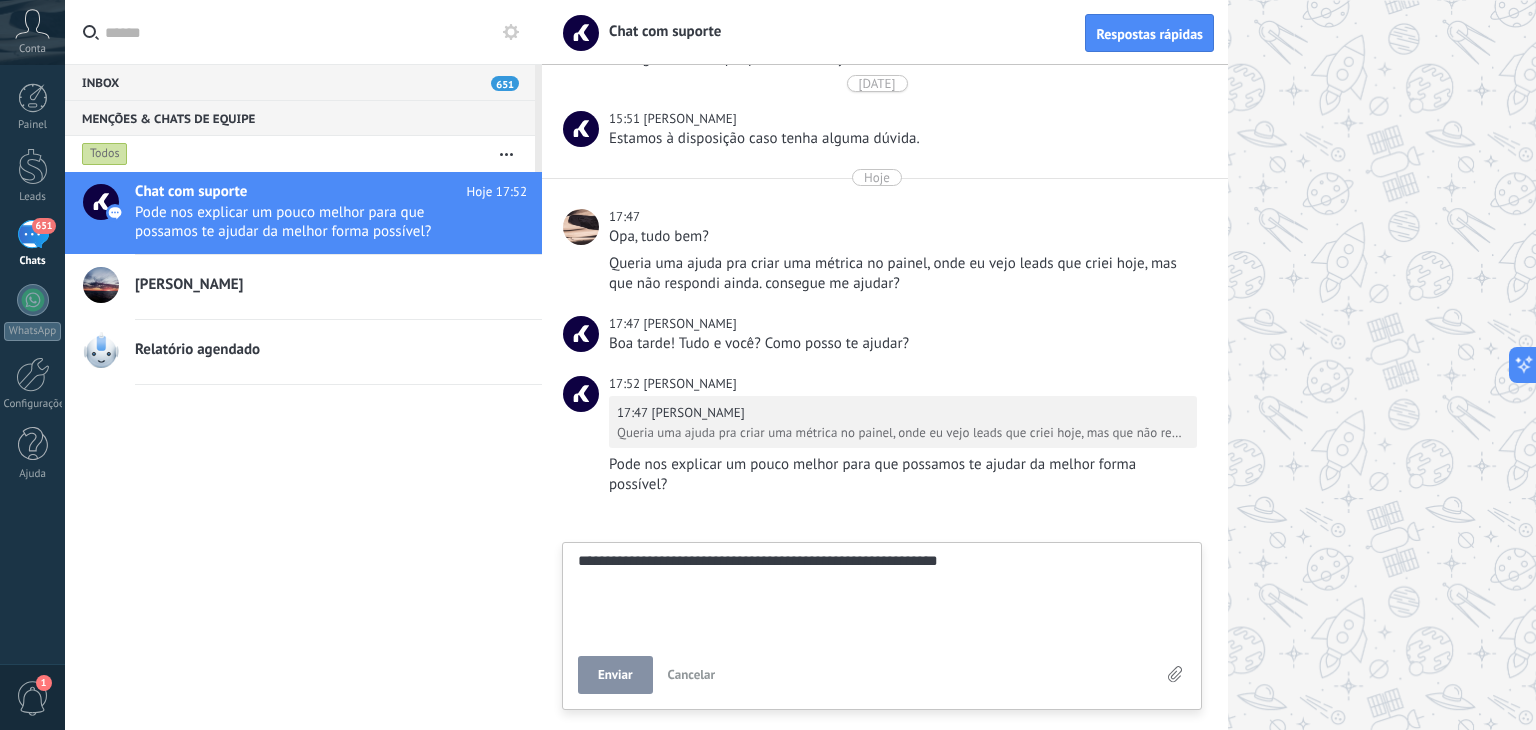 type on "**********" 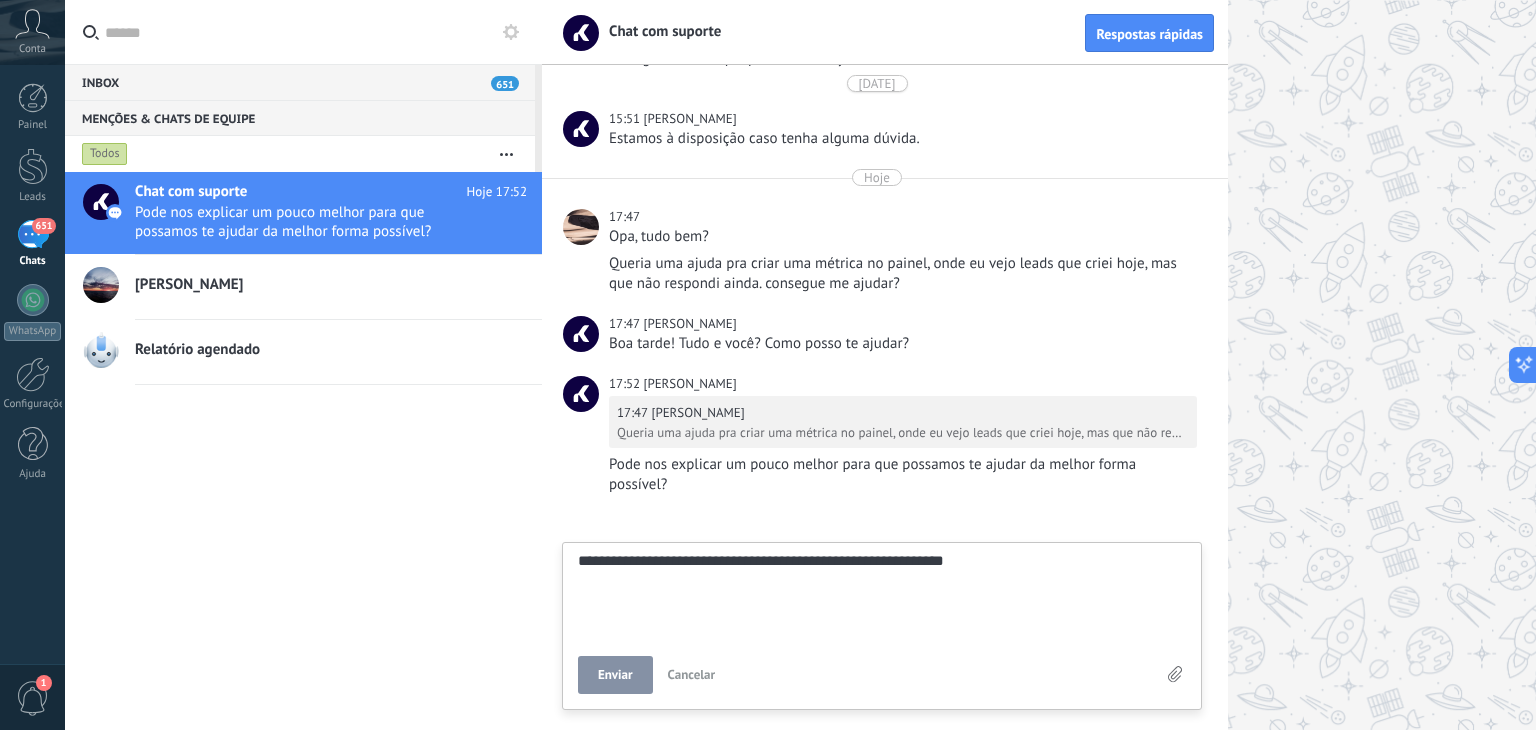 type on "**********" 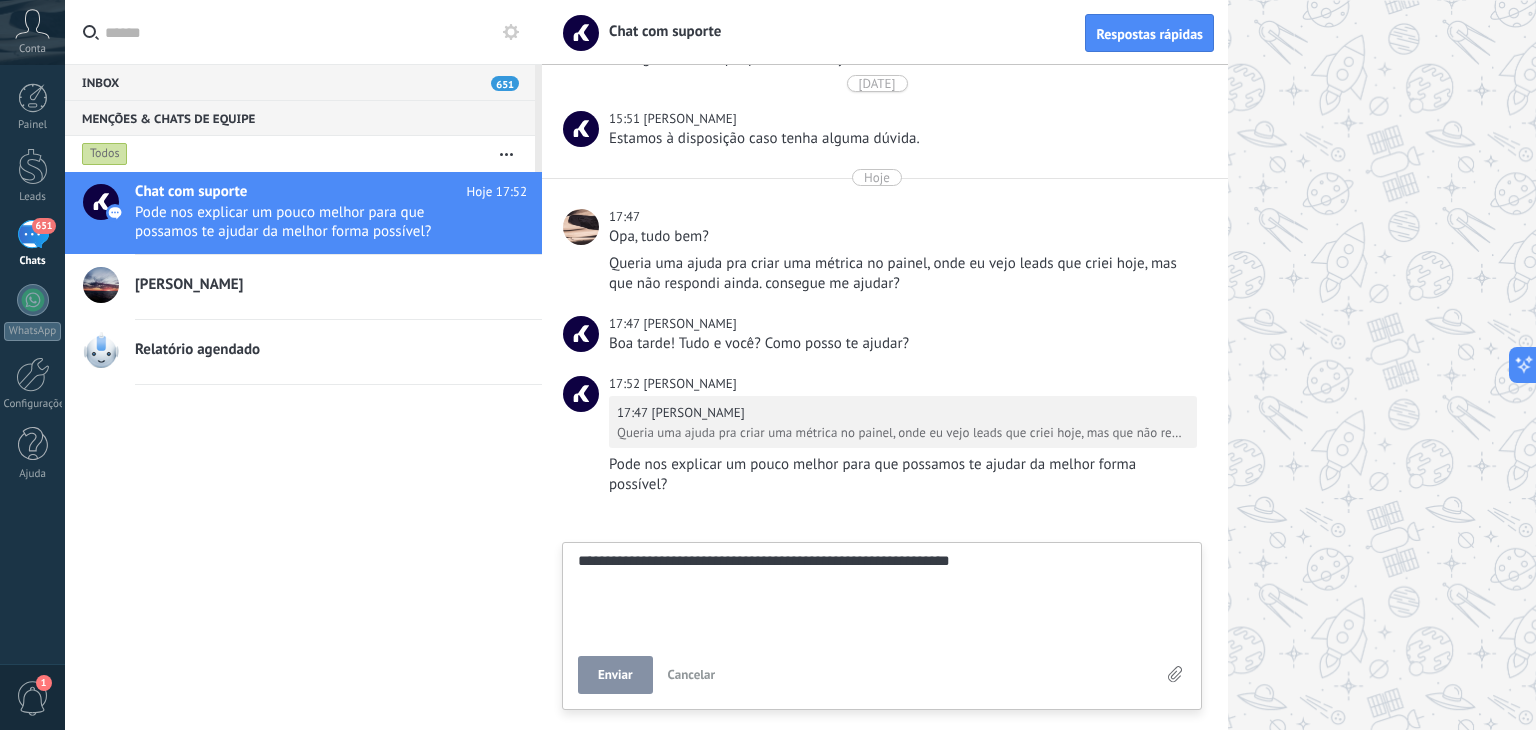 type on "**********" 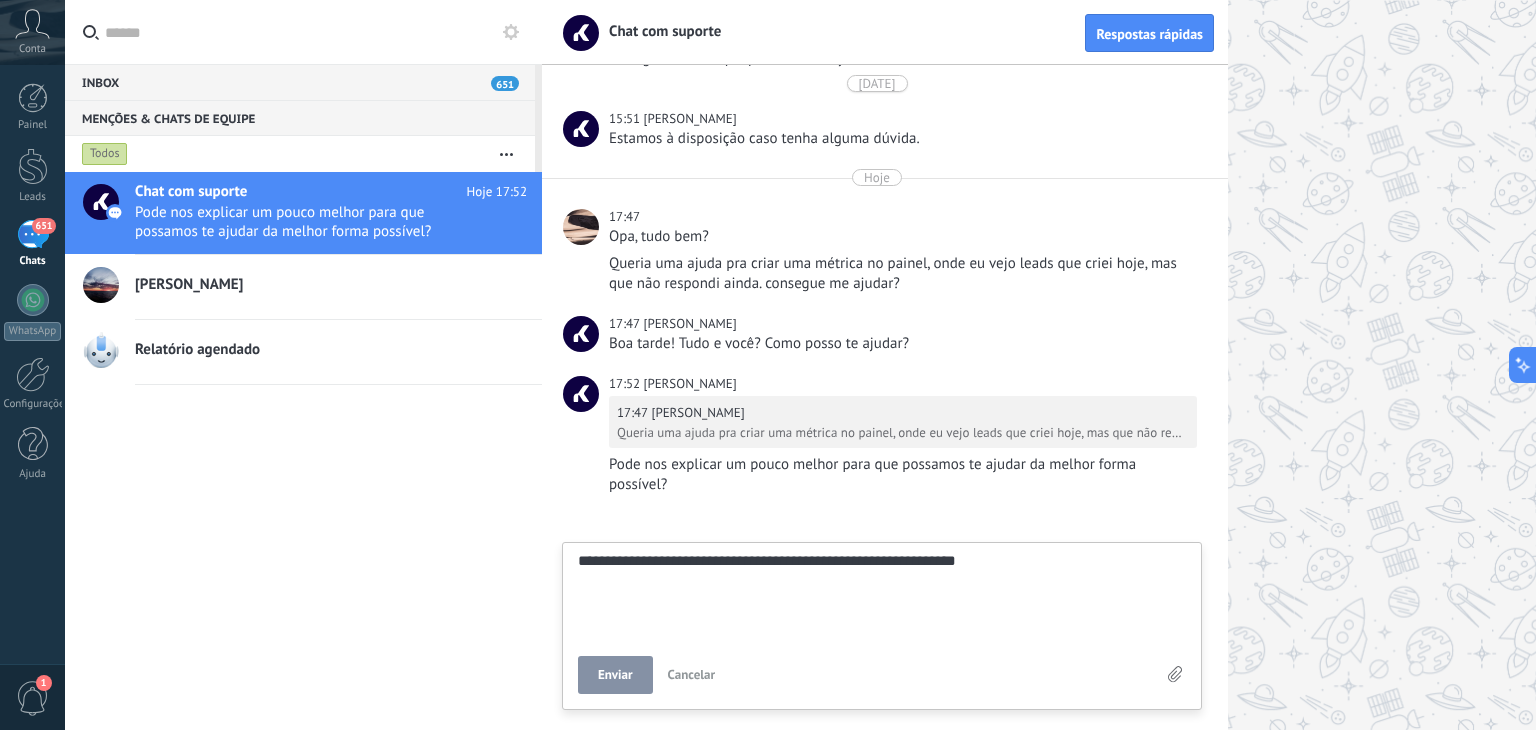 type on "**********" 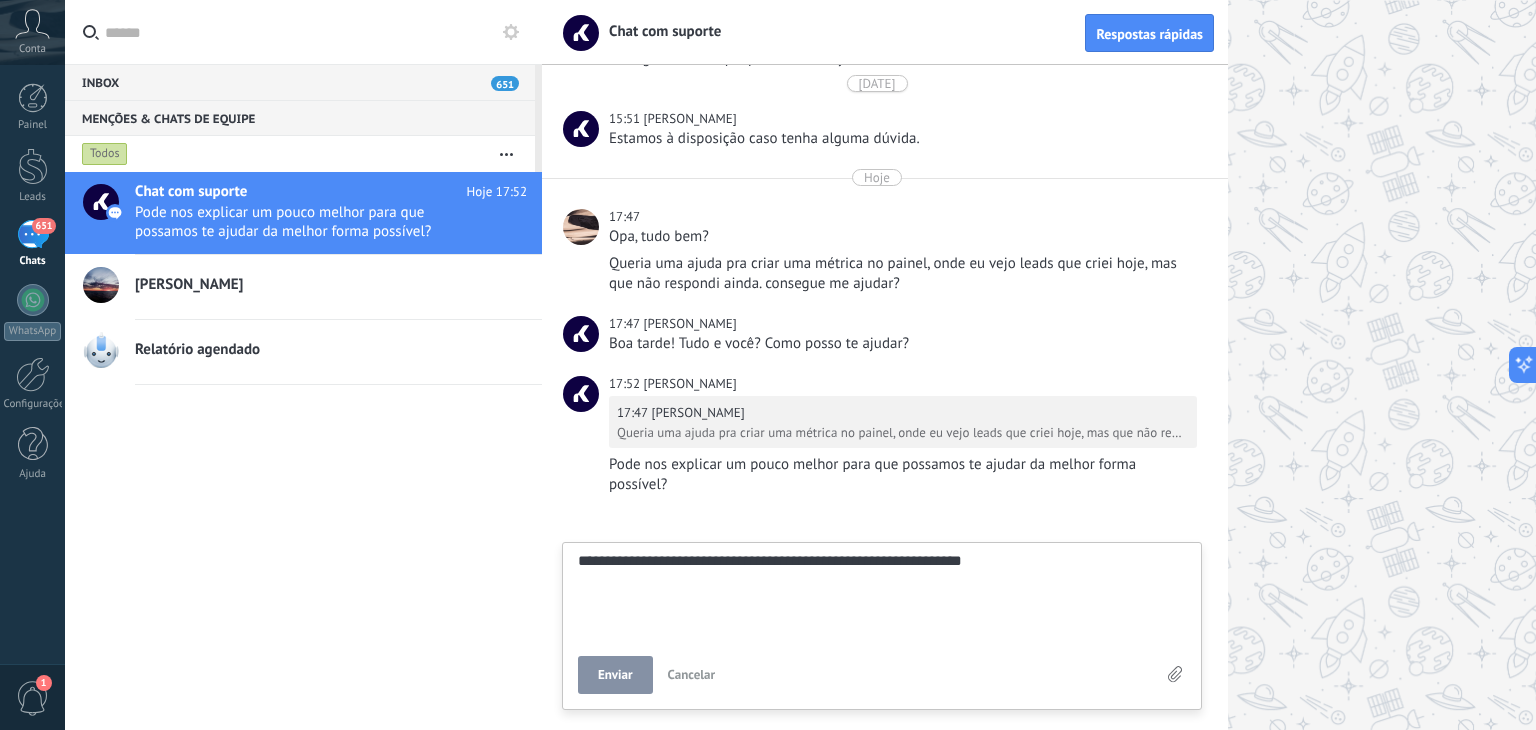type on "**********" 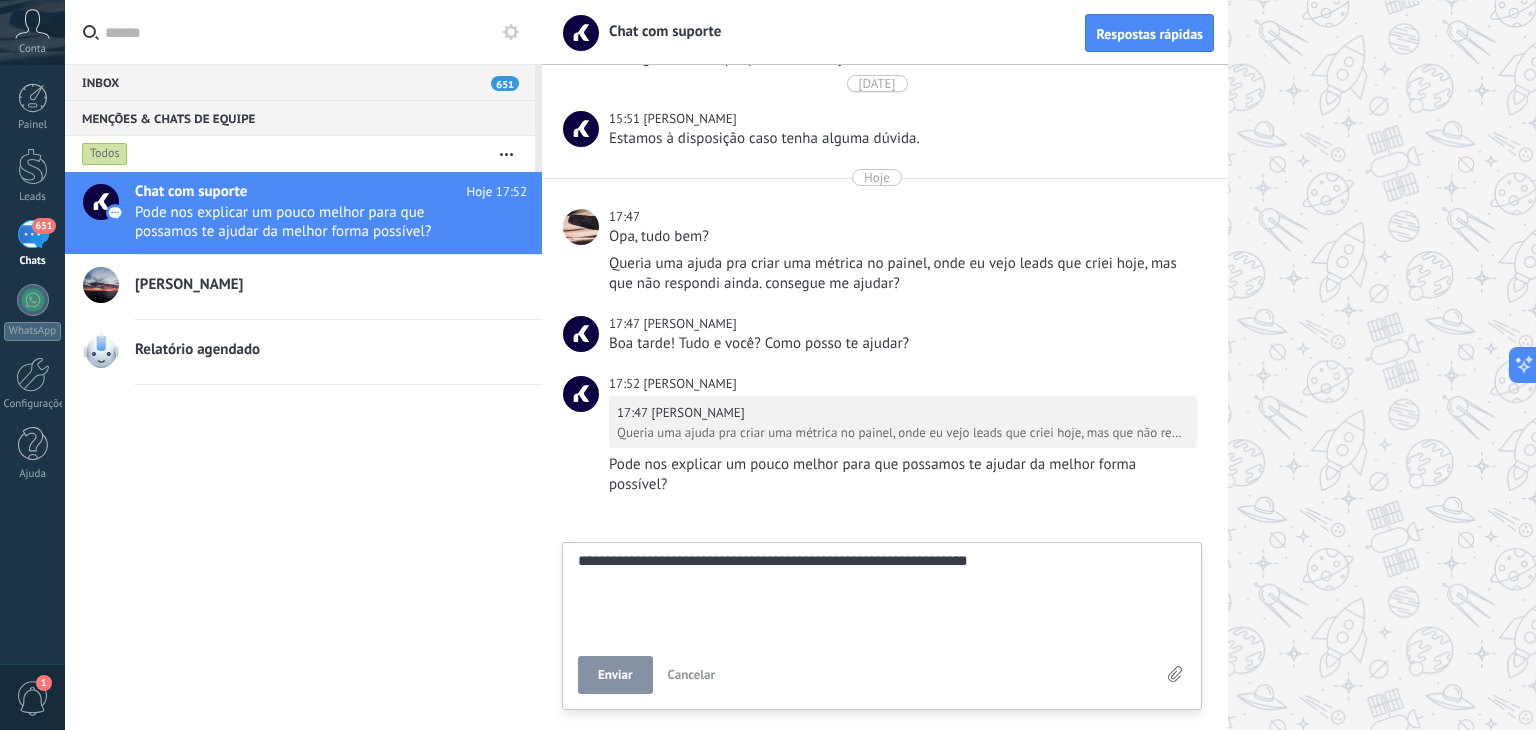 type on "**********" 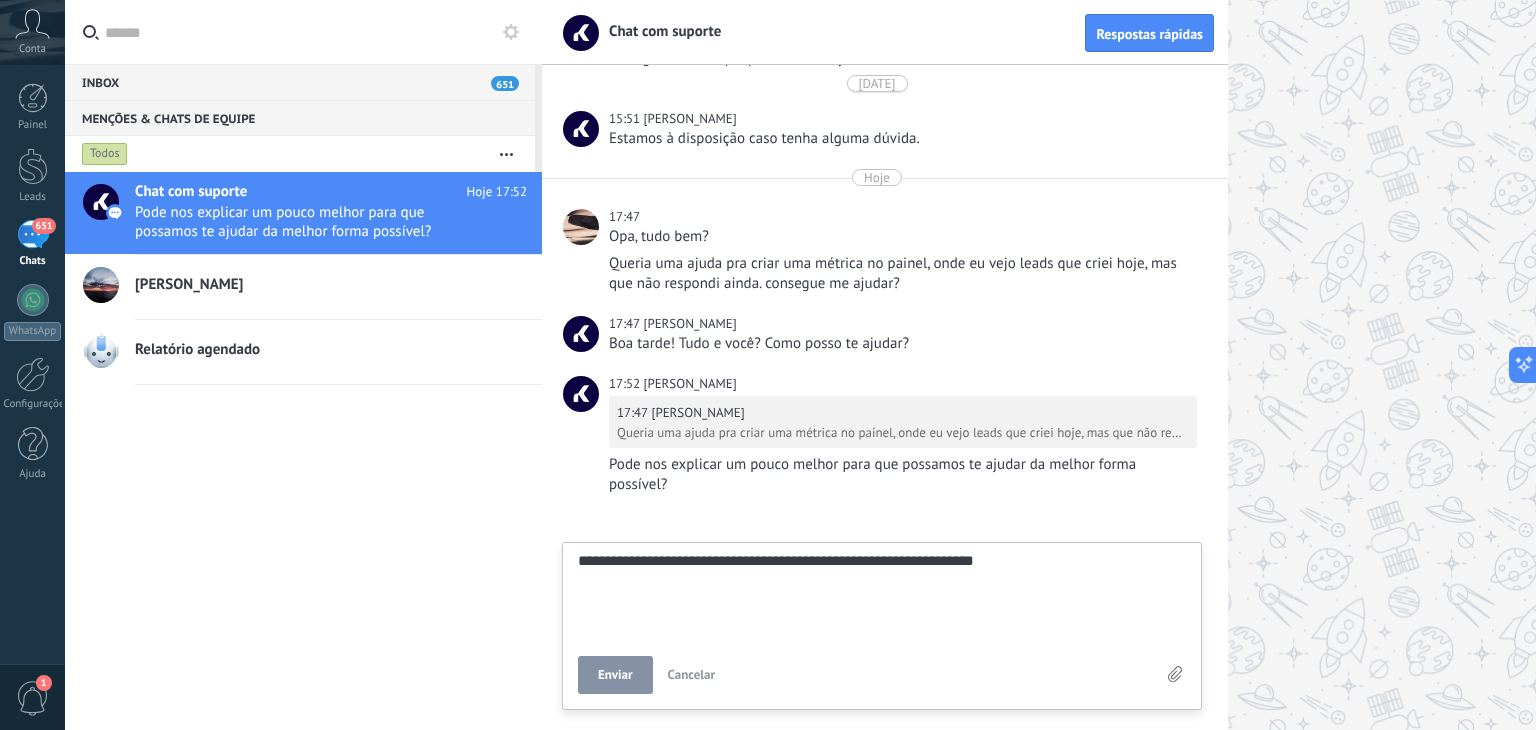 type on "**********" 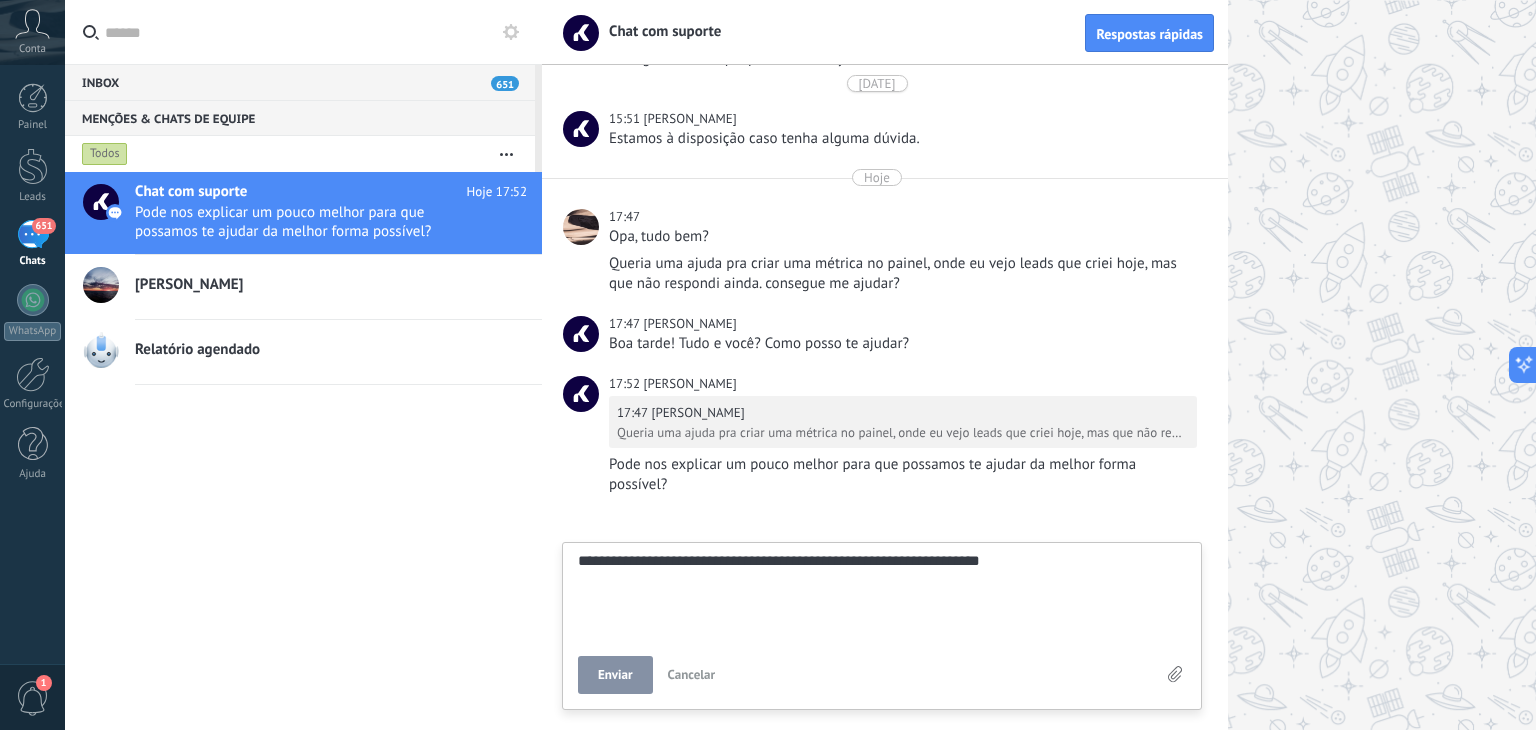 type on "**********" 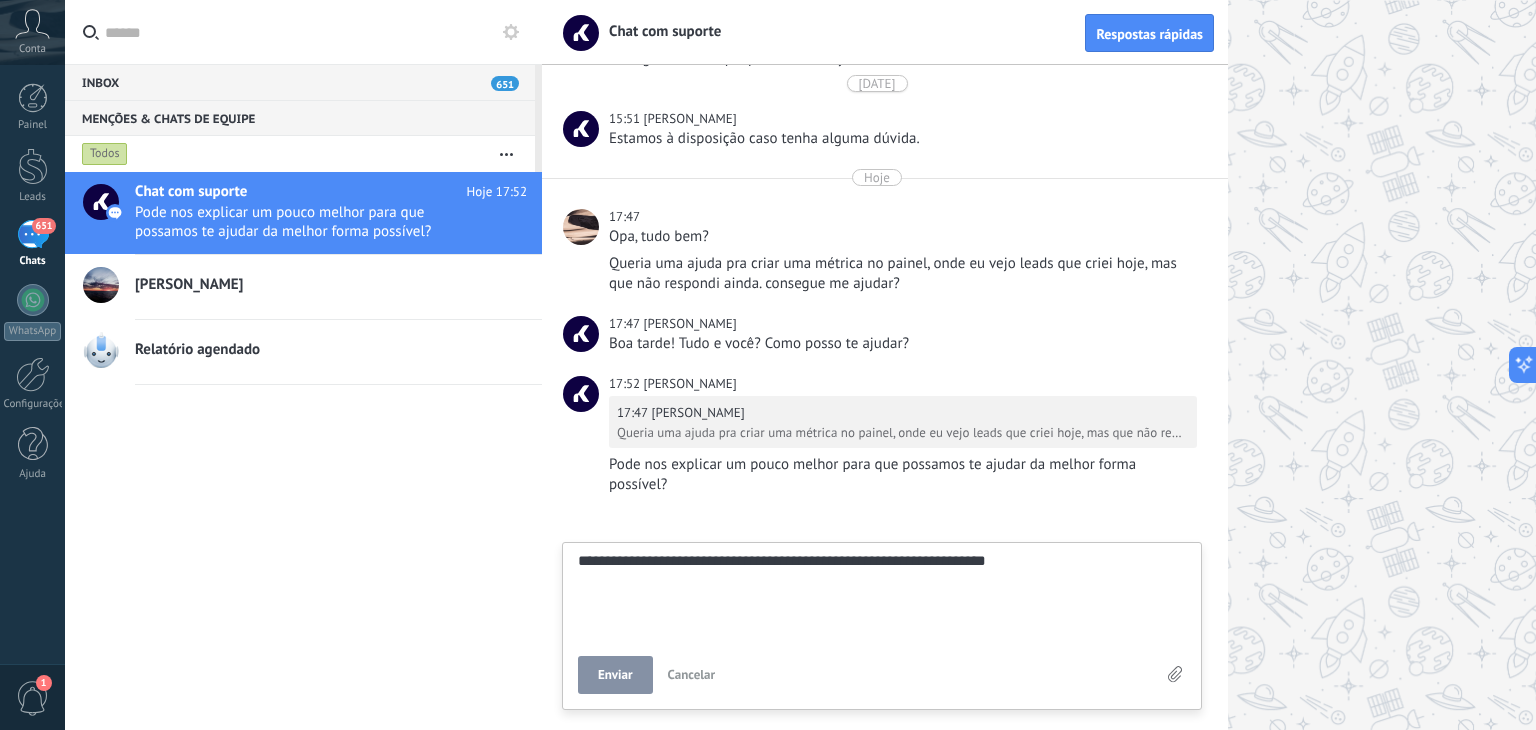 type on "**********" 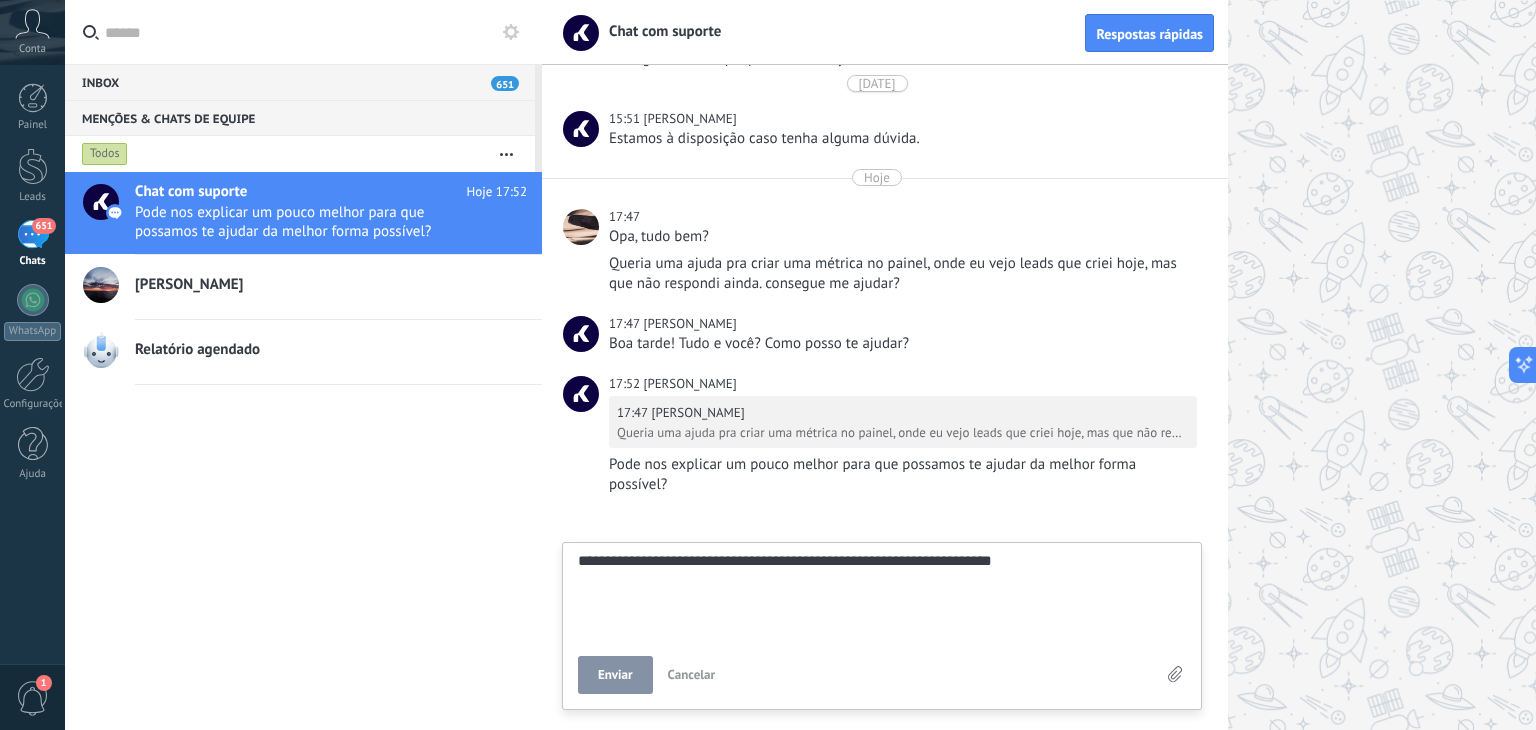 type on "**********" 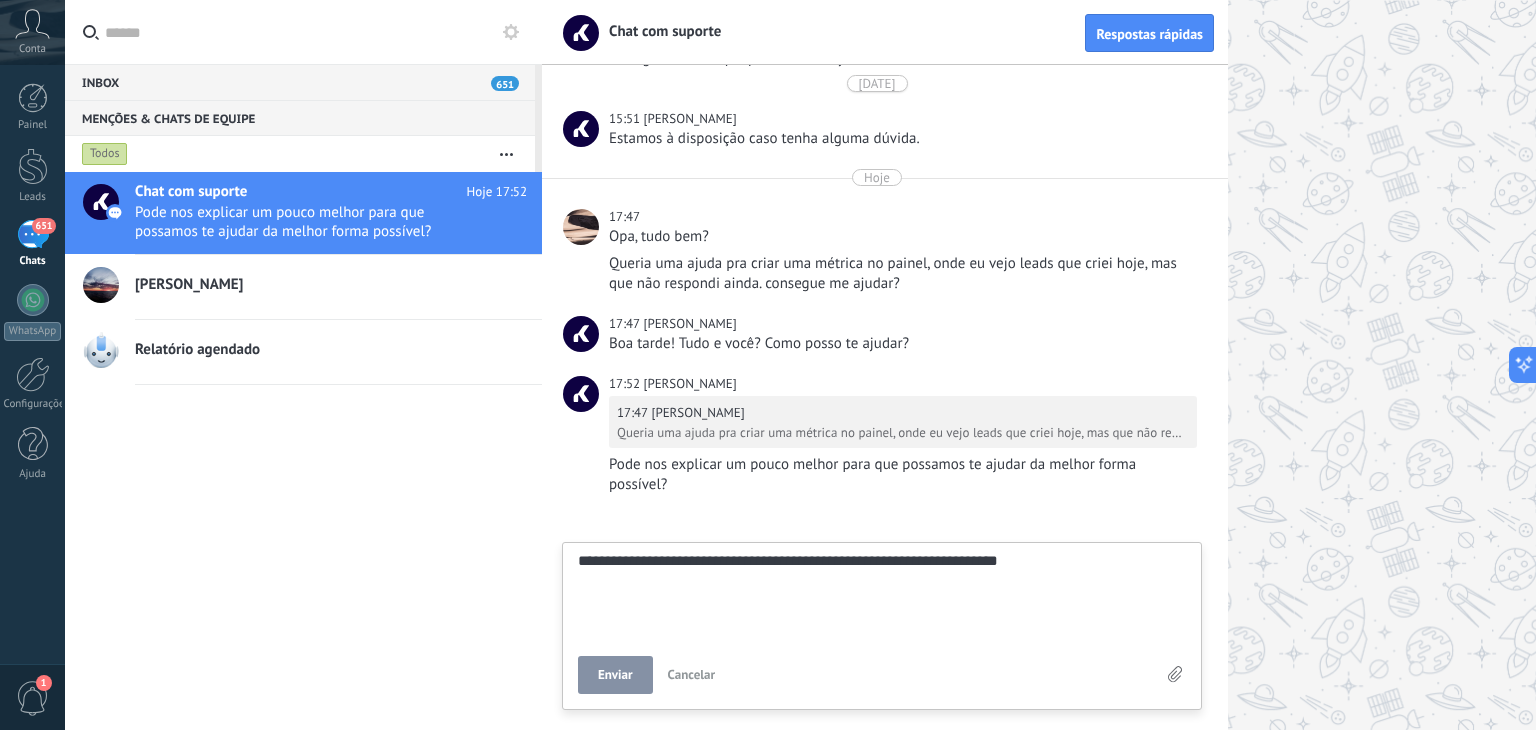 type on "**********" 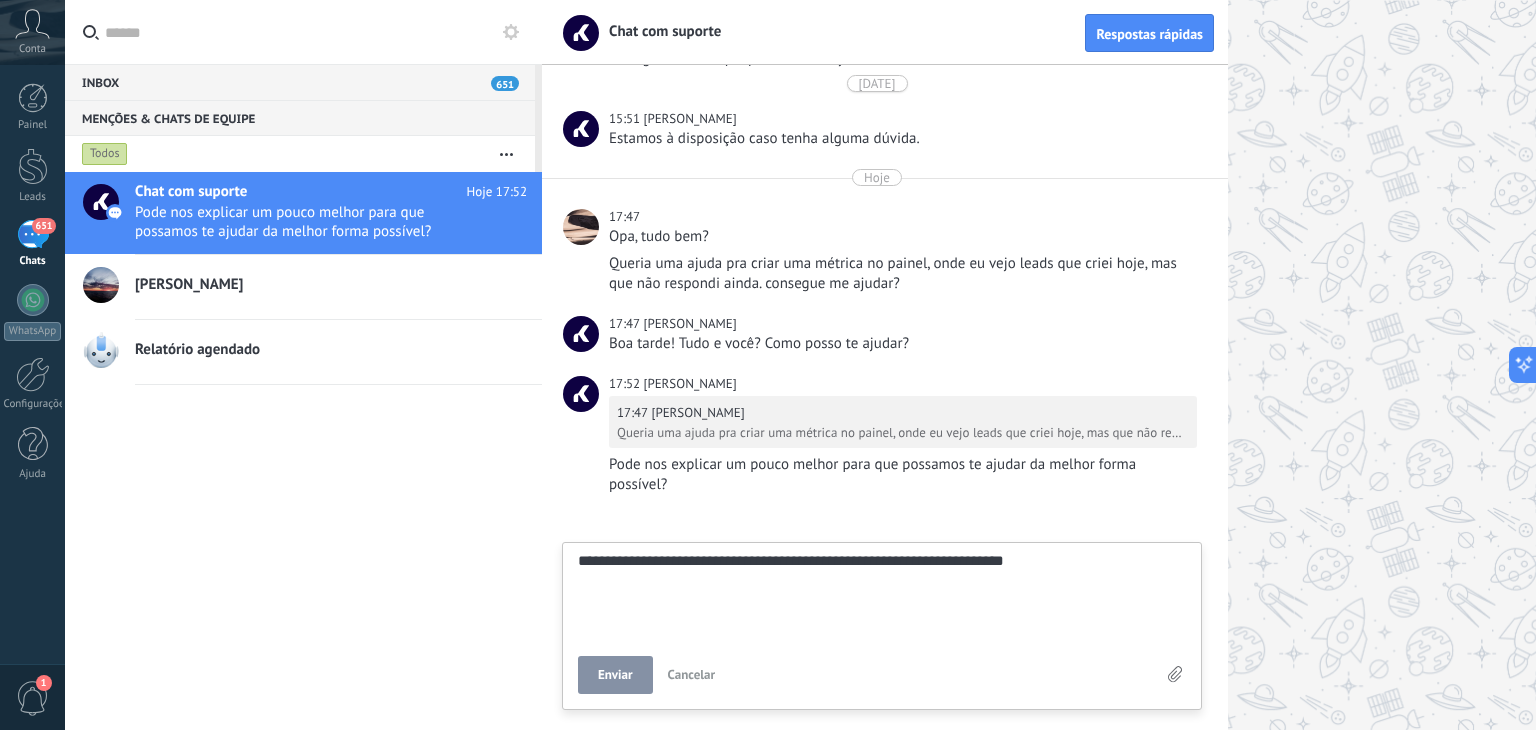 type on "**********" 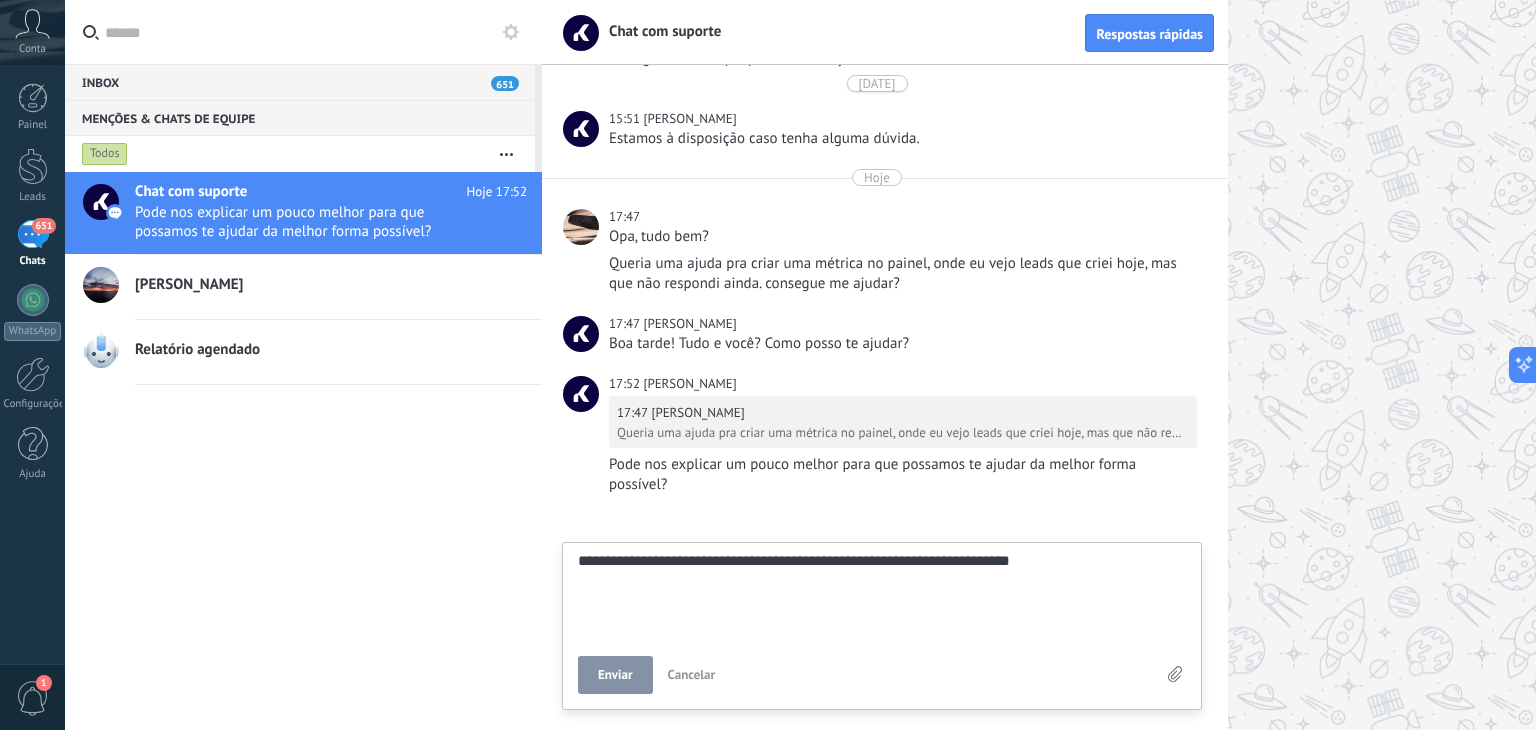 type on "**********" 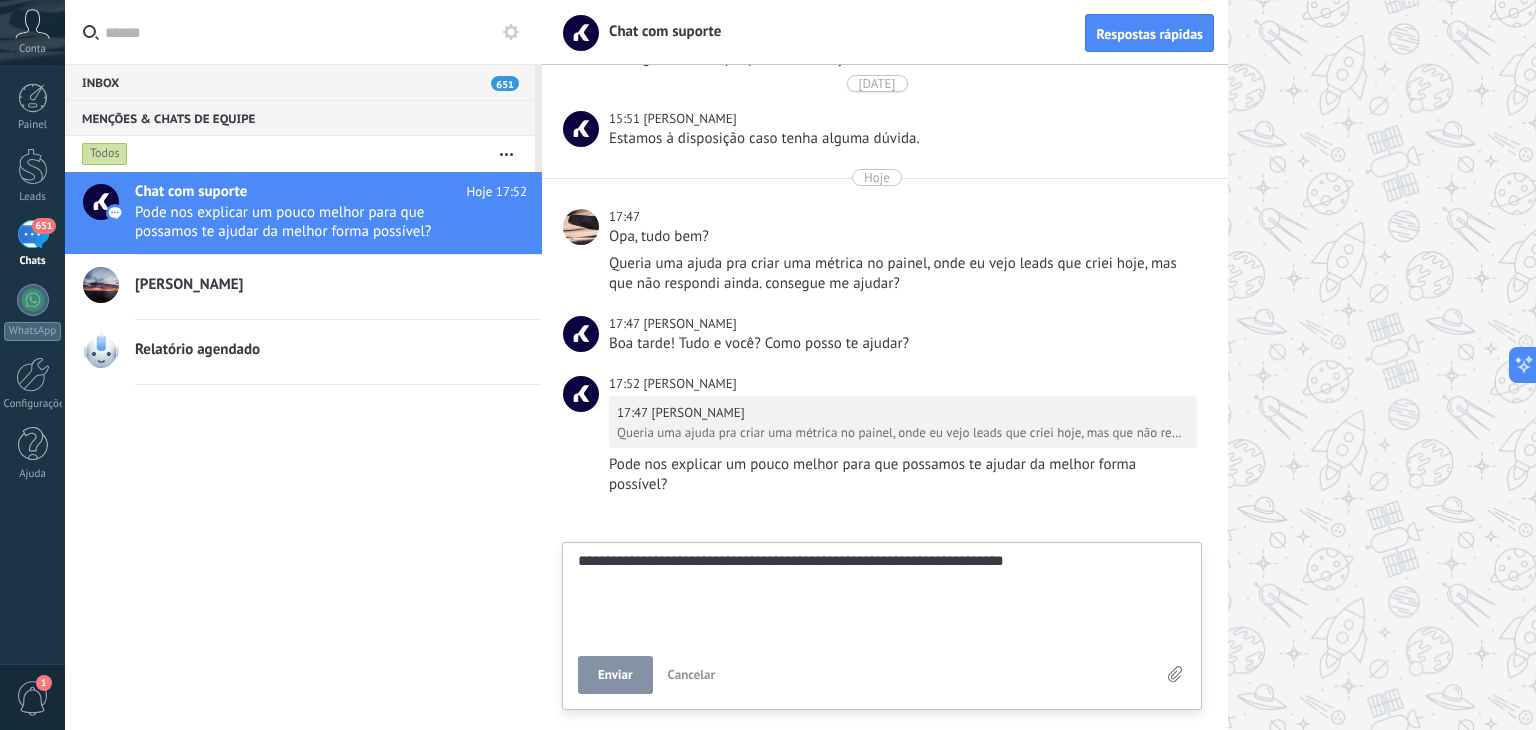 type on "**********" 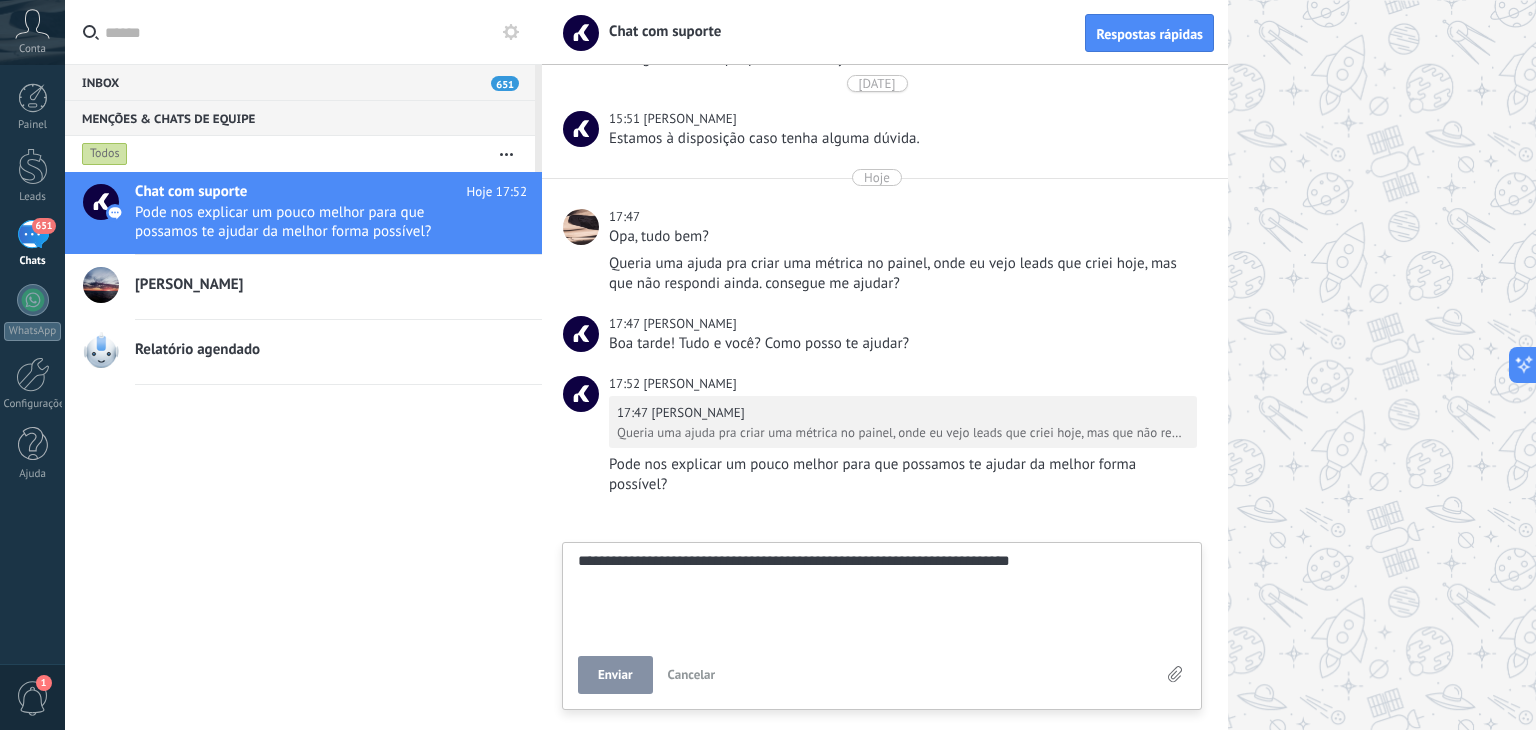 type on "**********" 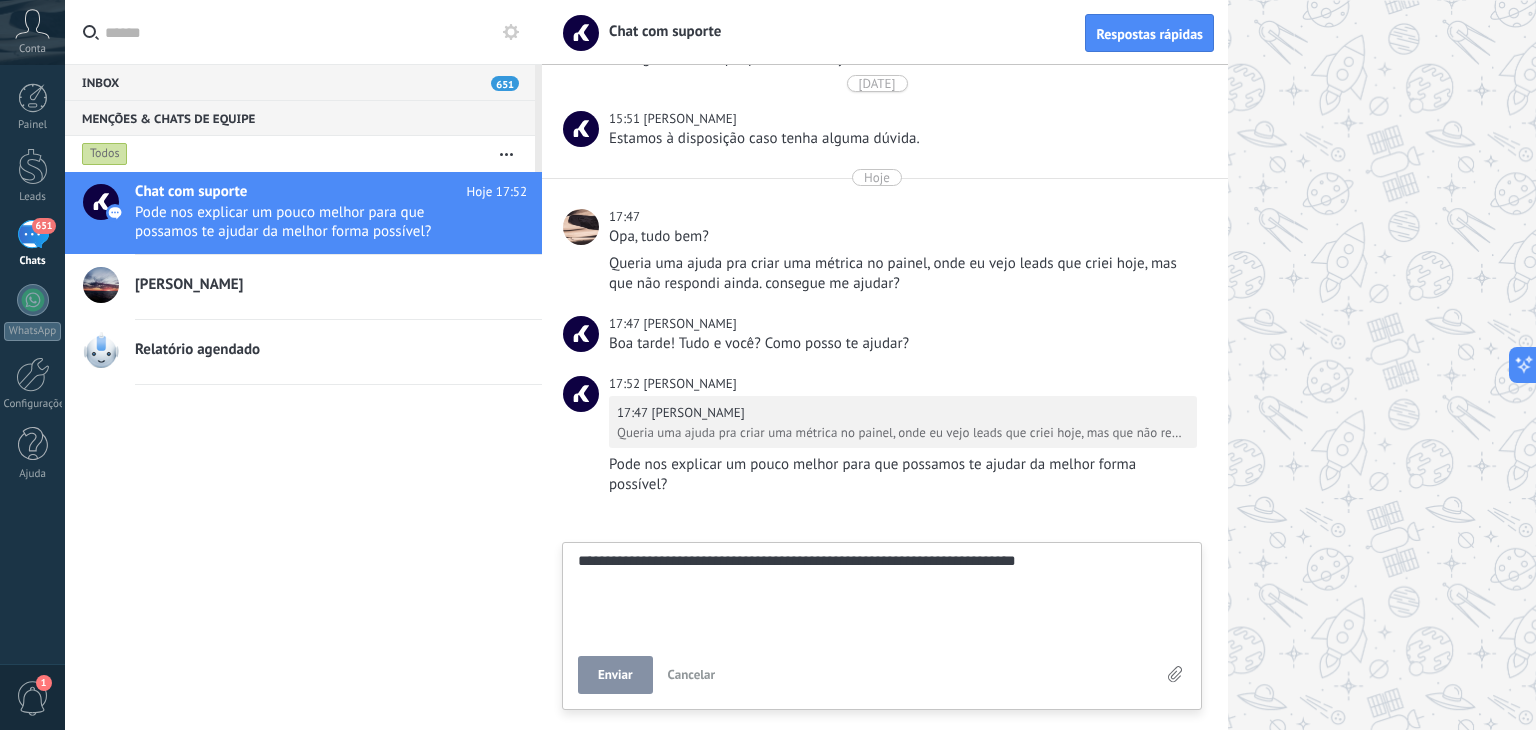type on "**********" 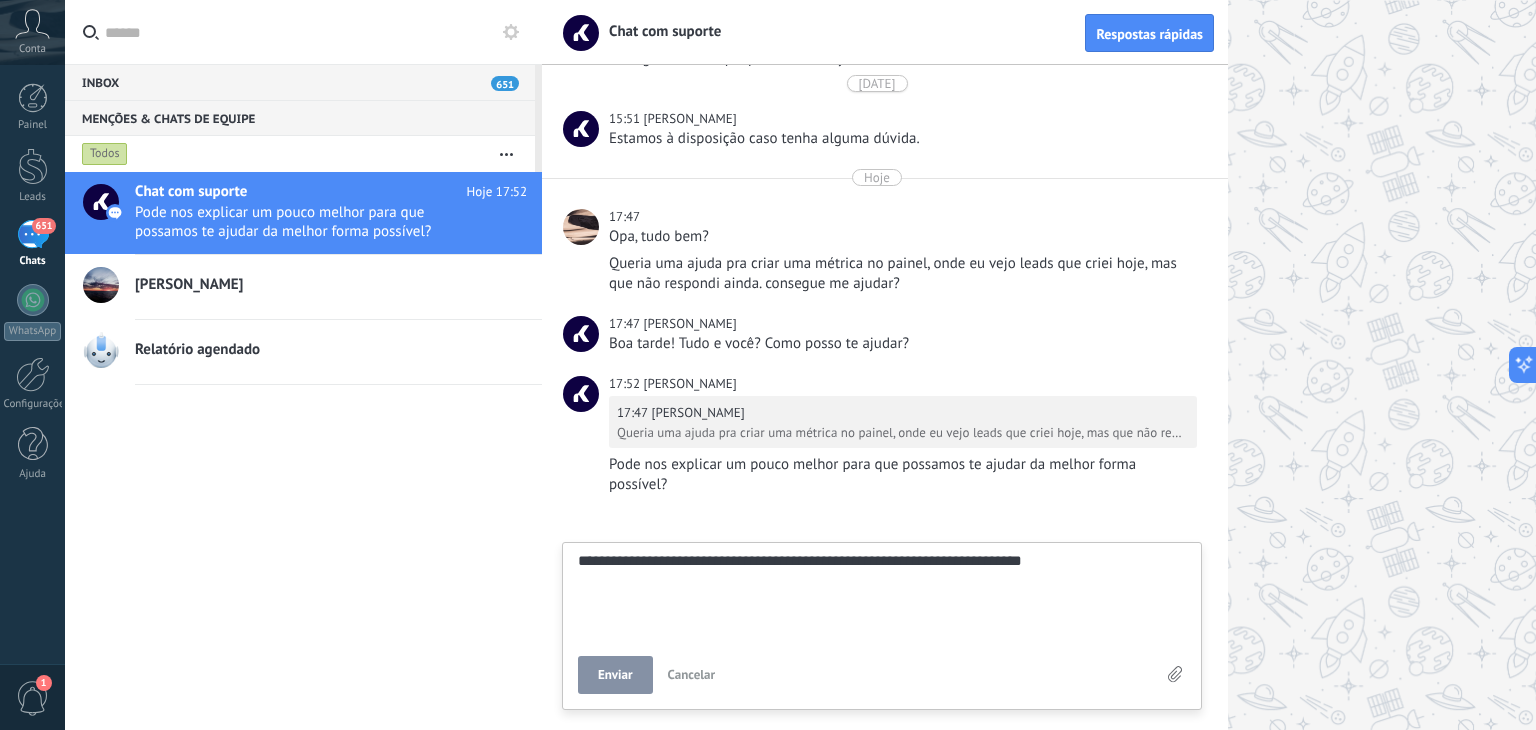 type on "**********" 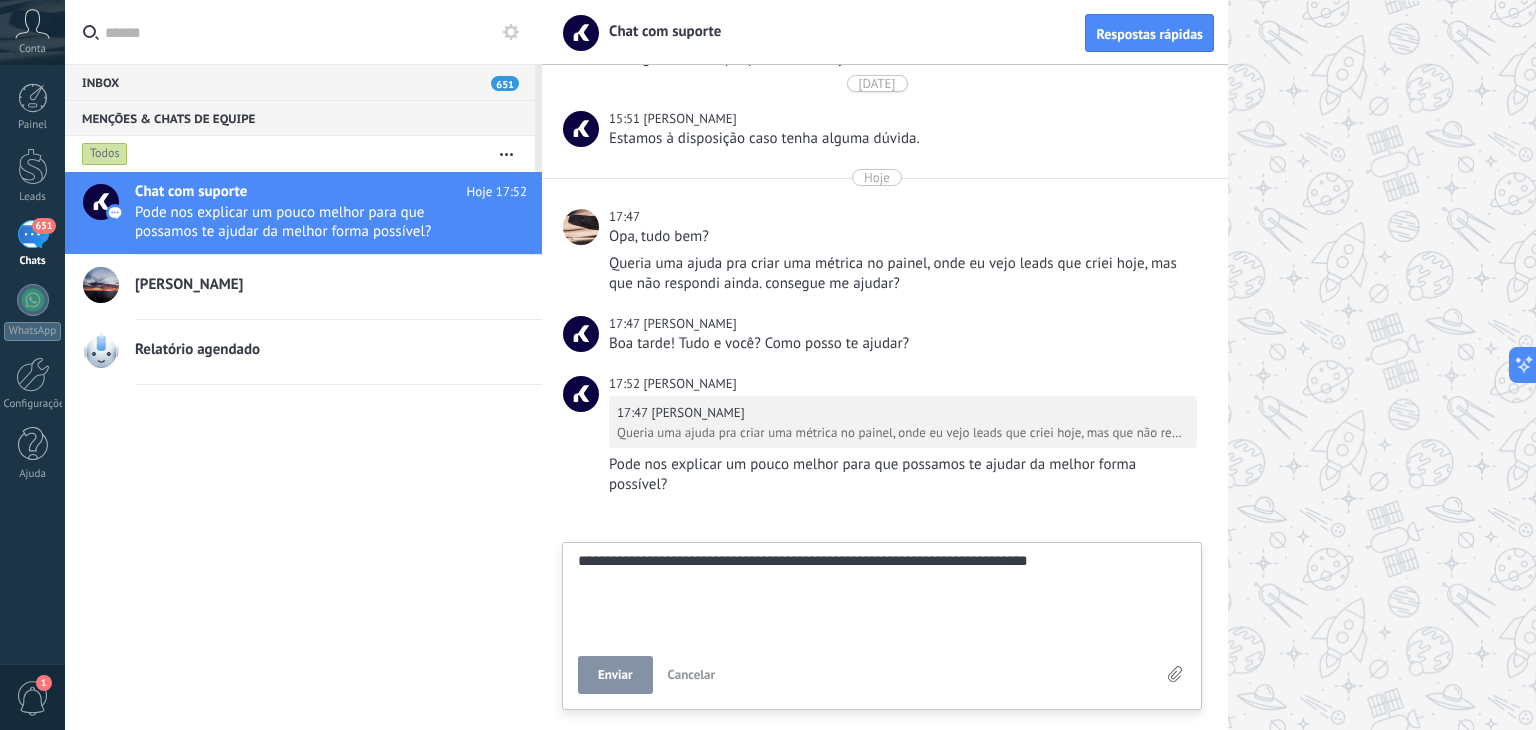 type on "**********" 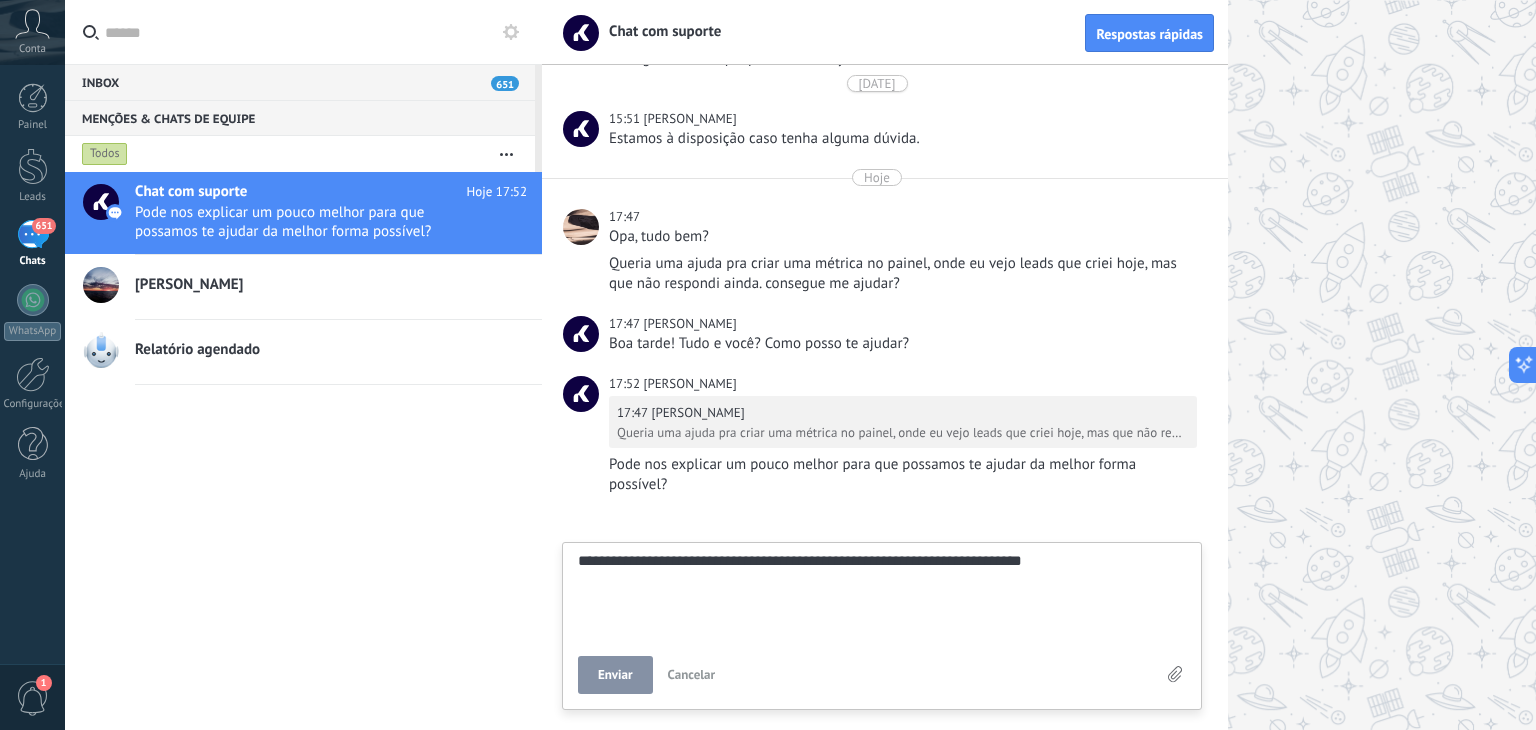 type on "**********" 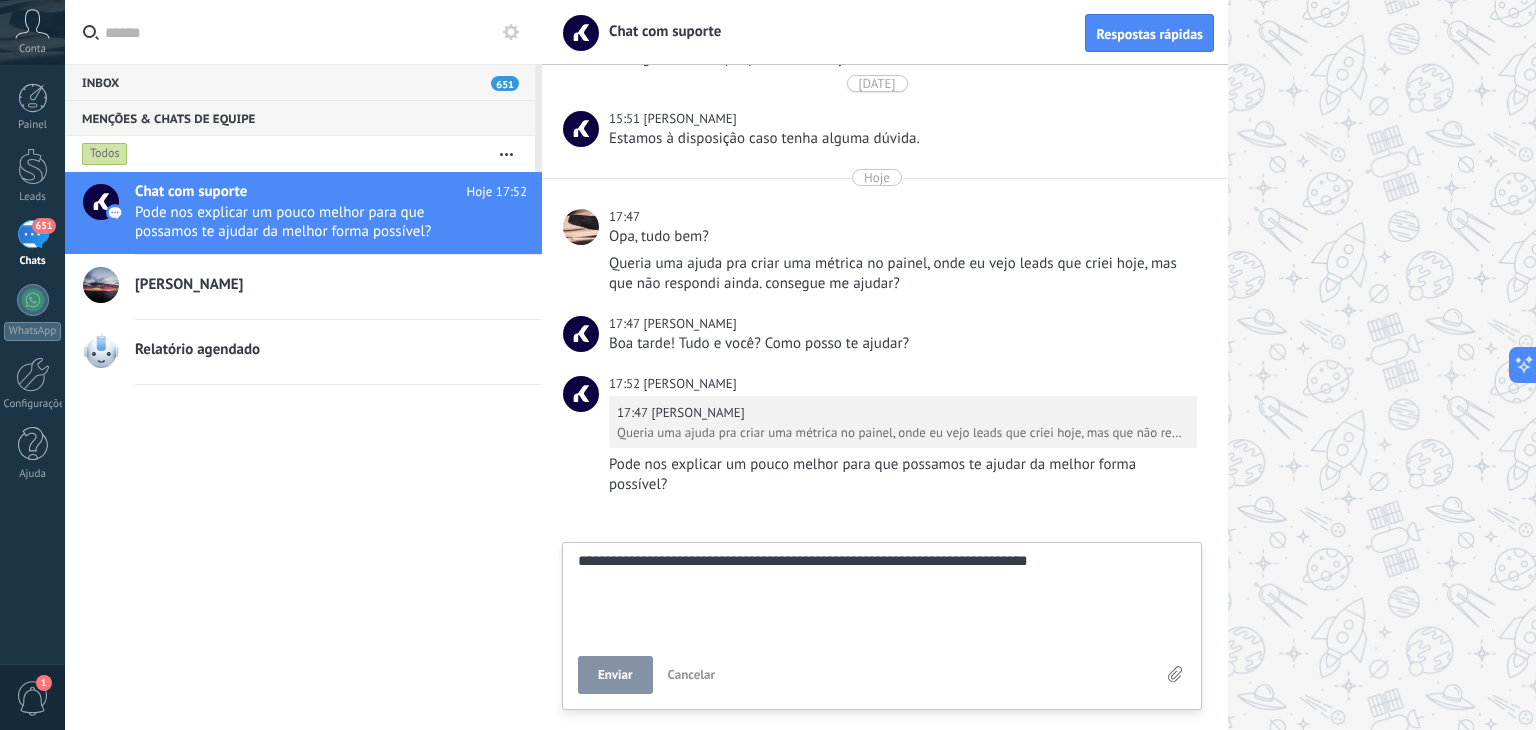 type on "**********" 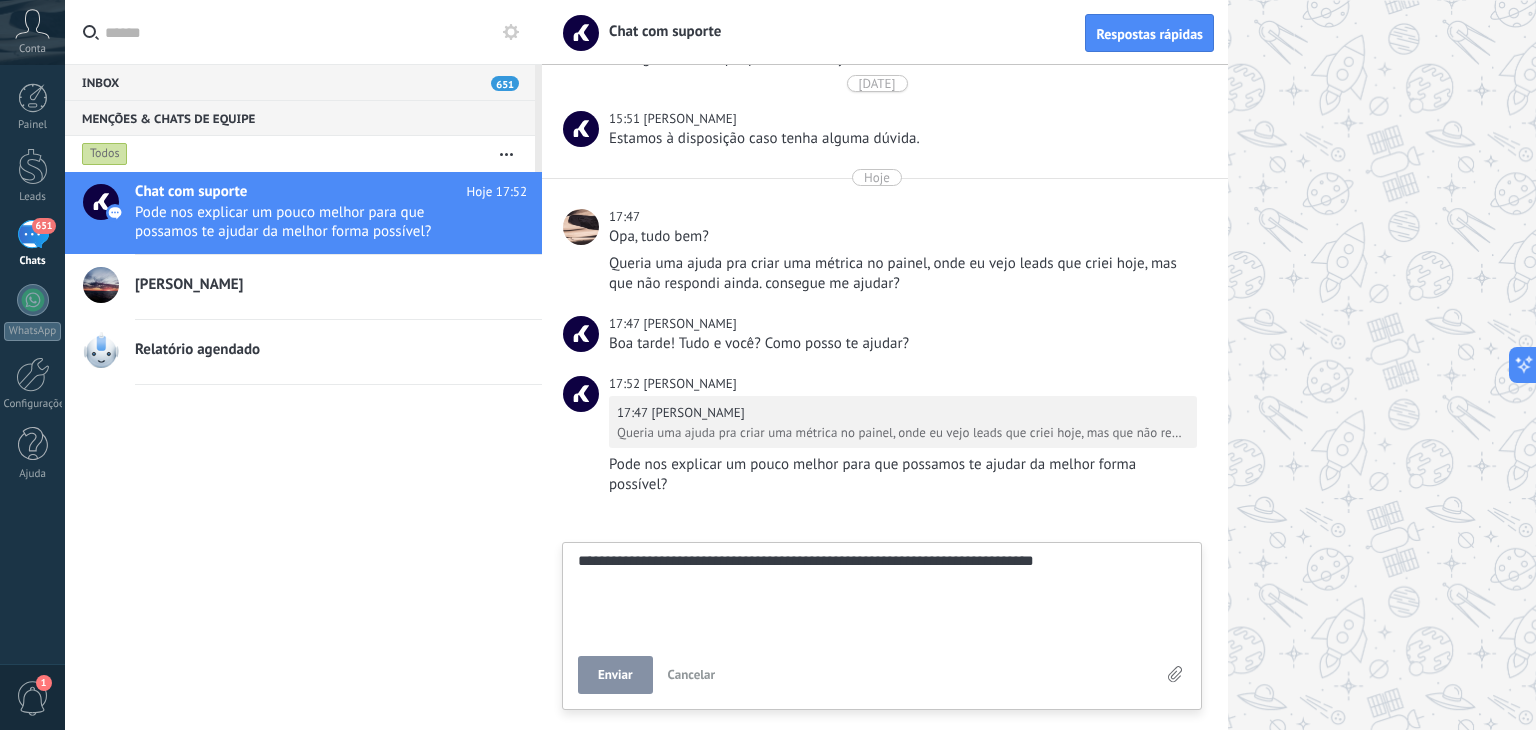 type on "**********" 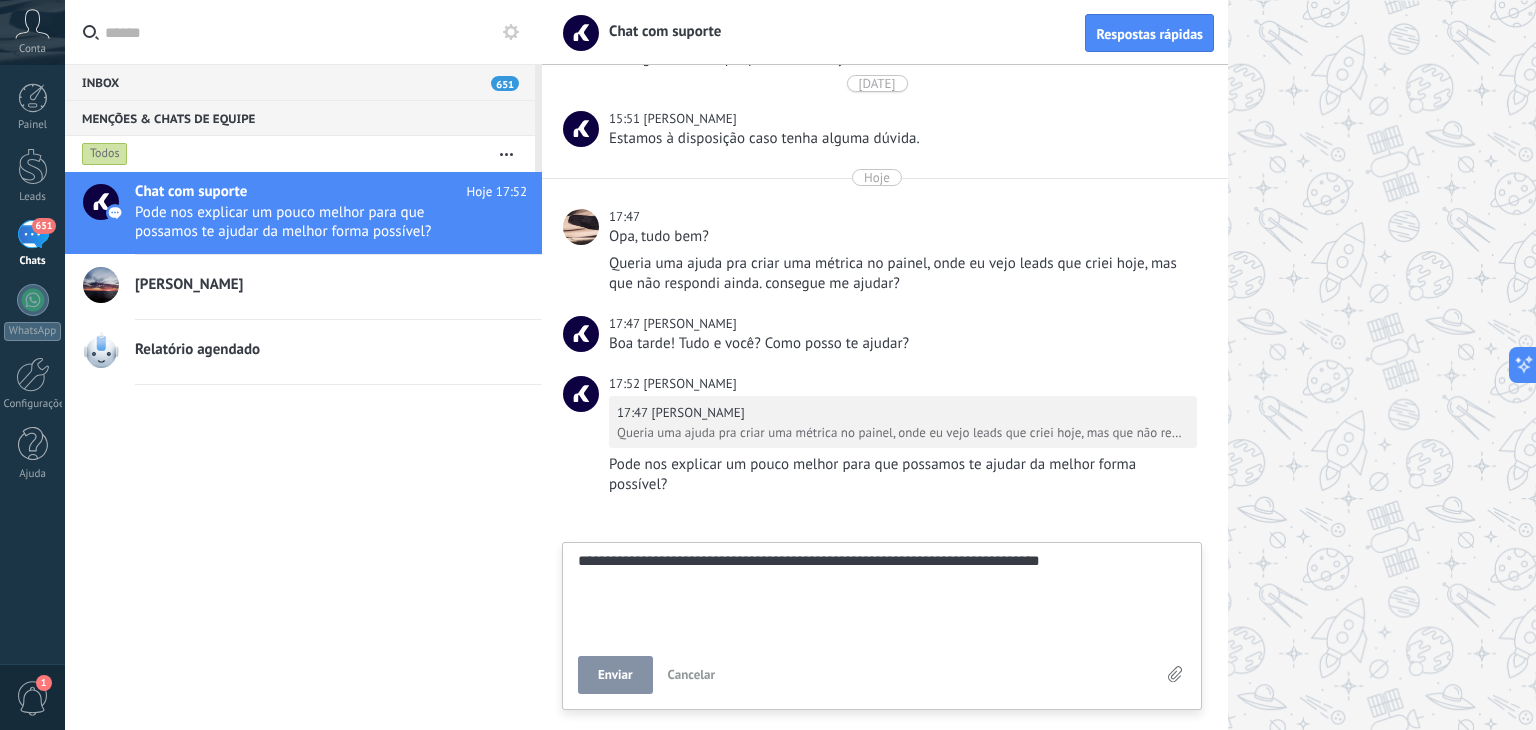 type on "**********" 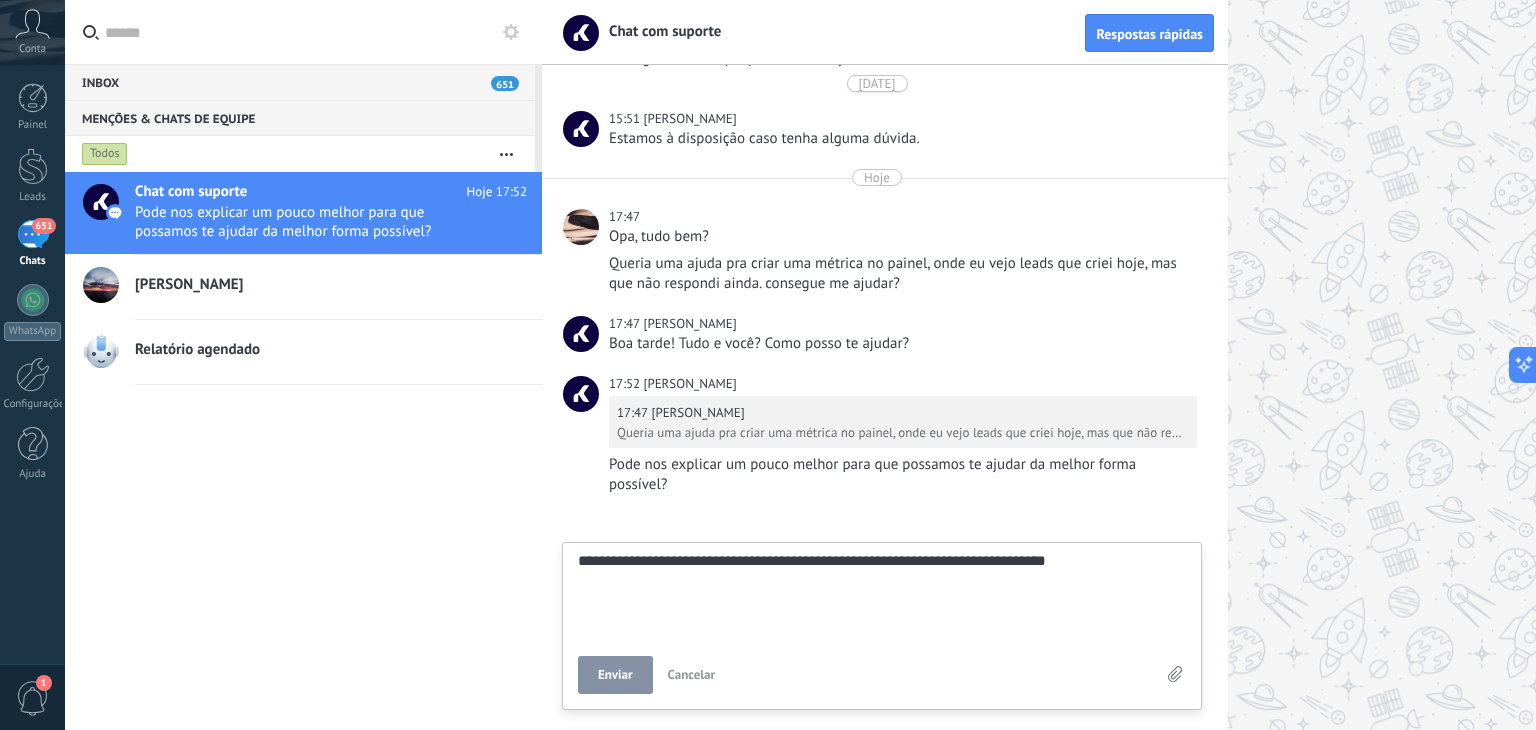 type on "**********" 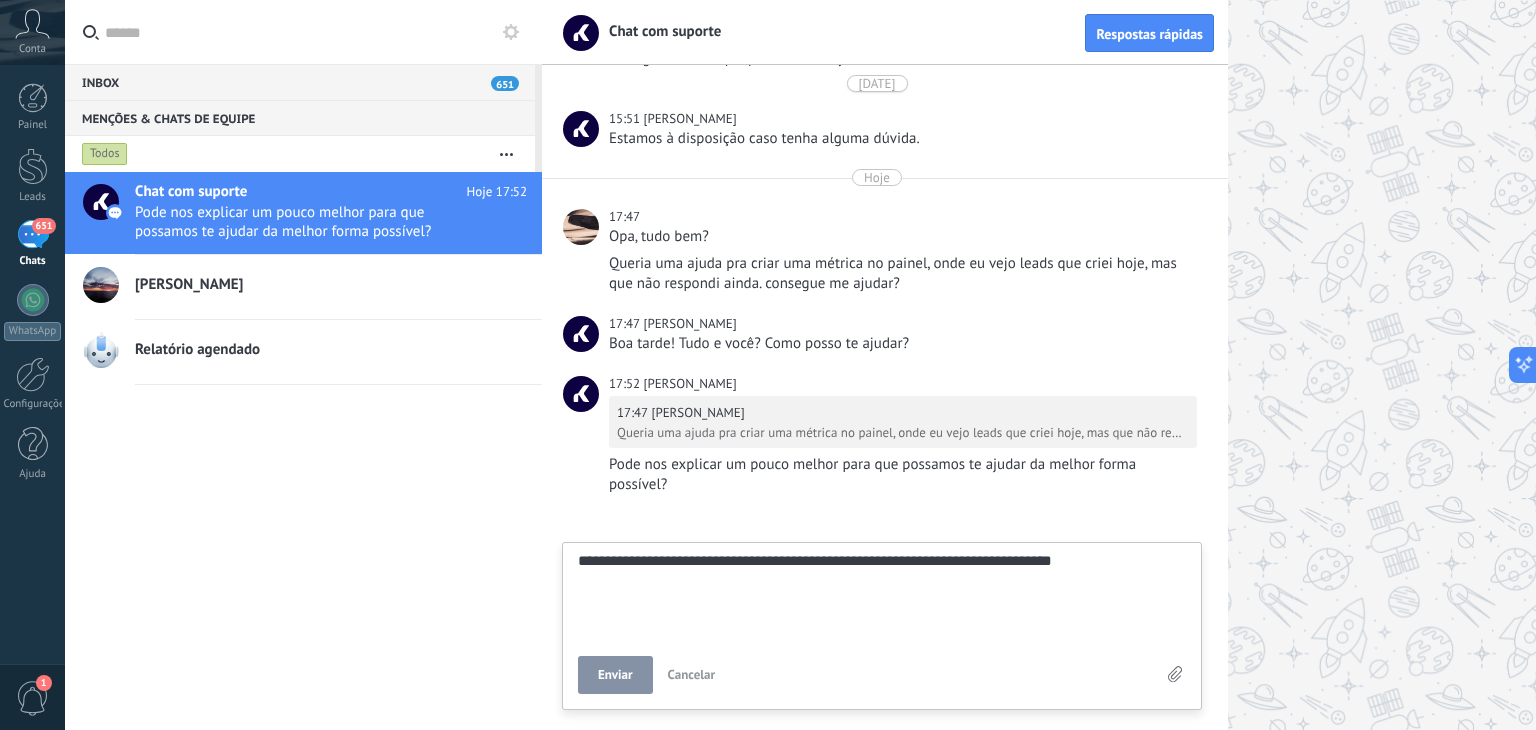 type on "**********" 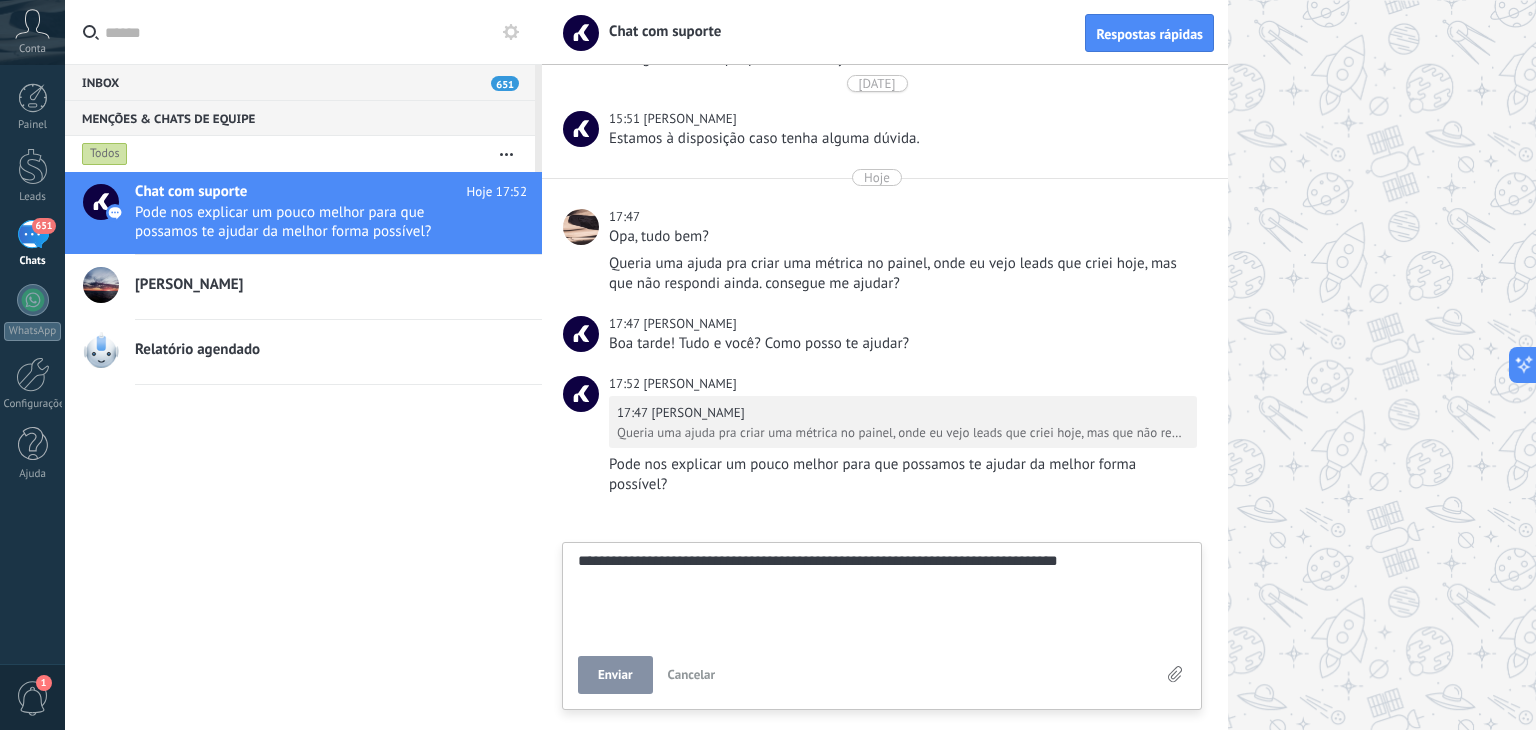 type on "**********" 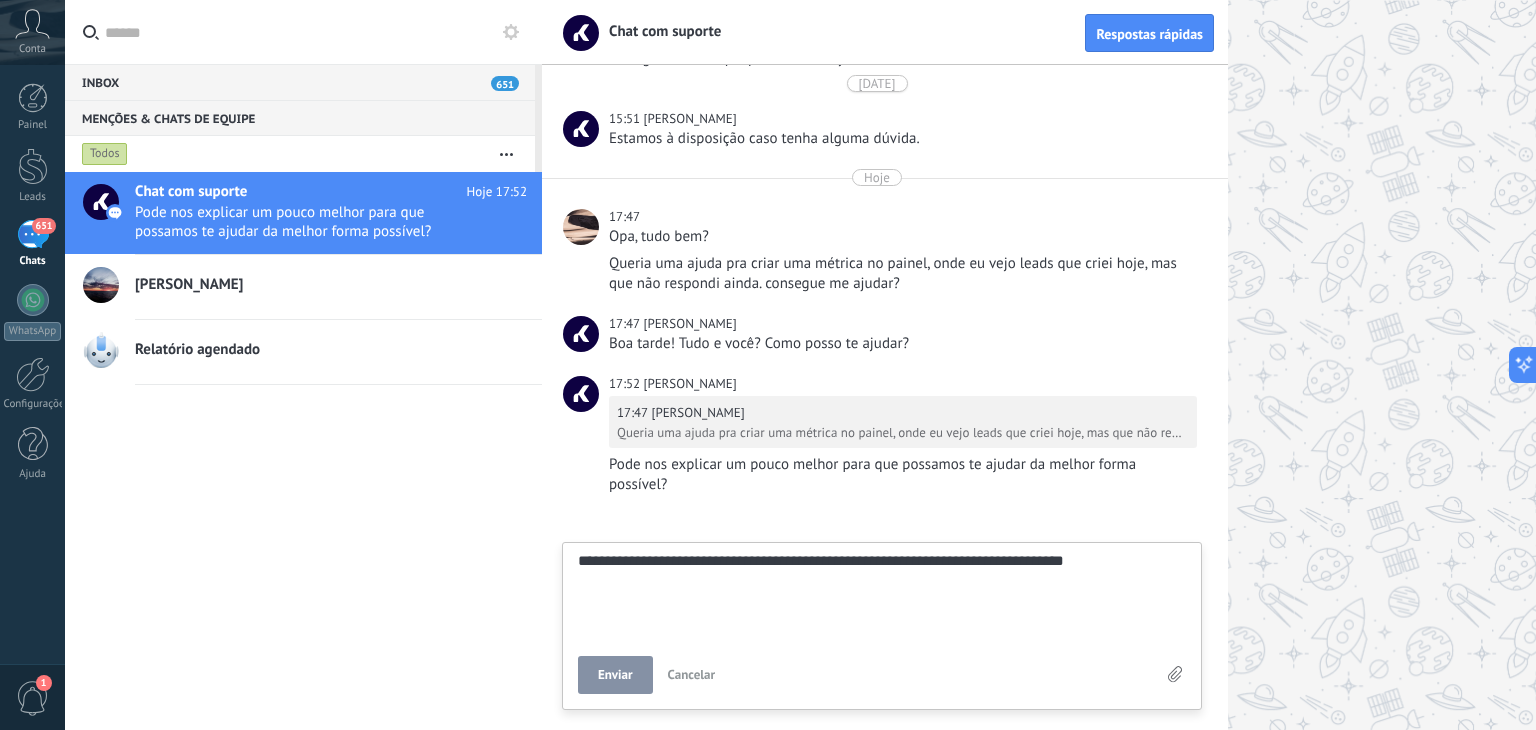type on "**********" 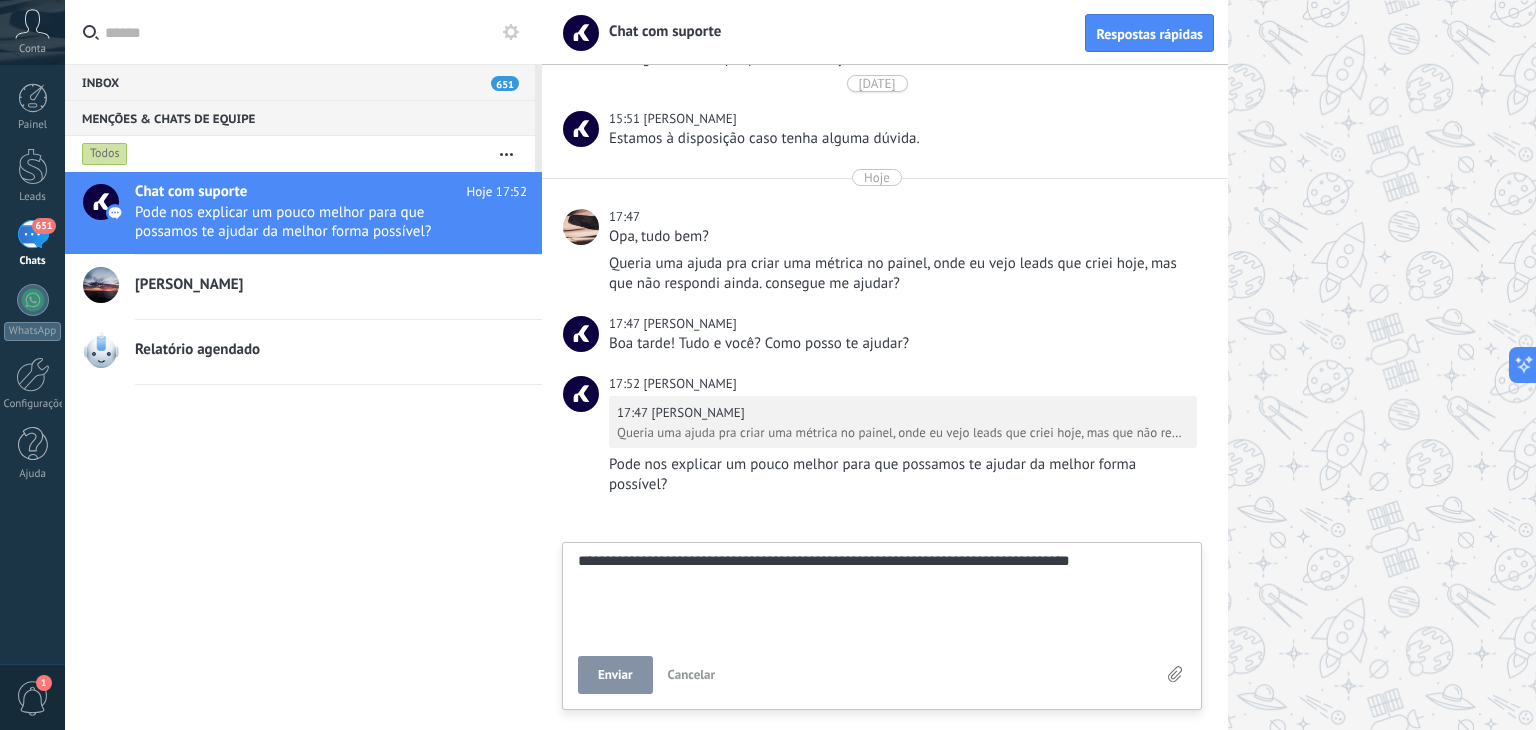 type on "**********" 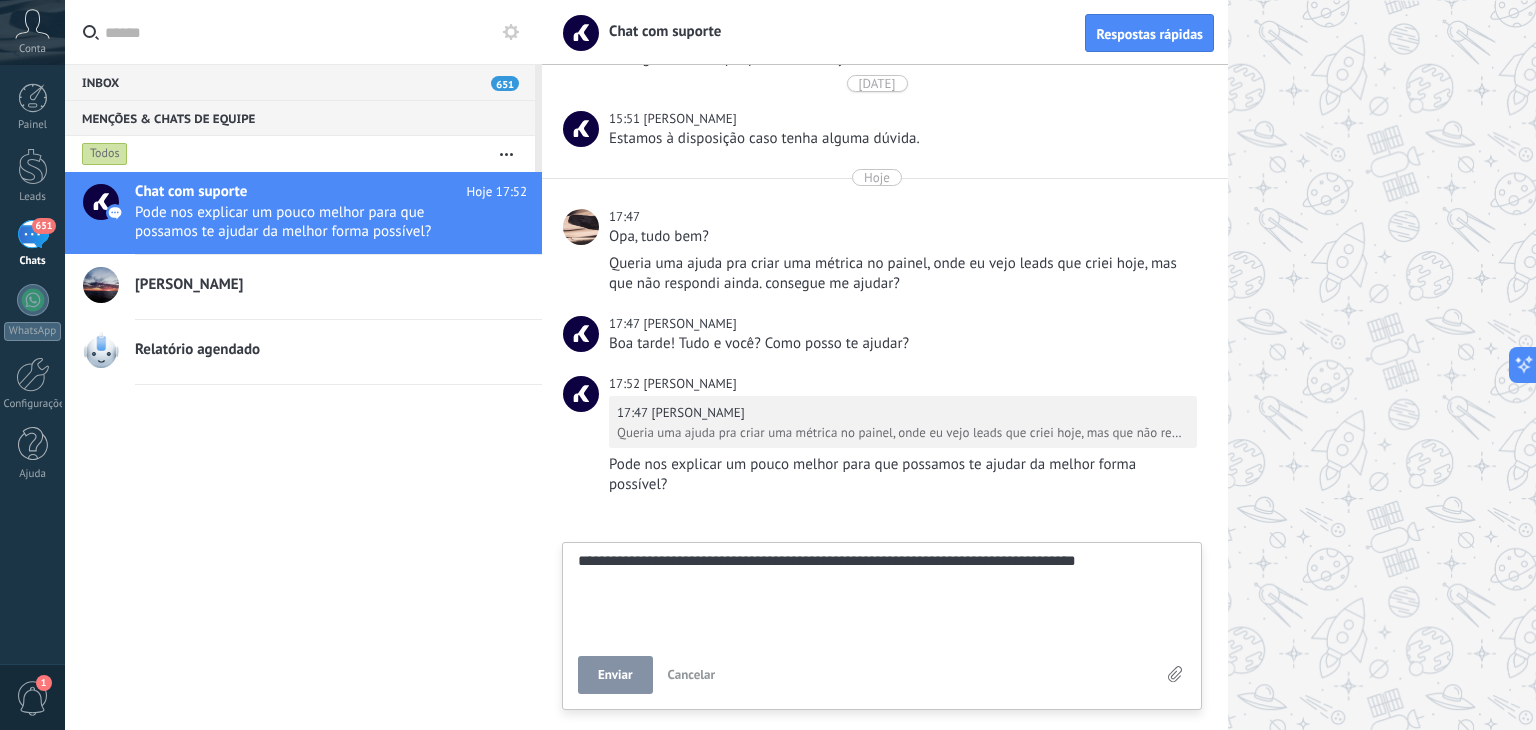 type on "**********" 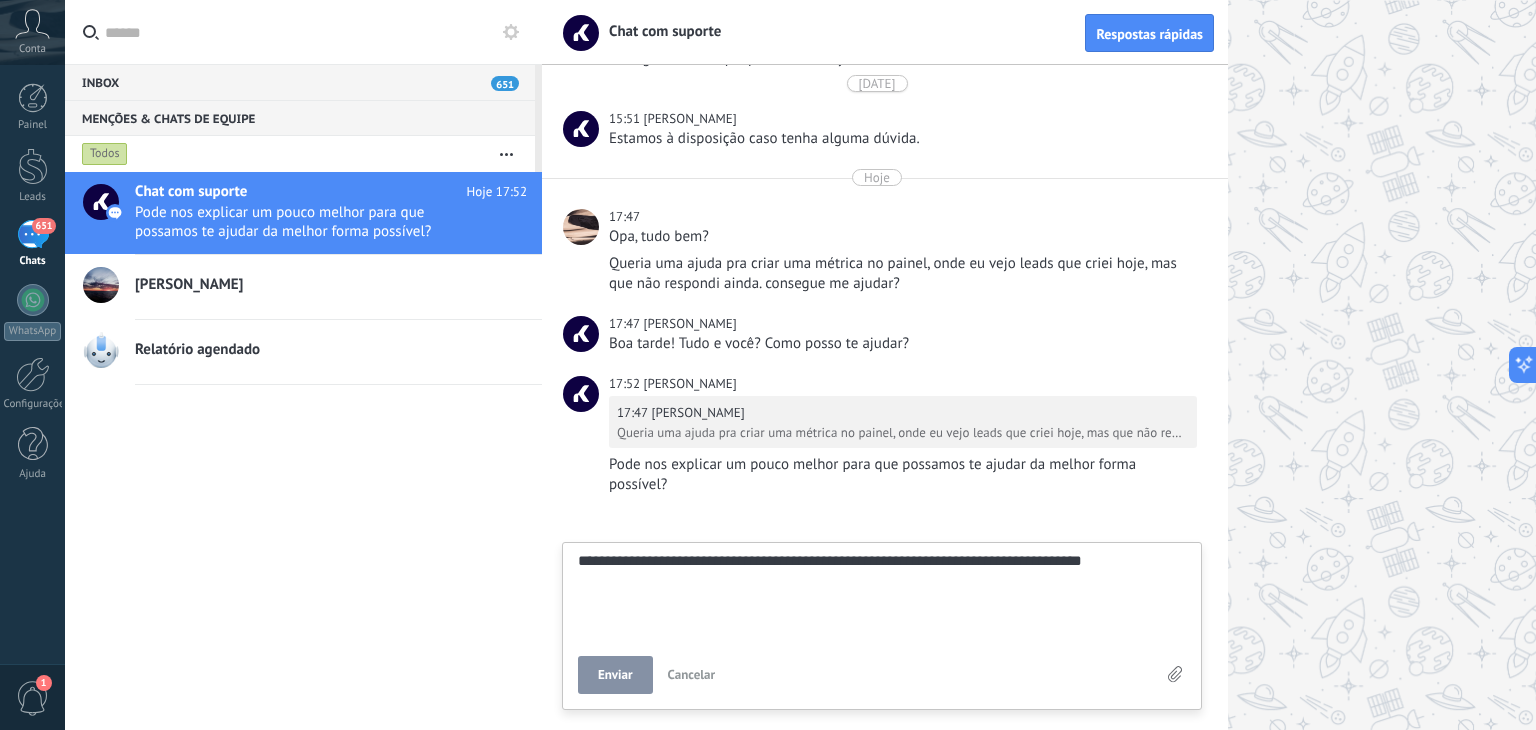 type on "**********" 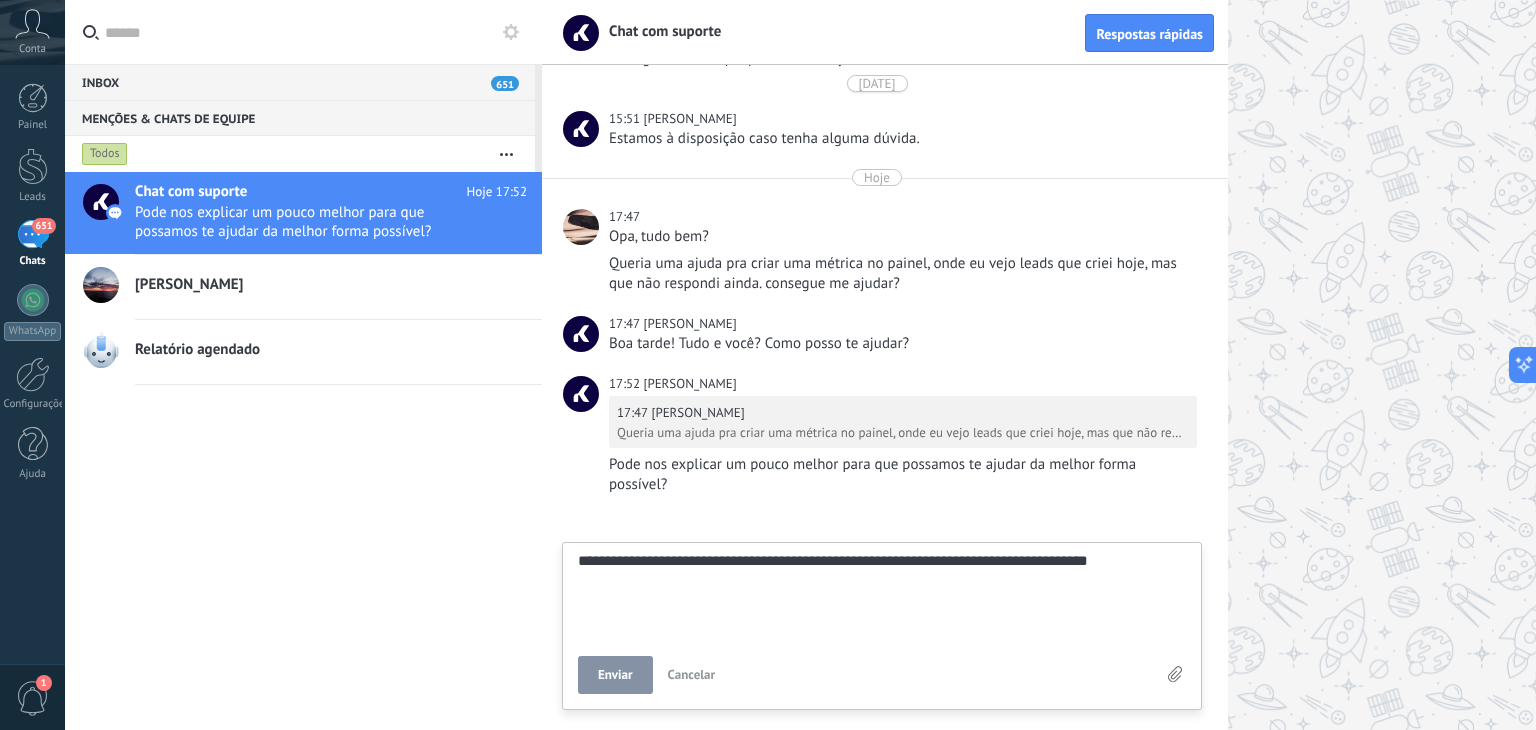 type on "**********" 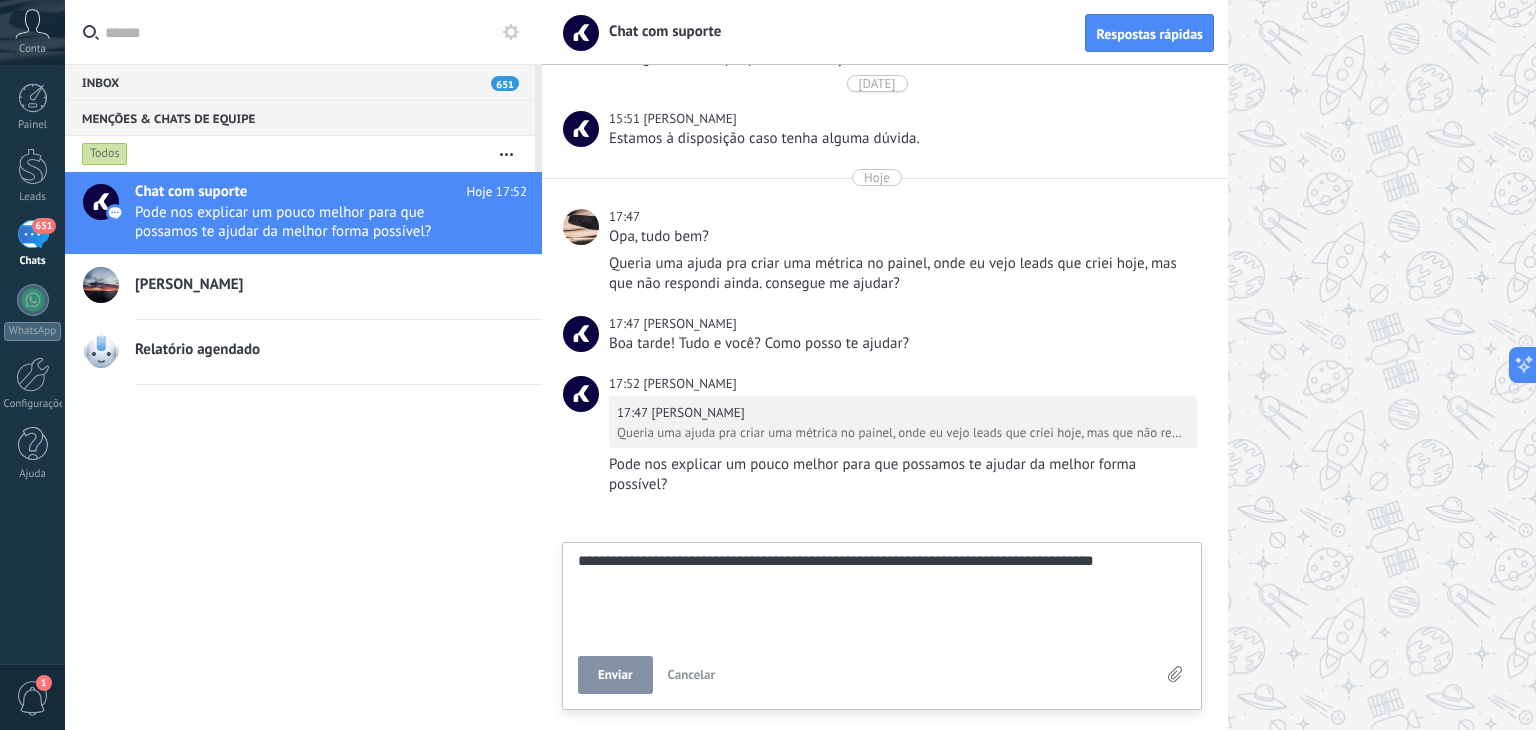 type on "**********" 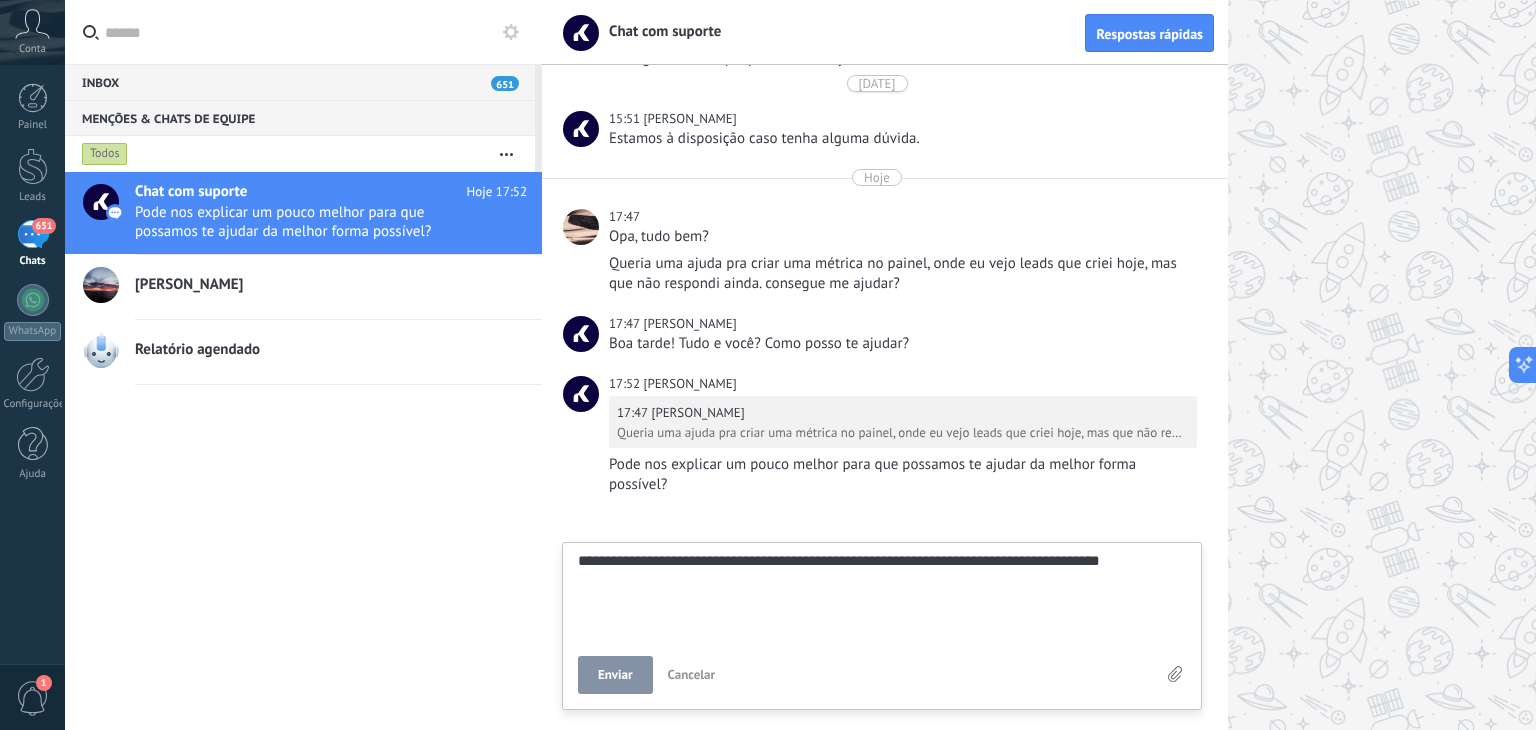 type on "**********" 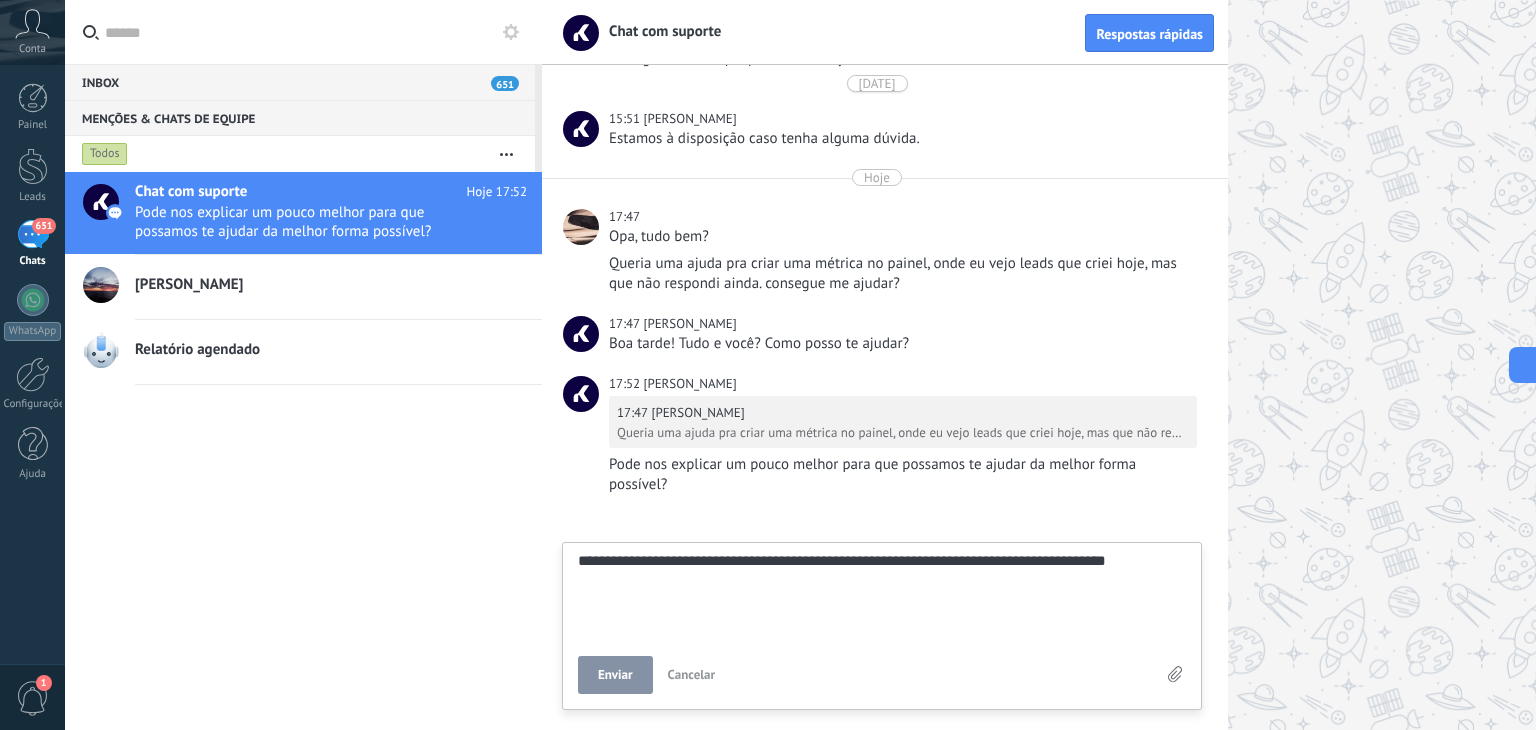 type on "**********" 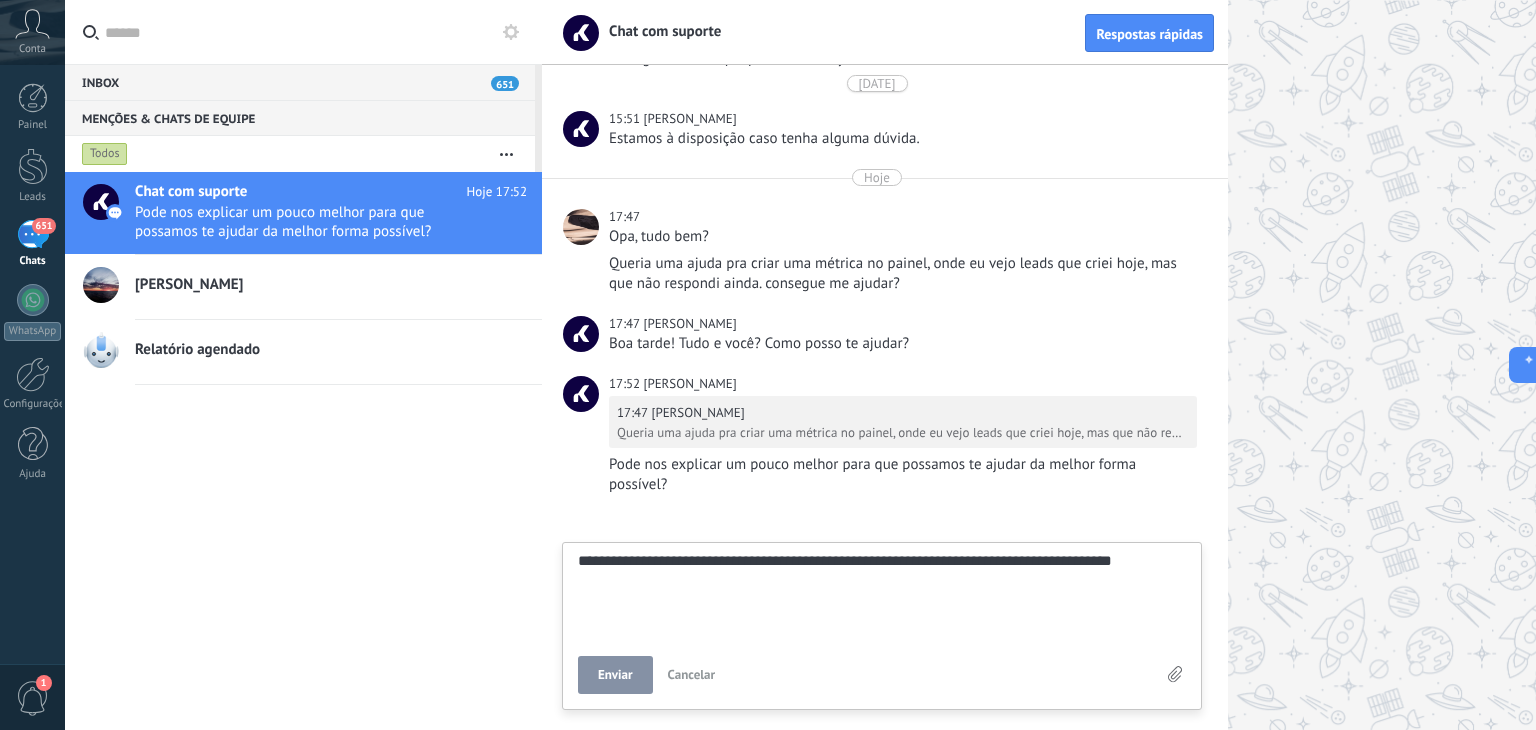 type on "**********" 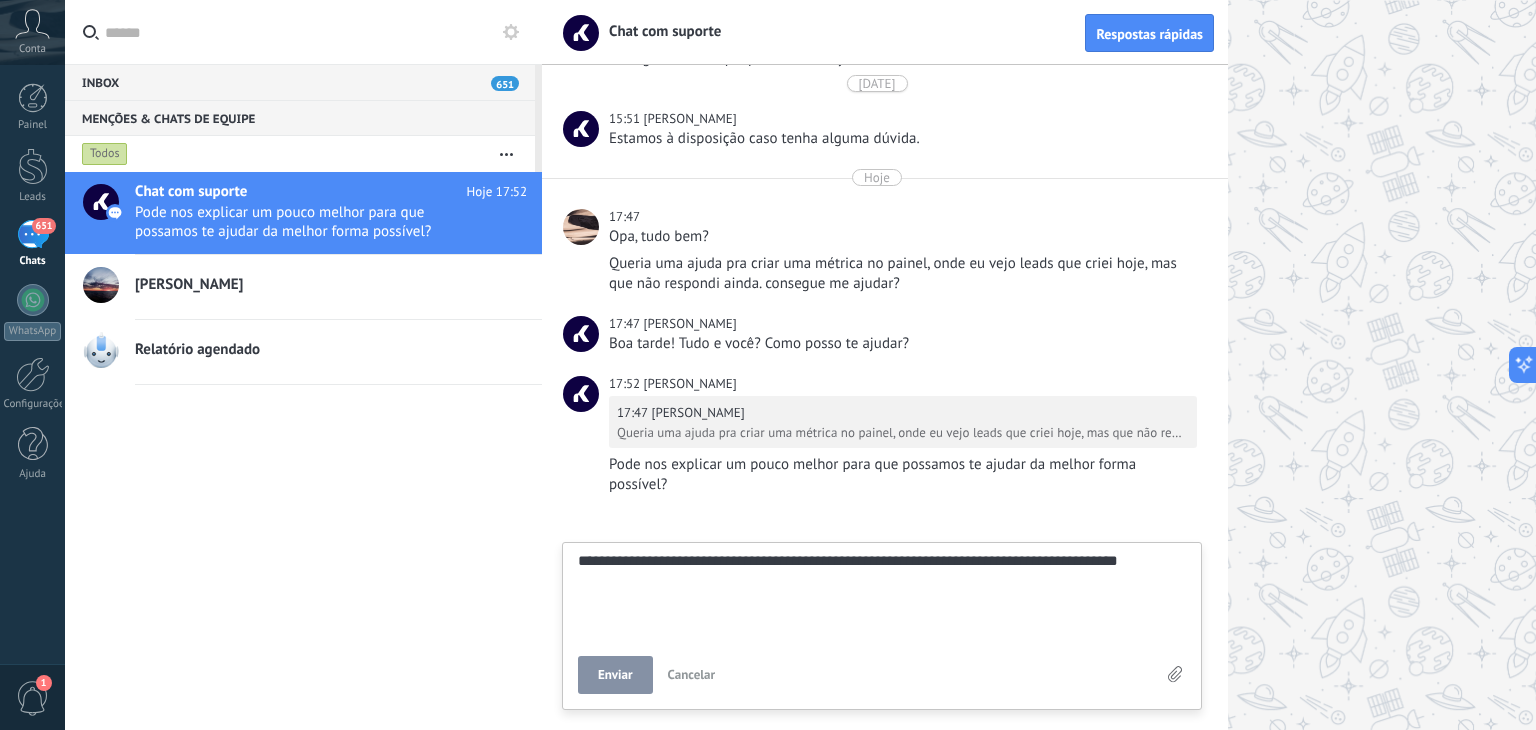 type on "**********" 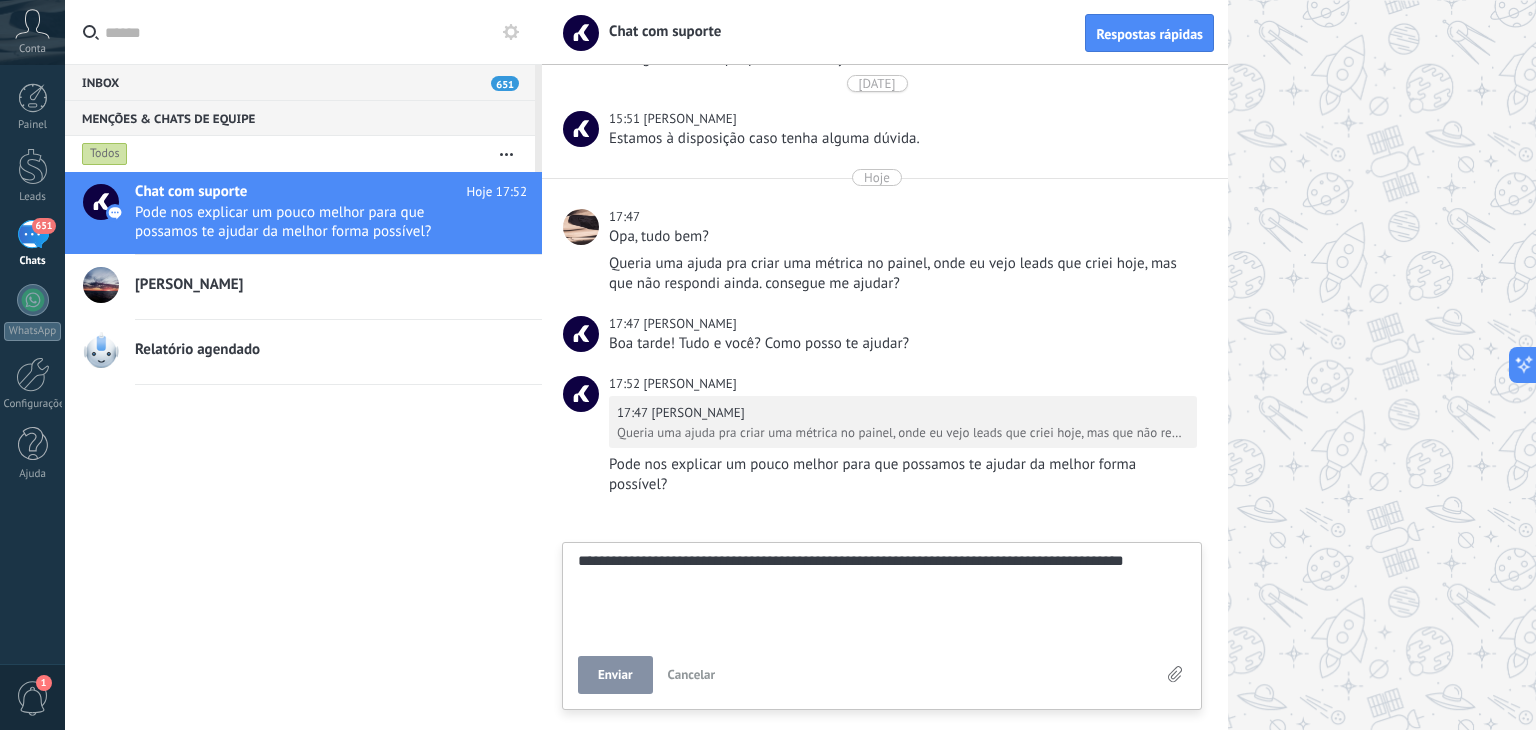 type on "**********" 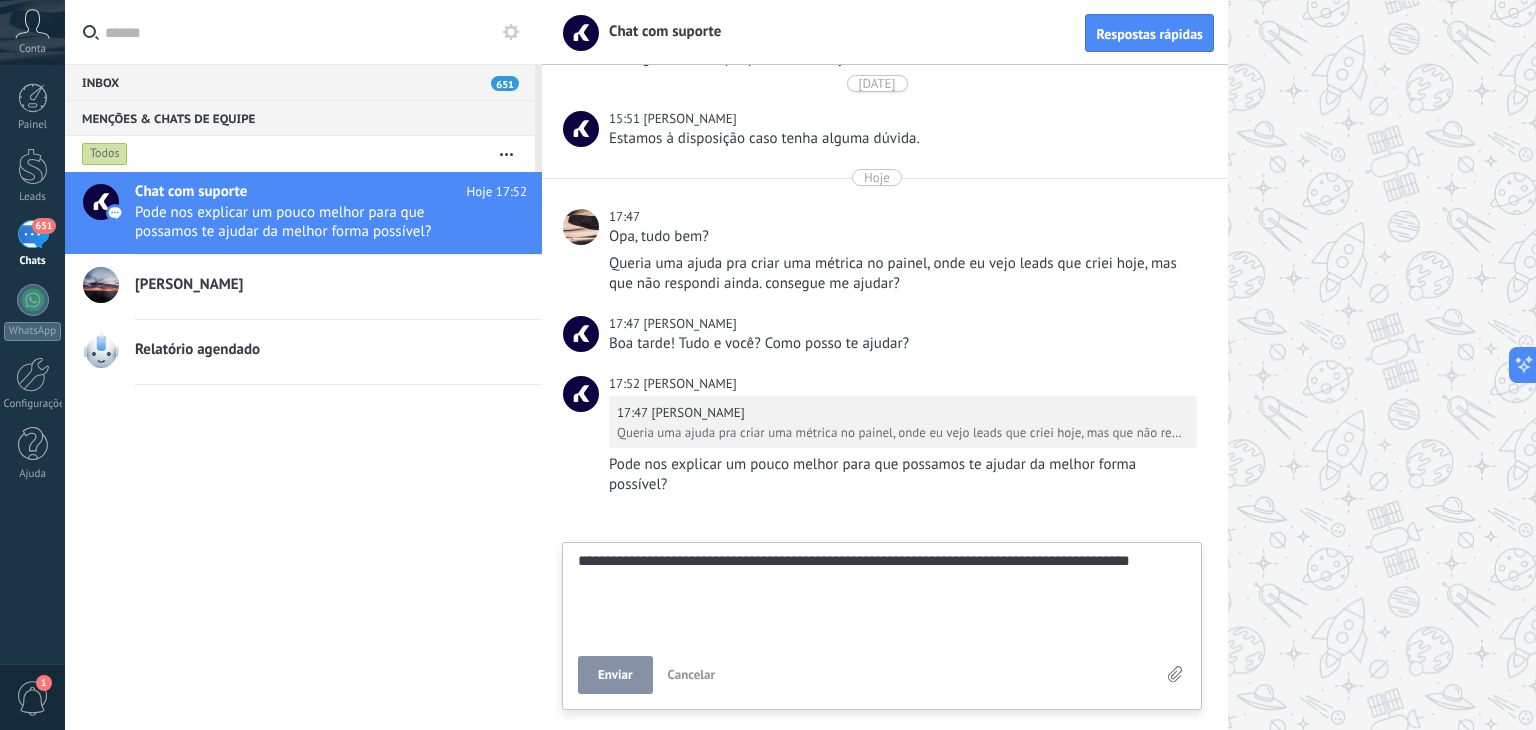 type on "**********" 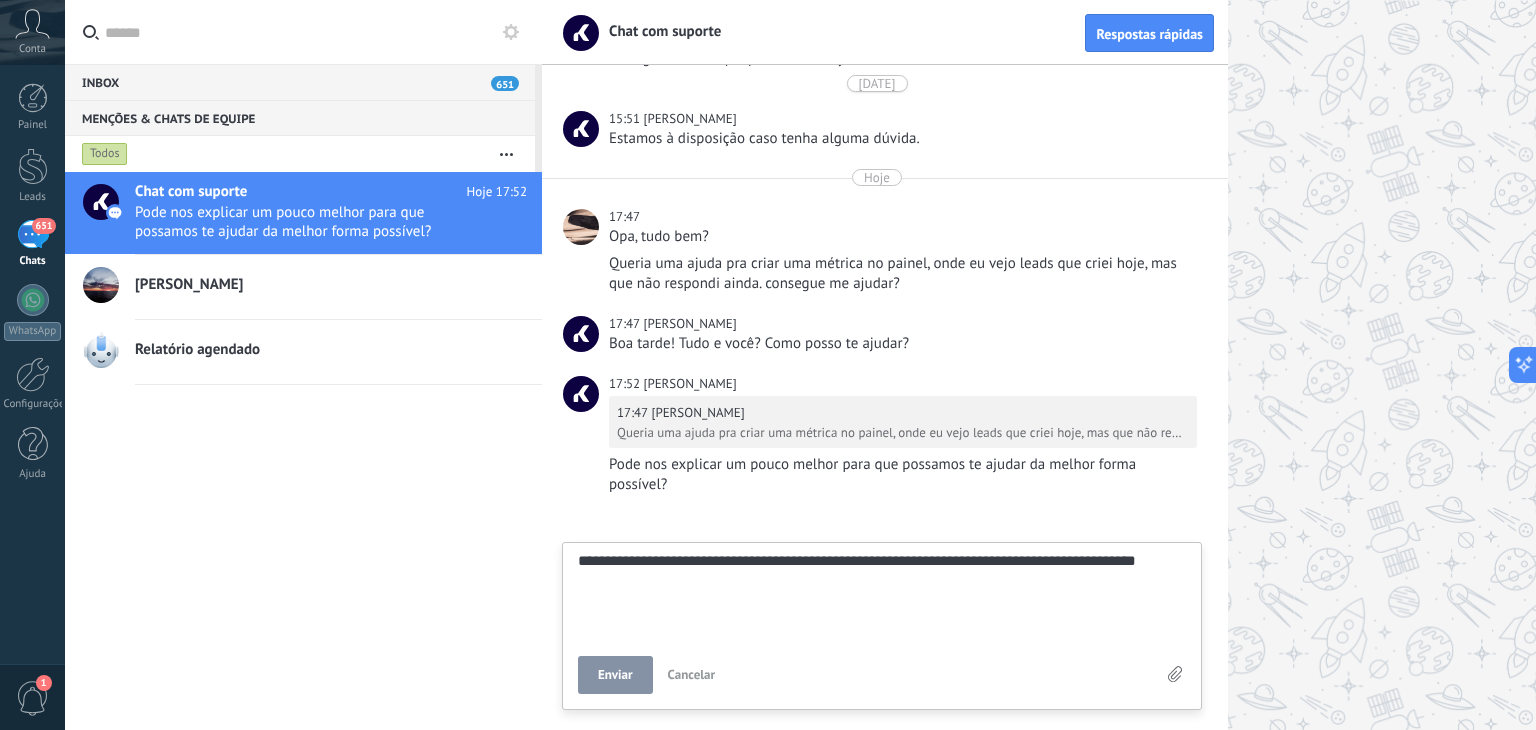type on "**********" 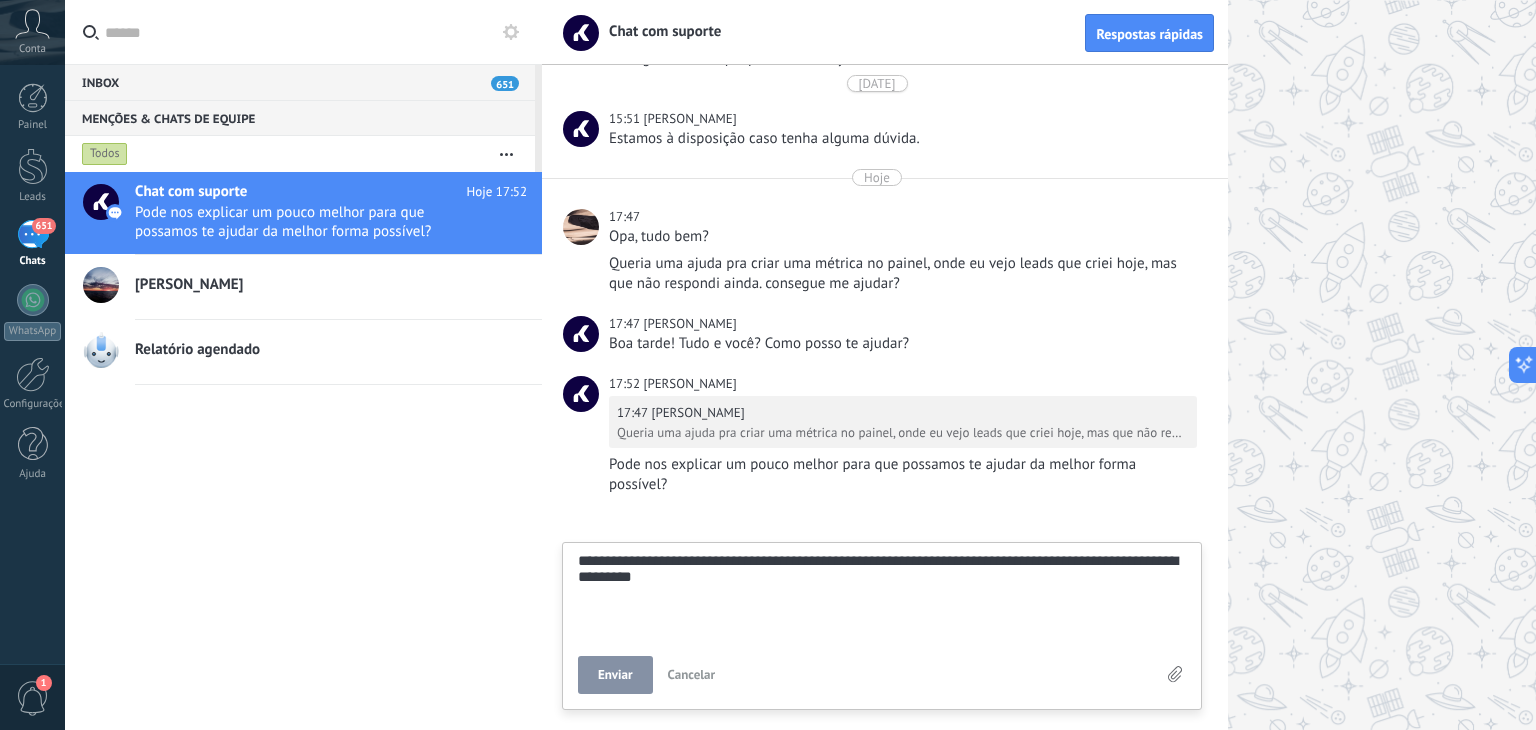 scroll, scrollTop: 38, scrollLeft: 0, axis: vertical 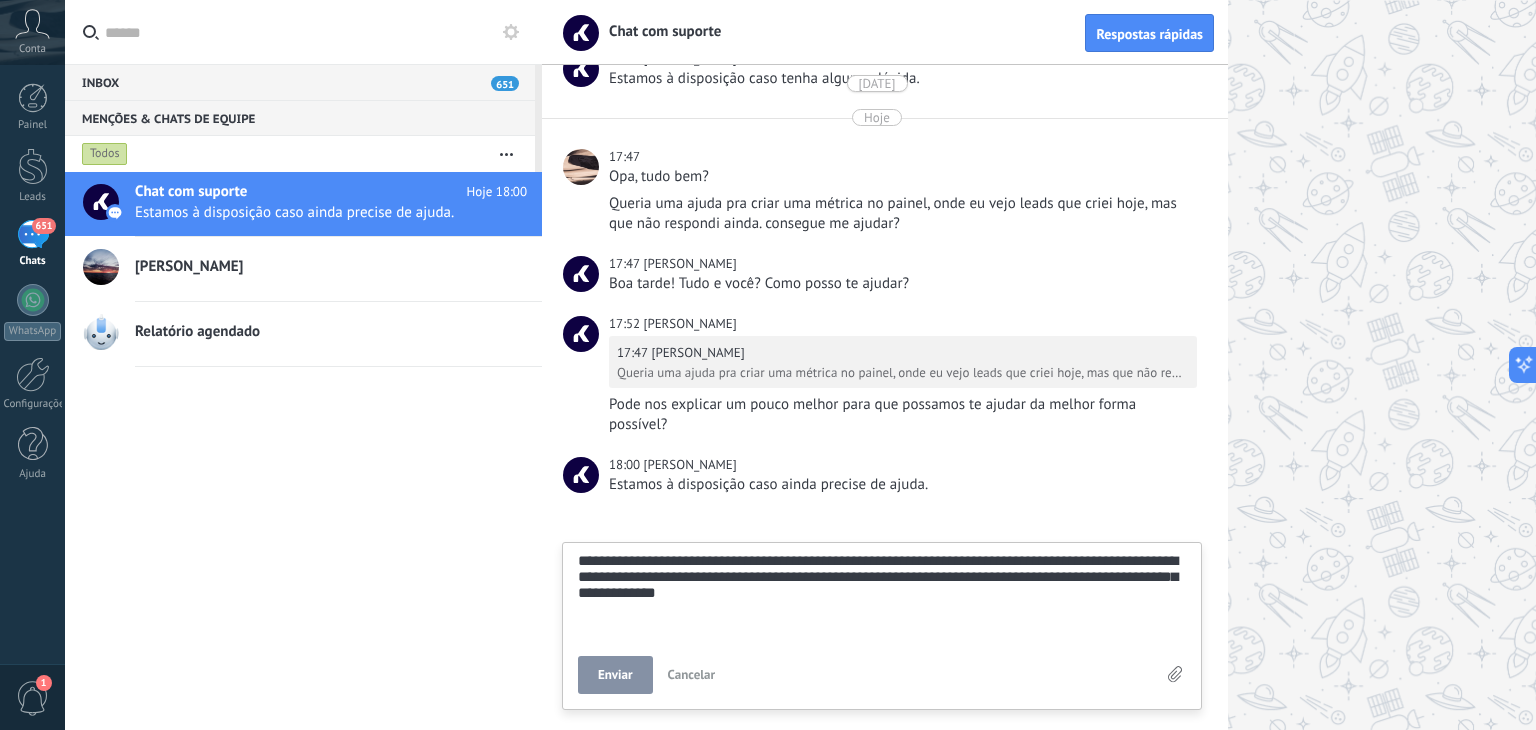 click on "Enviar" at bounding box center [615, 675] 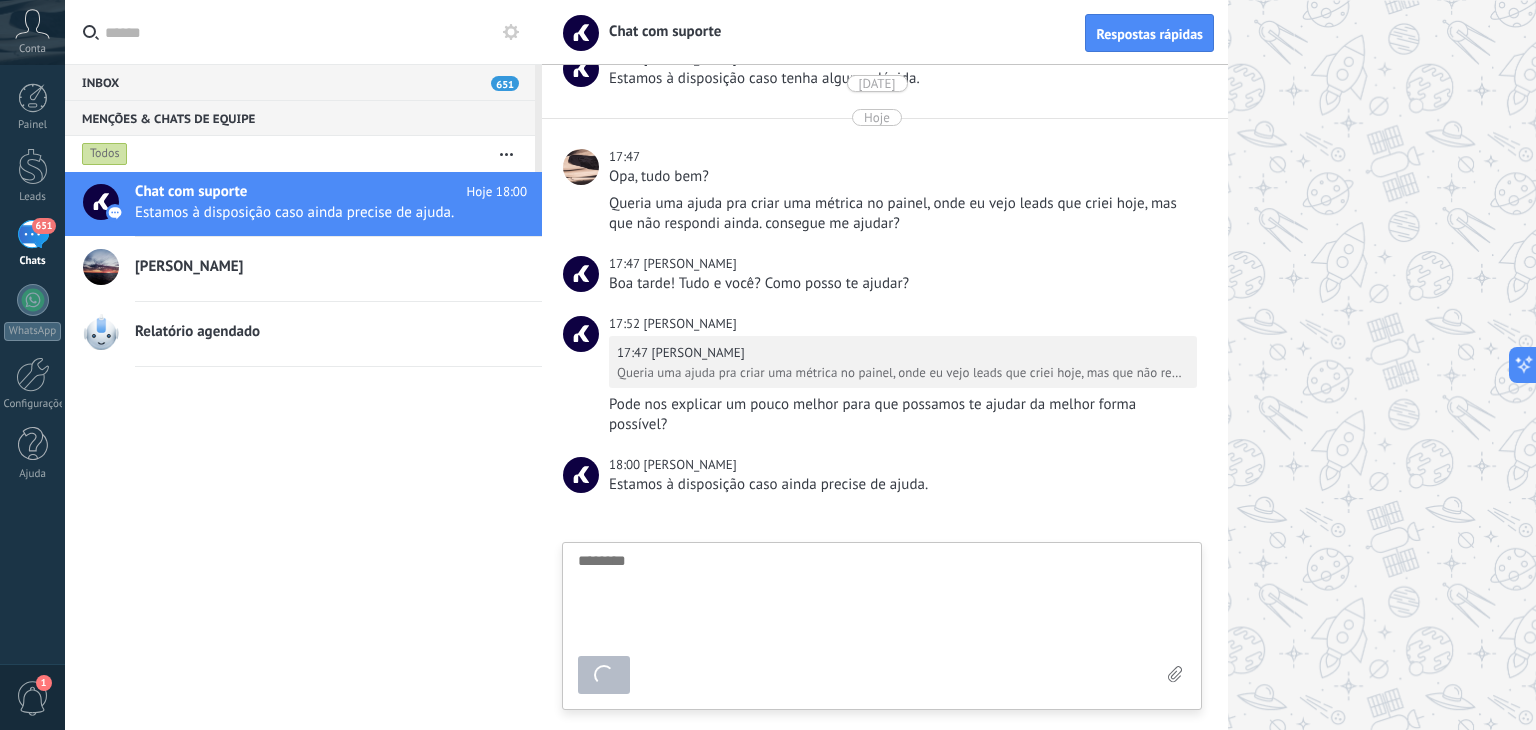 scroll, scrollTop: 4809, scrollLeft: 0, axis: vertical 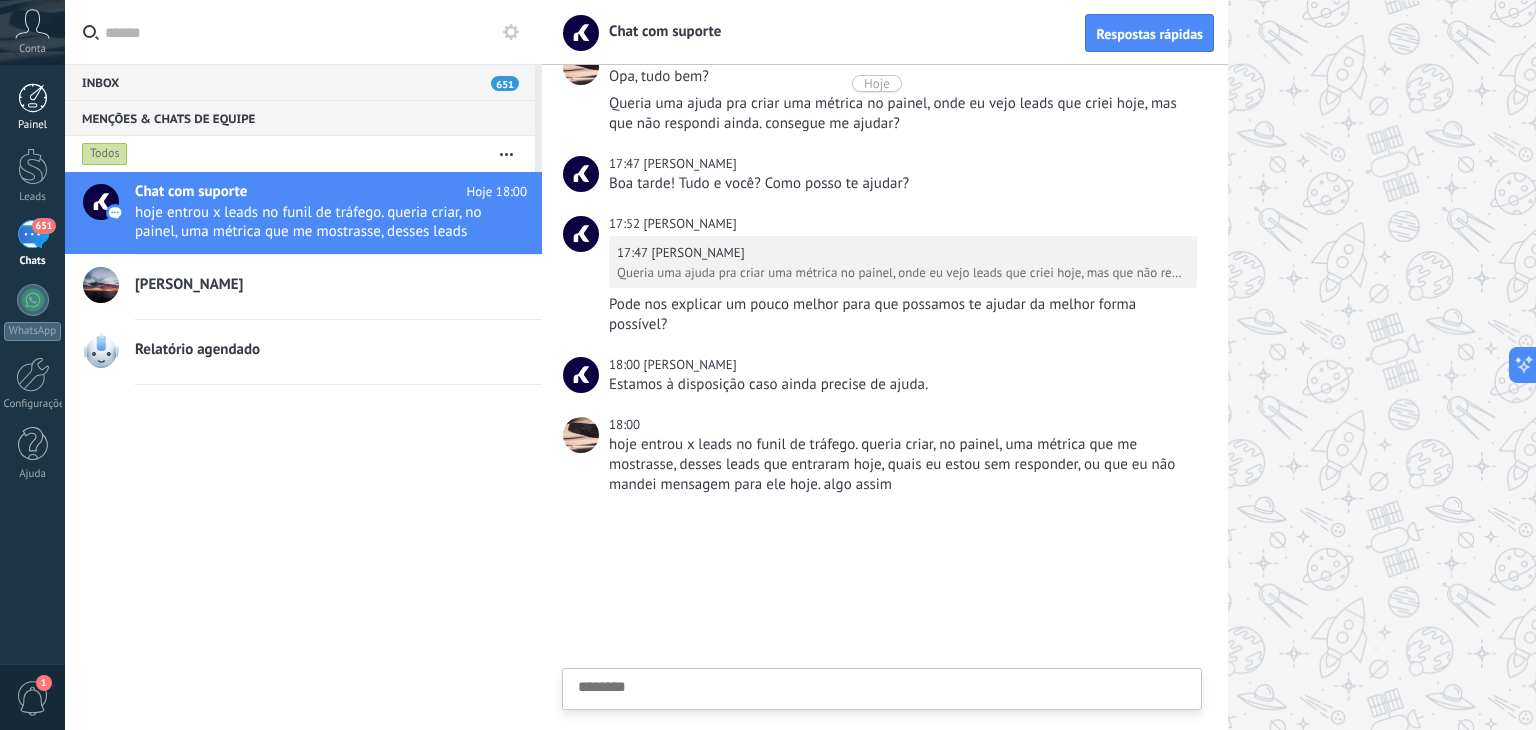 click at bounding box center [33, 98] 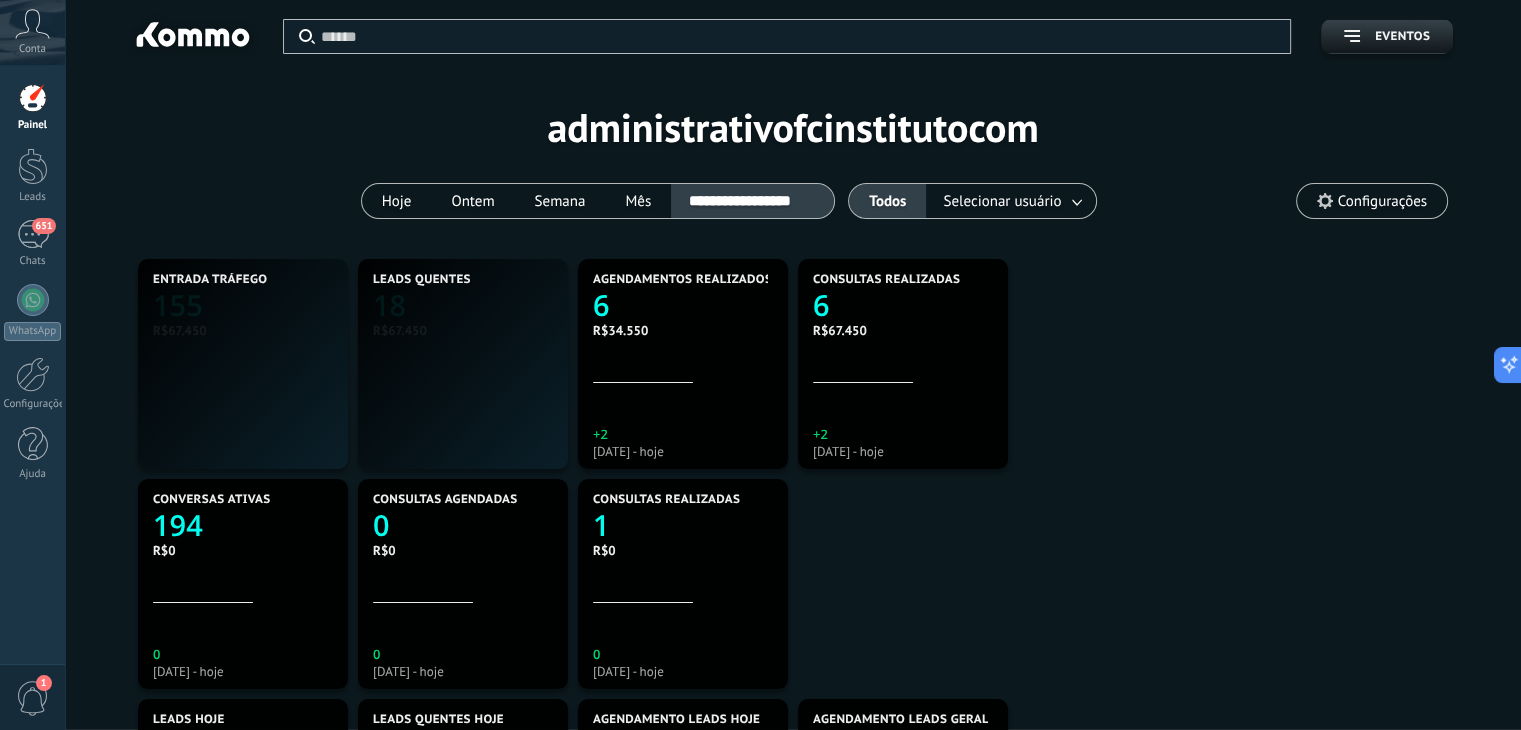 scroll, scrollTop: 999627, scrollLeft: 999134, axis: both 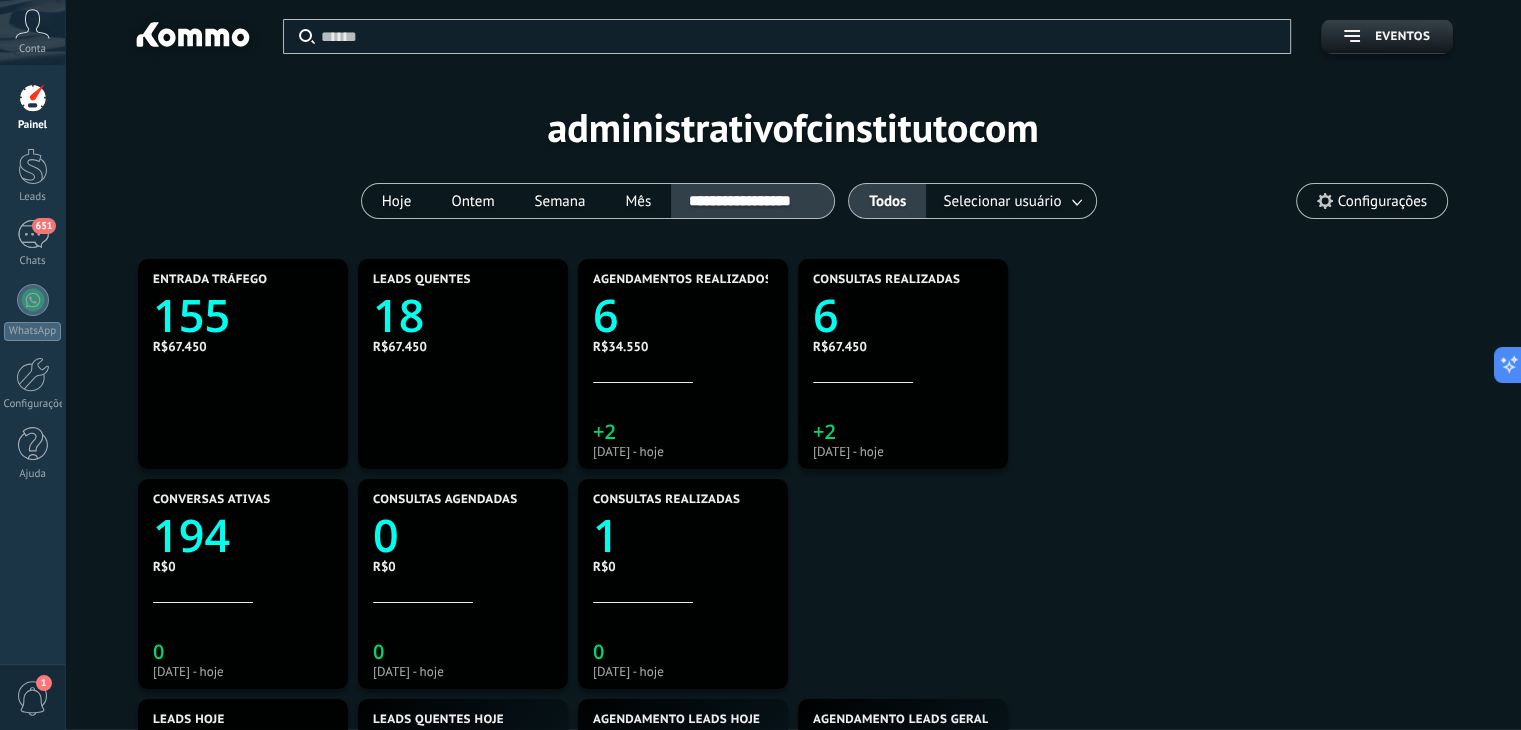 click on "6" 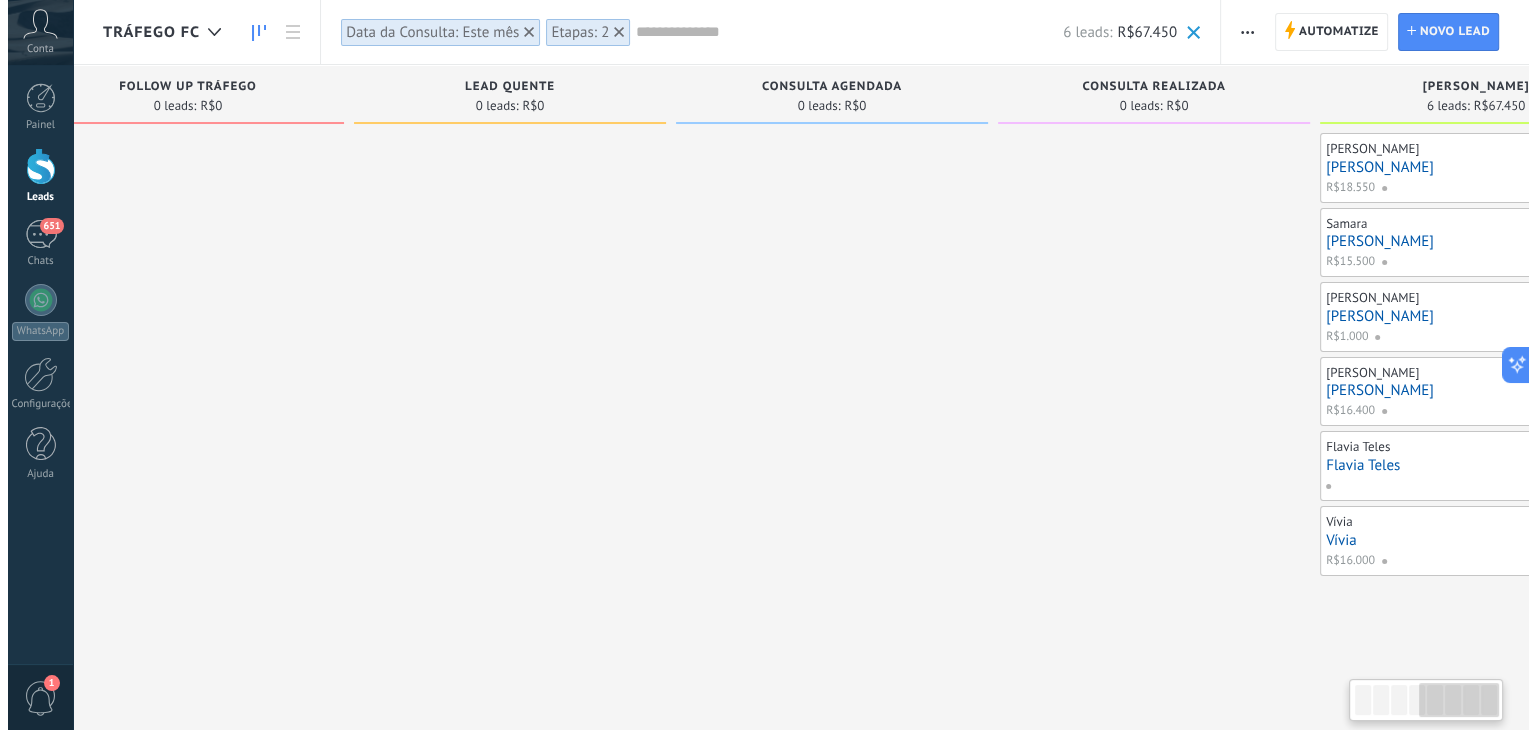 scroll, scrollTop: 0, scrollLeft: 1180, axis: horizontal 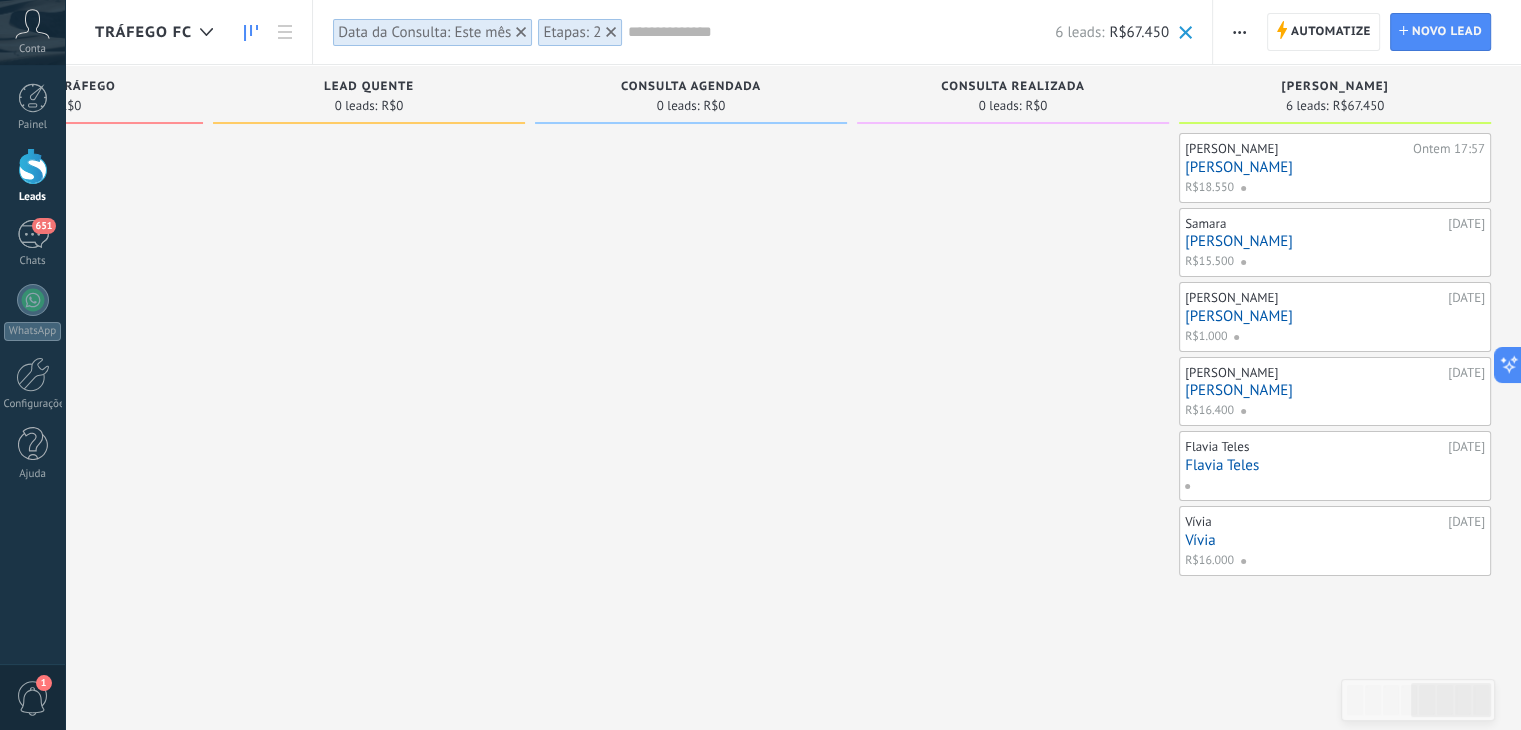 click on "Data da Consulta: Este mês" at bounding box center (424, 32) 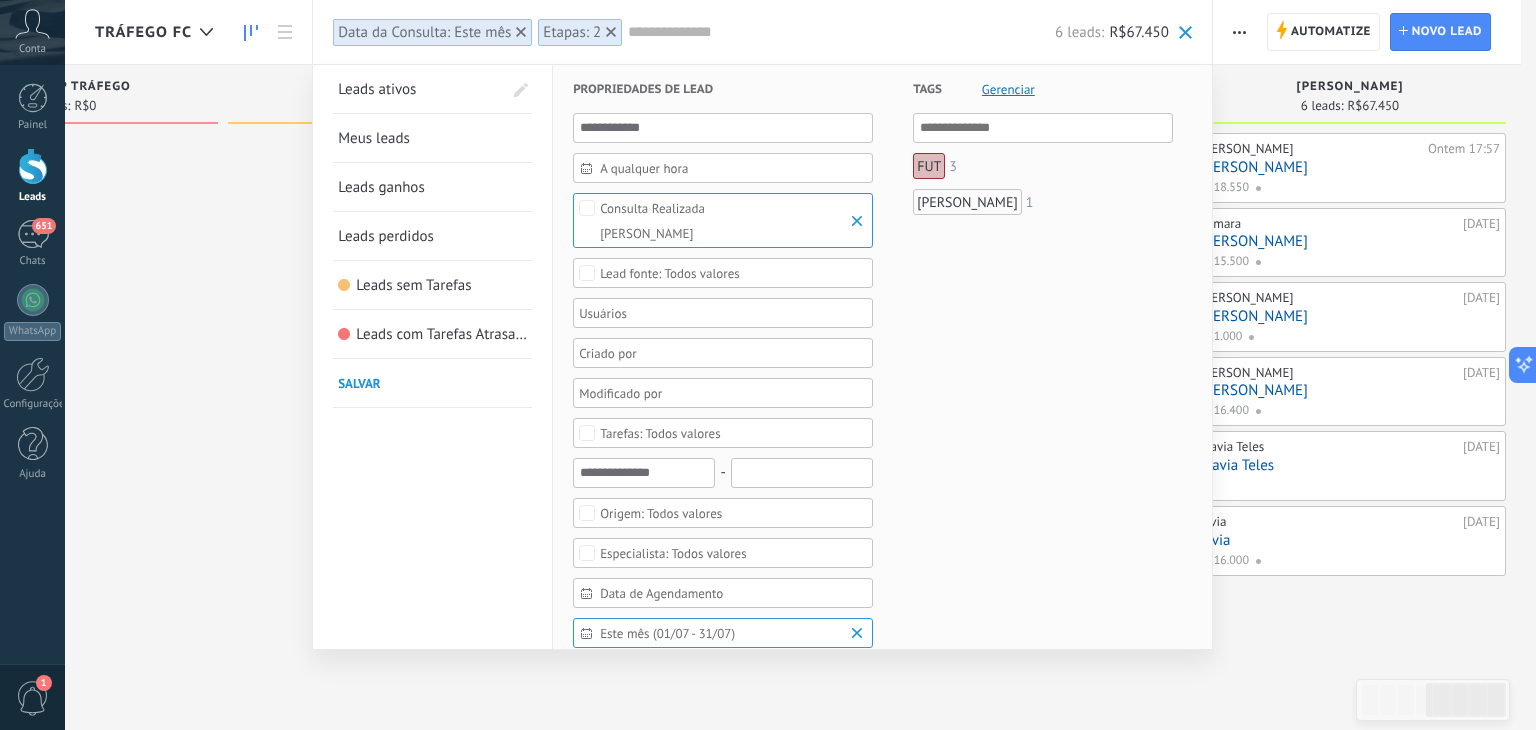 click on "Consulta Realizada" at bounding box center [652, 208] 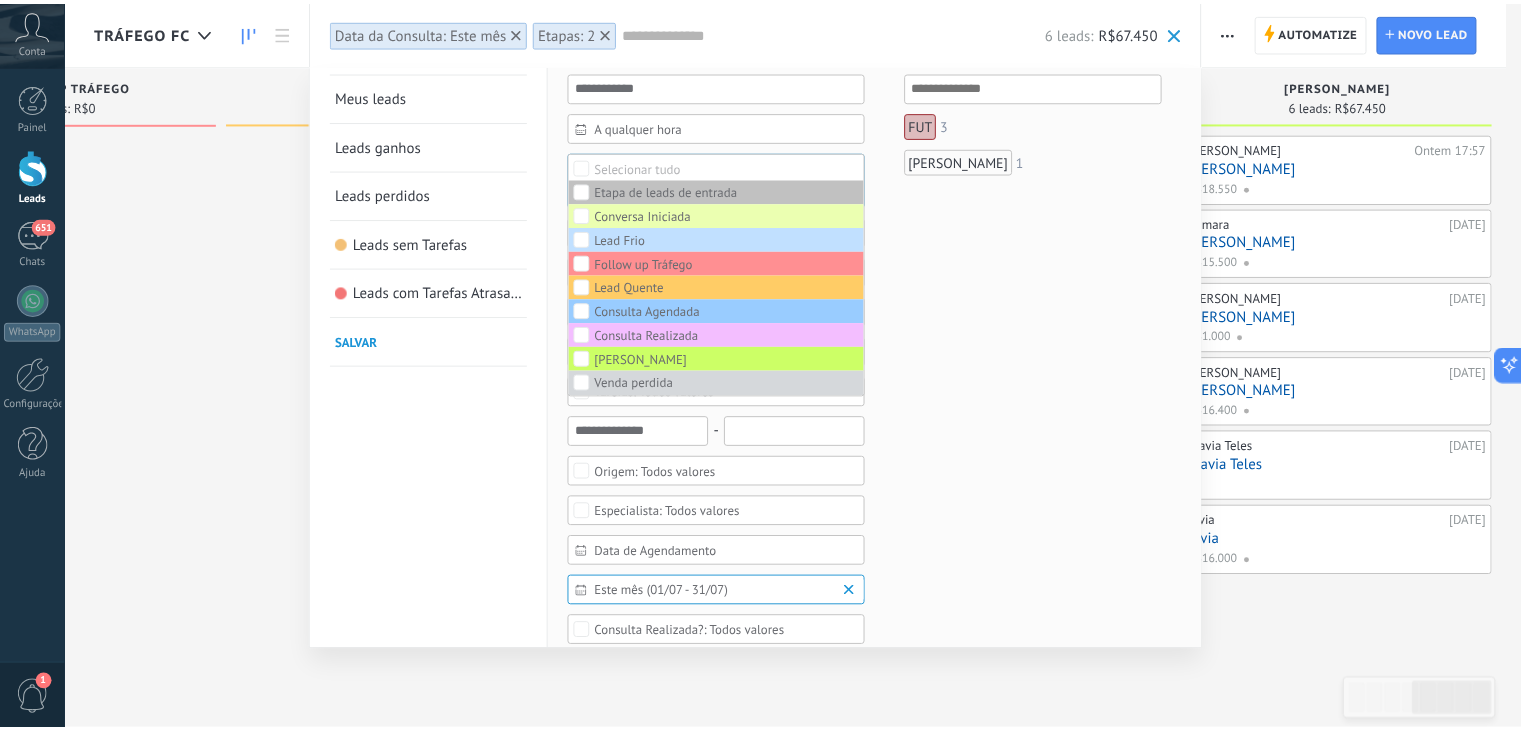 scroll, scrollTop: 48, scrollLeft: 0, axis: vertical 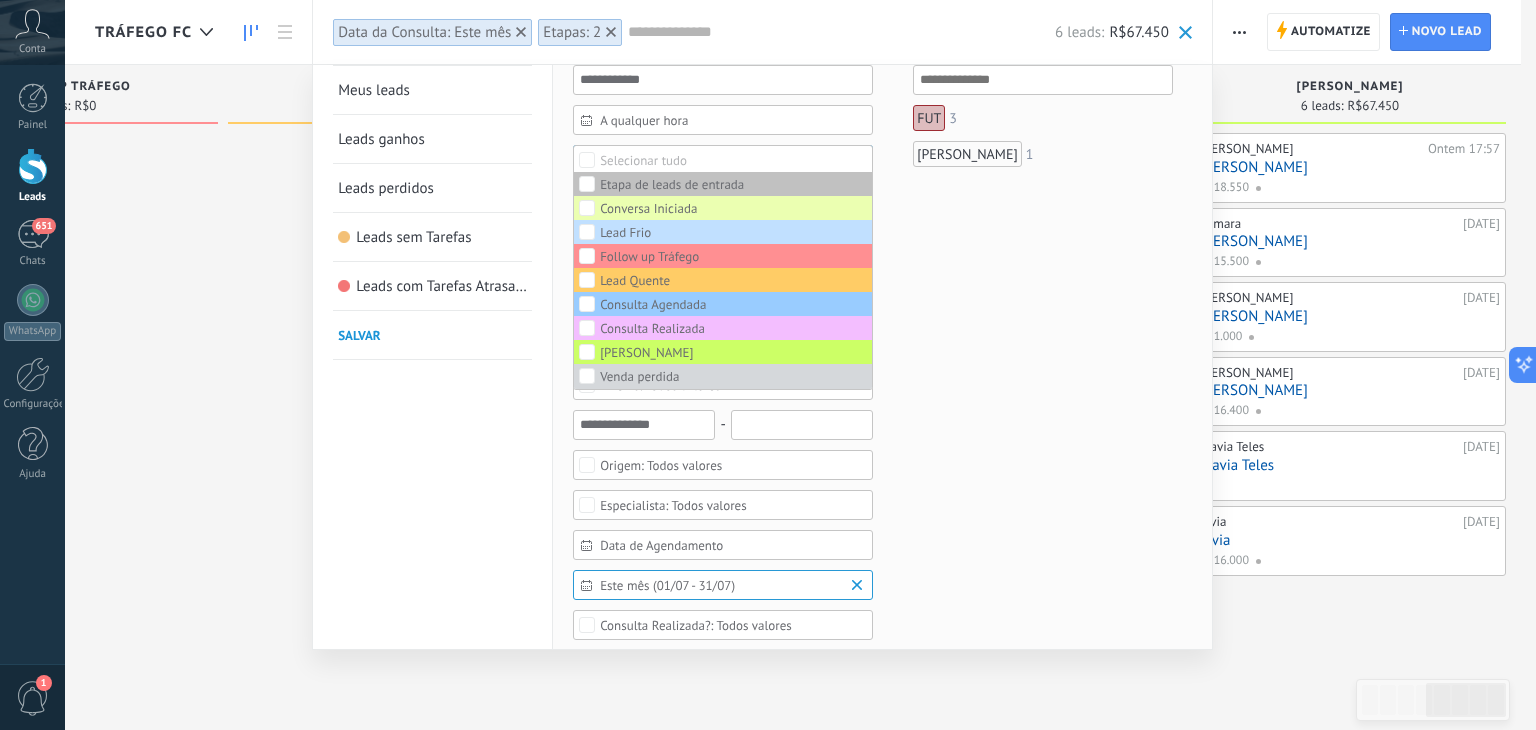 click on "Este mês (01/07 - 31/07)" at bounding box center [731, 585] 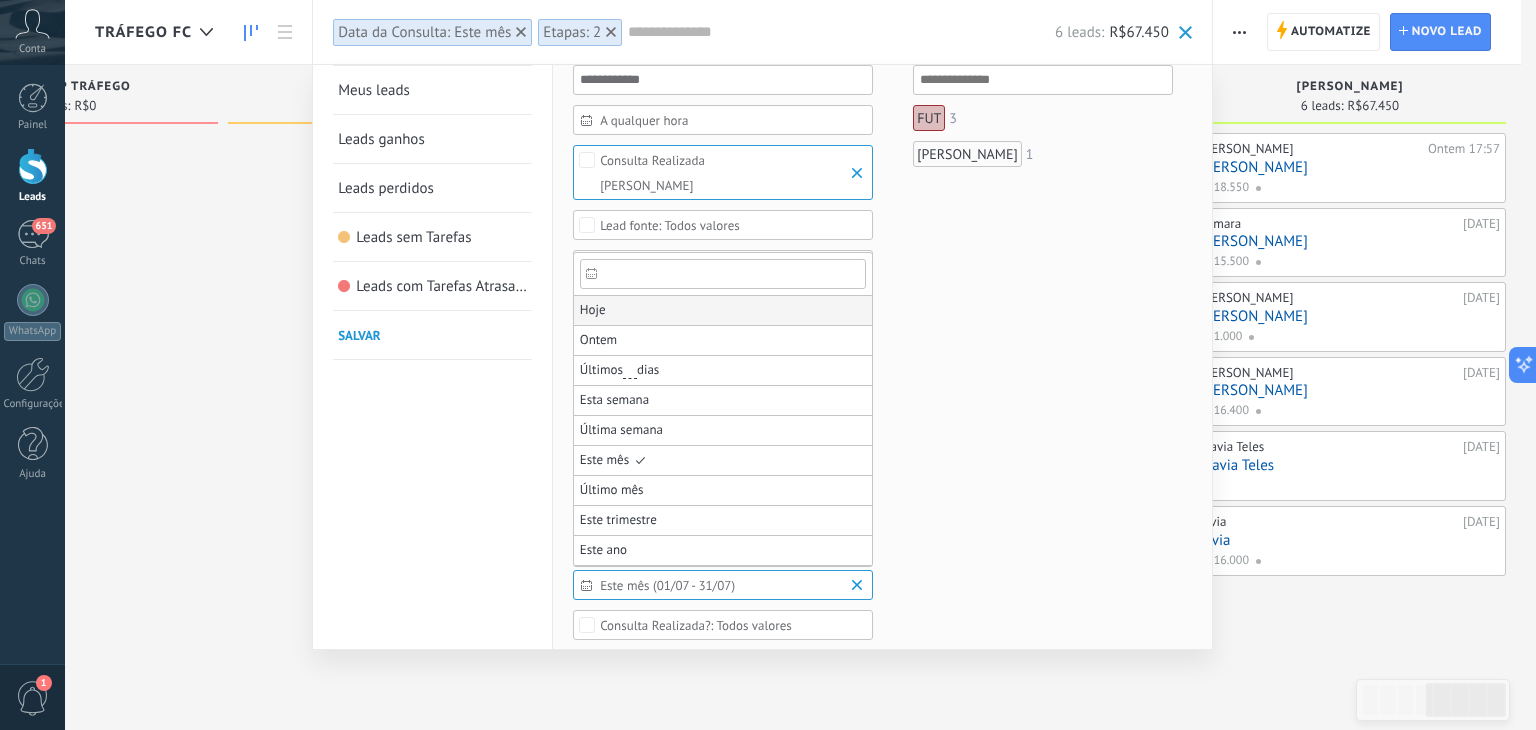 click on "Hoje" at bounding box center [723, 311] 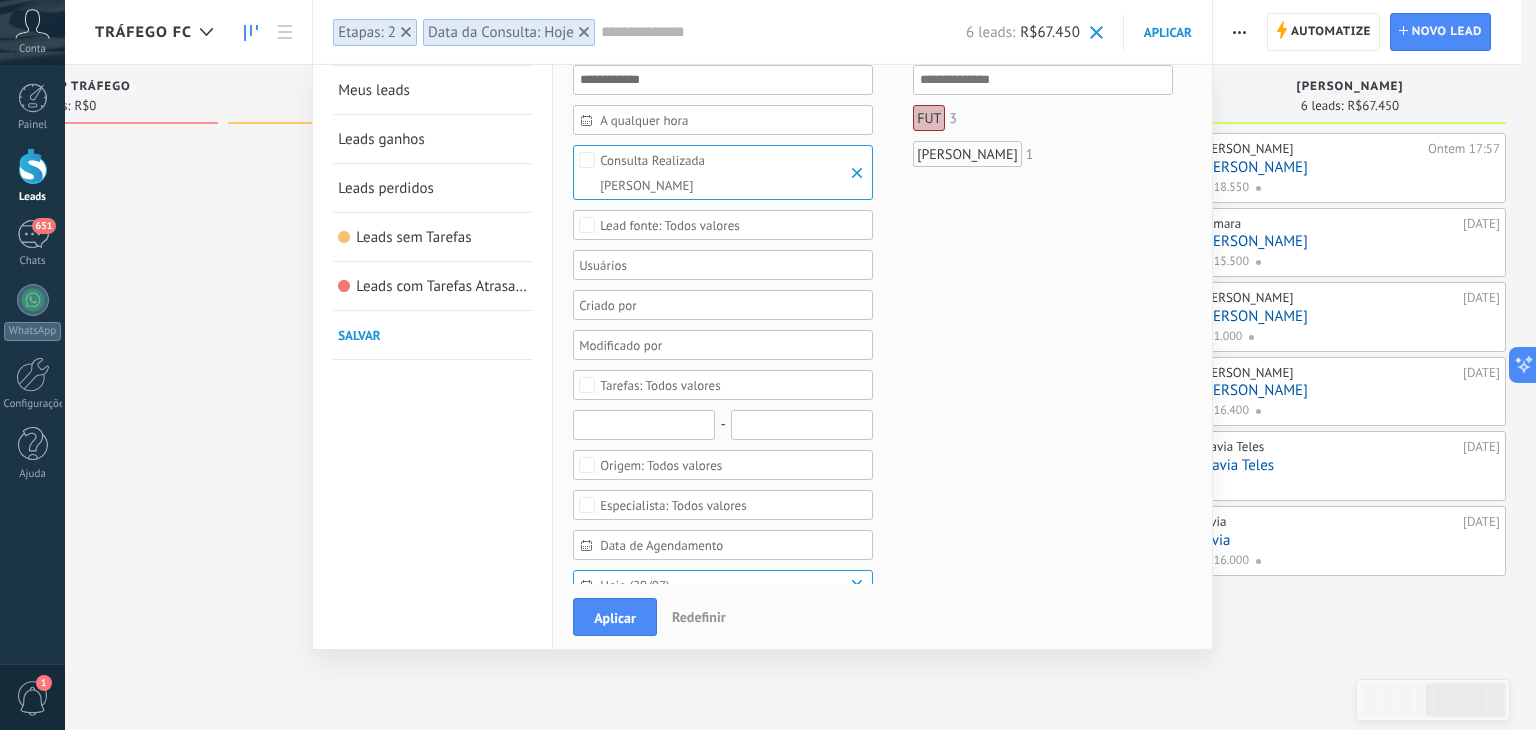 click at bounding box center (644, 425) 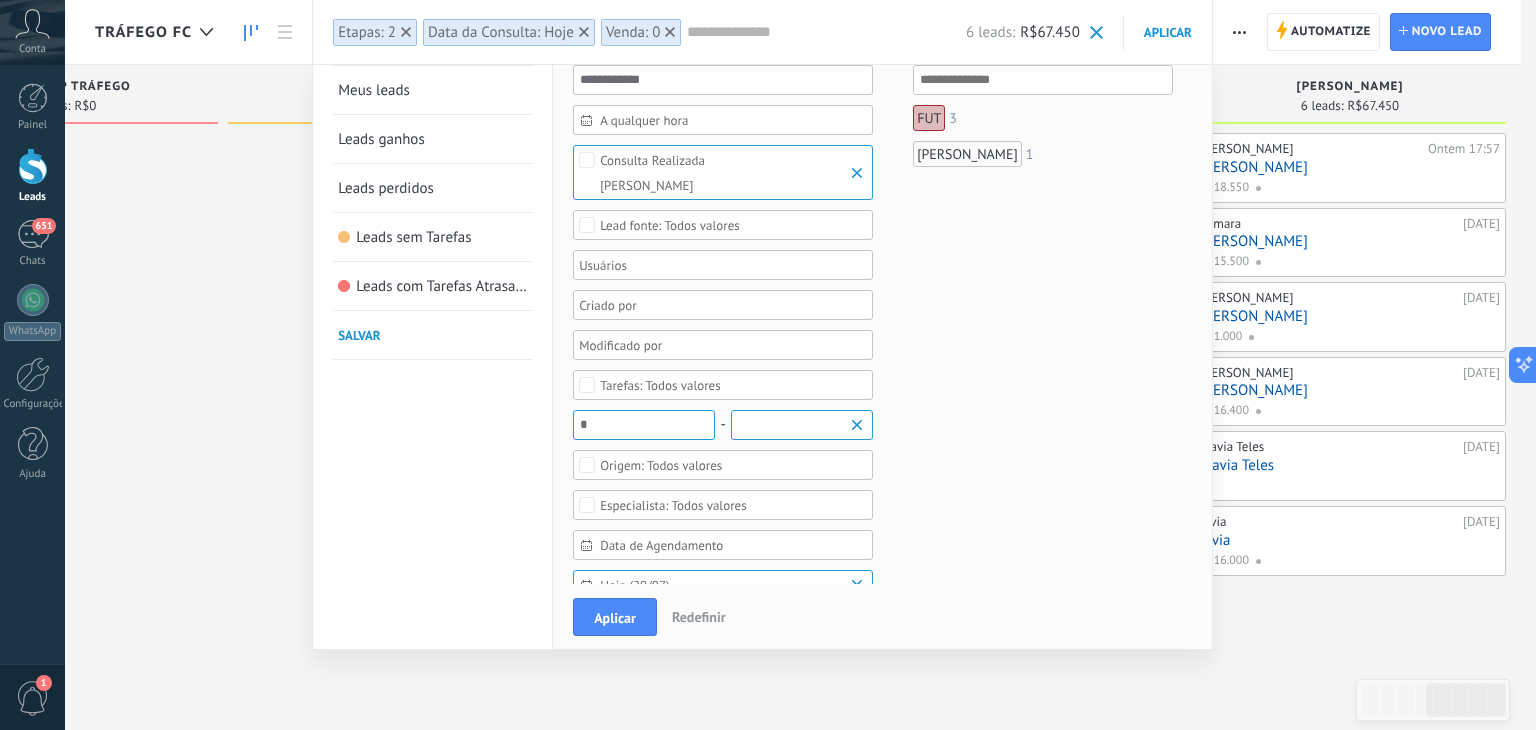 click at bounding box center [802, 425] 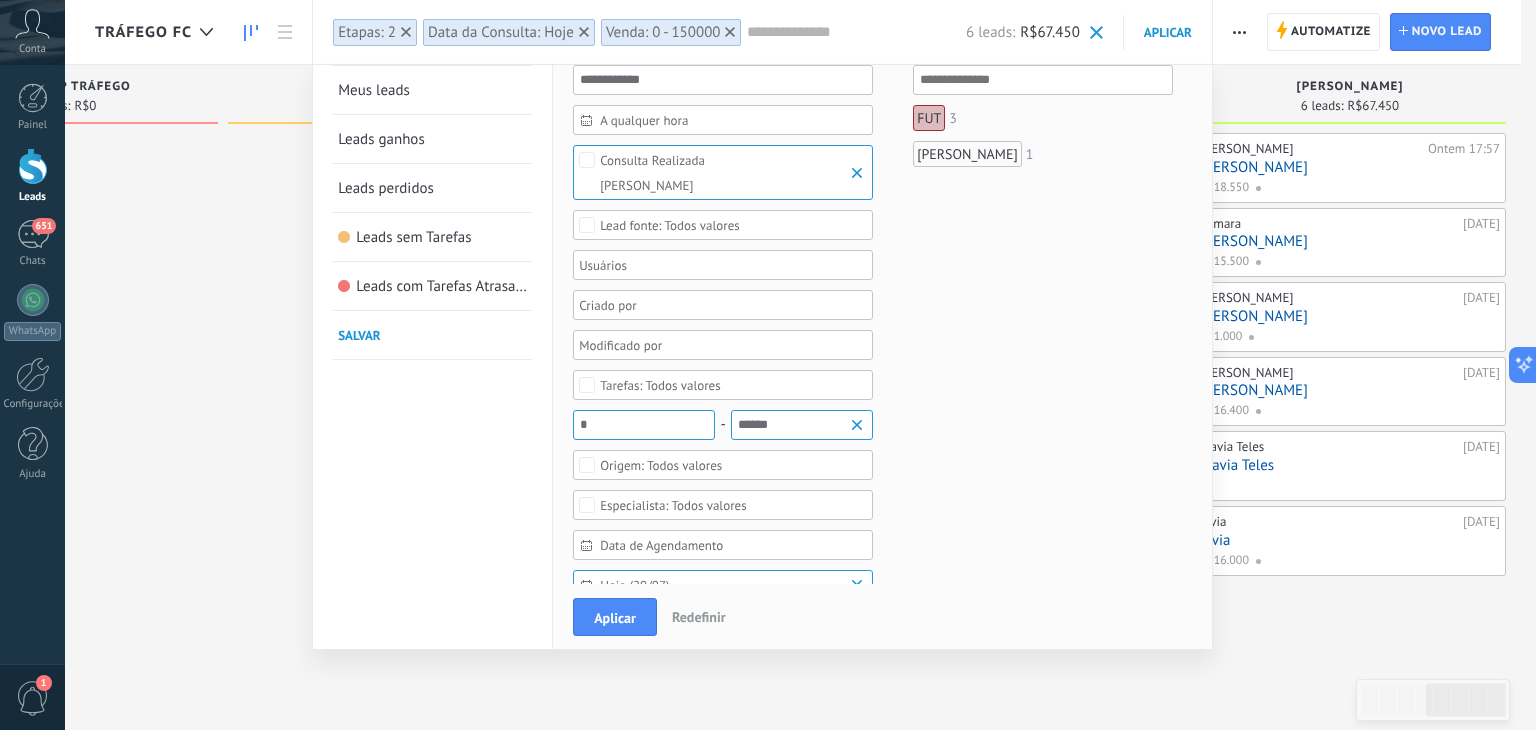 click on "*" at bounding box center [644, 425] 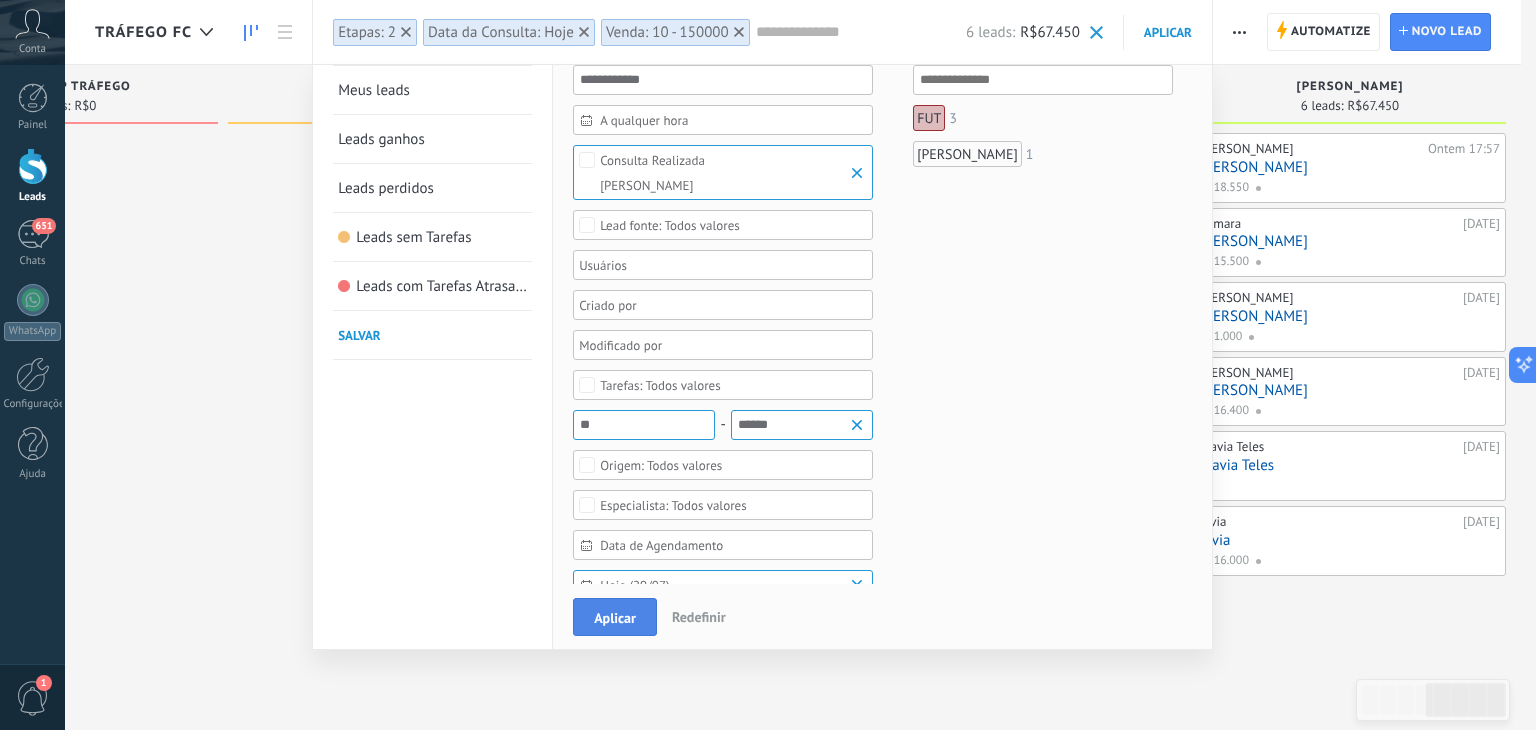 click on "Aplicar" at bounding box center (615, 617) 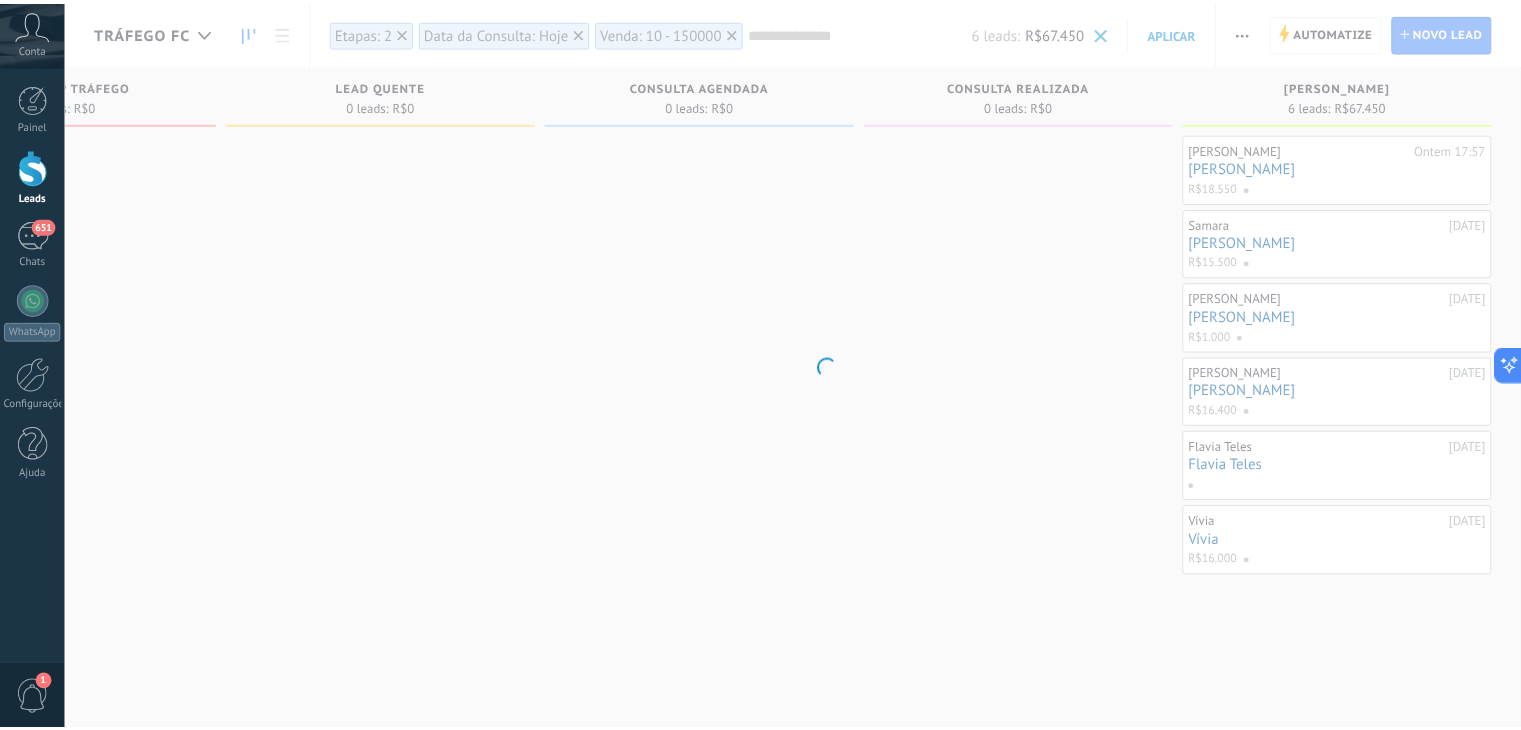 scroll, scrollTop: 0, scrollLeft: 1164, axis: horizontal 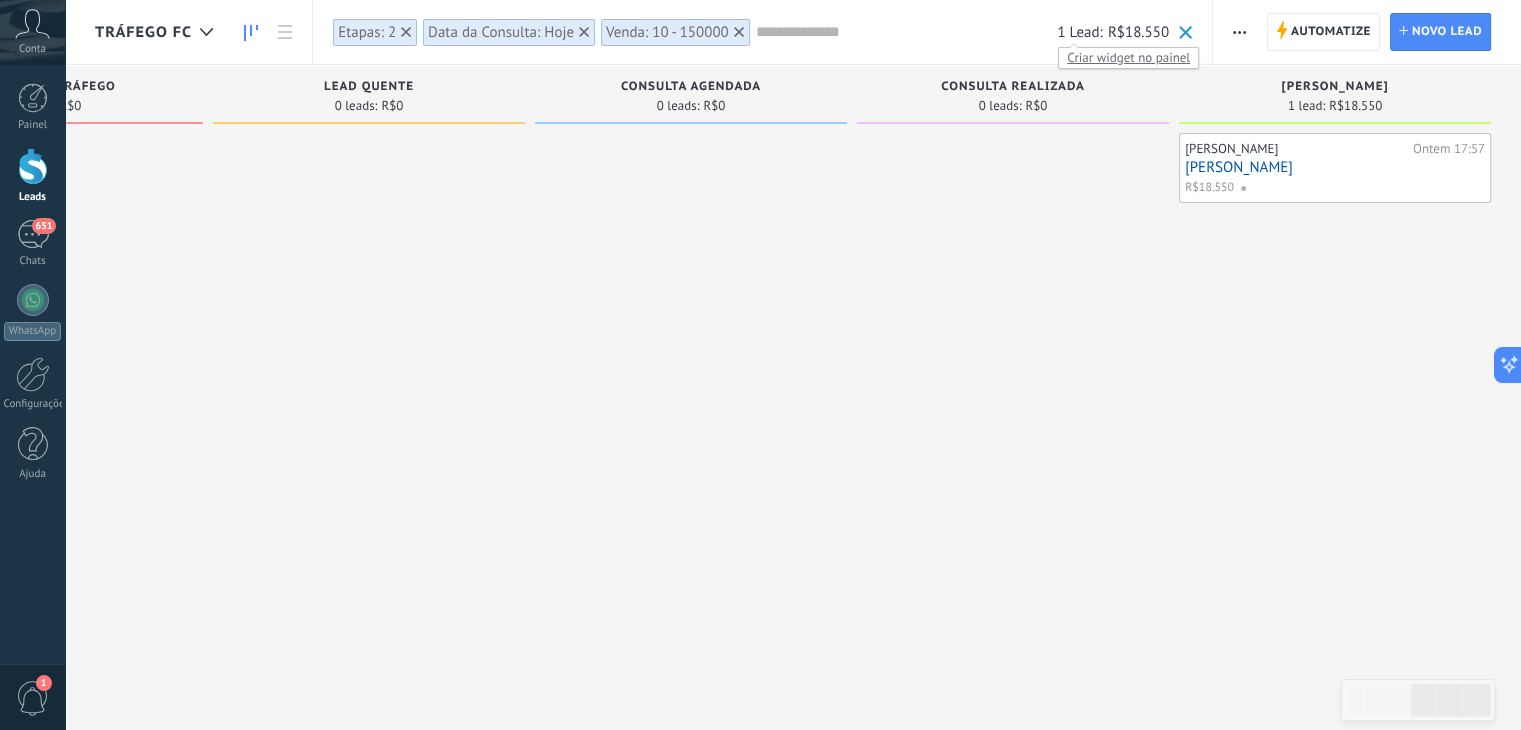 click on "Criar widget no painel" at bounding box center [1128, 57] 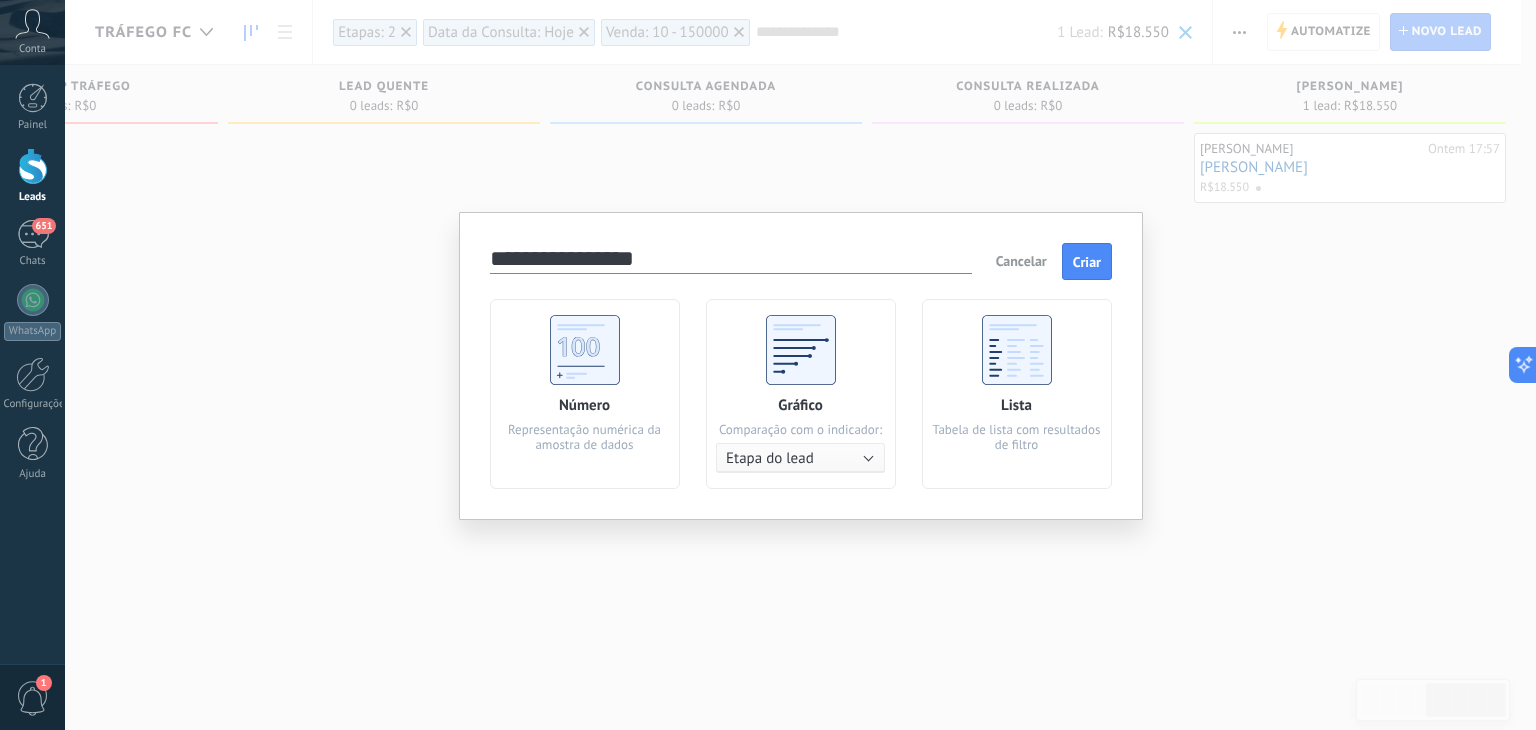 click on "Número Representação numérica da amostra de dados" at bounding box center [585, 394] 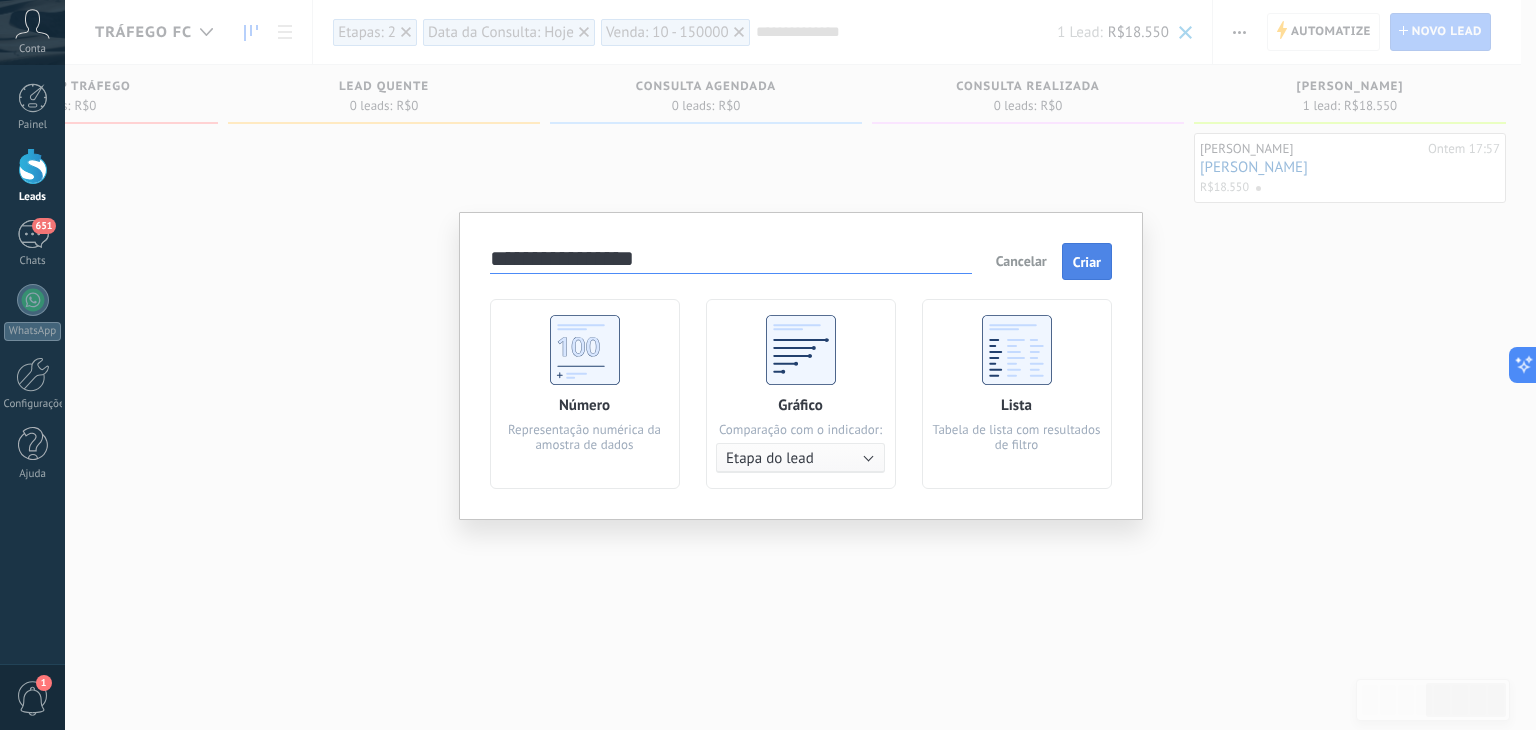 click on "Criar" at bounding box center [1087, 262] 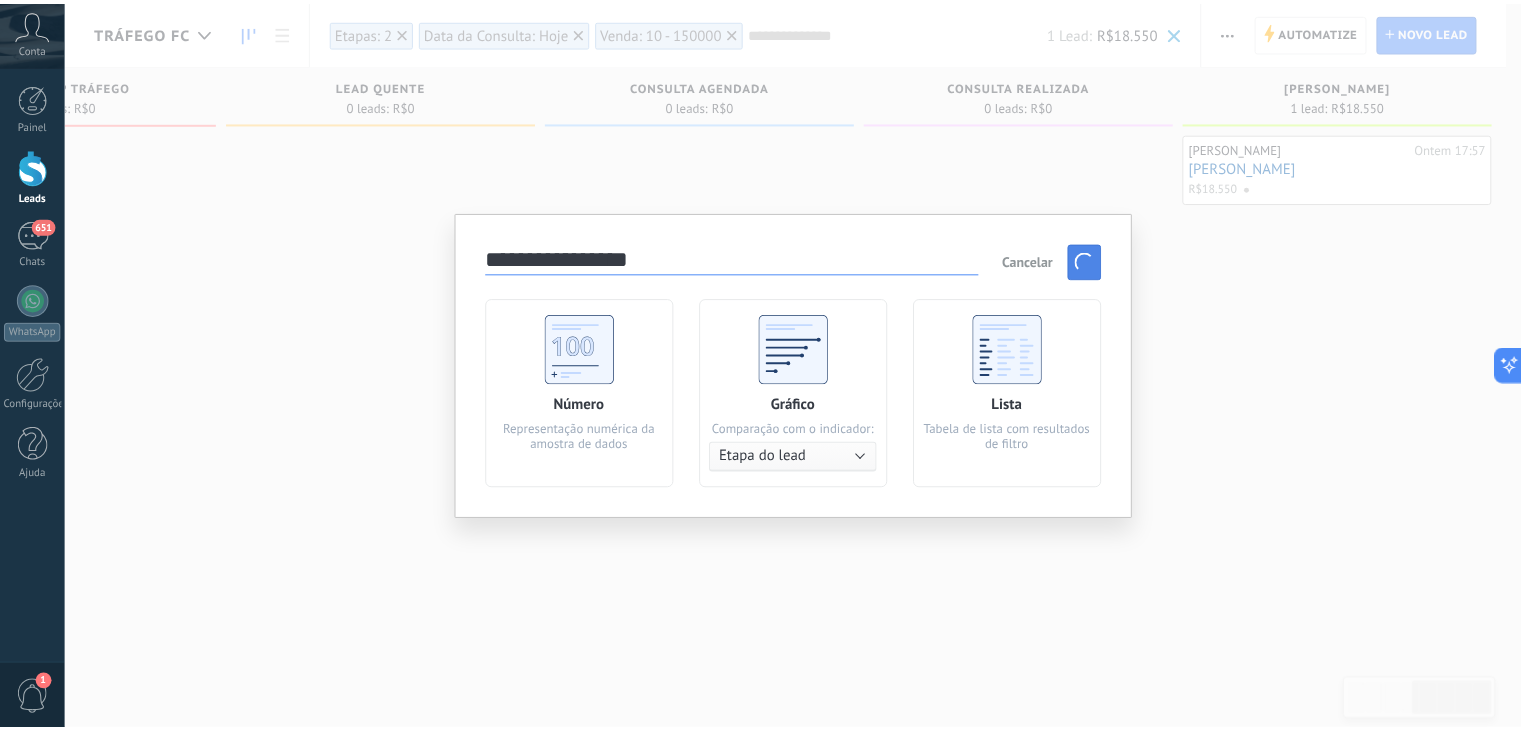 scroll, scrollTop: 0, scrollLeft: 1164, axis: horizontal 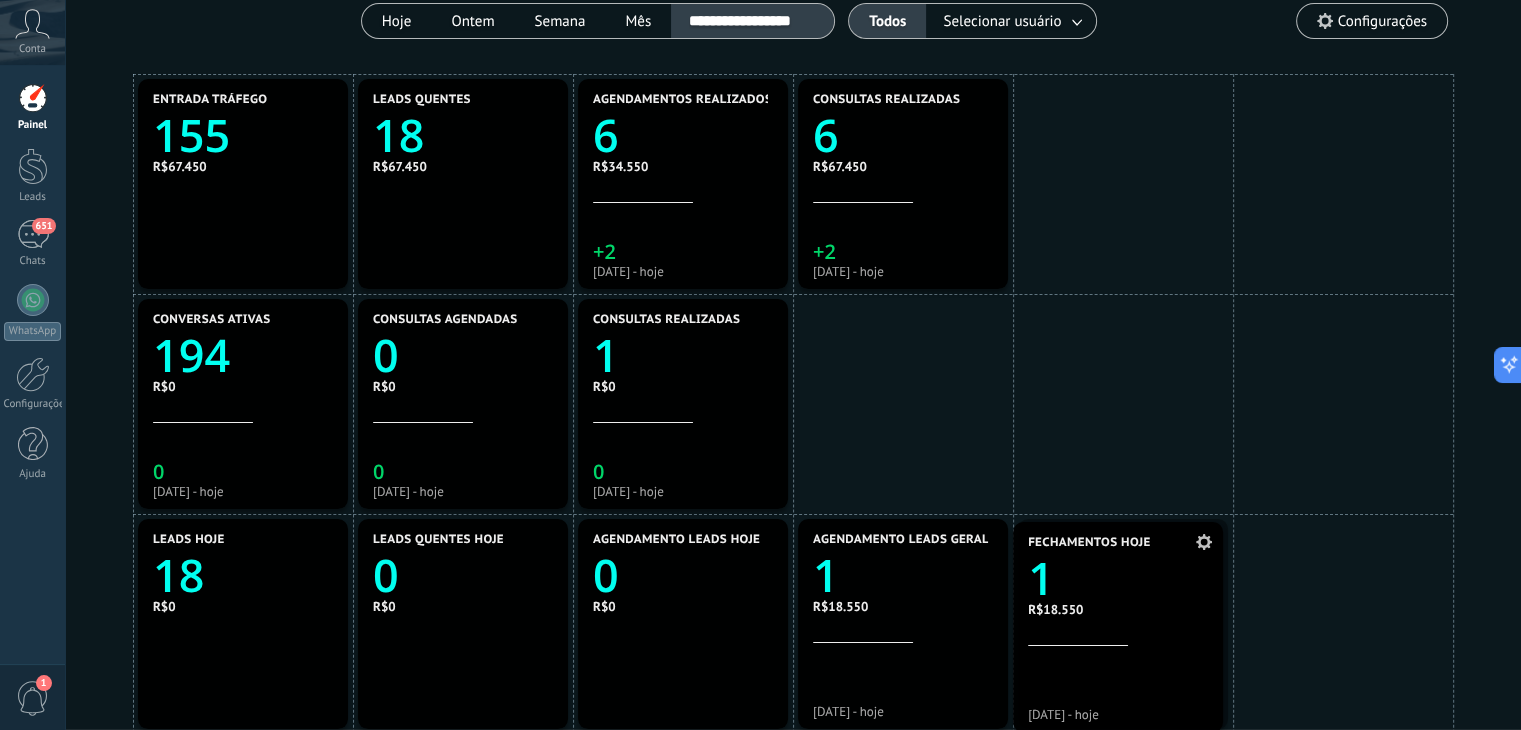 drag, startPoint x: 1133, startPoint y: 178, endPoint x: 1128, endPoint y: 621, distance: 443.02823 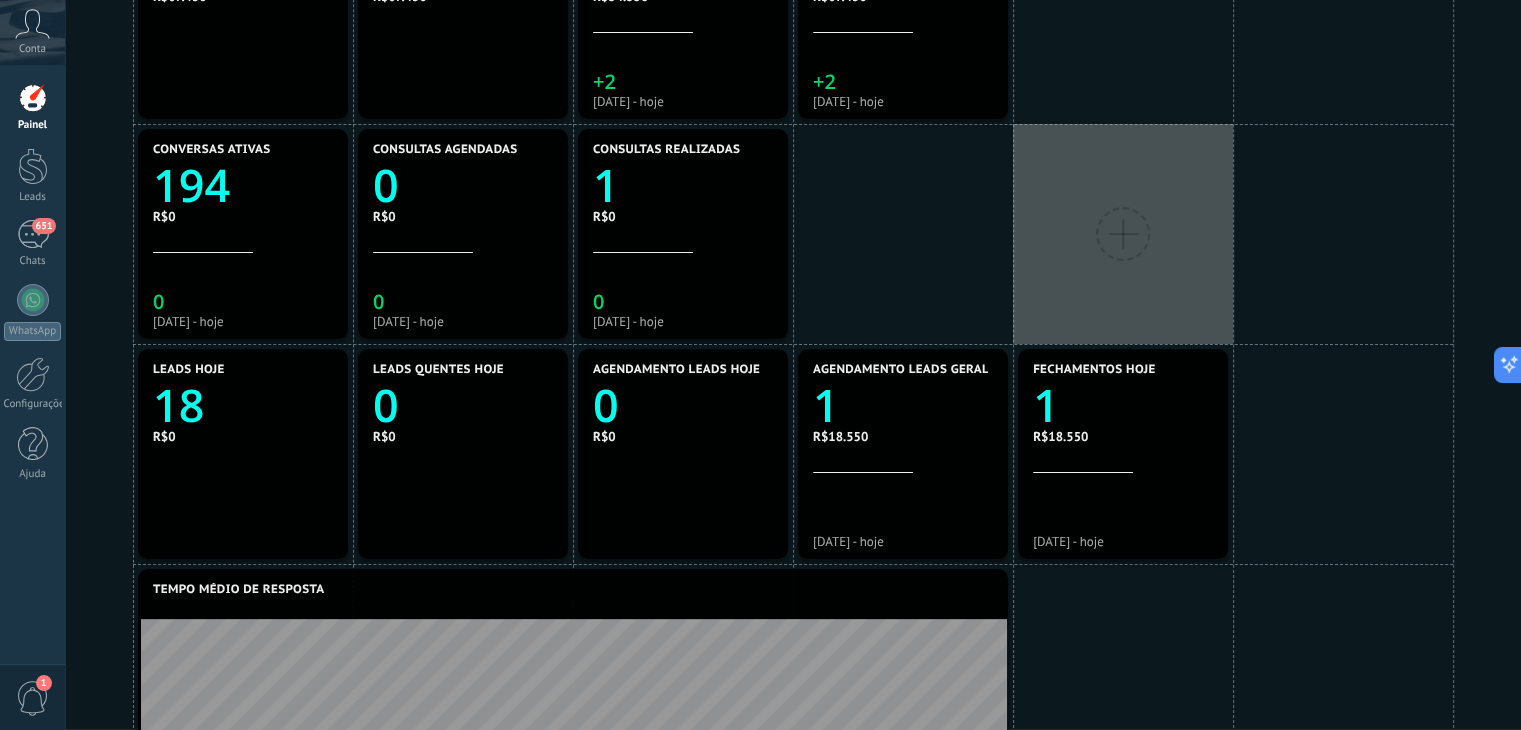 scroll, scrollTop: 351, scrollLeft: 0, axis: vertical 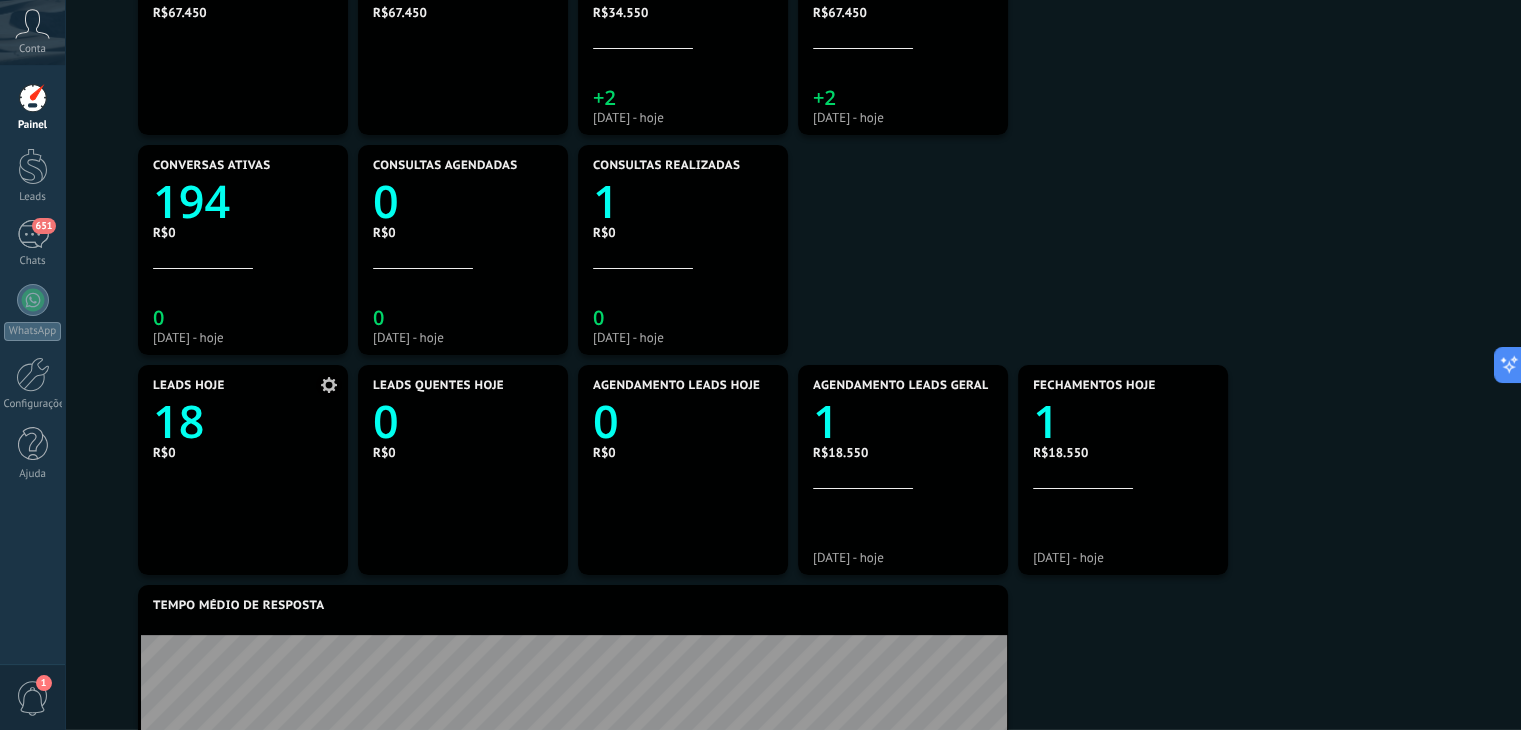 click on "18" 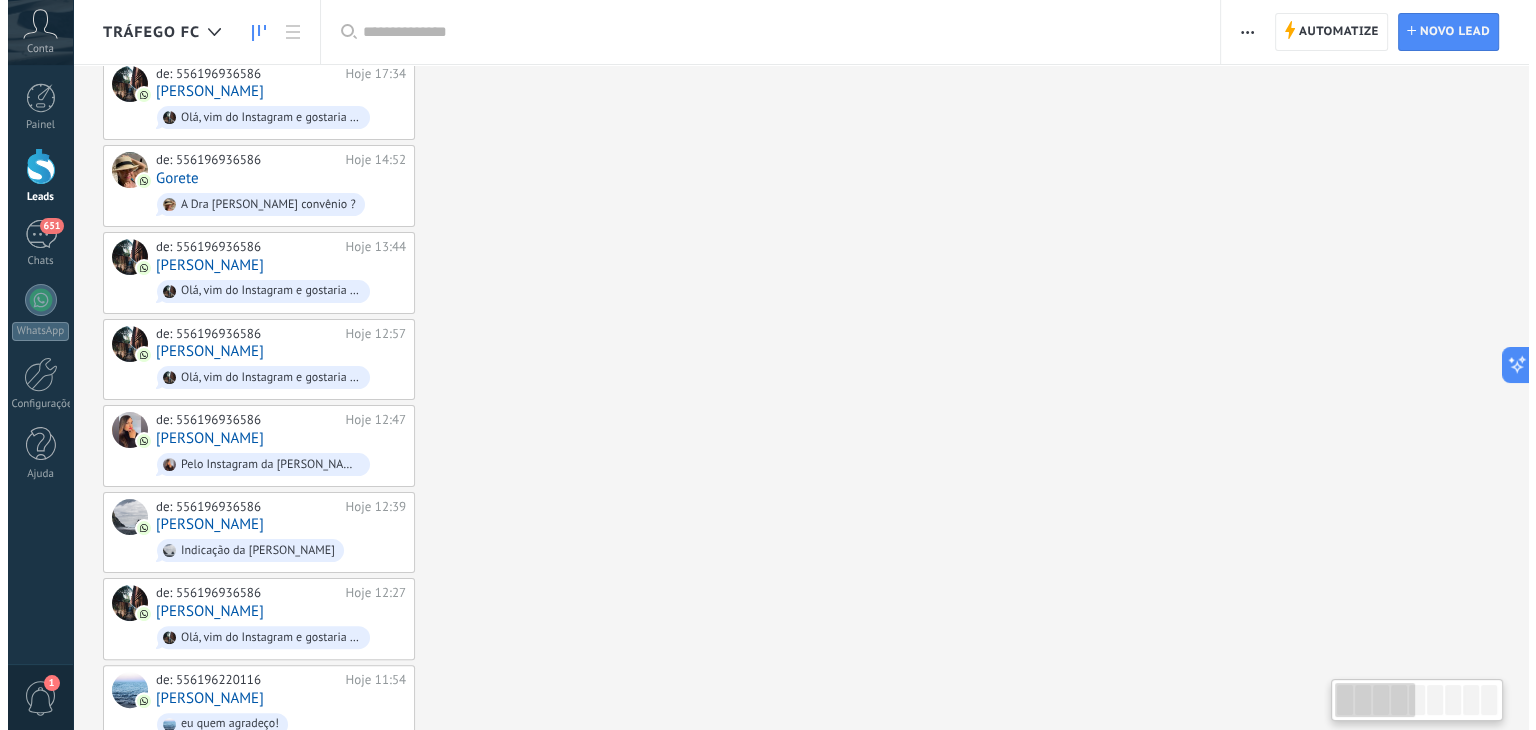 scroll, scrollTop: 0, scrollLeft: 0, axis: both 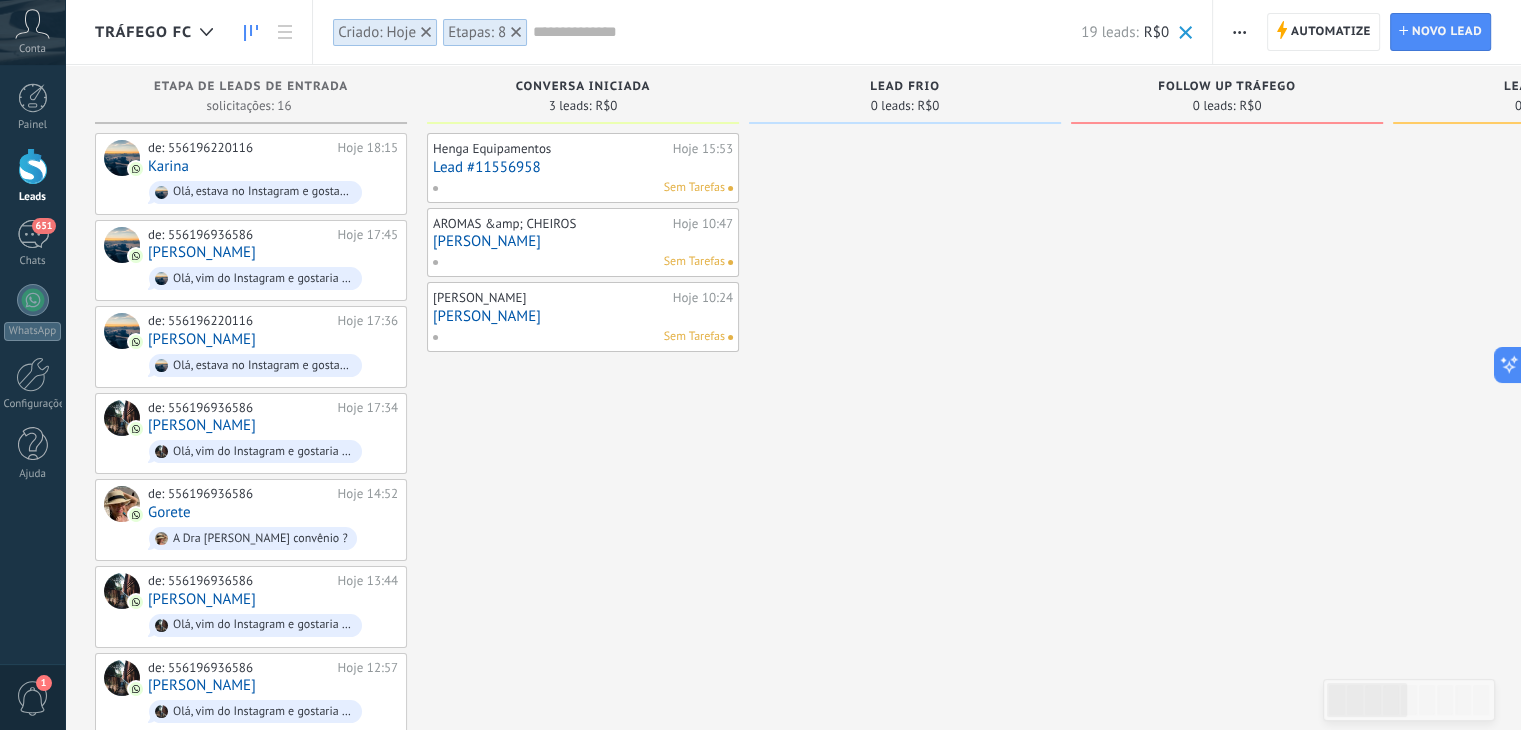 click on "[PERSON_NAME]" at bounding box center (583, 241) 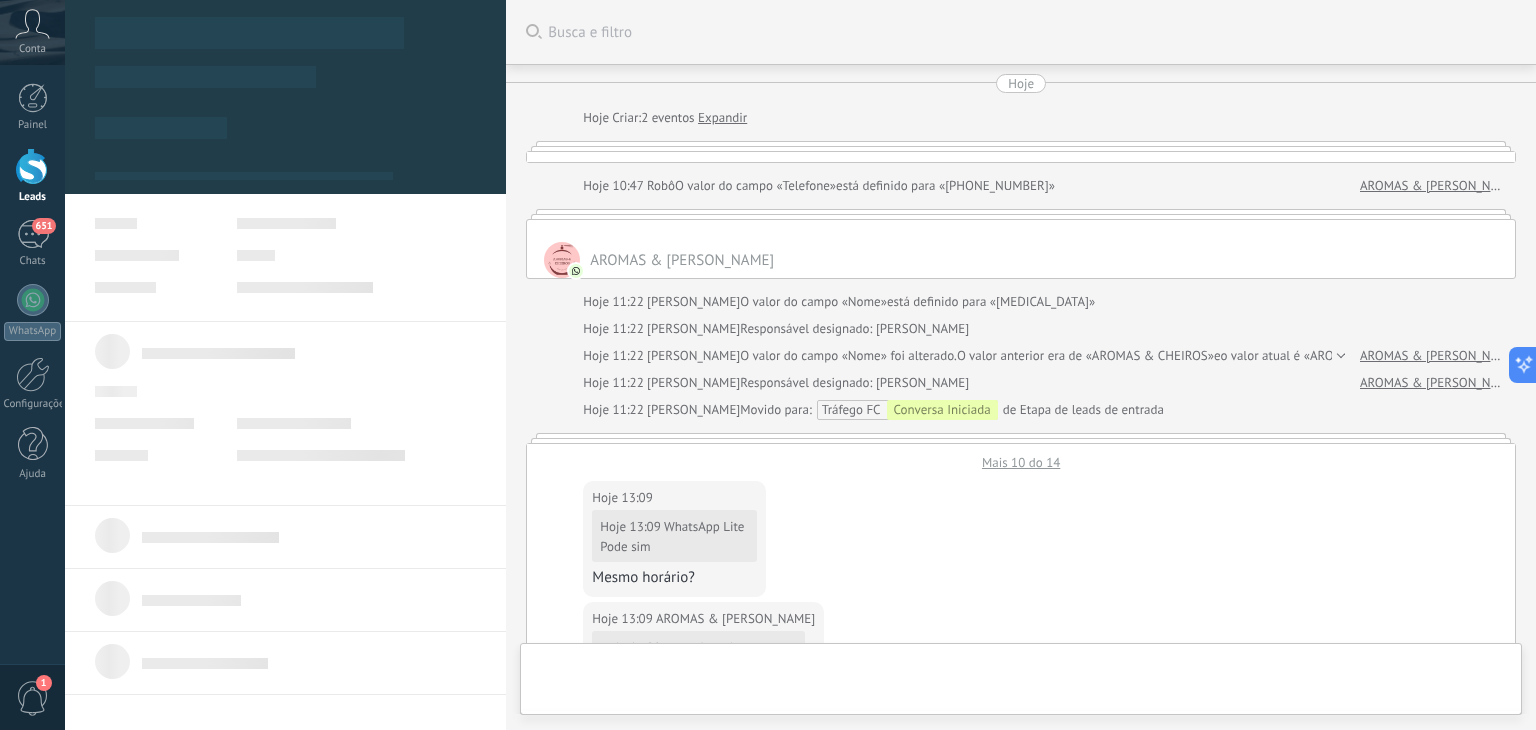 scroll, scrollTop: 29, scrollLeft: 0, axis: vertical 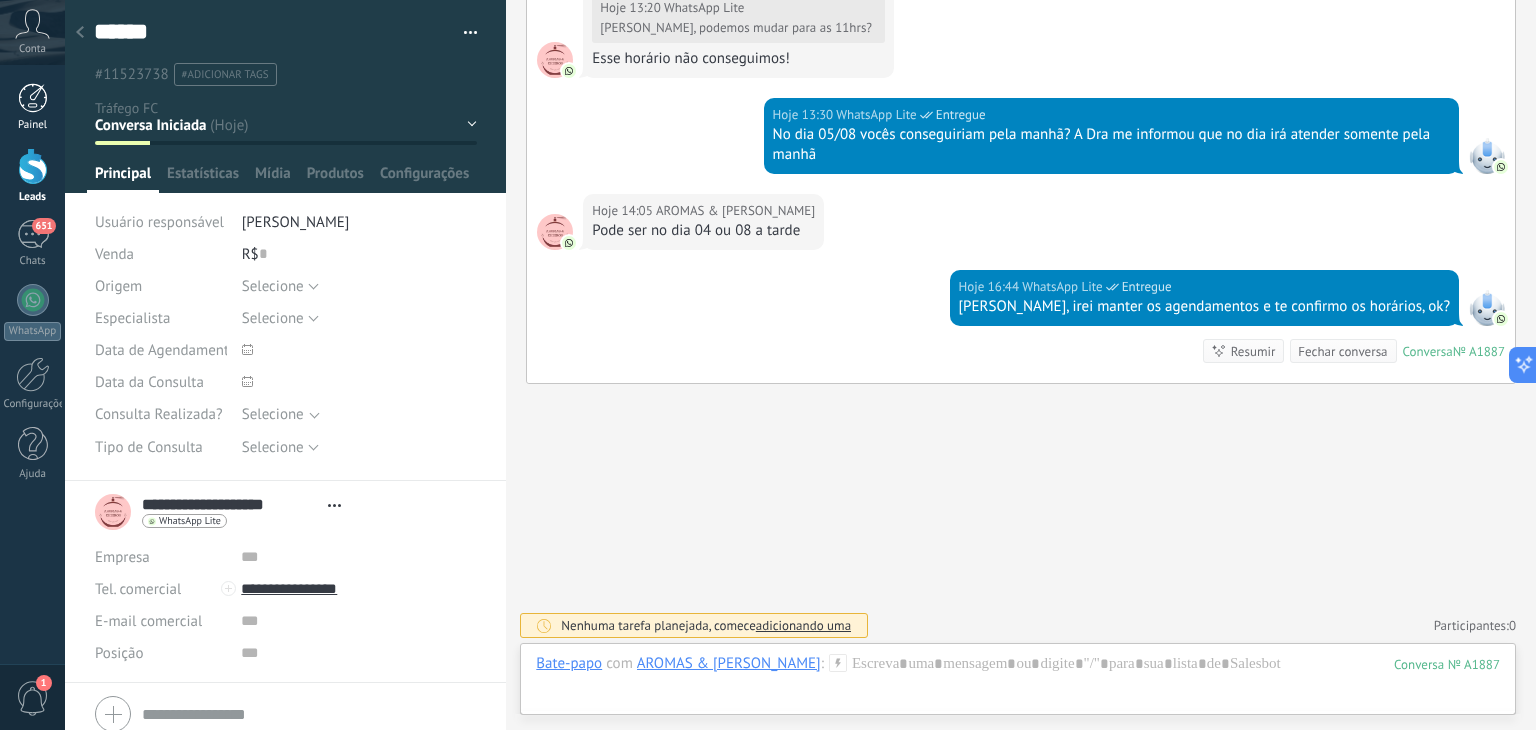 click at bounding box center (33, 98) 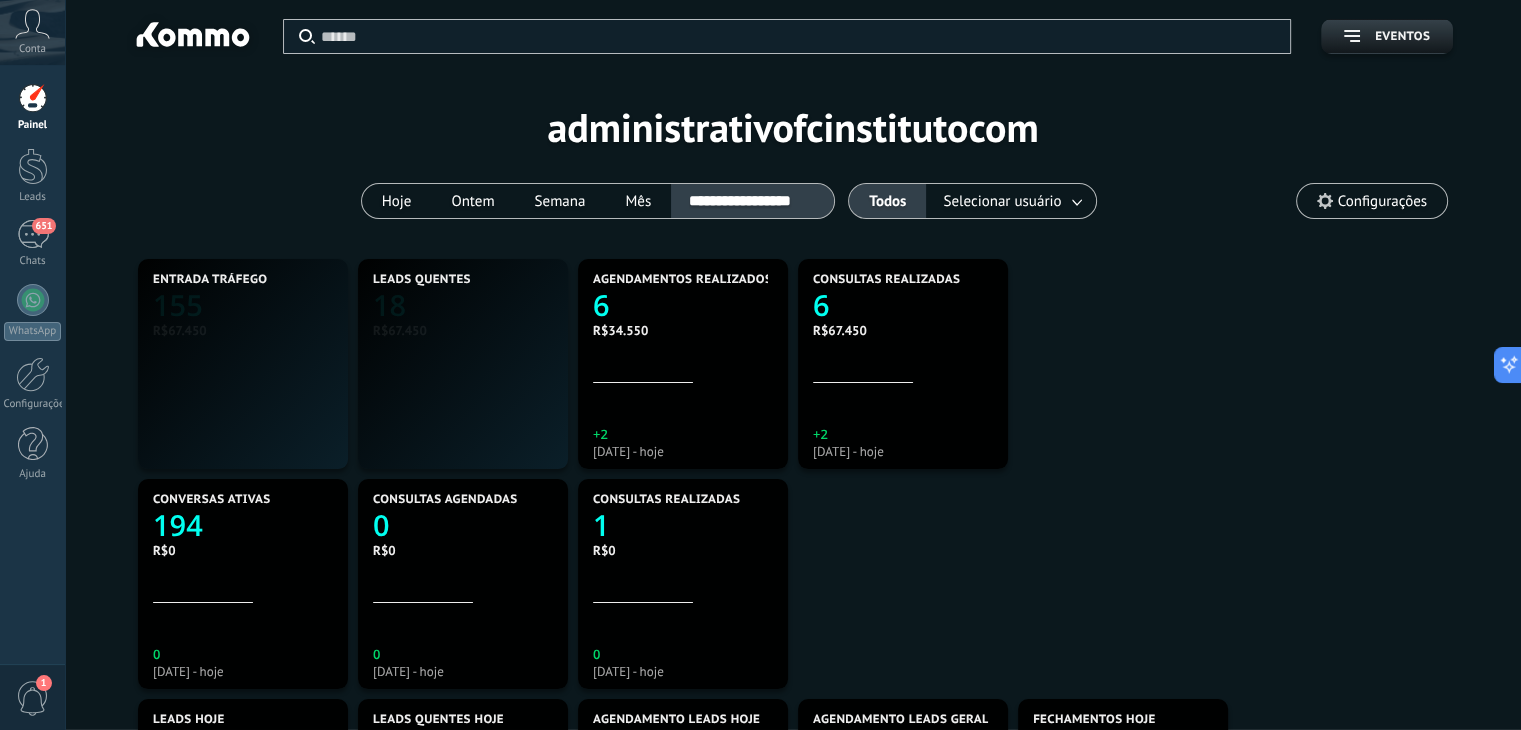 scroll, scrollTop: 999627, scrollLeft: 999134, axis: both 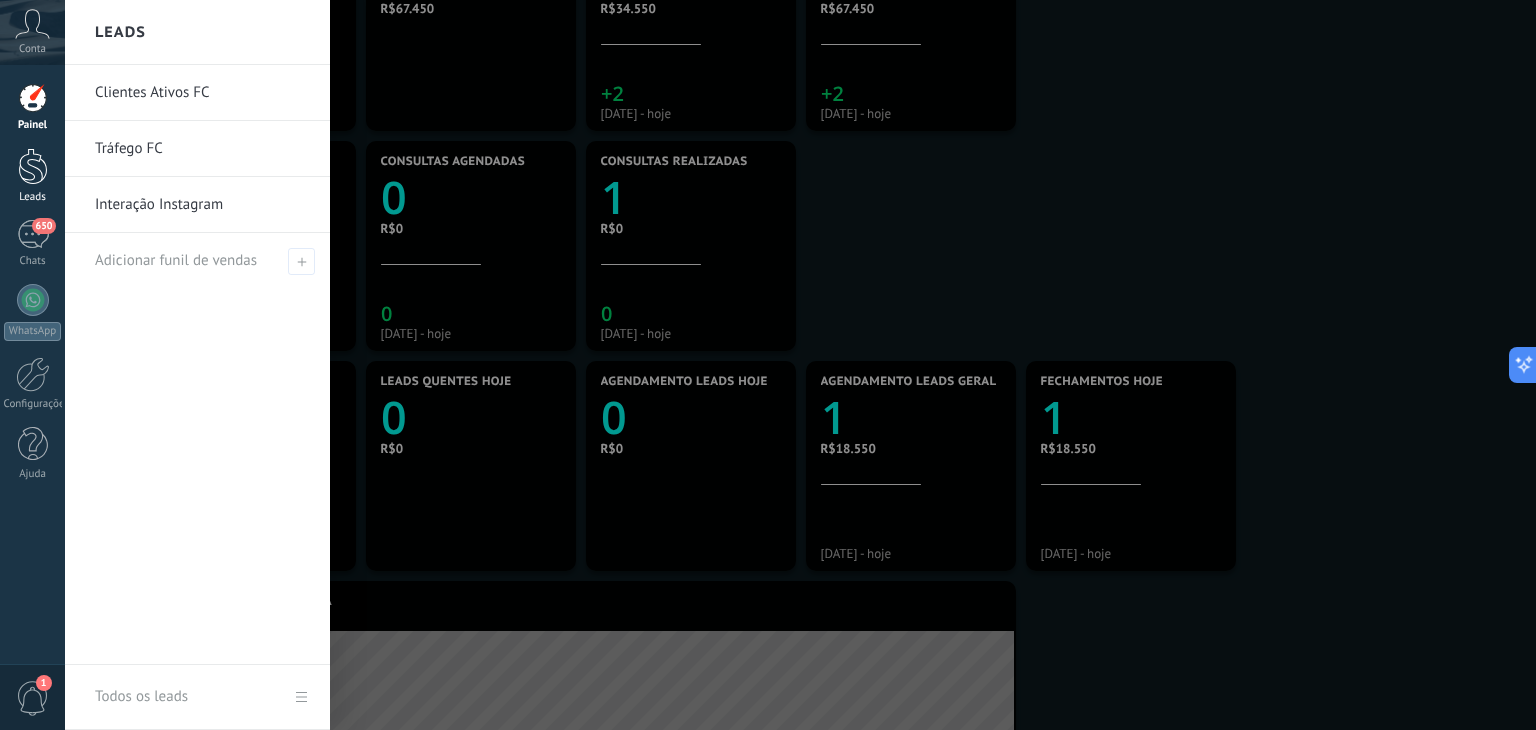 click at bounding box center [33, 166] 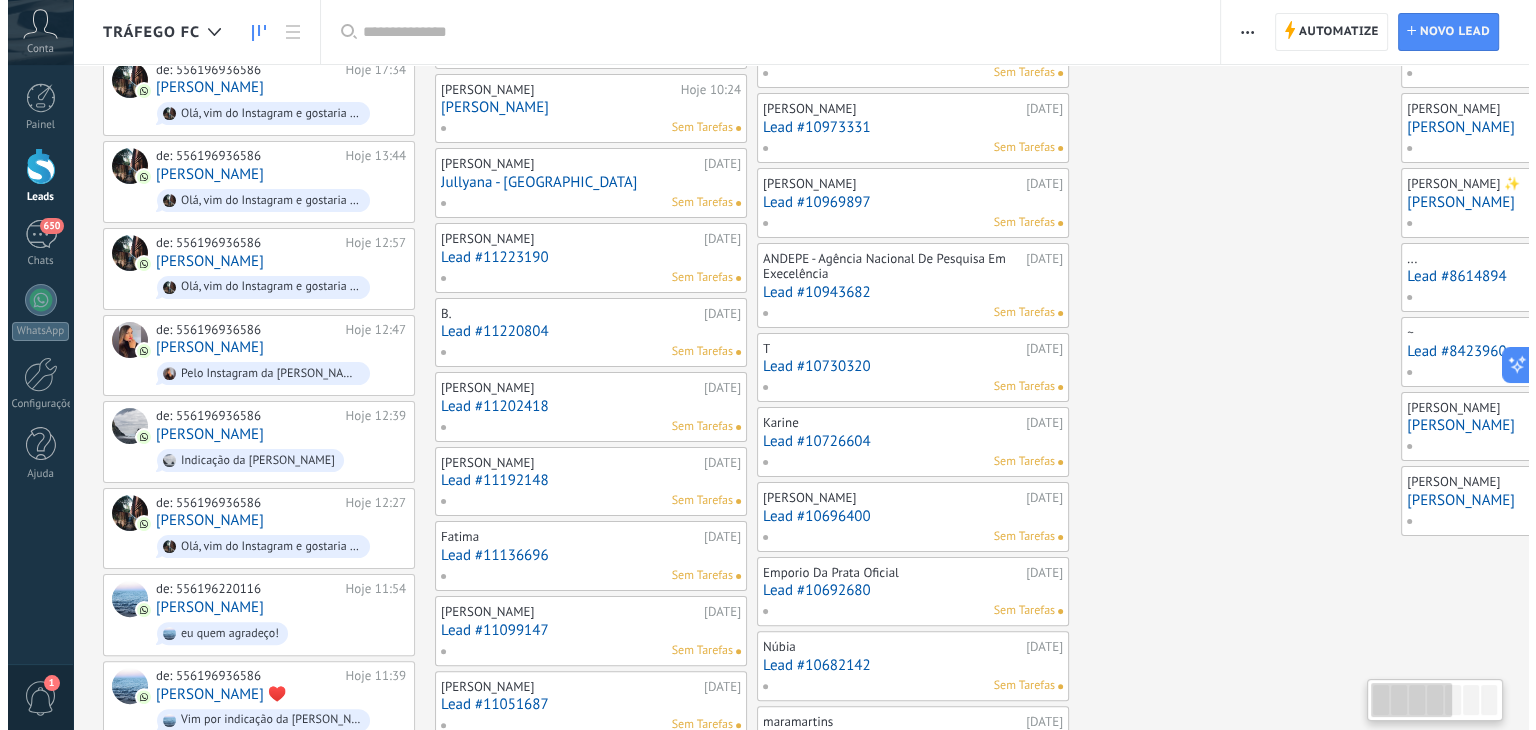 scroll, scrollTop: 0, scrollLeft: 0, axis: both 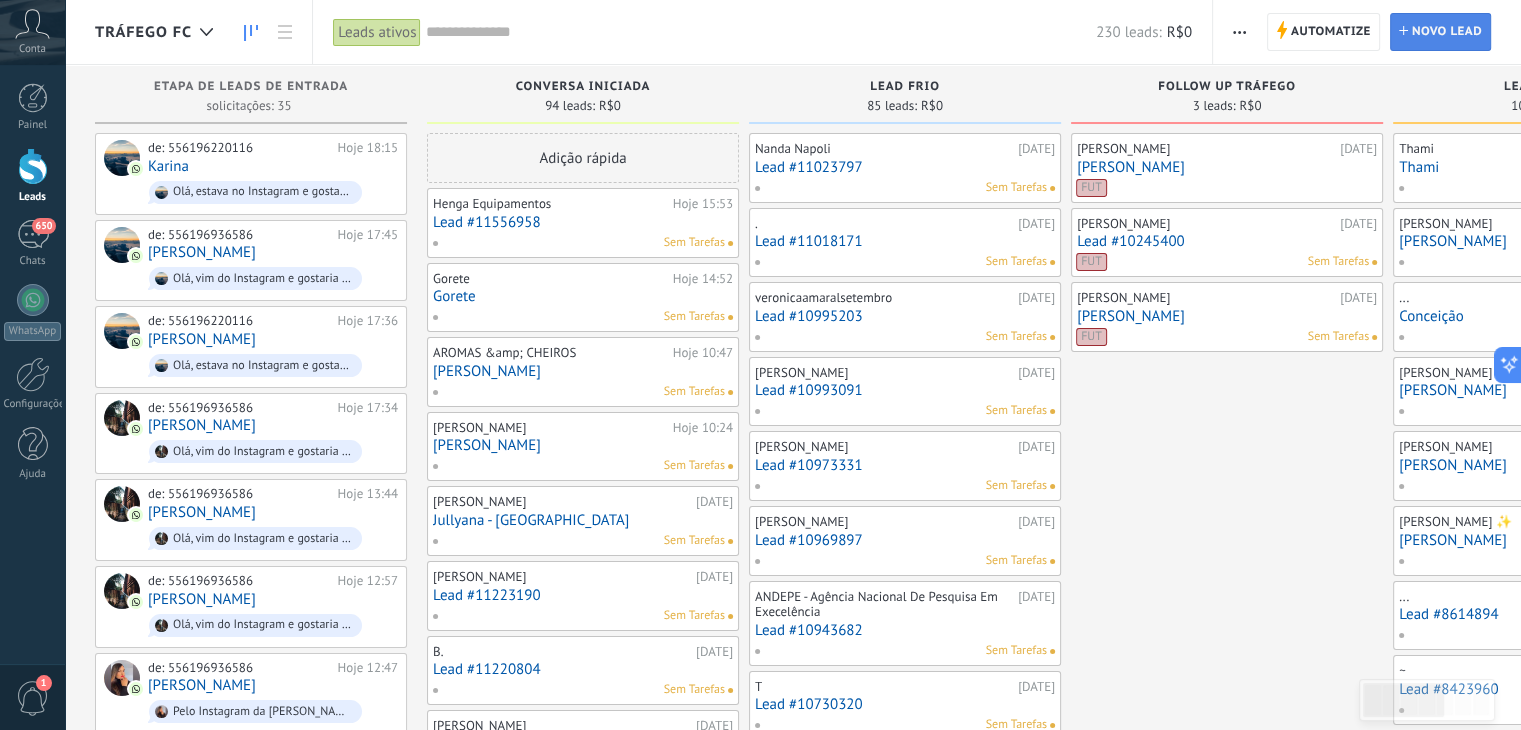click on "Lead Novo lead" at bounding box center [1440, 32] 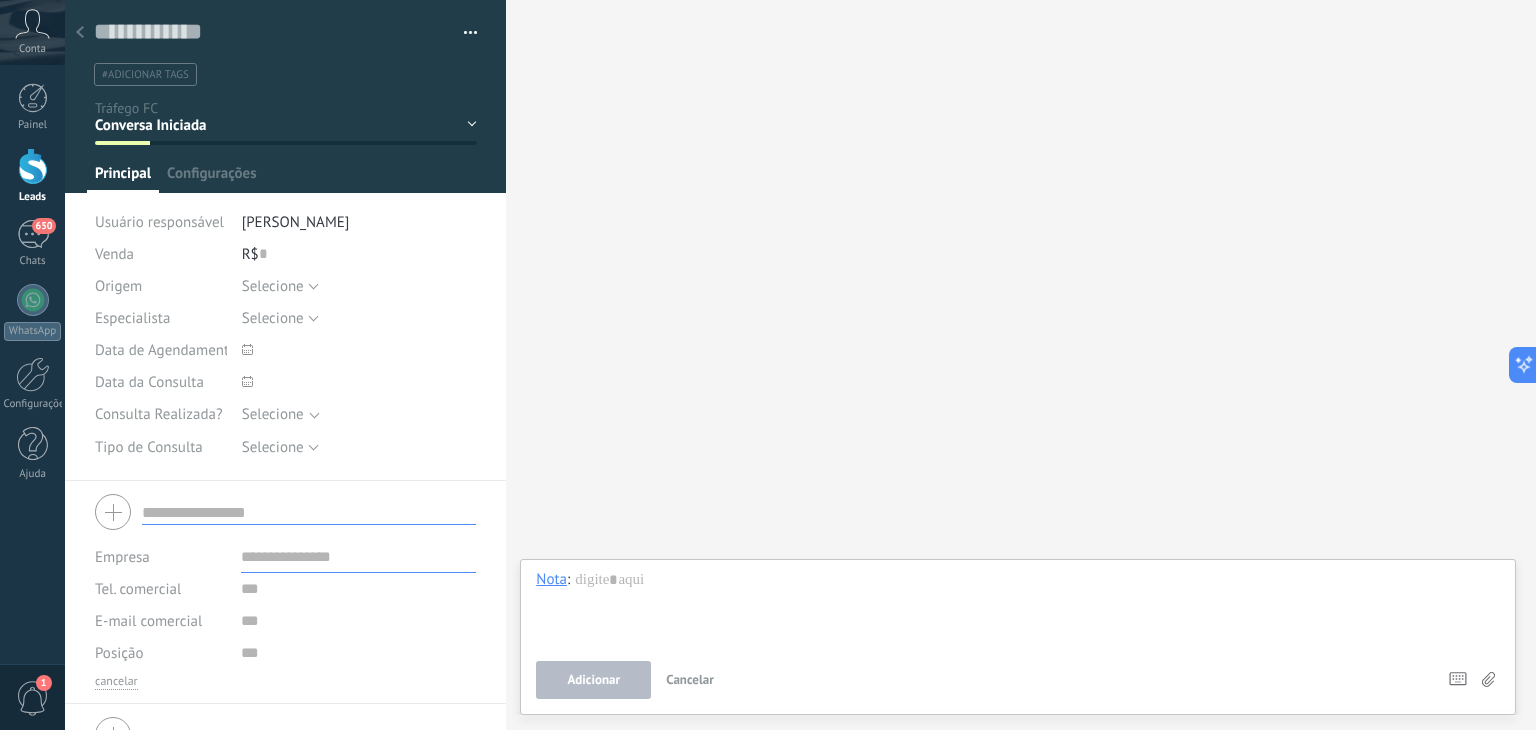 click 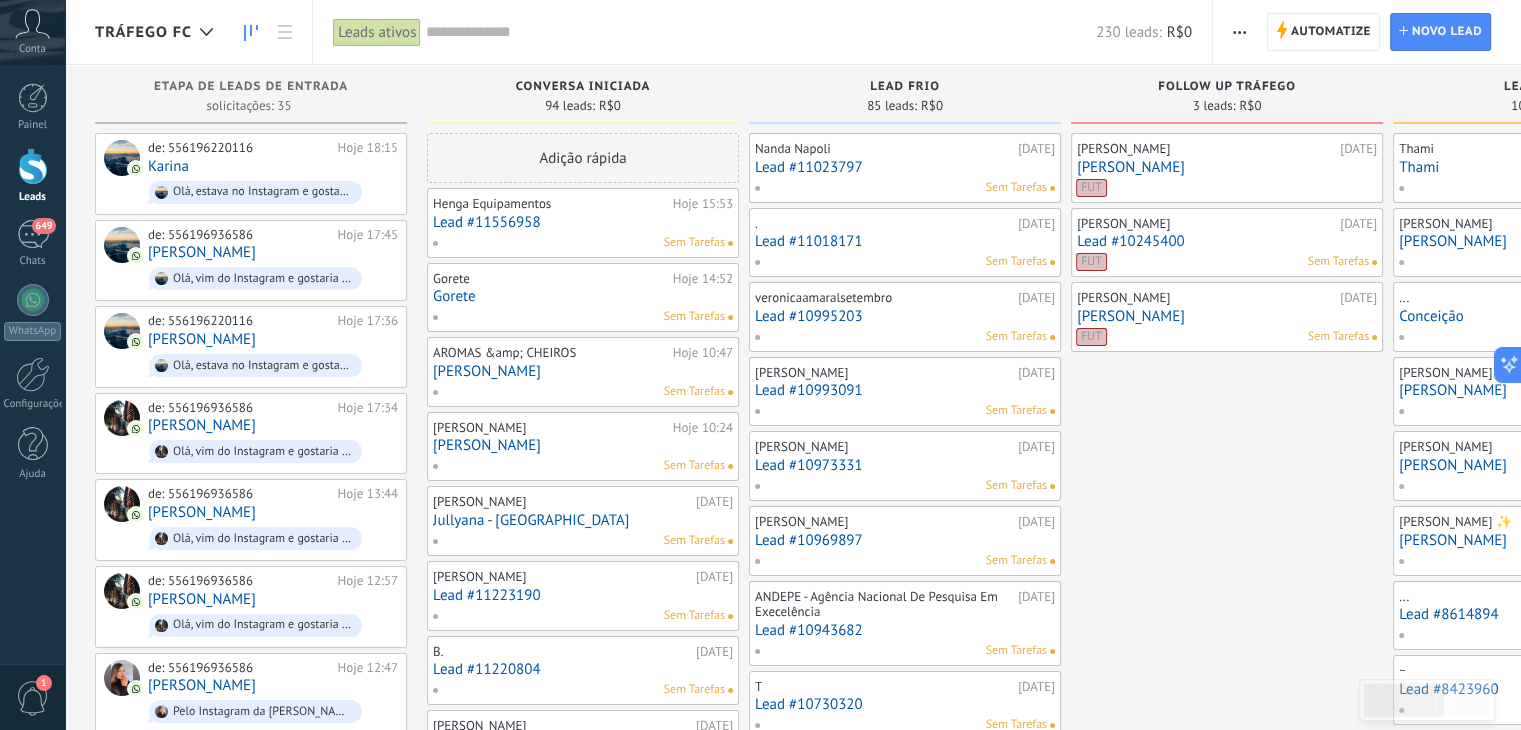 click on "Gorete" at bounding box center [583, 296] 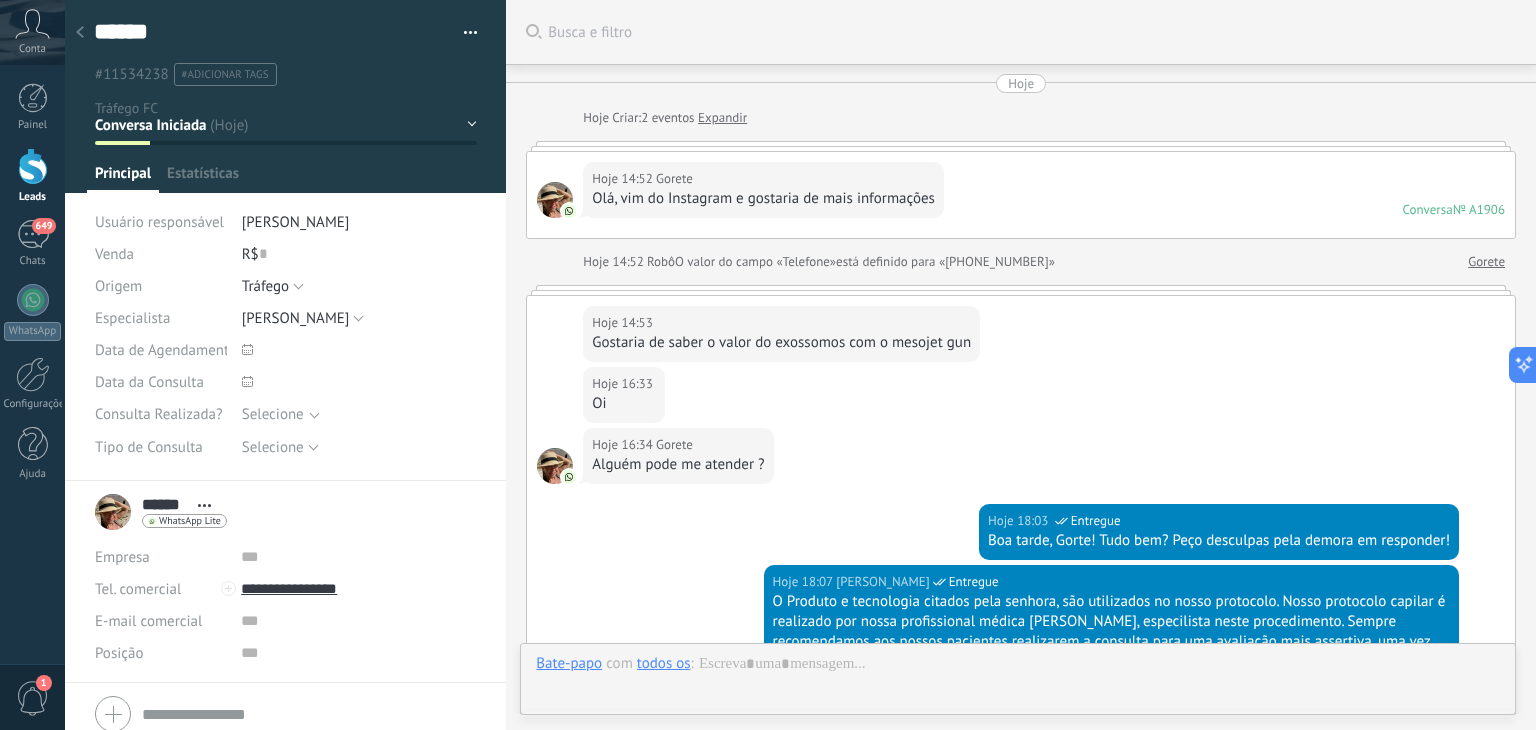 scroll, scrollTop: 29, scrollLeft: 0, axis: vertical 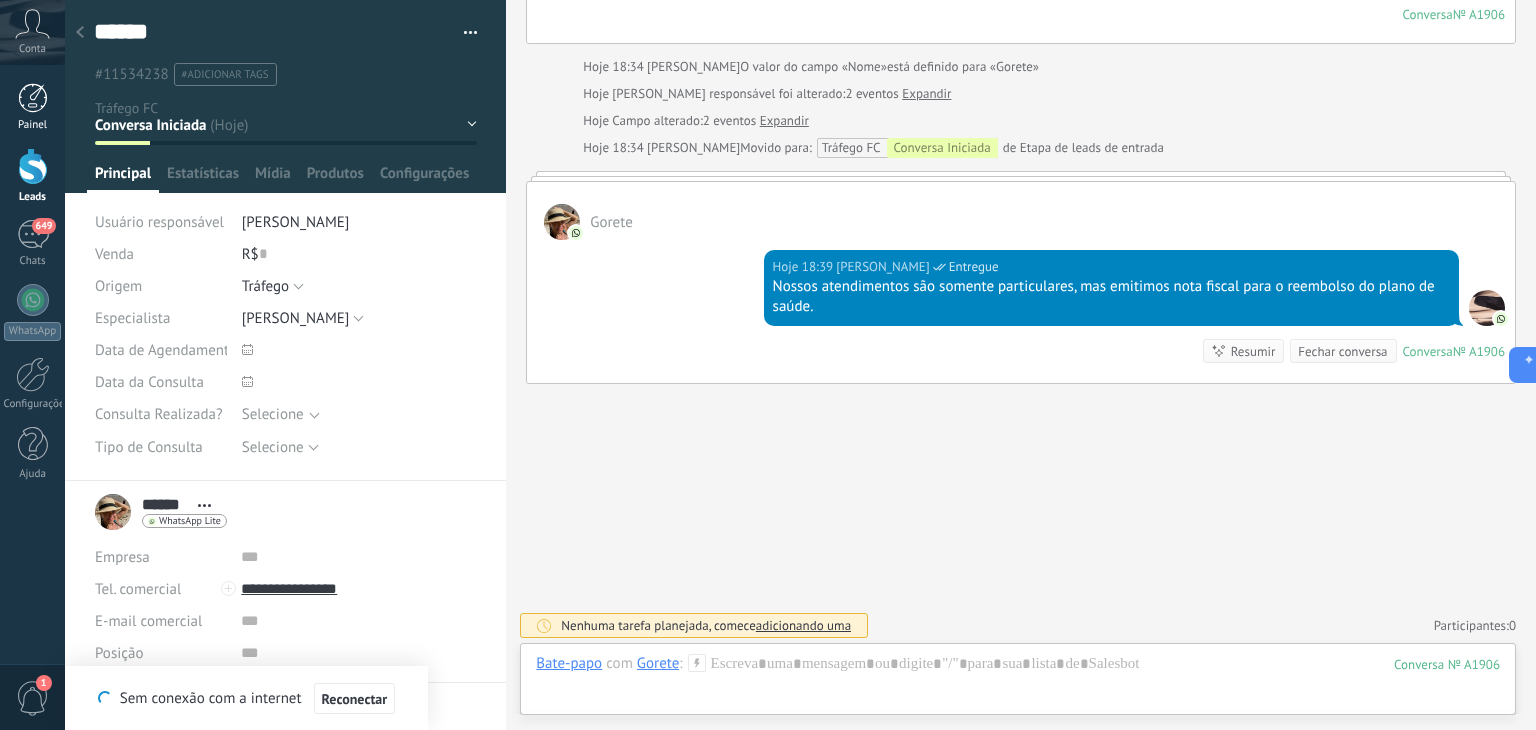 click on "Painel" at bounding box center [32, 107] 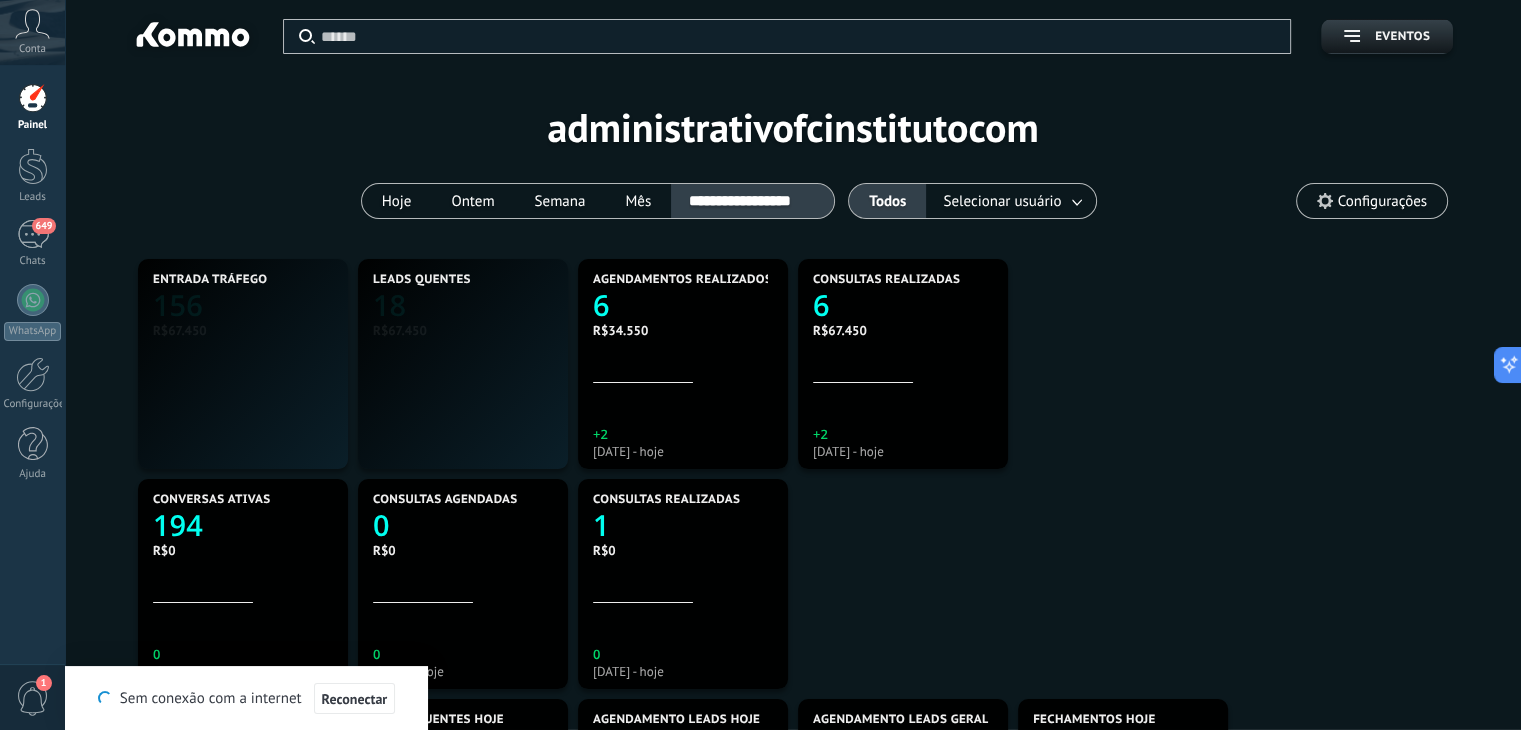 scroll, scrollTop: 19, scrollLeft: 0, axis: vertical 